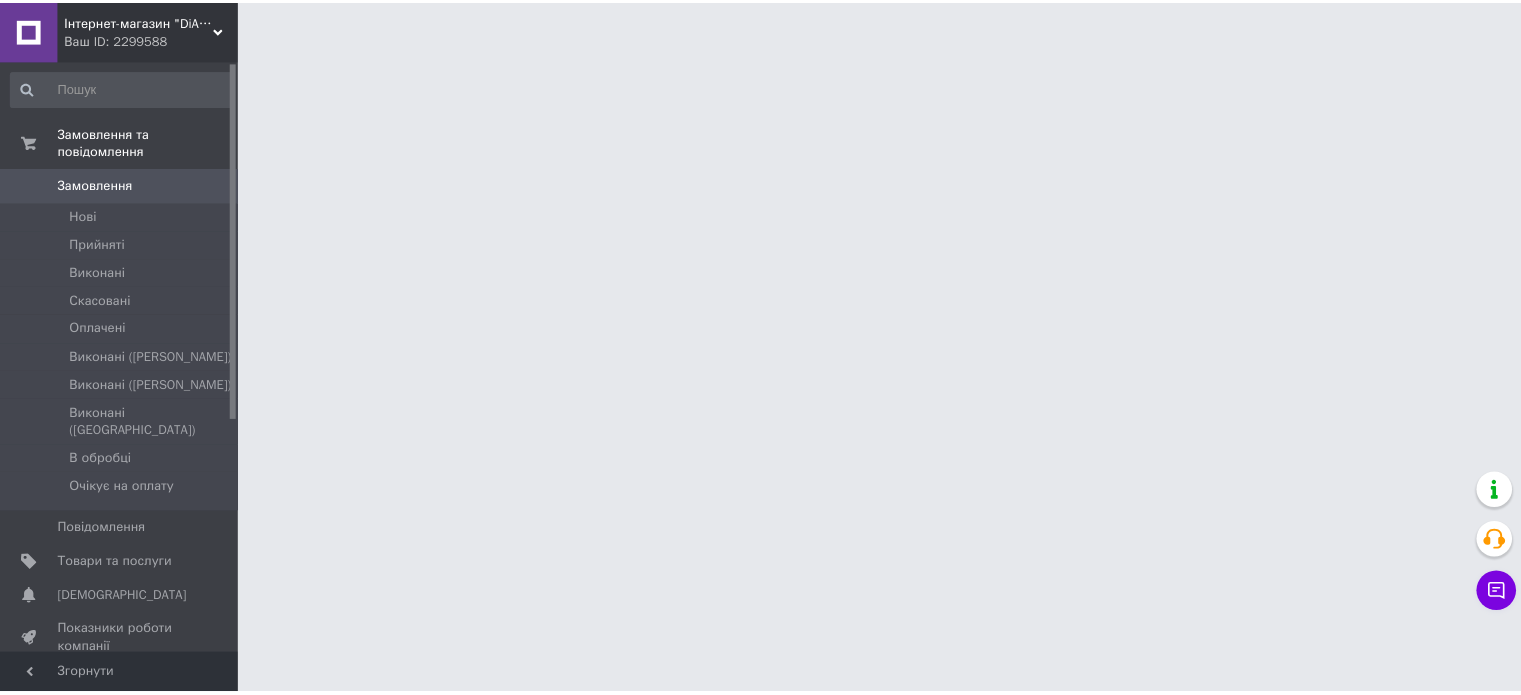 scroll, scrollTop: 0, scrollLeft: 0, axis: both 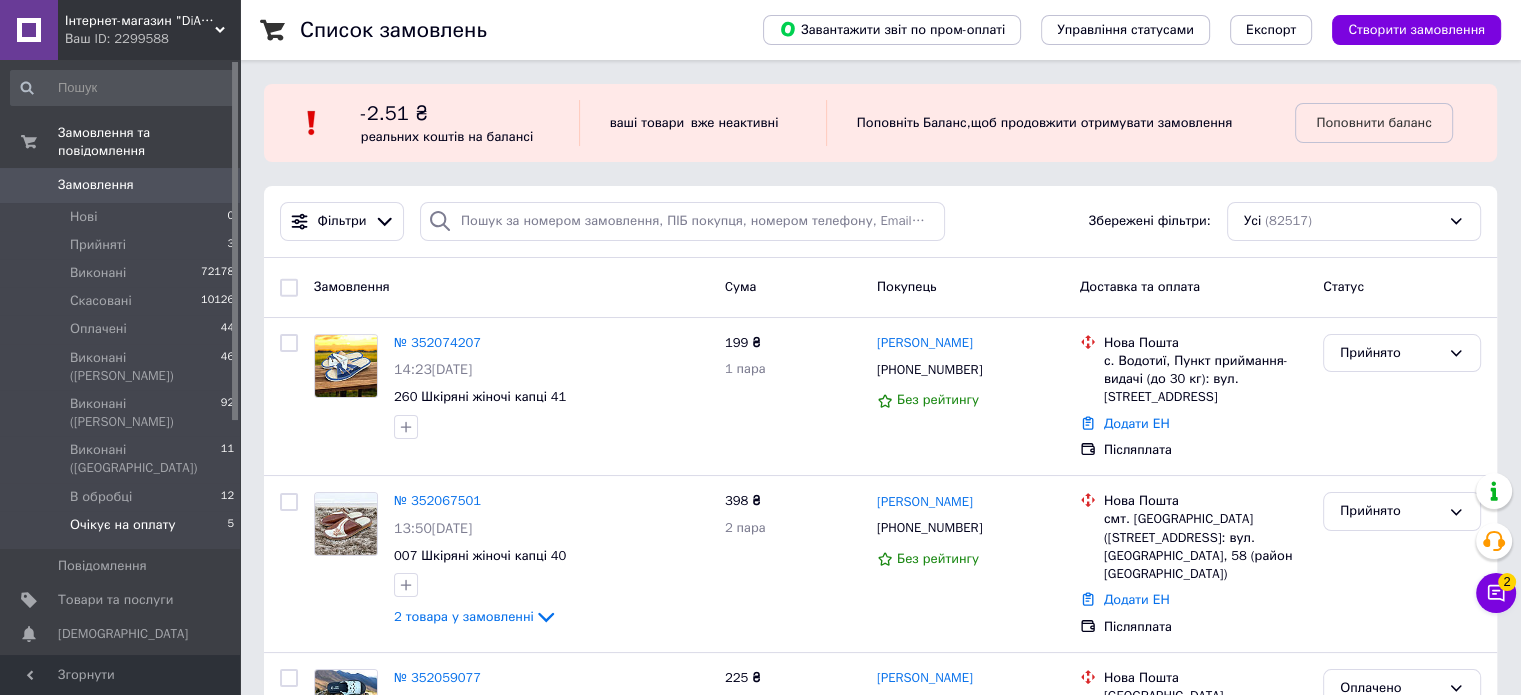 click on "Очікує на оплату" at bounding box center [123, 525] 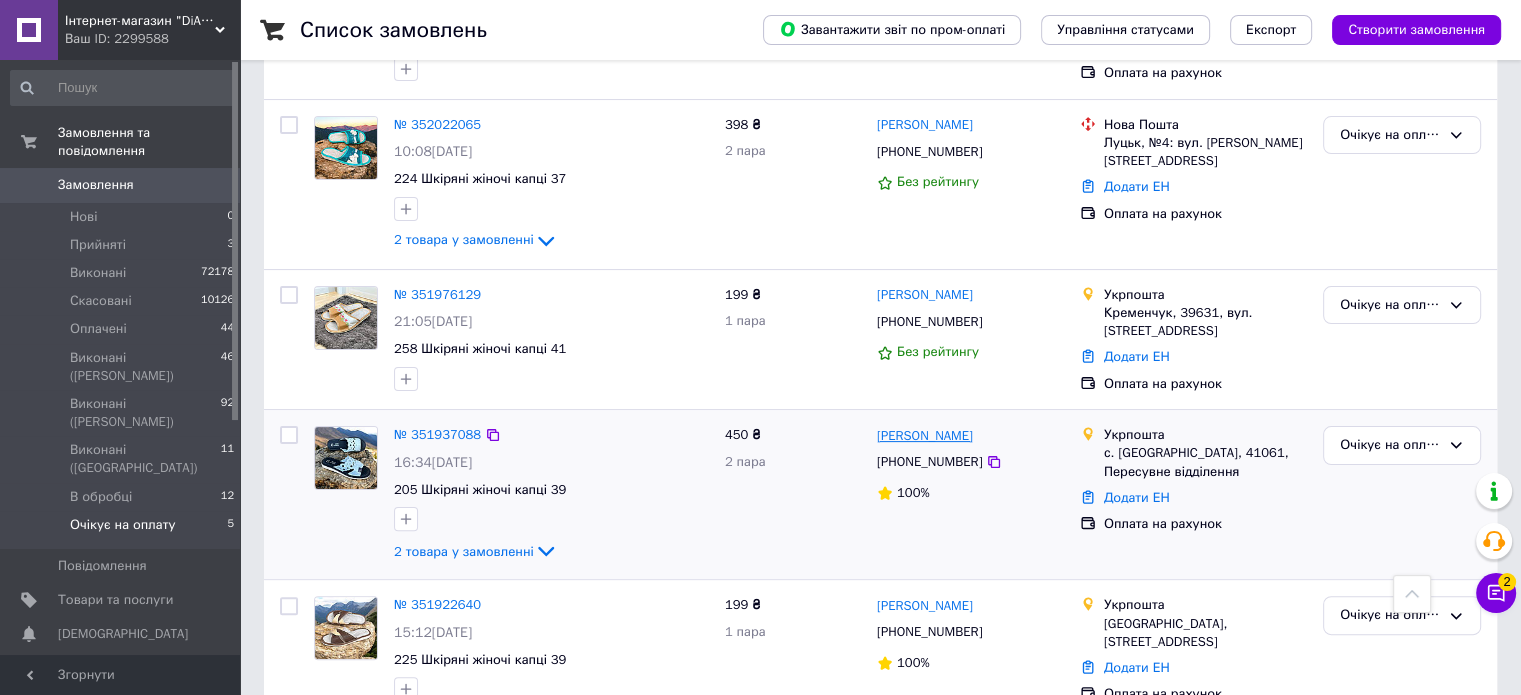 scroll, scrollTop: 474, scrollLeft: 0, axis: vertical 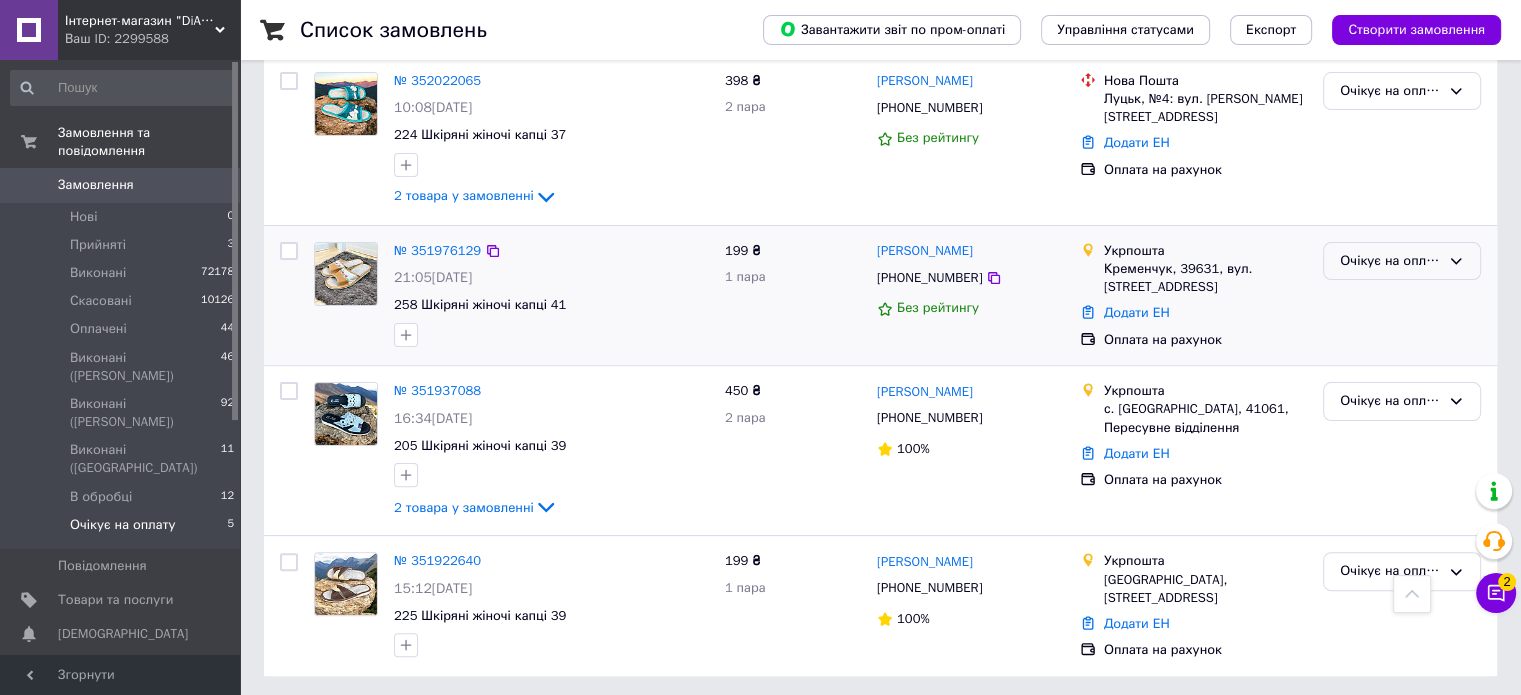 click on "Очікує на оплату" at bounding box center (1390, 261) 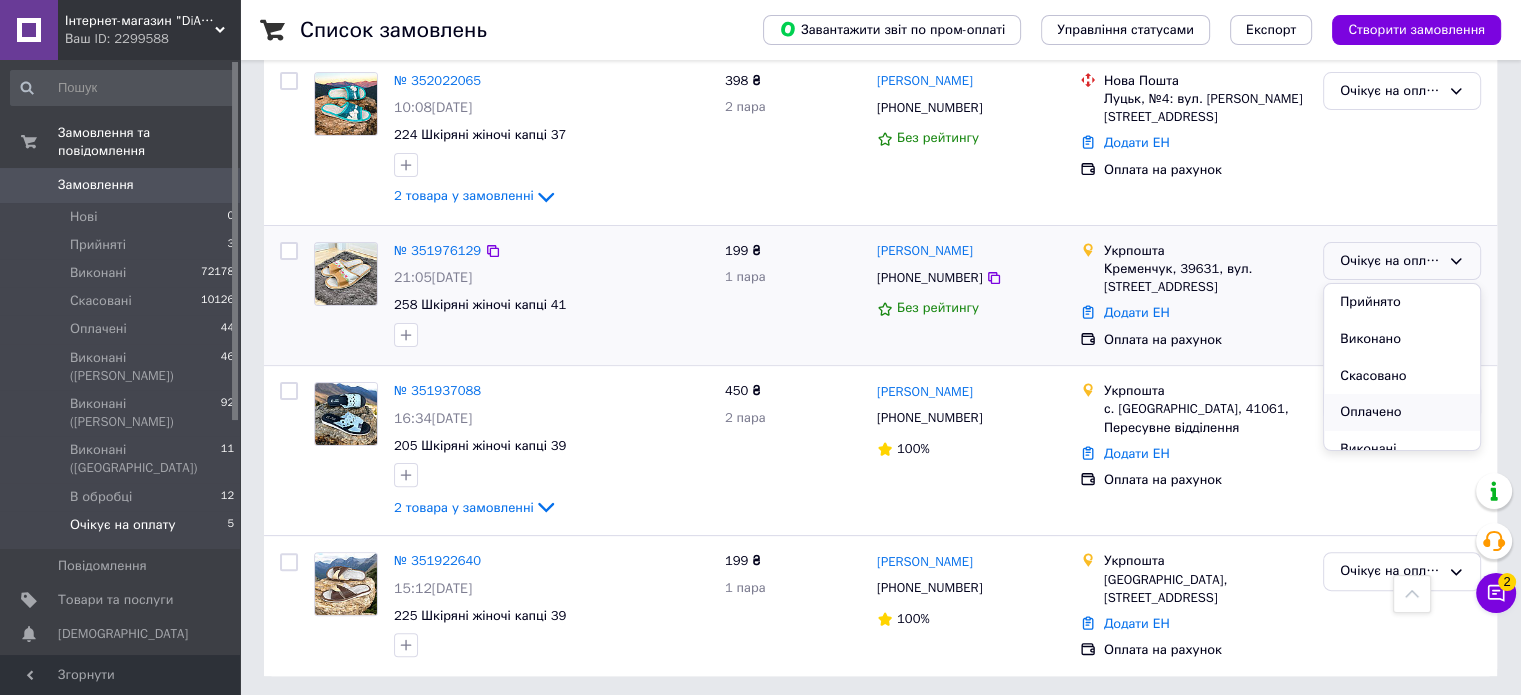 click on "Оплачено" at bounding box center (1402, 412) 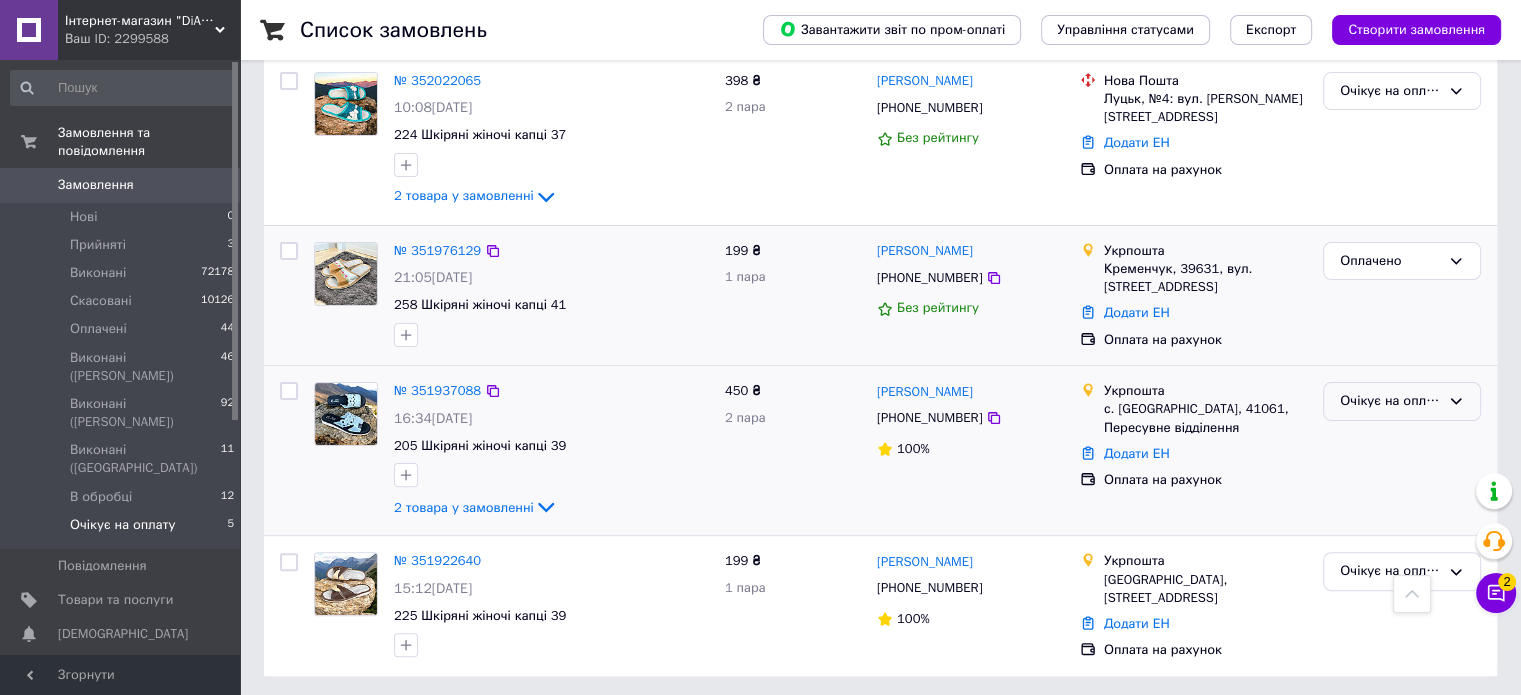 click on "Очікує на оплату" at bounding box center [1390, 401] 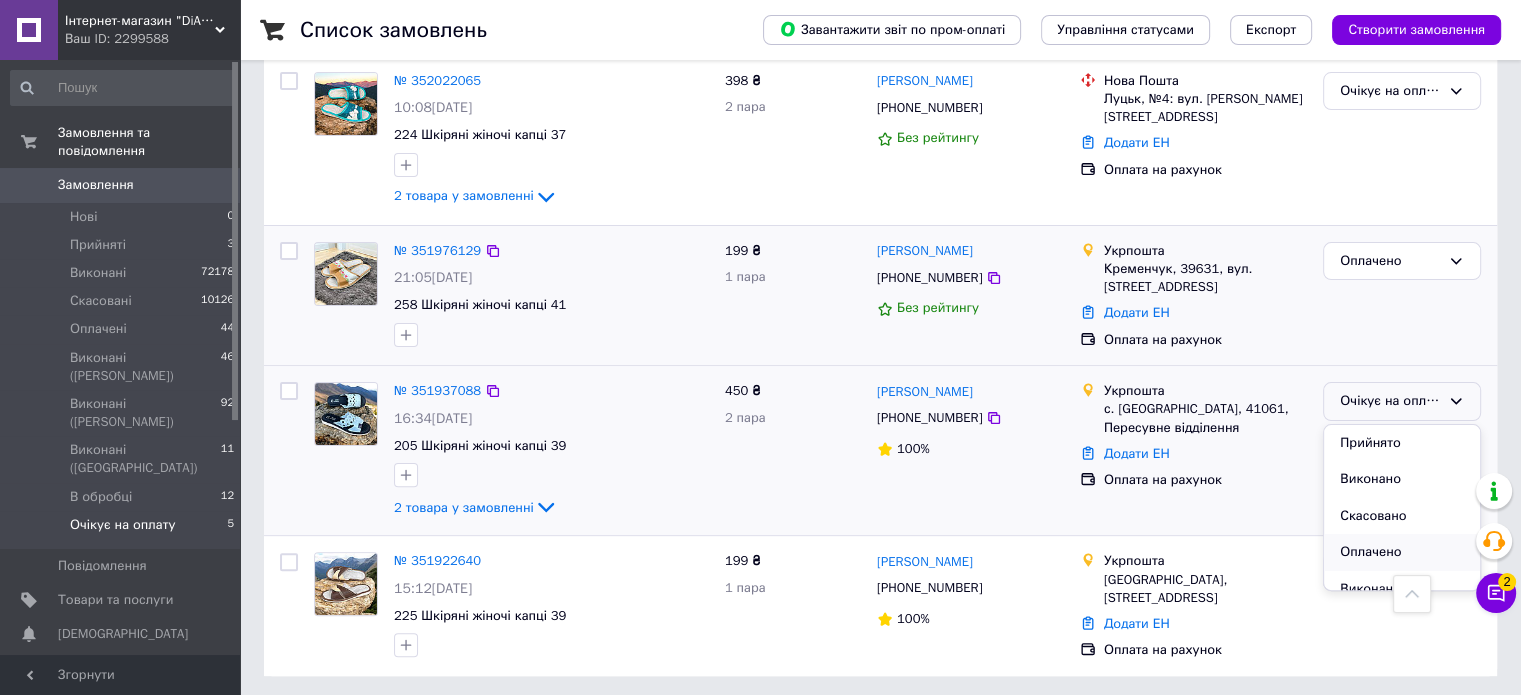click on "Оплачено" at bounding box center (1402, 552) 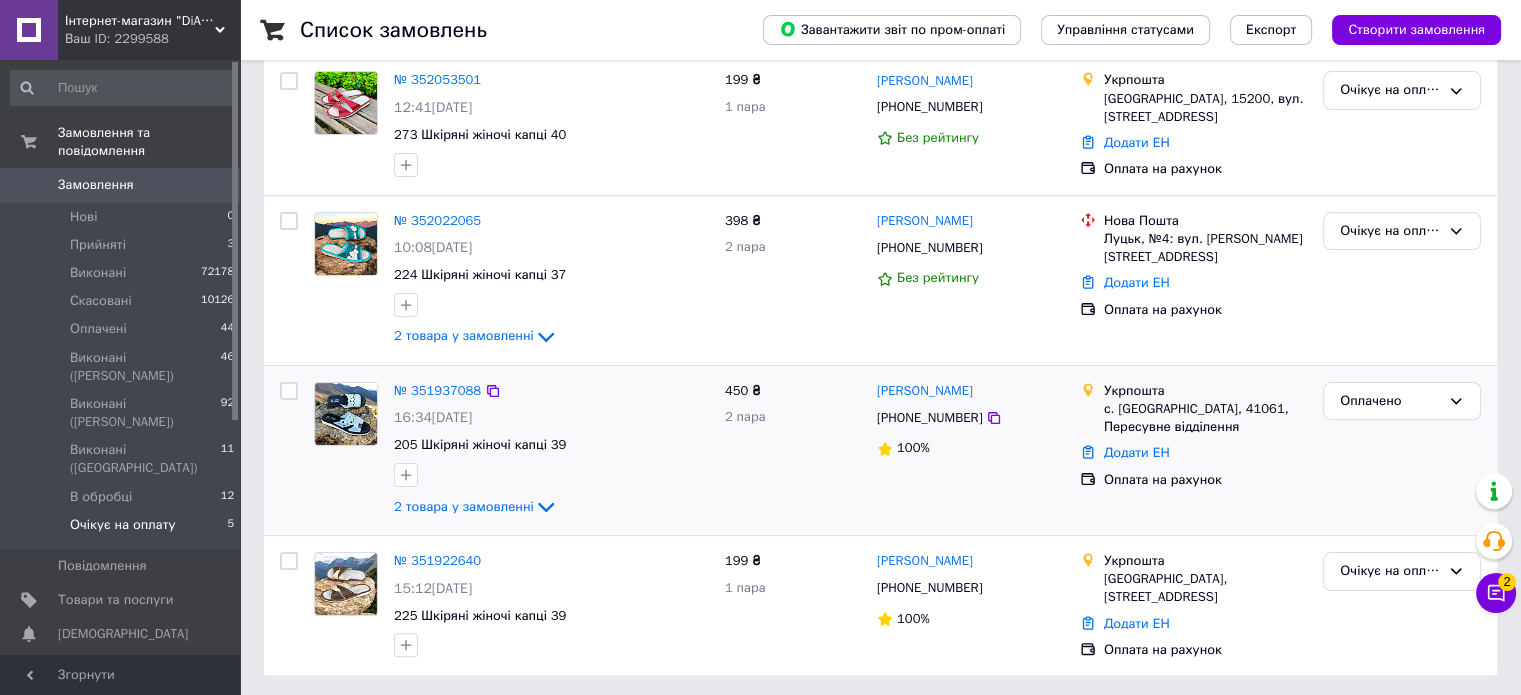 scroll, scrollTop: 234, scrollLeft: 0, axis: vertical 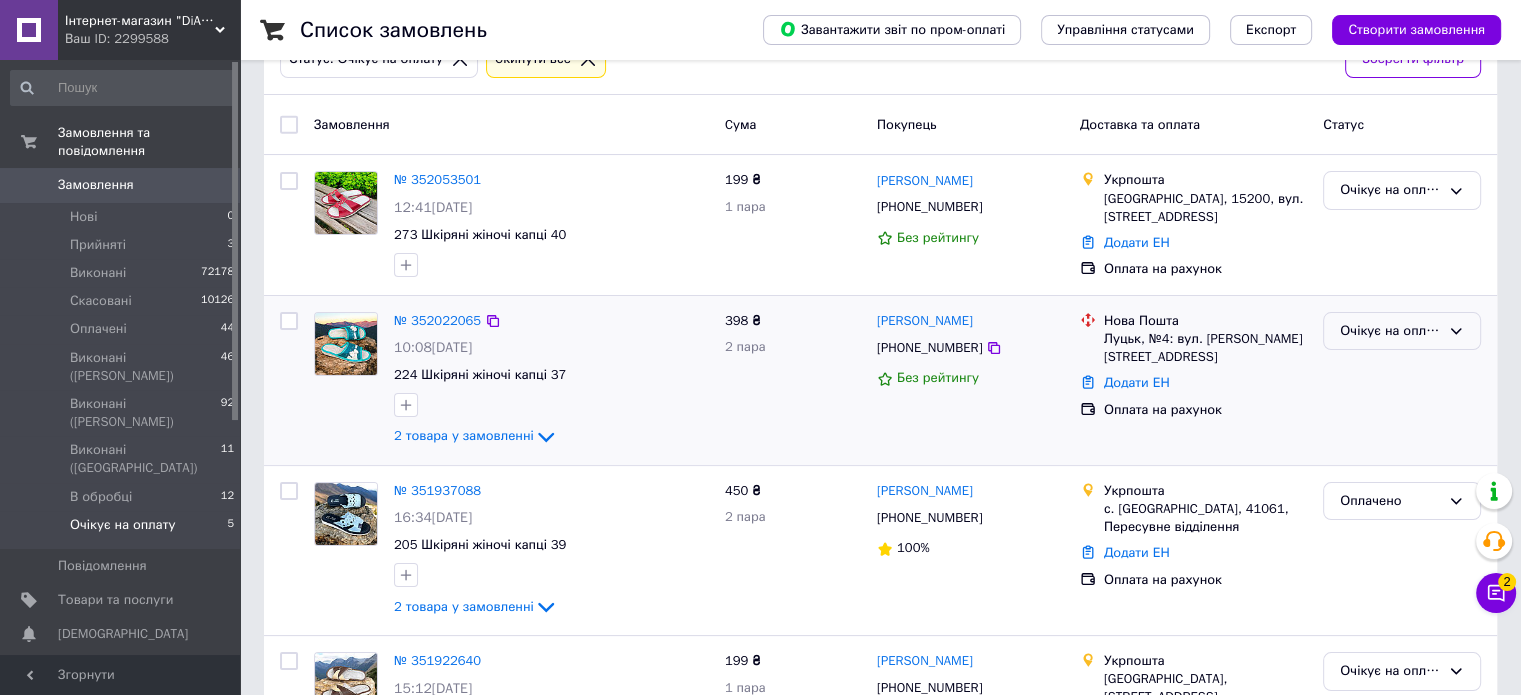 click on "Очікує на оплату" at bounding box center (1390, 331) 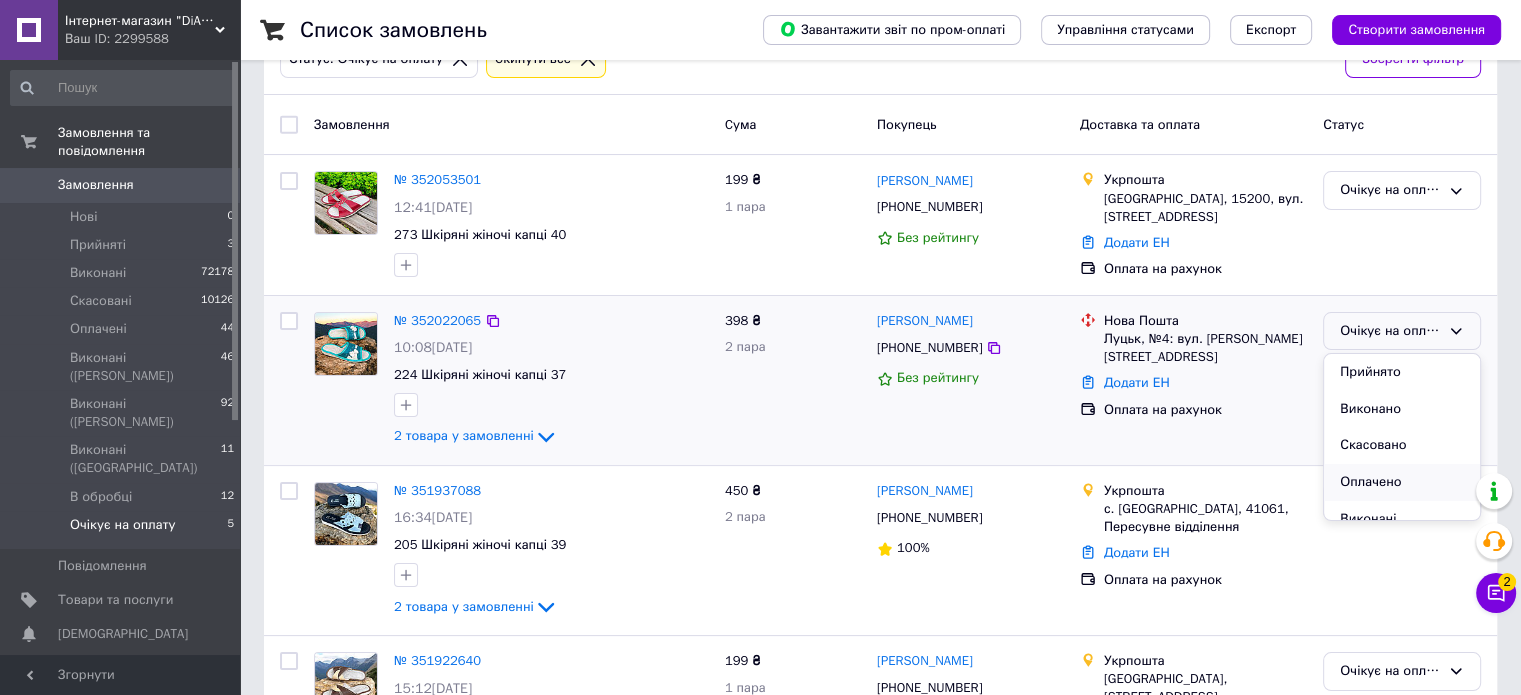 click on "Оплачено" at bounding box center [1402, 482] 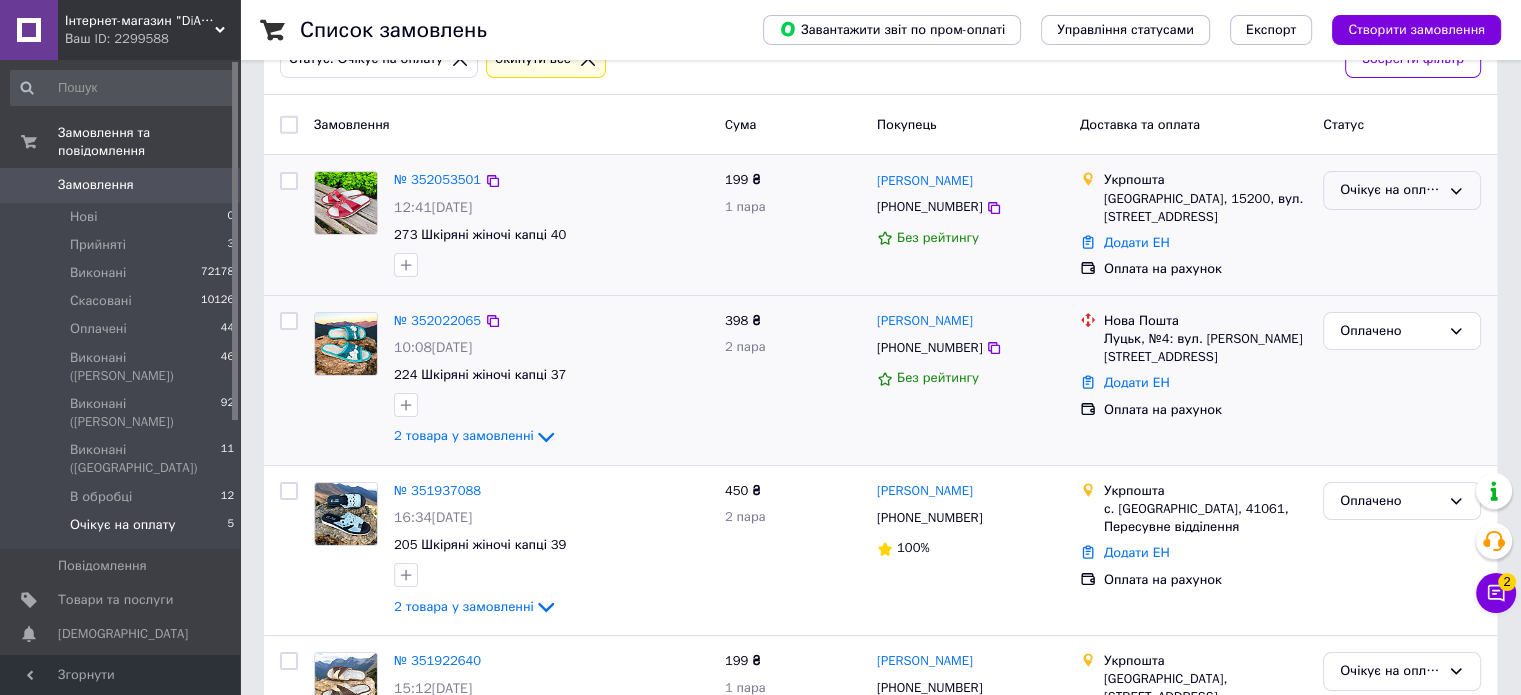 click on "Очікує на оплату" at bounding box center (1390, 190) 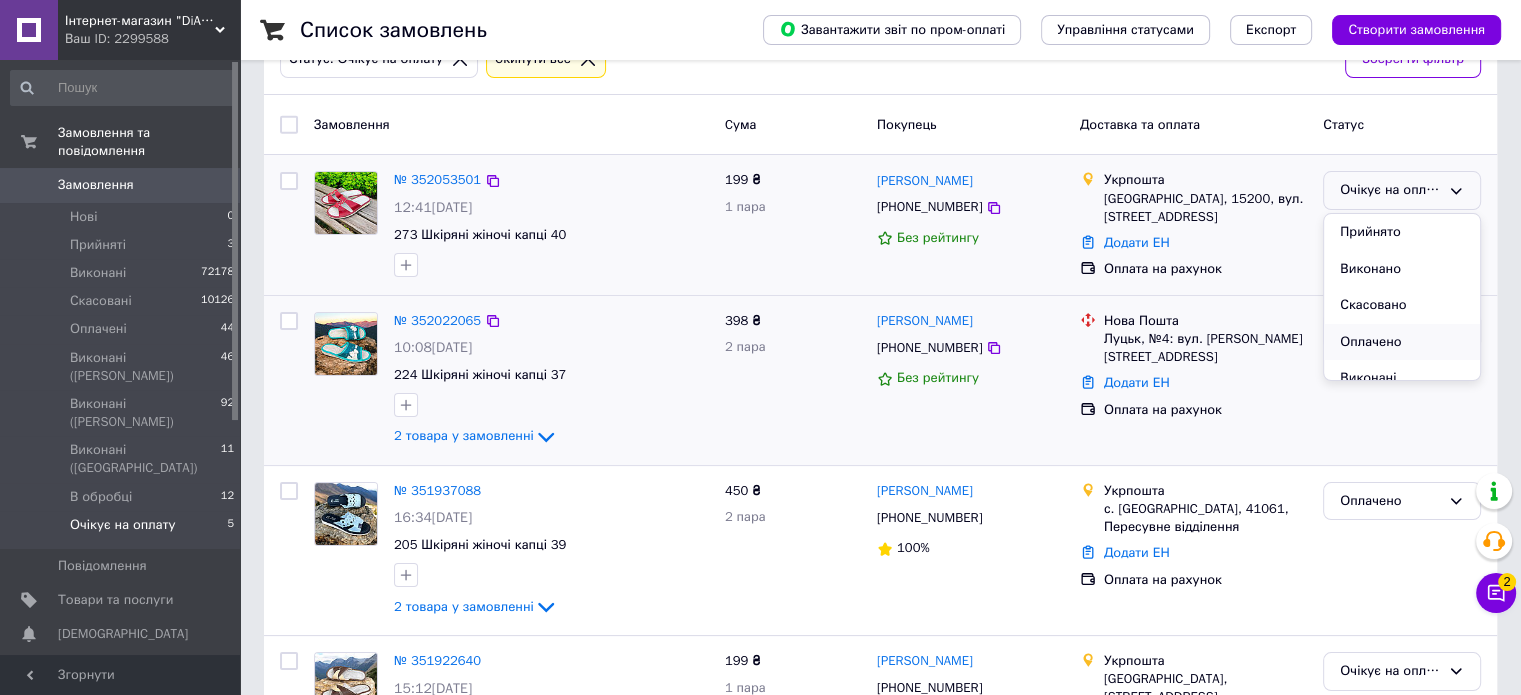 click on "Оплачено" at bounding box center (1402, 342) 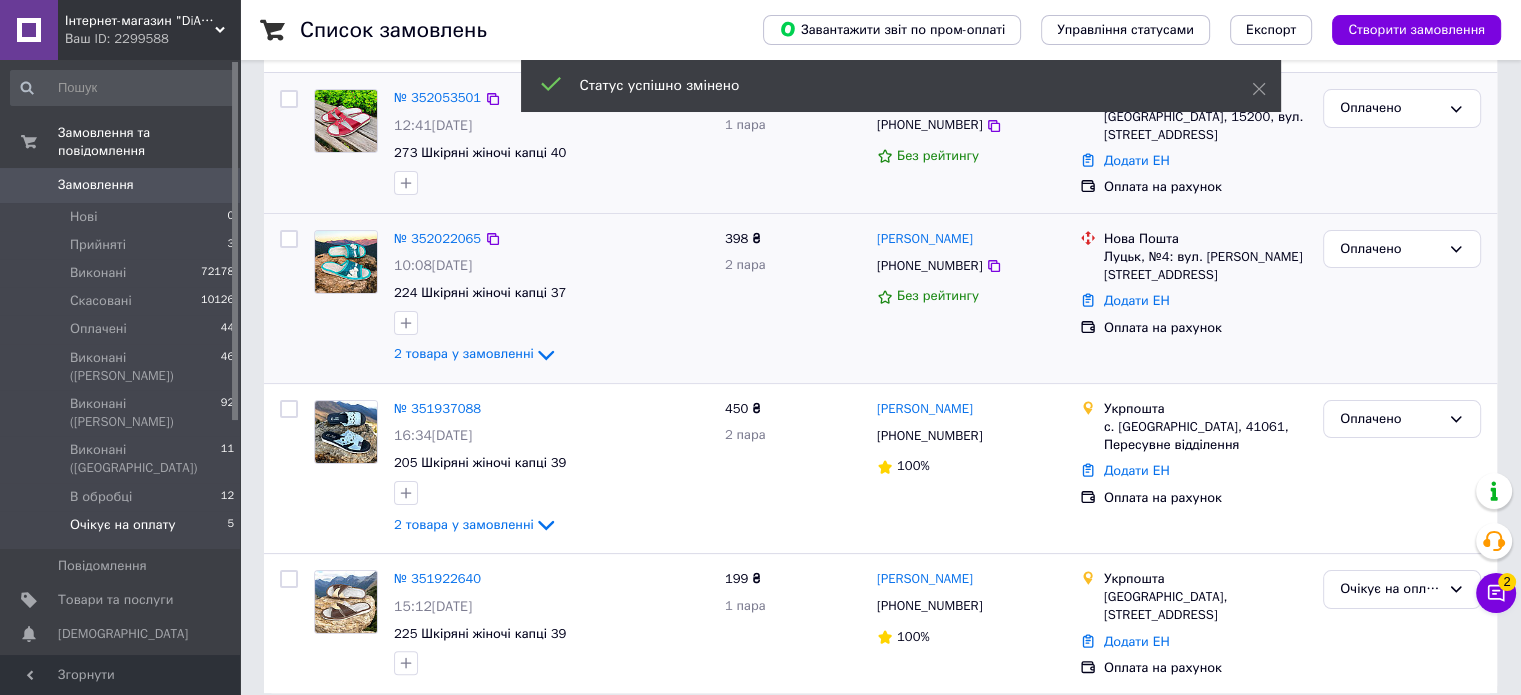 scroll, scrollTop: 334, scrollLeft: 0, axis: vertical 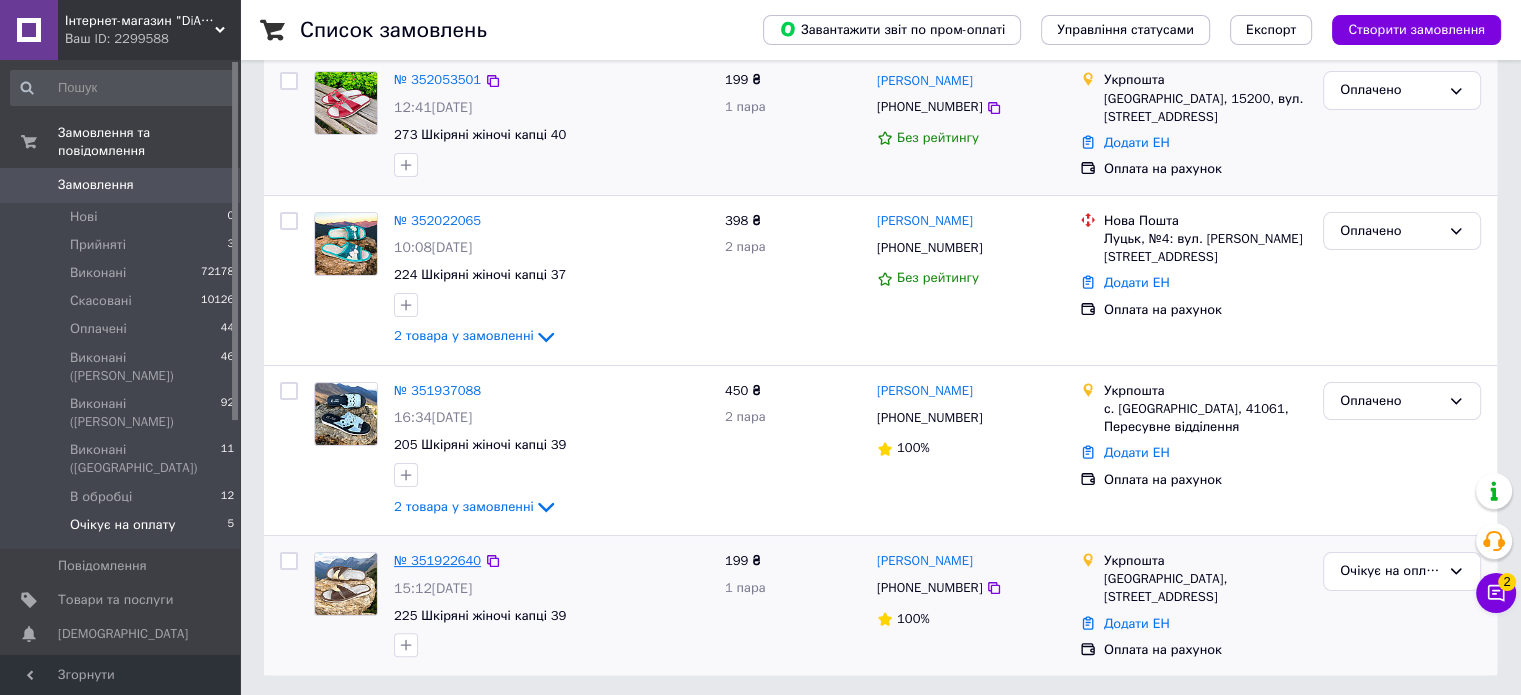 click on "№ 351922640" at bounding box center [437, 560] 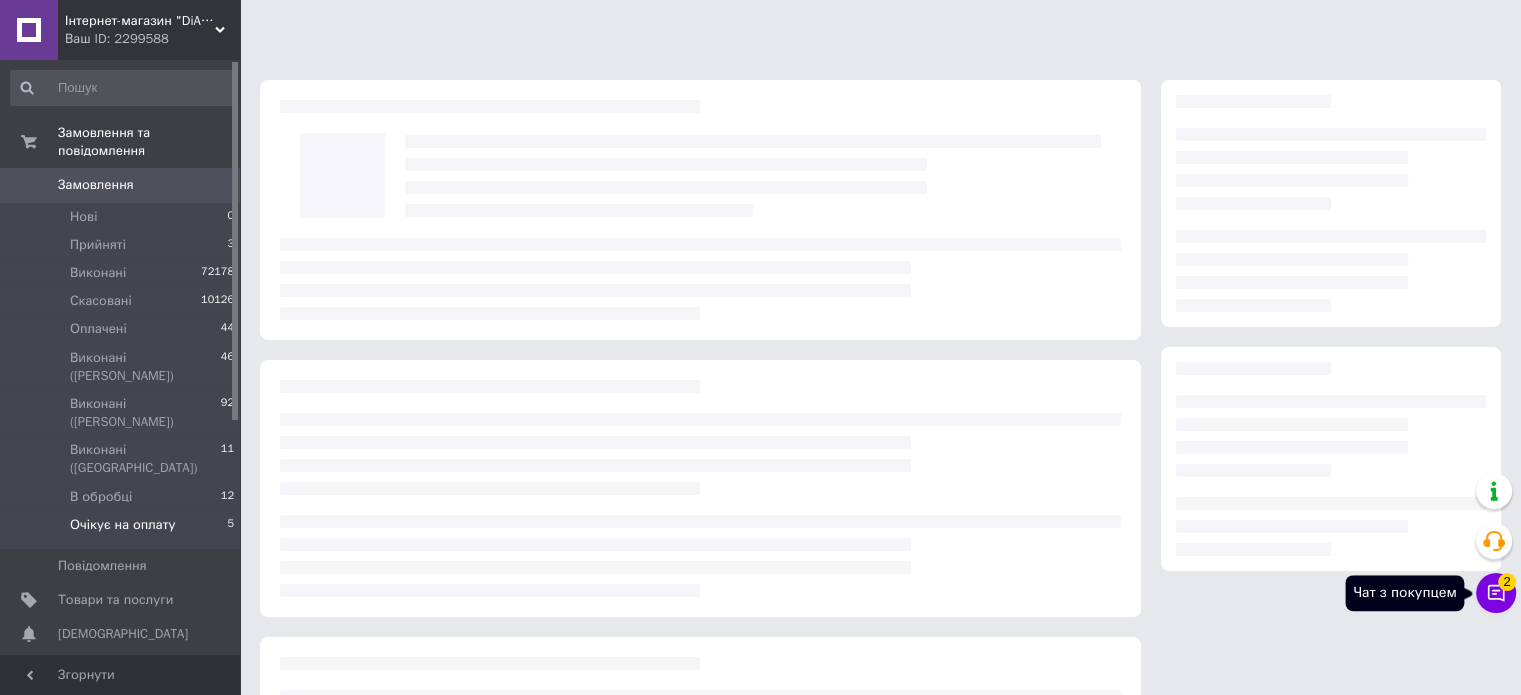 click on "Чат з покупцем 2" at bounding box center [1496, 593] 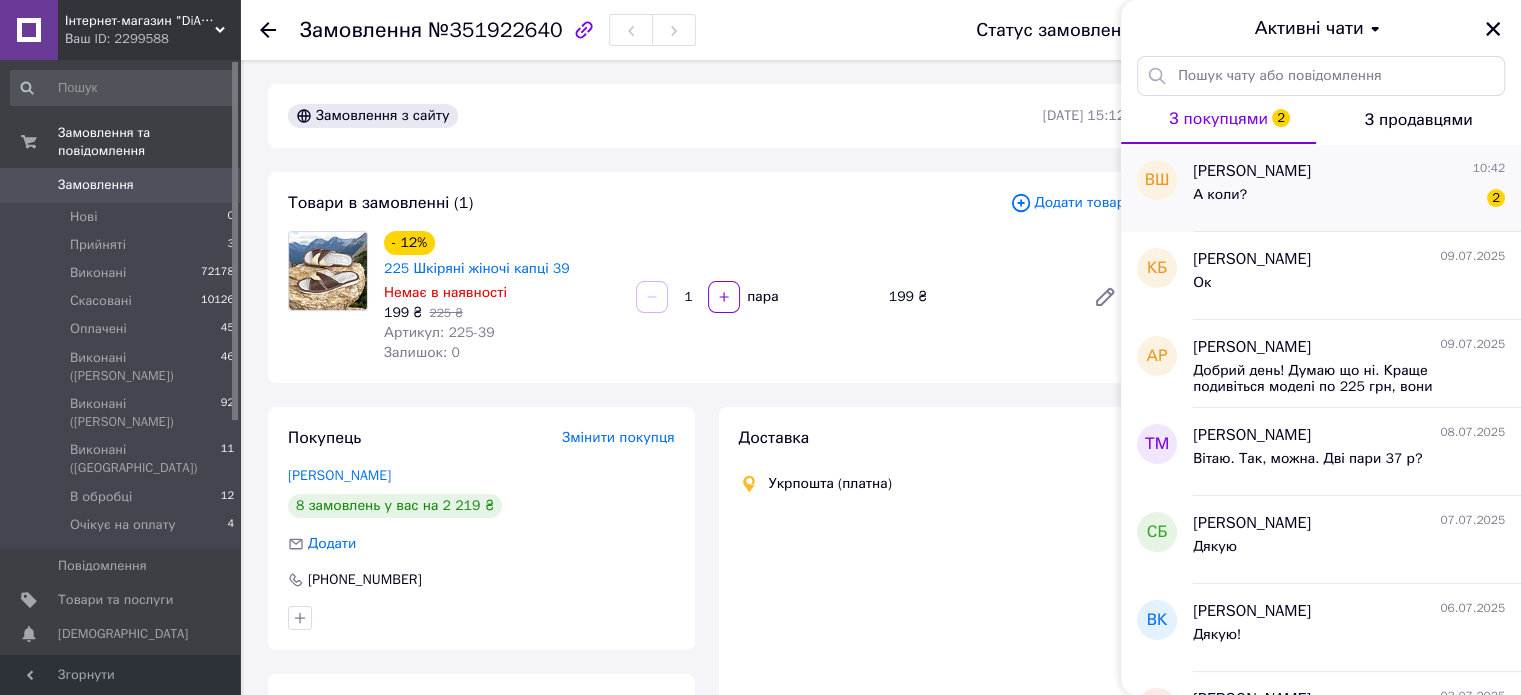 click on "А коли? 2" at bounding box center [1349, 199] 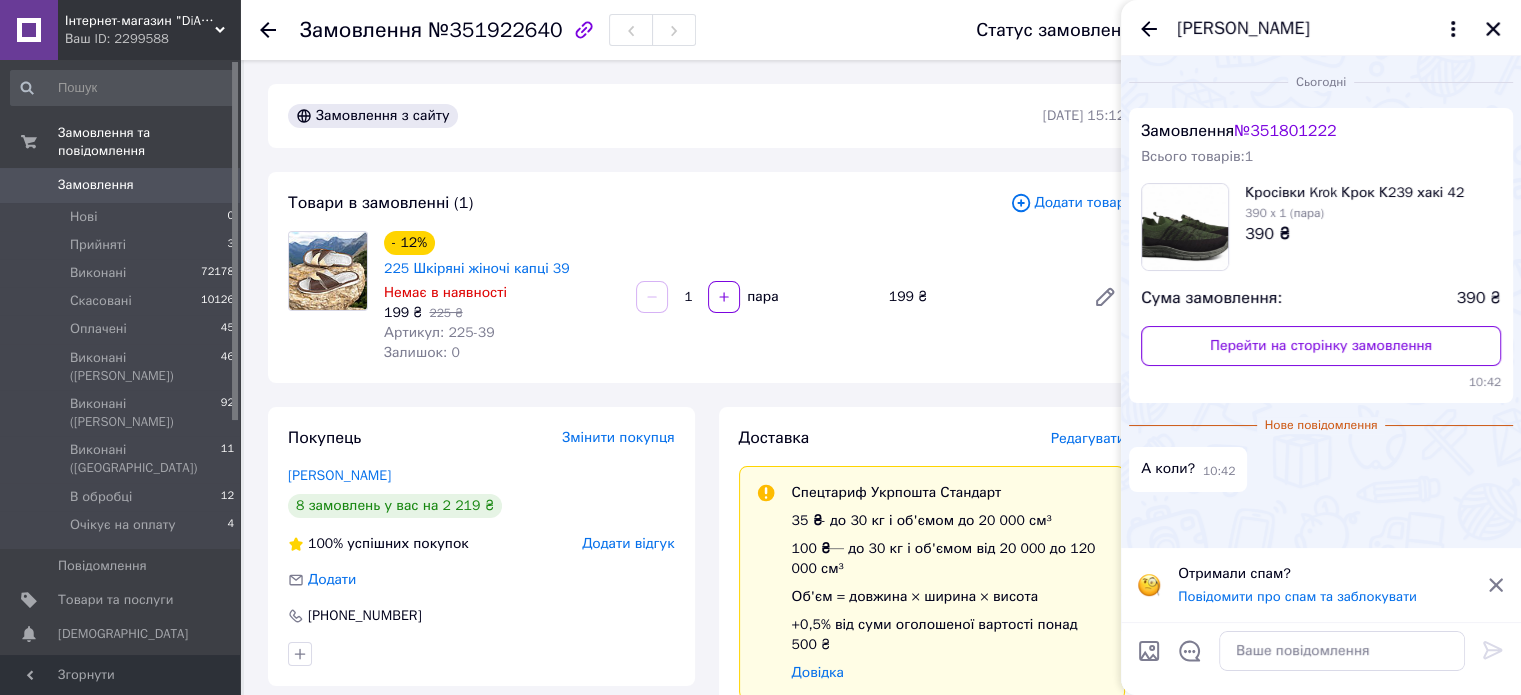 scroll, scrollTop: 0, scrollLeft: 0, axis: both 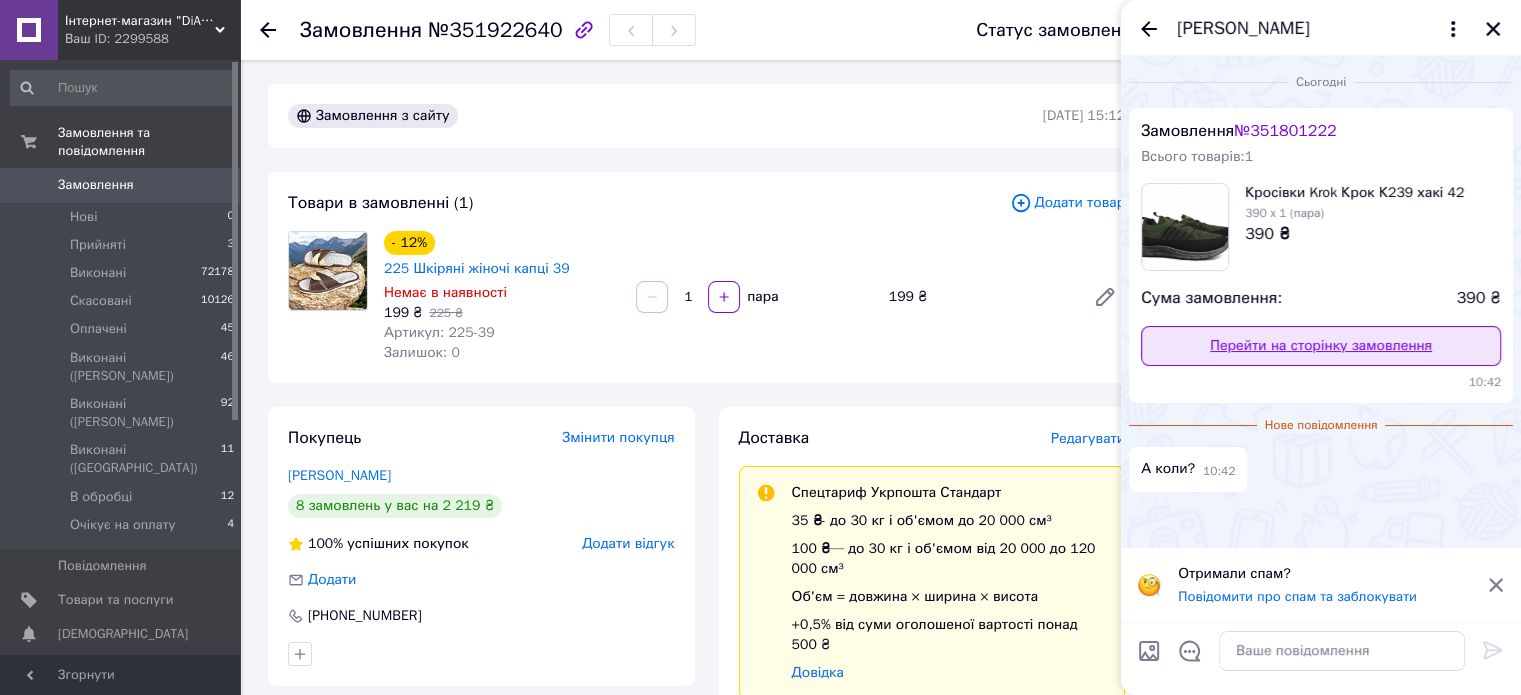 click on "Перейти на сторінку замовлення" at bounding box center [1321, 346] 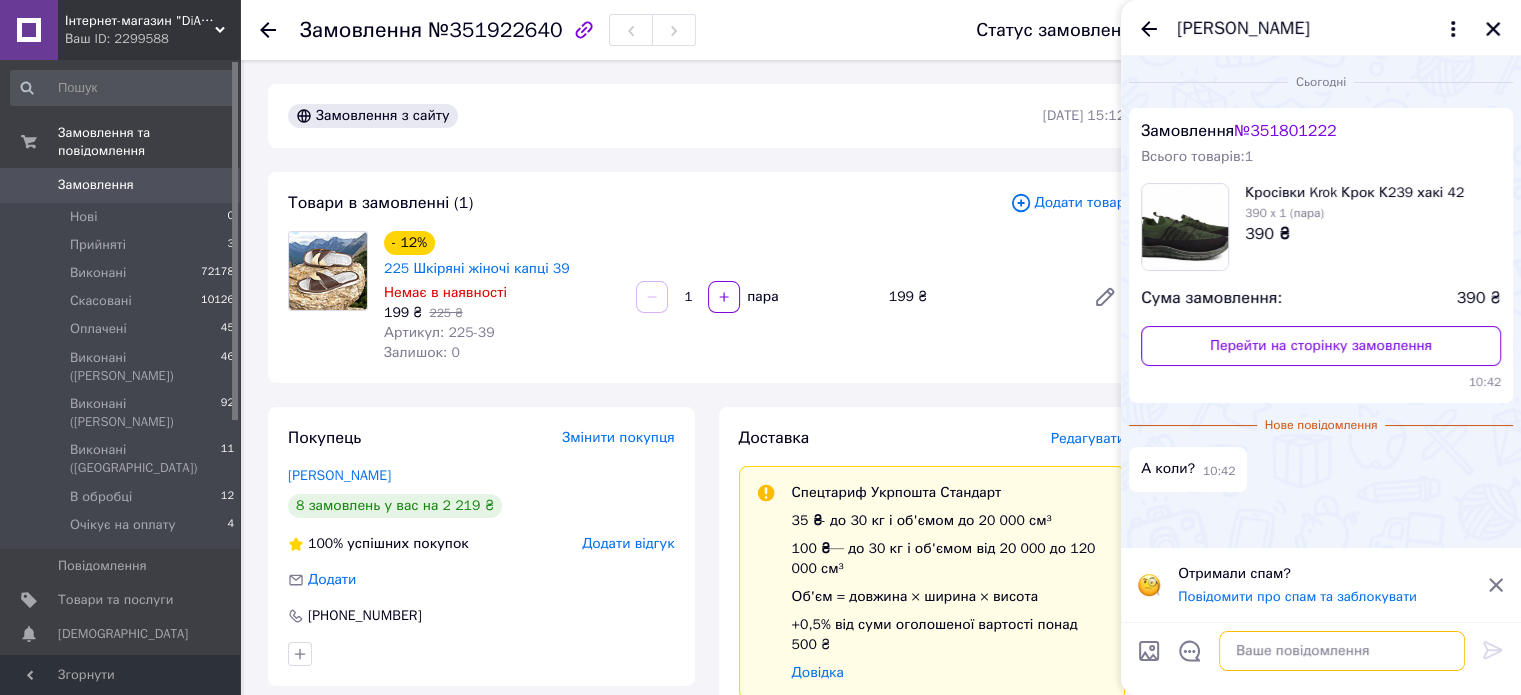 click at bounding box center (1342, 651) 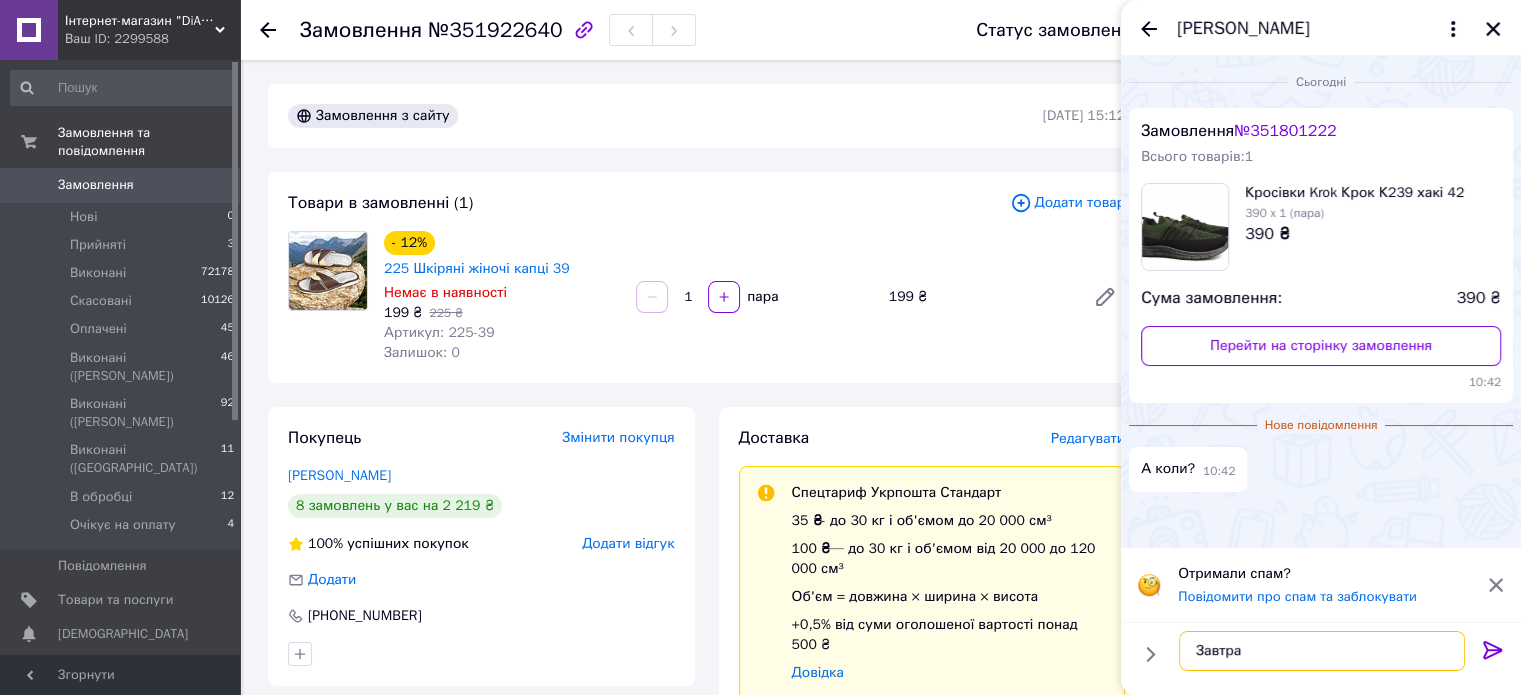 type on "Завтра!" 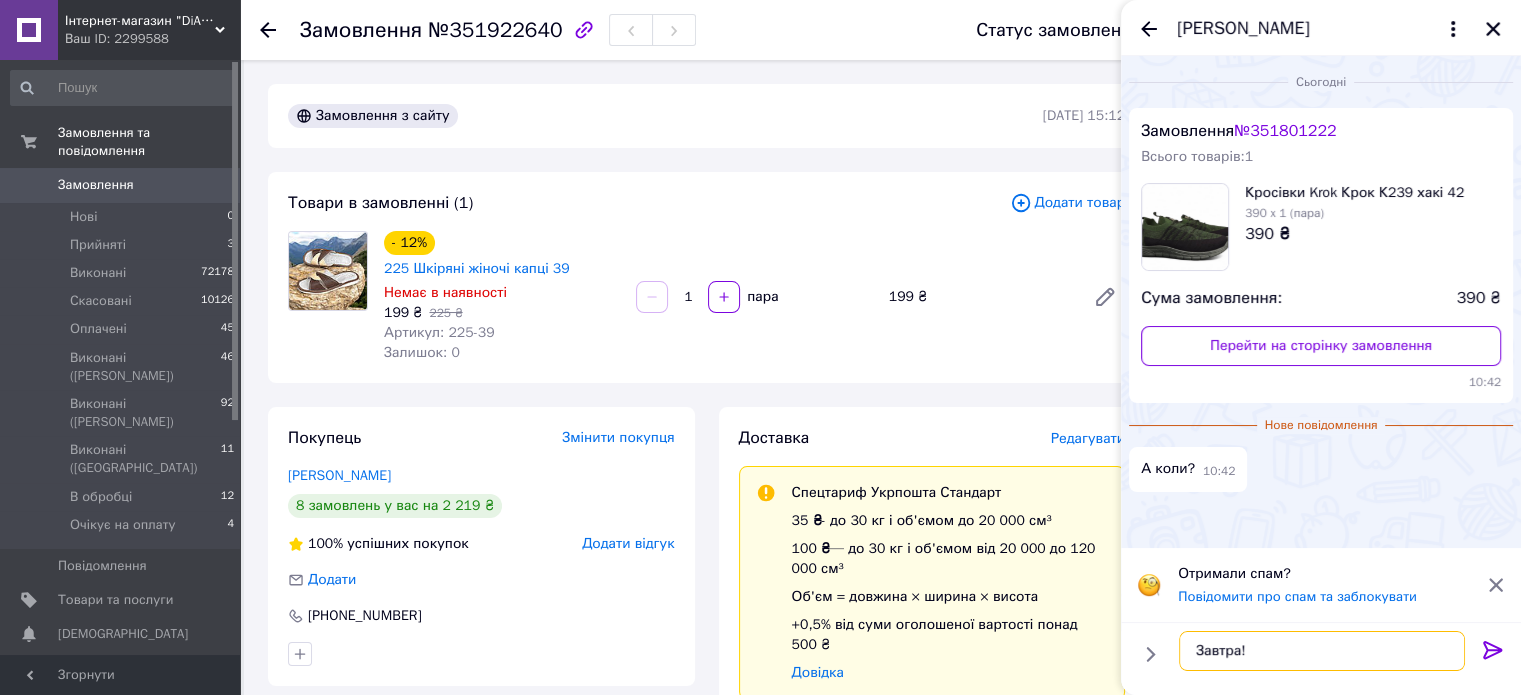 type 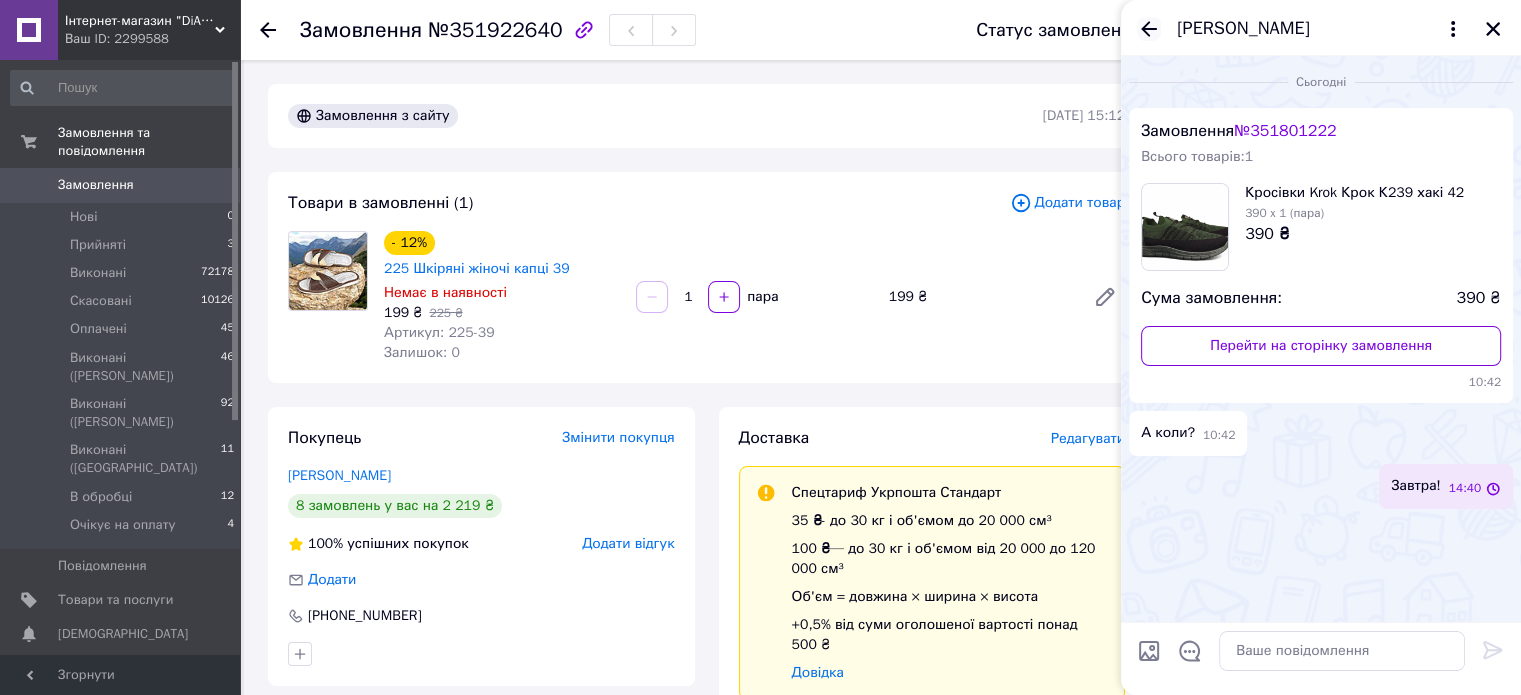 click 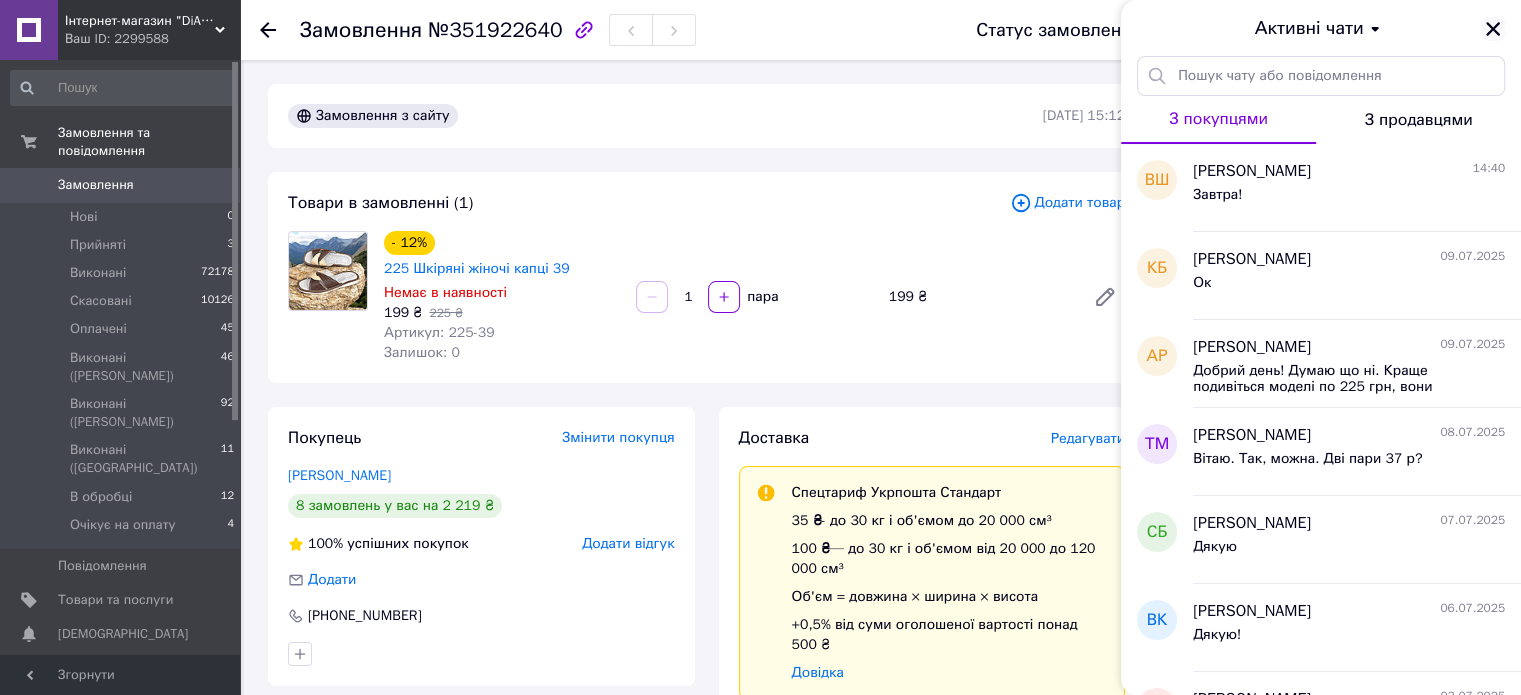 click 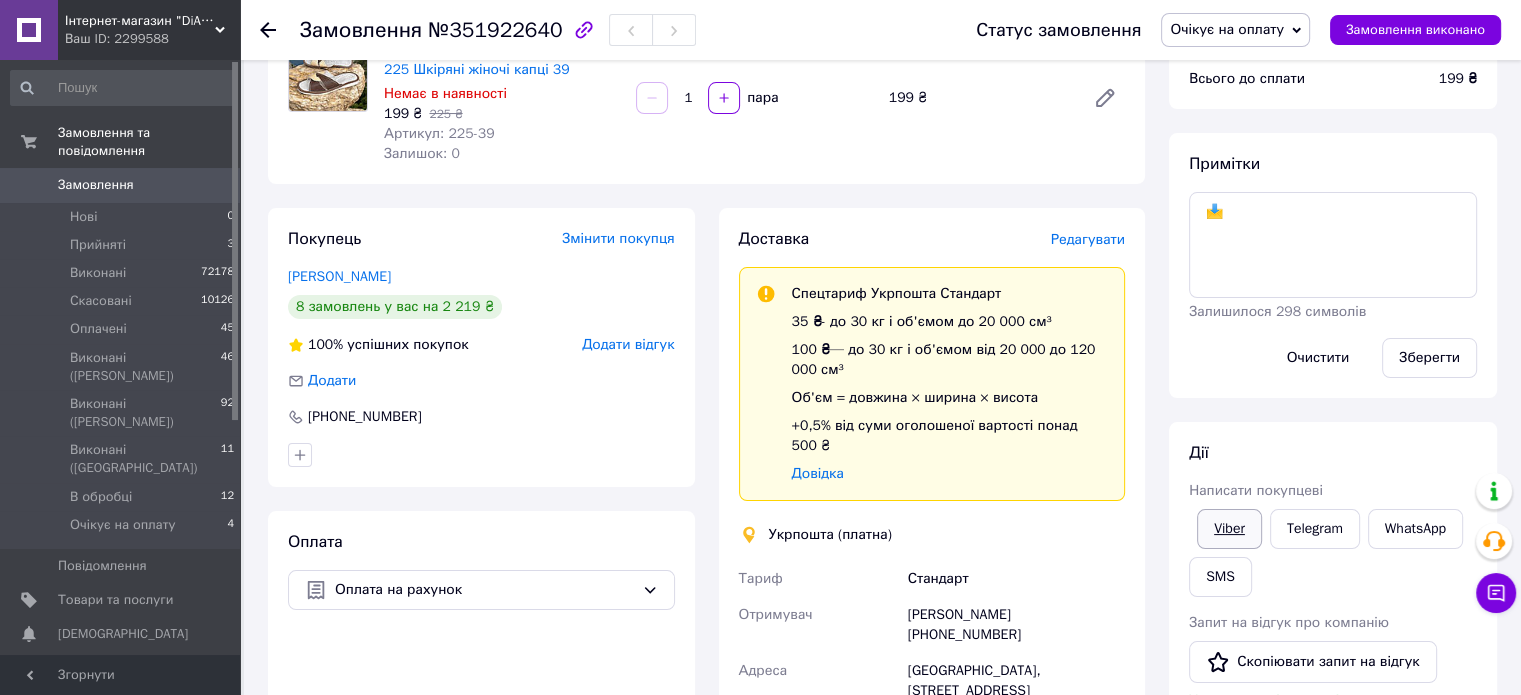 scroll, scrollTop: 200, scrollLeft: 0, axis: vertical 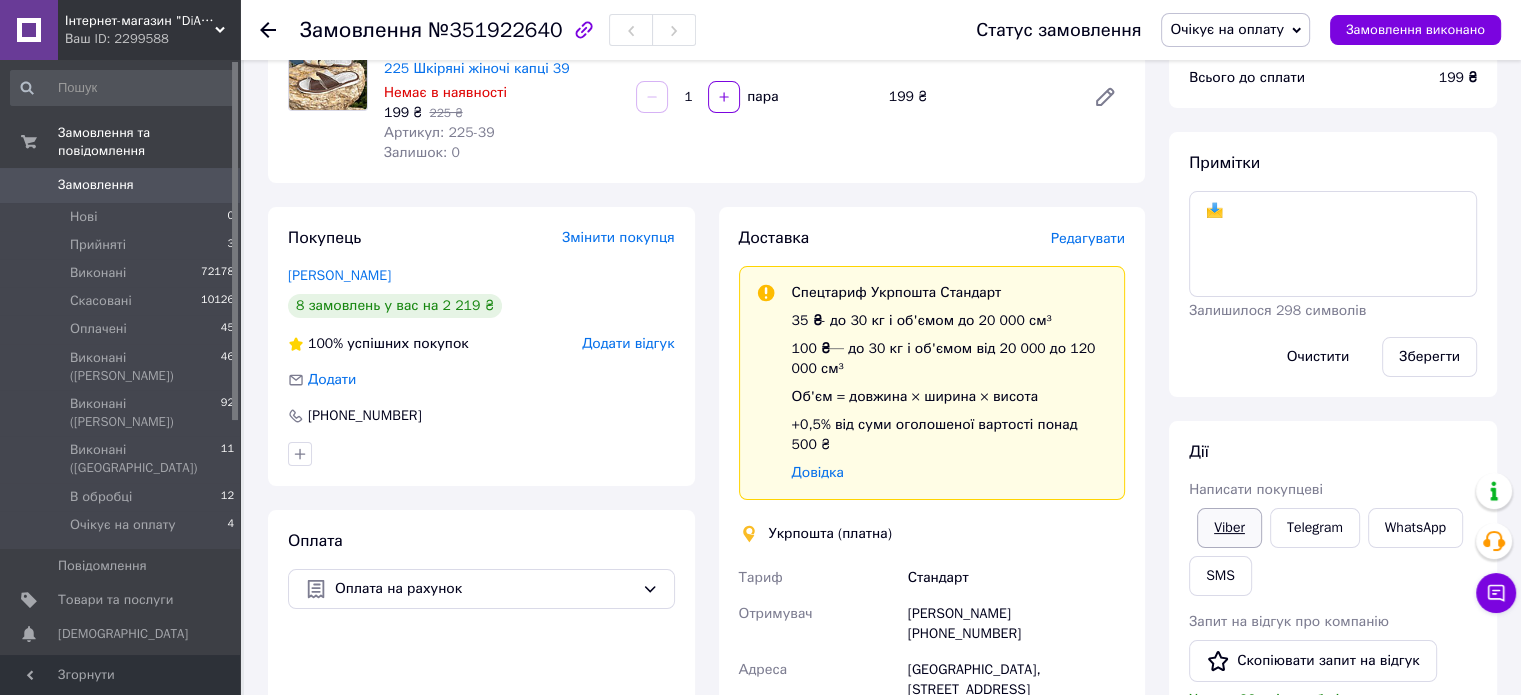 click on "Viber" at bounding box center [1229, 528] 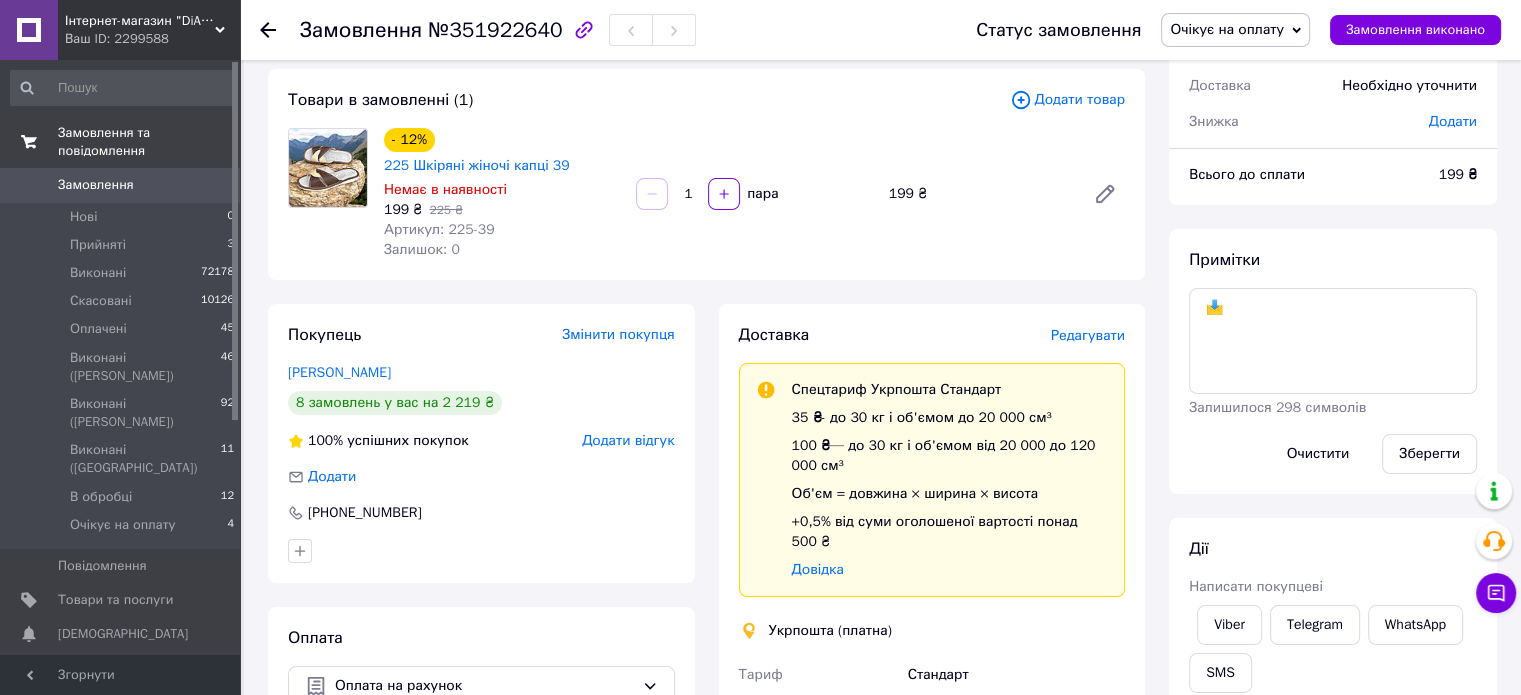 scroll, scrollTop: 100, scrollLeft: 0, axis: vertical 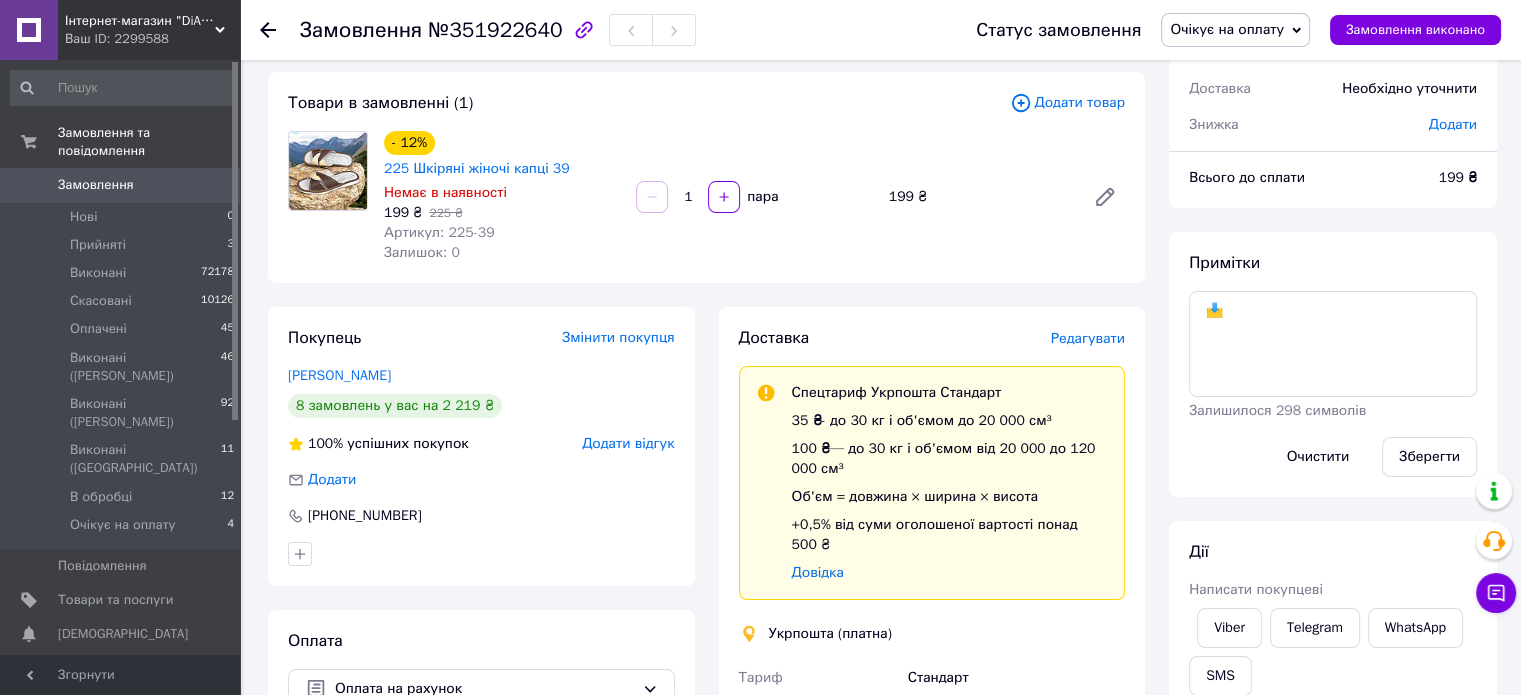 click on "Замовлення" at bounding box center (96, 185) 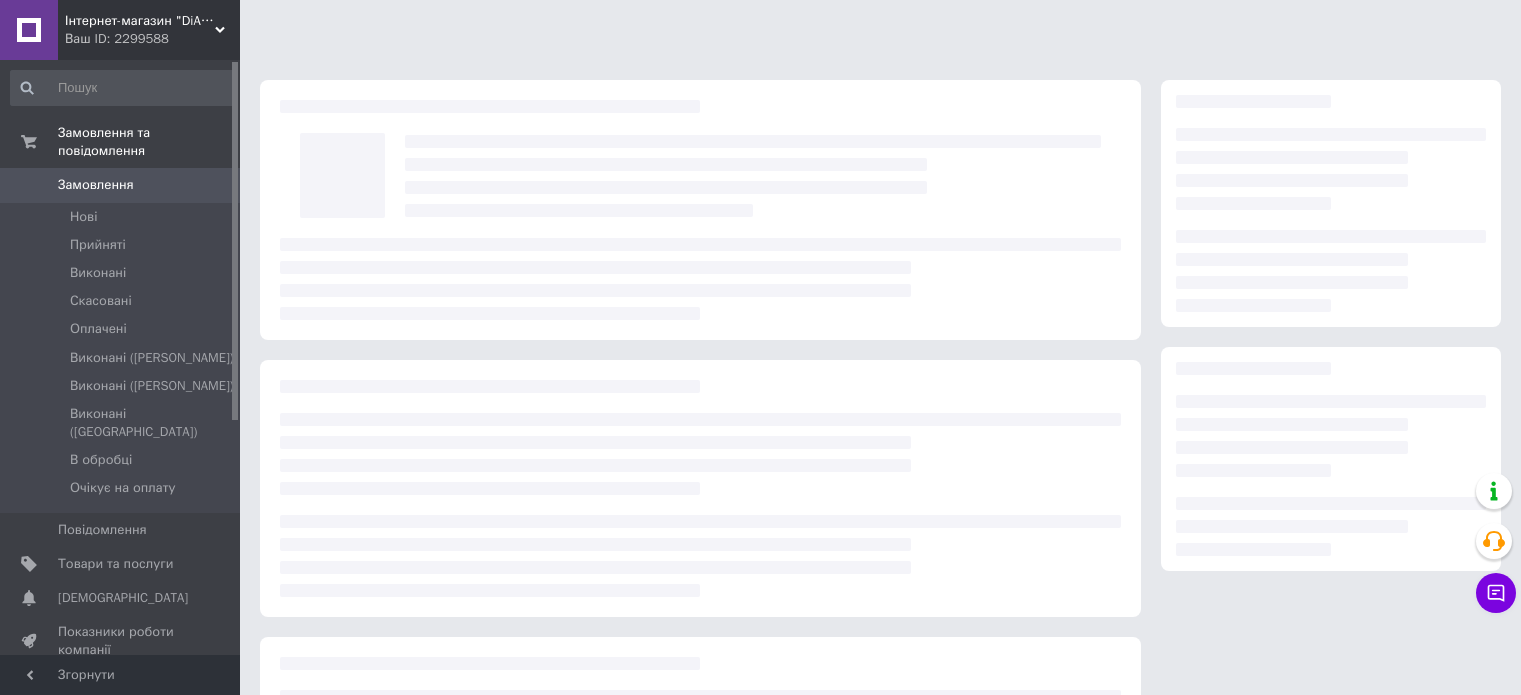 scroll, scrollTop: 0, scrollLeft: 0, axis: both 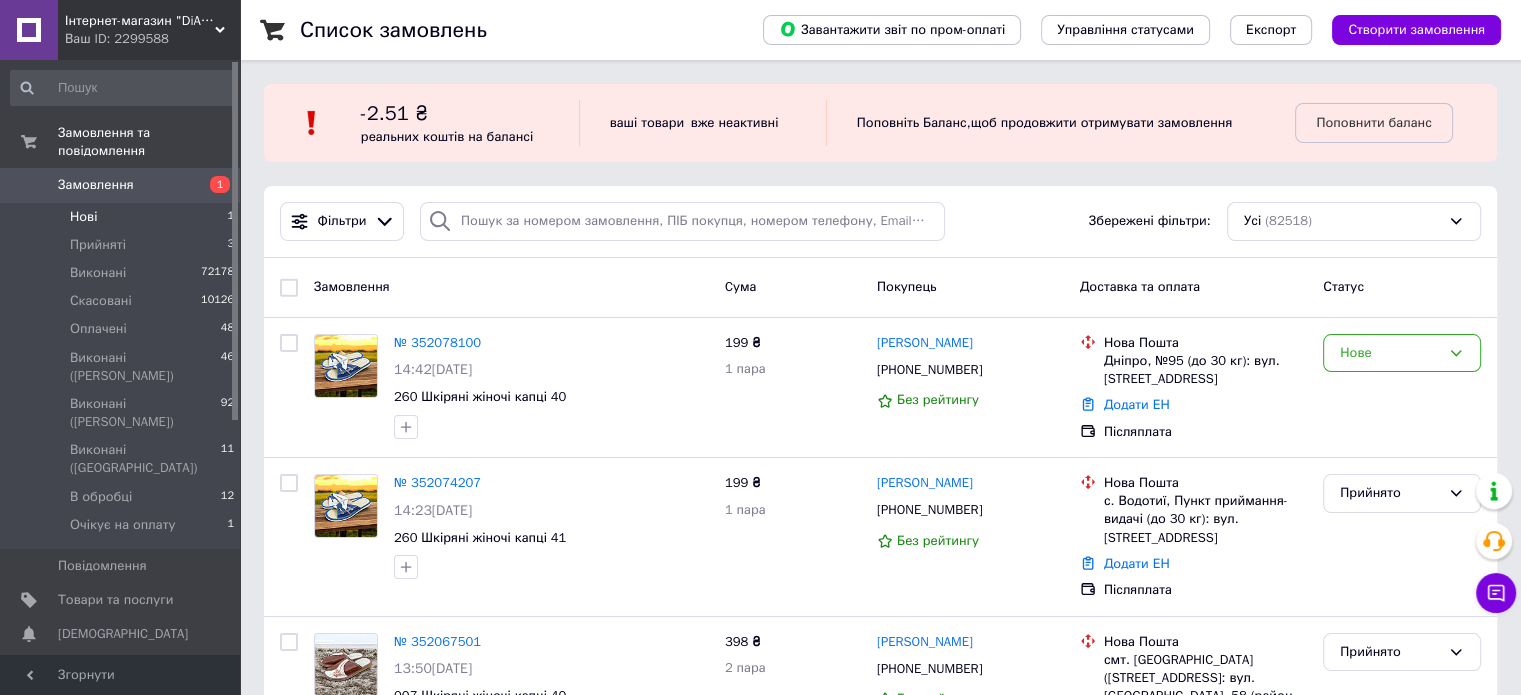 click on "Нові" at bounding box center (83, 217) 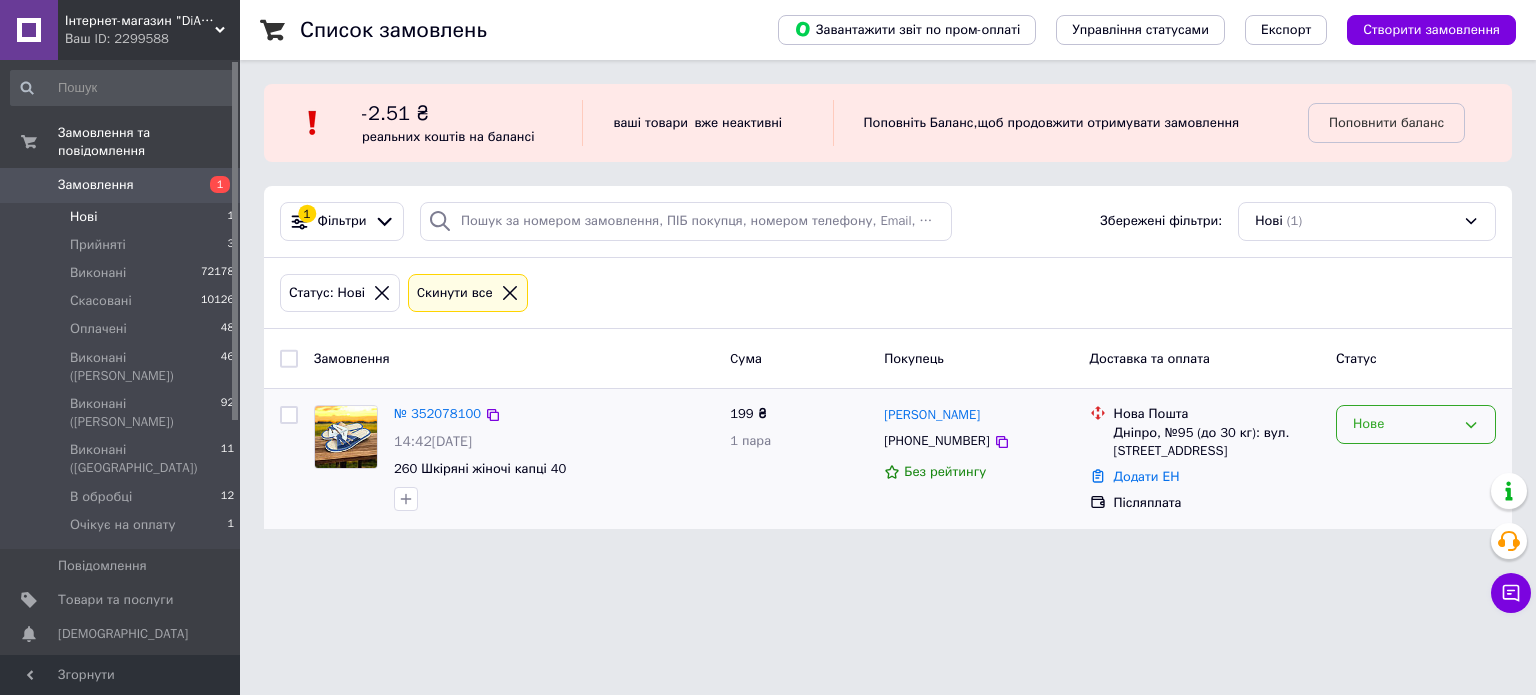 click on "Нове" at bounding box center (1404, 424) 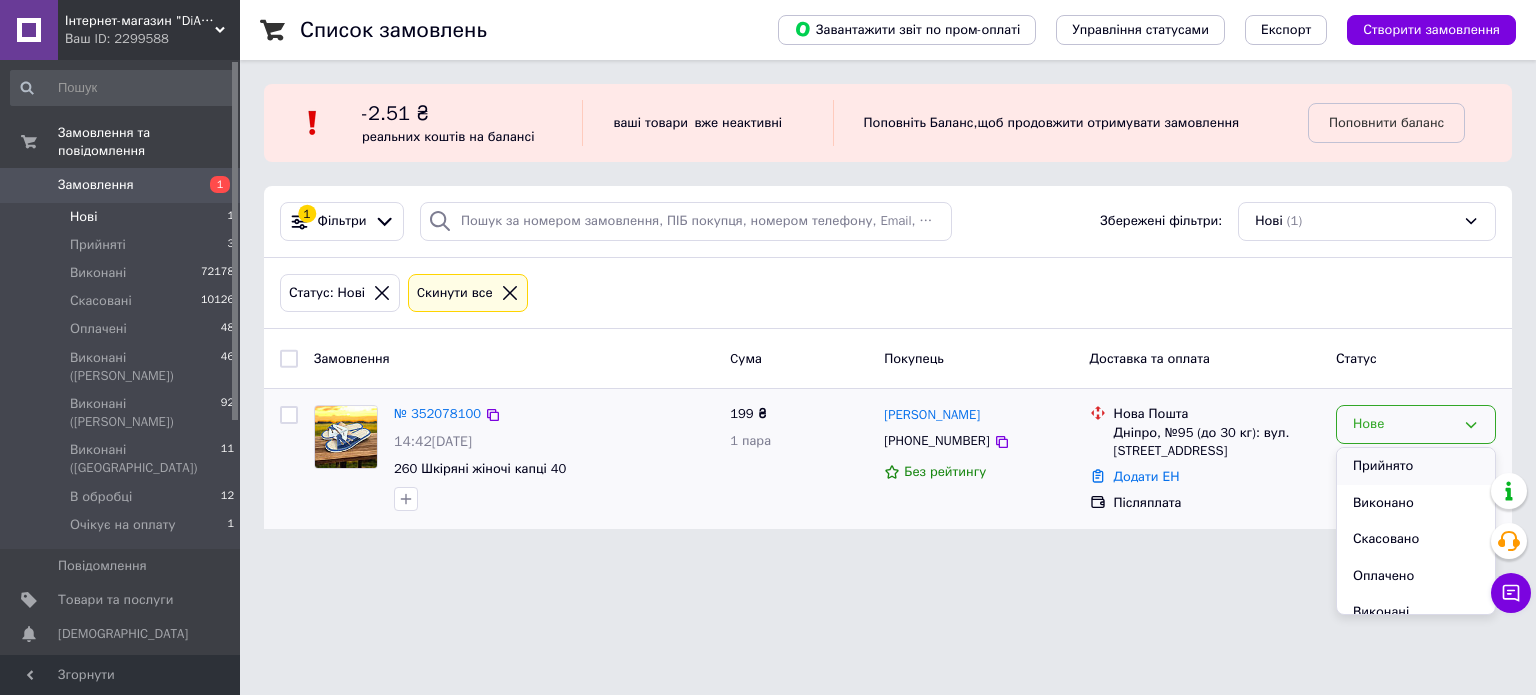 click on "Прийнято" at bounding box center (1416, 466) 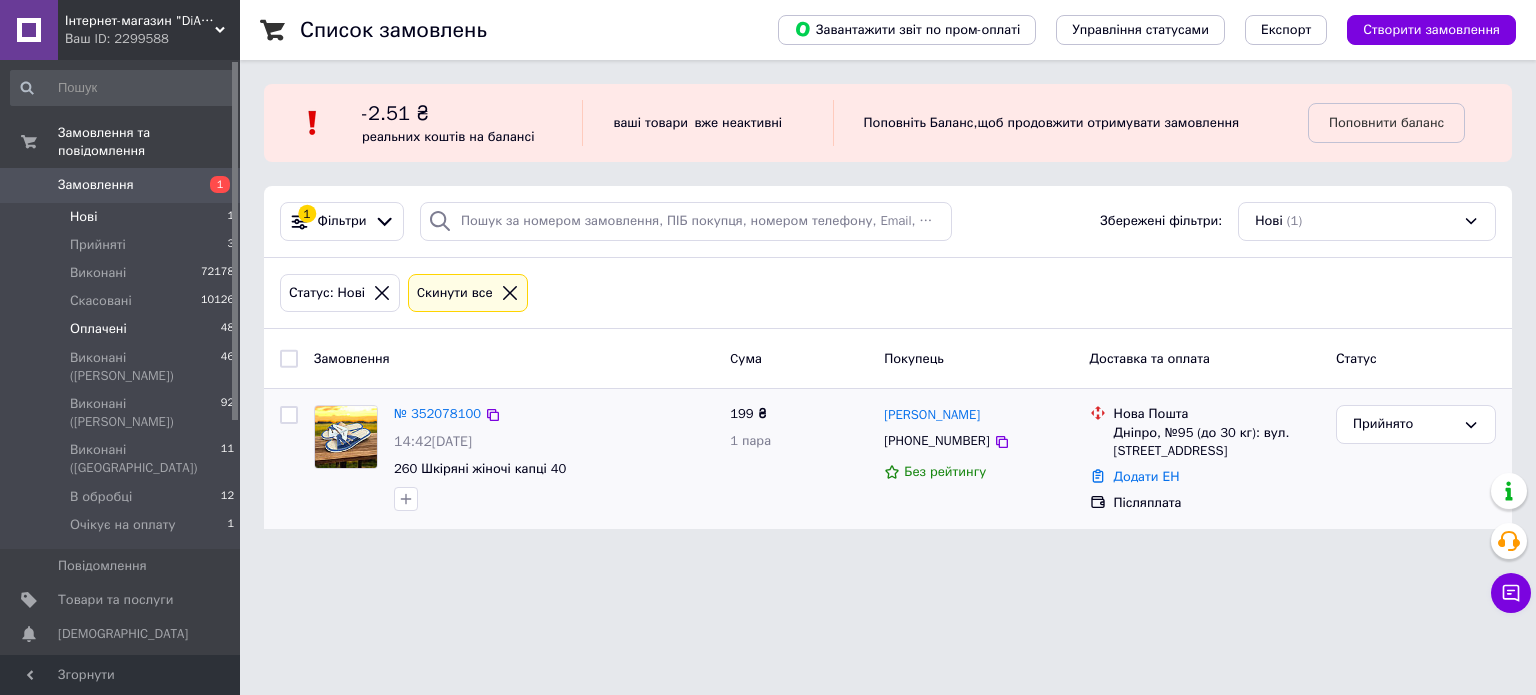 click on "Оплачені" at bounding box center (98, 329) 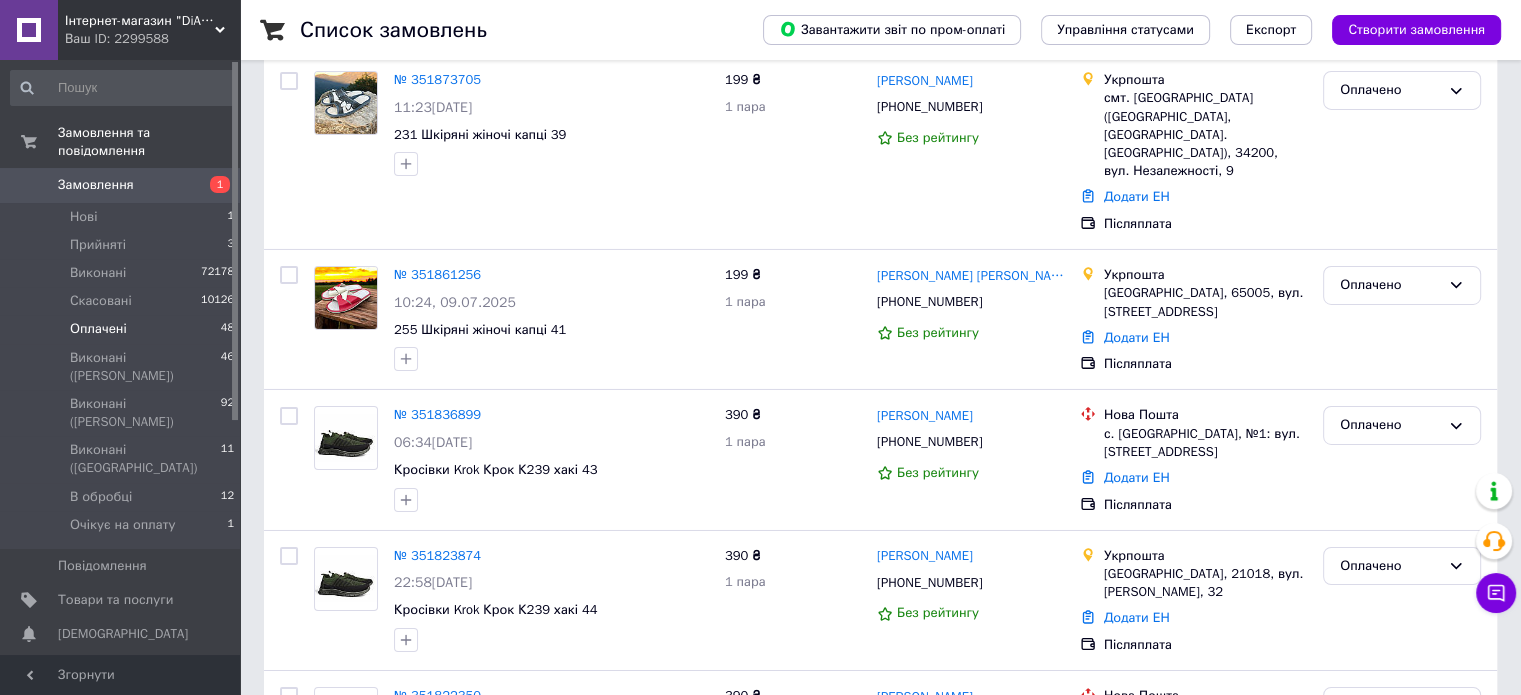 scroll, scrollTop: 7290, scrollLeft: 0, axis: vertical 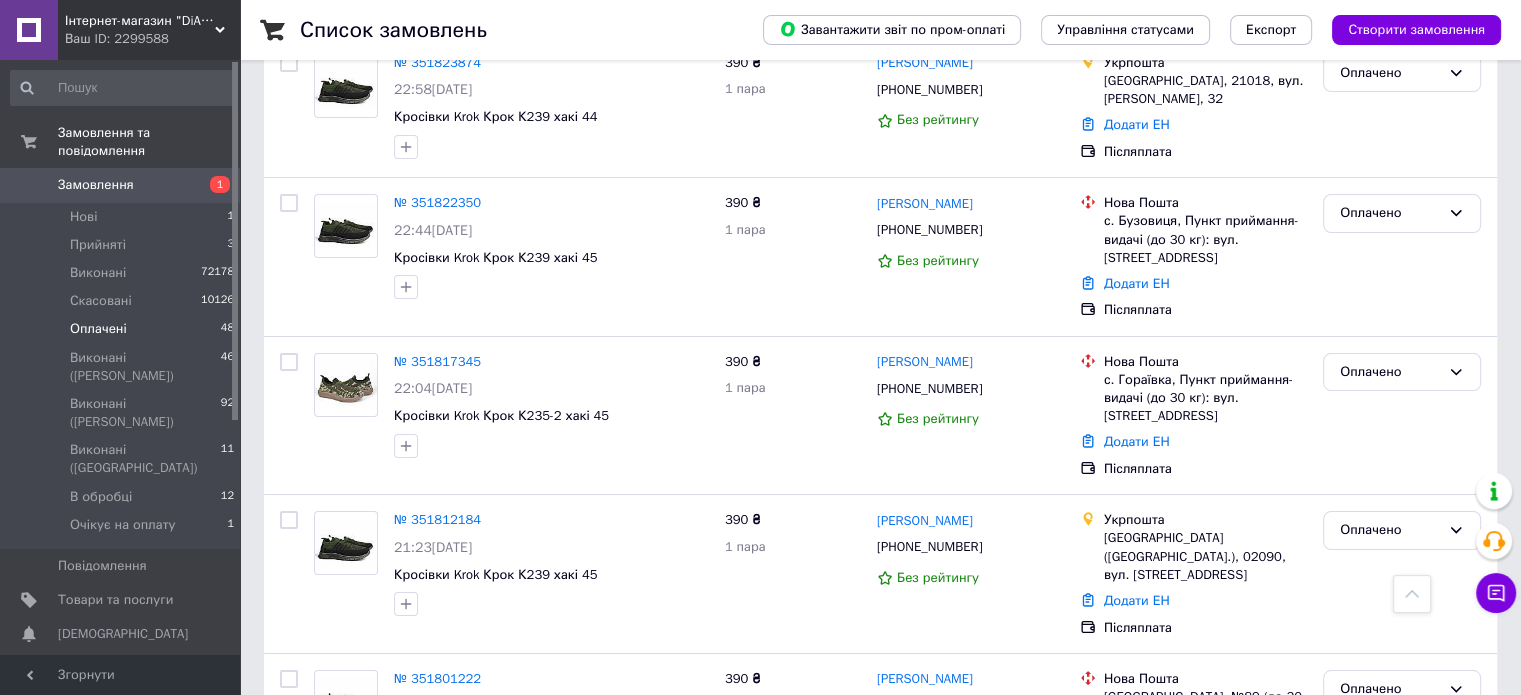 click at bounding box center (289, 819) 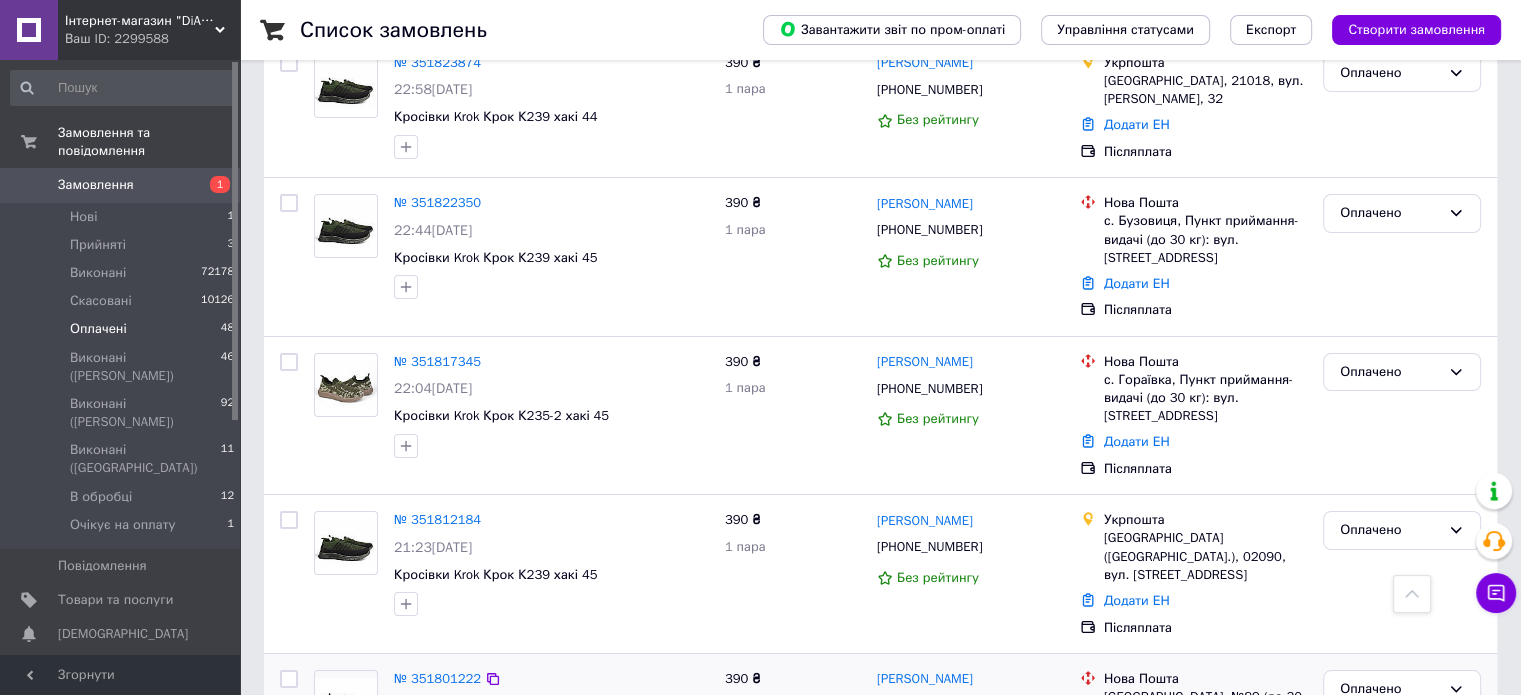 click at bounding box center [289, 679] 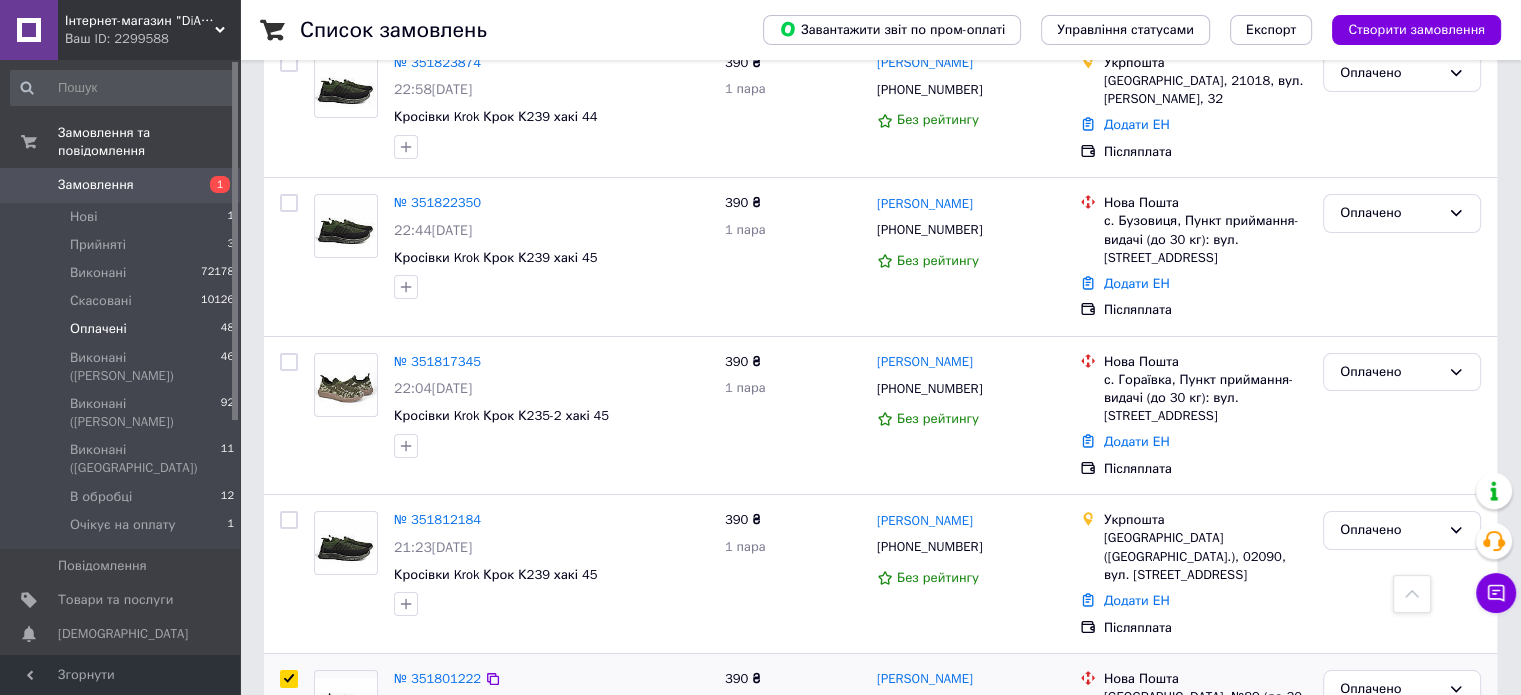 checkbox on "true" 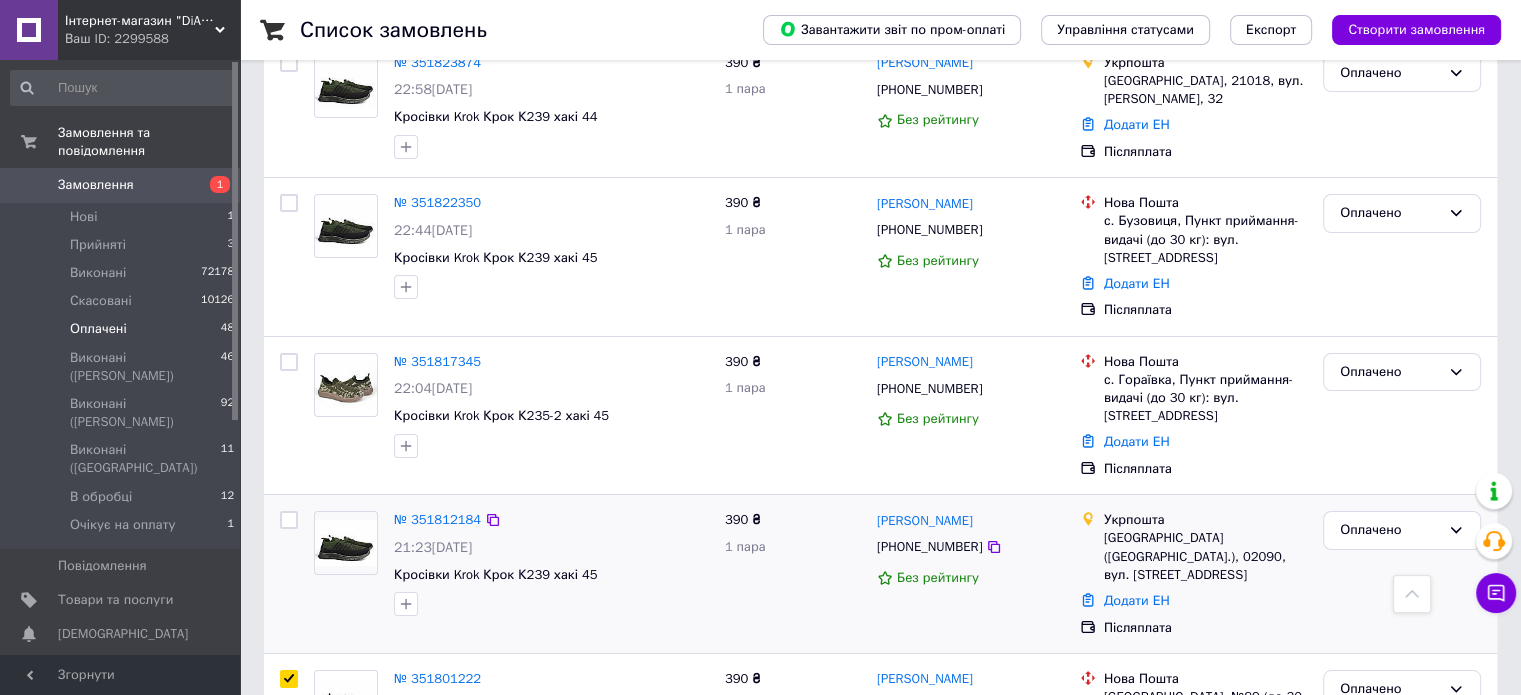 click at bounding box center (289, 520) 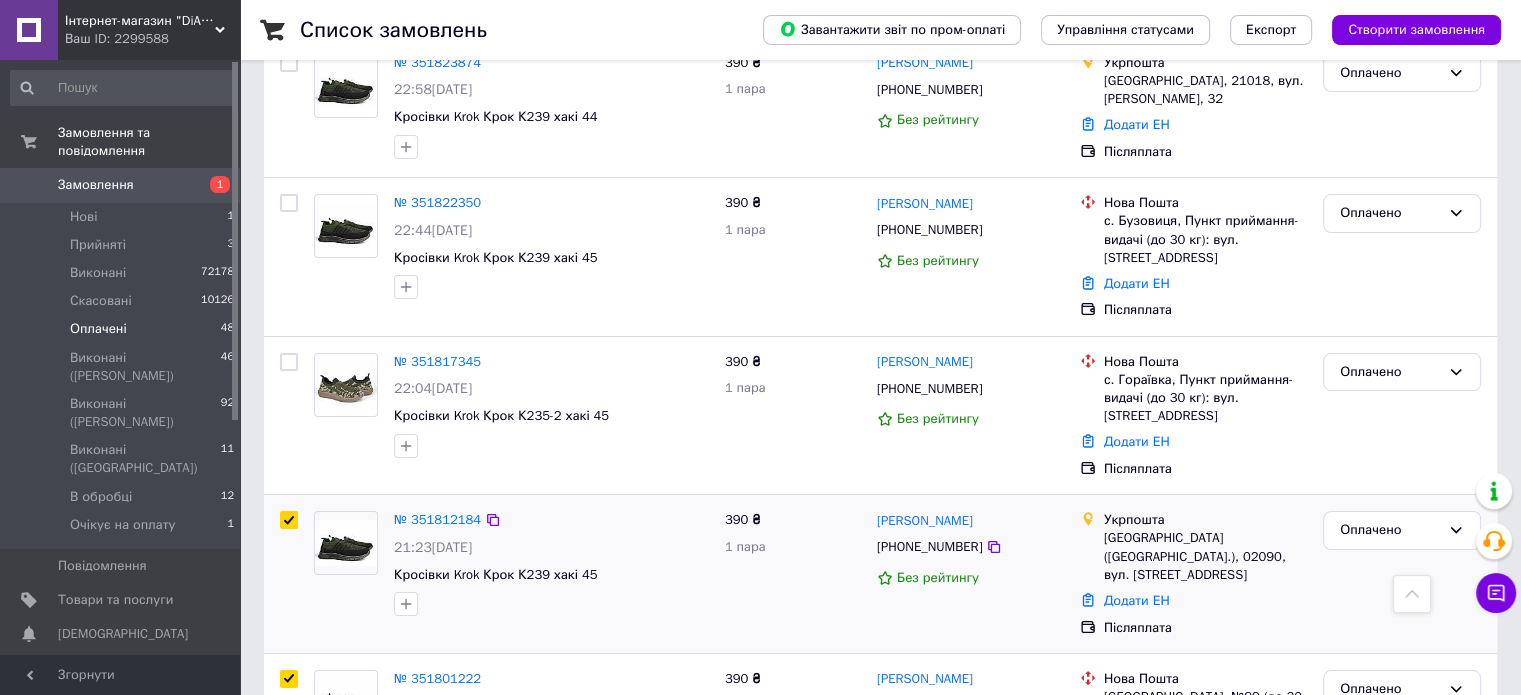 checkbox on "true" 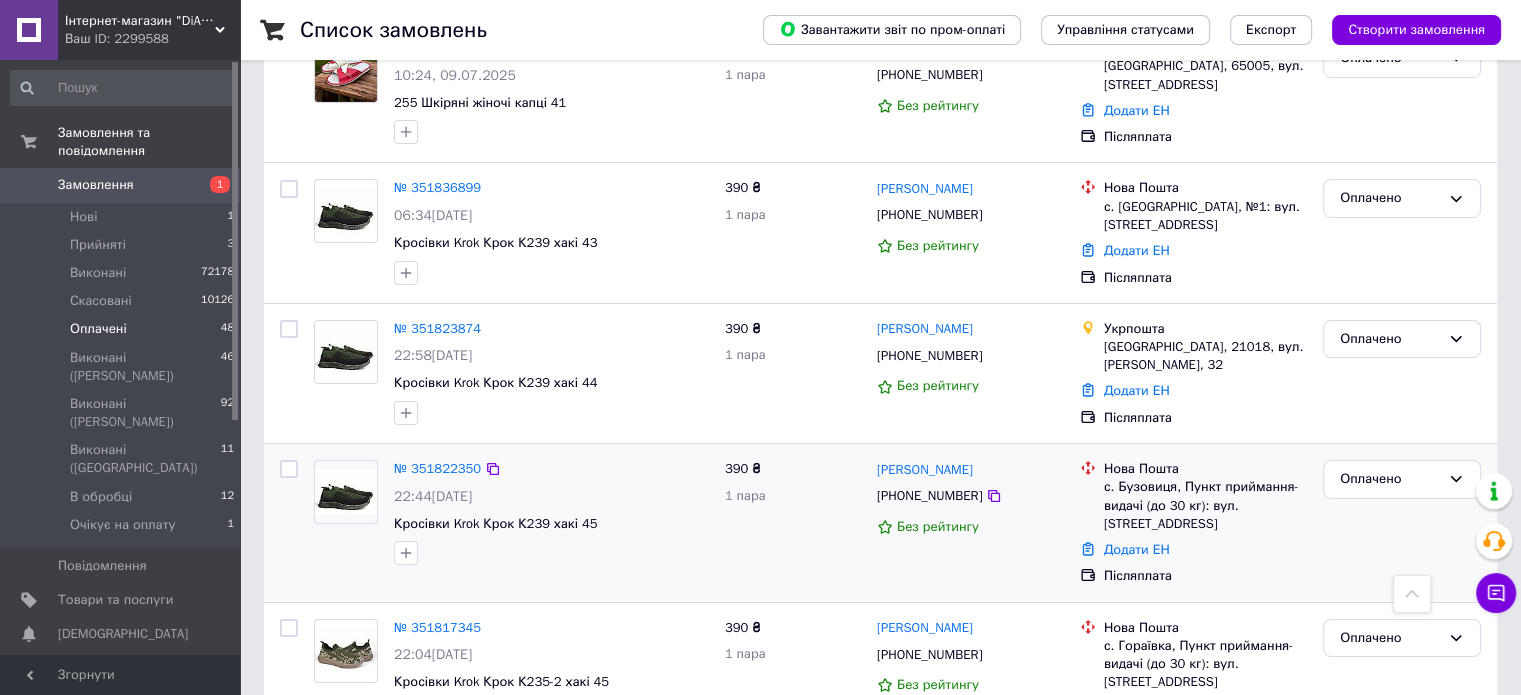 scroll, scrollTop: 6990, scrollLeft: 0, axis: vertical 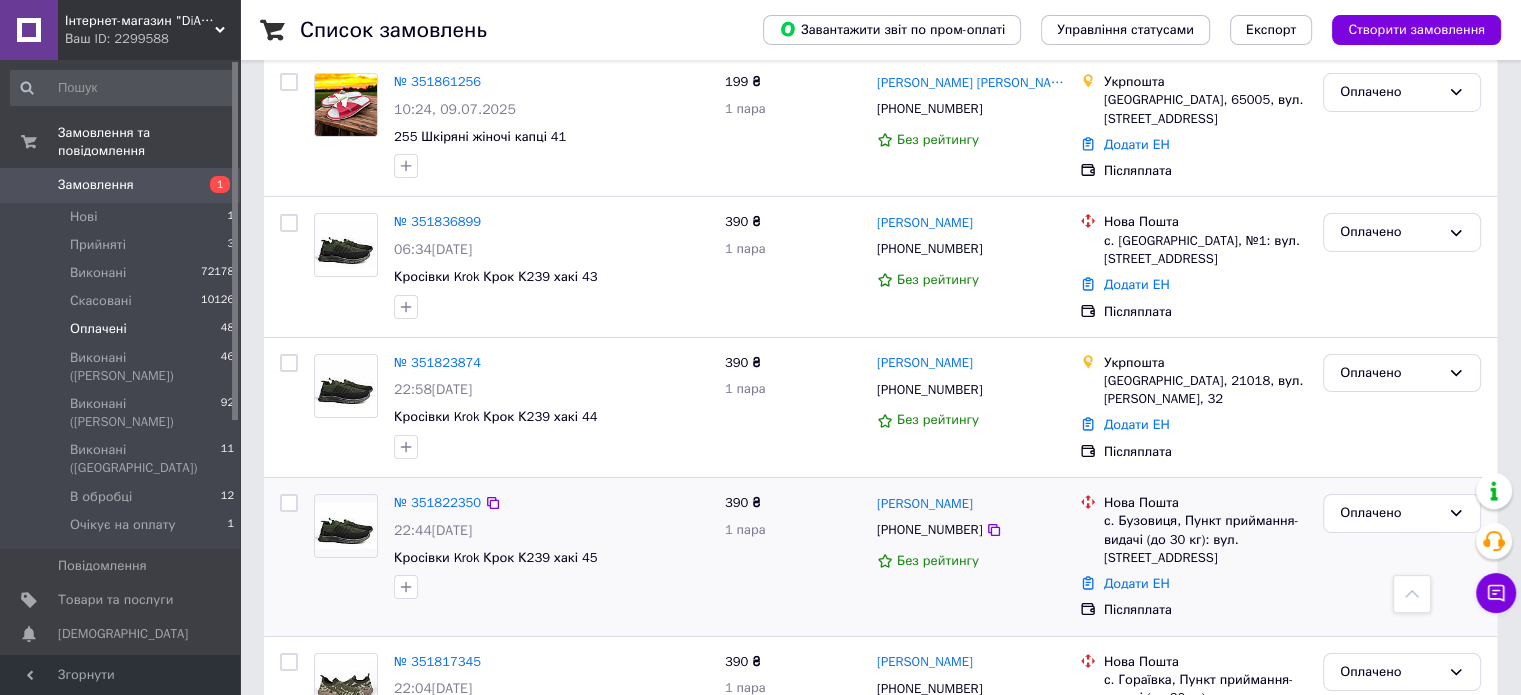 click at bounding box center (289, 503) 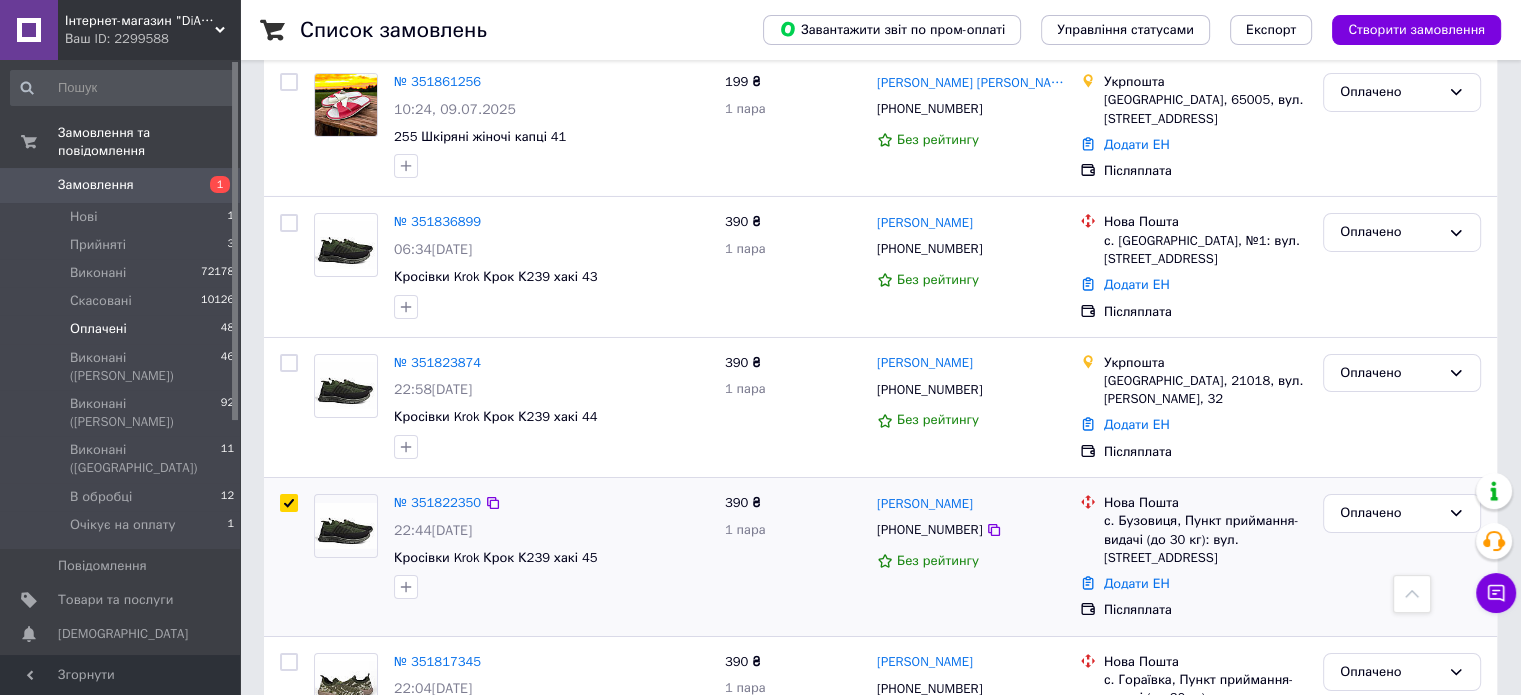checkbox on "true" 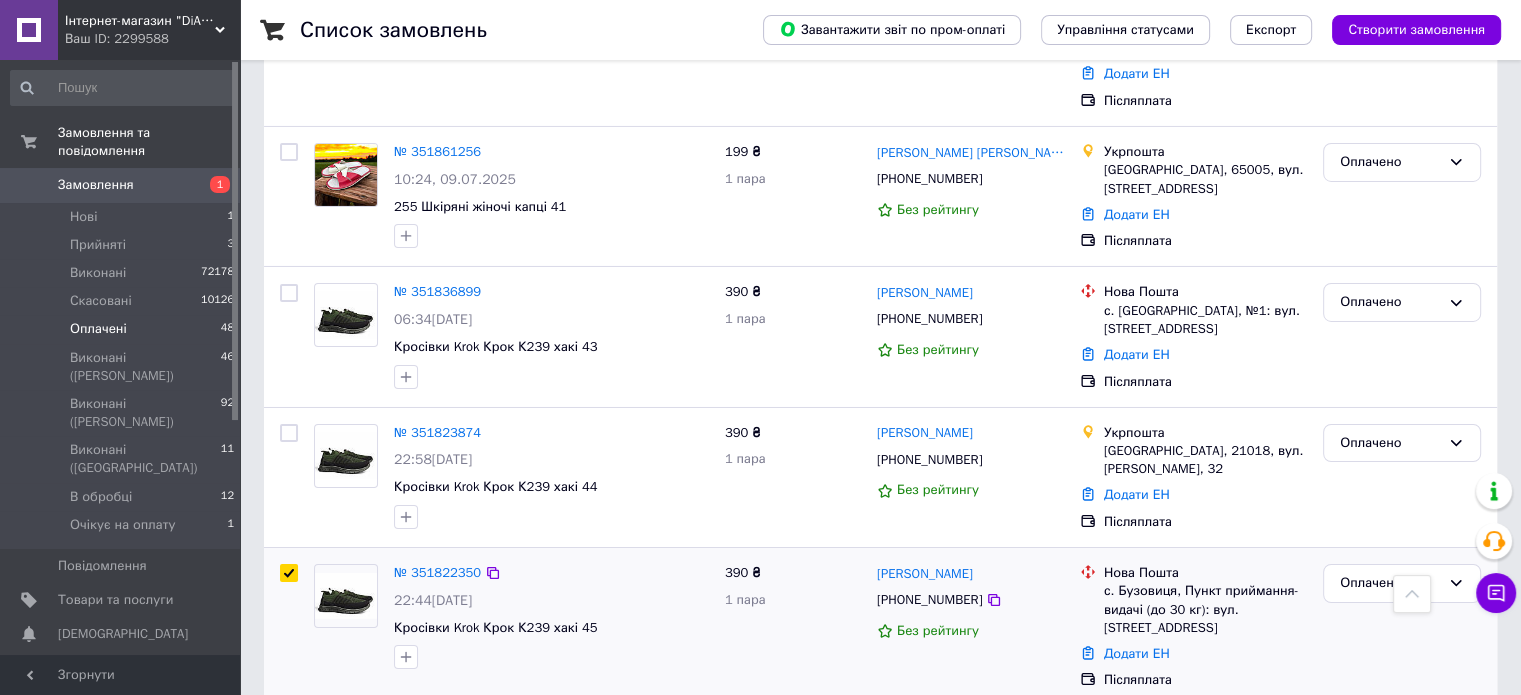 scroll, scrollTop: 6890, scrollLeft: 0, axis: vertical 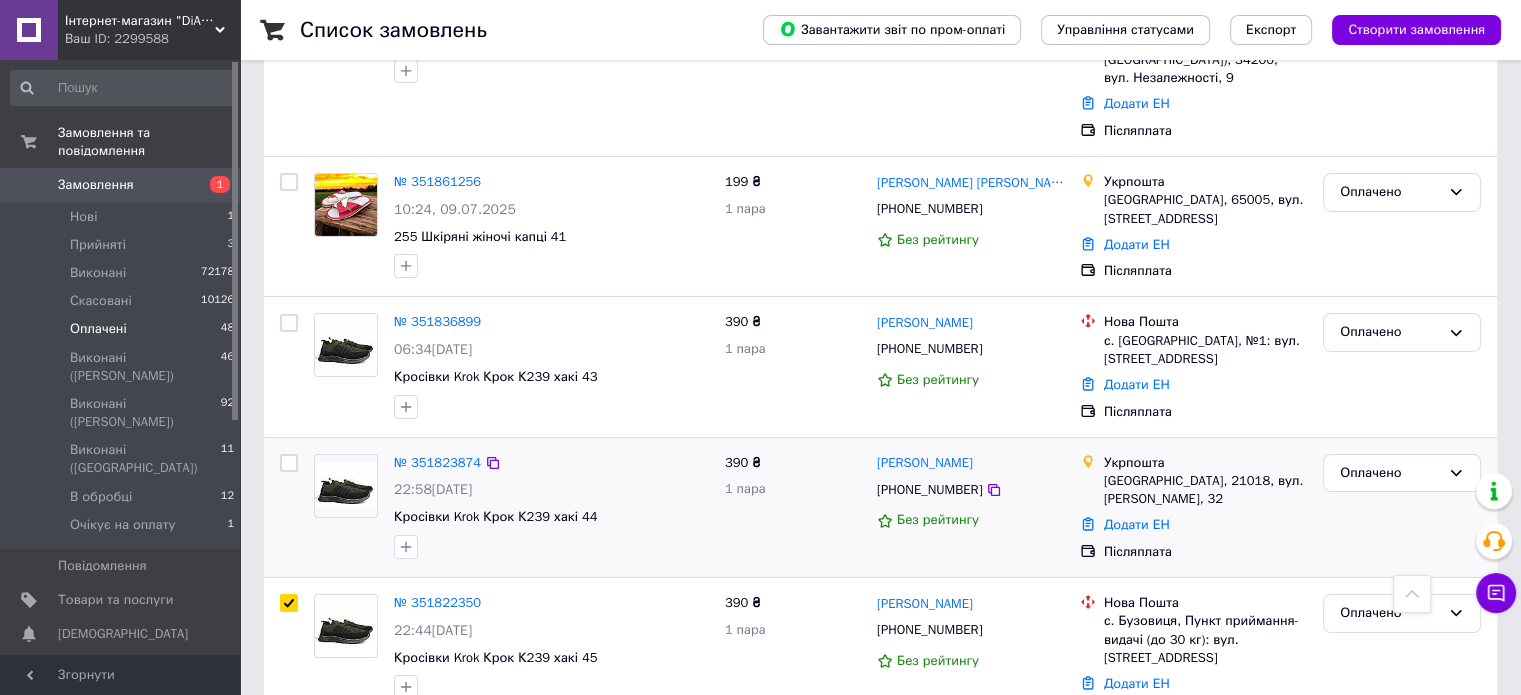 click at bounding box center (289, 463) 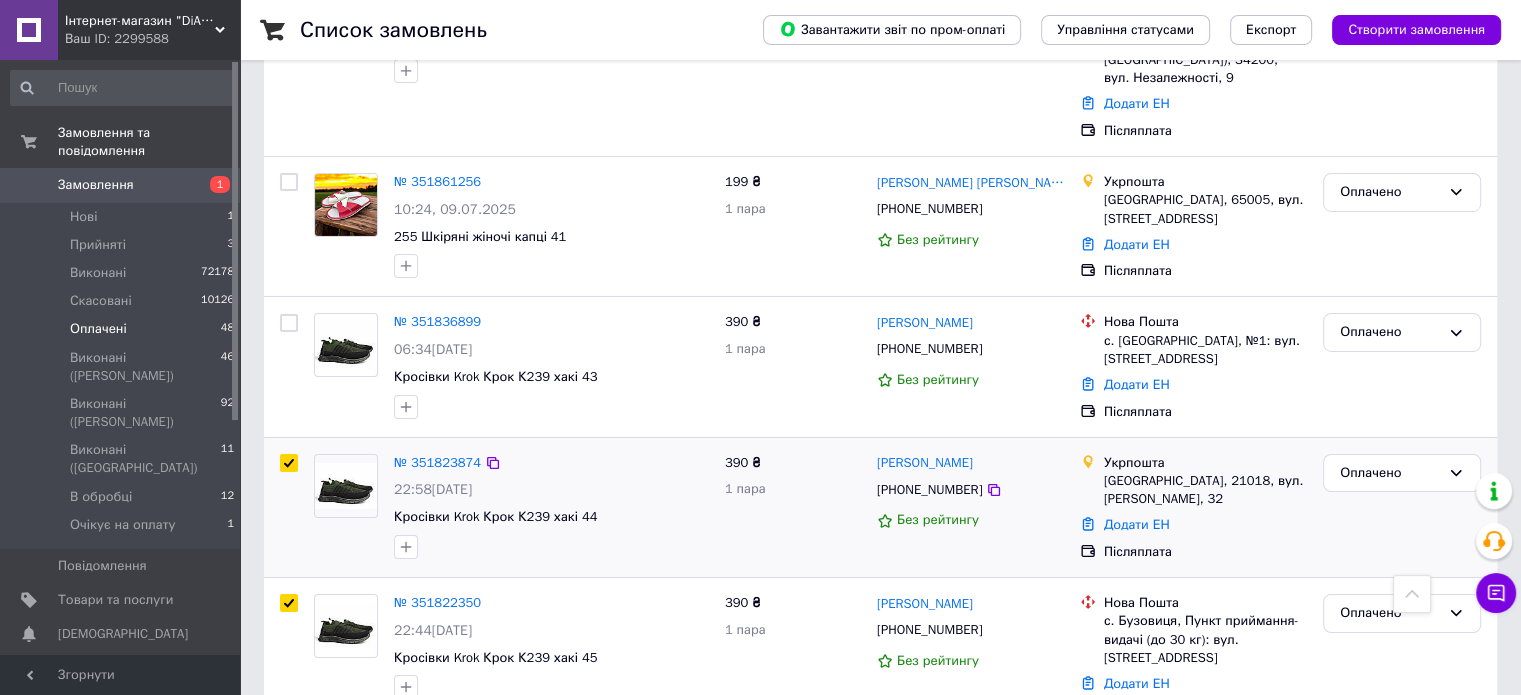 checkbox on "true" 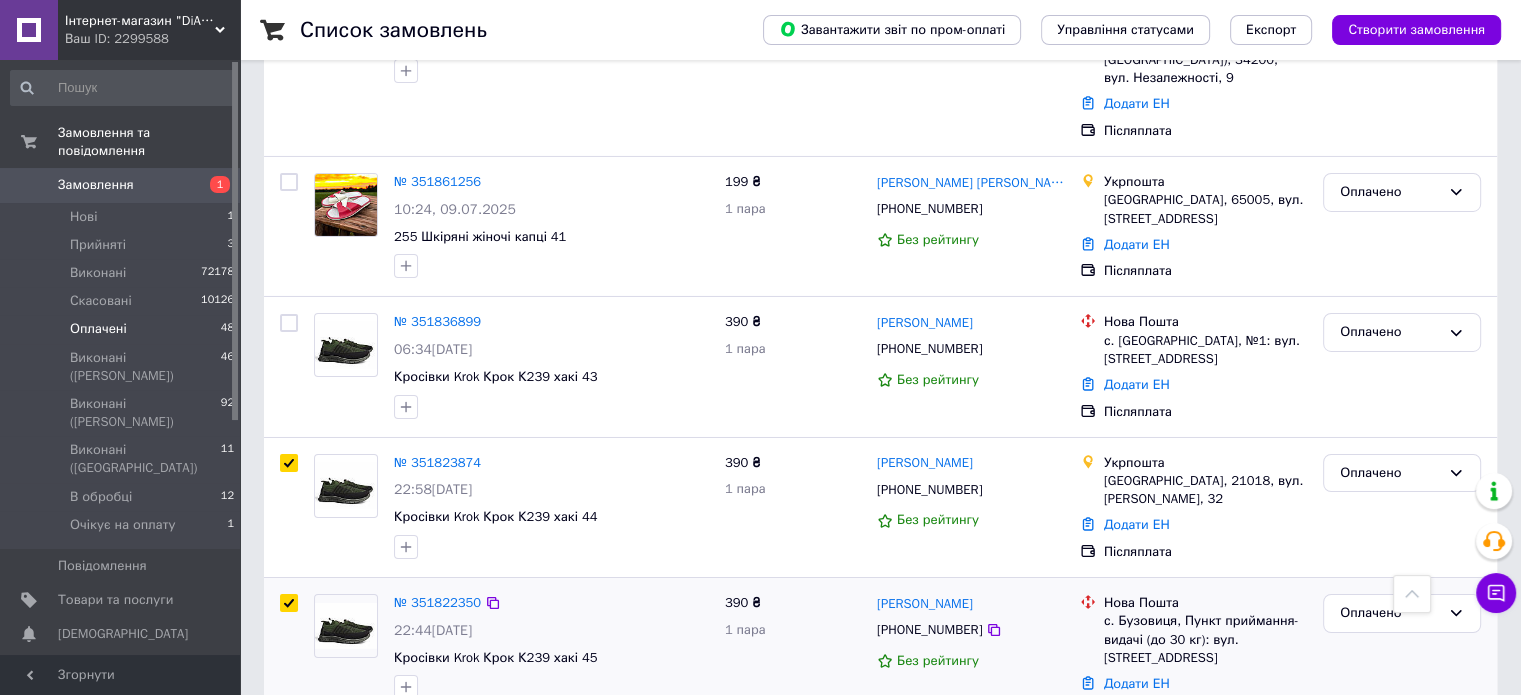 checkbox on "true" 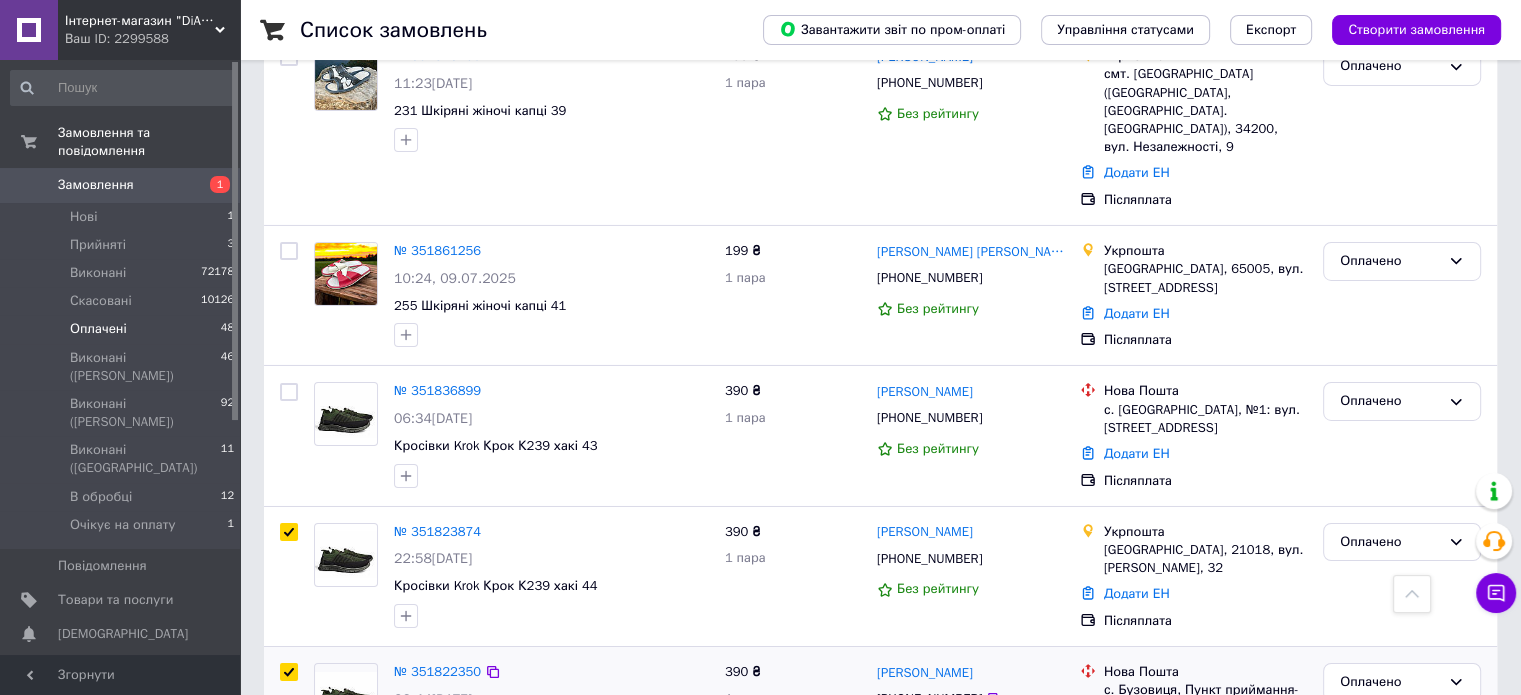 scroll, scrollTop: 6690, scrollLeft: 0, axis: vertical 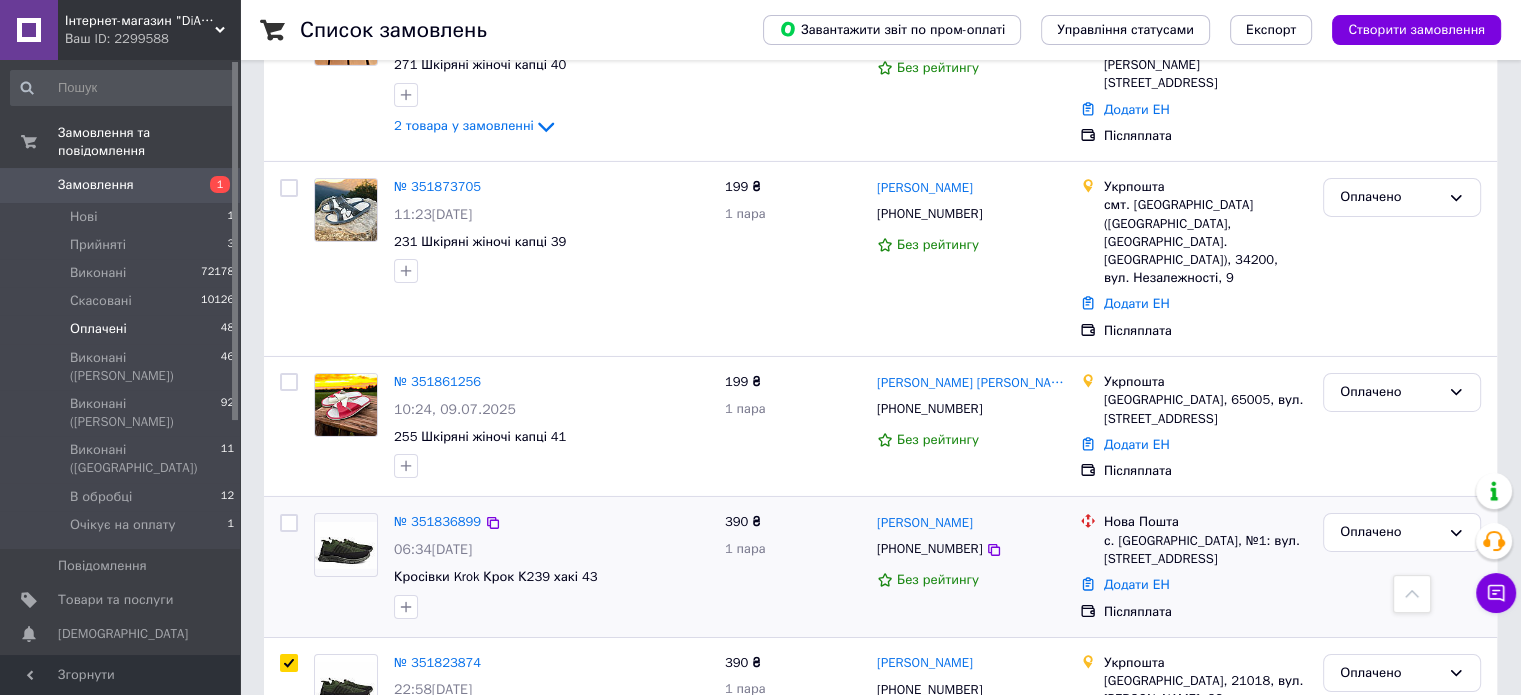 click at bounding box center (289, 523) 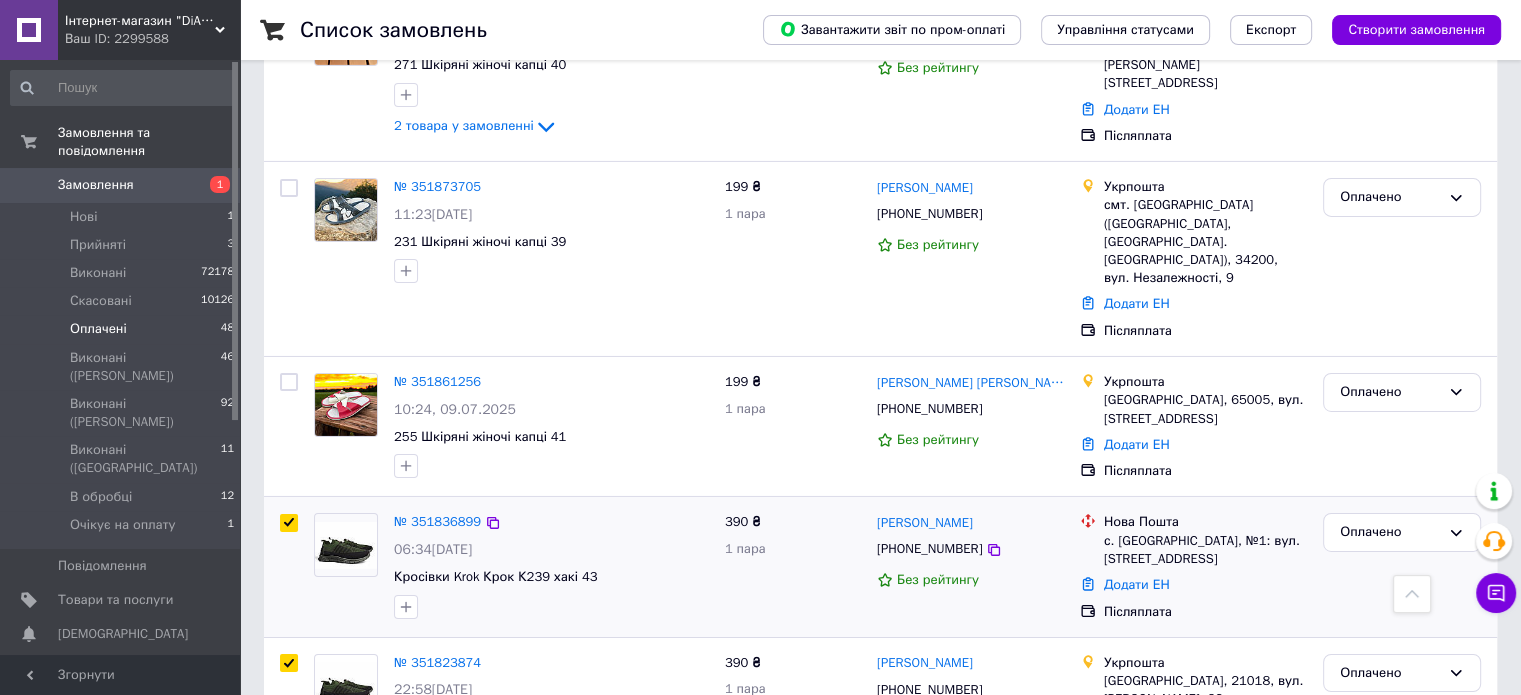 checkbox on "true" 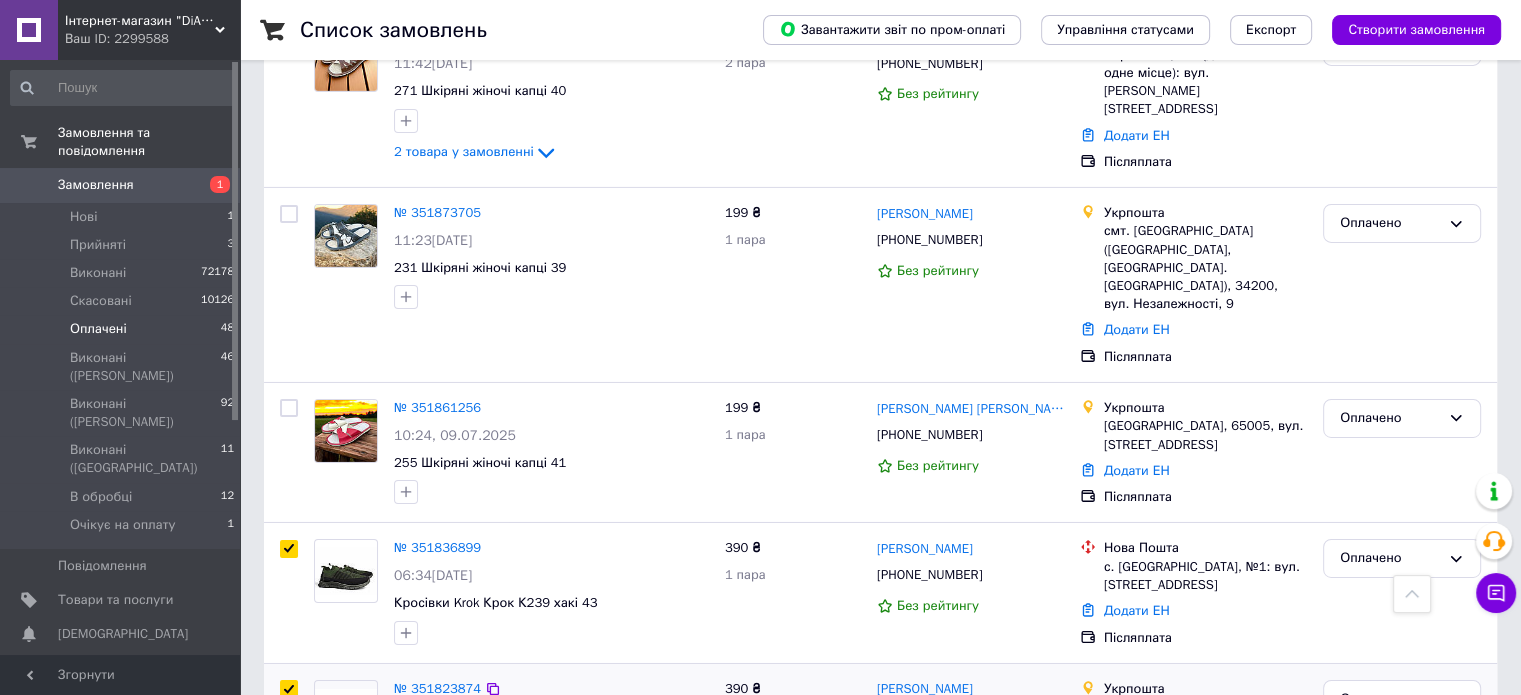 scroll, scrollTop: 6490, scrollLeft: 0, axis: vertical 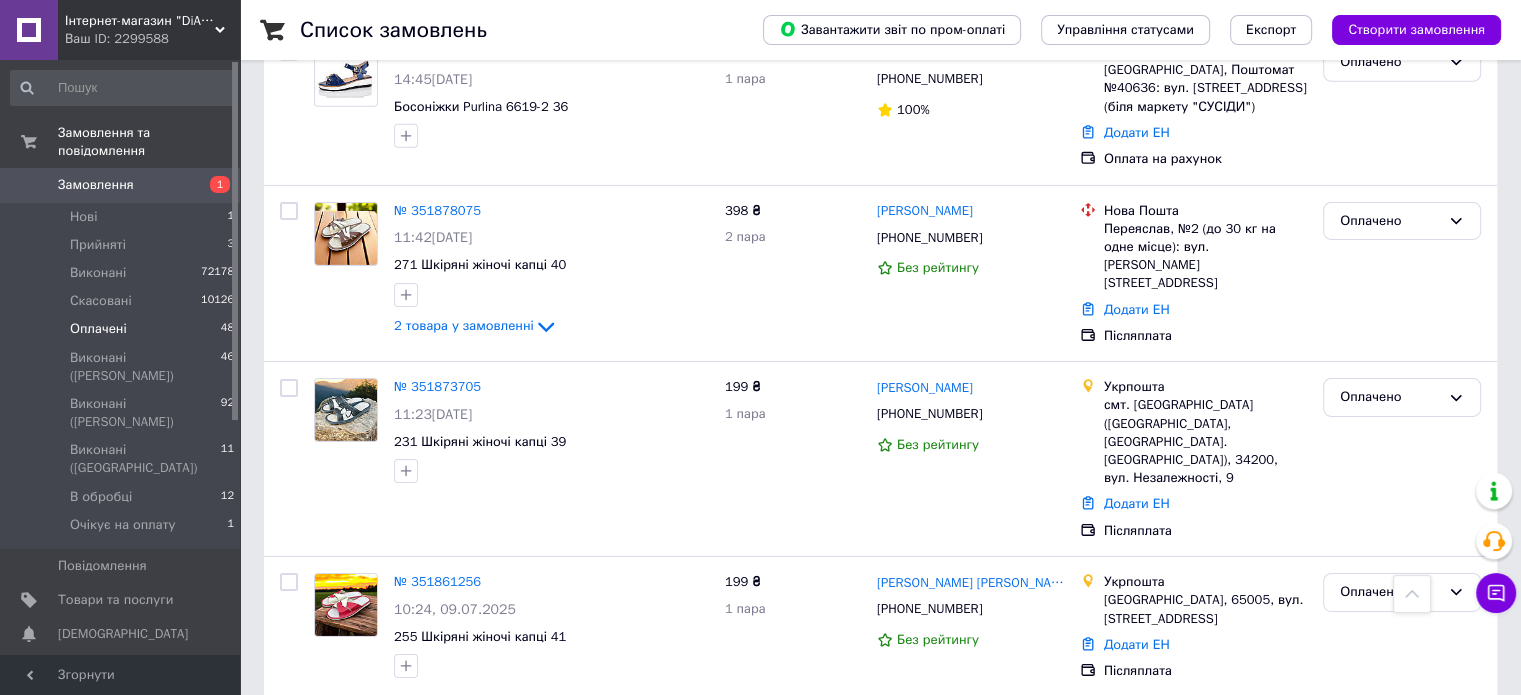 drag, startPoint x: 1415, startPoint y: 588, endPoint x: 1131, endPoint y: 556, distance: 285.79712 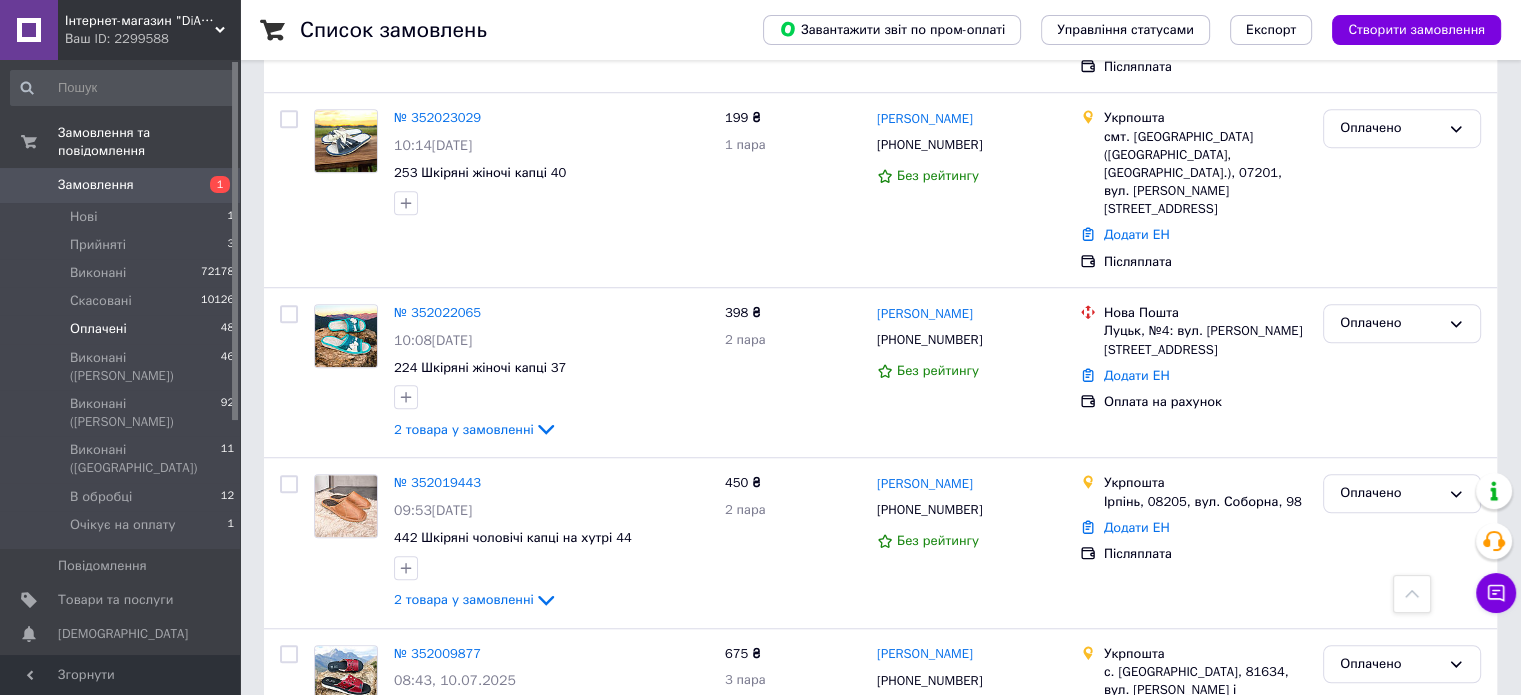scroll, scrollTop: 0, scrollLeft: 0, axis: both 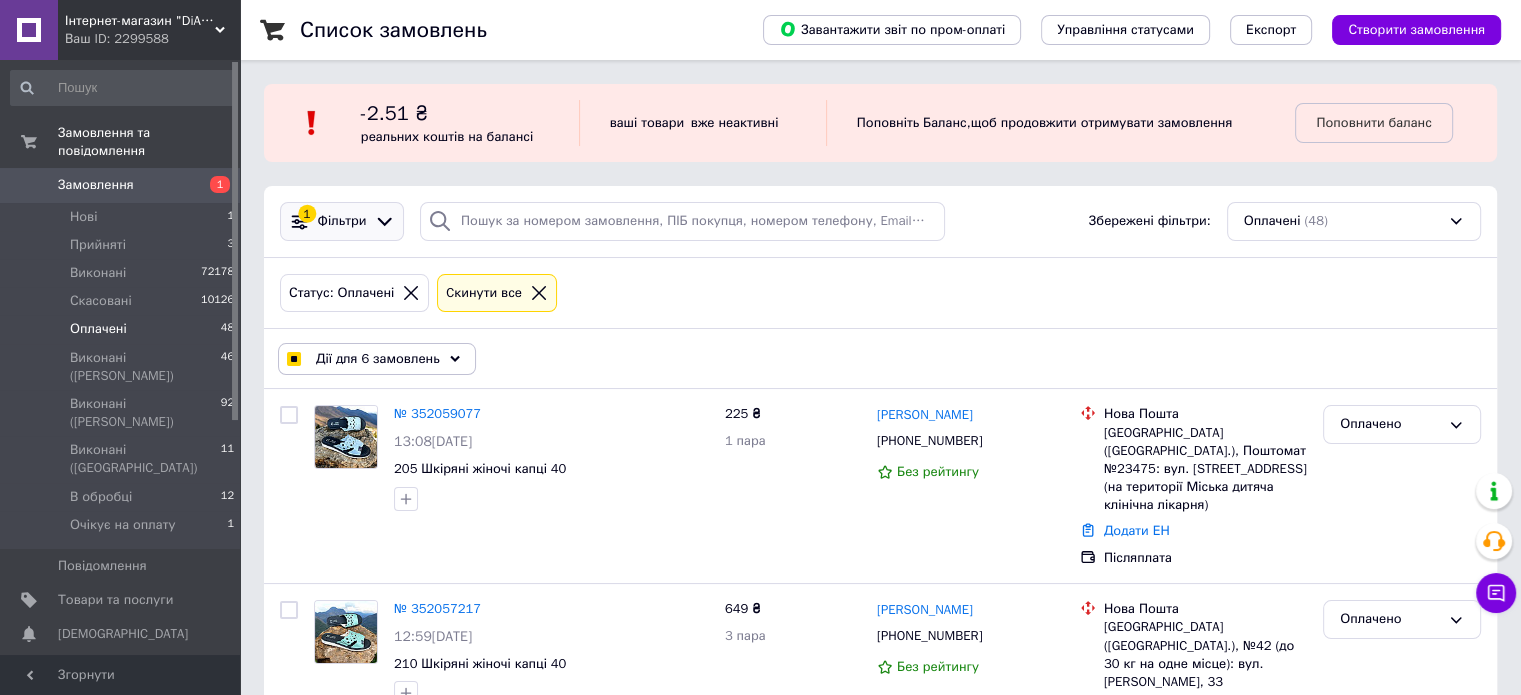 click 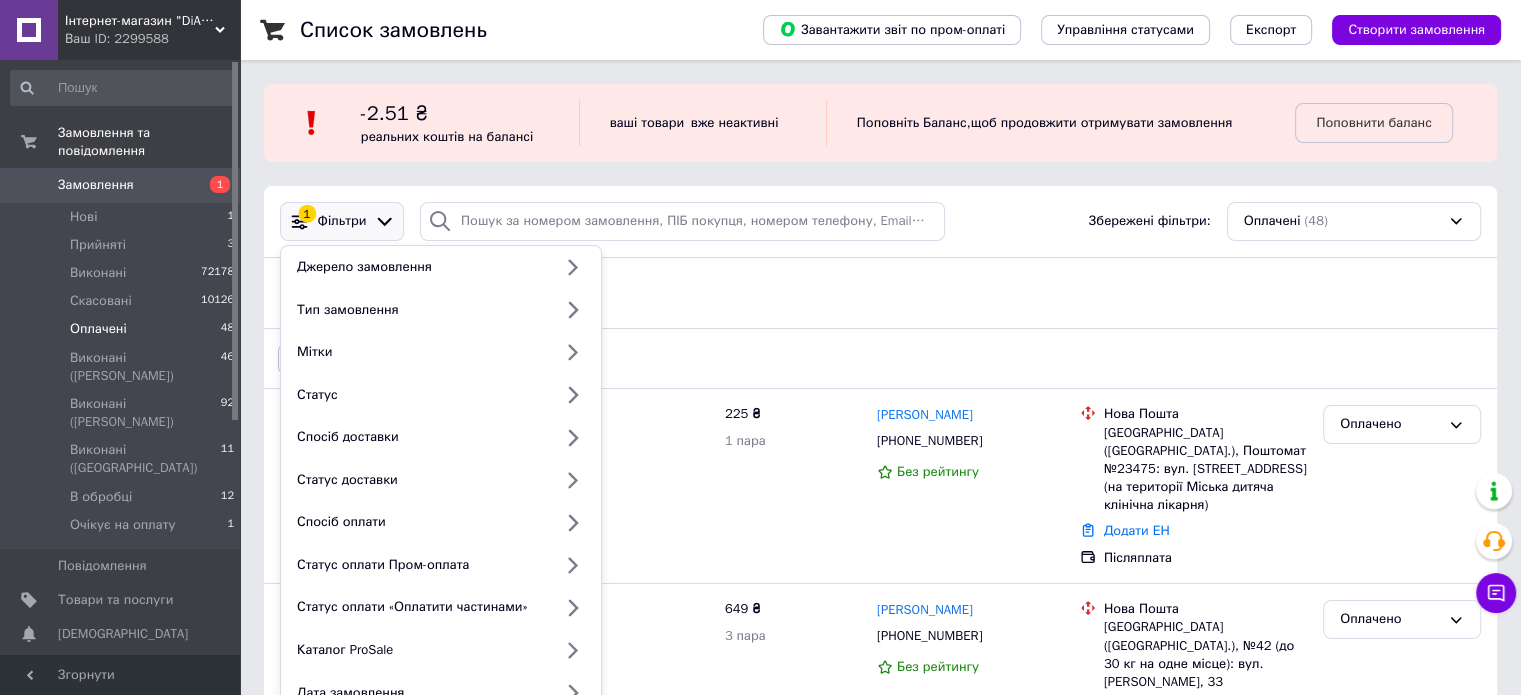 click on "Статус: Оплачені Cкинути все" at bounding box center (880, 293) 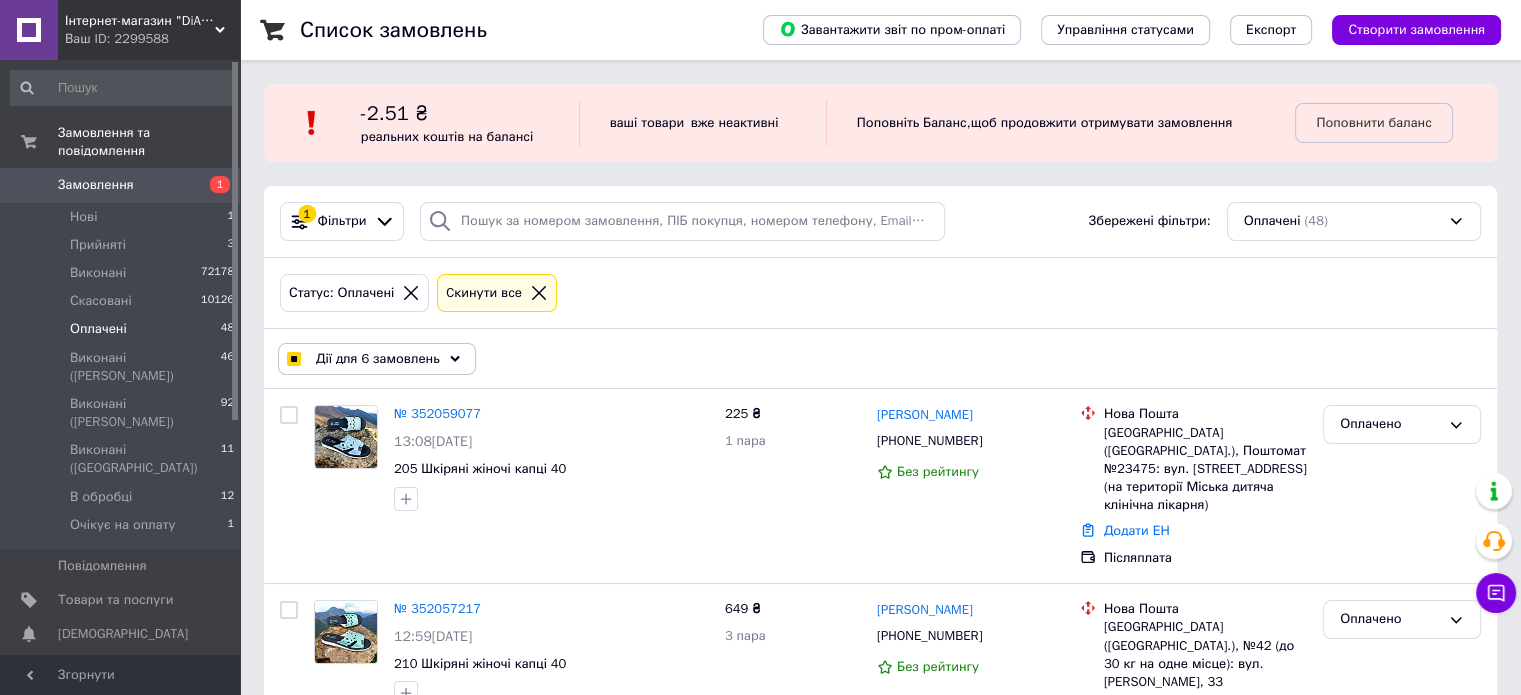 click 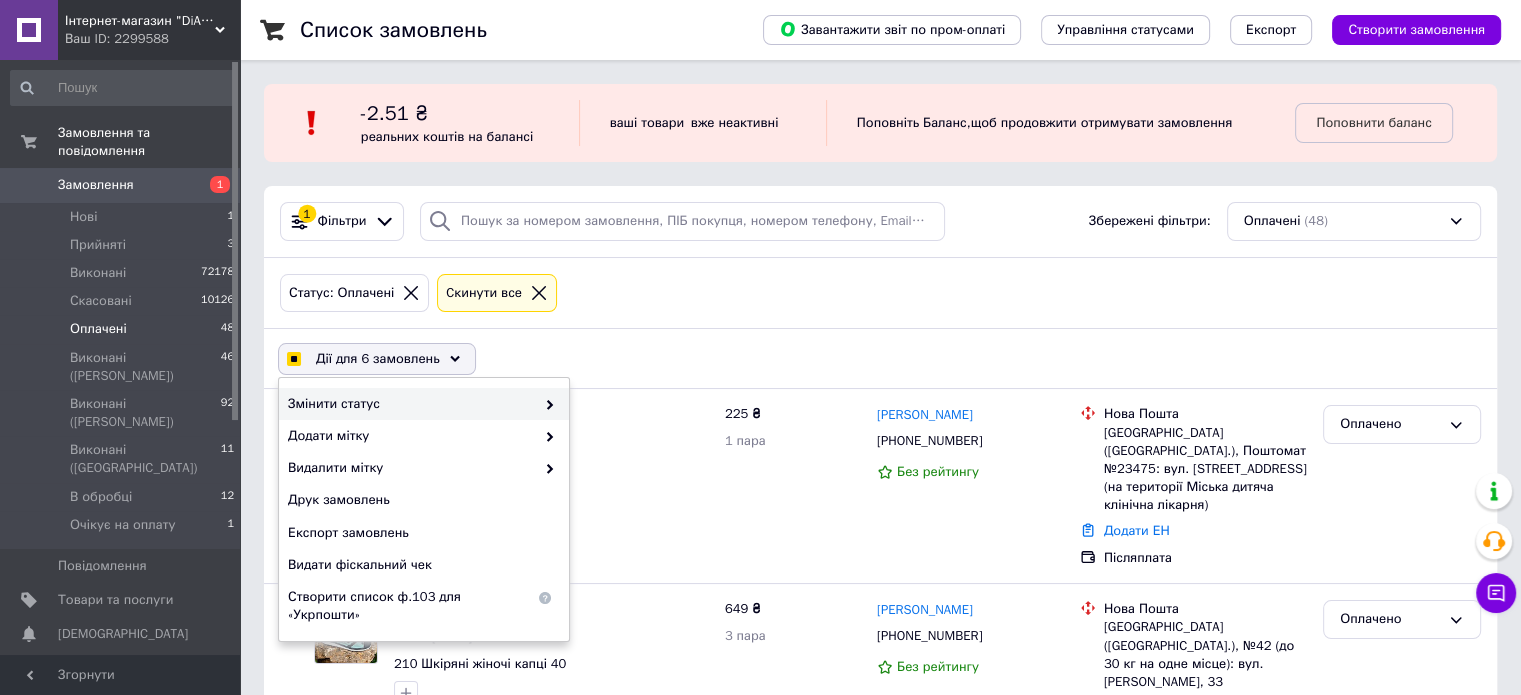 click on "Змінити статус" at bounding box center (411, 404) 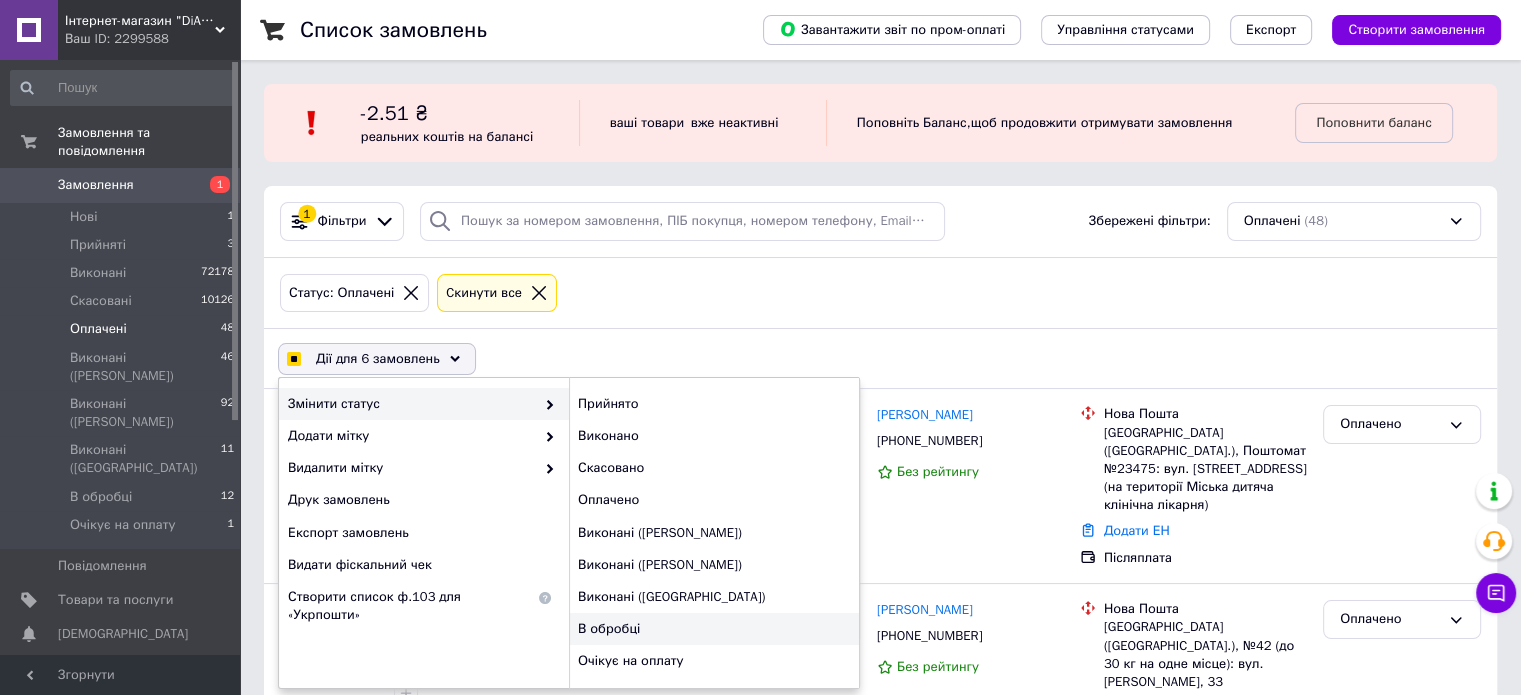 checkbox on "true" 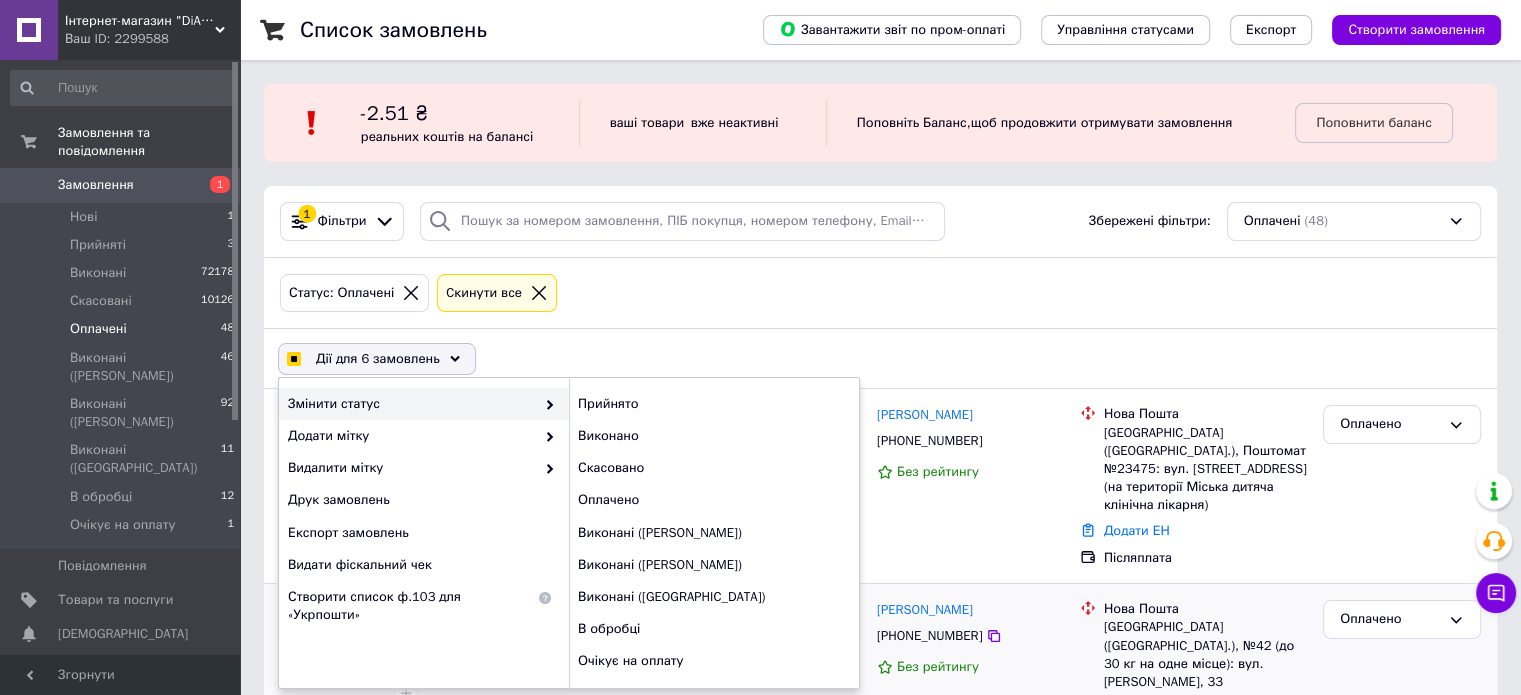 checkbox on "false" 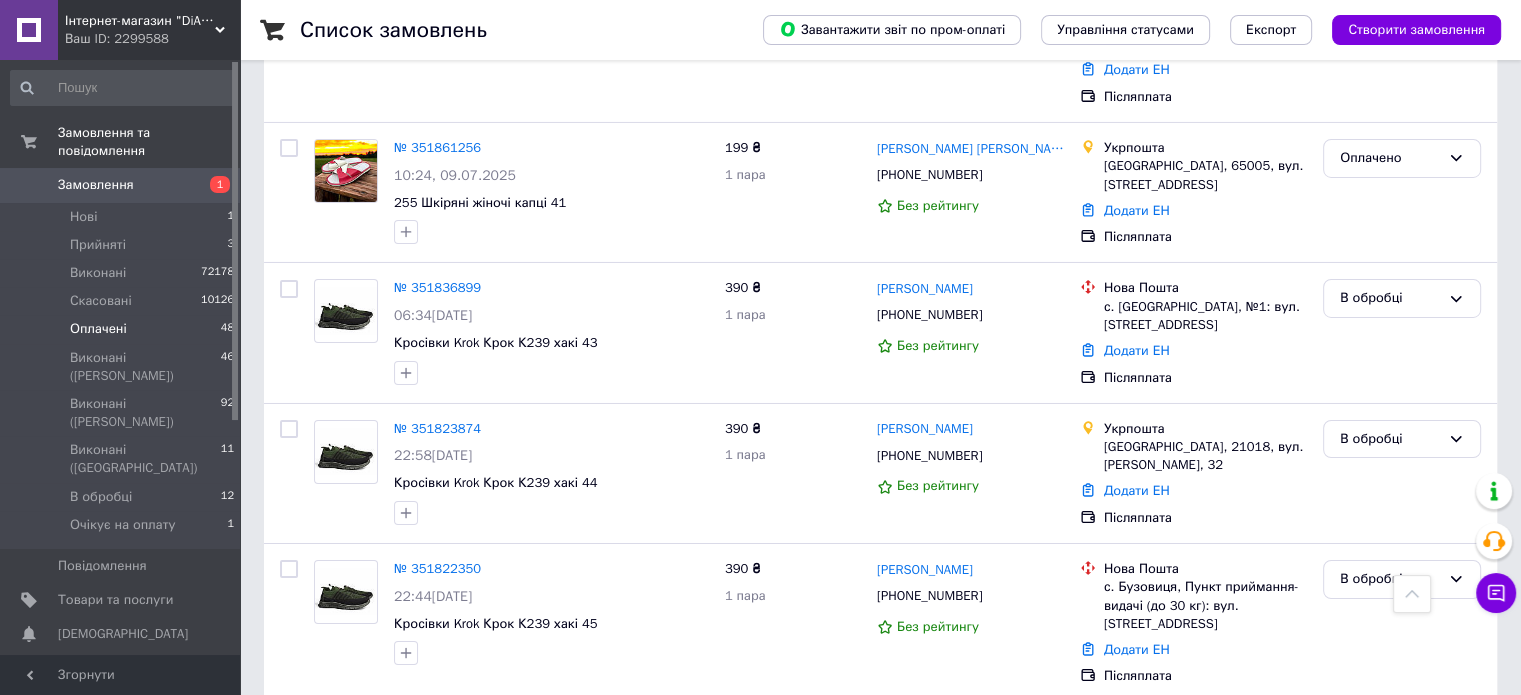 scroll, scrollTop: 6890, scrollLeft: 0, axis: vertical 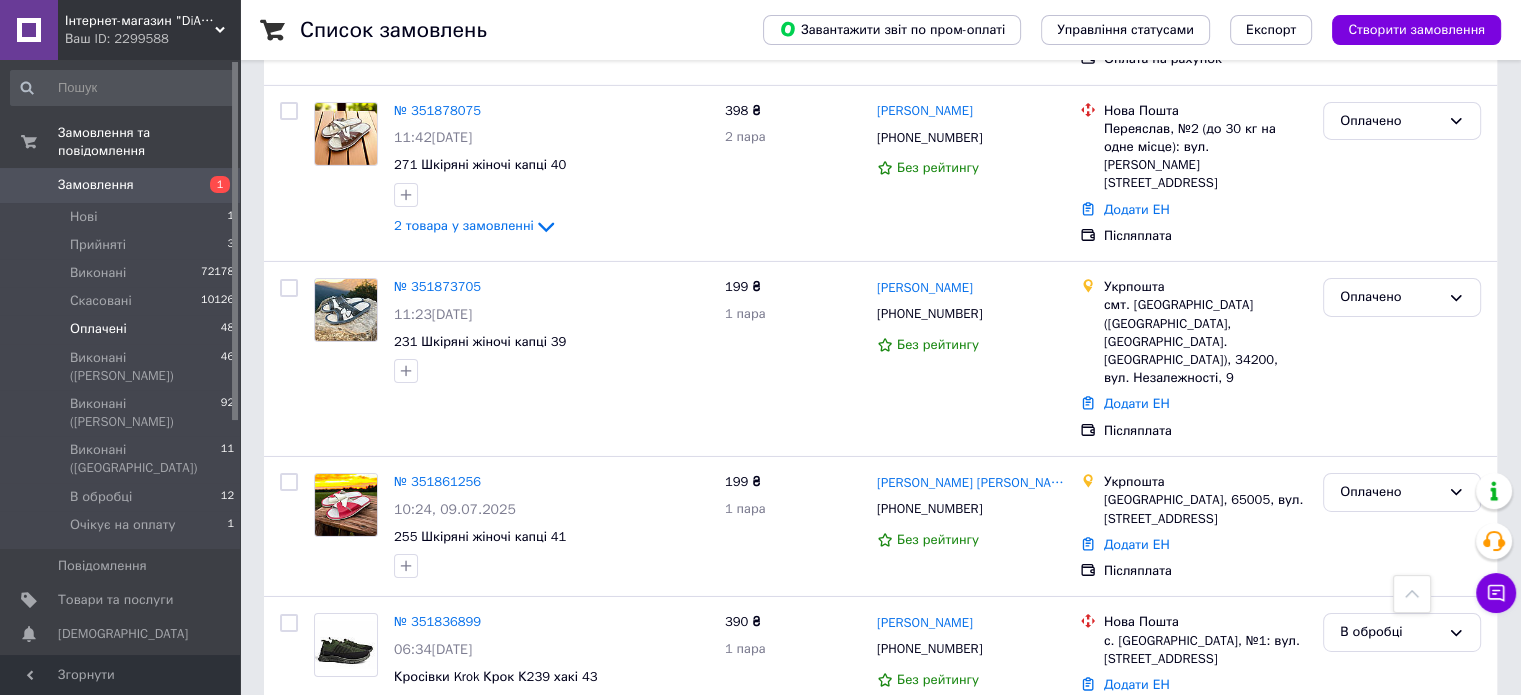drag, startPoint x: 1416, startPoint y: 596, endPoint x: 1148, endPoint y: 524, distance: 277.50314 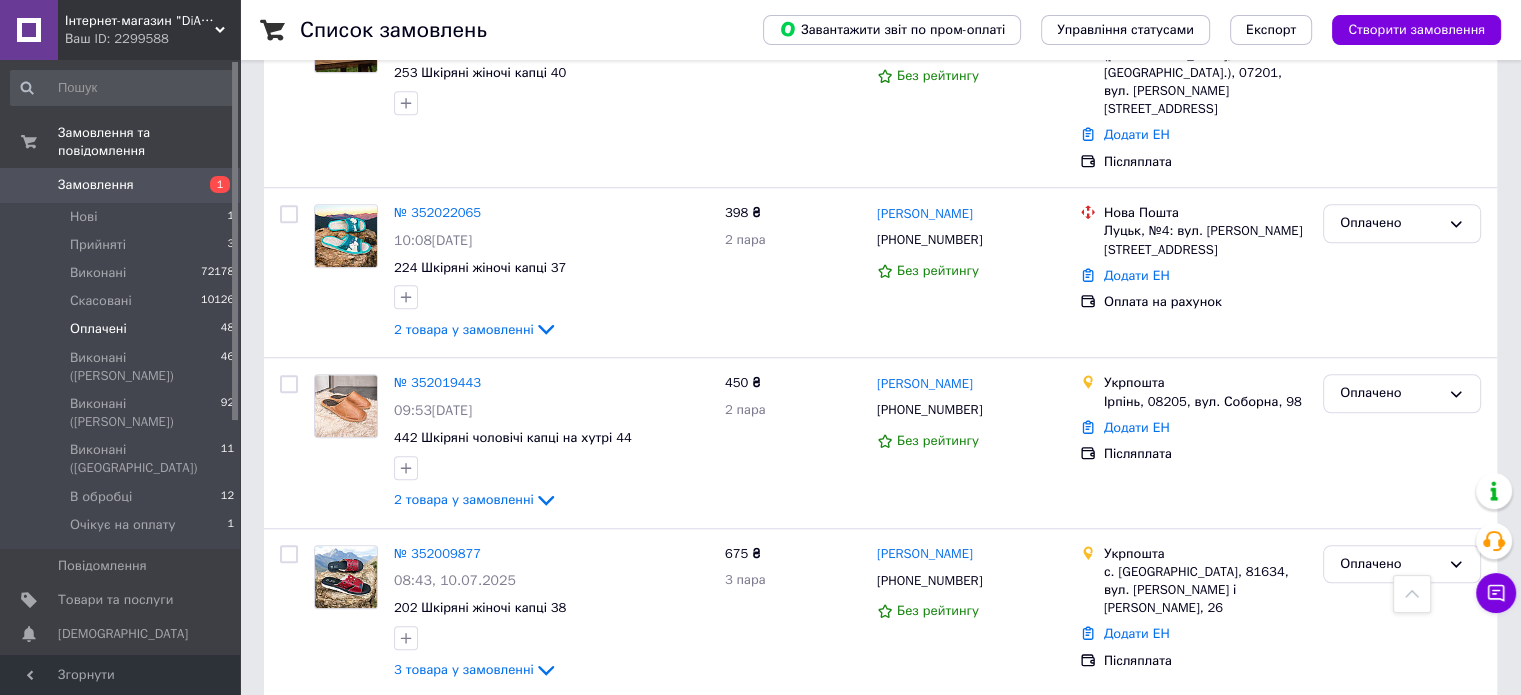 scroll, scrollTop: 0, scrollLeft: 0, axis: both 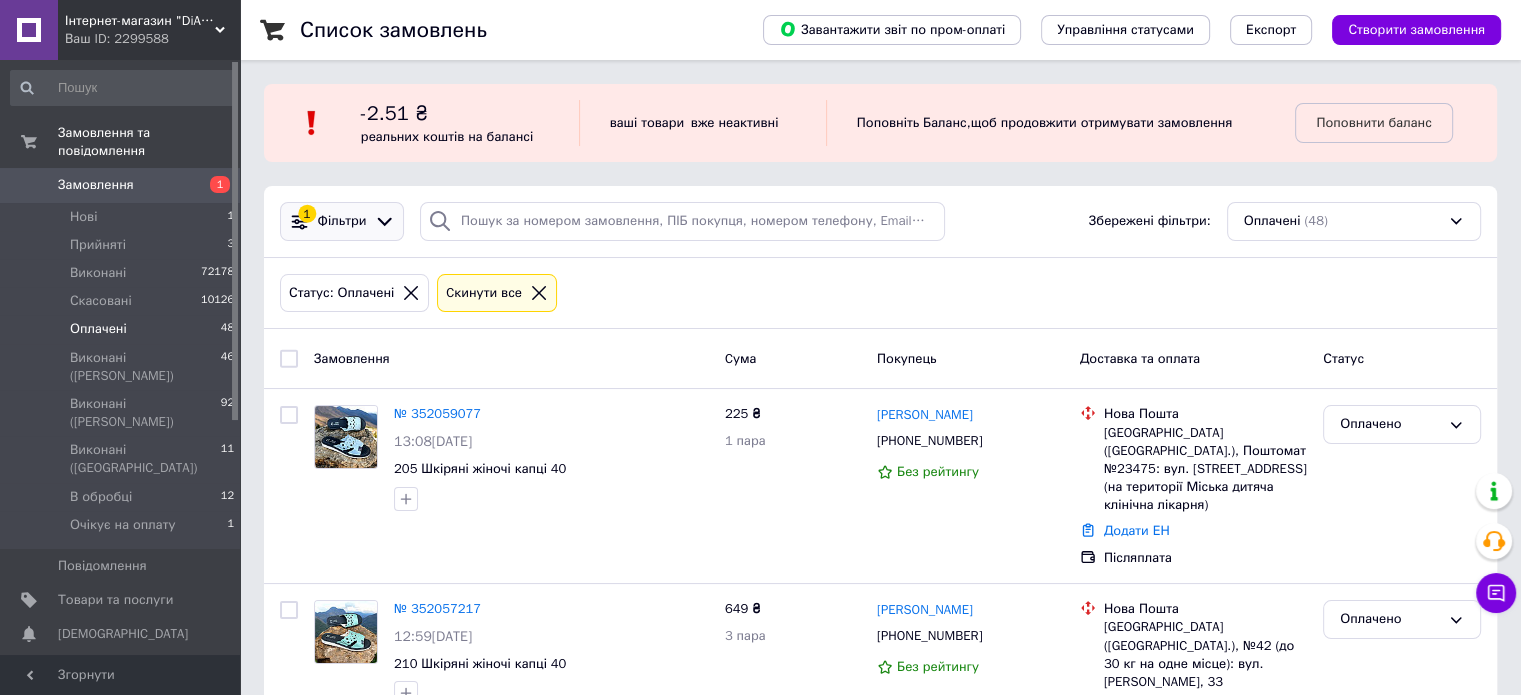 click 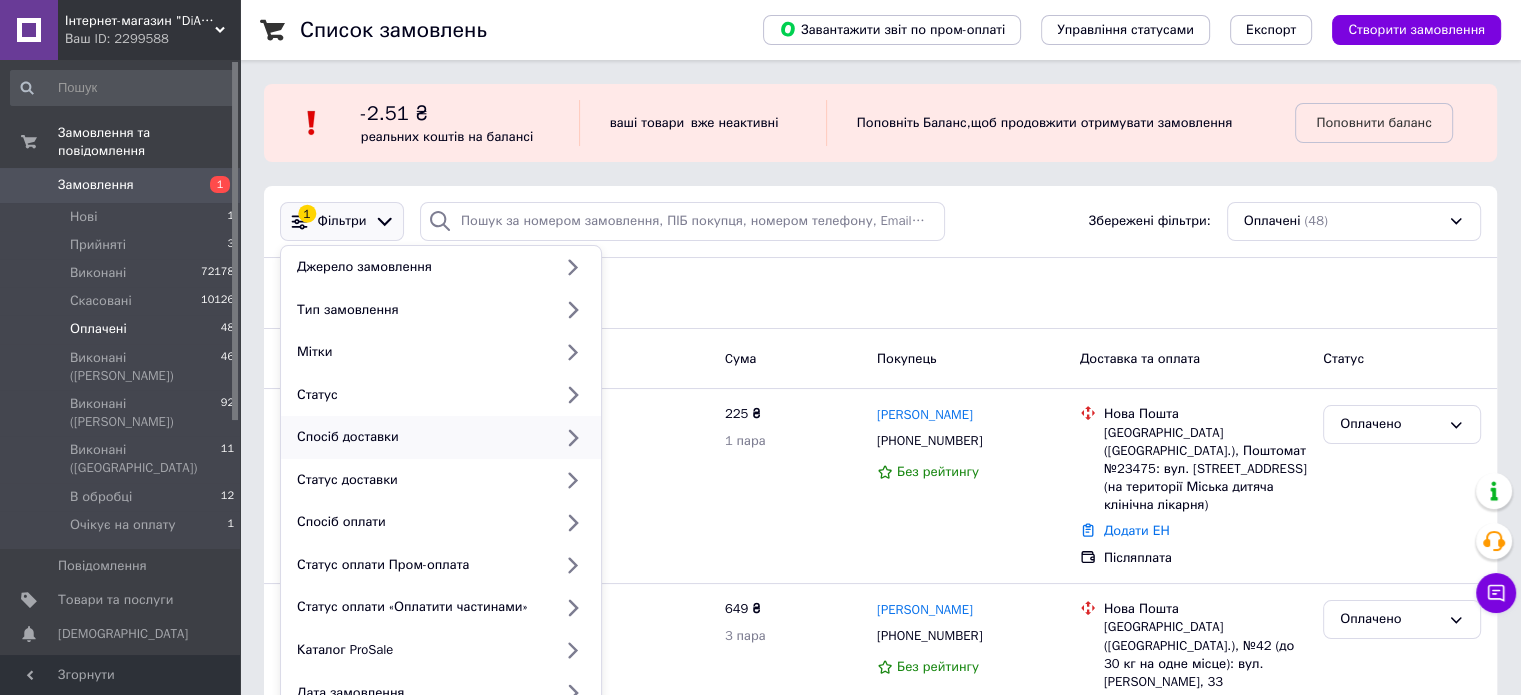 click on "Спосіб доставки" at bounding box center [420, 437] 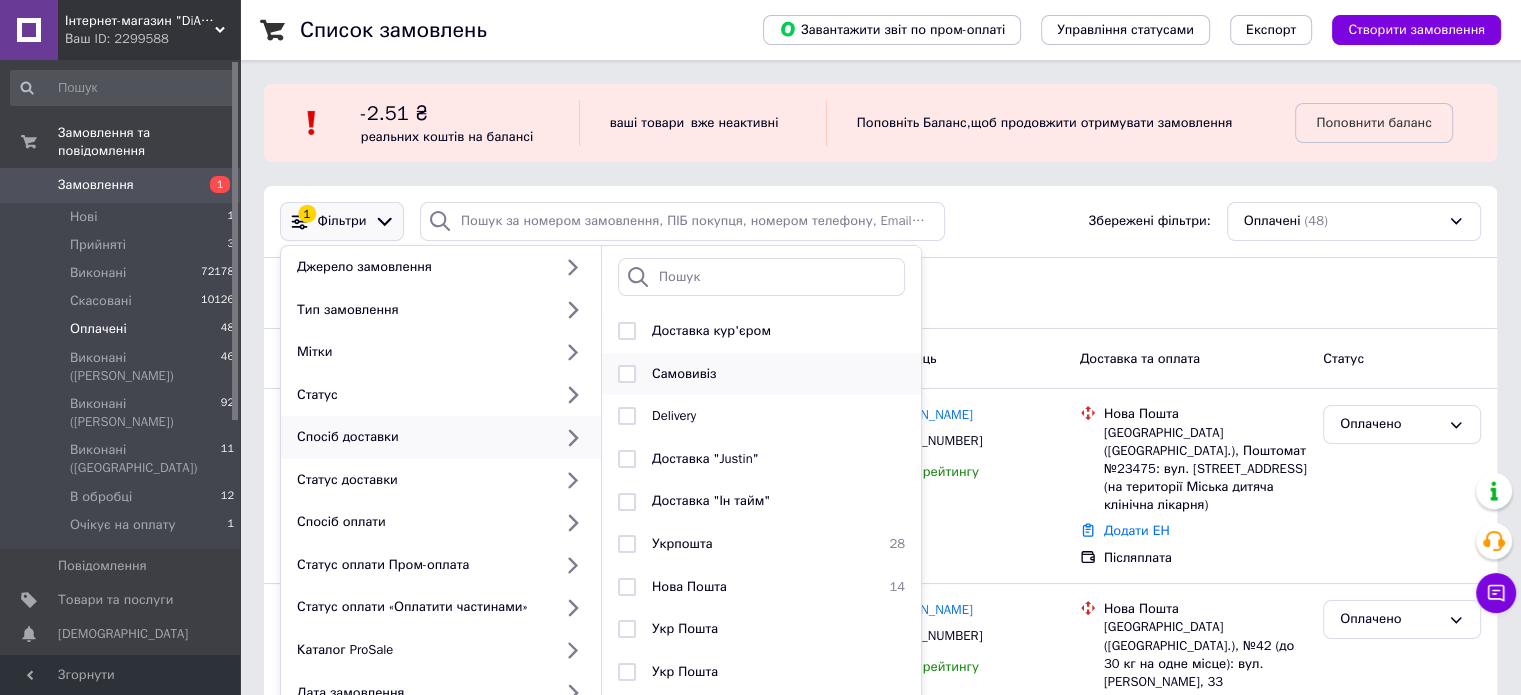 scroll, scrollTop: 133, scrollLeft: 0, axis: vertical 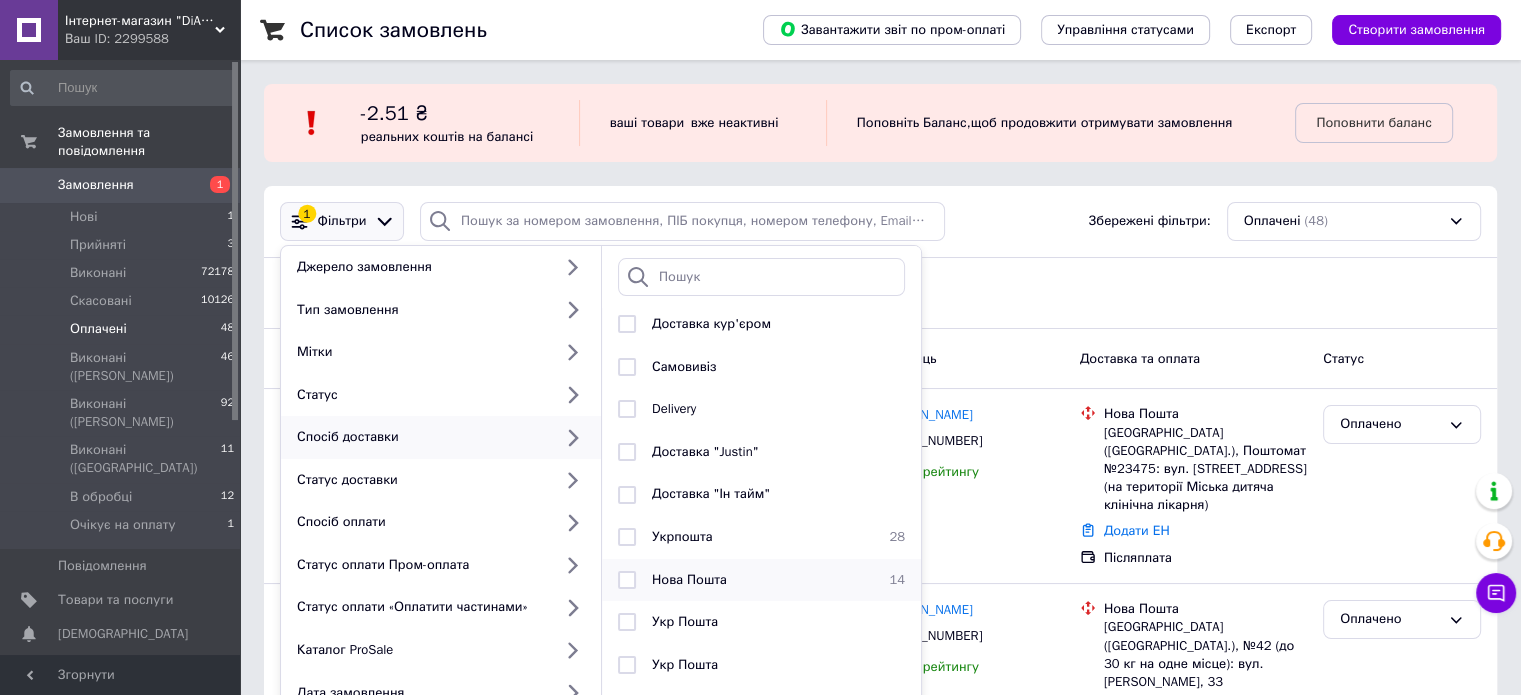 click on "Нова Пошта" at bounding box center [689, 579] 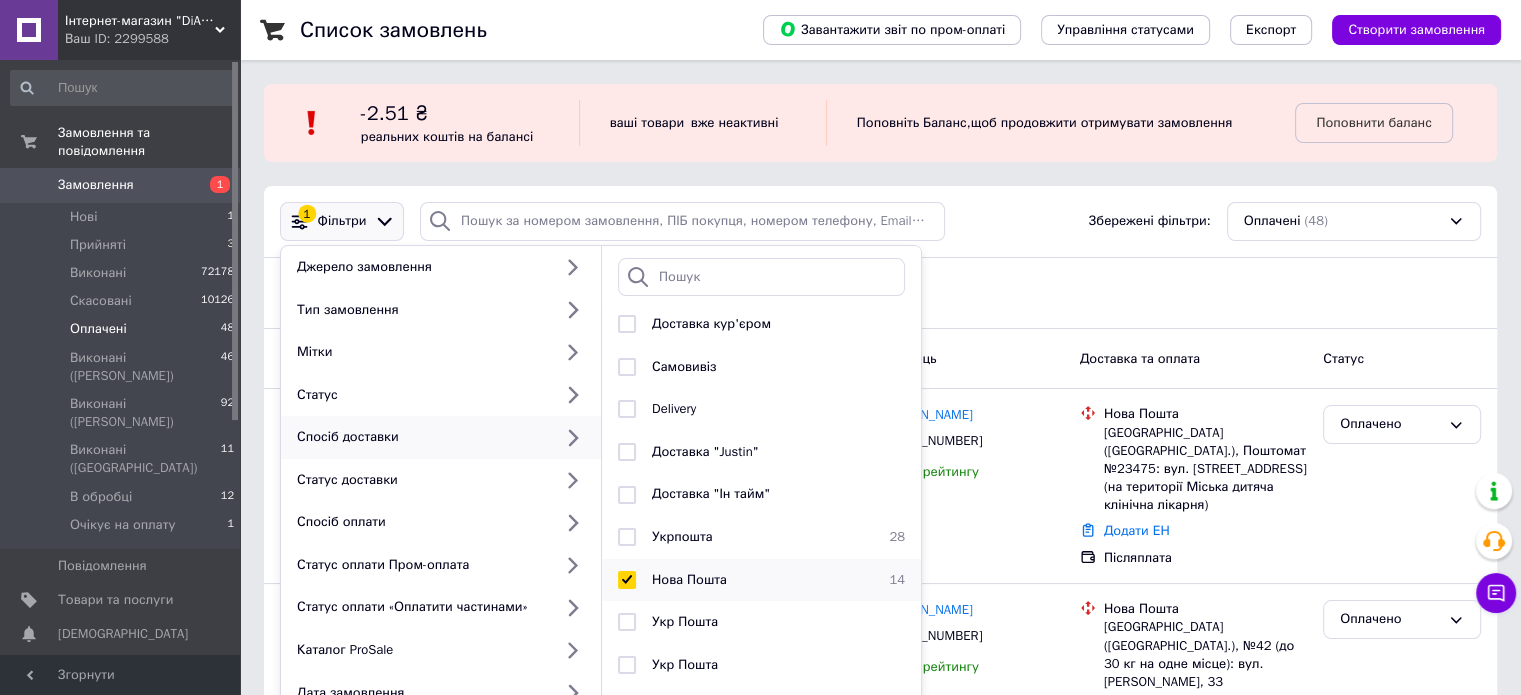 checkbox on "true" 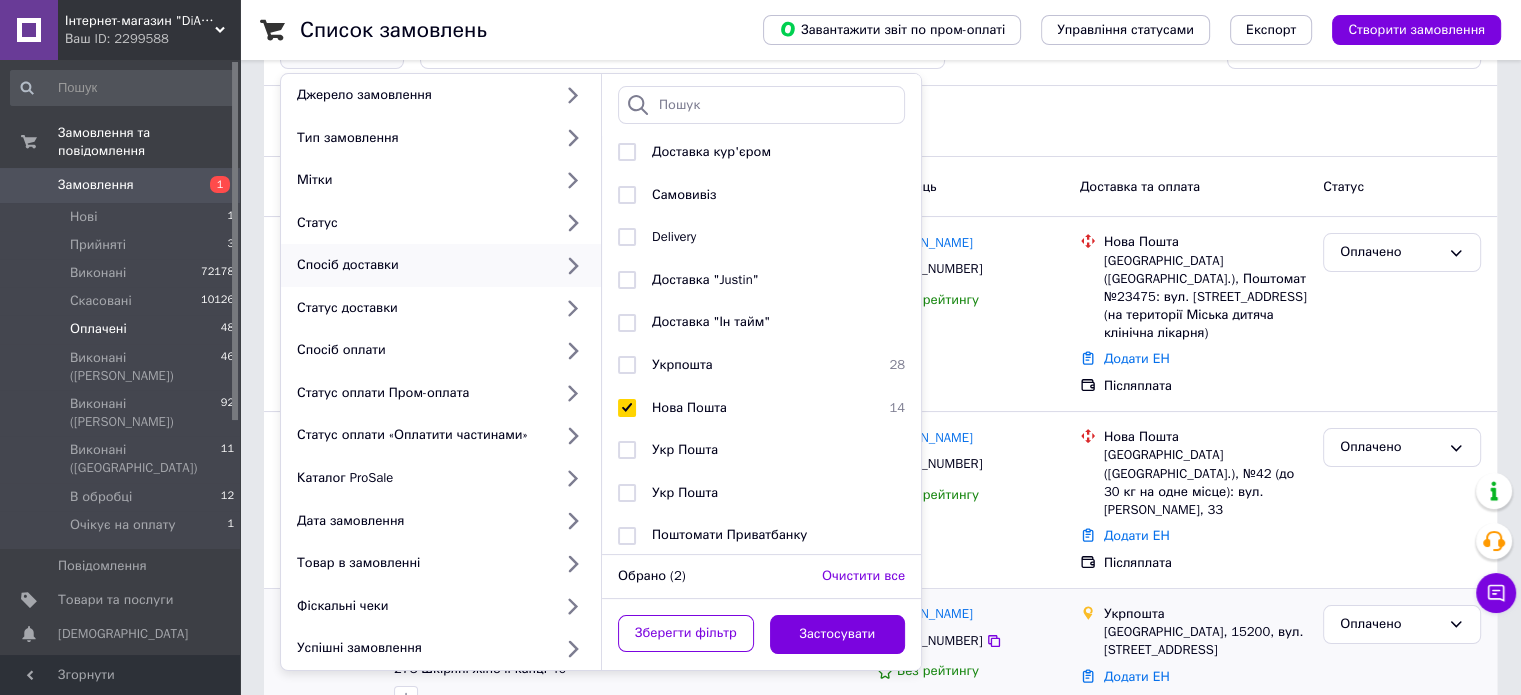 scroll, scrollTop: 200, scrollLeft: 0, axis: vertical 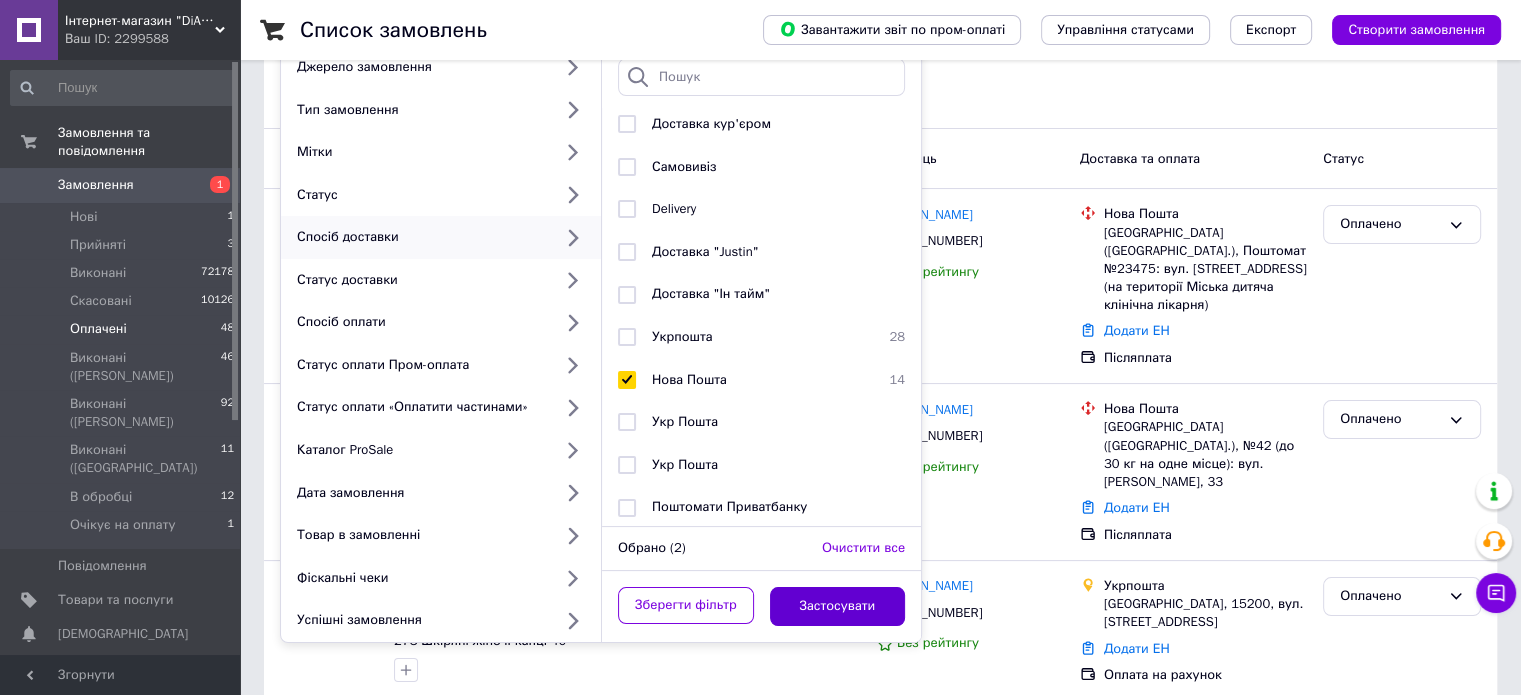 click on "Застосувати" at bounding box center (838, 606) 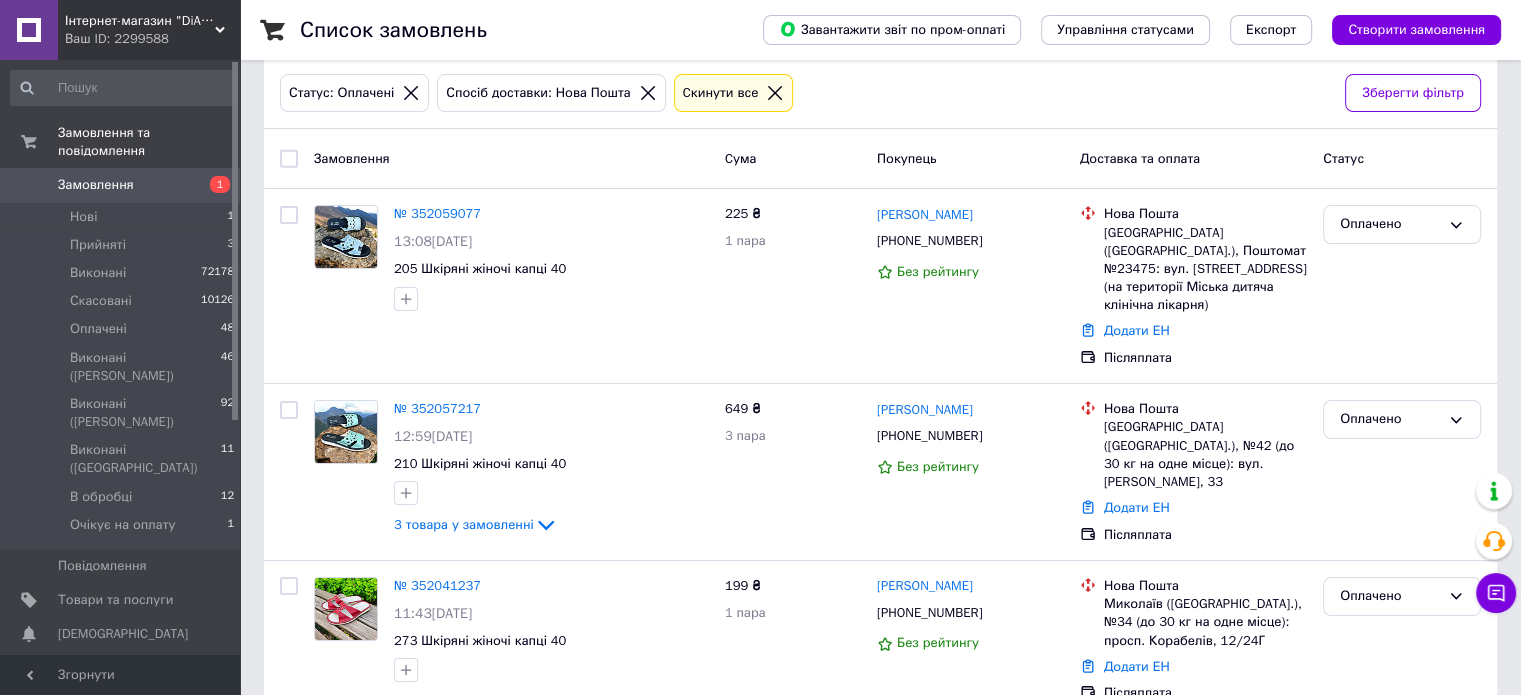 scroll, scrollTop: 0, scrollLeft: 0, axis: both 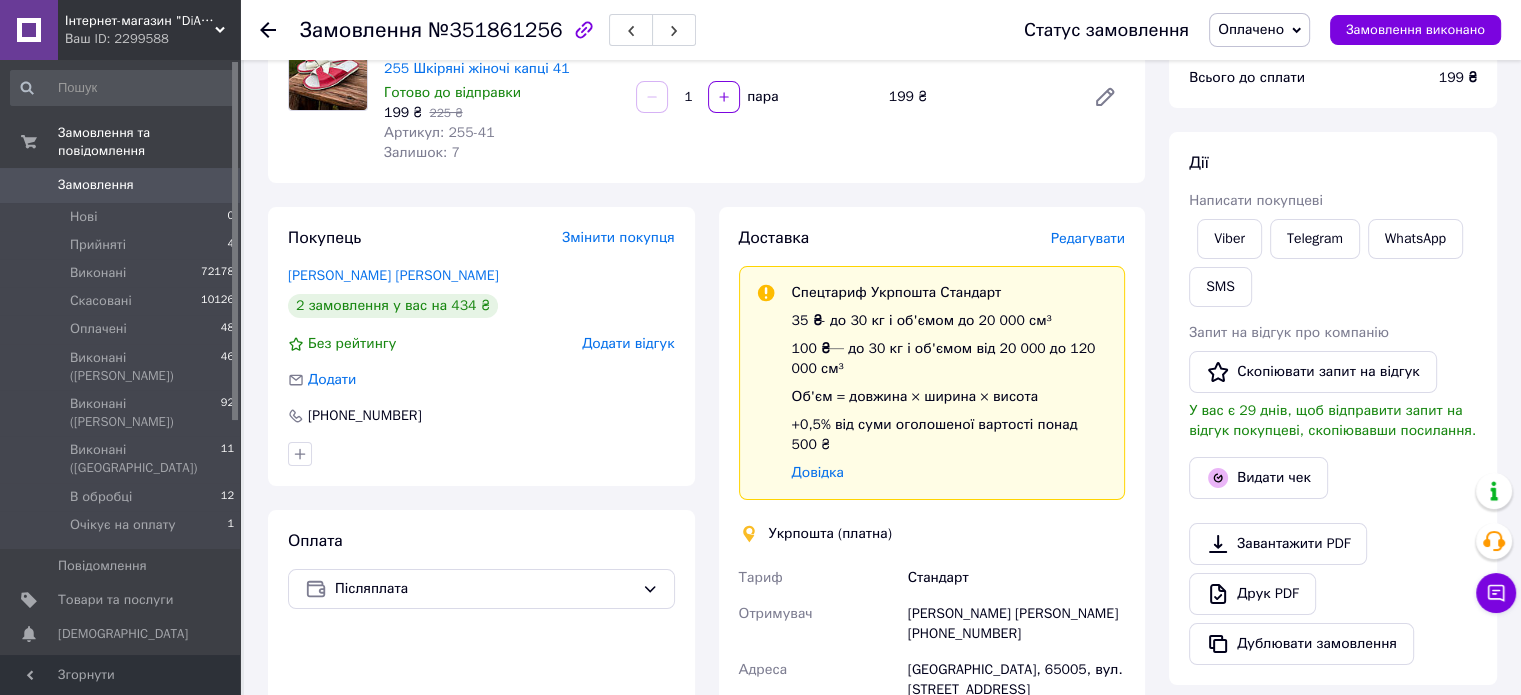 click on "Редагувати" at bounding box center [1088, 238] 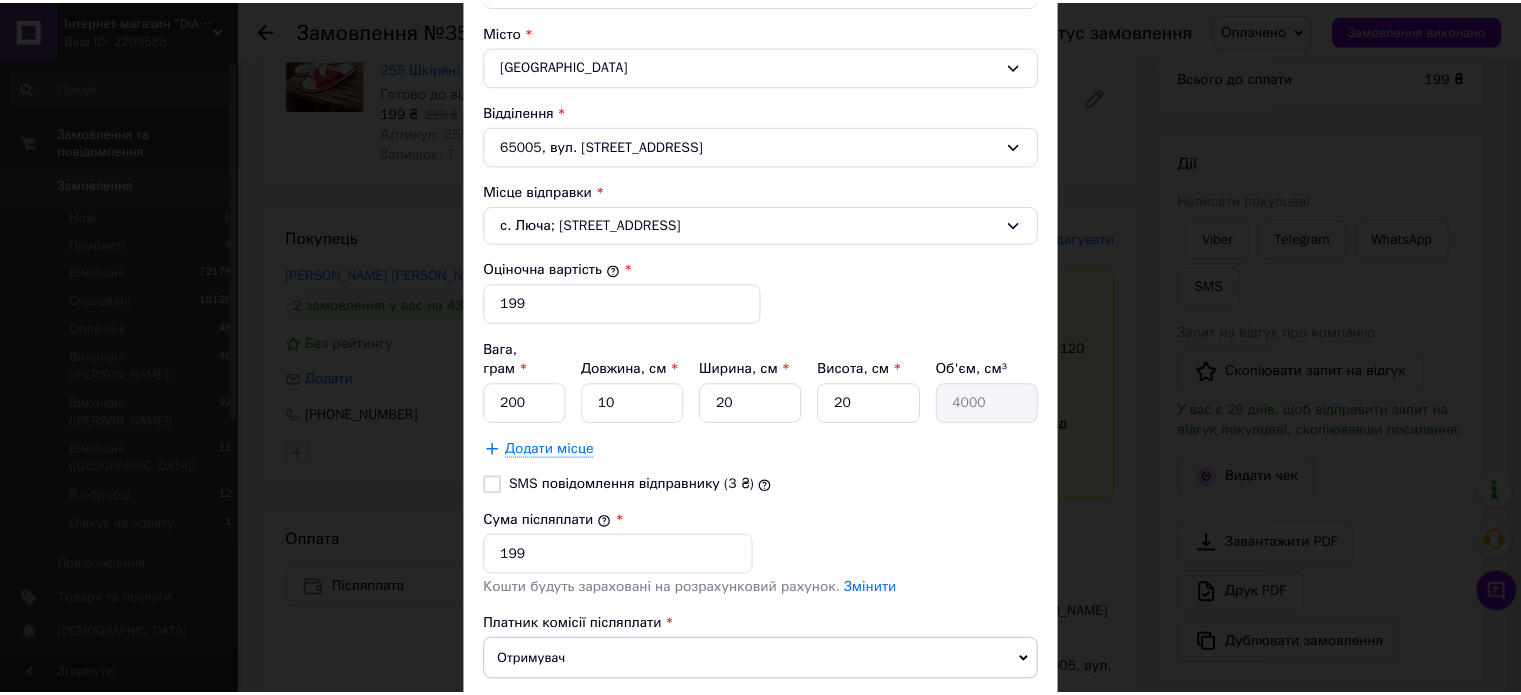 scroll, scrollTop: 736, scrollLeft: 0, axis: vertical 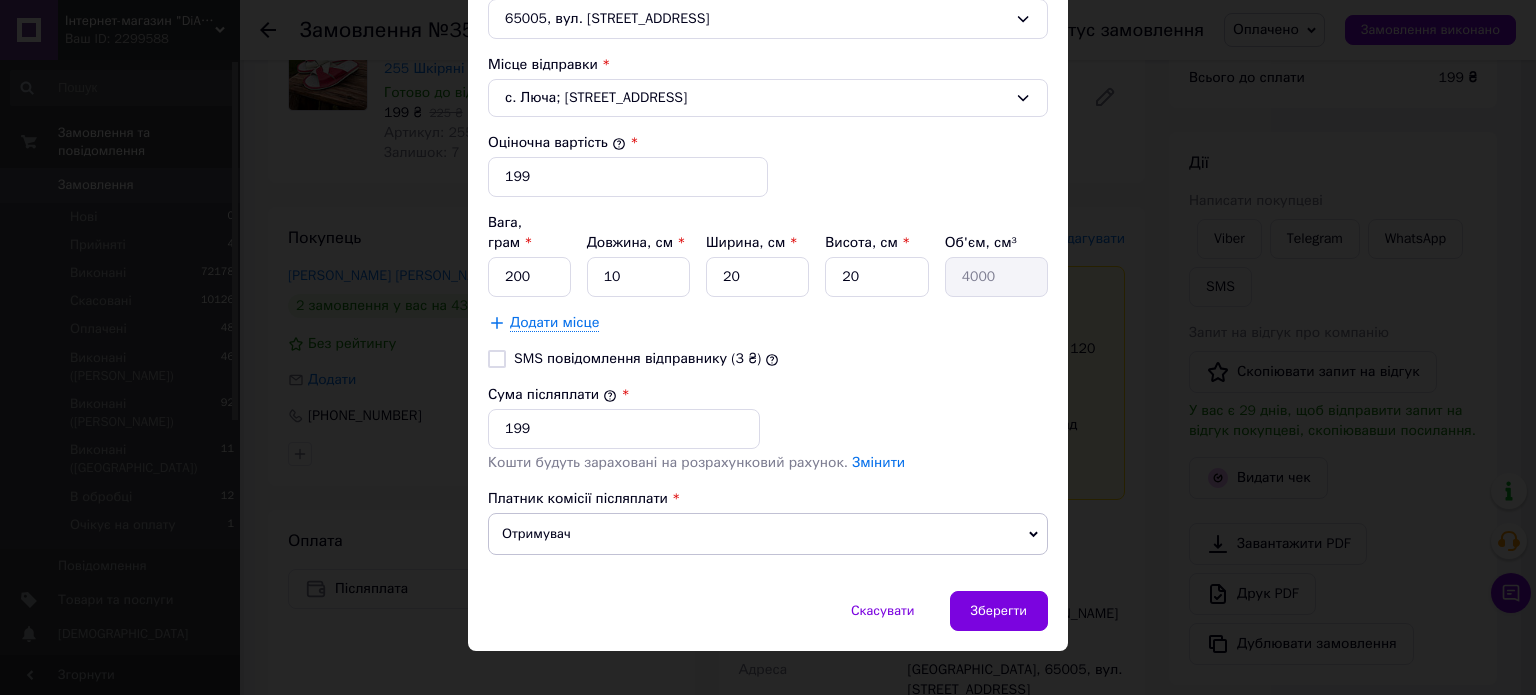 drag, startPoint x: 487, startPoint y: 332, endPoint x: 499, endPoint y: 340, distance: 14.422205 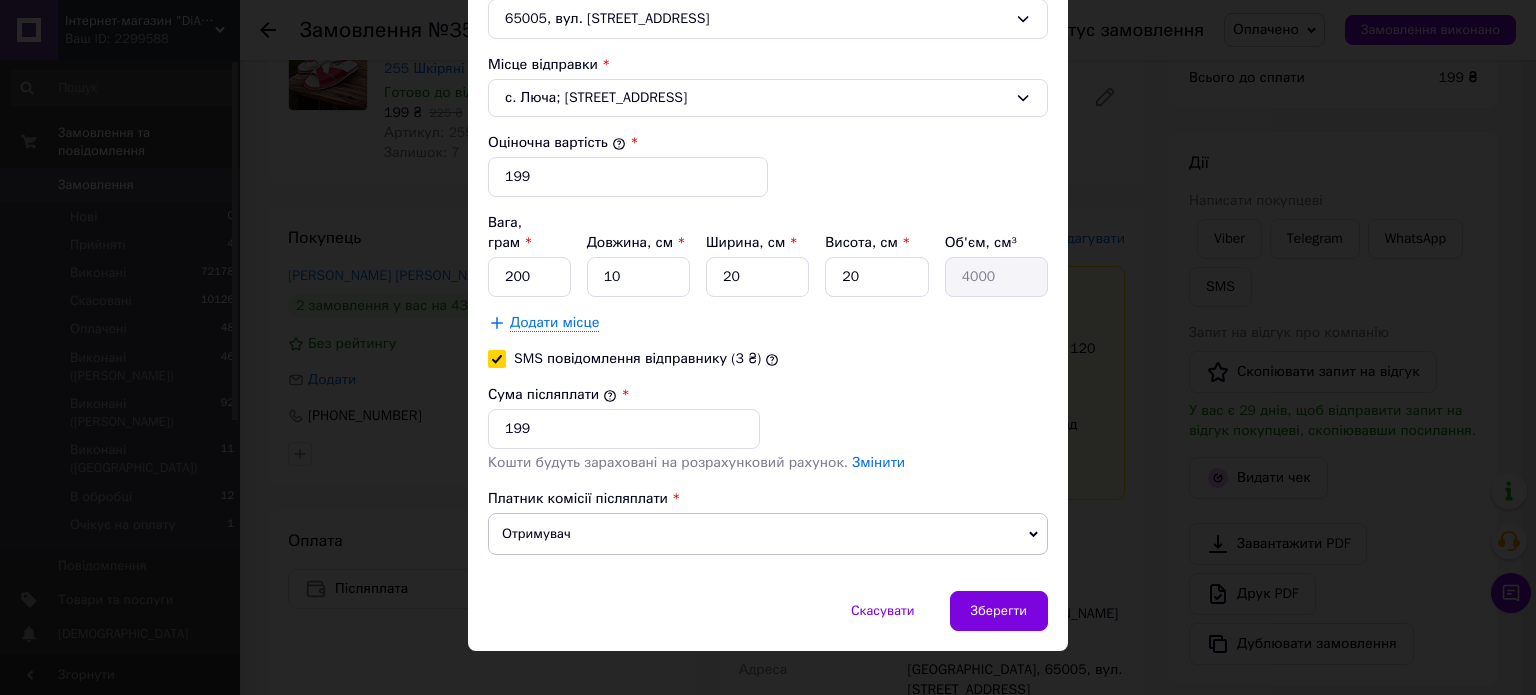 checkbox on "true" 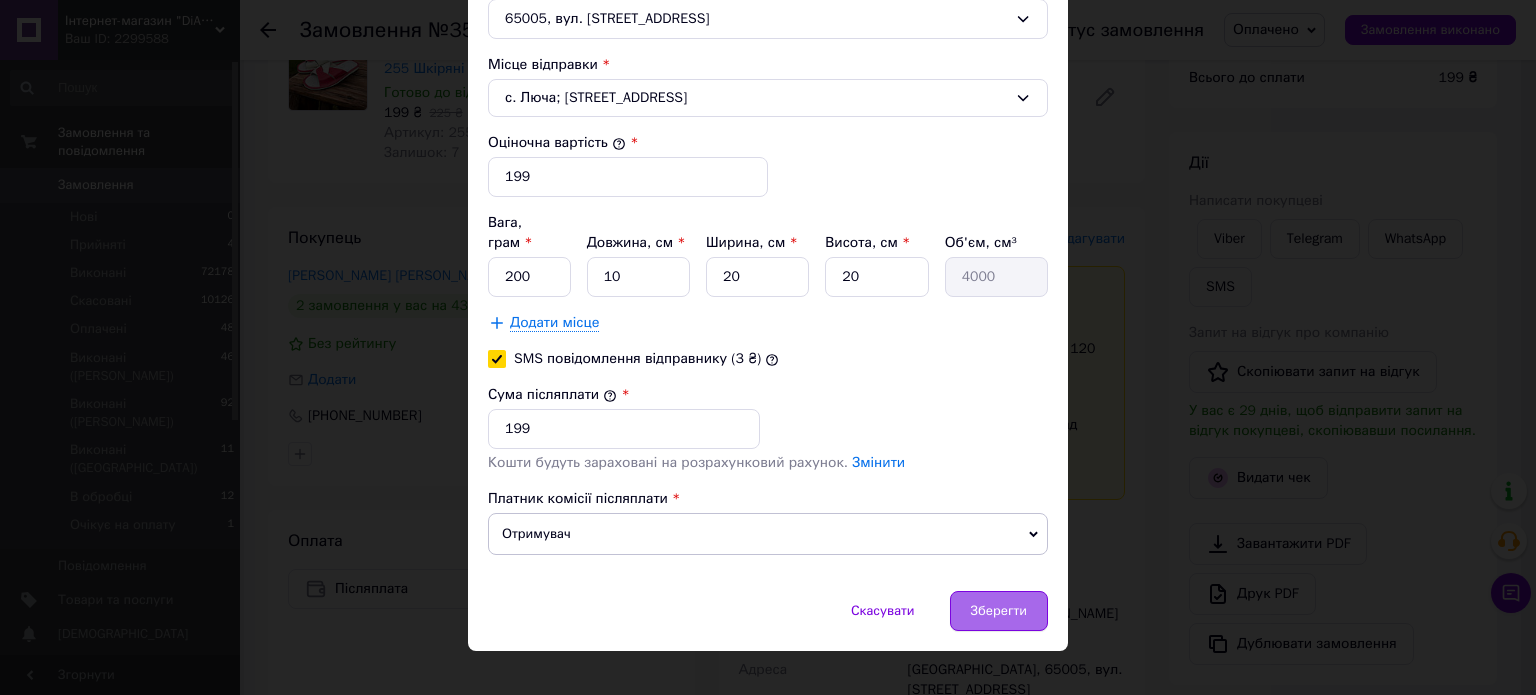 click on "Зберегти" at bounding box center [999, 611] 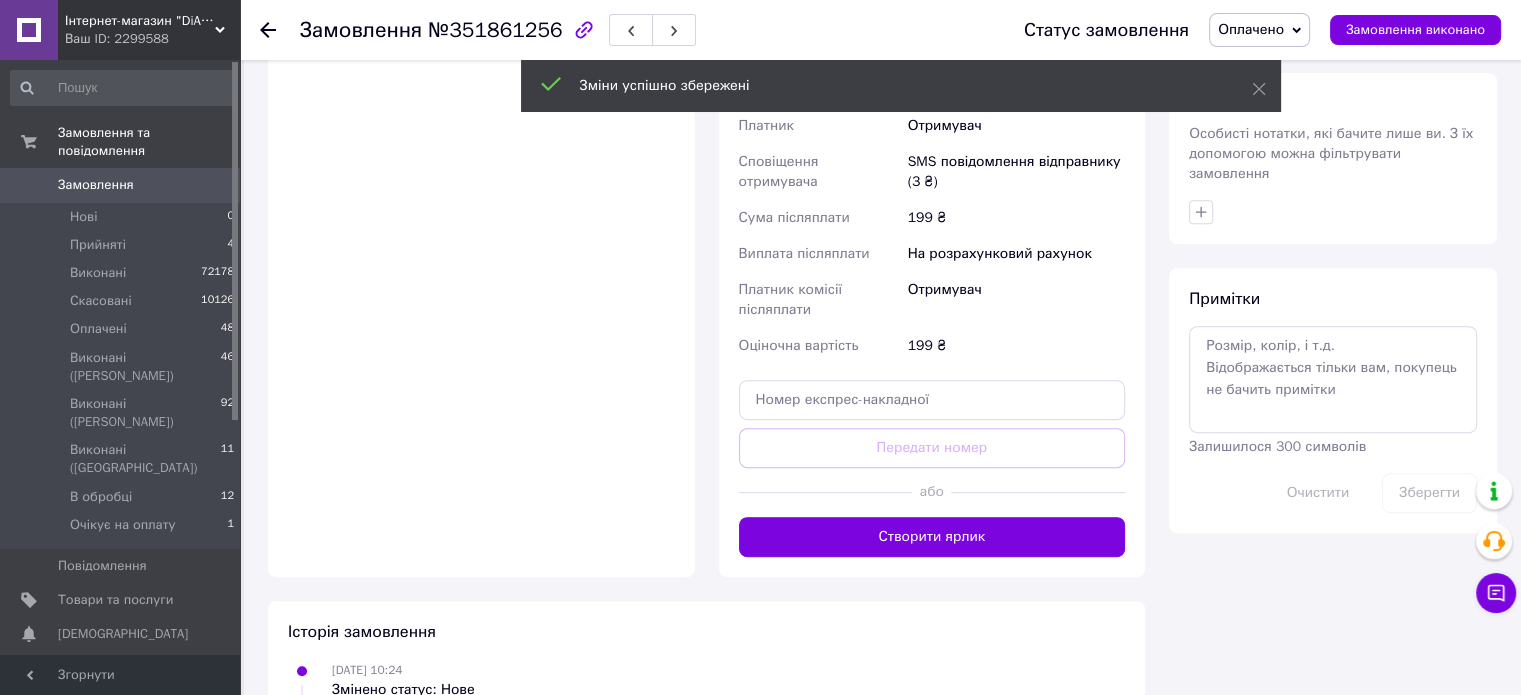 drag, startPoint x: 1004, startPoint y: 479, endPoint x: 1077, endPoint y: 402, distance: 106.10372 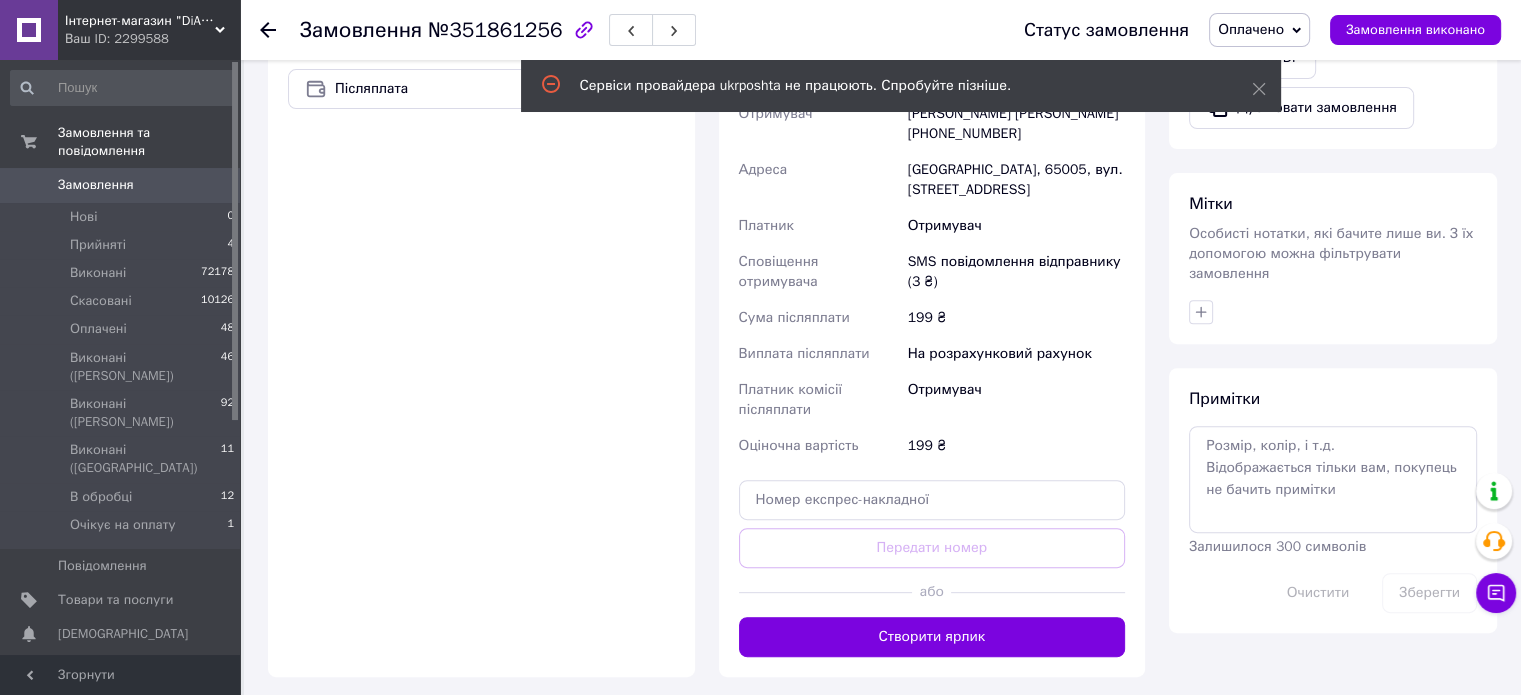 scroll, scrollTop: 800, scrollLeft: 0, axis: vertical 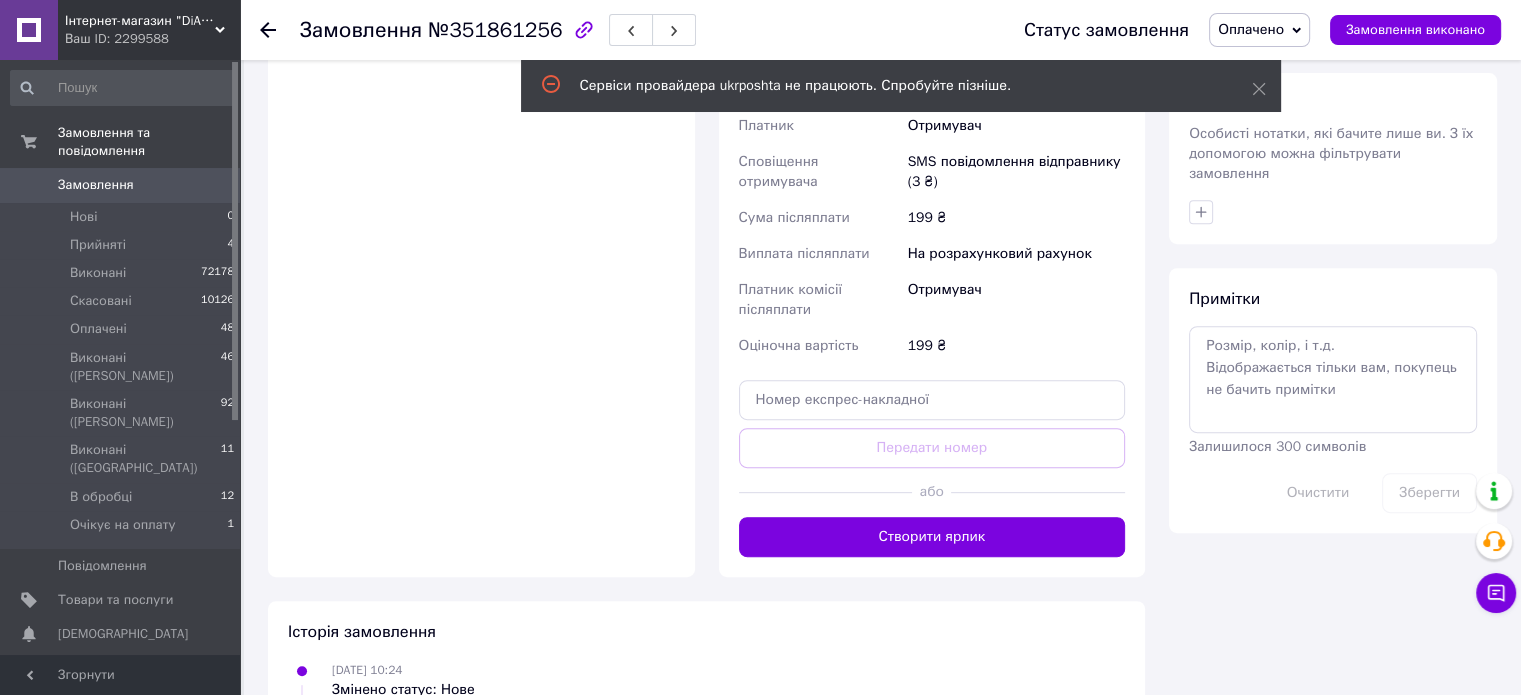 drag, startPoint x: 972, startPoint y: 476, endPoint x: 1144, endPoint y: 347, distance: 215 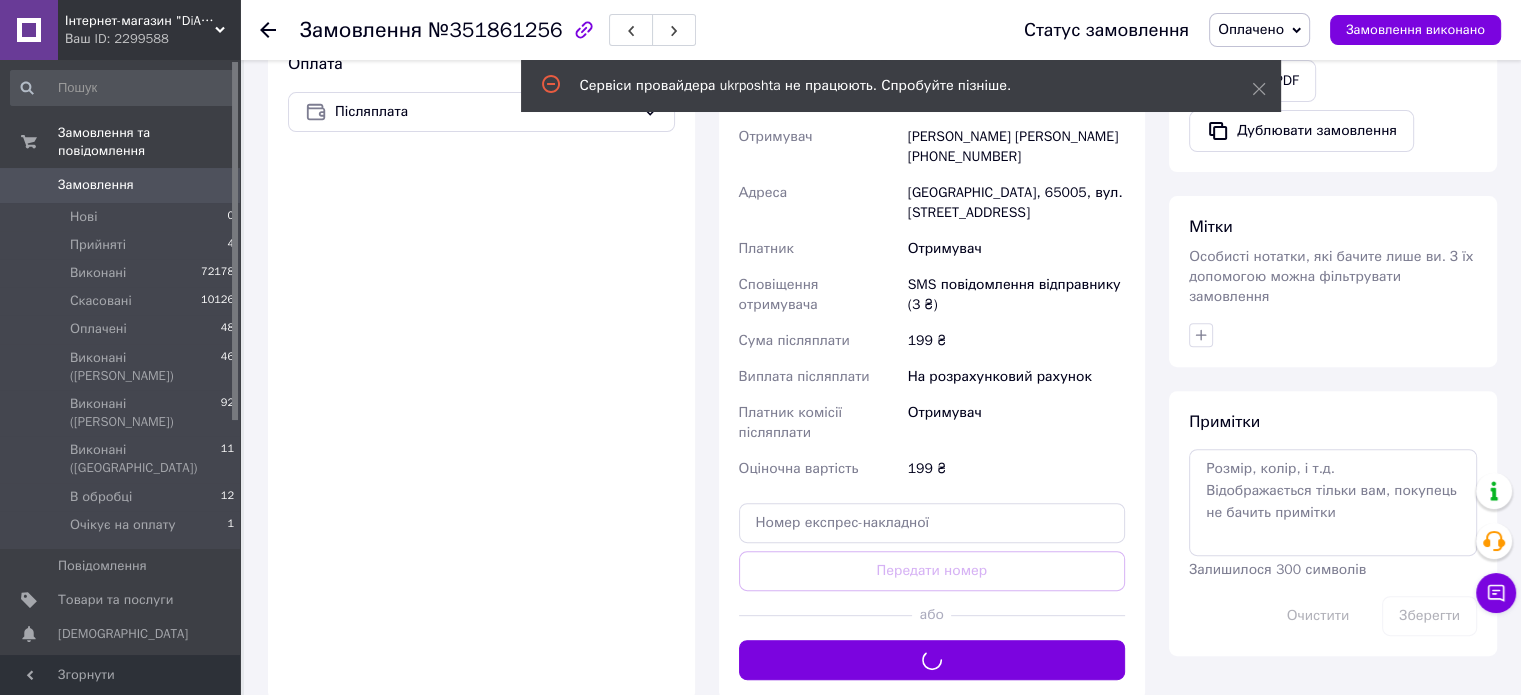 scroll, scrollTop: 800, scrollLeft: 0, axis: vertical 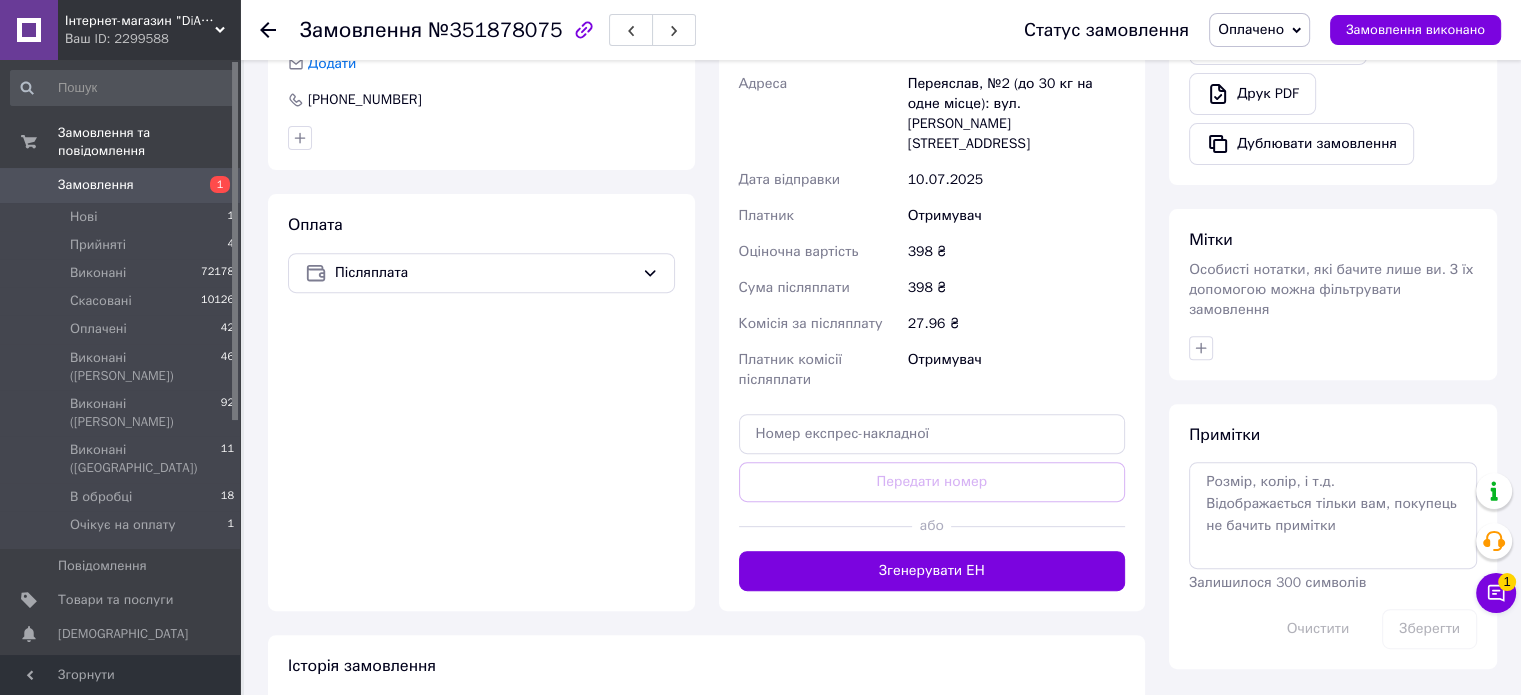 drag, startPoint x: 1004, startPoint y: 504, endPoint x: 1100, endPoint y: 383, distance: 154.4571 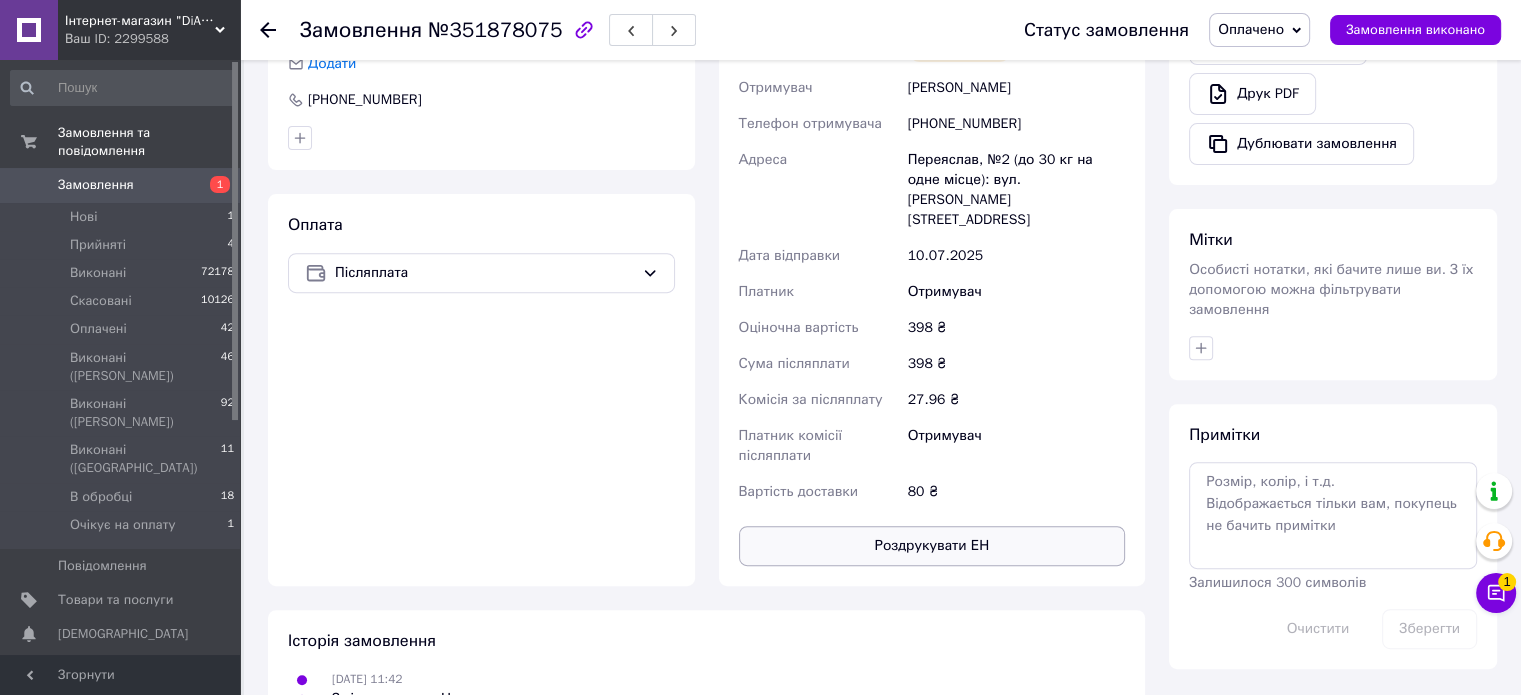 click on "Роздрукувати ЕН" at bounding box center (932, 546) 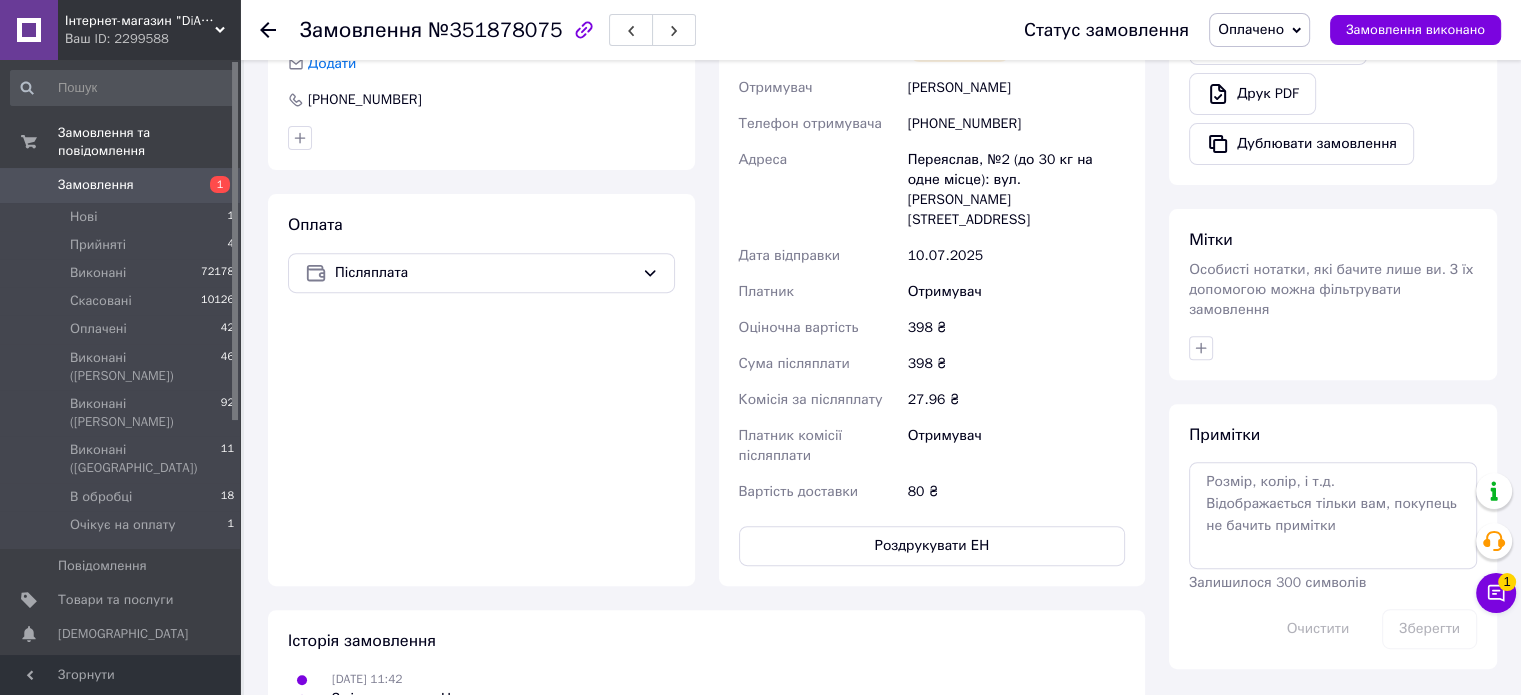 scroll, scrollTop: 300, scrollLeft: 0, axis: vertical 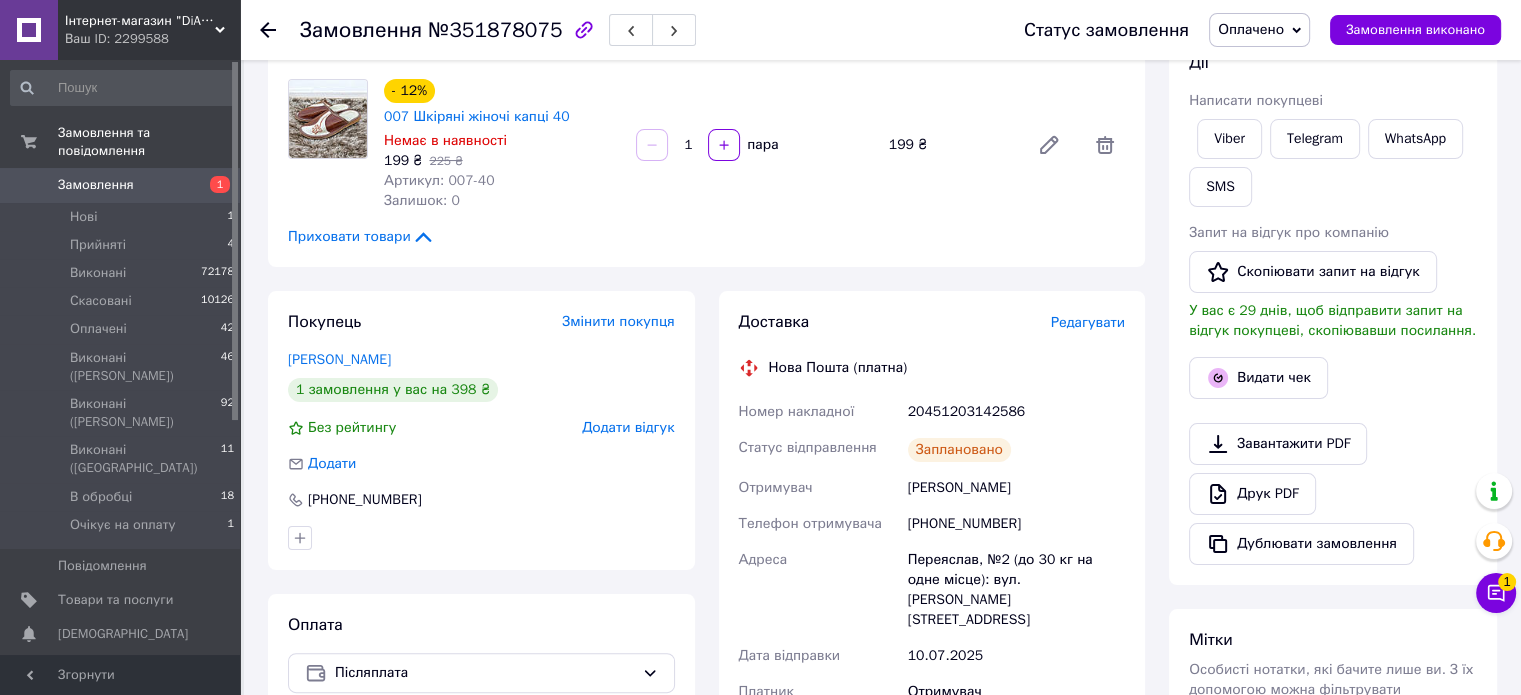 click on "20451203142586" at bounding box center (1016, 412) 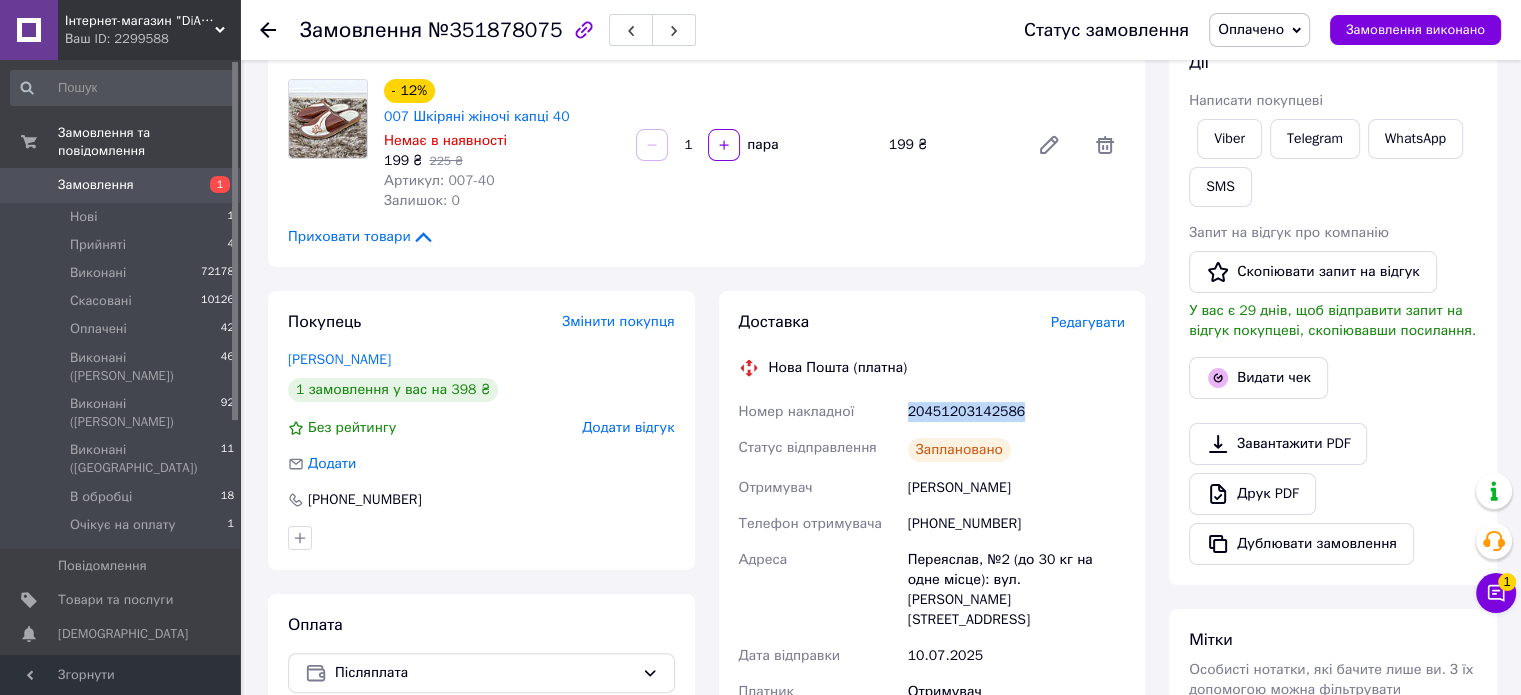 drag, startPoint x: 995, startPoint y: 363, endPoint x: 1128, endPoint y: 423, distance: 145.9075 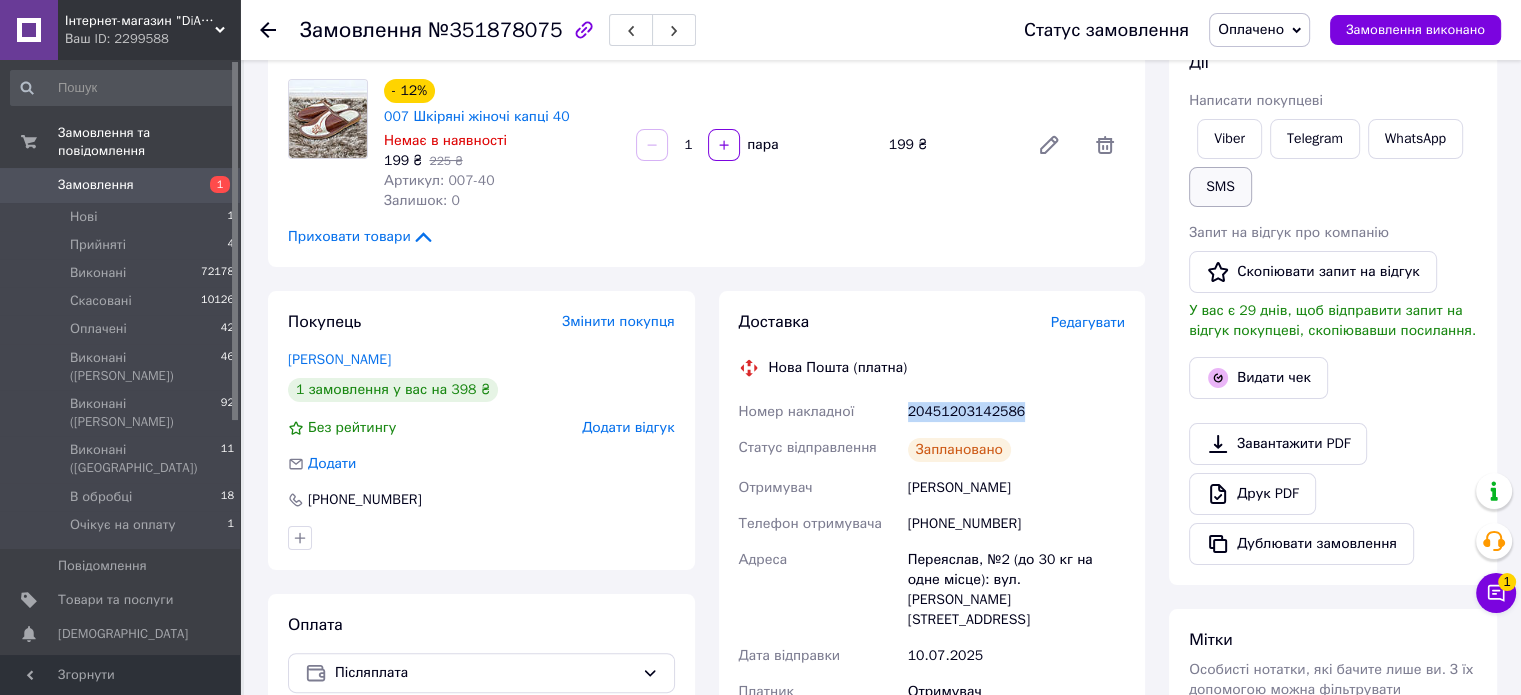click on "SMS" at bounding box center (1220, 187) 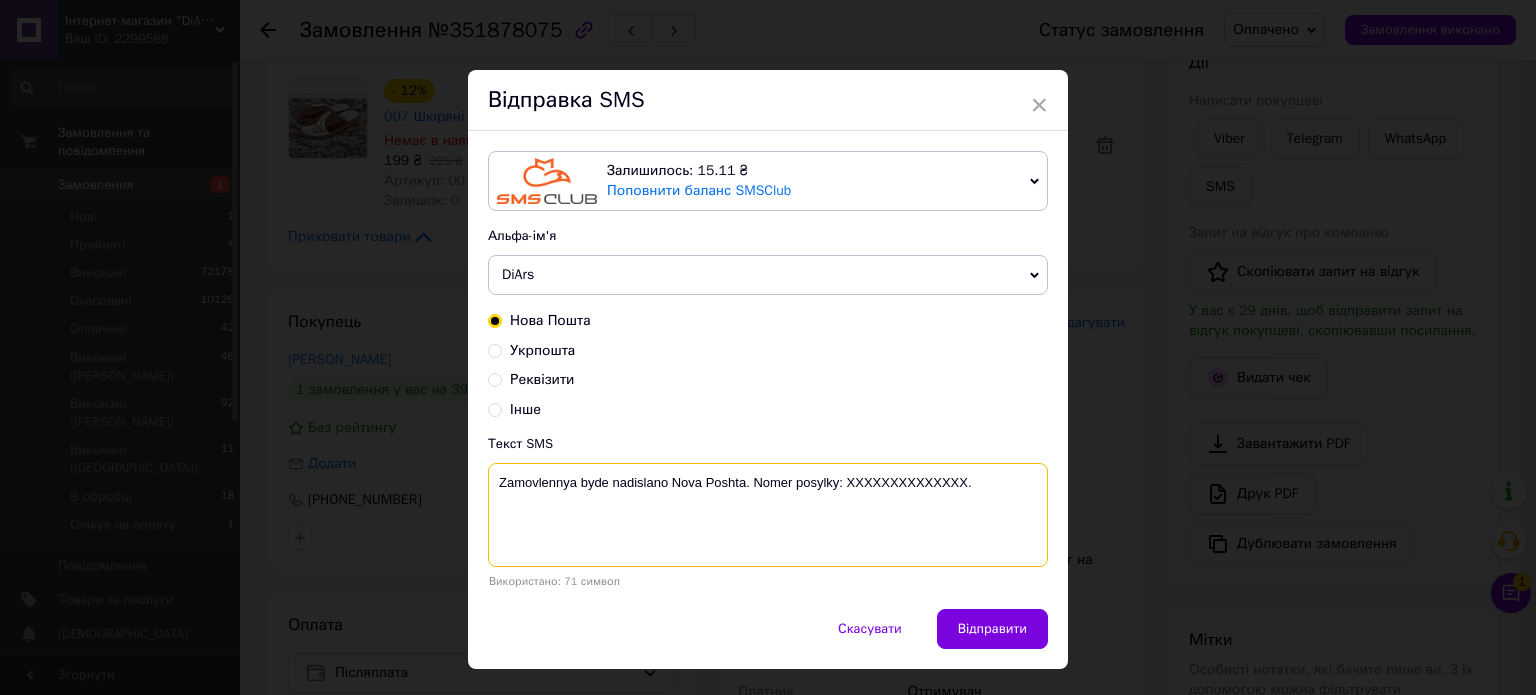 click on "Zamovlennya byde nadislano Nova Poshta. Nomer posylky: XXXXXXXXXXXXXX." at bounding box center [768, 515] 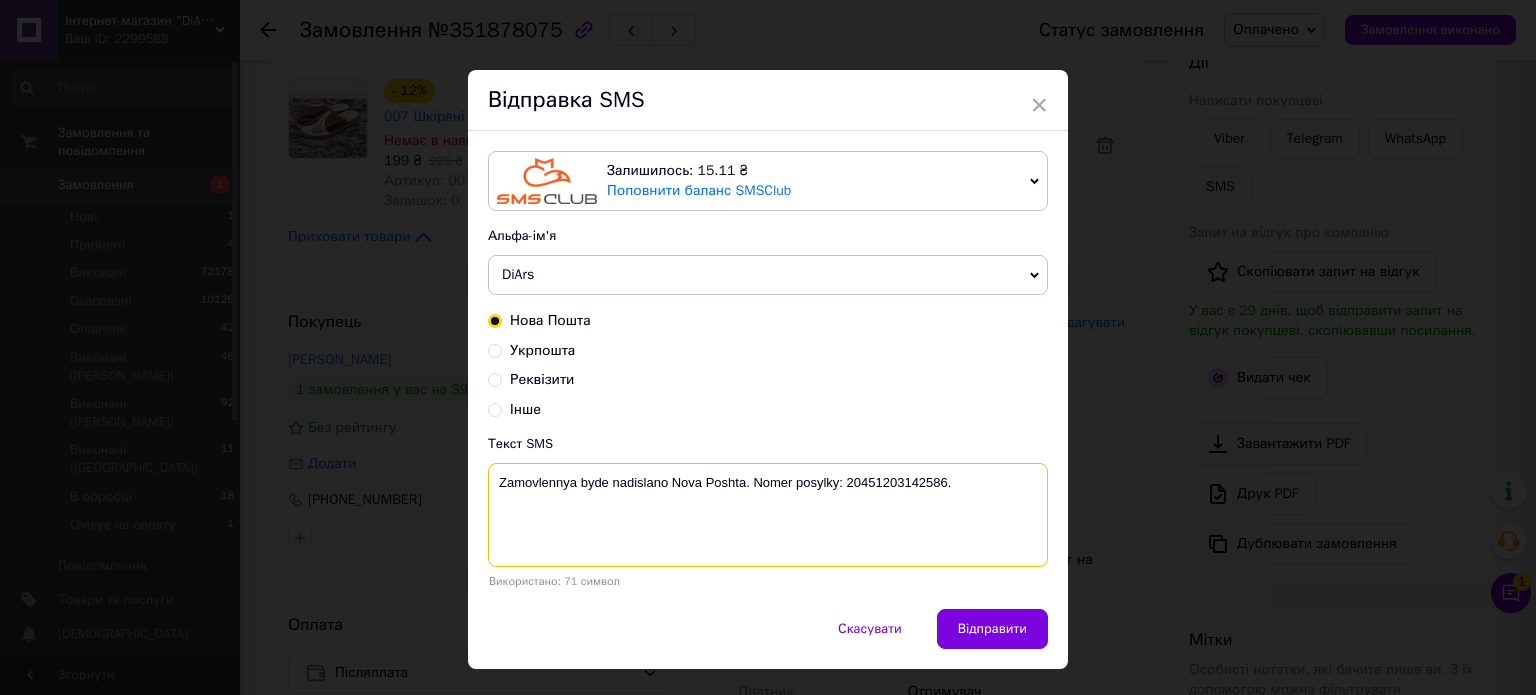 type on "Zamovlennya byde nadislano Nova Poshta. Nomer posylky: 20451203142586." 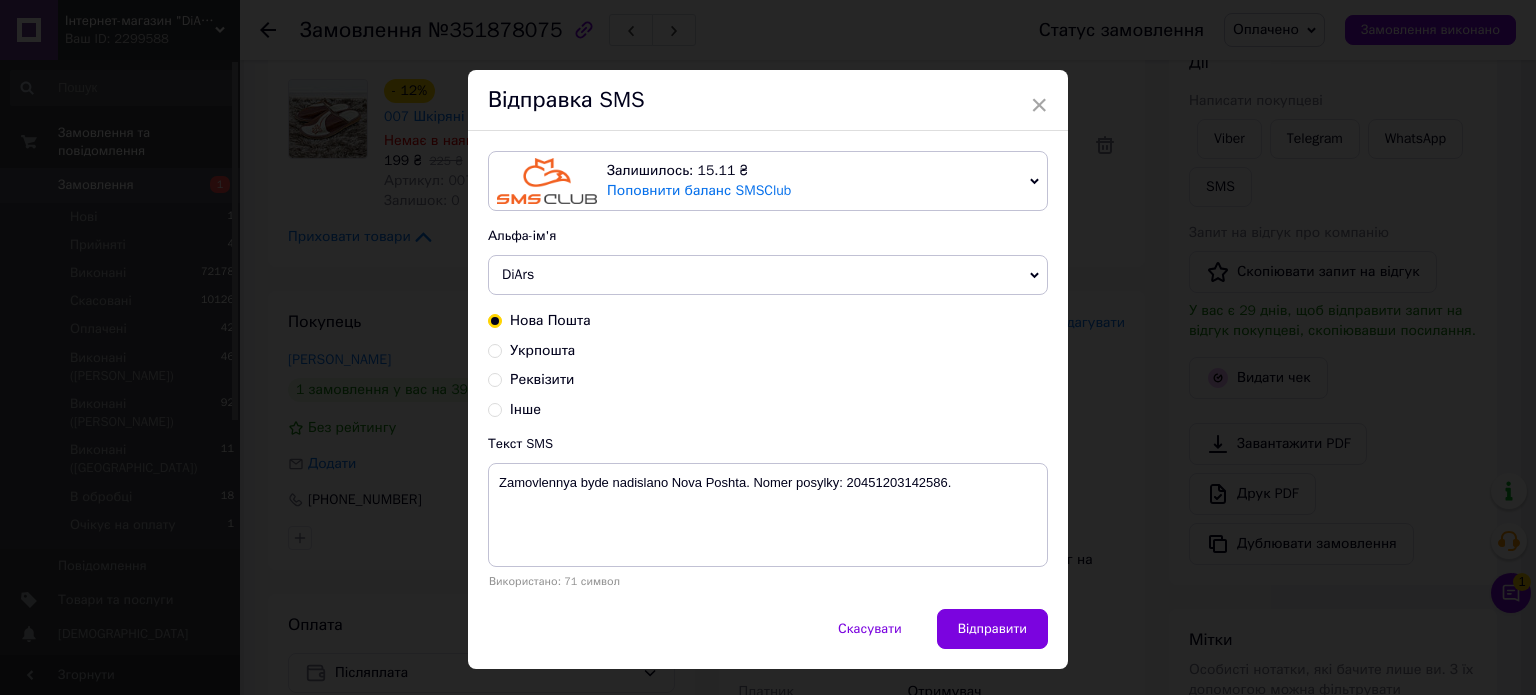 click on "Відправити" at bounding box center (992, 629) 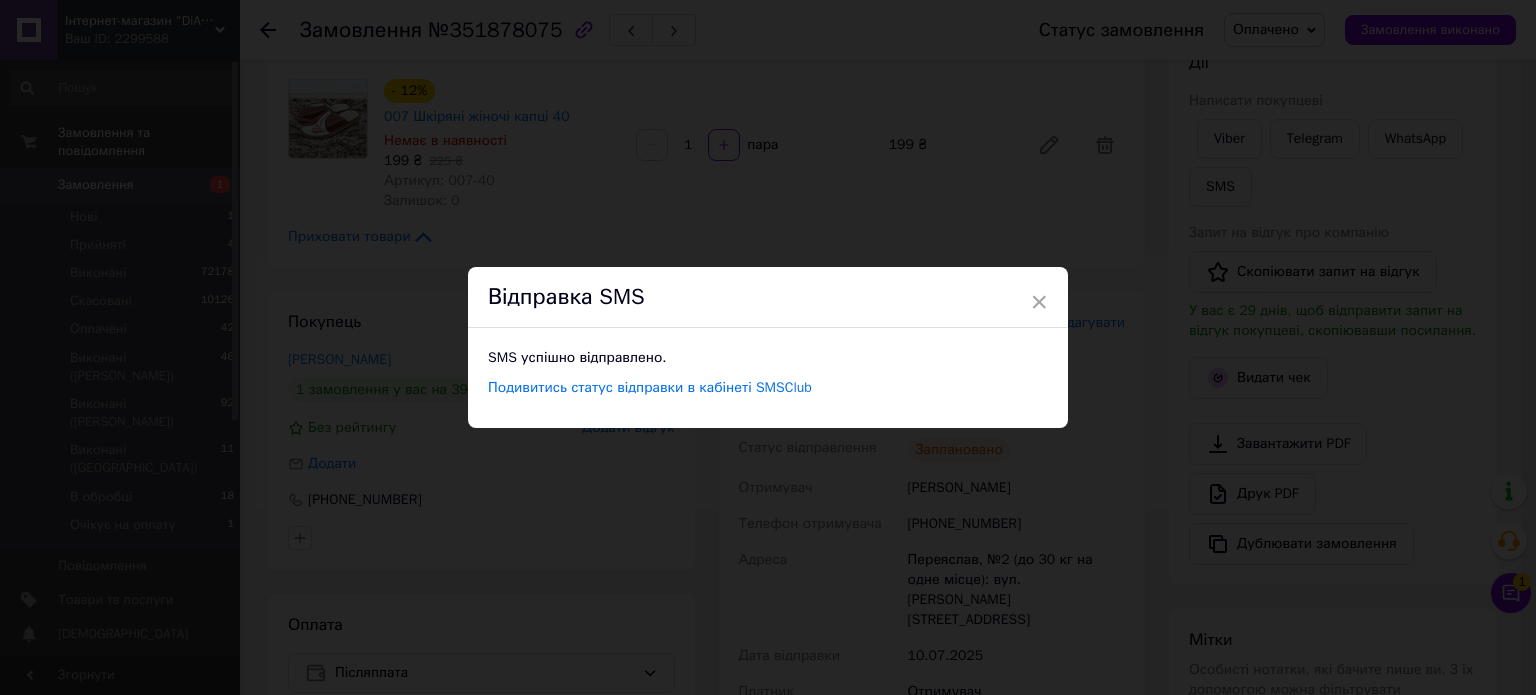 click on "× Відправка SMS SMS успішно відправлено. Подивитись статус відправки в кабінеті SMSClub" at bounding box center (768, 347) 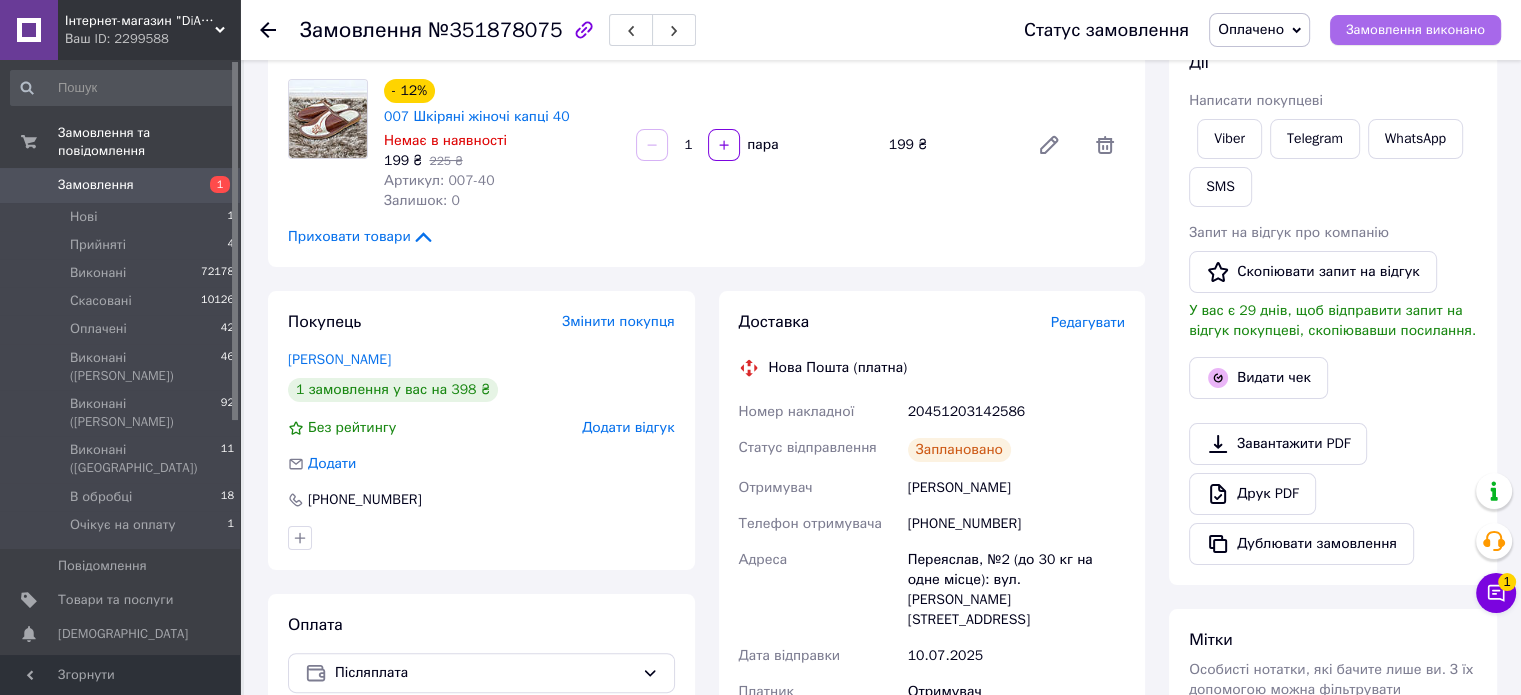 click on "Замовлення виконано" at bounding box center (1415, 30) 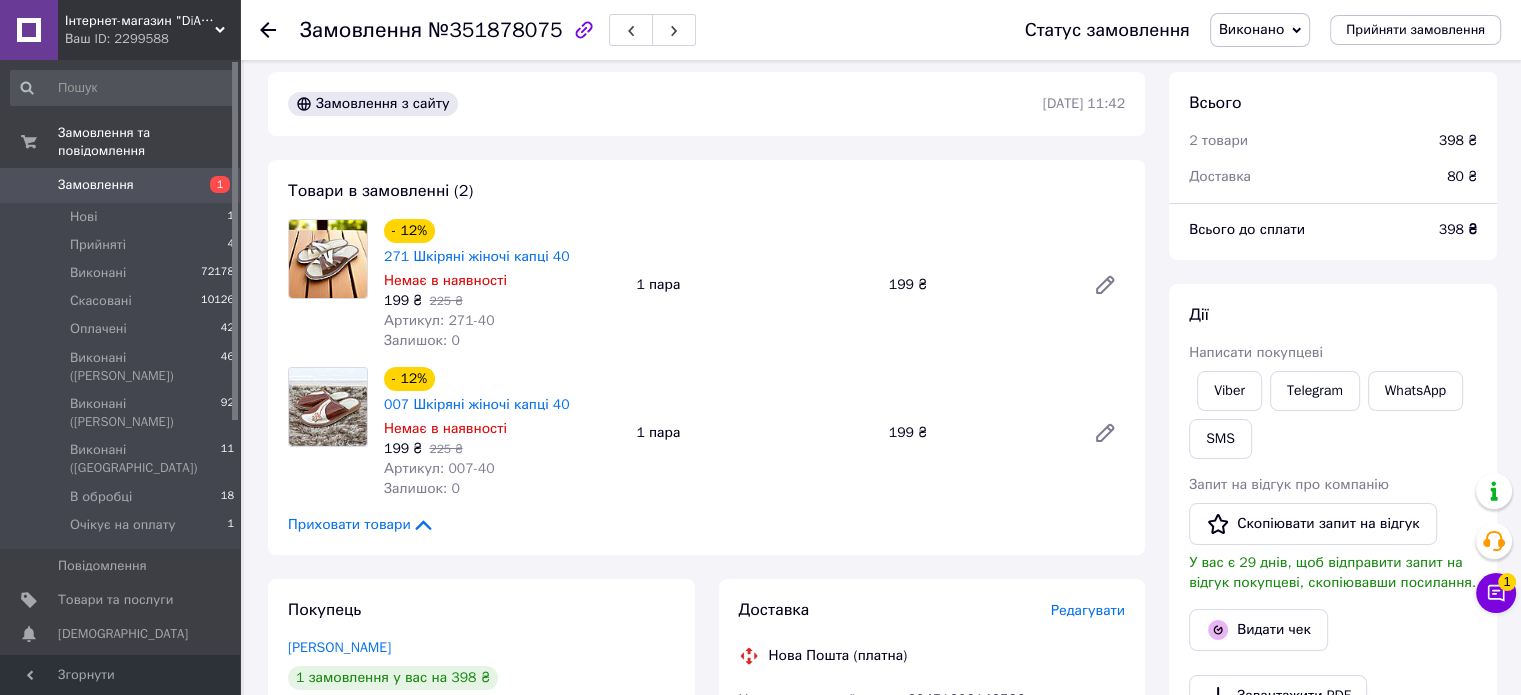 scroll, scrollTop: 0, scrollLeft: 0, axis: both 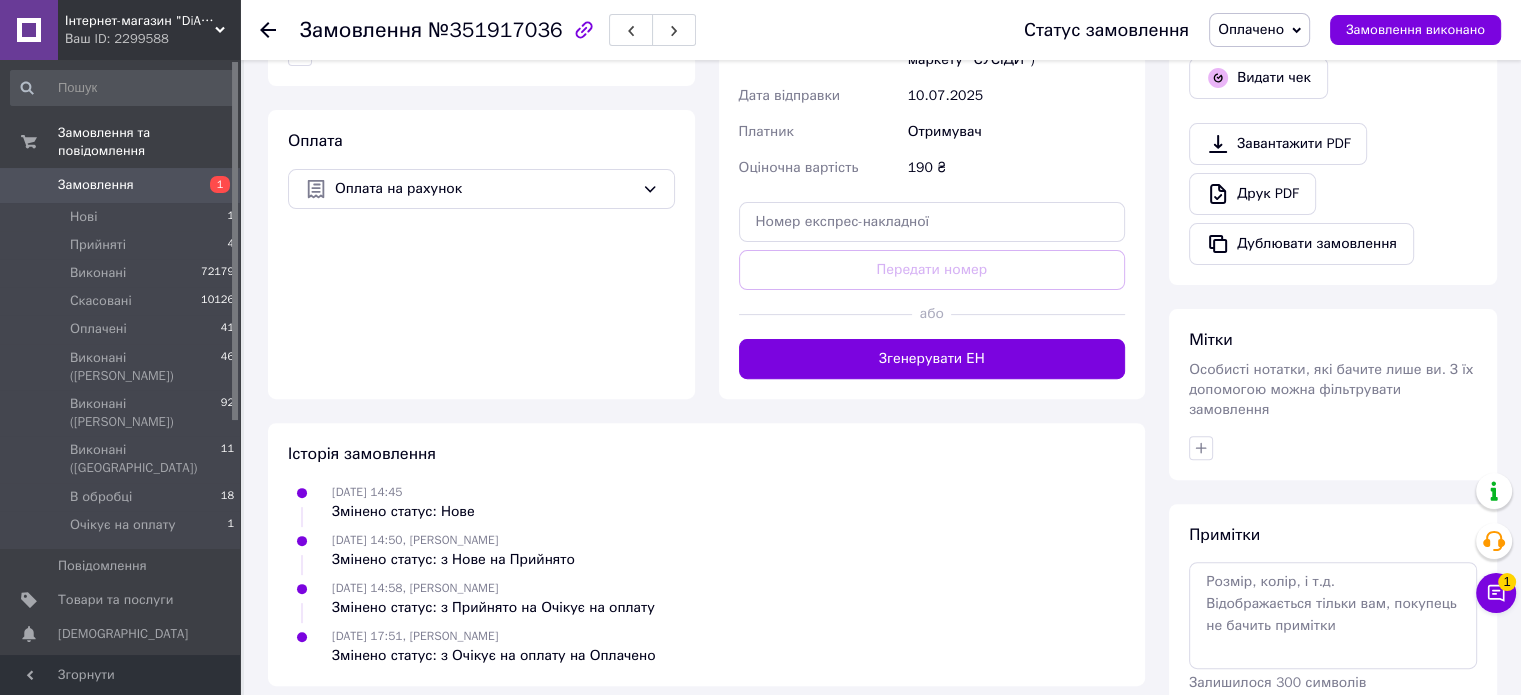 click on "Згенерувати ЕН" at bounding box center [932, 359] 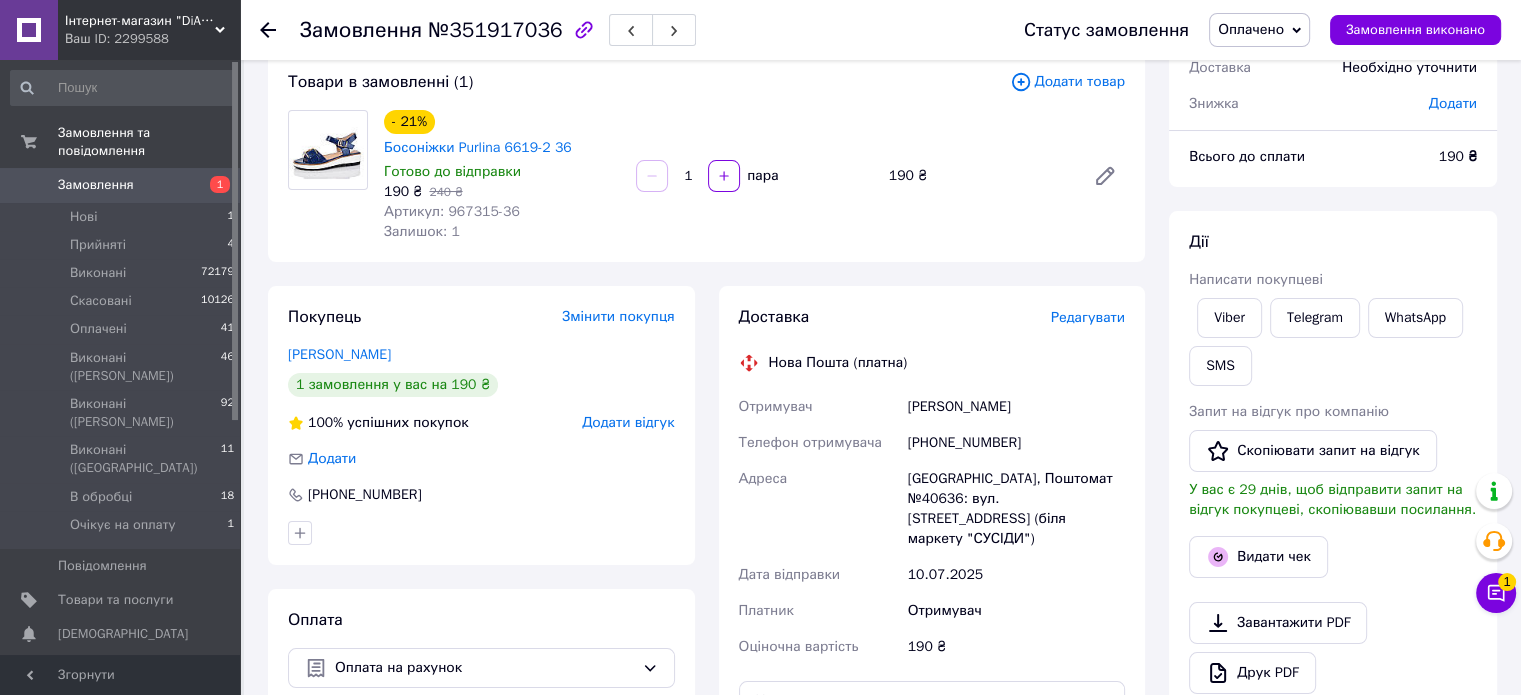 scroll, scrollTop: 300, scrollLeft: 0, axis: vertical 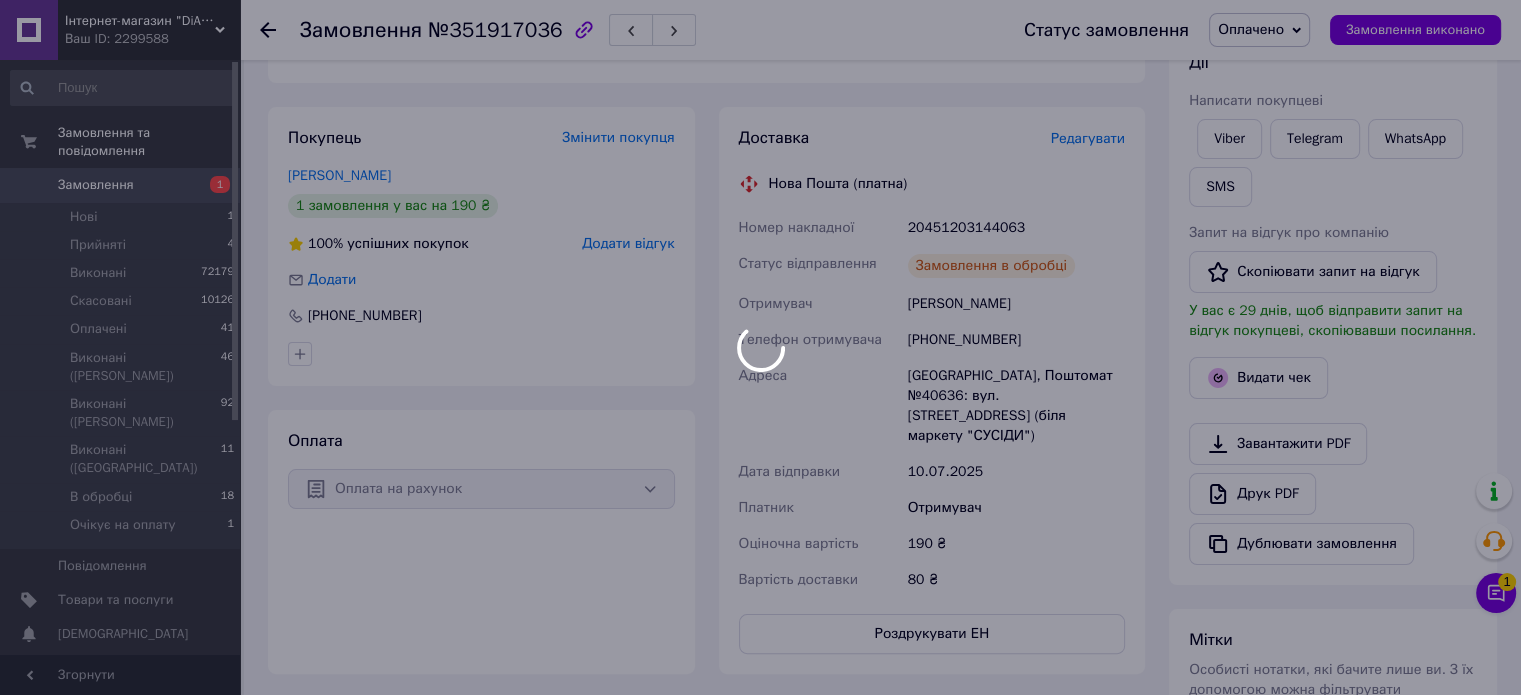 click at bounding box center [760, 347] 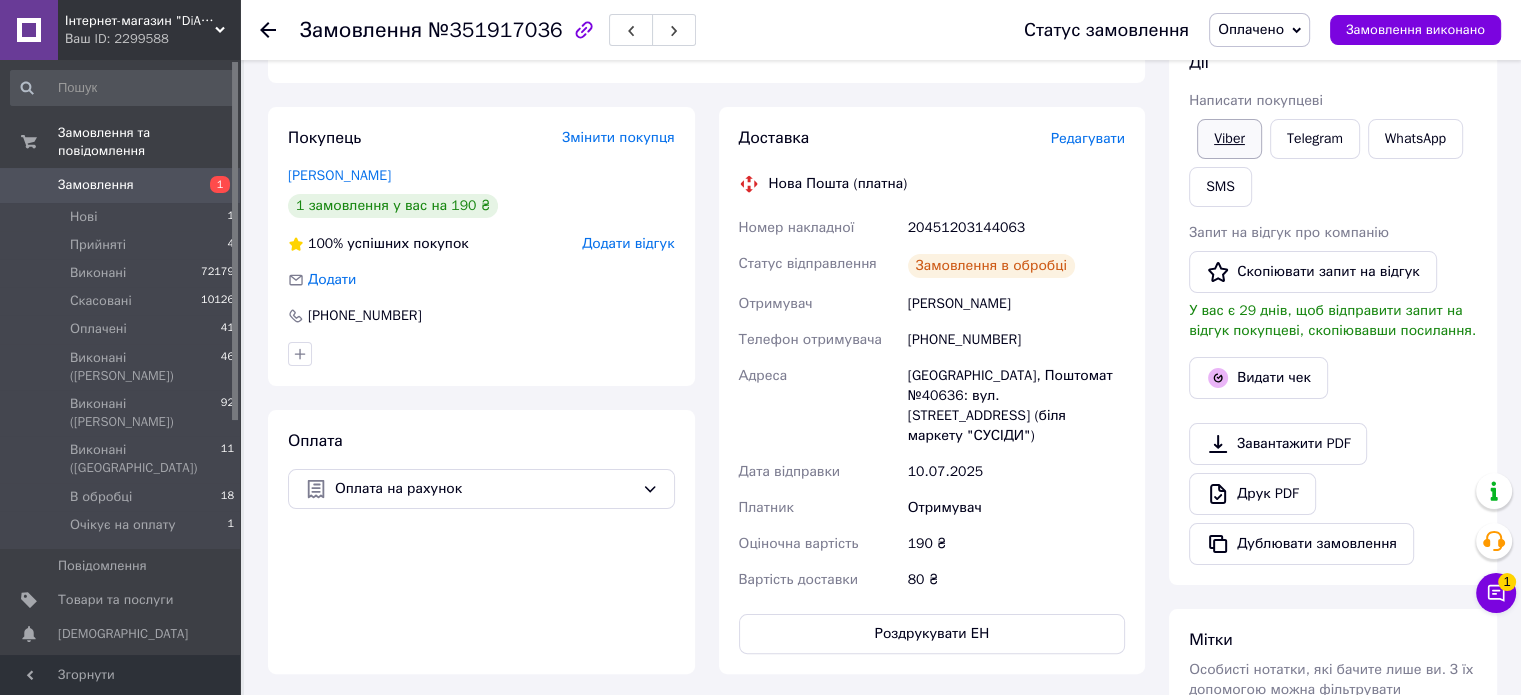 click on "Viber" at bounding box center (1229, 139) 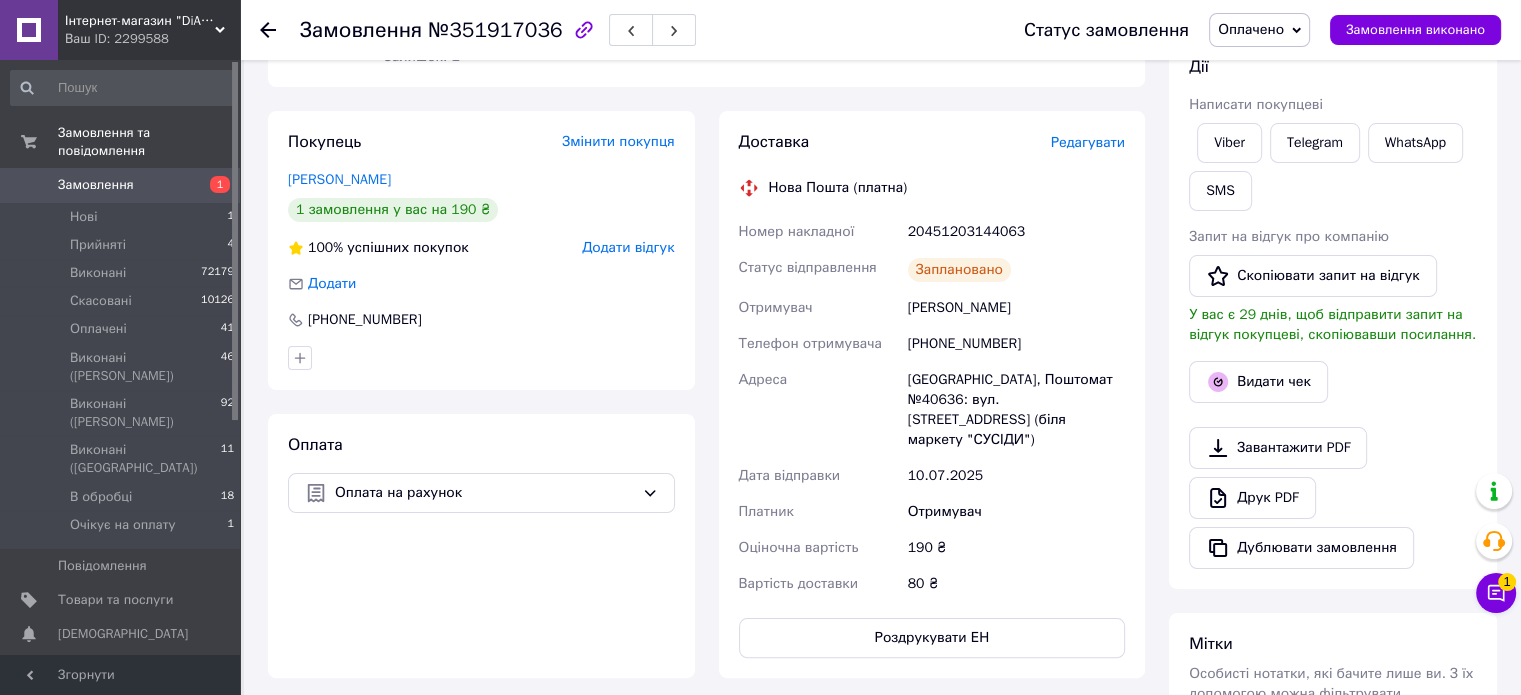scroll, scrollTop: 300, scrollLeft: 0, axis: vertical 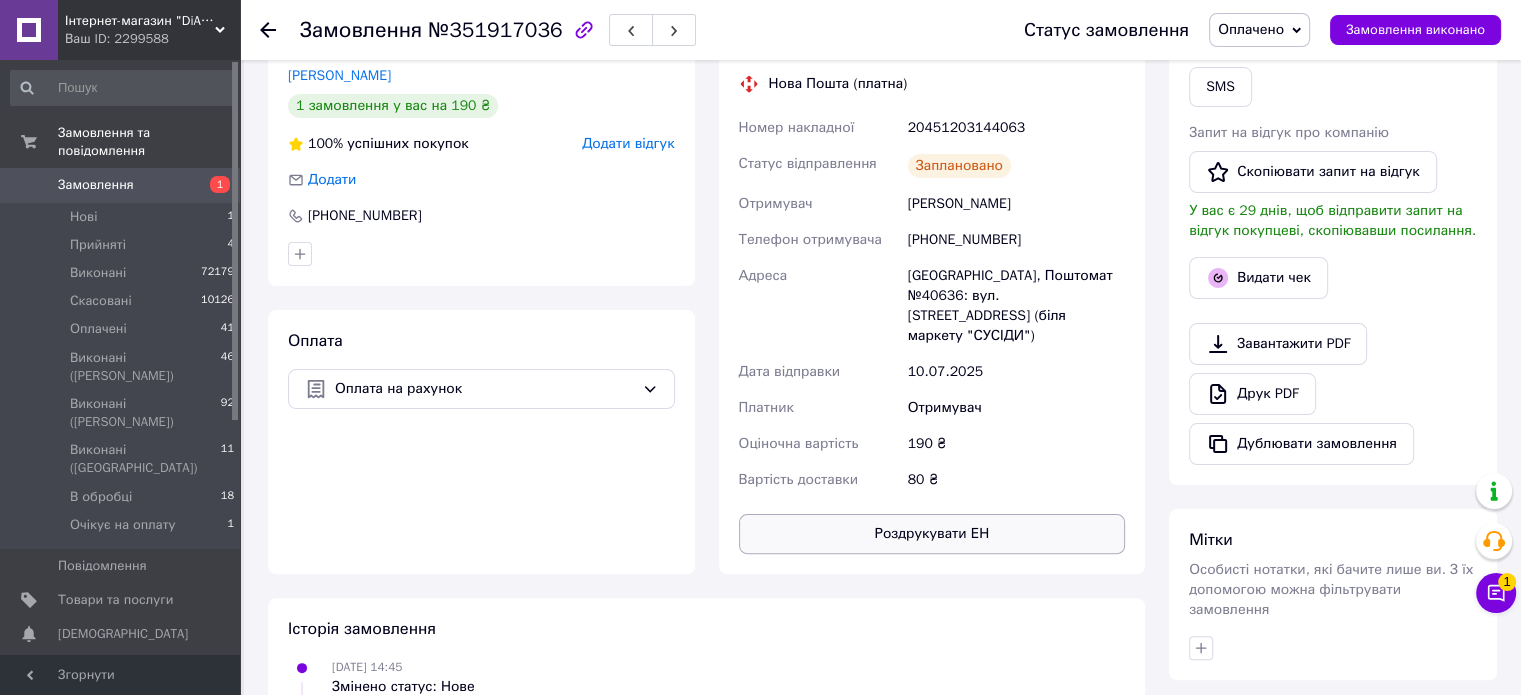 click on "Роздрукувати ЕН" at bounding box center [932, 534] 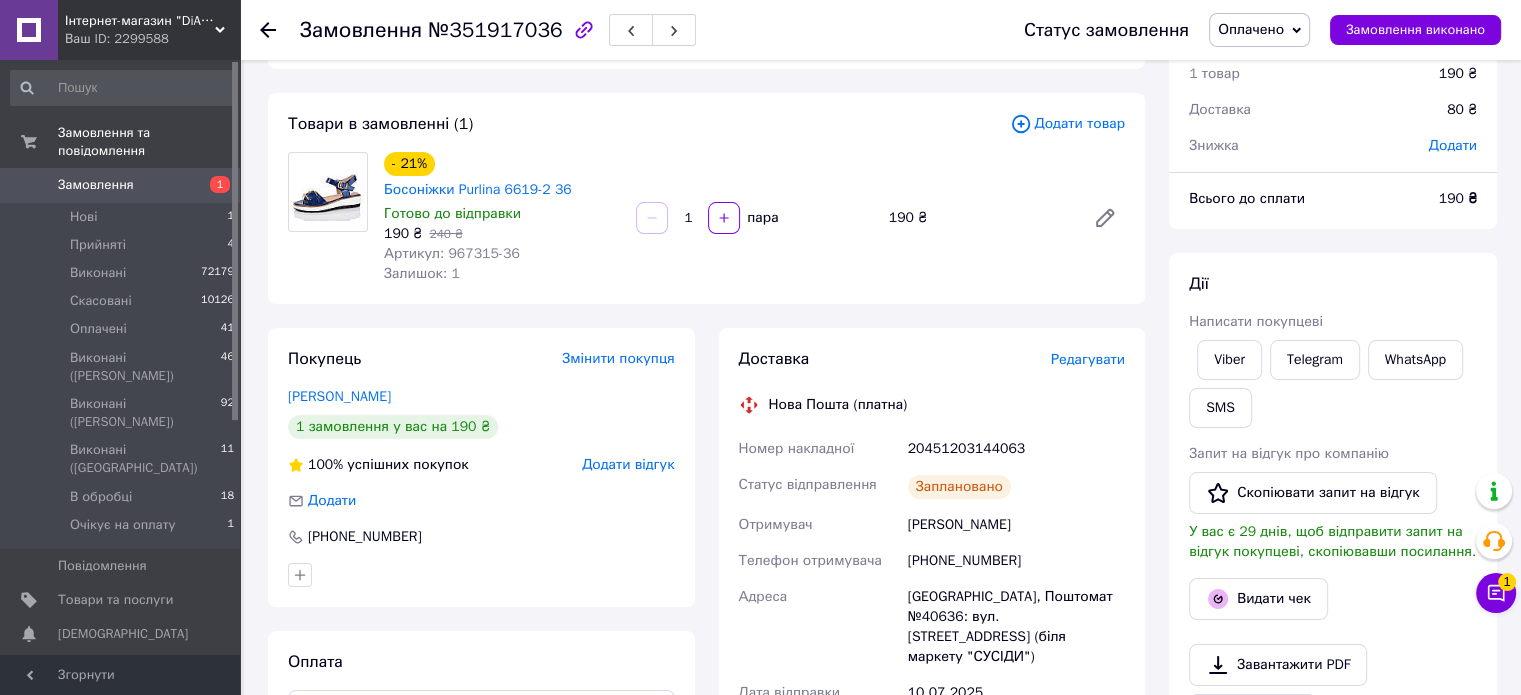 scroll, scrollTop: 0, scrollLeft: 0, axis: both 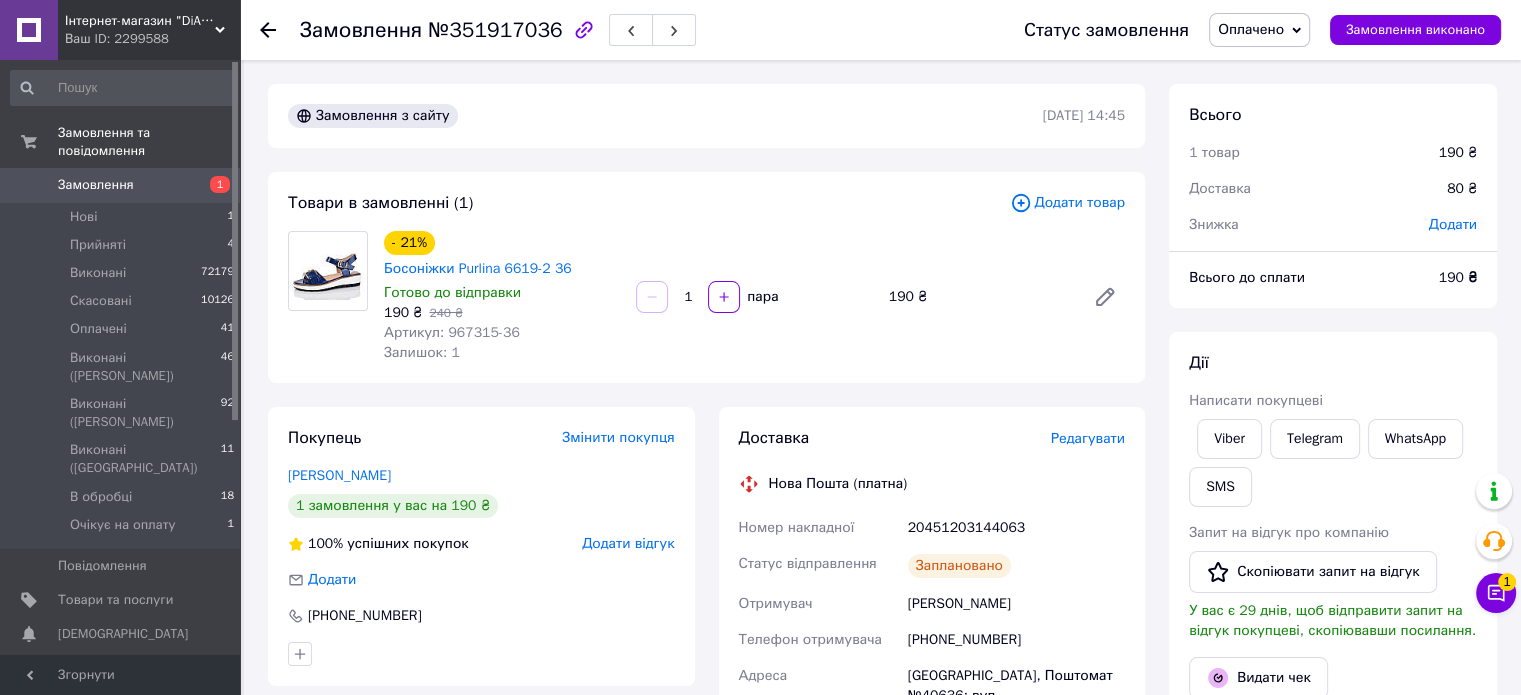 click on "20451203144063" at bounding box center (1016, 528) 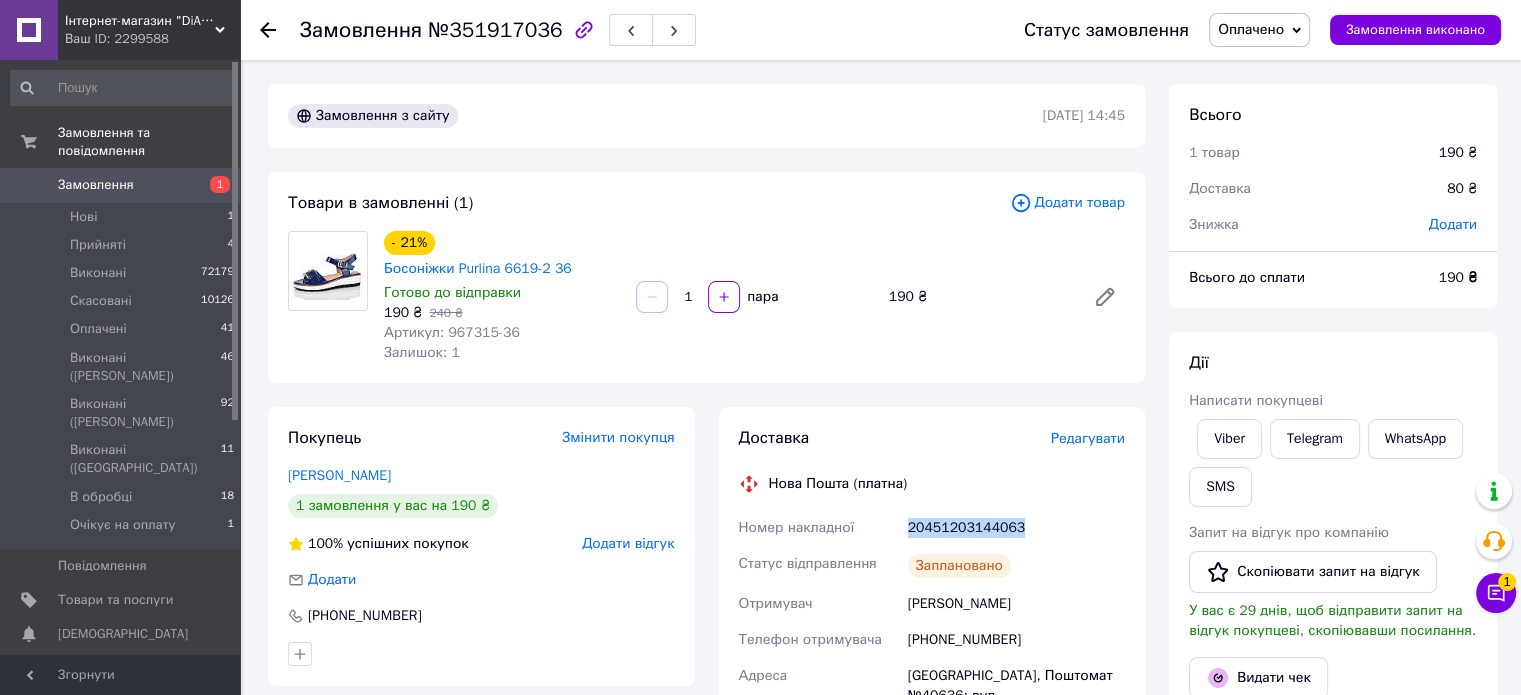 drag, startPoint x: 992, startPoint y: 532, endPoint x: 1062, endPoint y: 568, distance: 78.714676 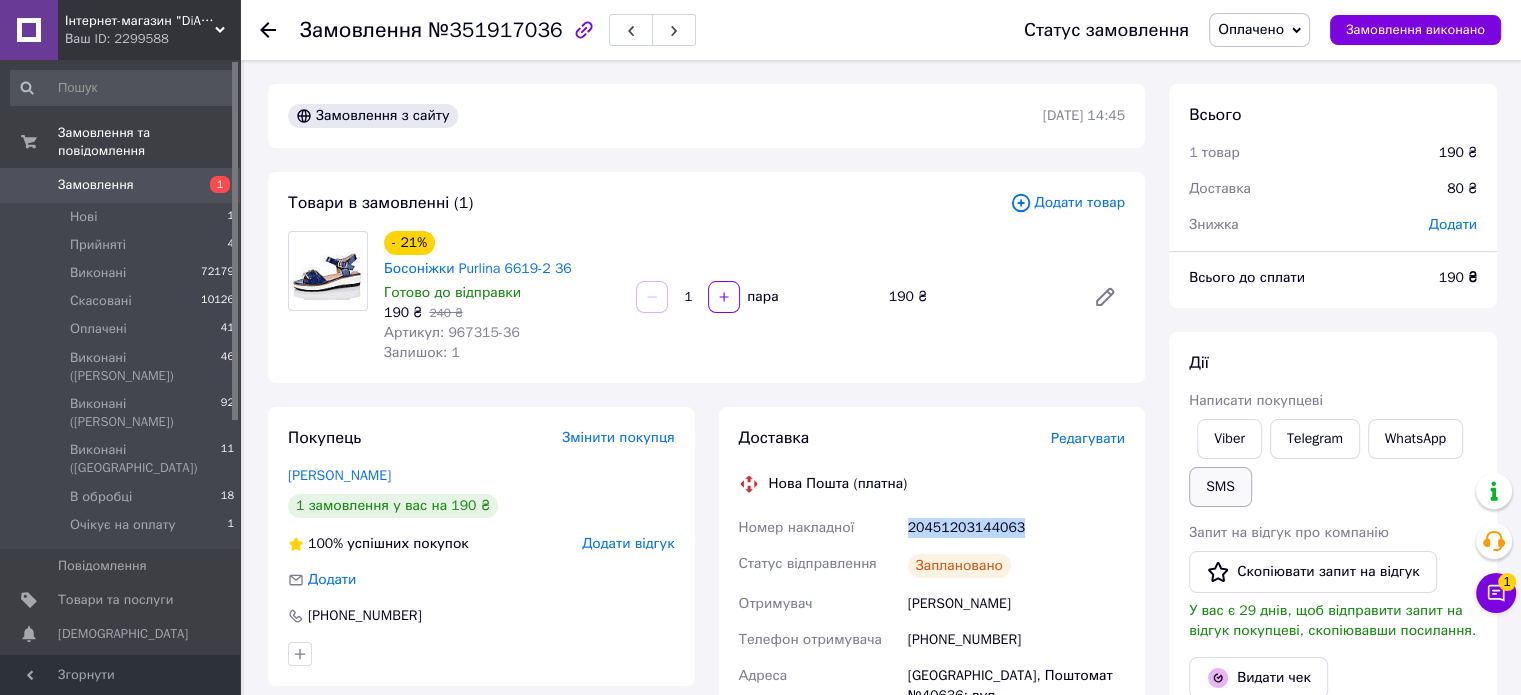 click on "SMS" at bounding box center [1220, 487] 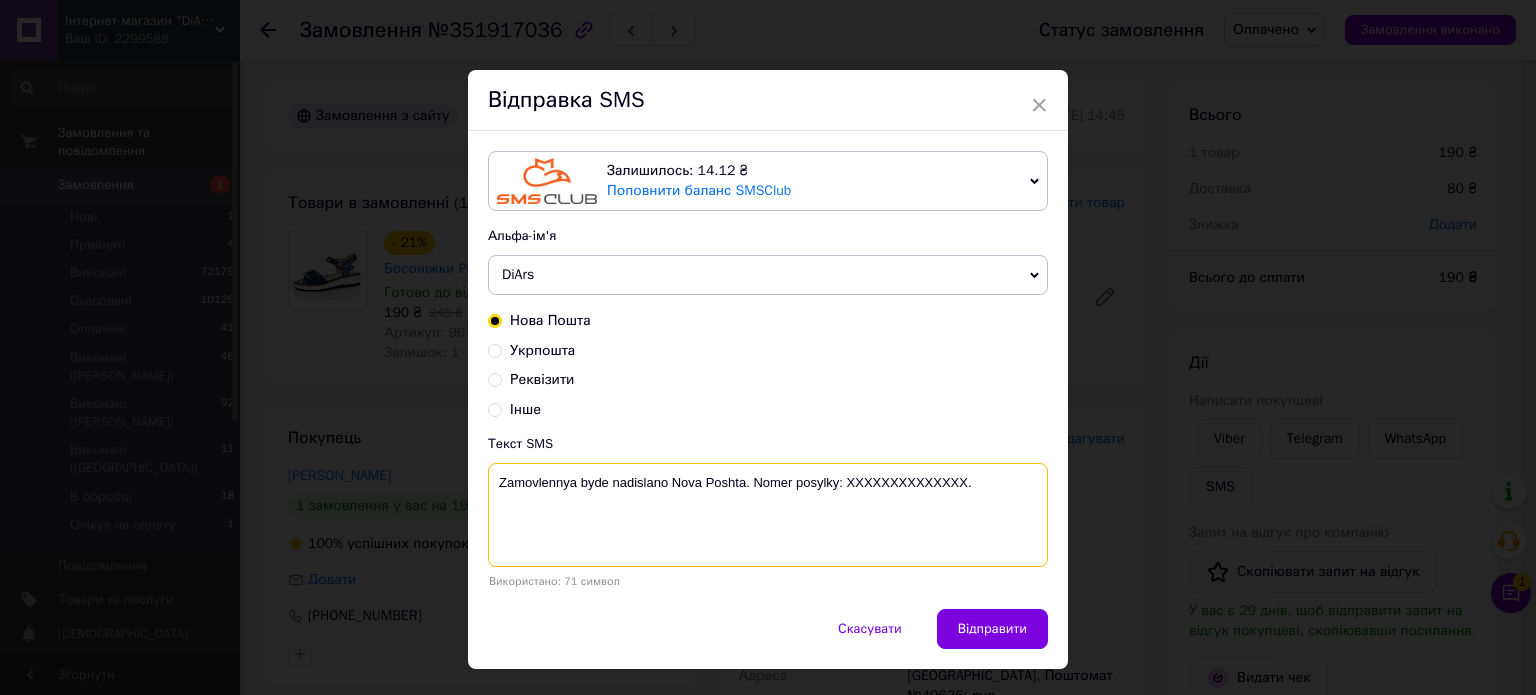 click on "Zamovlennya byde nadislano Nova Poshta. Nomer posylky: XXXXXXXXXXXXXX." at bounding box center [768, 515] 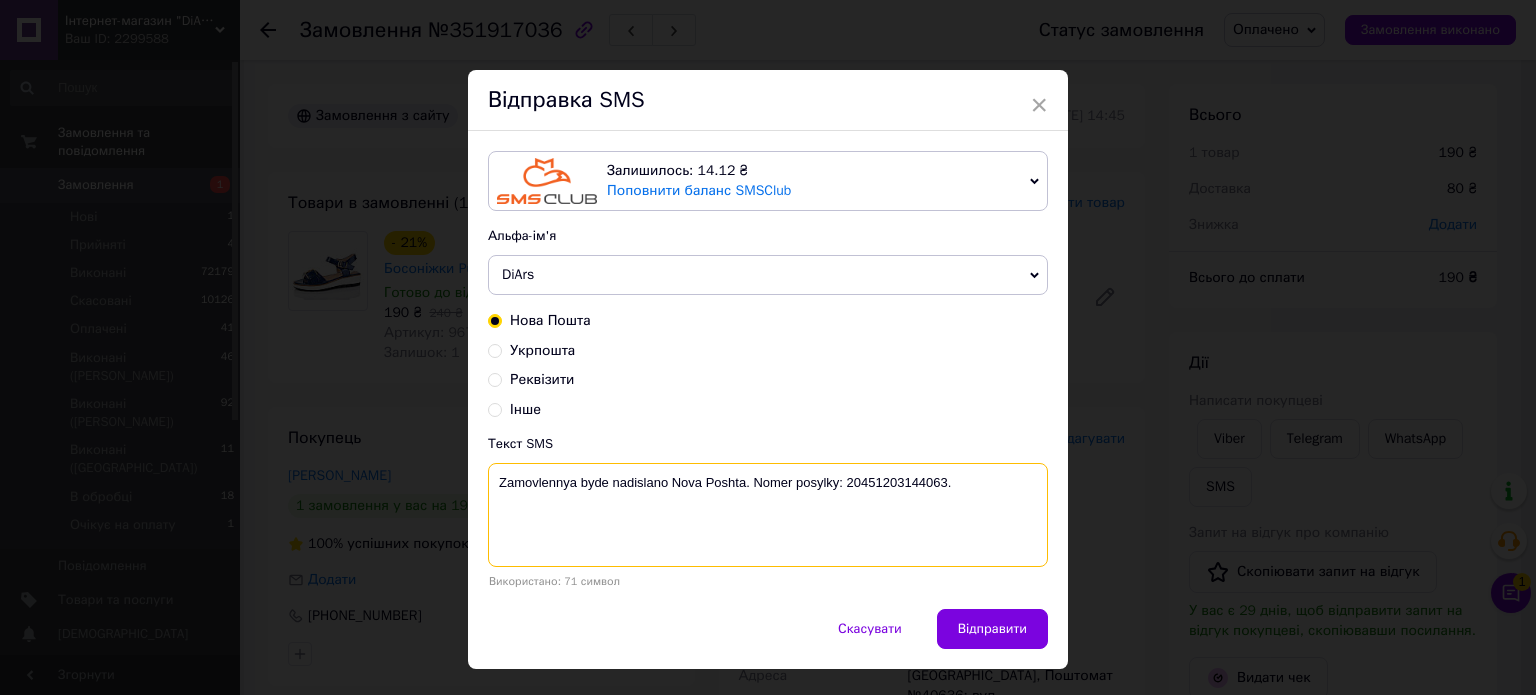 type on "Zamovlennya byde nadislano Nova Poshta. Nomer posylky: 20451203144063." 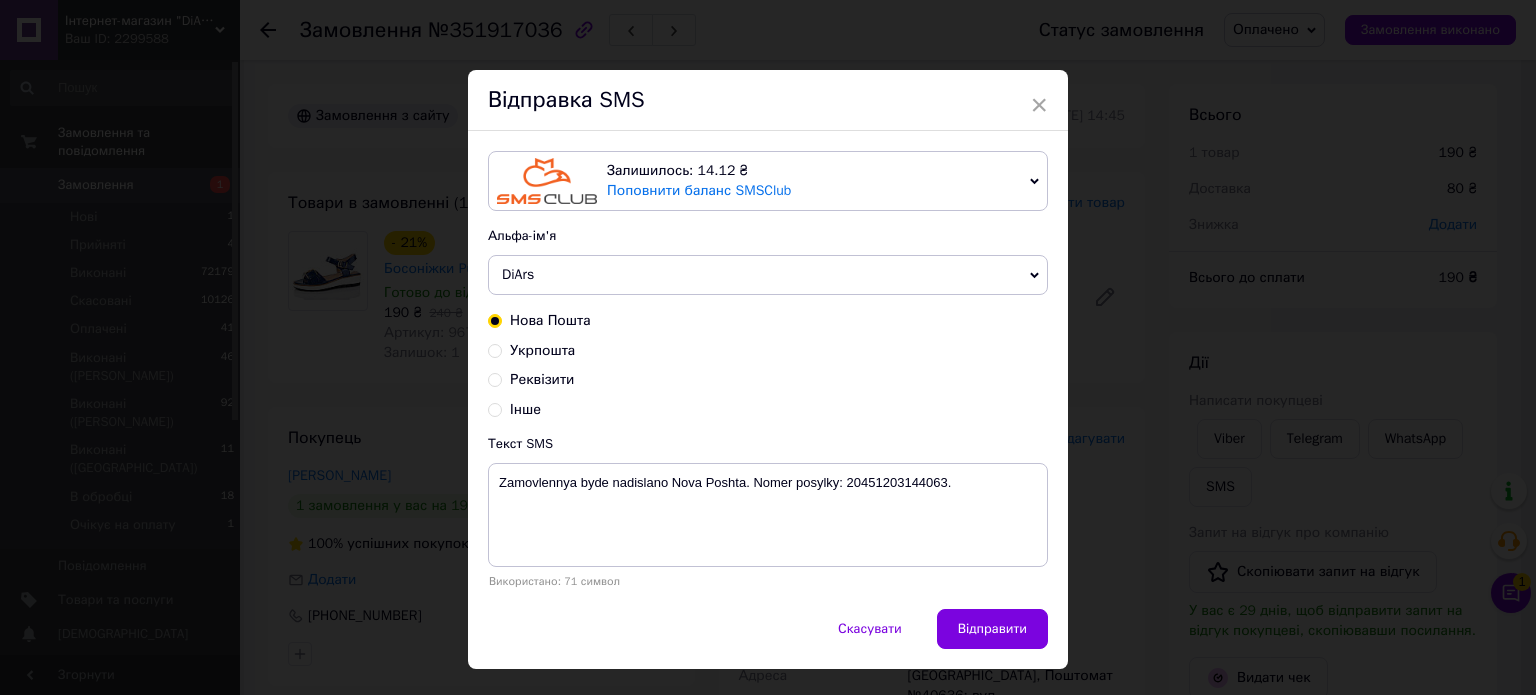 click on "Відправити" at bounding box center (992, 629) 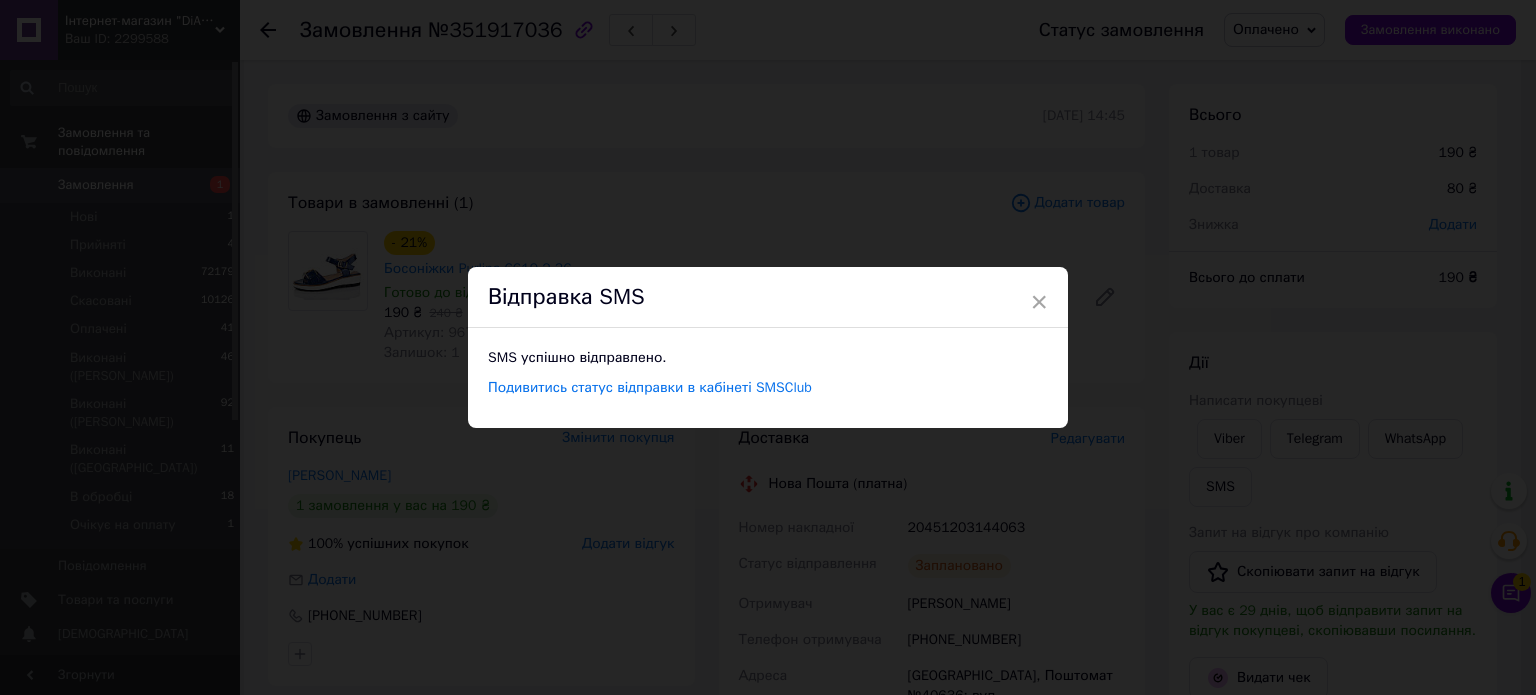 click on "× Відправка SMS SMS успішно відправлено. Подивитись статус відправки в кабінеті SMSClub" at bounding box center [768, 347] 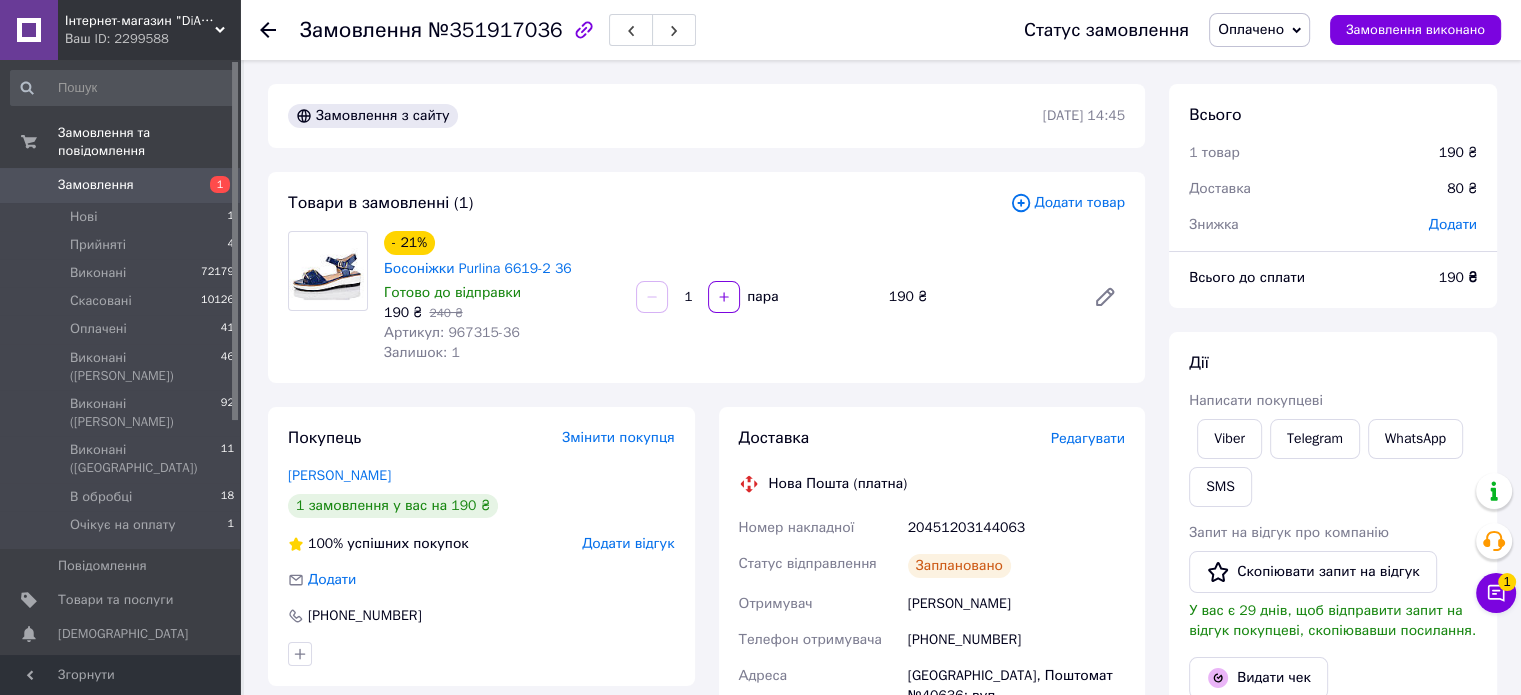 drag, startPoint x: 1392, startPoint y: 36, endPoint x: 1309, endPoint y: 78, distance: 93.0215 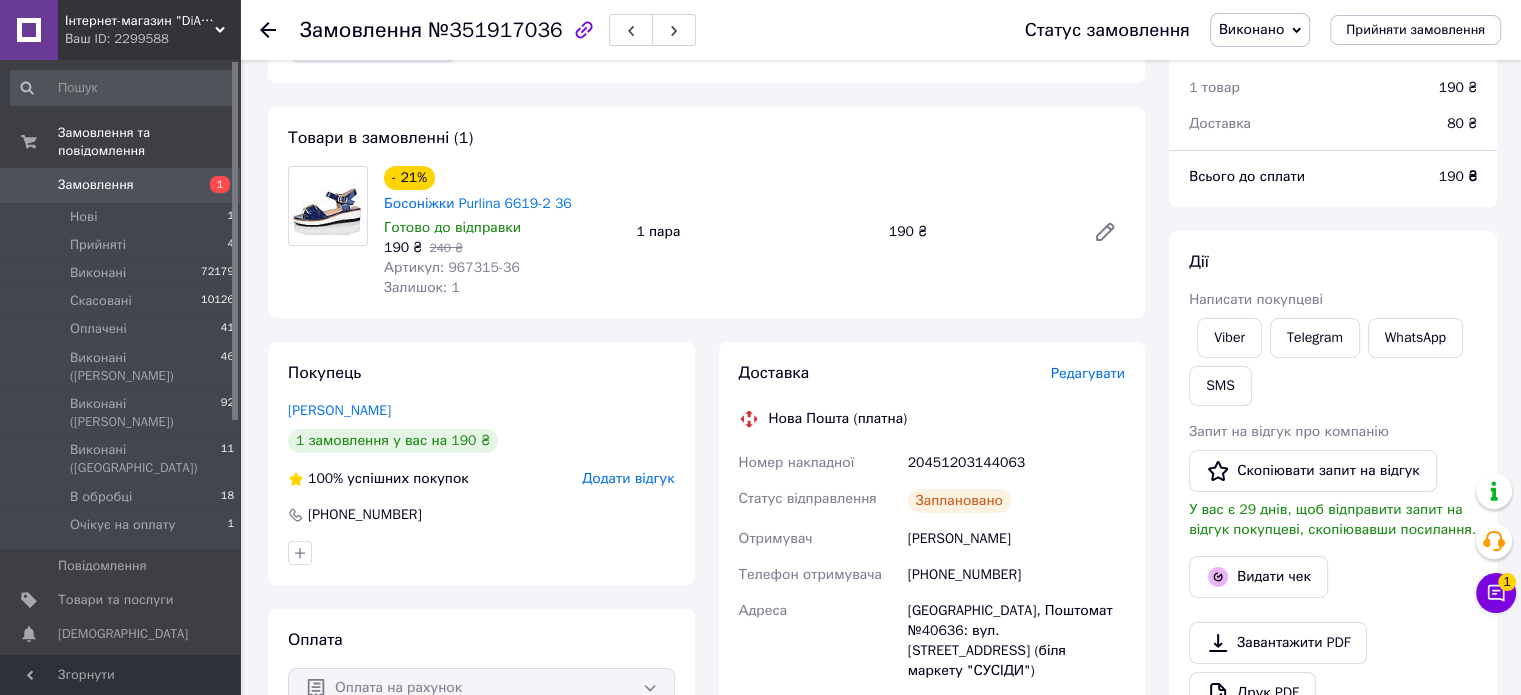 scroll, scrollTop: 100, scrollLeft: 0, axis: vertical 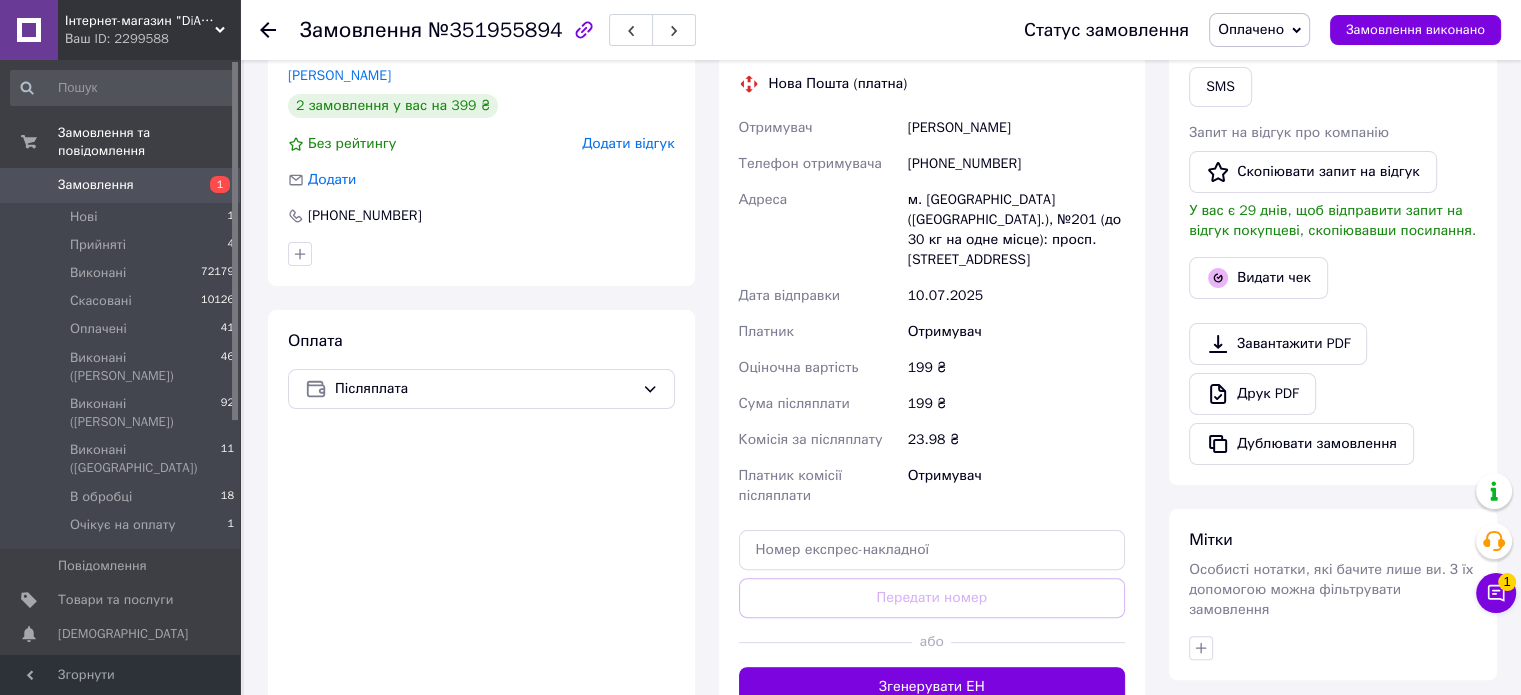 drag, startPoint x: 970, startPoint y: 660, endPoint x: 1012, endPoint y: 629, distance: 52.201534 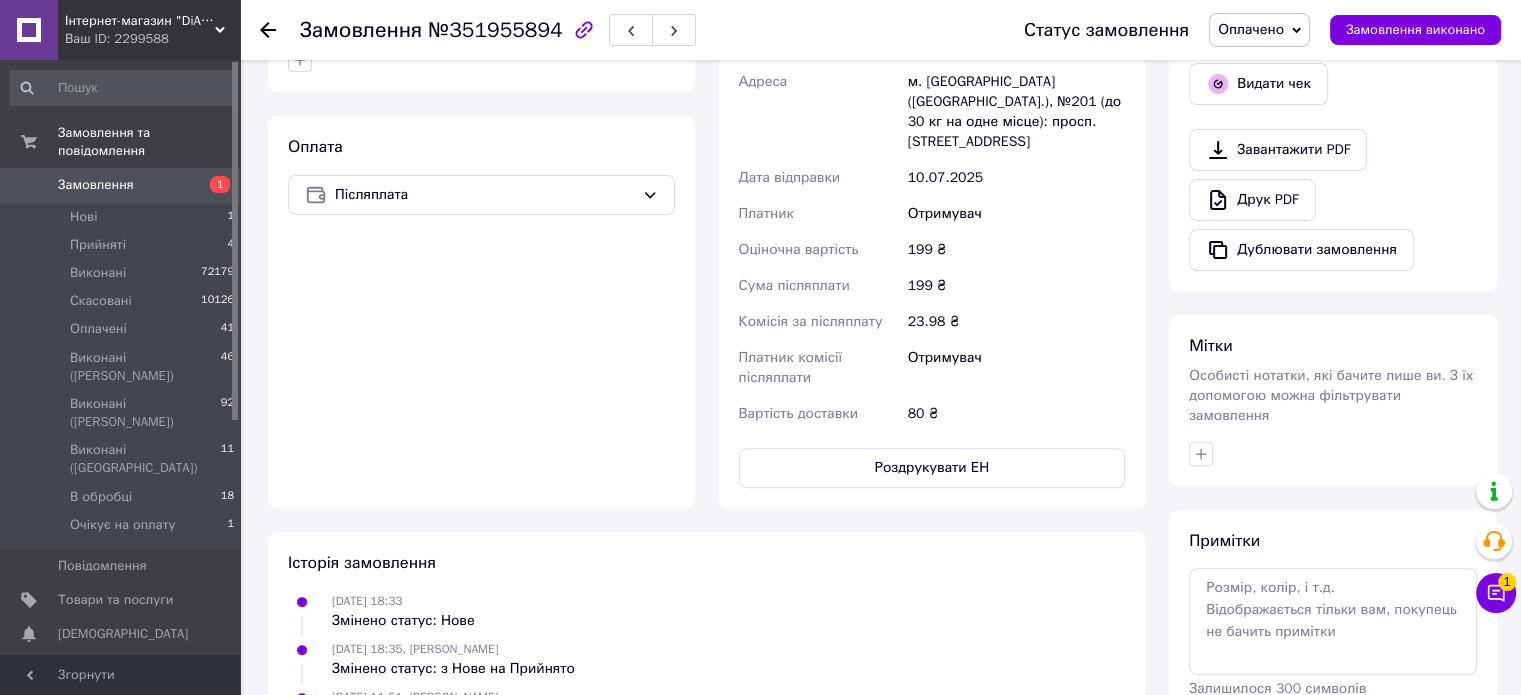 scroll, scrollTop: 600, scrollLeft: 0, axis: vertical 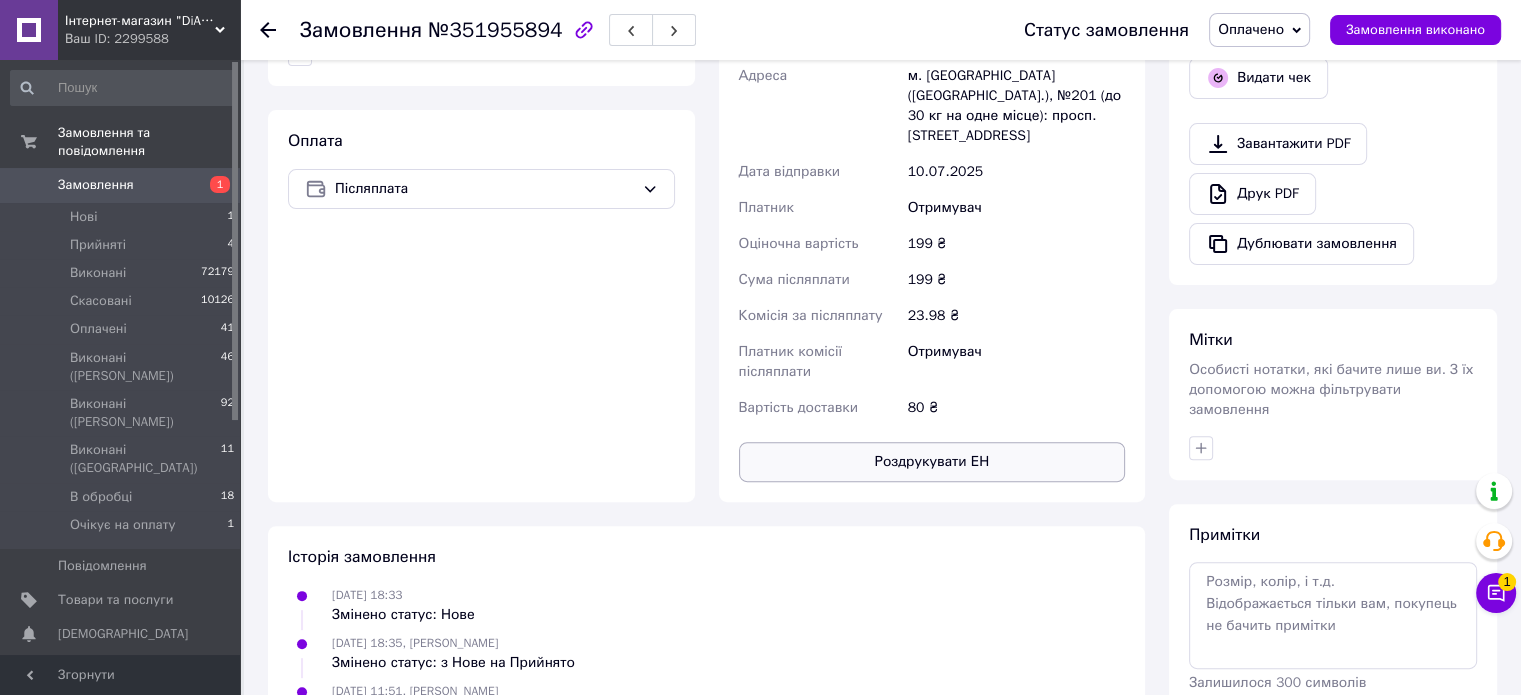 click on "Роздрукувати ЕН" at bounding box center (932, 462) 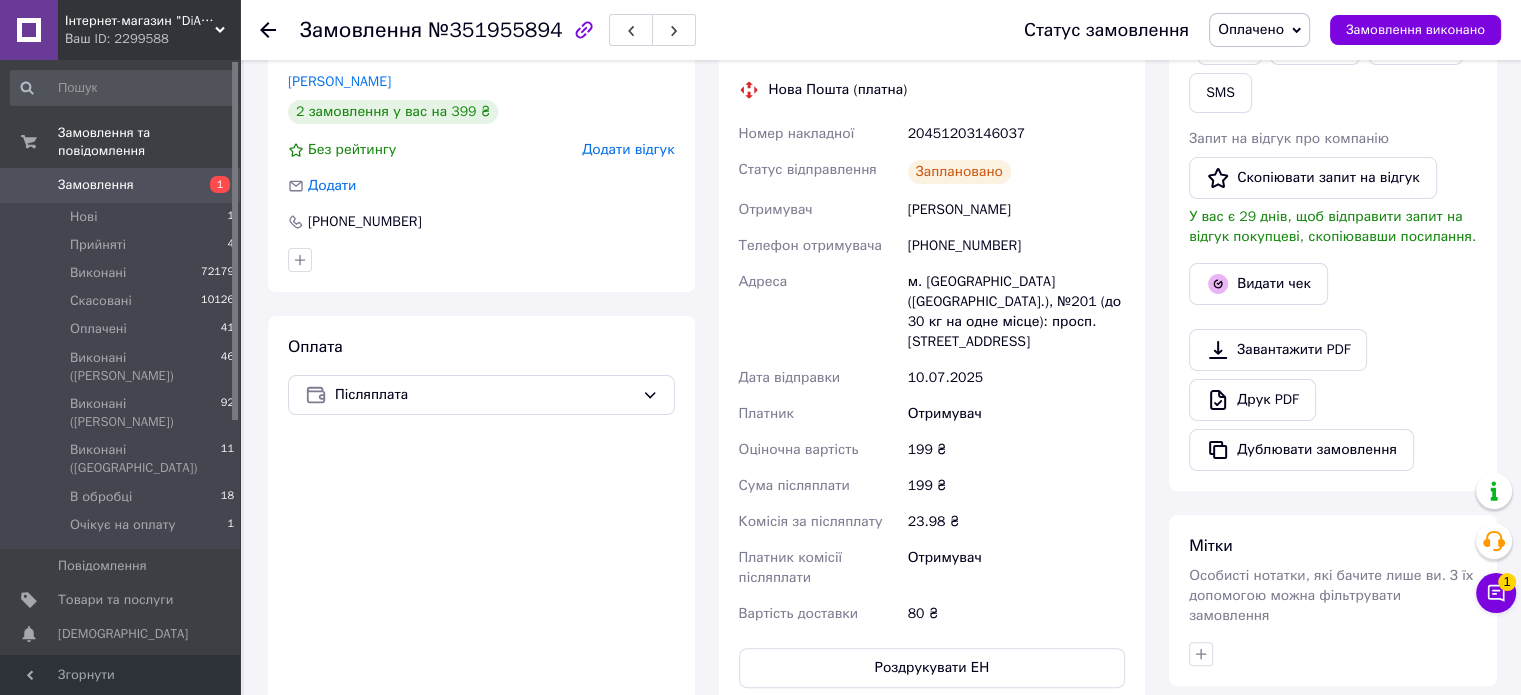 scroll, scrollTop: 200, scrollLeft: 0, axis: vertical 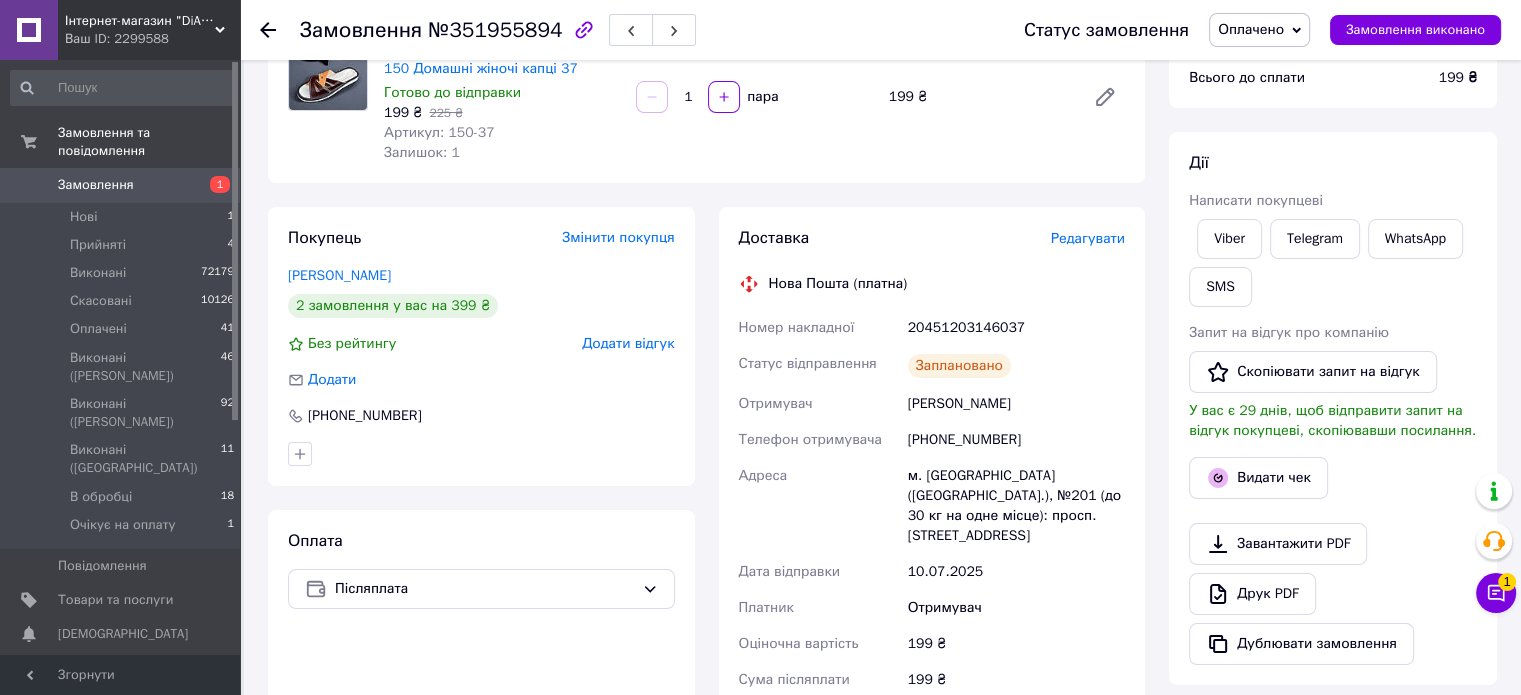 click on "20451203146037" at bounding box center (1016, 328) 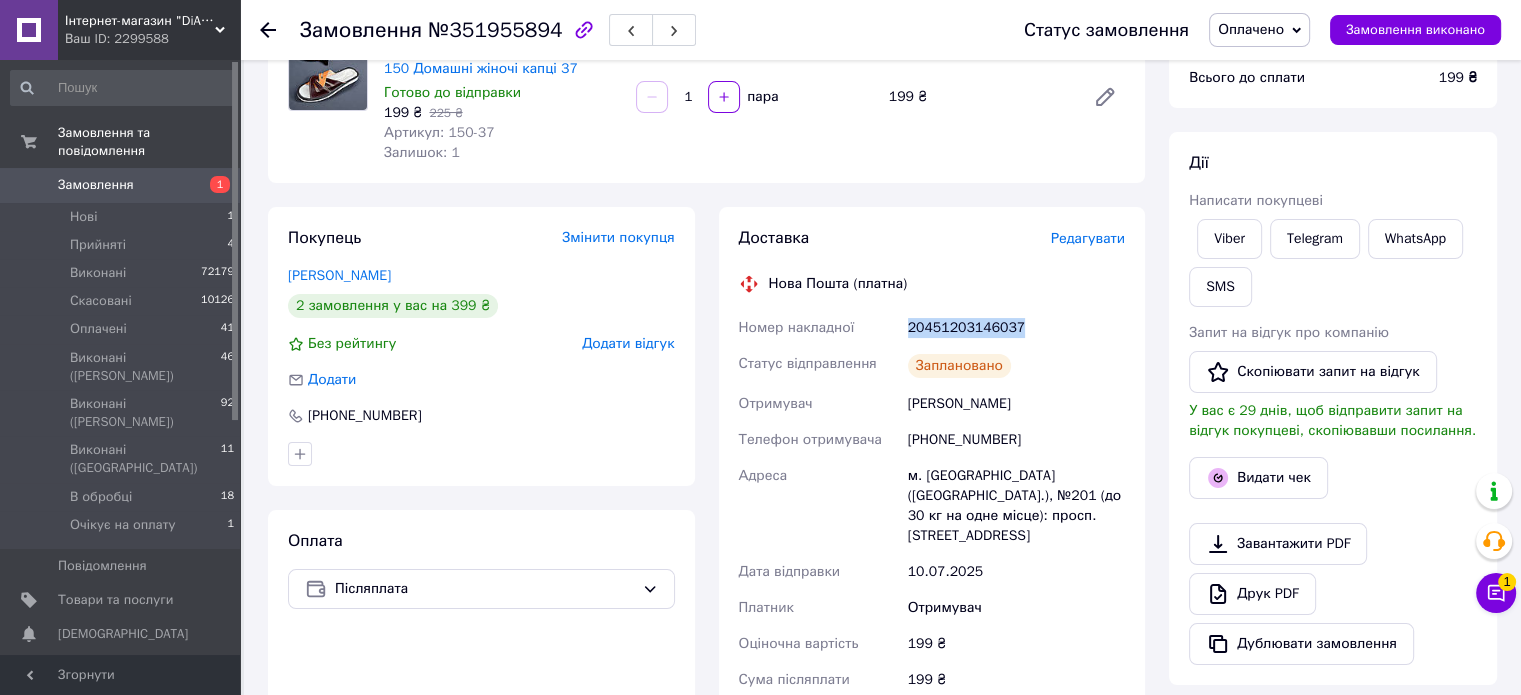 drag, startPoint x: 980, startPoint y: 323, endPoint x: 1031, endPoint y: 346, distance: 55.946404 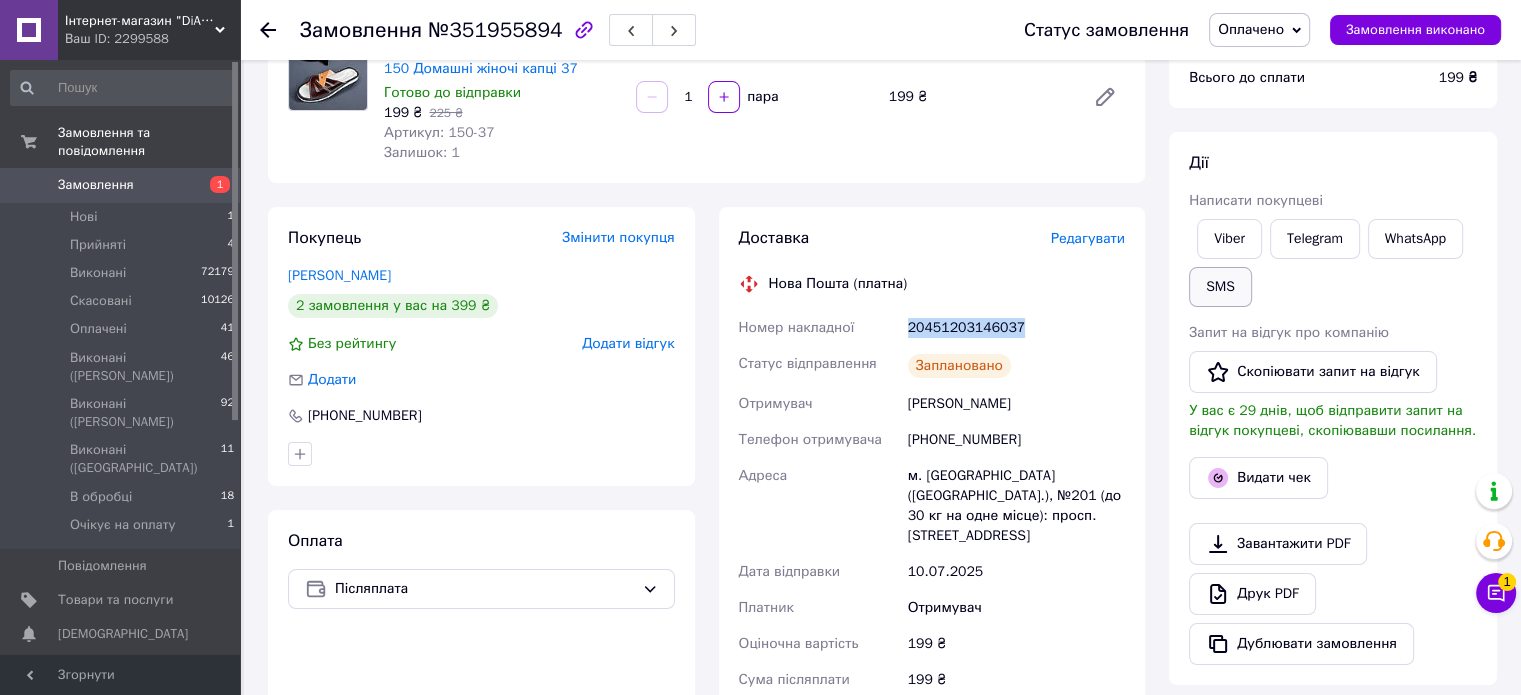 copy on "20451203146037" 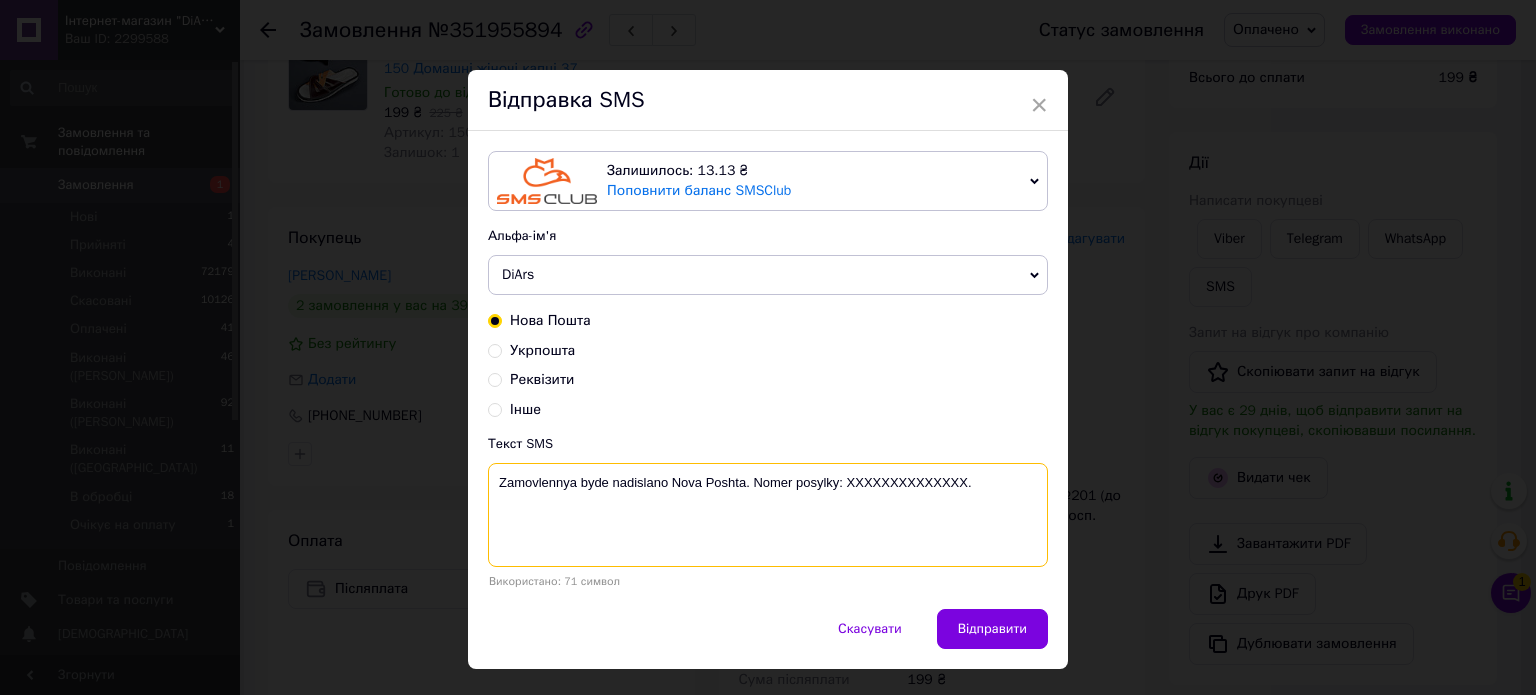 click on "Zamovlennya byde nadislano Nova Poshta. Nomer posylky: XXXXXXXXXXXXXX." at bounding box center [768, 515] 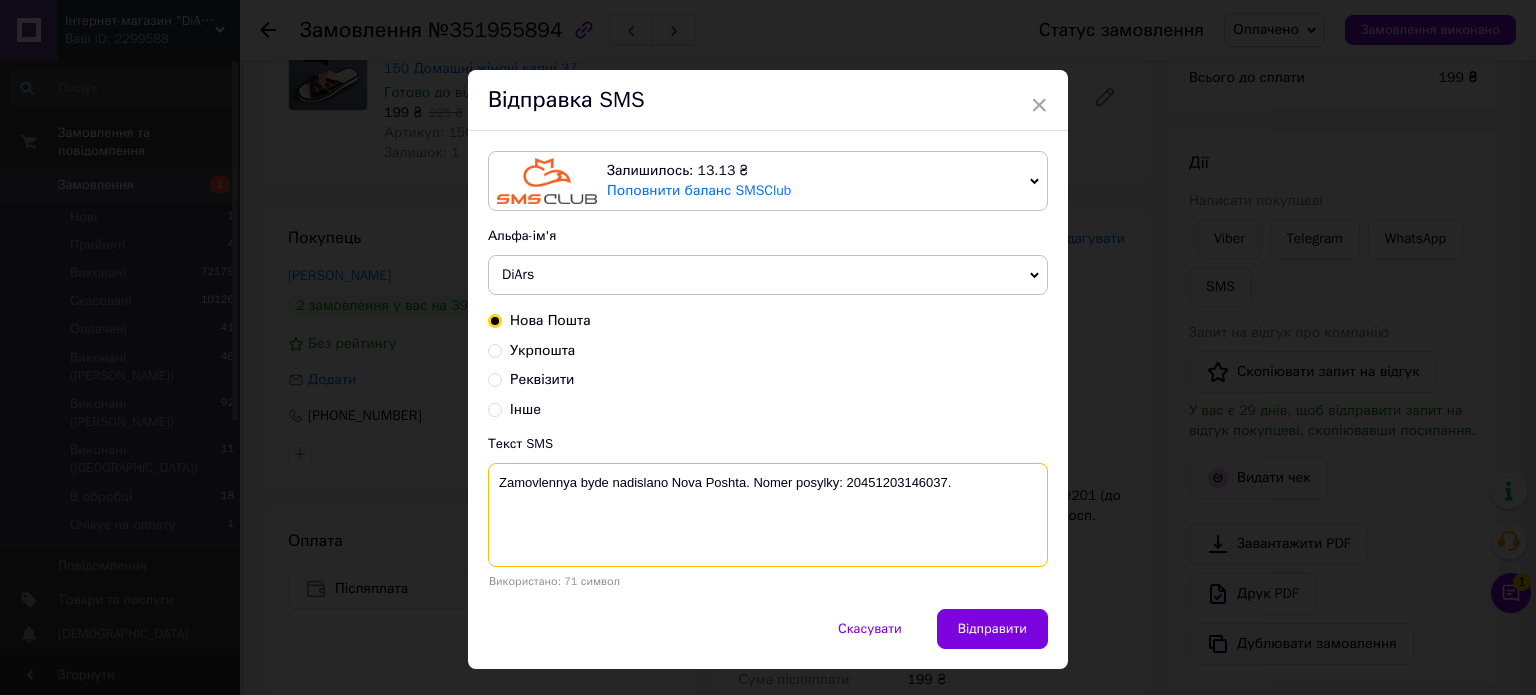 type on "Zamovlennya byde nadislano Nova Poshta. Nomer posylky: 20451203146037." 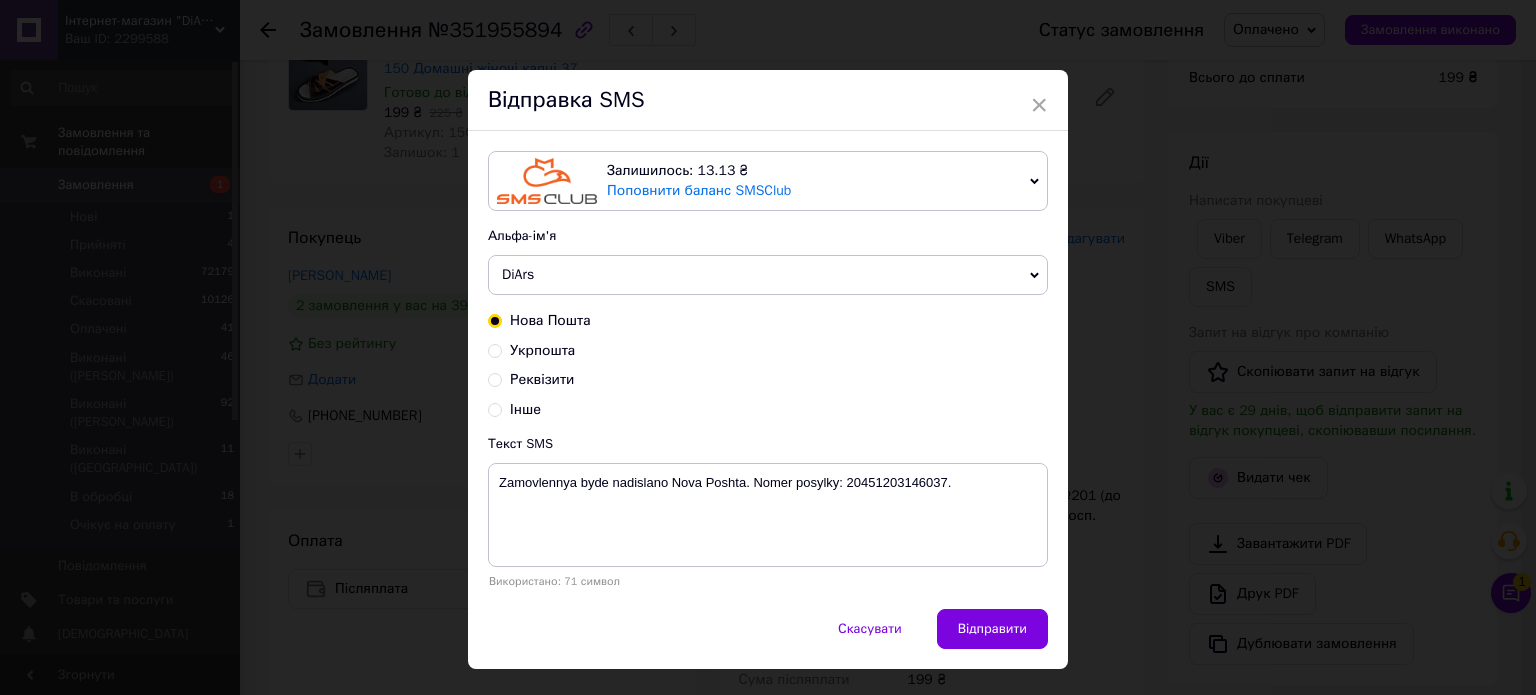 click on "Відправити" at bounding box center (992, 629) 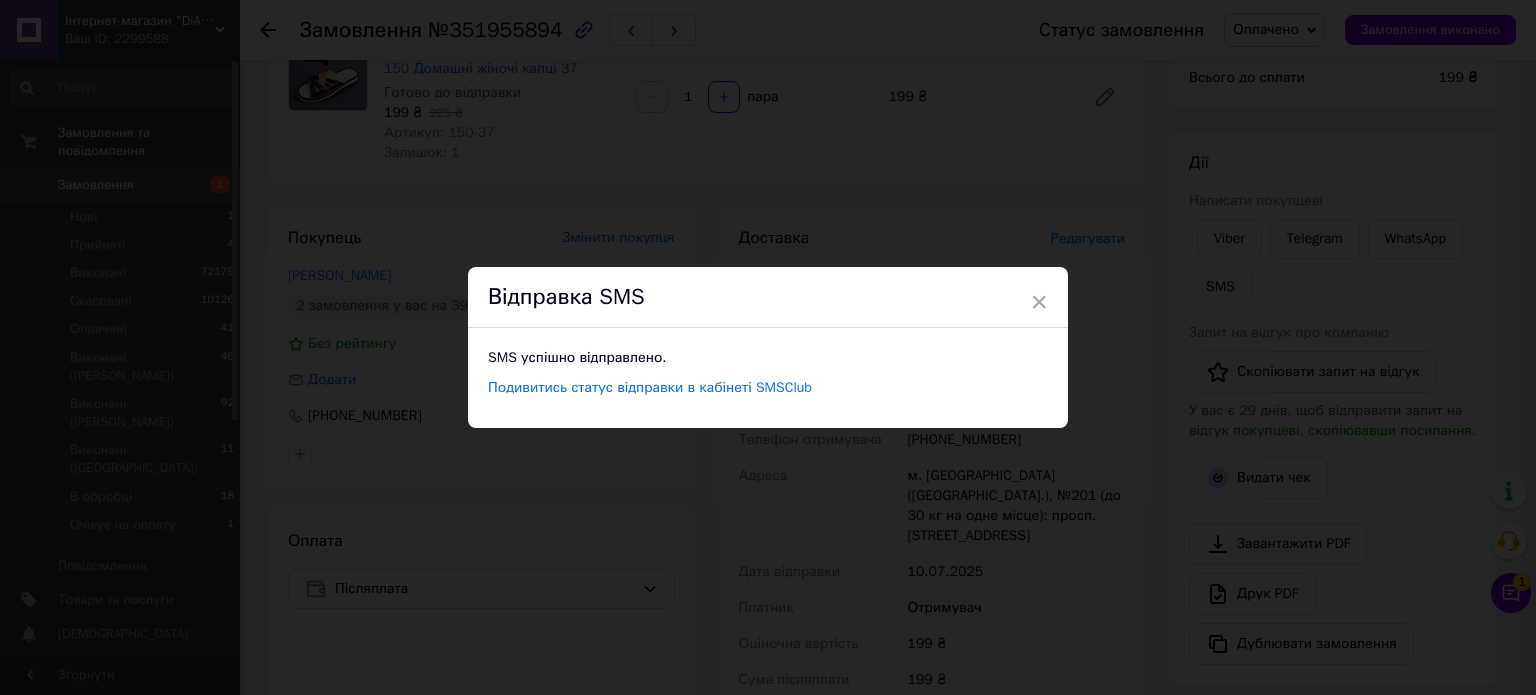 click on "× Відправка SMS SMS успішно відправлено. Подивитись статус відправки в кабінеті SMSClub" at bounding box center (768, 347) 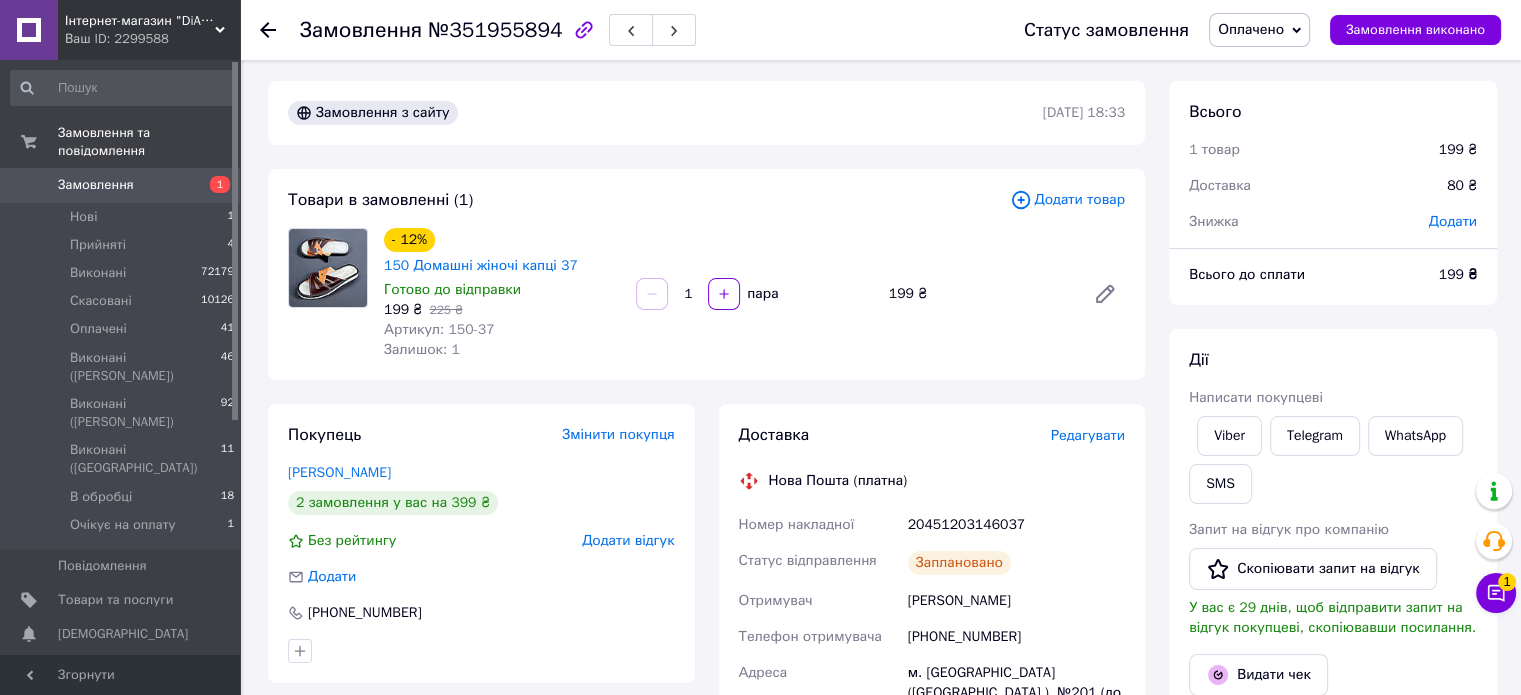scroll, scrollTop: 0, scrollLeft: 0, axis: both 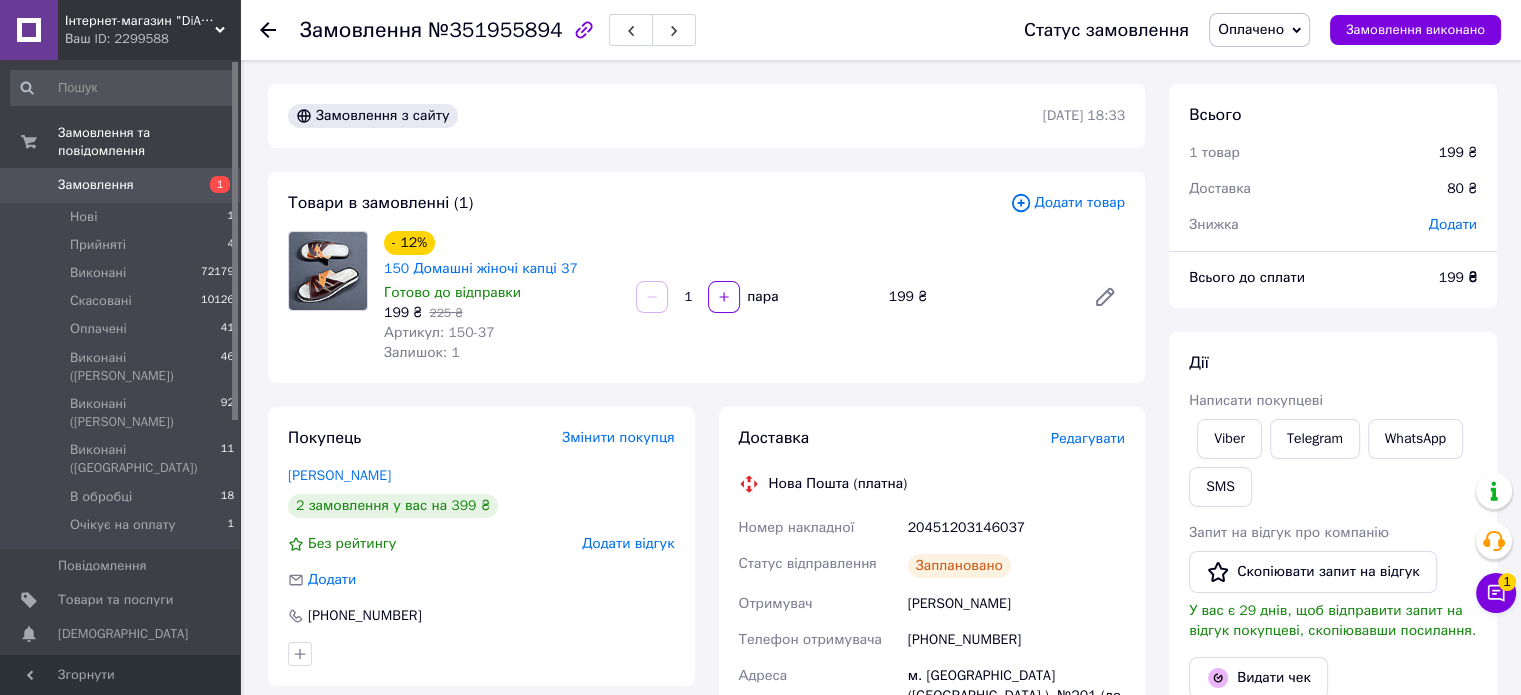 drag, startPoint x: 1356, startPoint y: 32, endPoint x: 1256, endPoint y: 182, distance: 180.27756 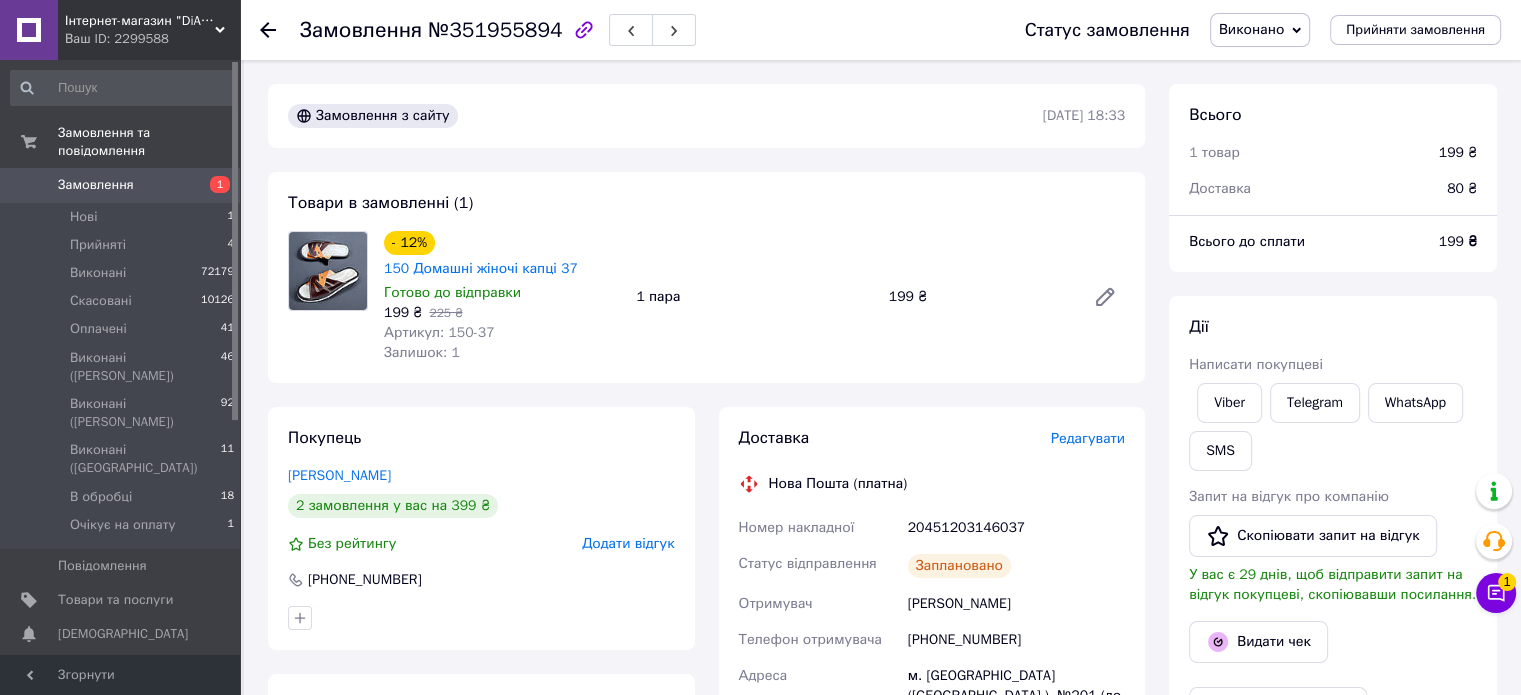 type 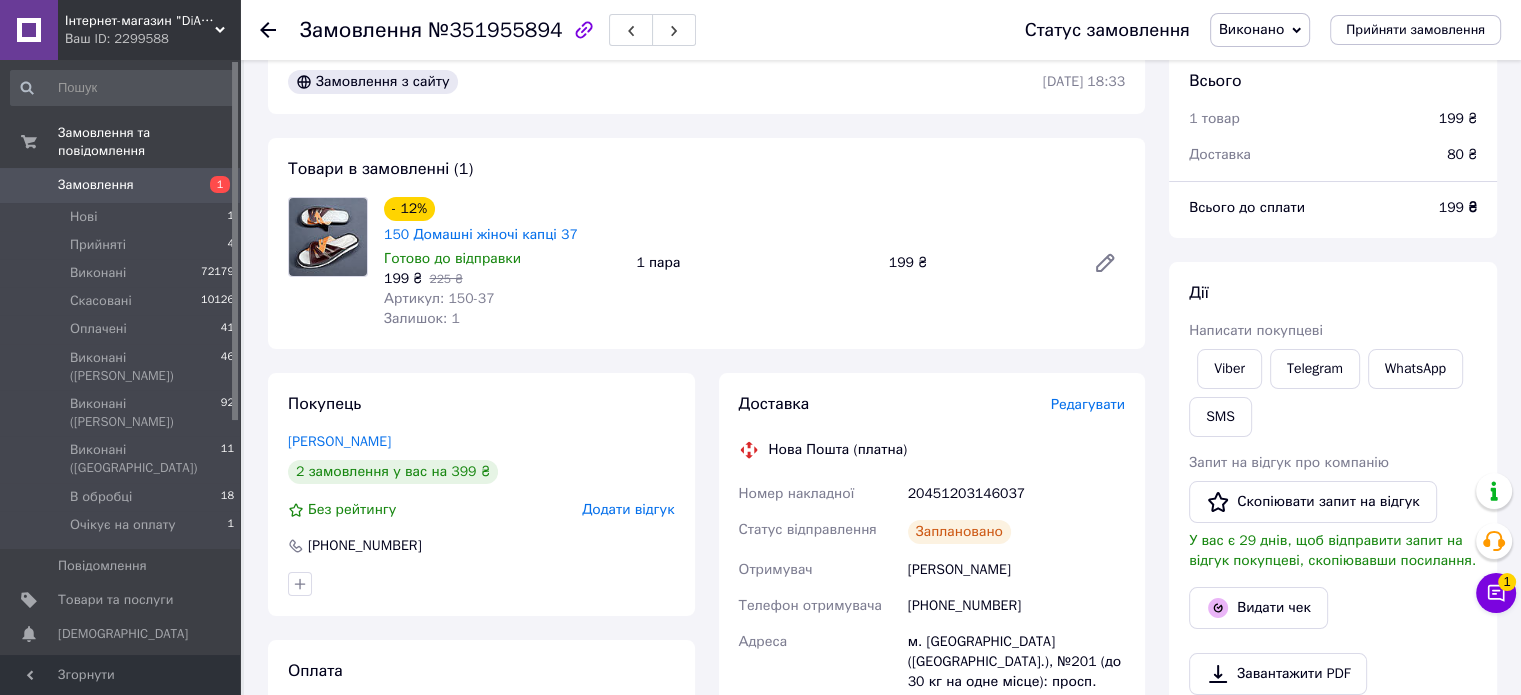 scroll, scrollTop: 0, scrollLeft: 0, axis: both 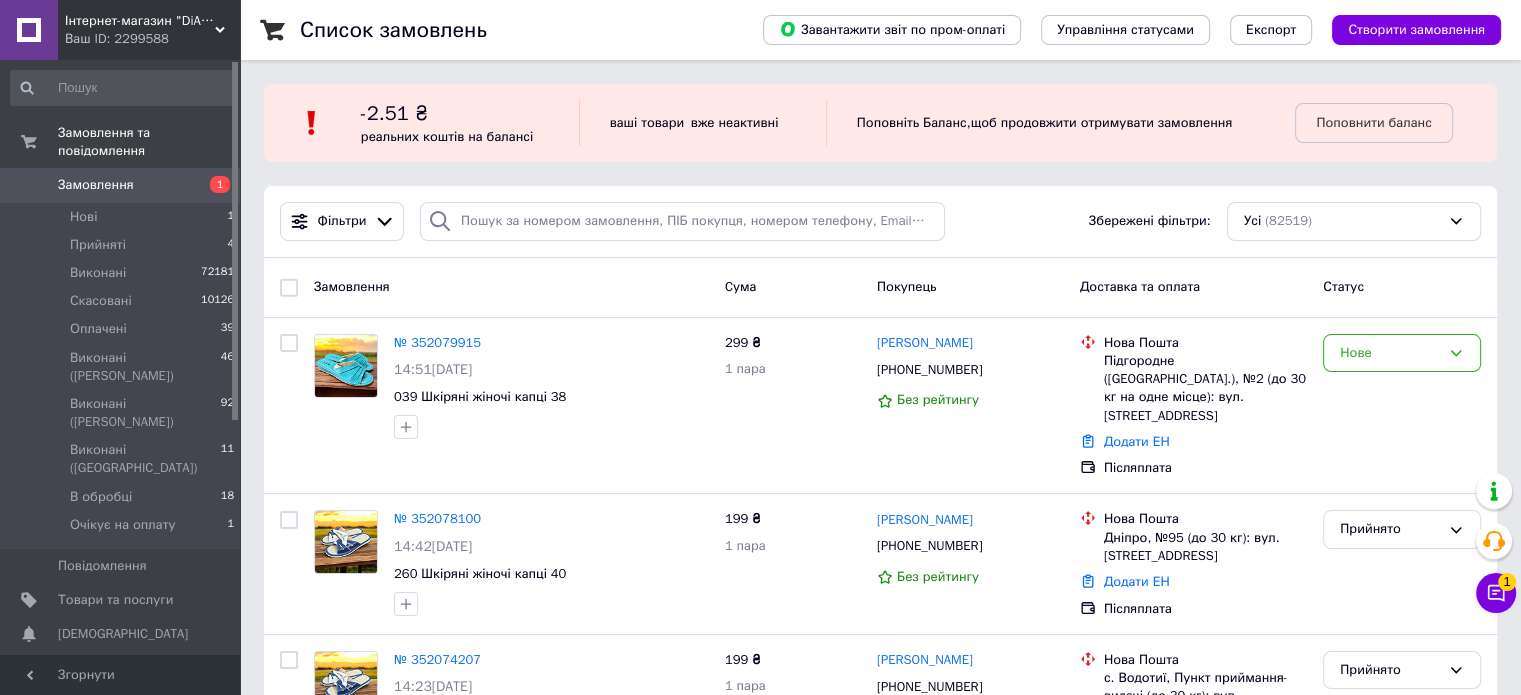 click on "Прийняті" at bounding box center (98, 245) 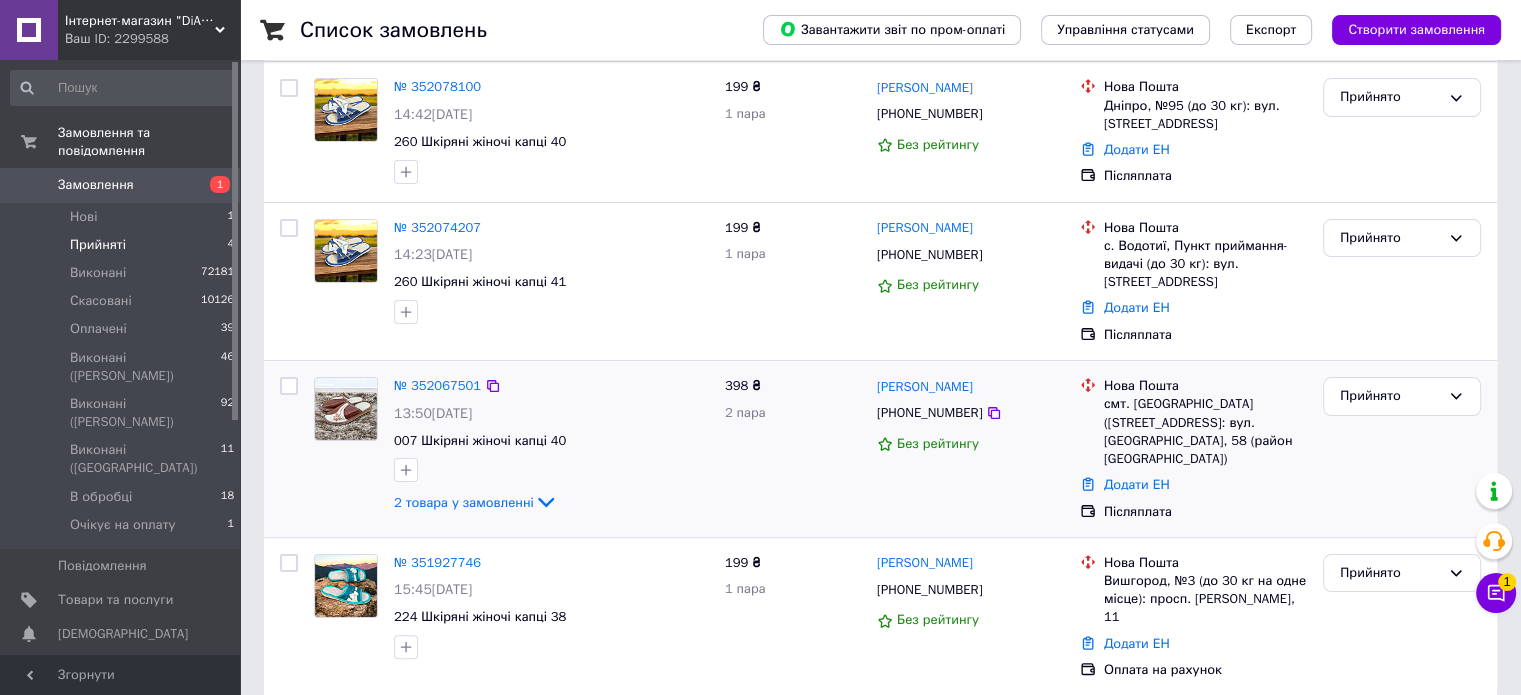 scroll, scrollTop: 343, scrollLeft: 0, axis: vertical 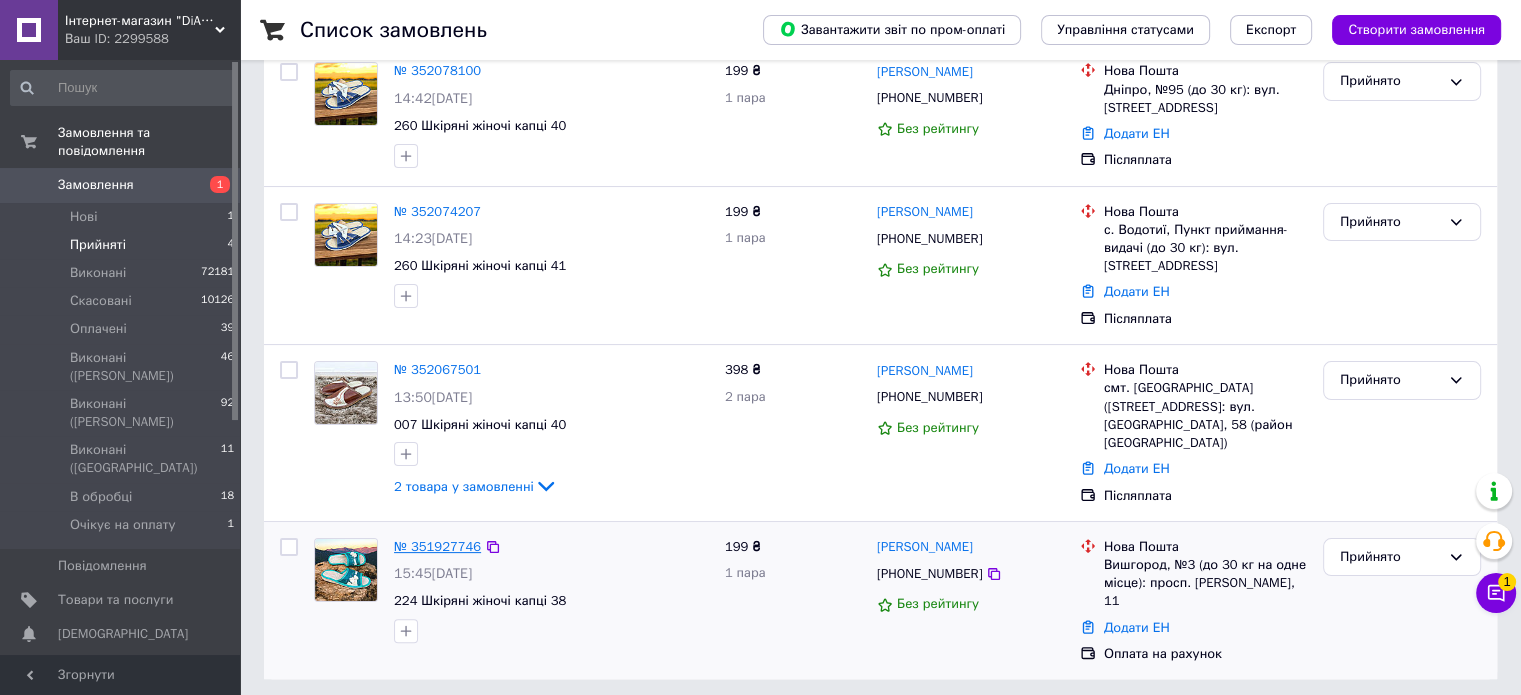 click on "№ 351927746" at bounding box center (437, 546) 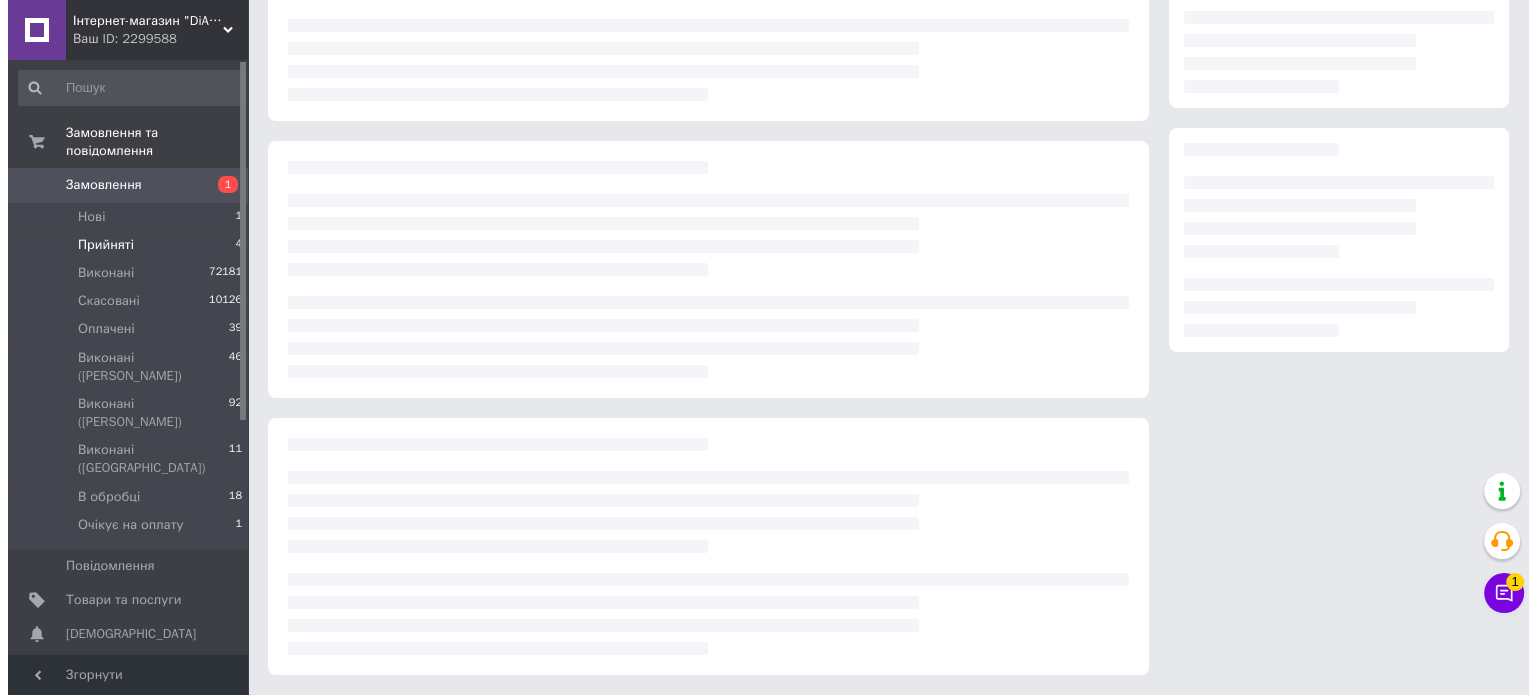 scroll, scrollTop: 0, scrollLeft: 0, axis: both 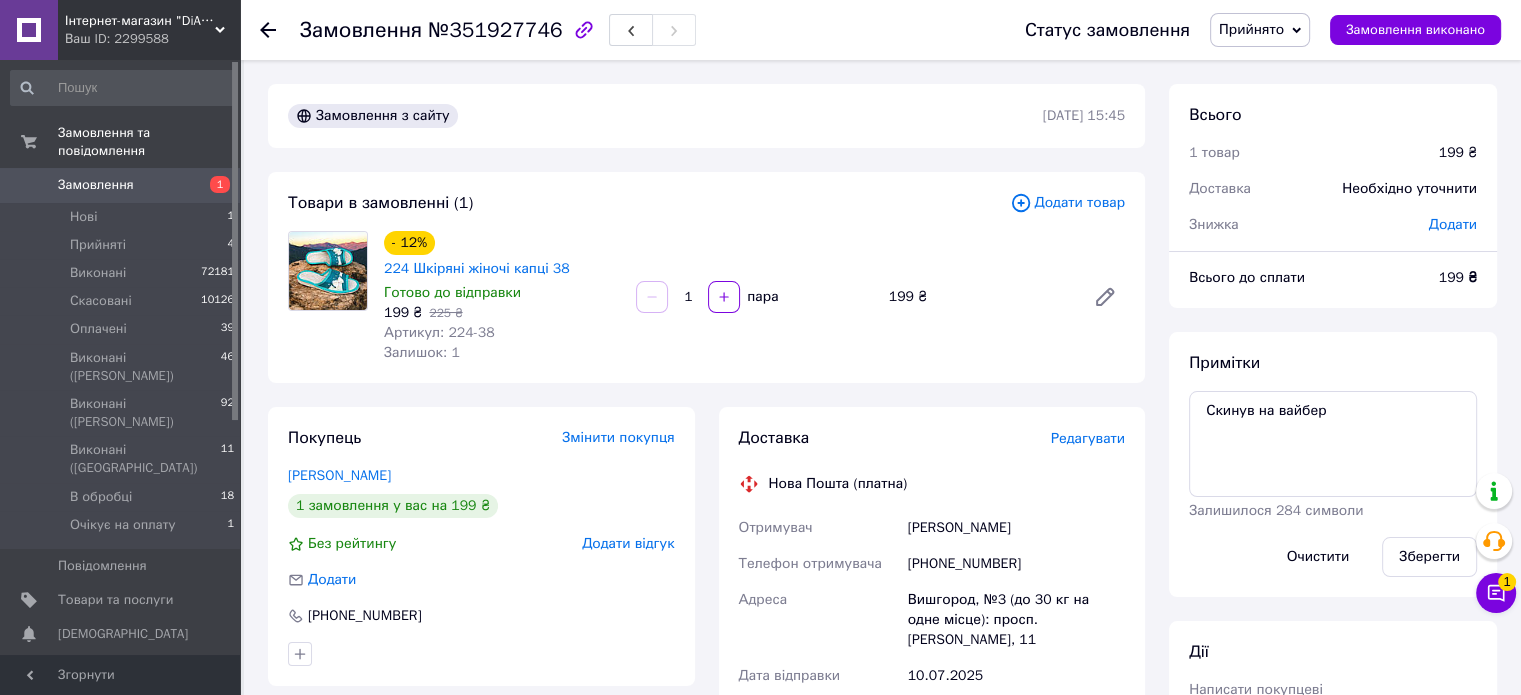click on "Додати товар" at bounding box center (1067, 203) 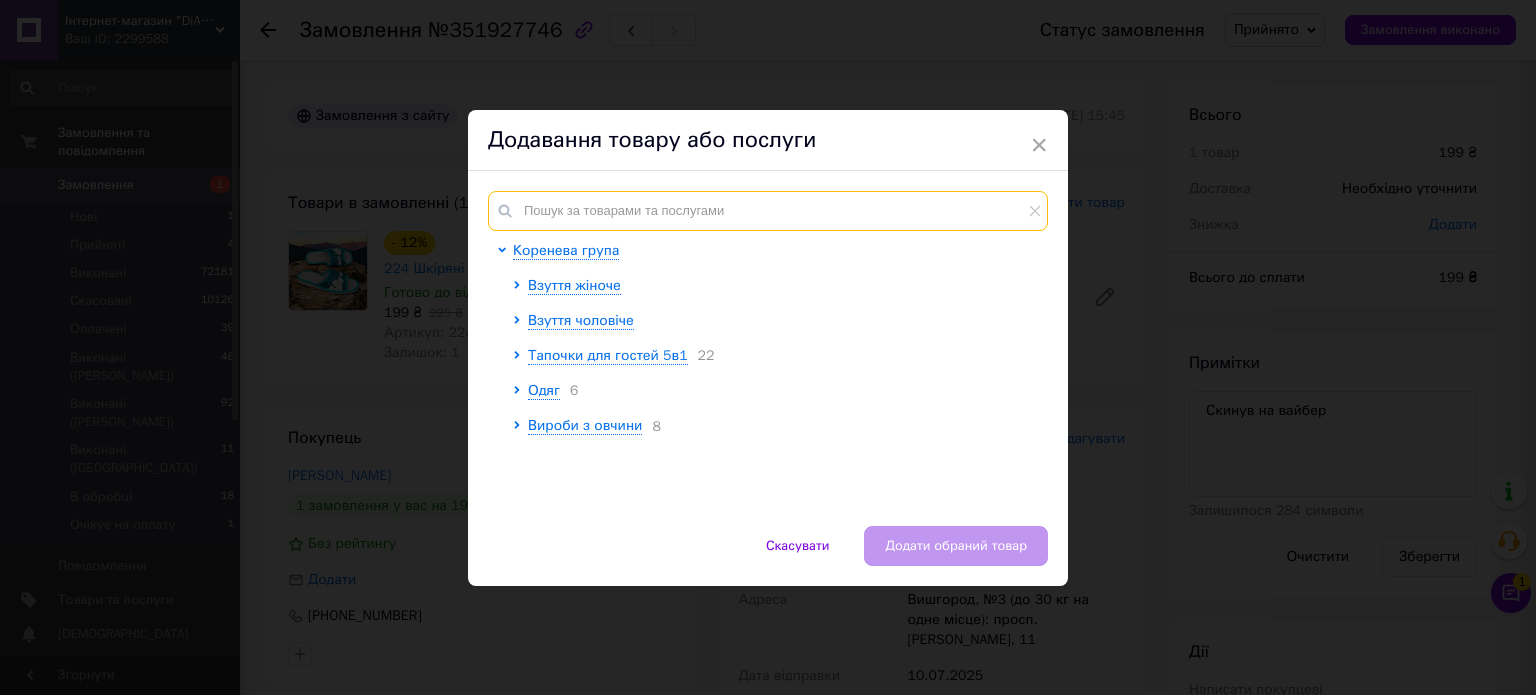 click at bounding box center (768, 211) 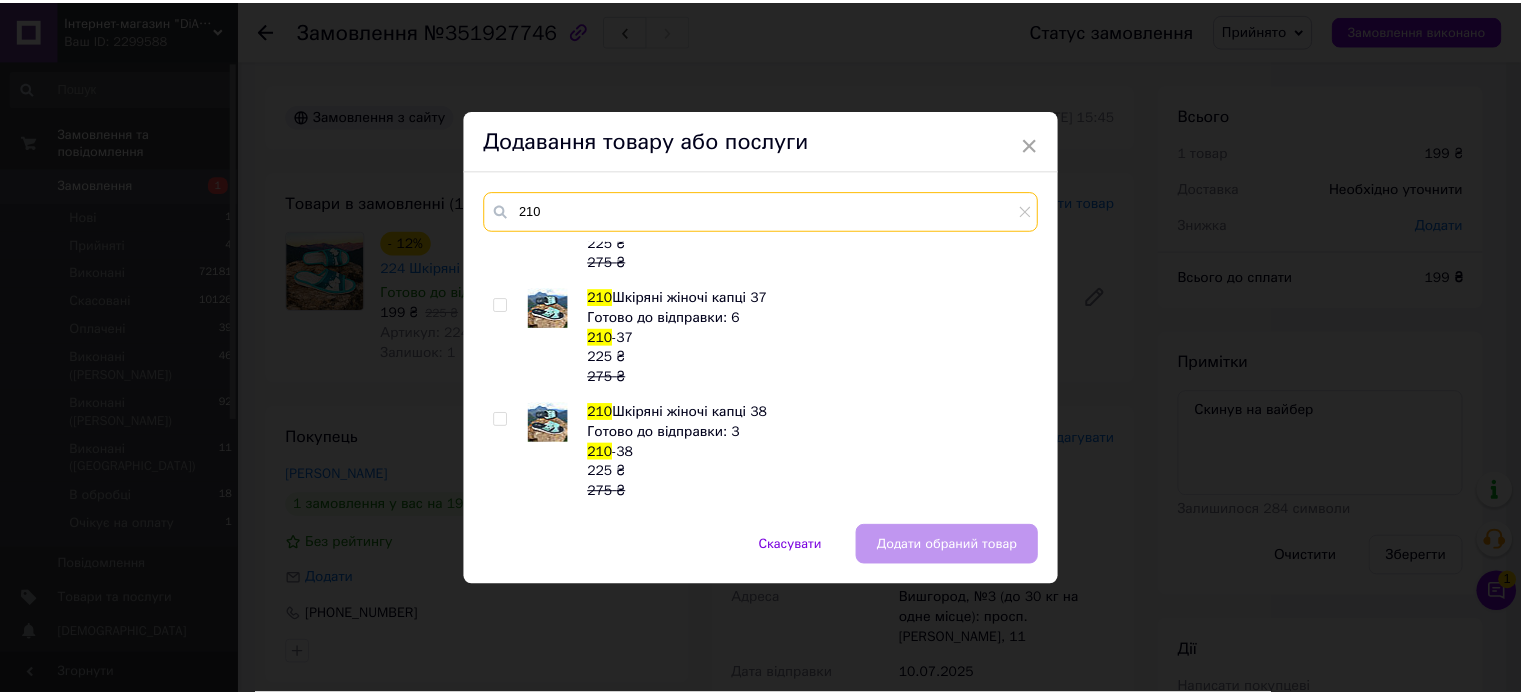 scroll, scrollTop: 100, scrollLeft: 0, axis: vertical 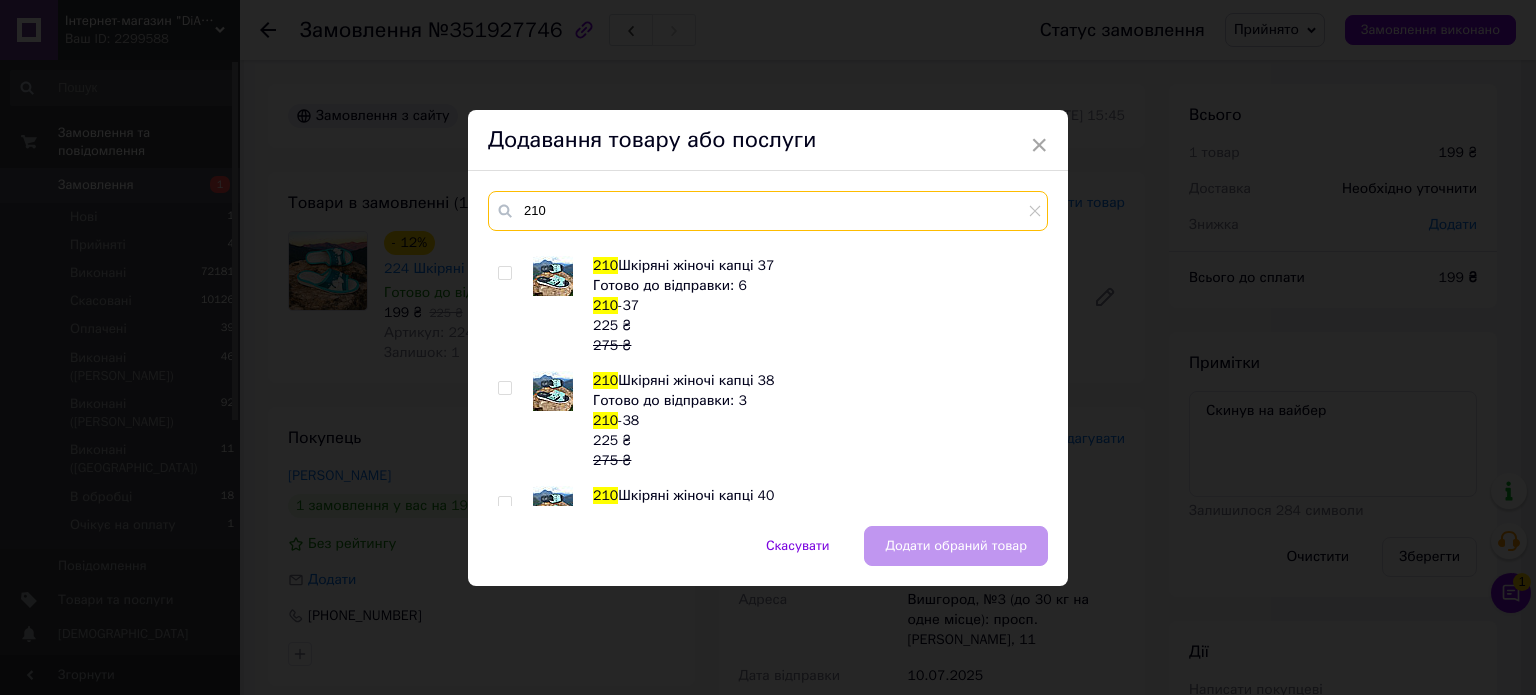 type on "210" 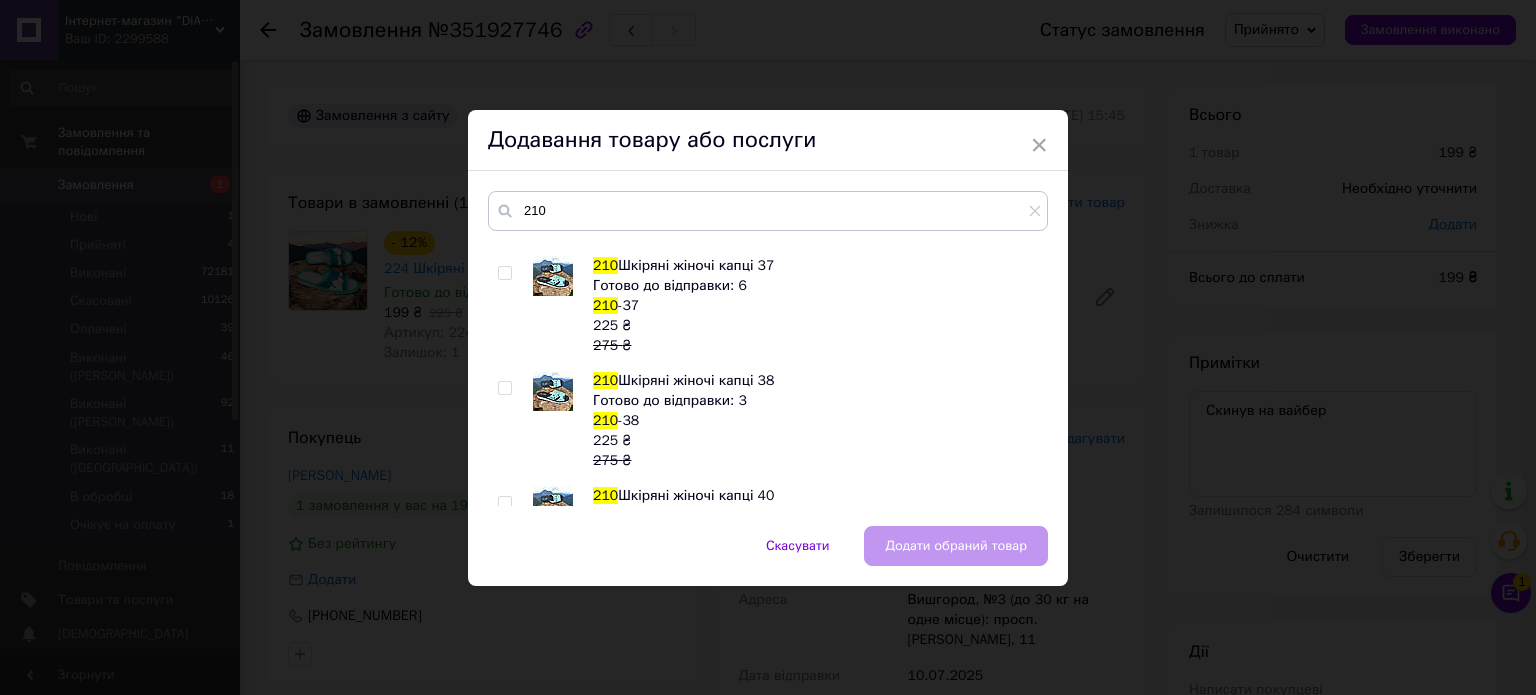 click at bounding box center [504, 388] 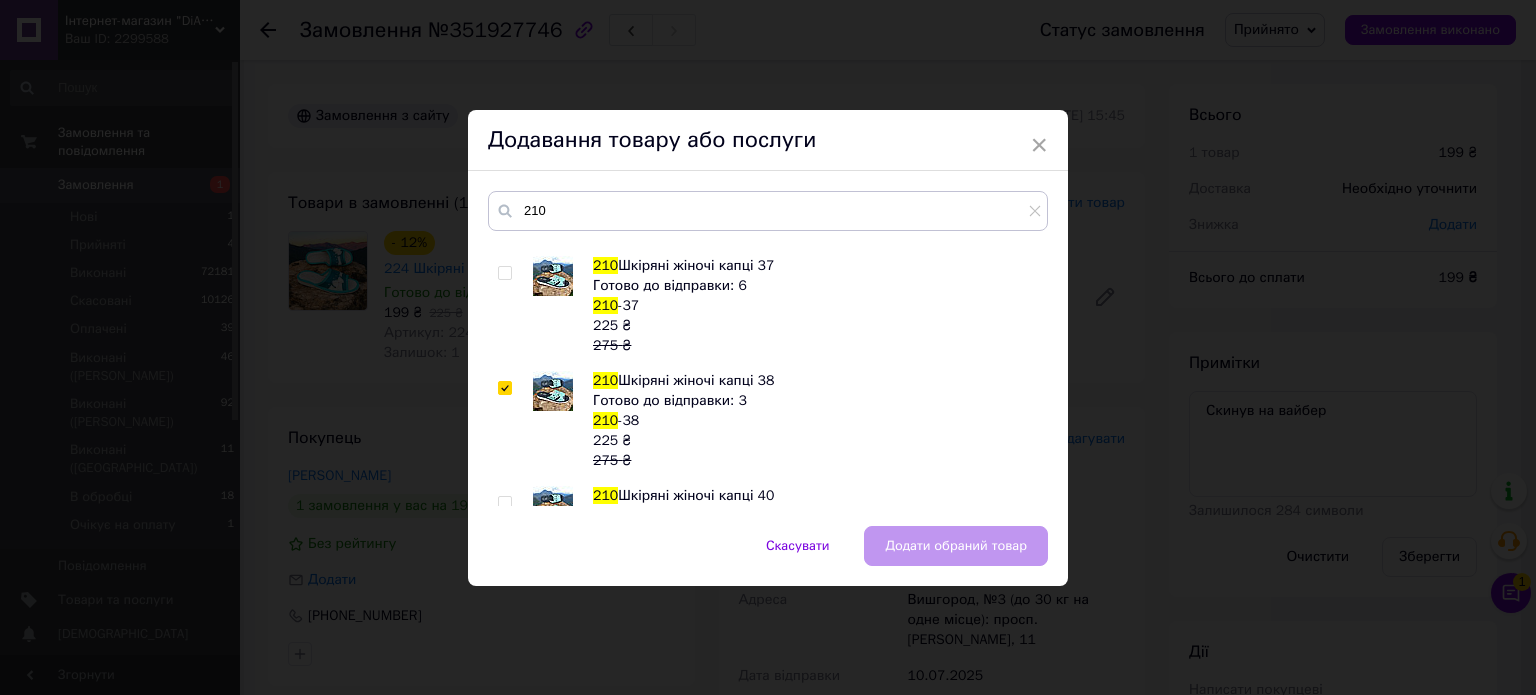 checkbox on "true" 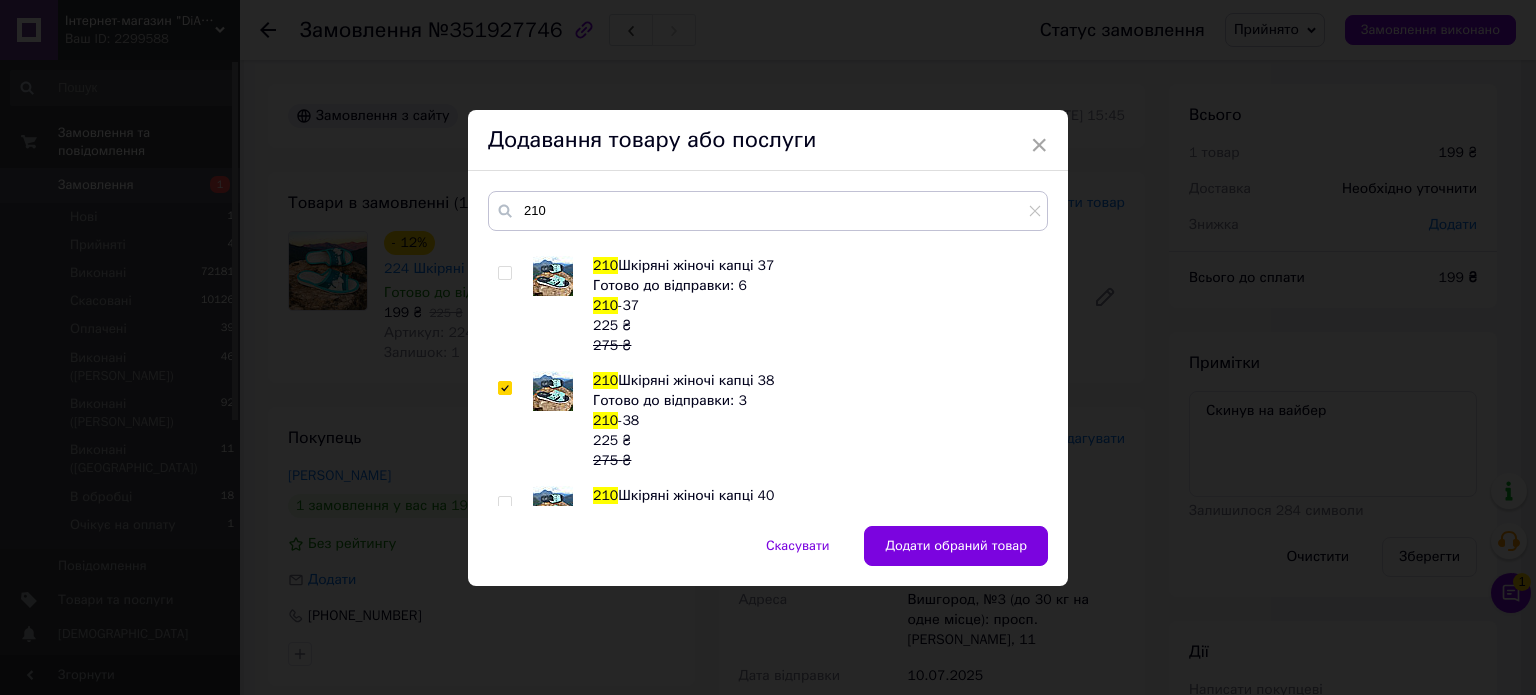 click on "Додати обраний товар" at bounding box center (956, 546) 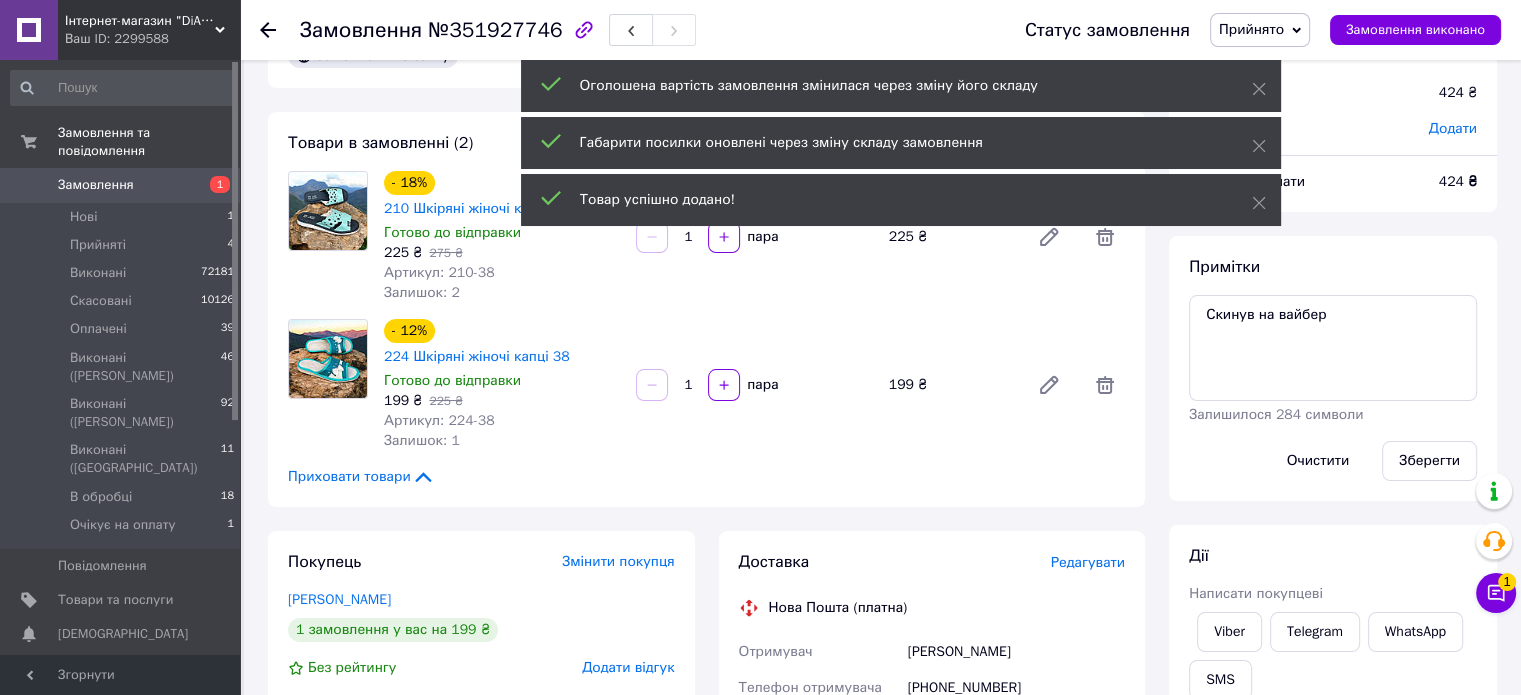 scroll, scrollTop: 0, scrollLeft: 0, axis: both 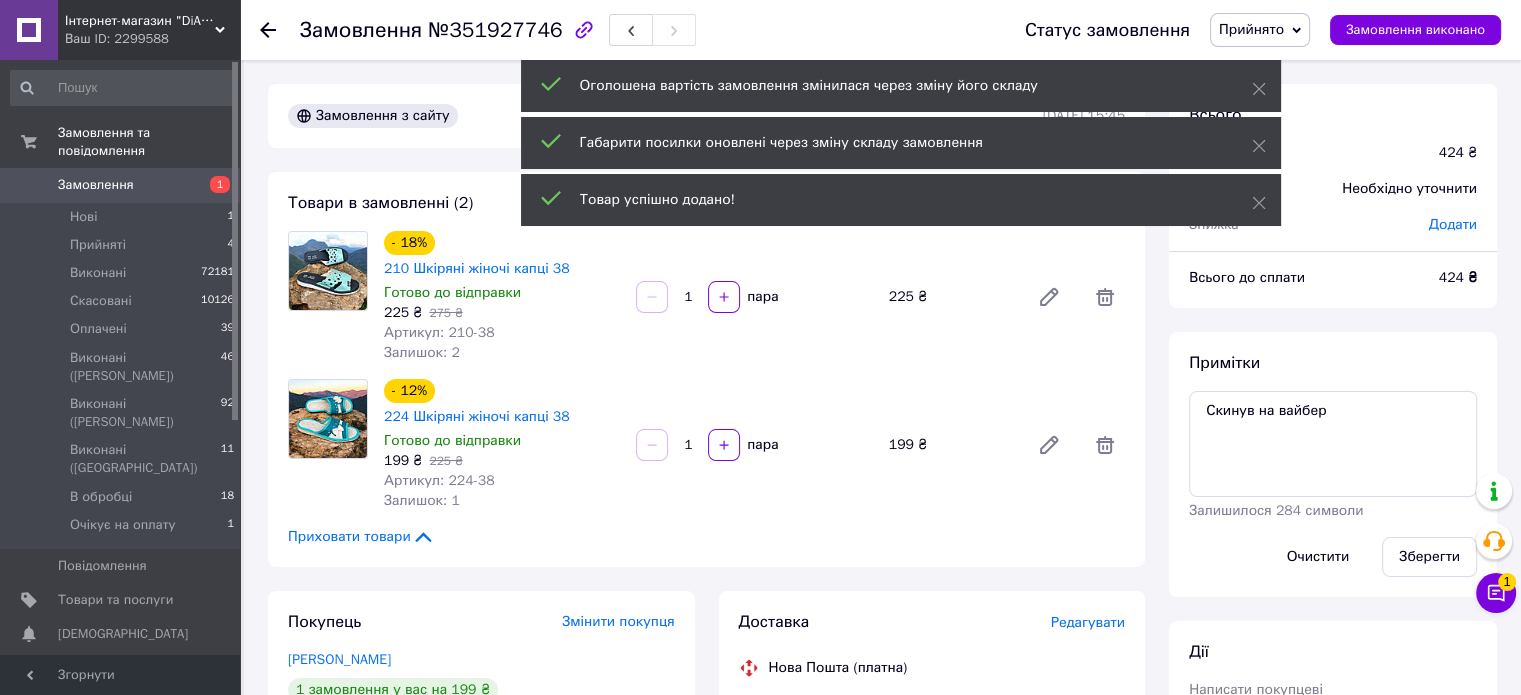 drag, startPoint x: 1102, startPoint y: 411, endPoint x: 1035, endPoint y: 447, distance: 76.05919 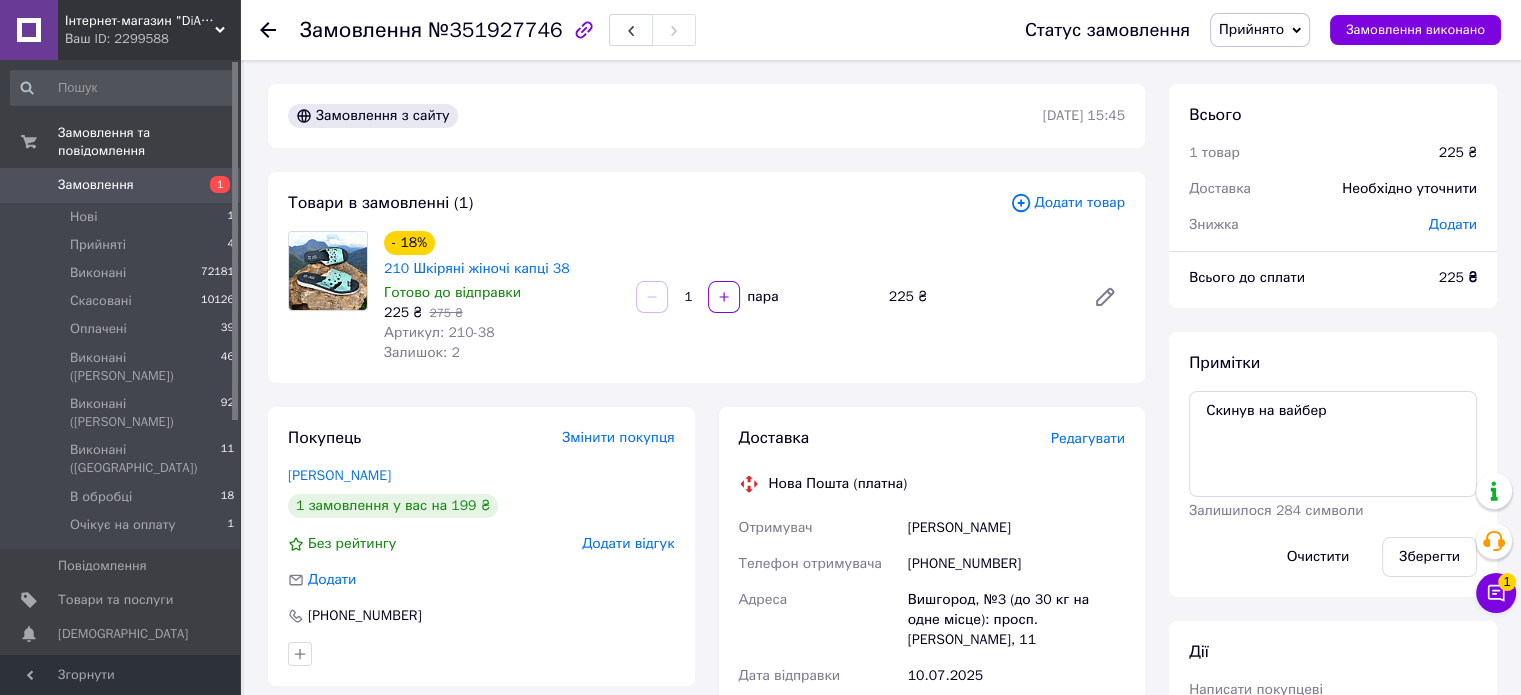click on "Прийнято" at bounding box center (1260, 30) 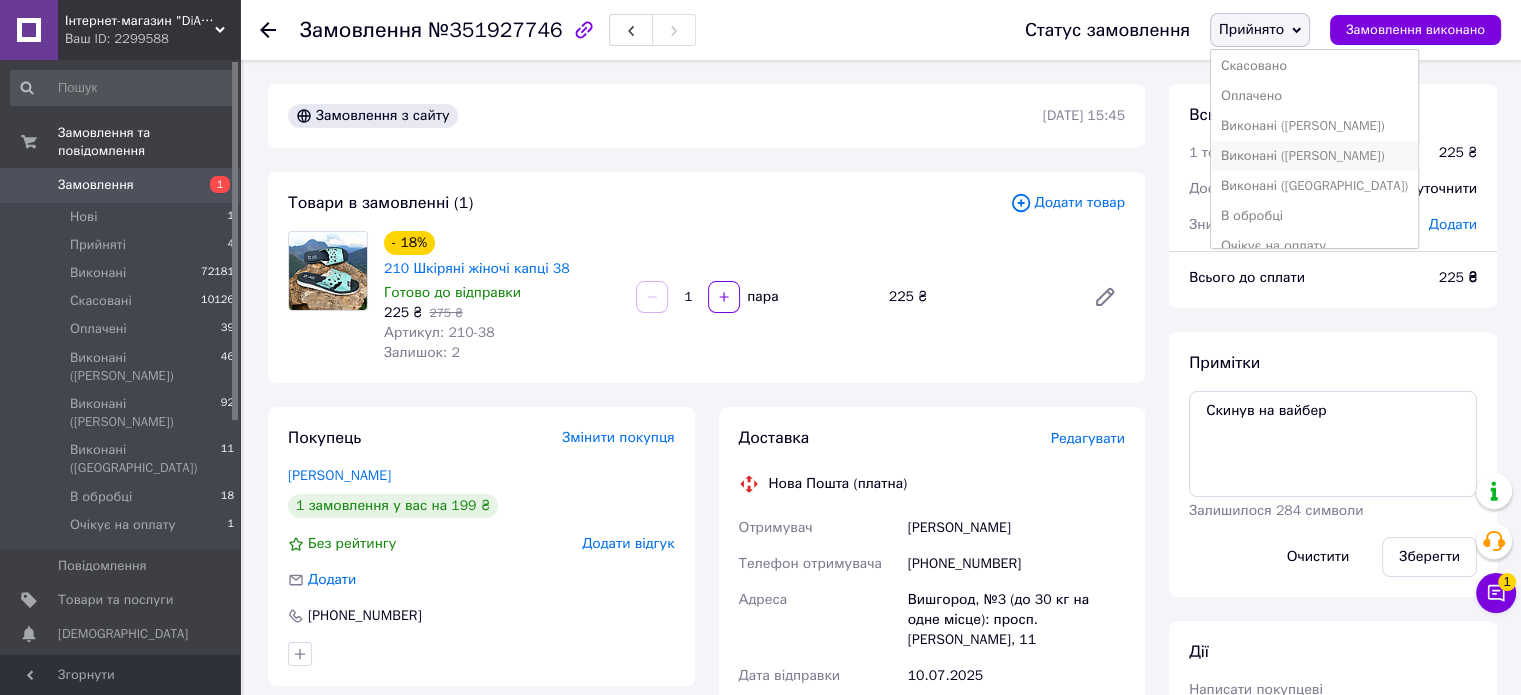 scroll, scrollTop: 52, scrollLeft: 0, axis: vertical 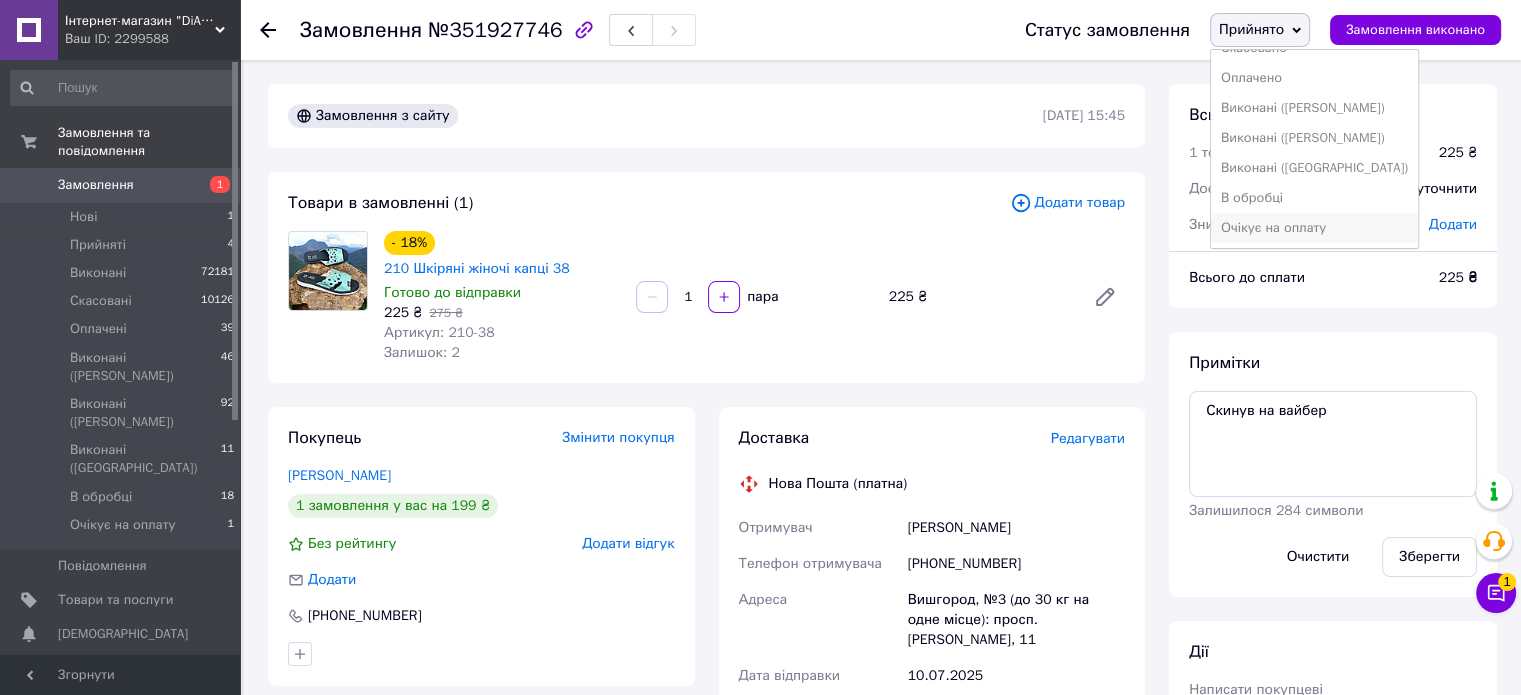 click on "Очікує на оплату" at bounding box center (1314, 228) 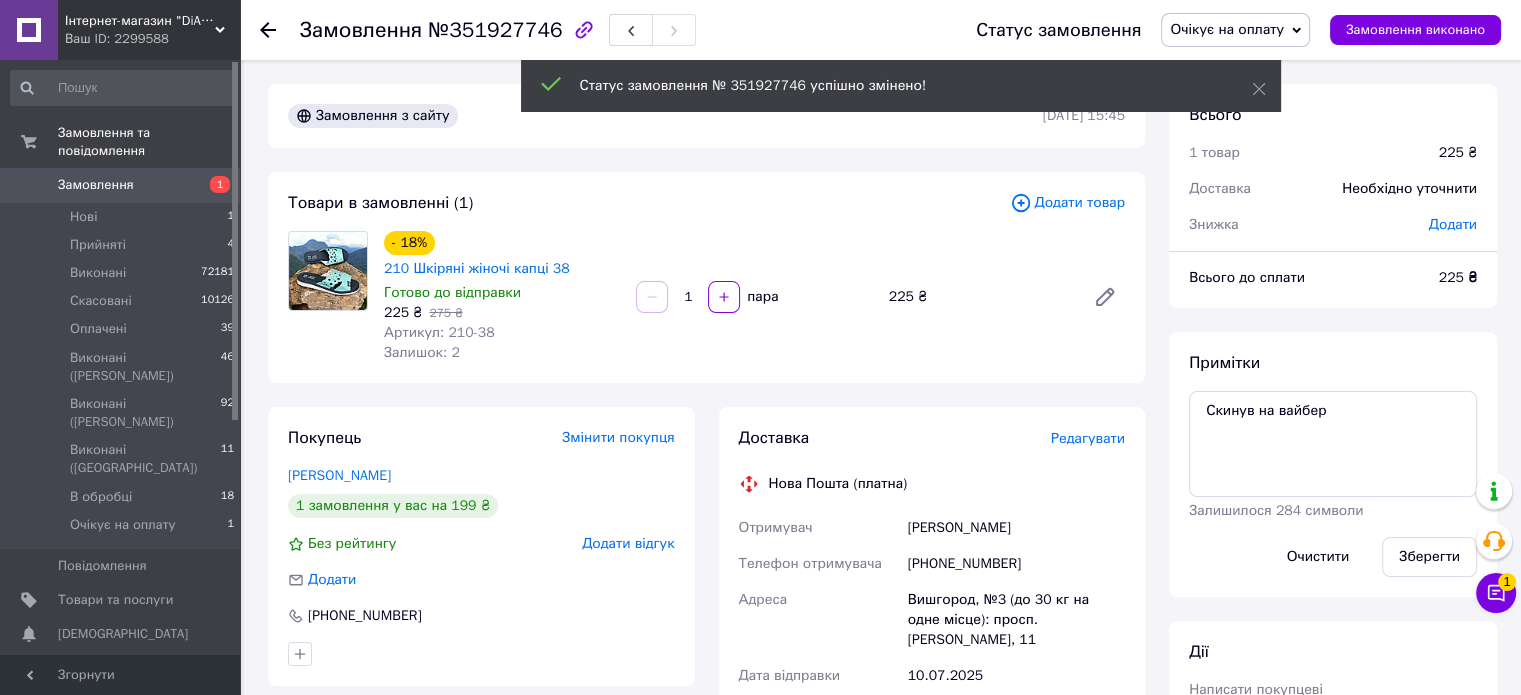 click on "Залишилося 284 символи" at bounding box center (1276, 511) 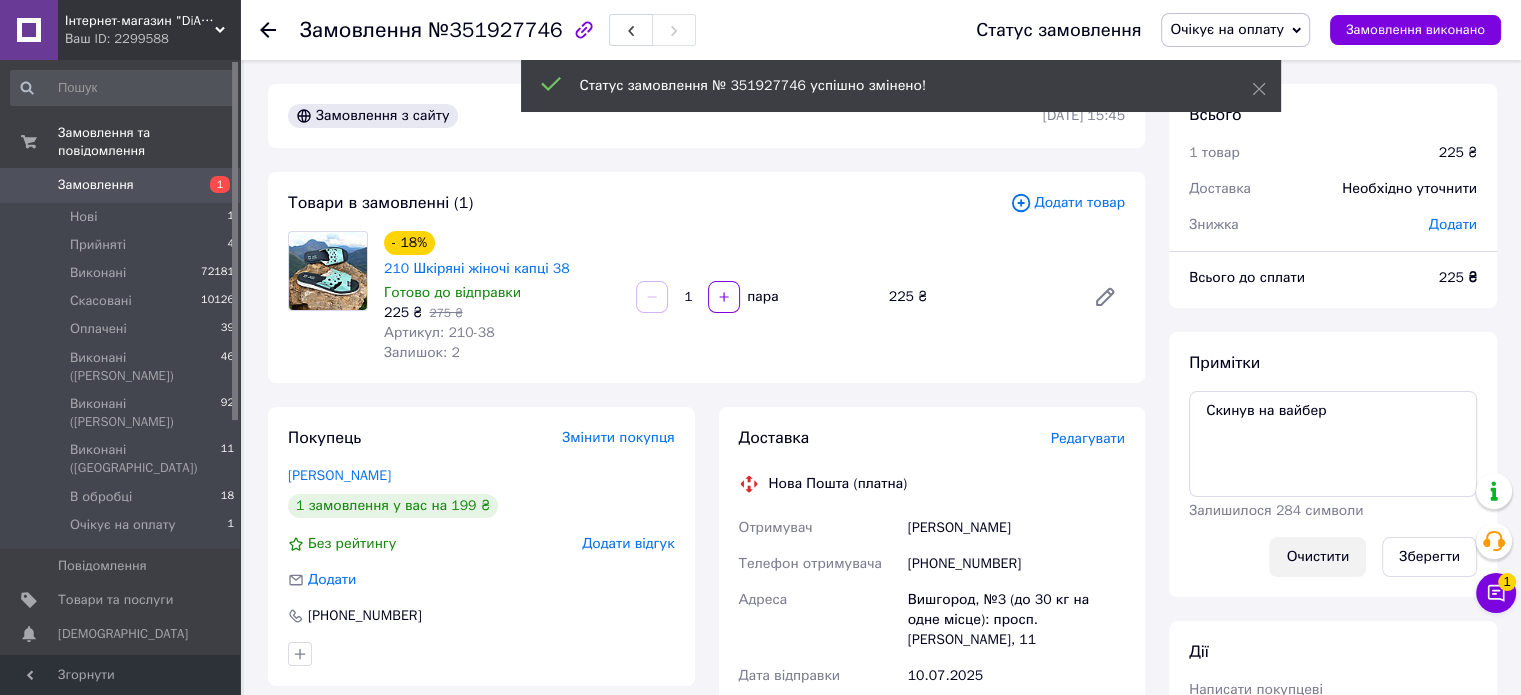 click on "Очистити" at bounding box center (1317, 557) 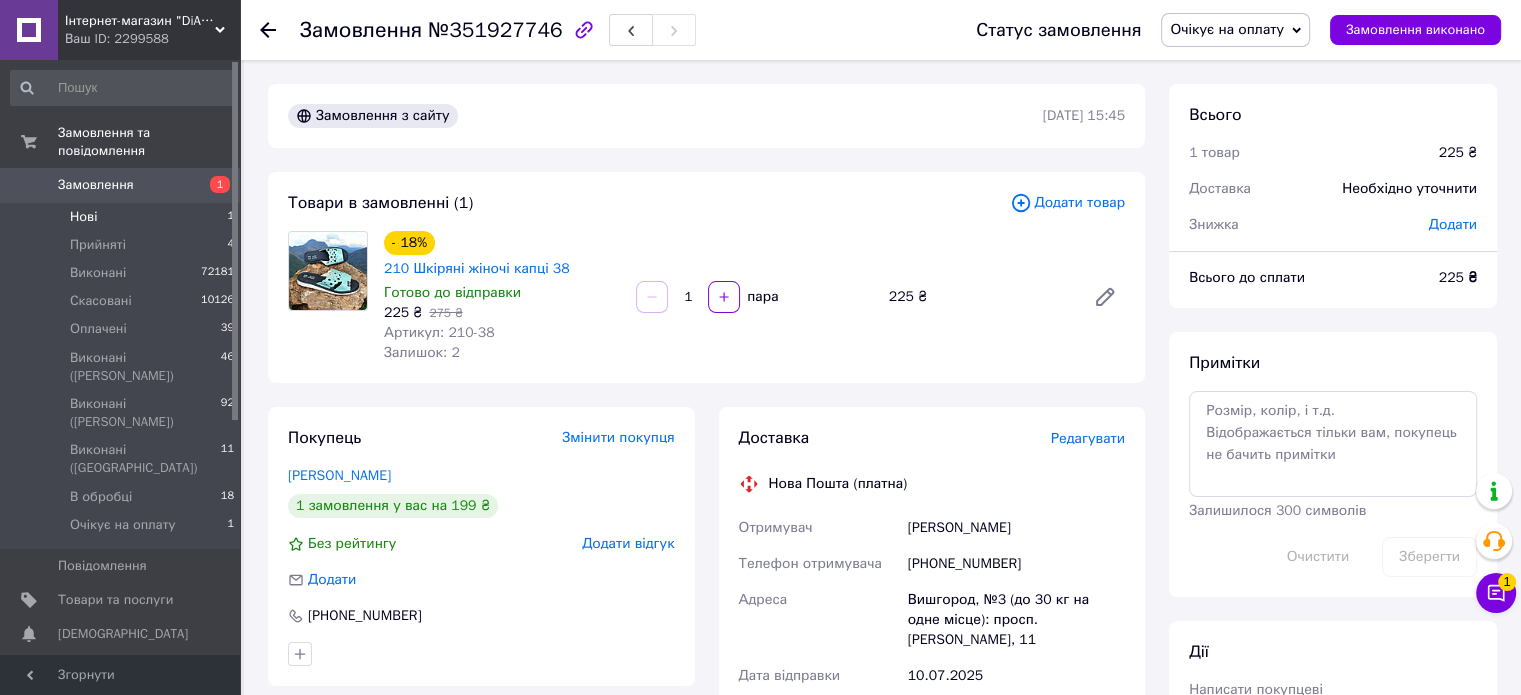 click on "Нові" at bounding box center (83, 217) 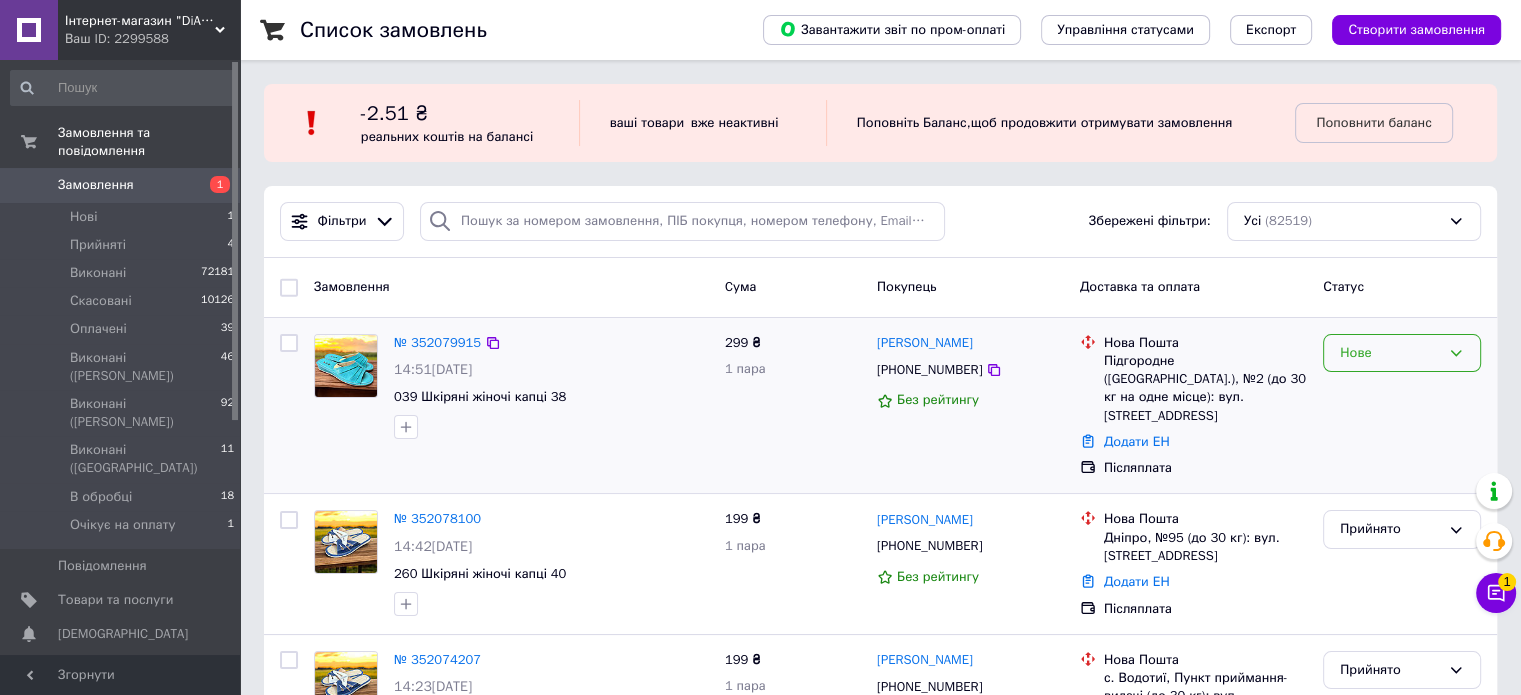 click on "Нове" at bounding box center (1402, 353) 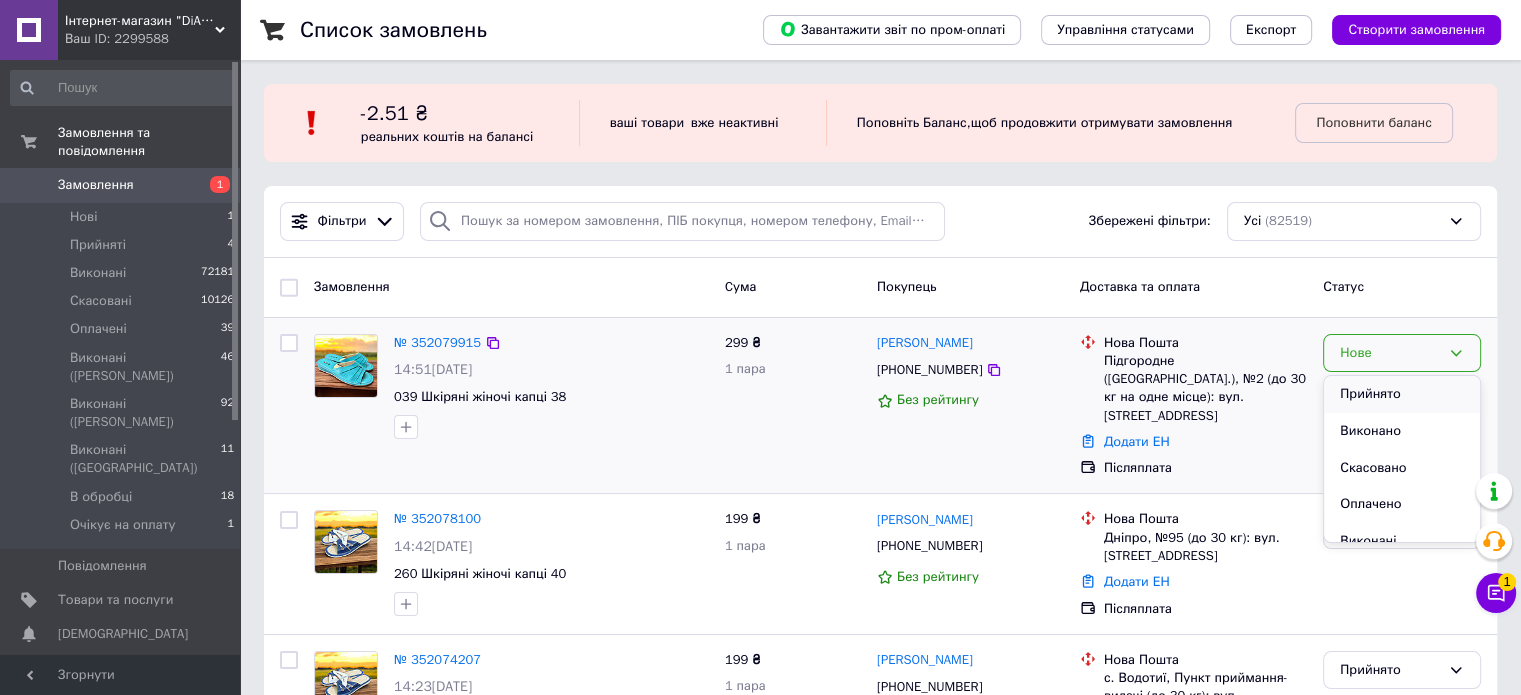 click on "Прийнято" at bounding box center (1402, 394) 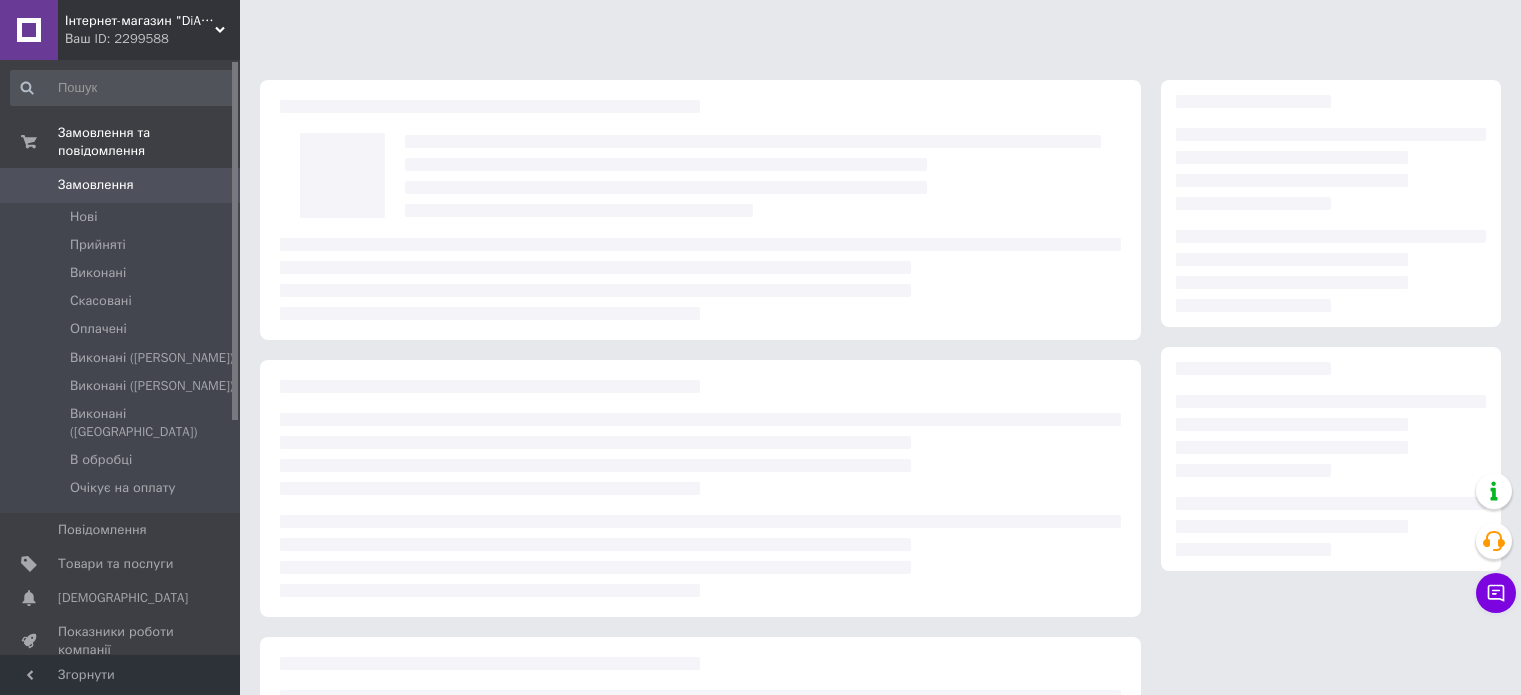 scroll, scrollTop: 0, scrollLeft: 0, axis: both 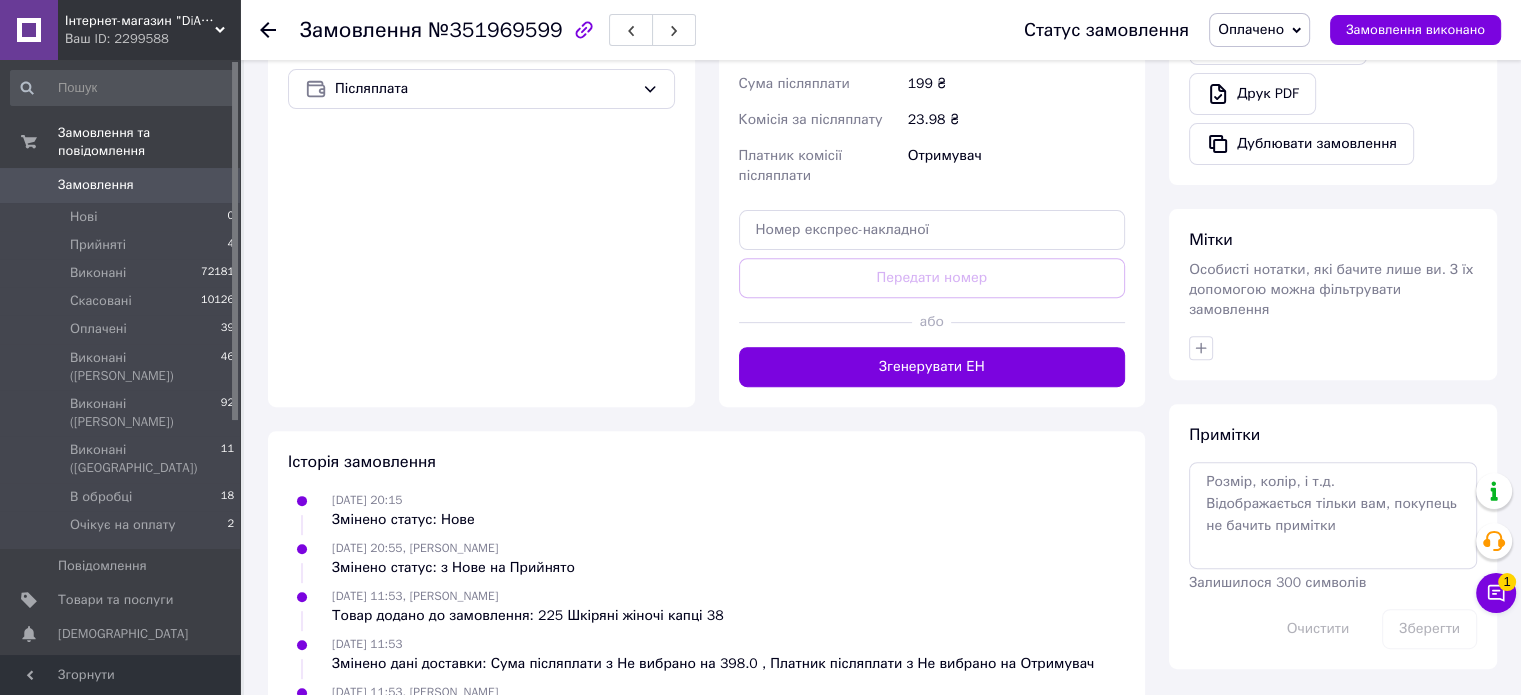 click on "Згенерувати ЕН" at bounding box center [932, 367] 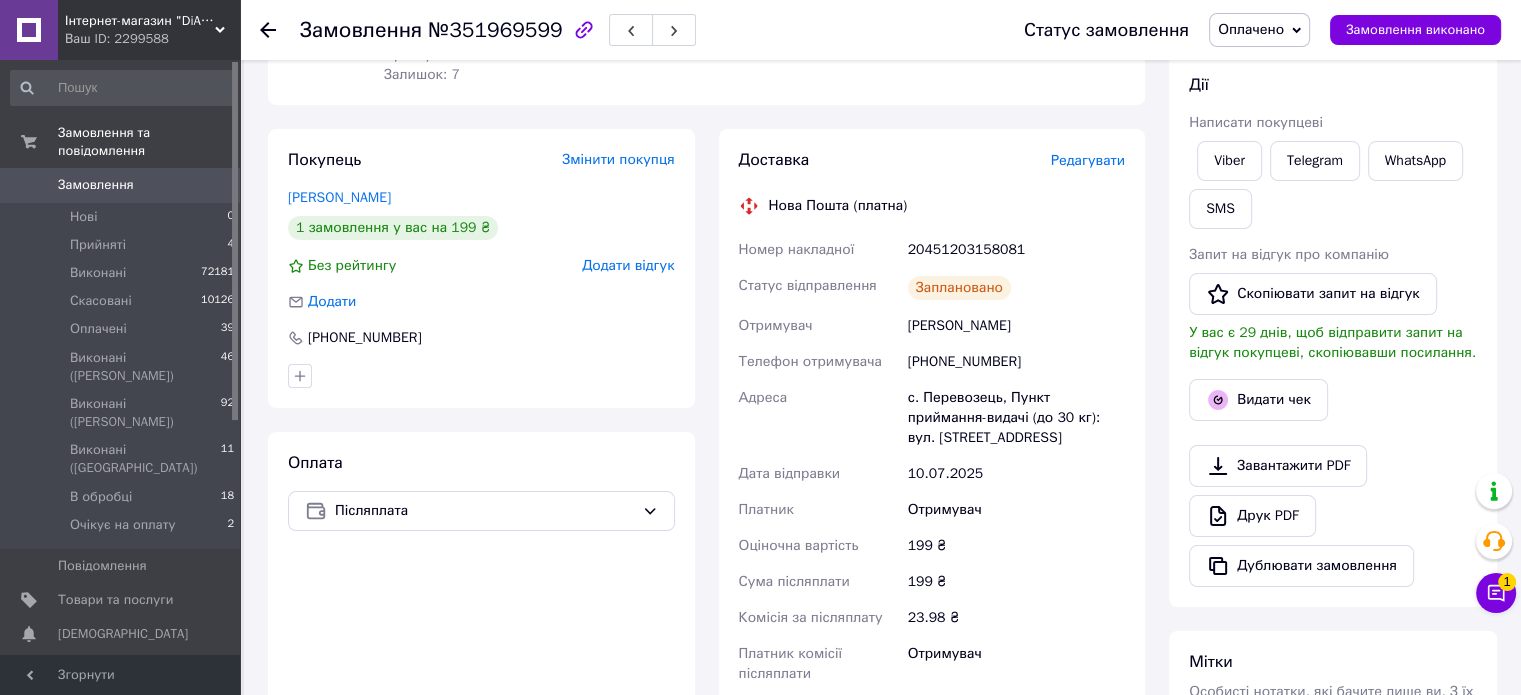 scroll, scrollTop: 400, scrollLeft: 0, axis: vertical 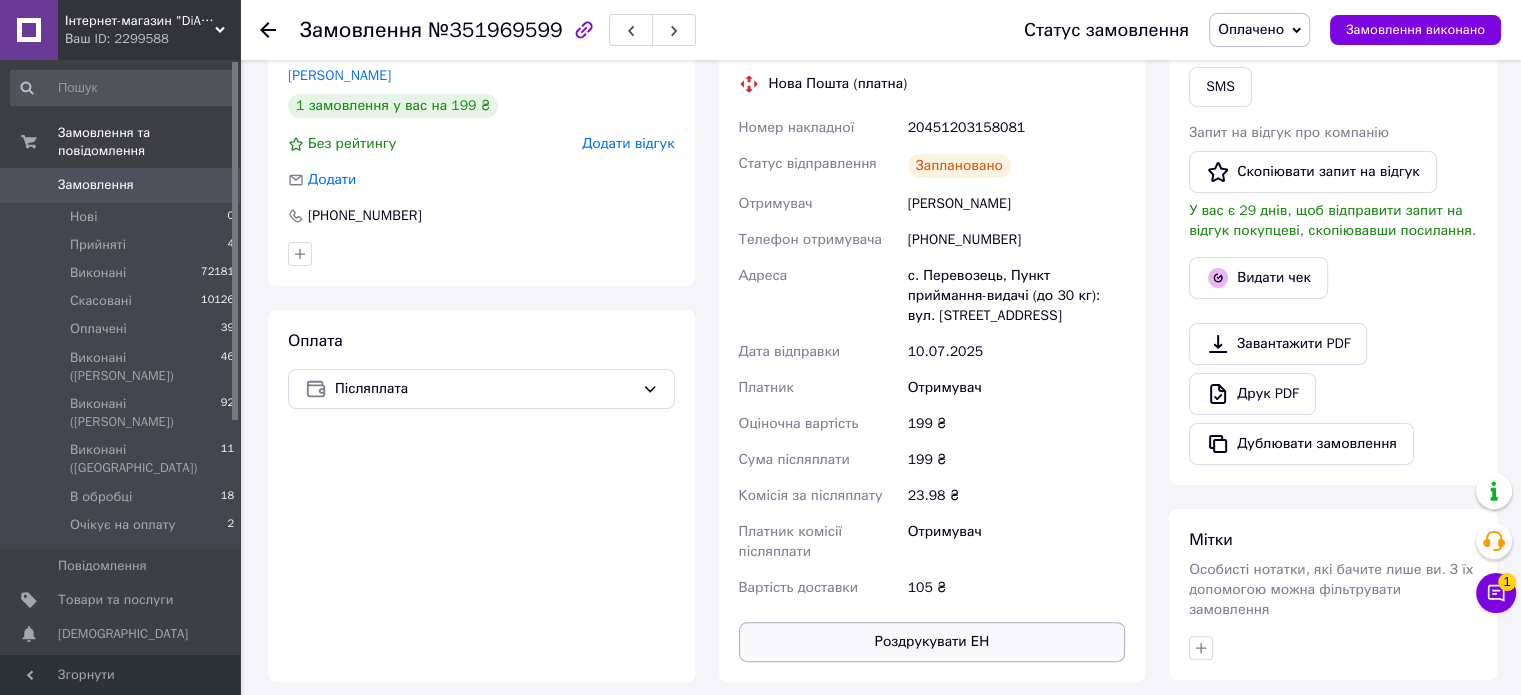 click on "Роздрукувати ЕН" at bounding box center (932, 642) 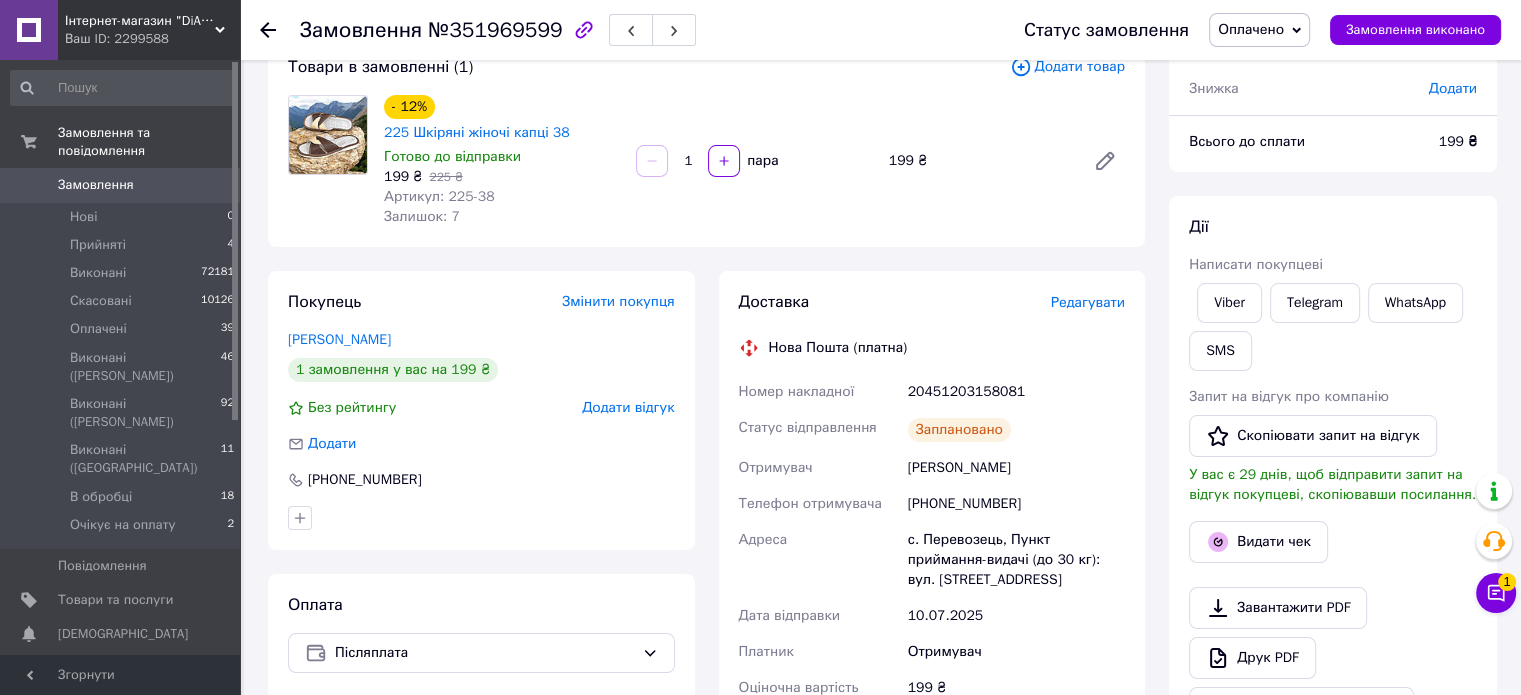 scroll, scrollTop: 0, scrollLeft: 0, axis: both 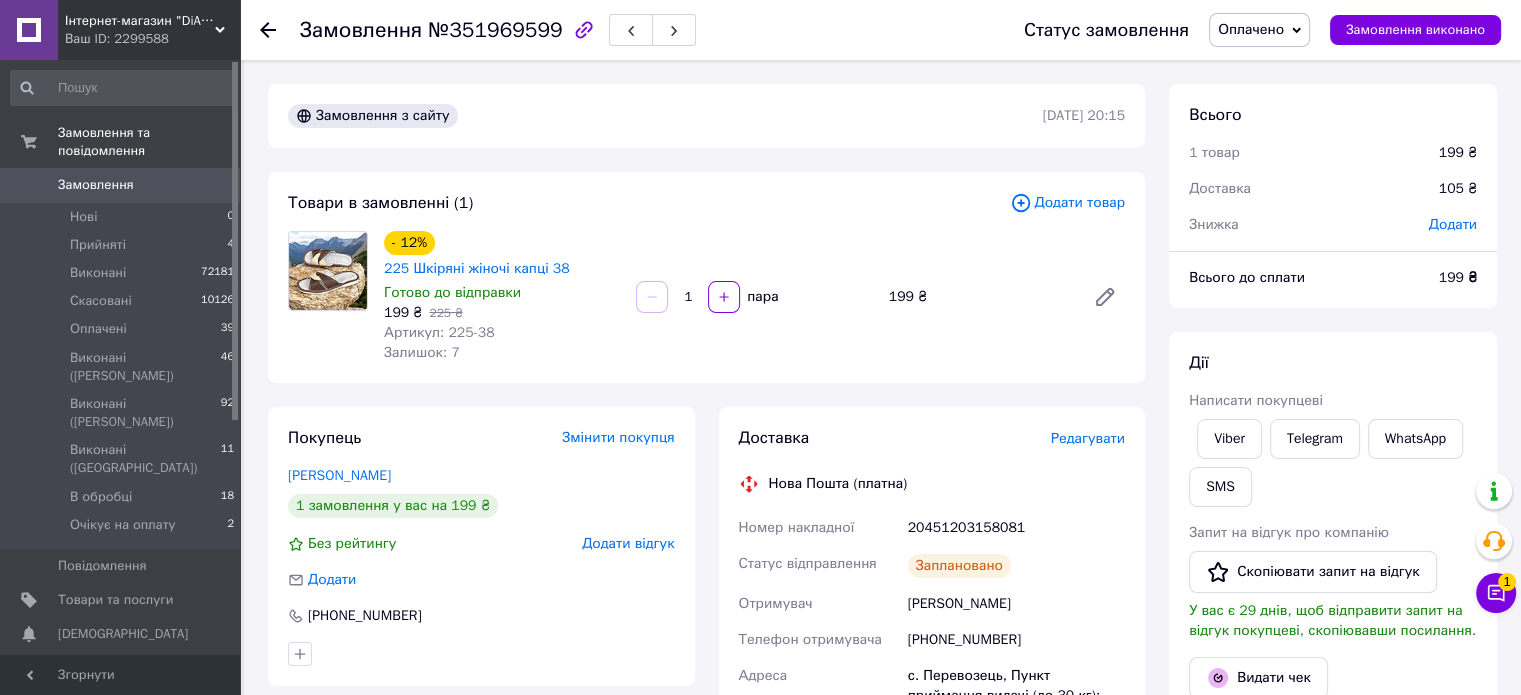 click on "20451203158081" at bounding box center [1016, 528] 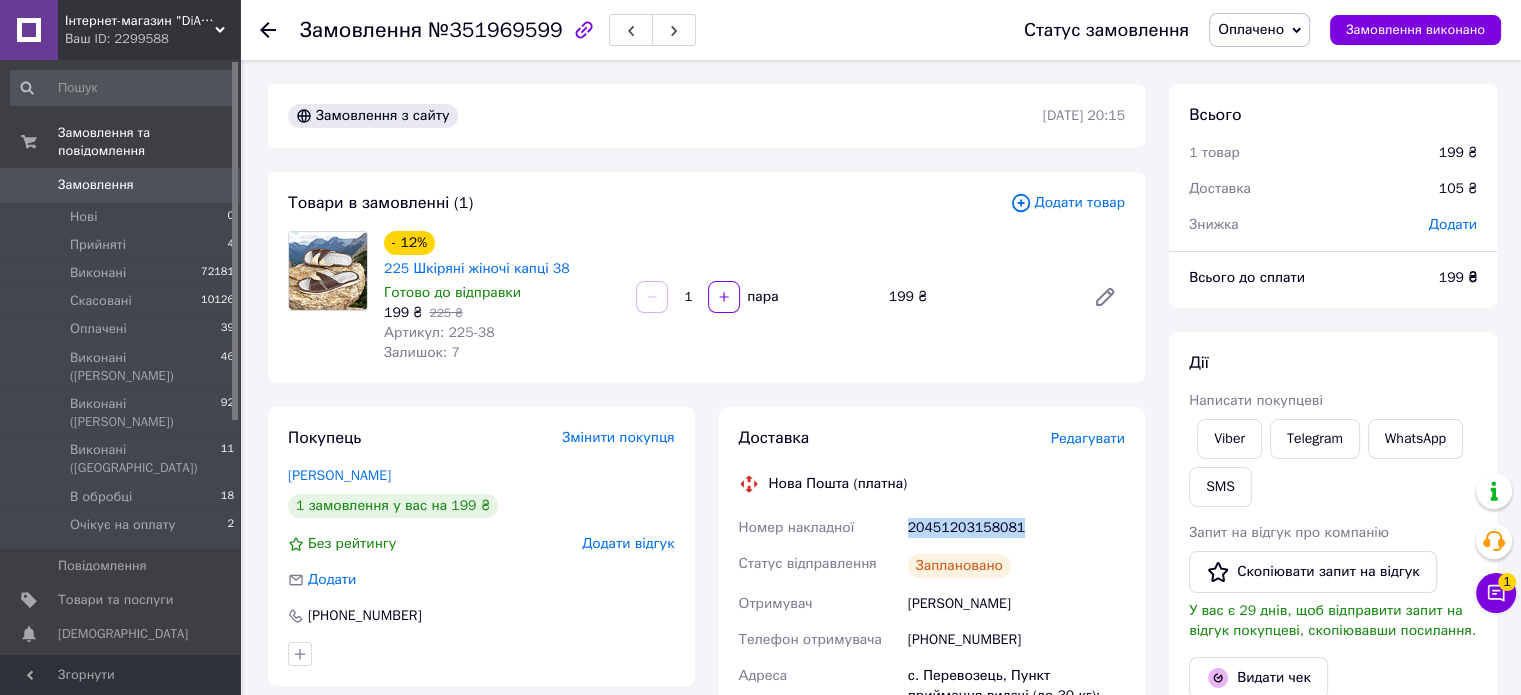 click on "20451203158081" at bounding box center (1016, 528) 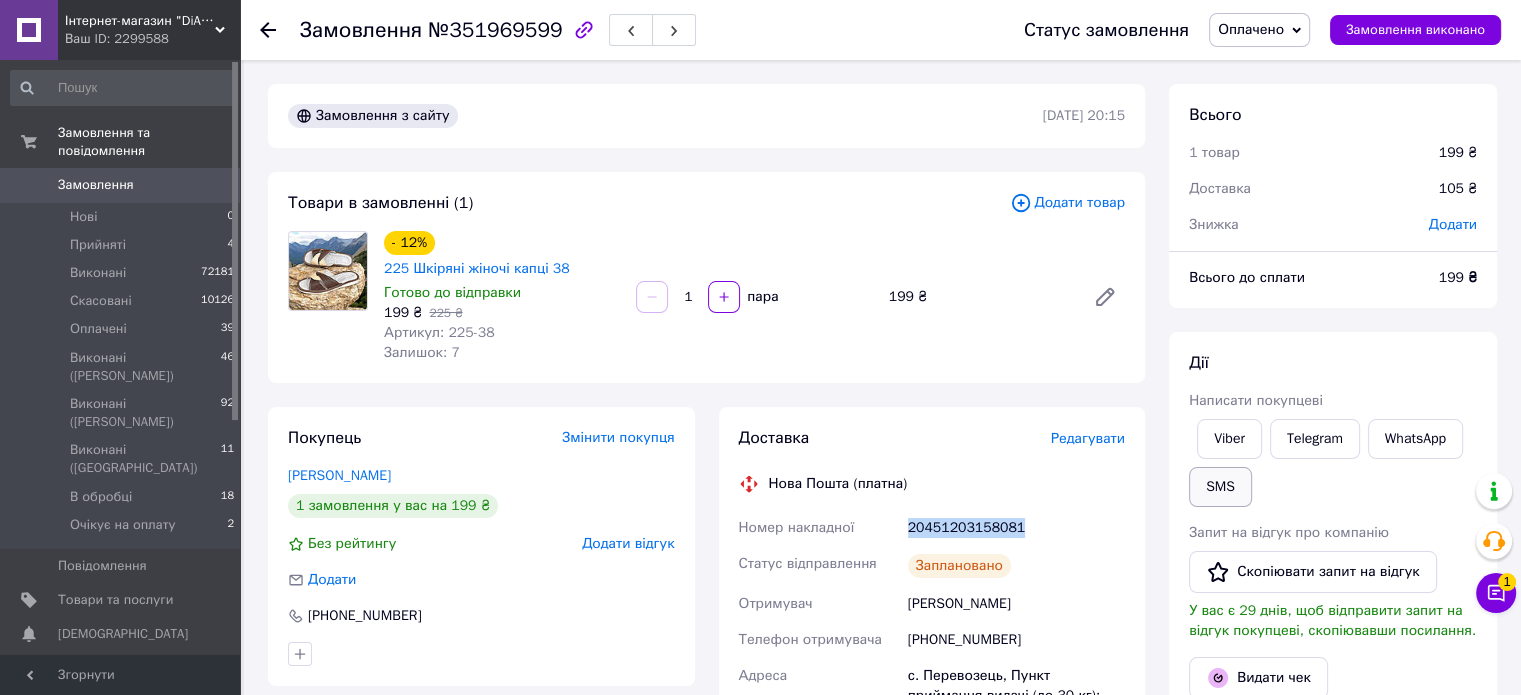 click on "SMS" at bounding box center [1220, 487] 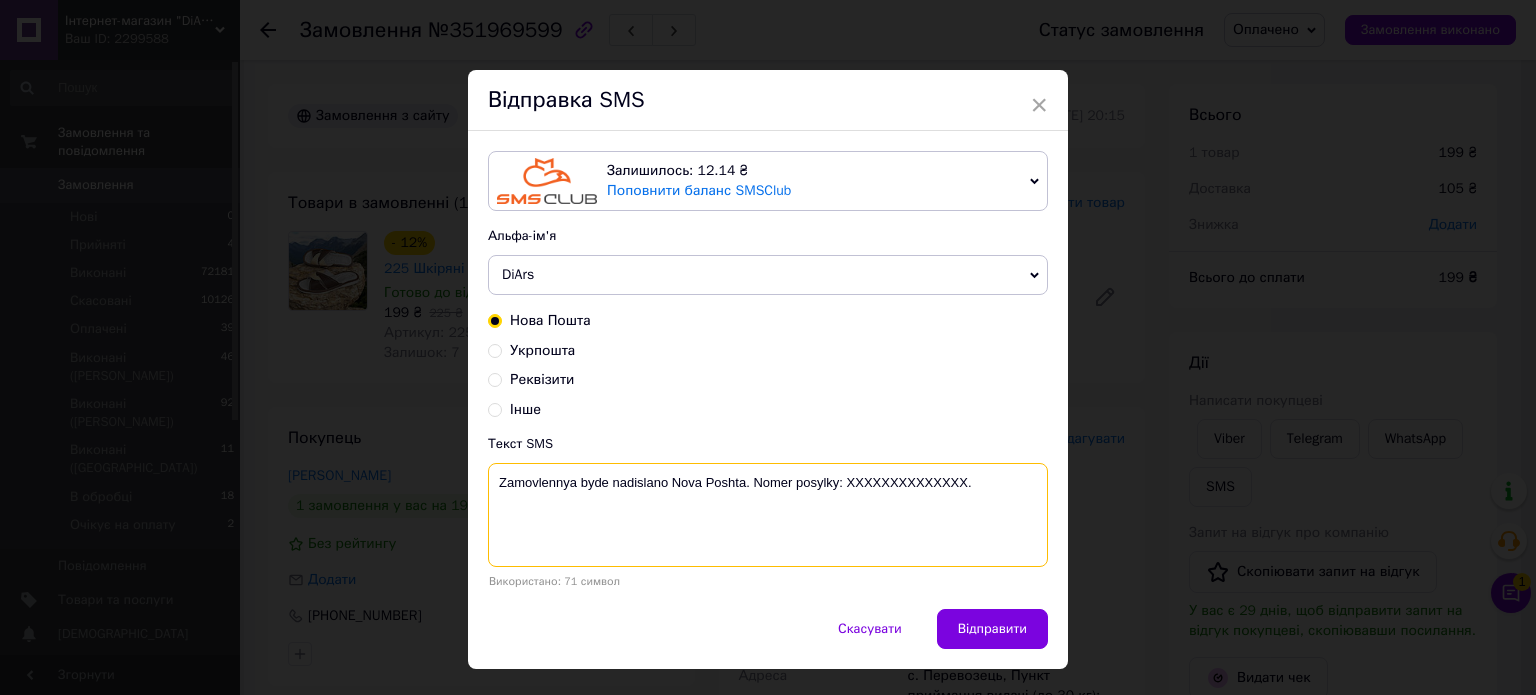 click on "Zamovlennya byde nadislano Nova Poshta. Nomer posylky: XXXXXXXXXXXXXX." at bounding box center [768, 515] 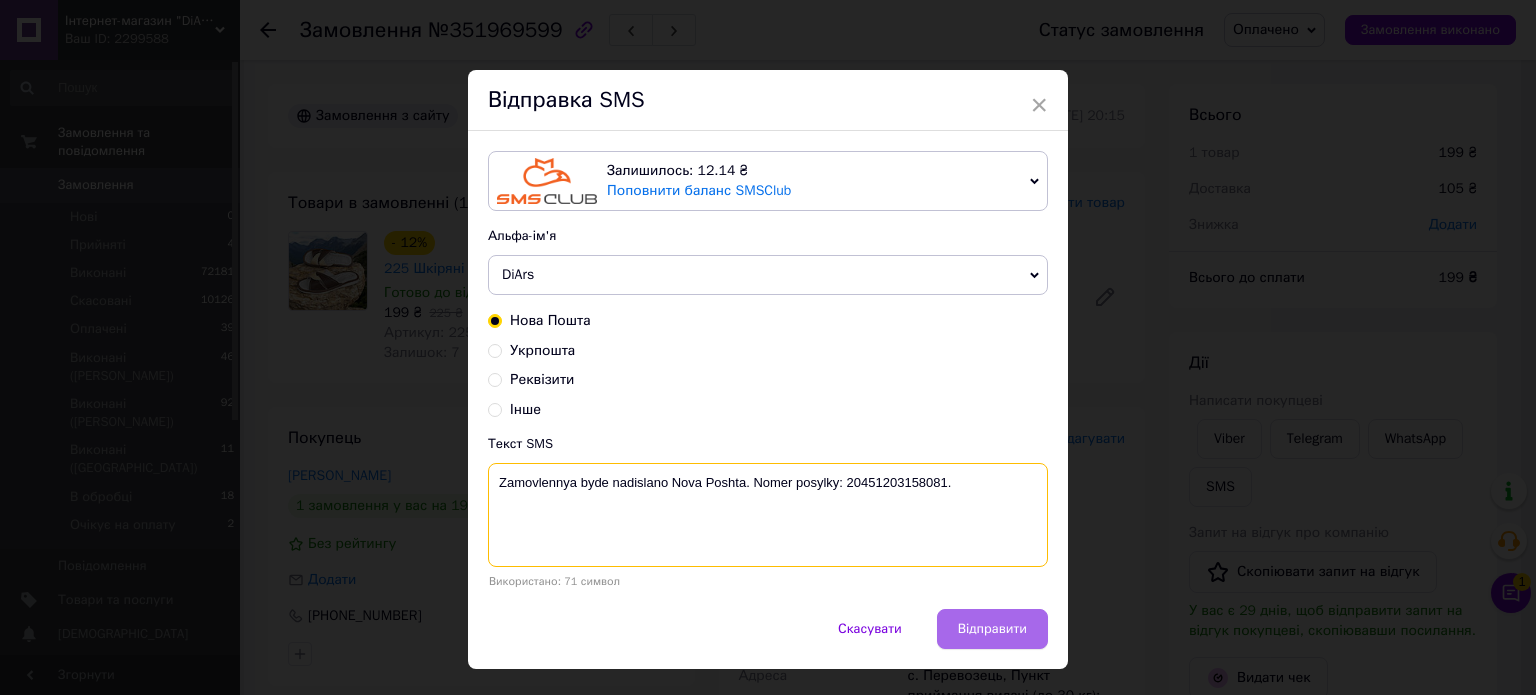 type on "Zamovlennya byde nadislano Nova Poshta. Nomer posylky: 20451203158081." 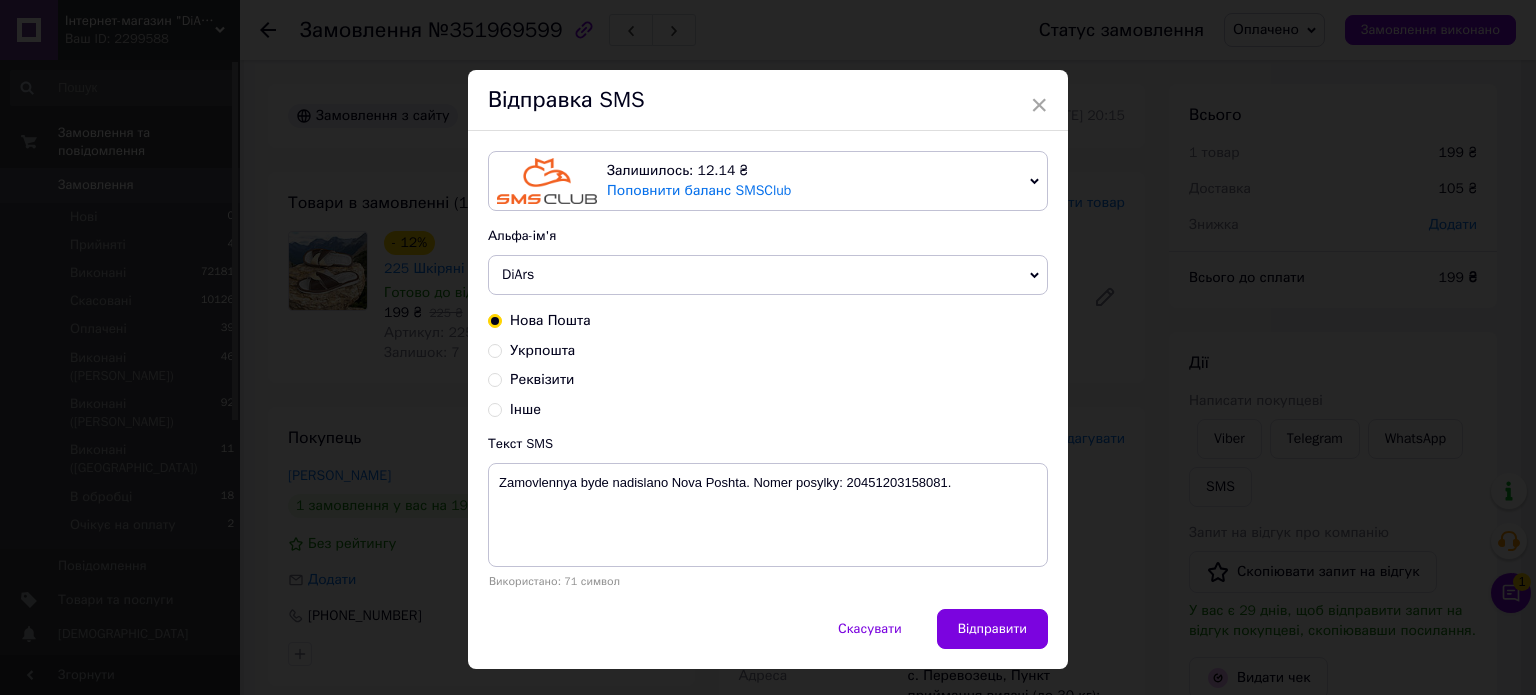 drag, startPoint x: 1000, startPoint y: 615, endPoint x: 1028, endPoint y: 617, distance: 28.071337 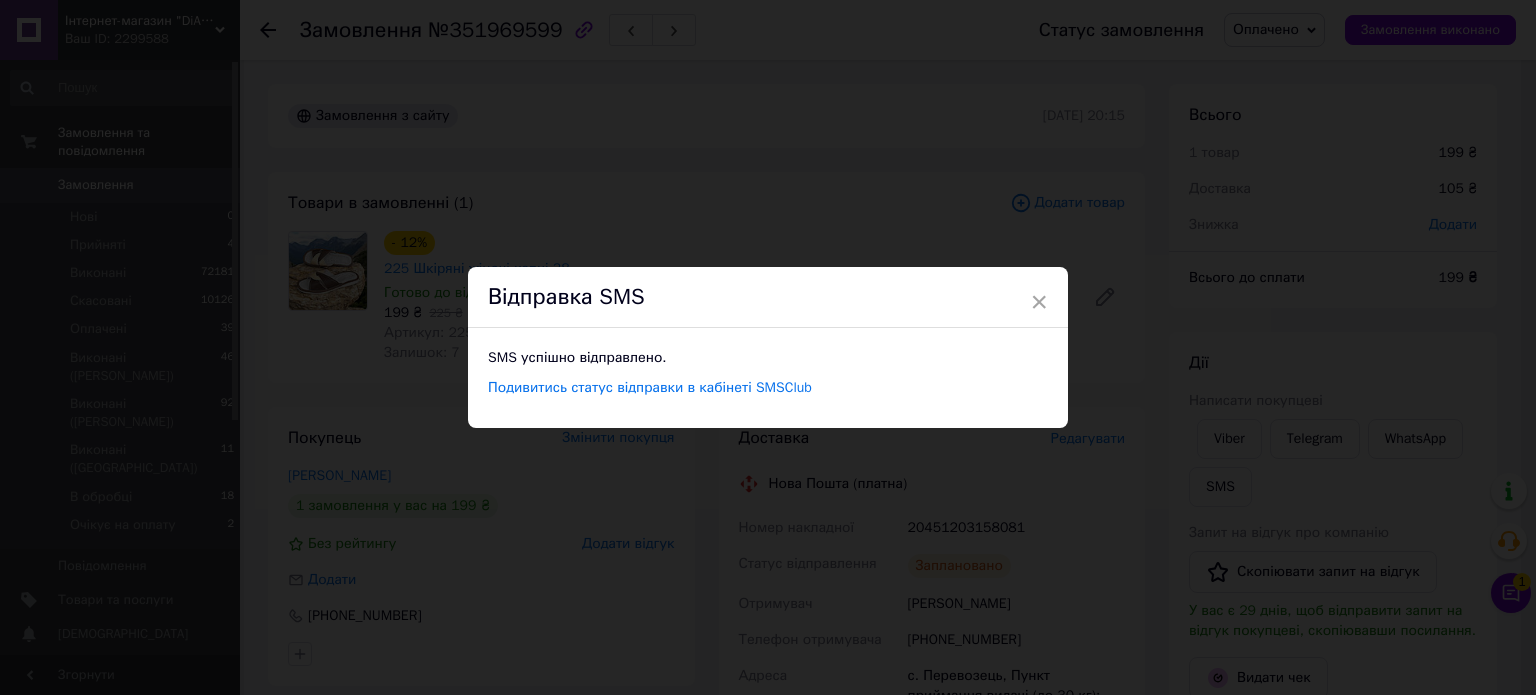 click on "× Відправка SMS SMS успішно відправлено. Подивитись статус відправки в кабінеті SMSClub" at bounding box center (768, 347) 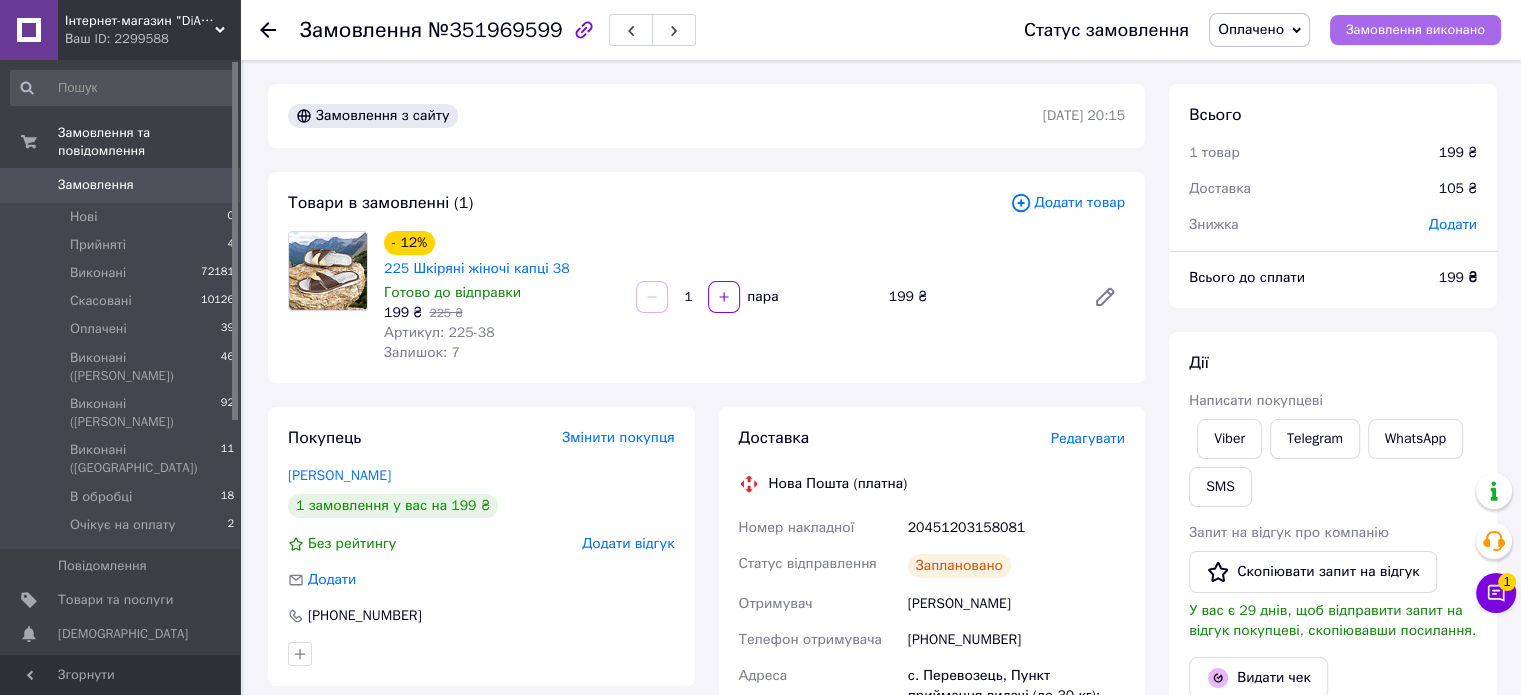 click on "Замовлення виконано" at bounding box center (1415, 30) 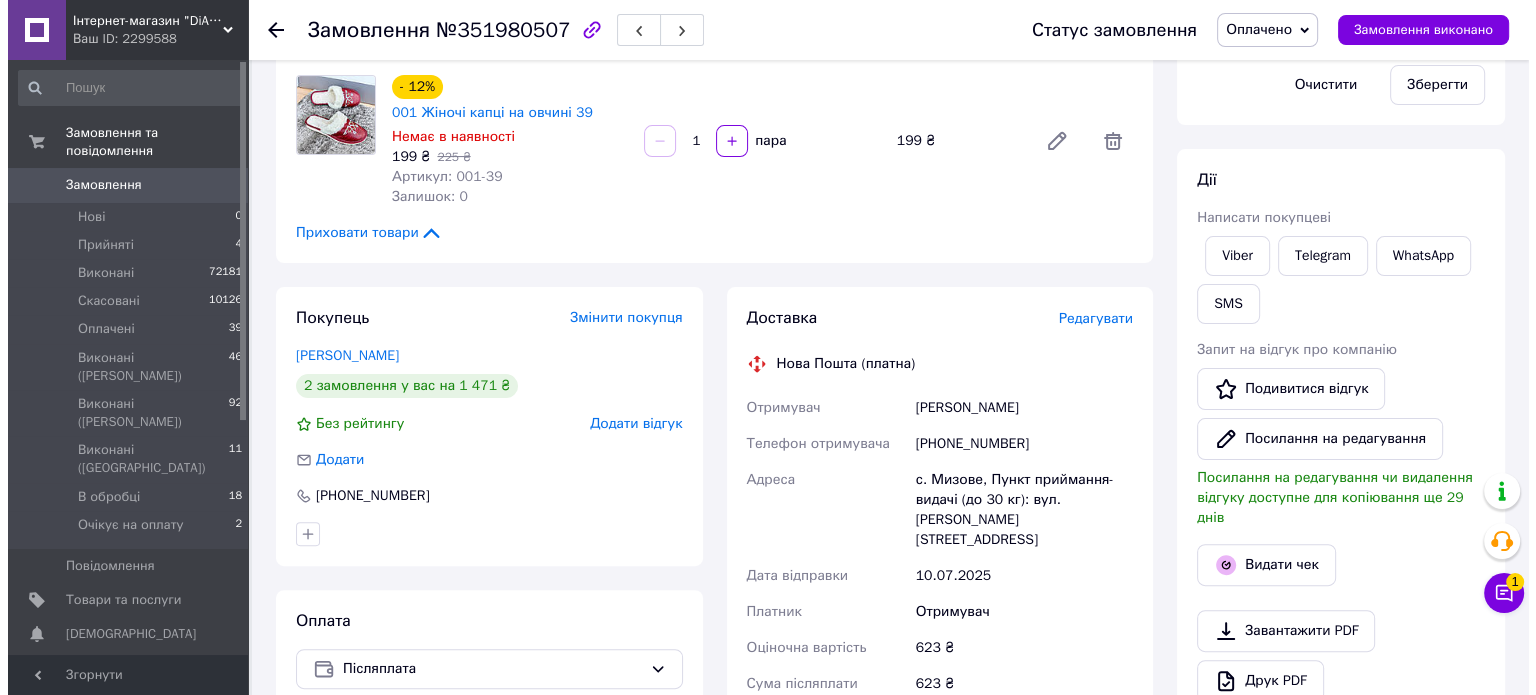 scroll, scrollTop: 500, scrollLeft: 0, axis: vertical 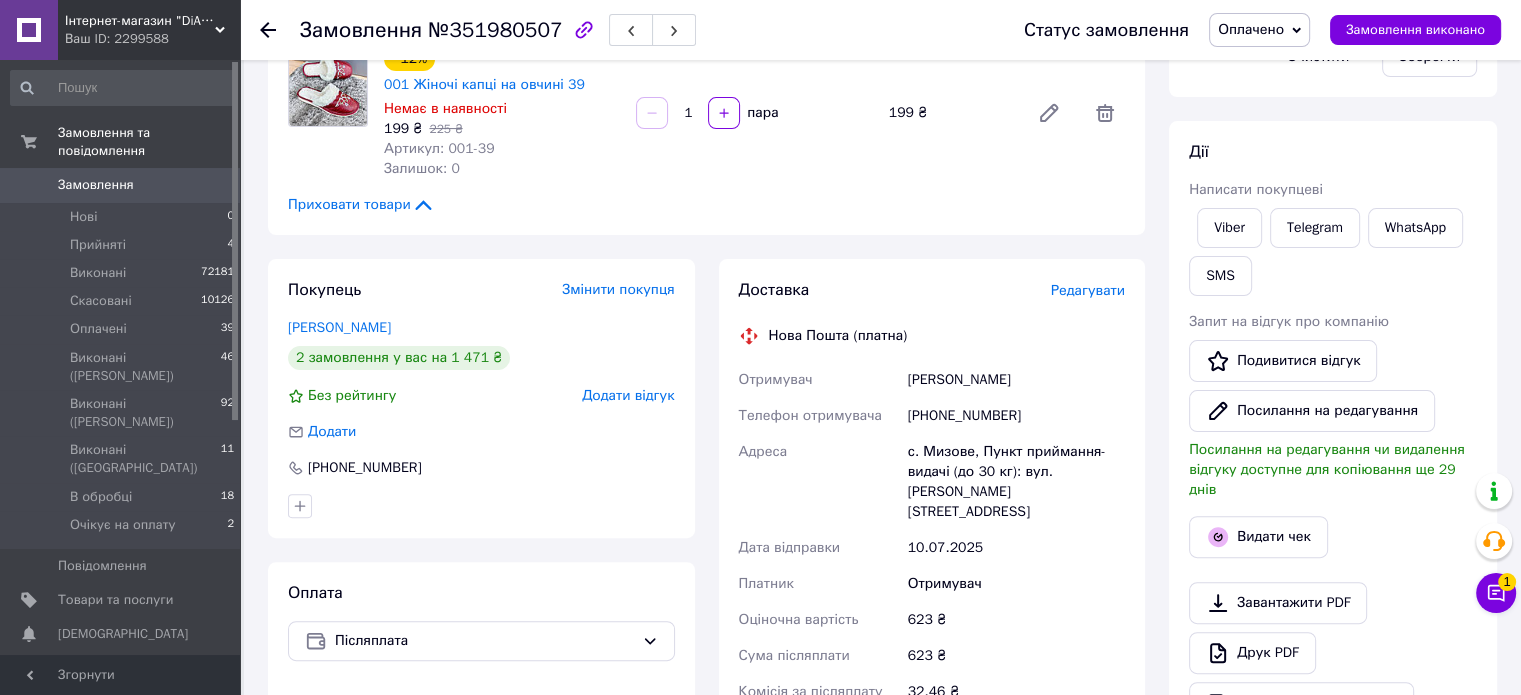click on "Редагувати" at bounding box center (1088, 290) 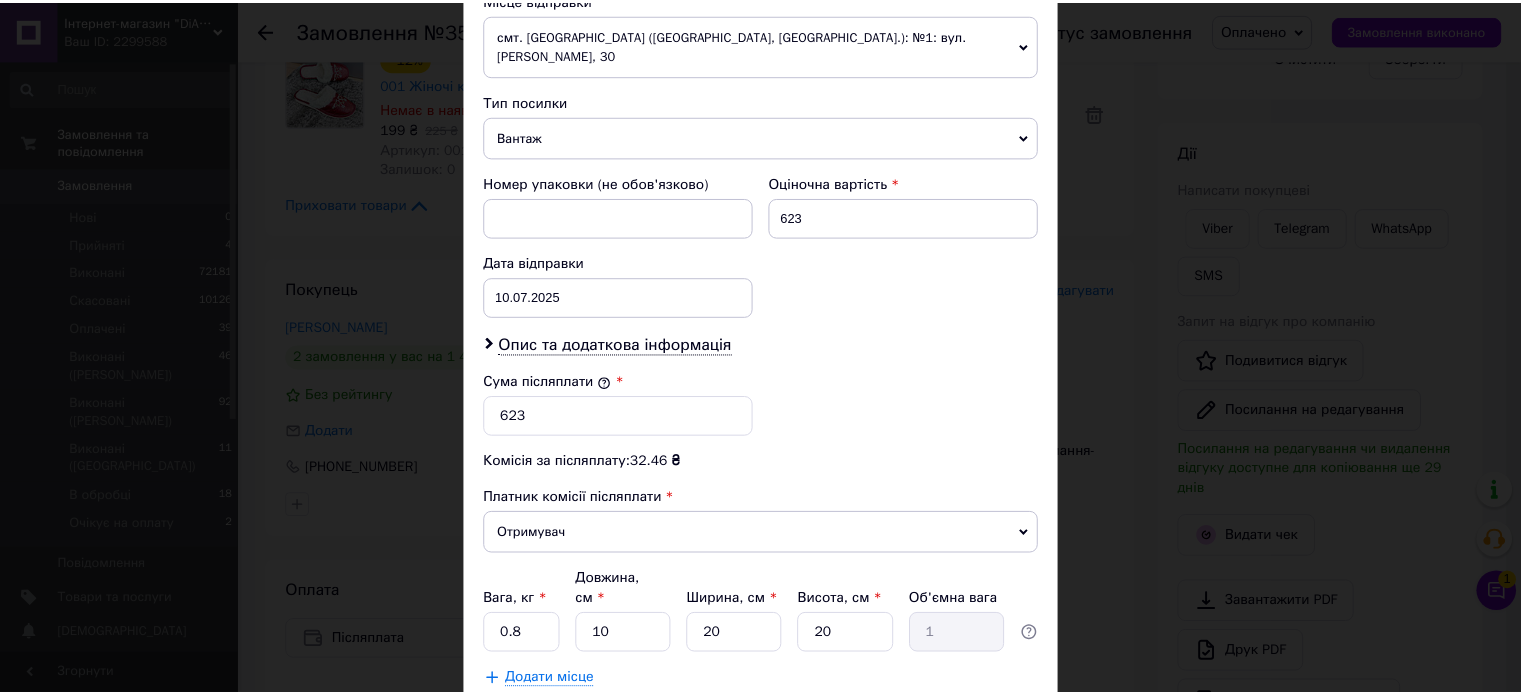 scroll, scrollTop: 824, scrollLeft: 0, axis: vertical 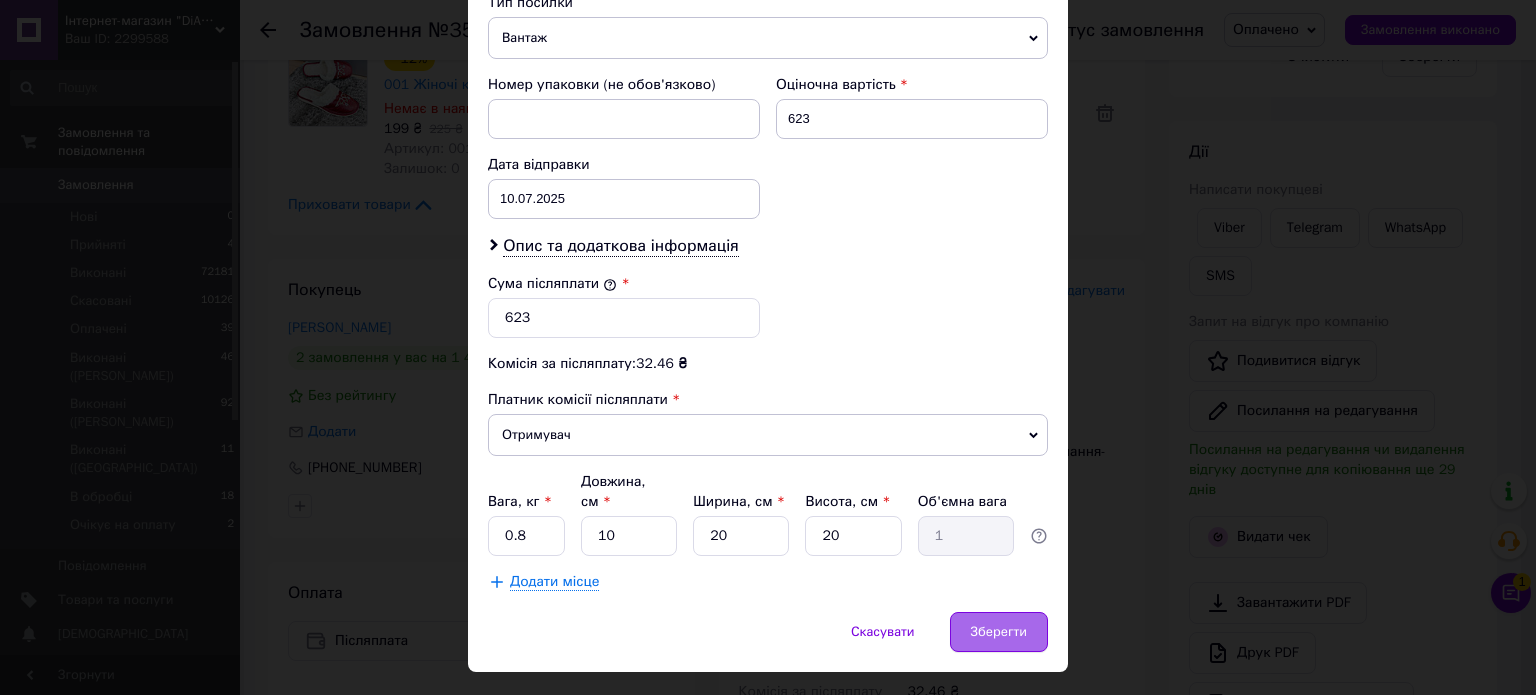 click on "Зберегти" at bounding box center (999, 632) 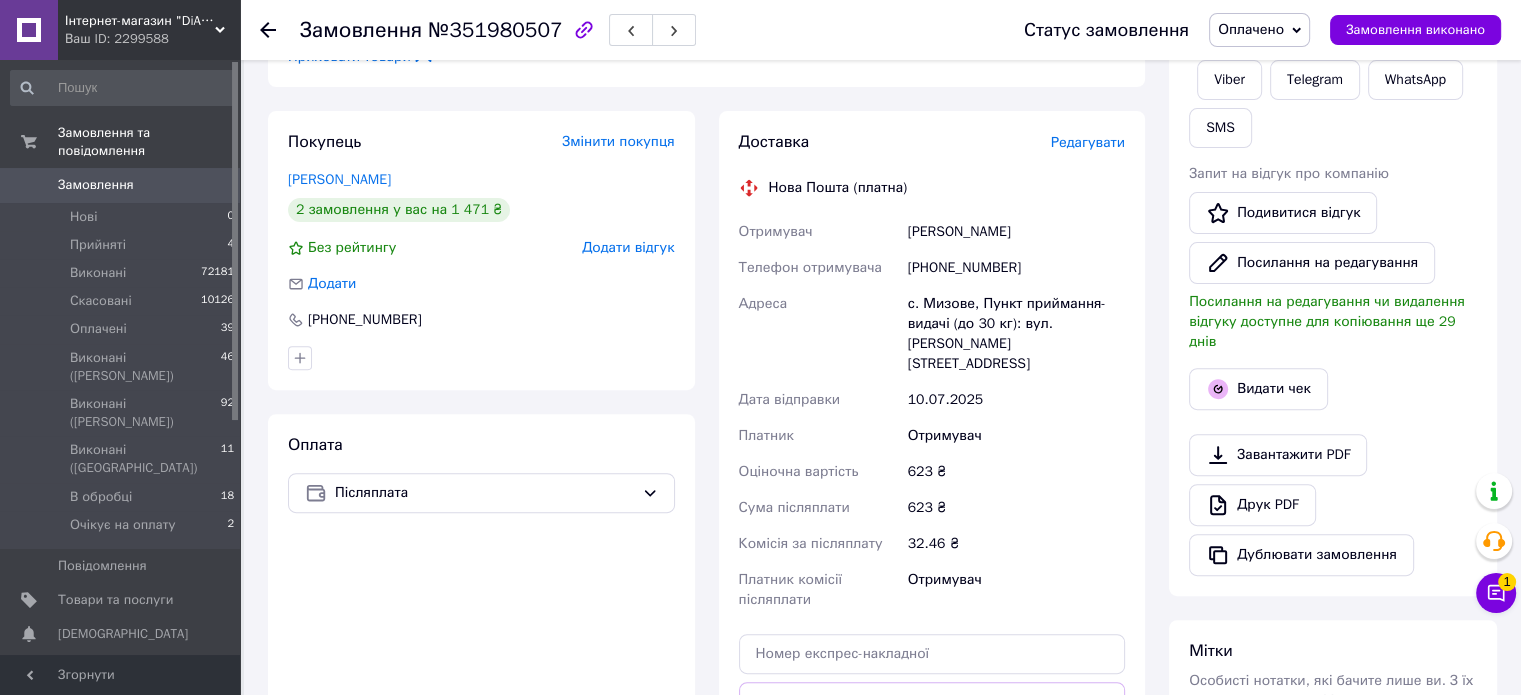 scroll, scrollTop: 800, scrollLeft: 0, axis: vertical 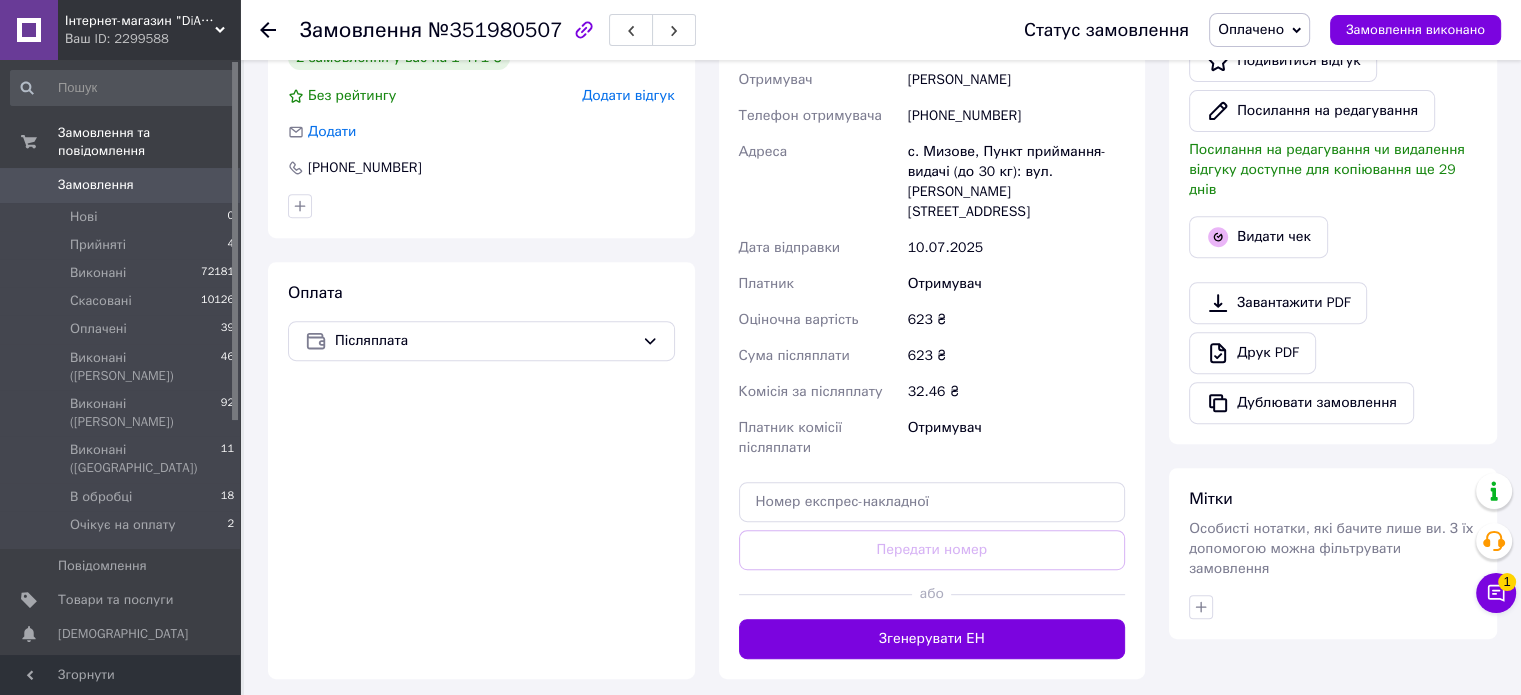 click on "Згенерувати ЕН" at bounding box center [932, 639] 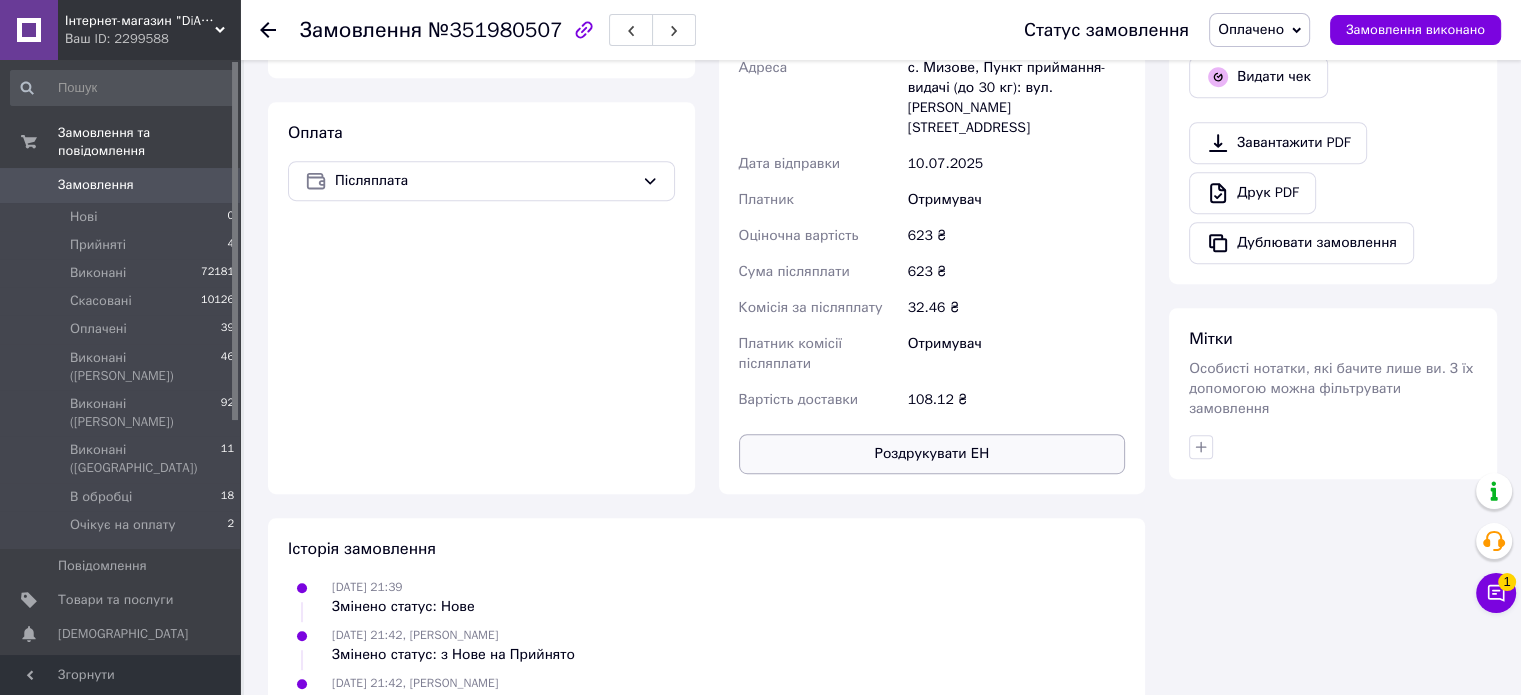 scroll, scrollTop: 1000, scrollLeft: 0, axis: vertical 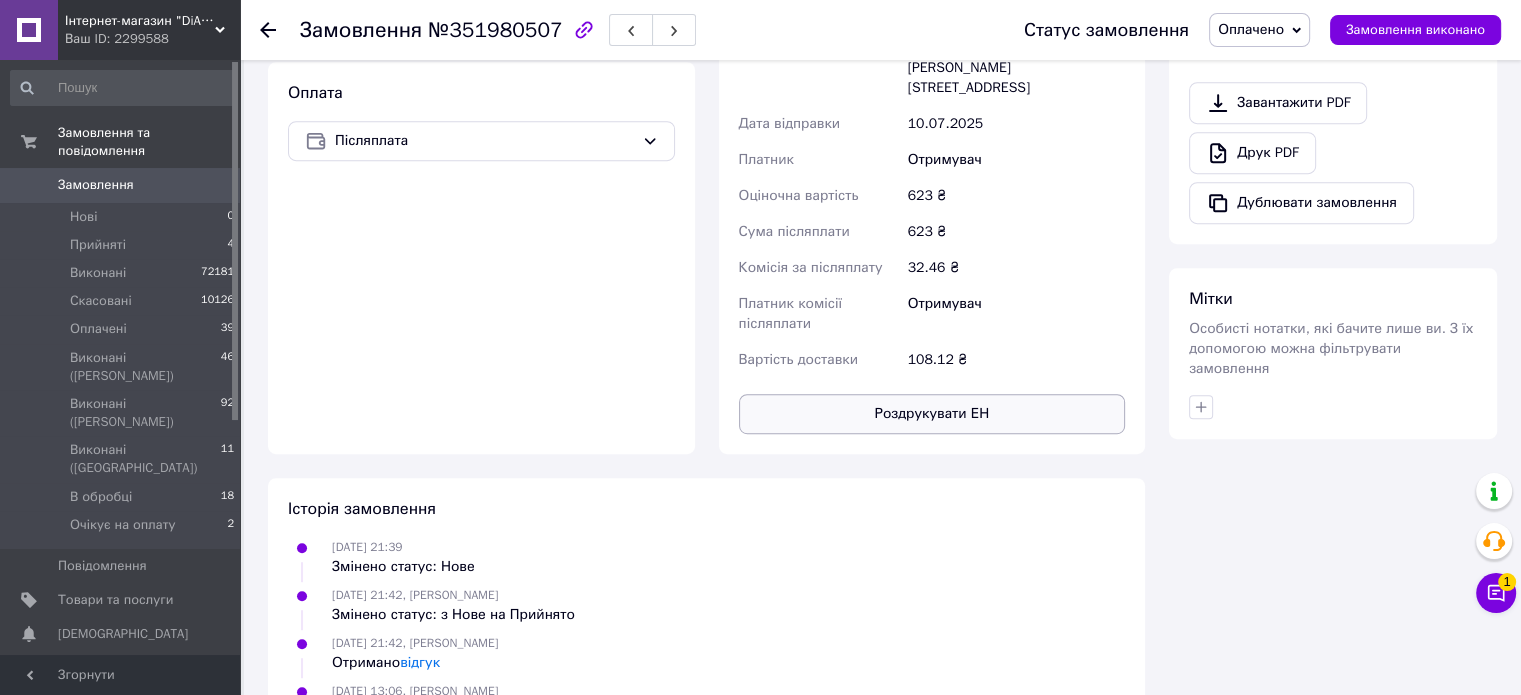 click on "Роздрукувати ЕН" at bounding box center [932, 414] 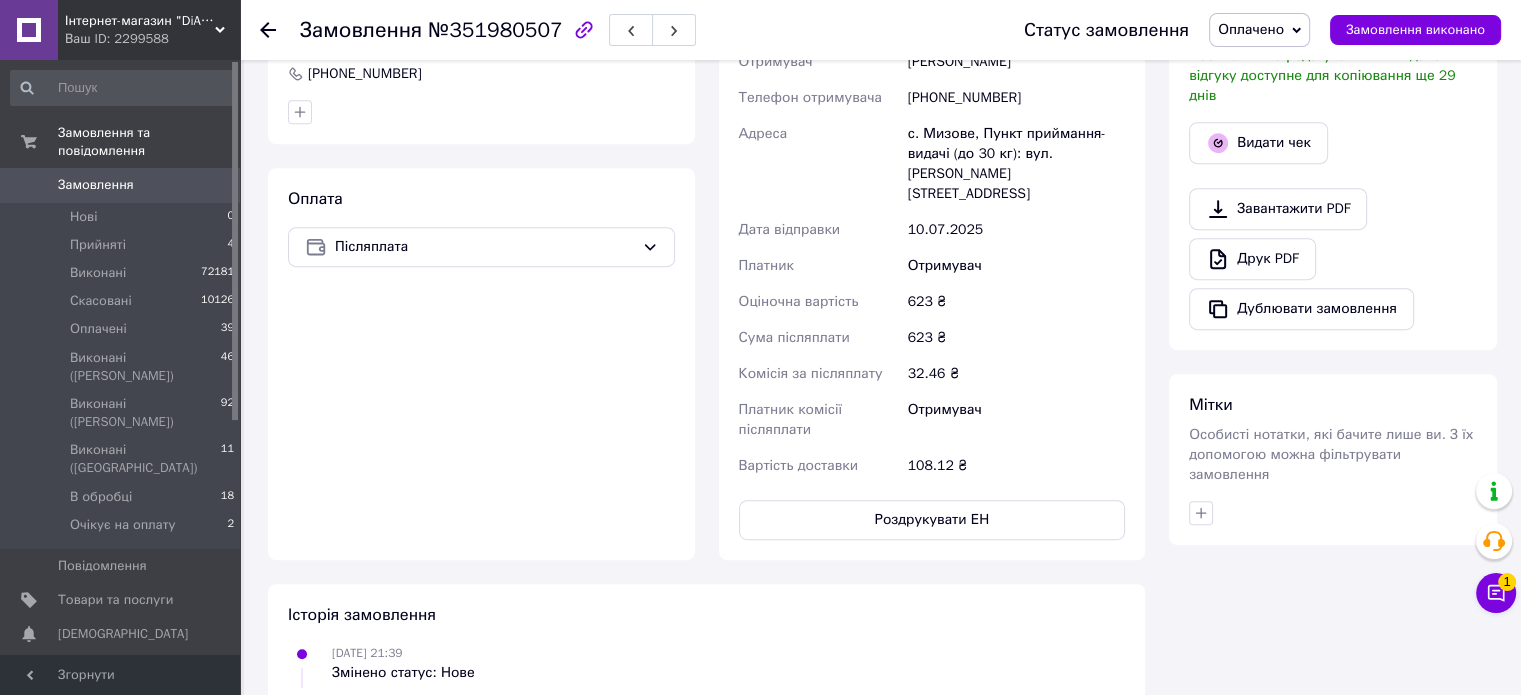 scroll, scrollTop: 700, scrollLeft: 0, axis: vertical 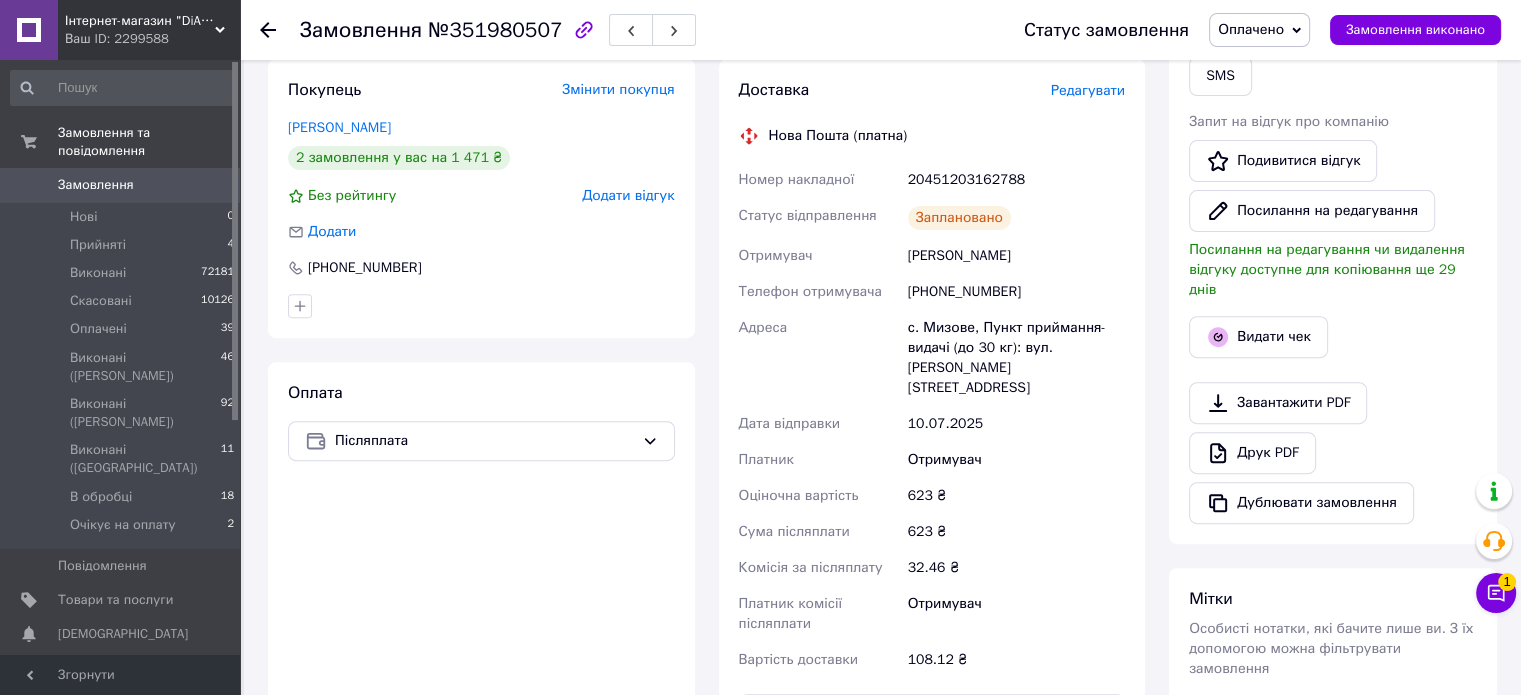 click on "20451203162788" at bounding box center (1016, 180) 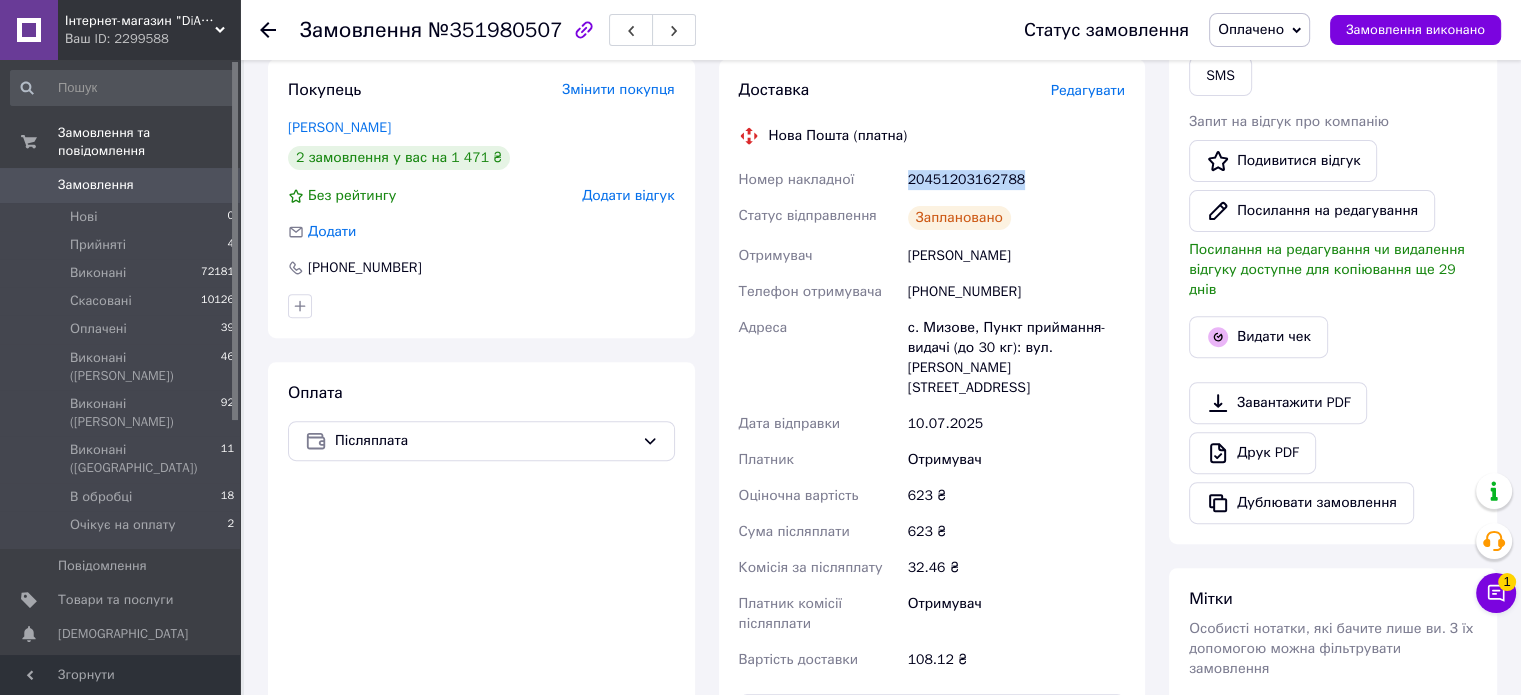 click on "20451203162788" at bounding box center (1016, 180) 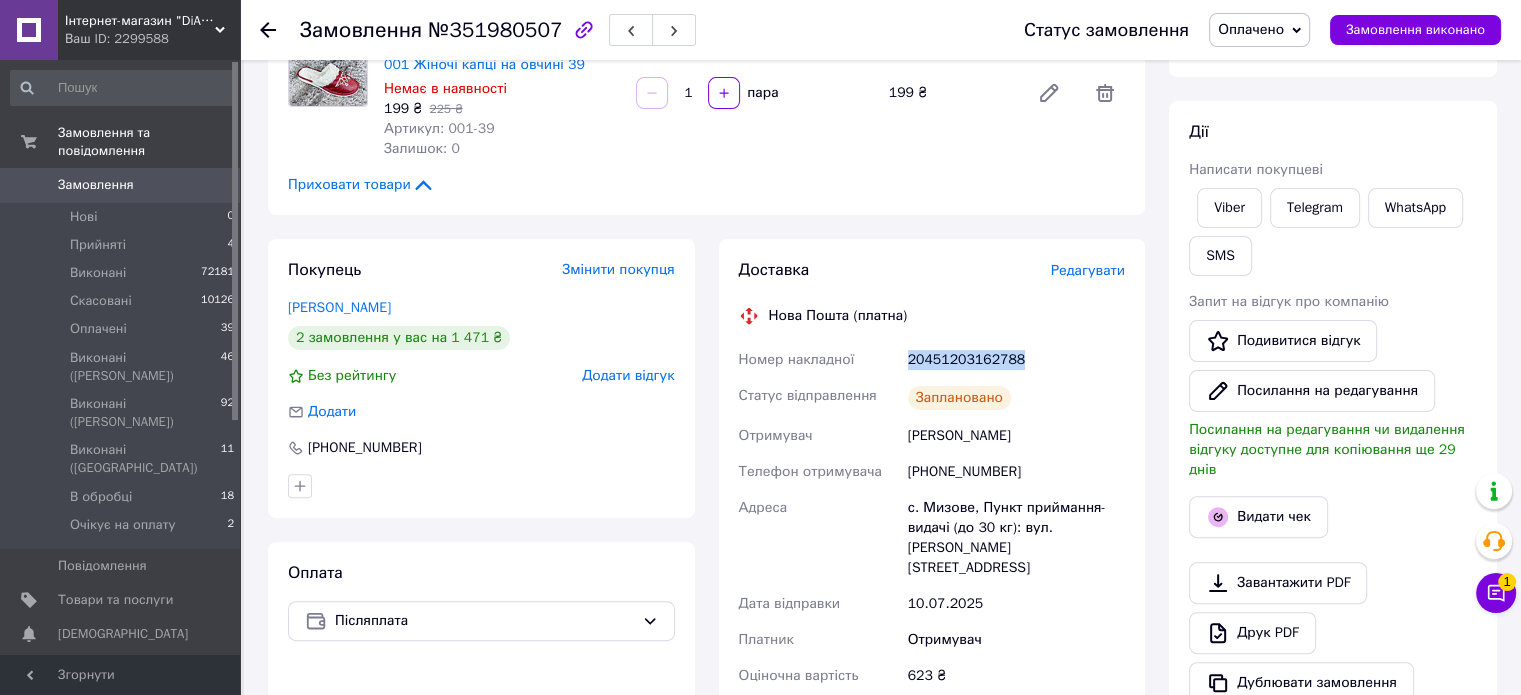scroll, scrollTop: 300, scrollLeft: 0, axis: vertical 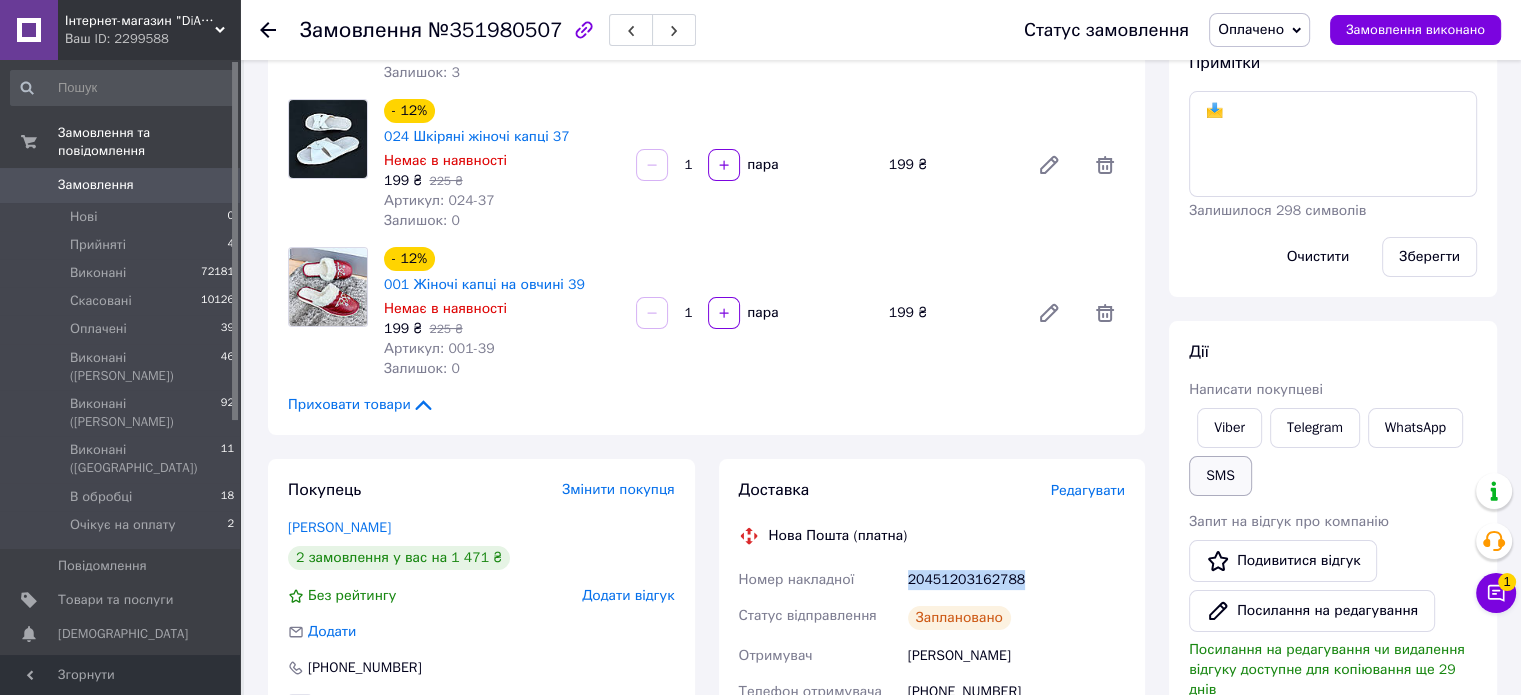 click on "SMS" at bounding box center (1220, 476) 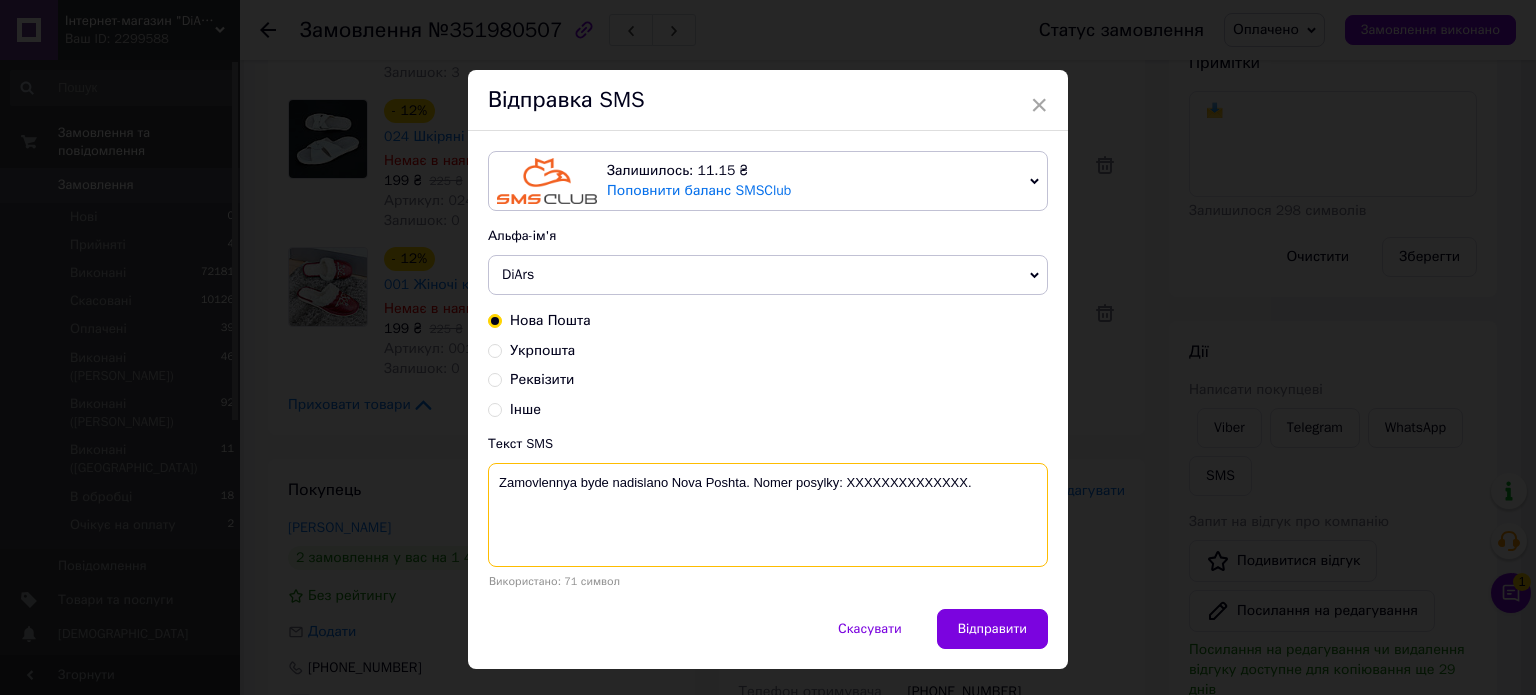 click on "Zamovlennya byde nadislano Nova Poshta. Nomer posylky: XXXXXXXXXXXXXX." at bounding box center (768, 515) 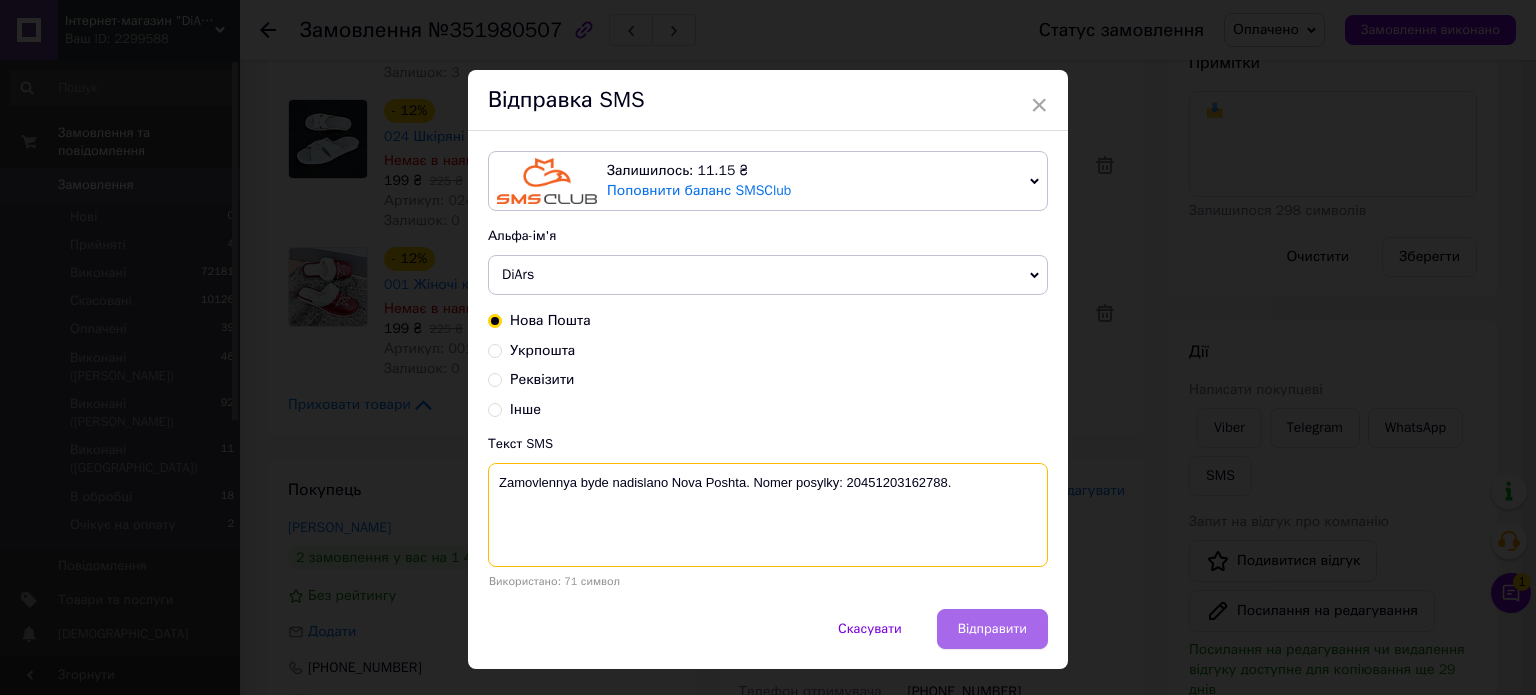 type on "Zamovlennya byde nadislano Nova Poshta. Nomer posylky: 20451203162788." 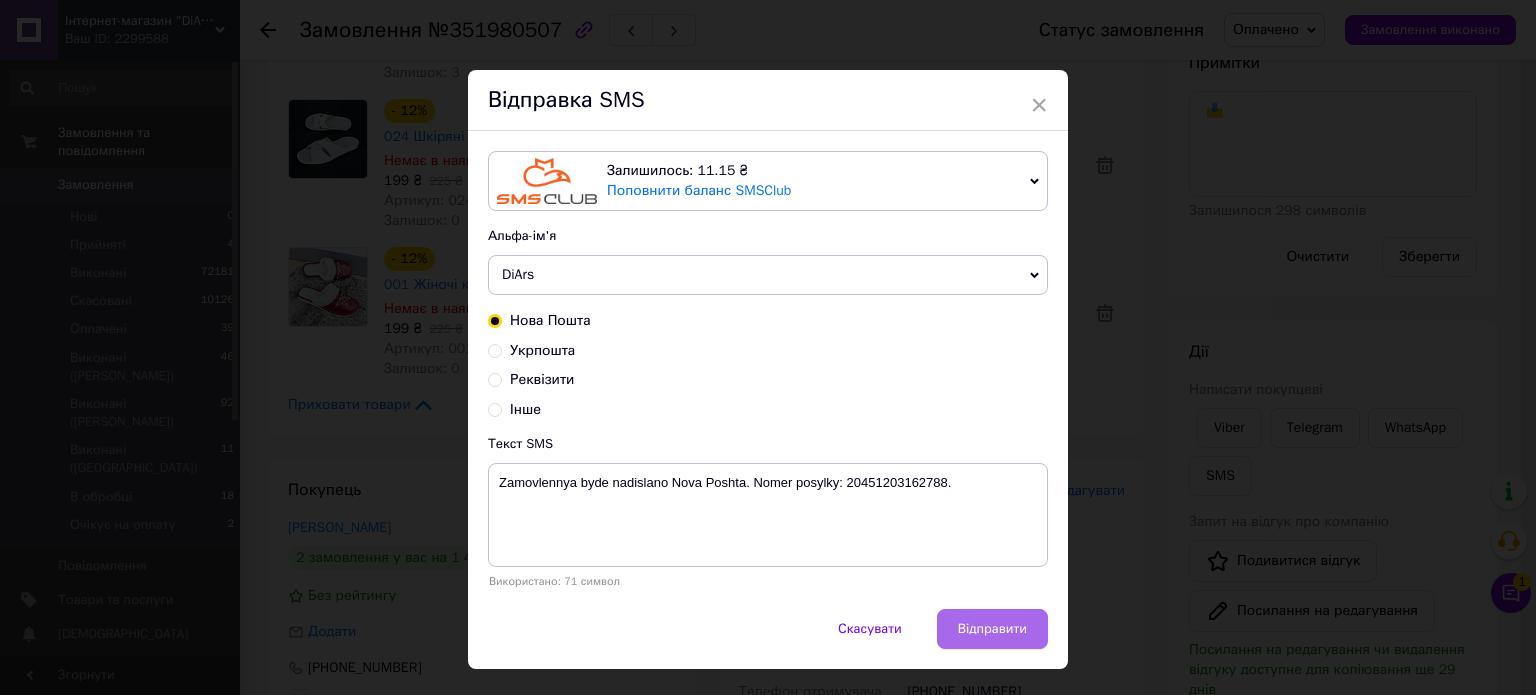 click on "Відправити" at bounding box center (992, 629) 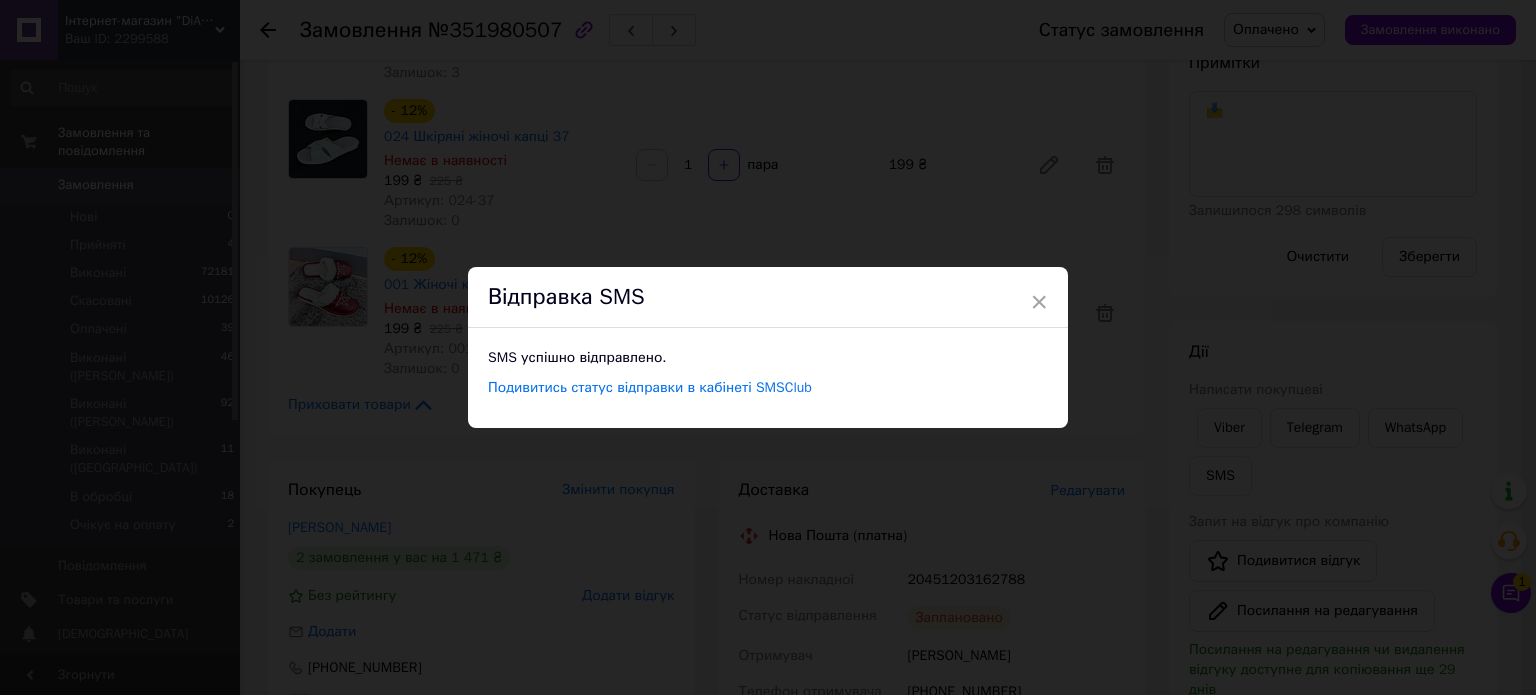 click on "× Відправка SMS SMS успішно відправлено. Подивитись статус відправки в кабінеті SMSClub" at bounding box center (768, 347) 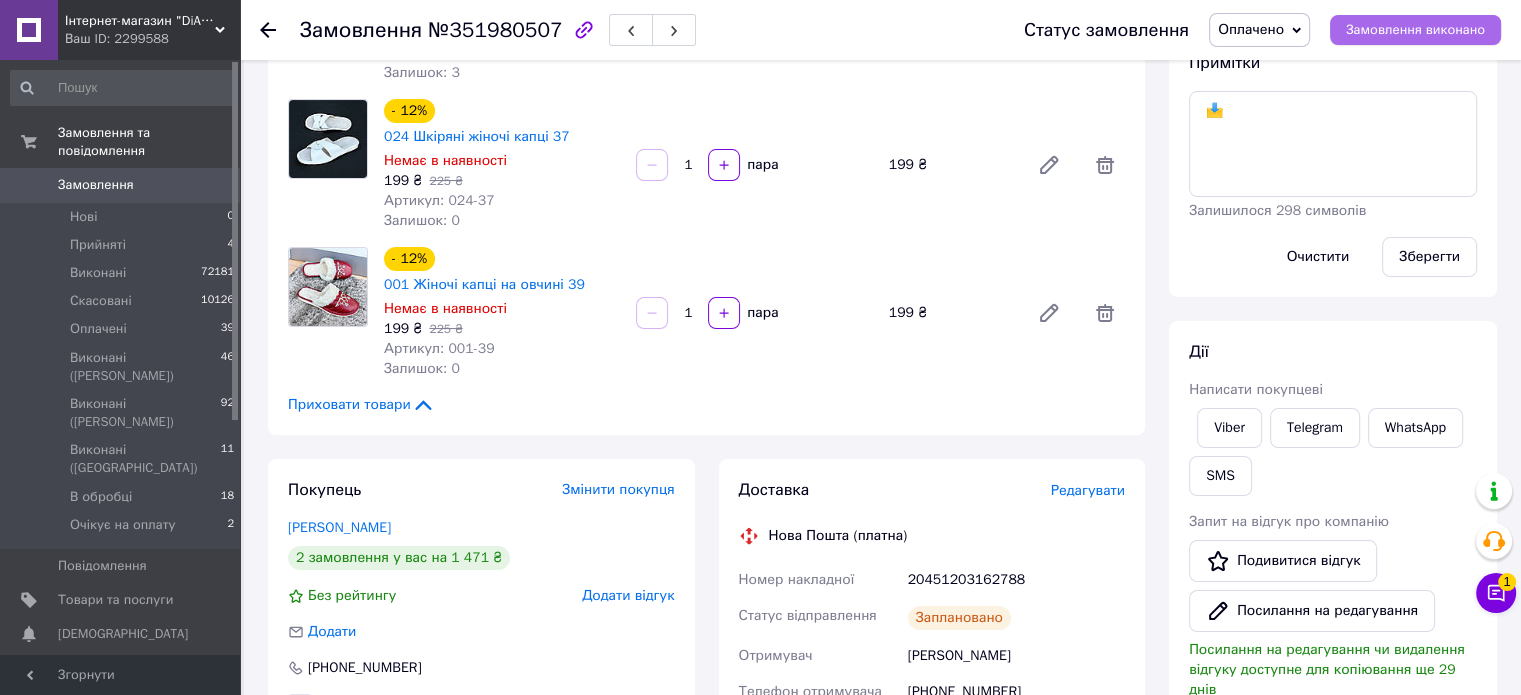 click on "Замовлення виконано" at bounding box center (1415, 30) 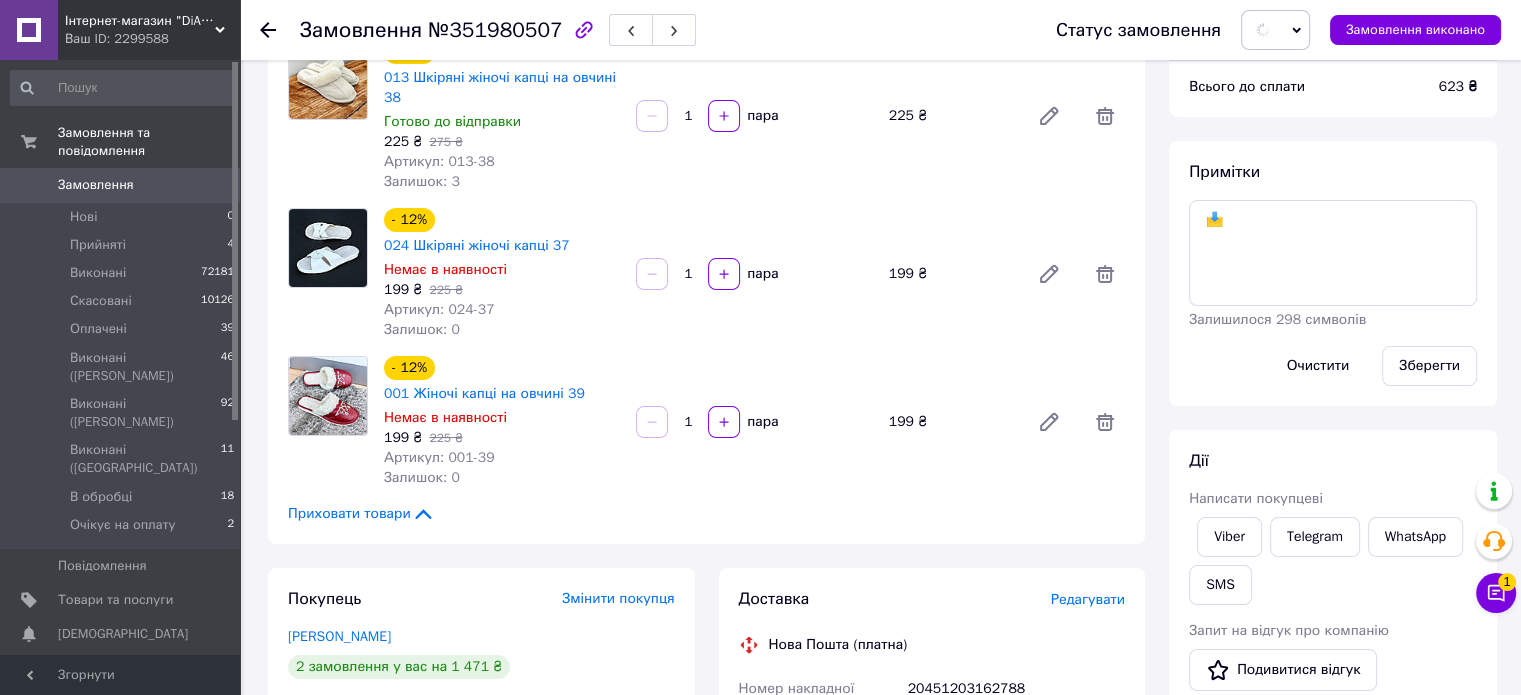 scroll, scrollTop: 0, scrollLeft: 0, axis: both 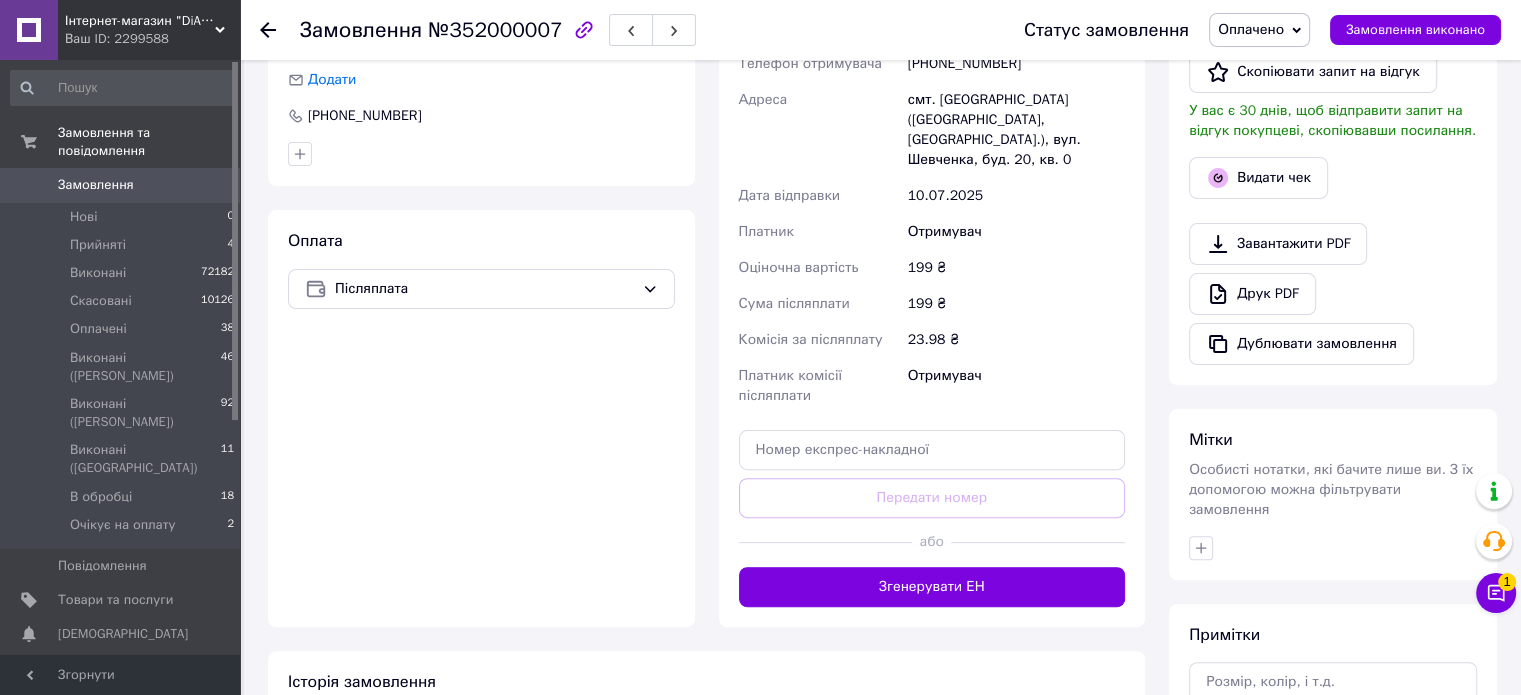 drag, startPoint x: 998, startPoint y: 540, endPoint x: 1028, endPoint y: 543, distance: 30.149628 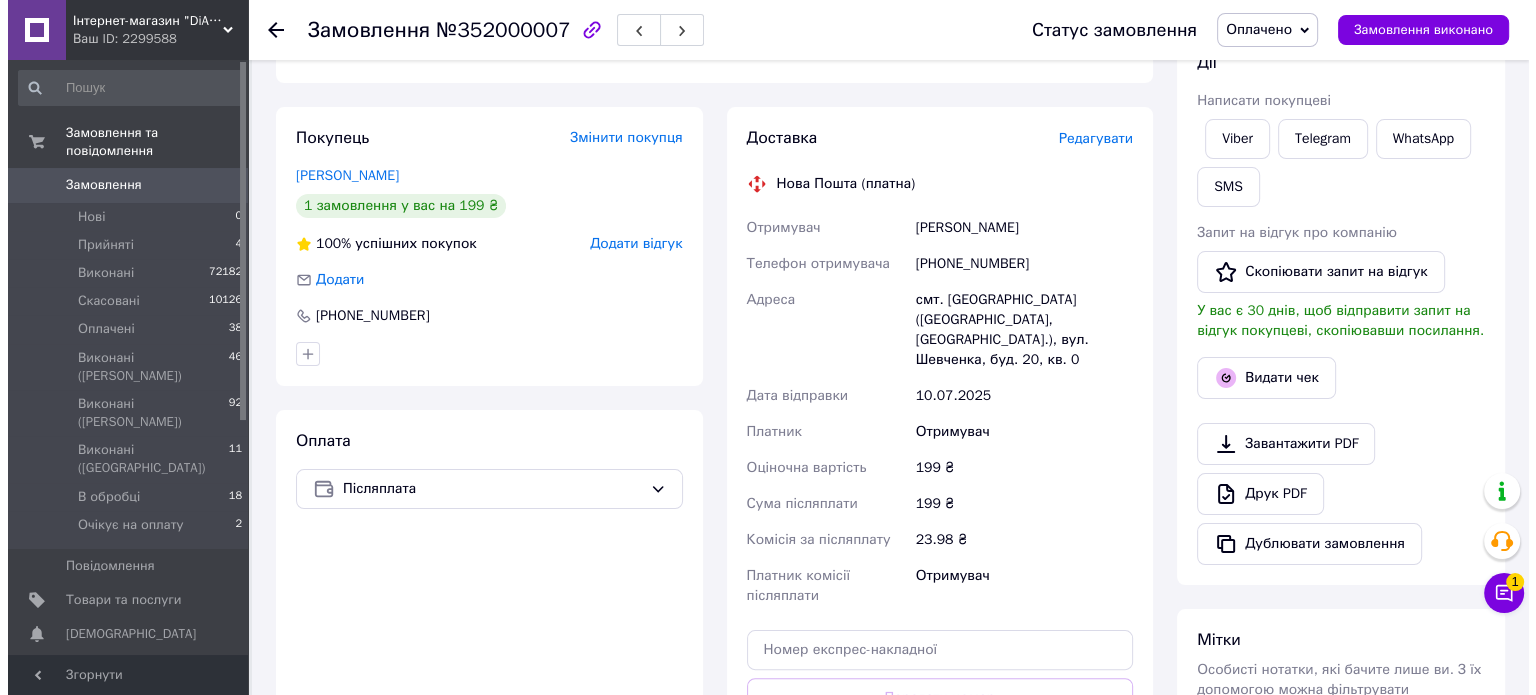 scroll, scrollTop: 0, scrollLeft: 0, axis: both 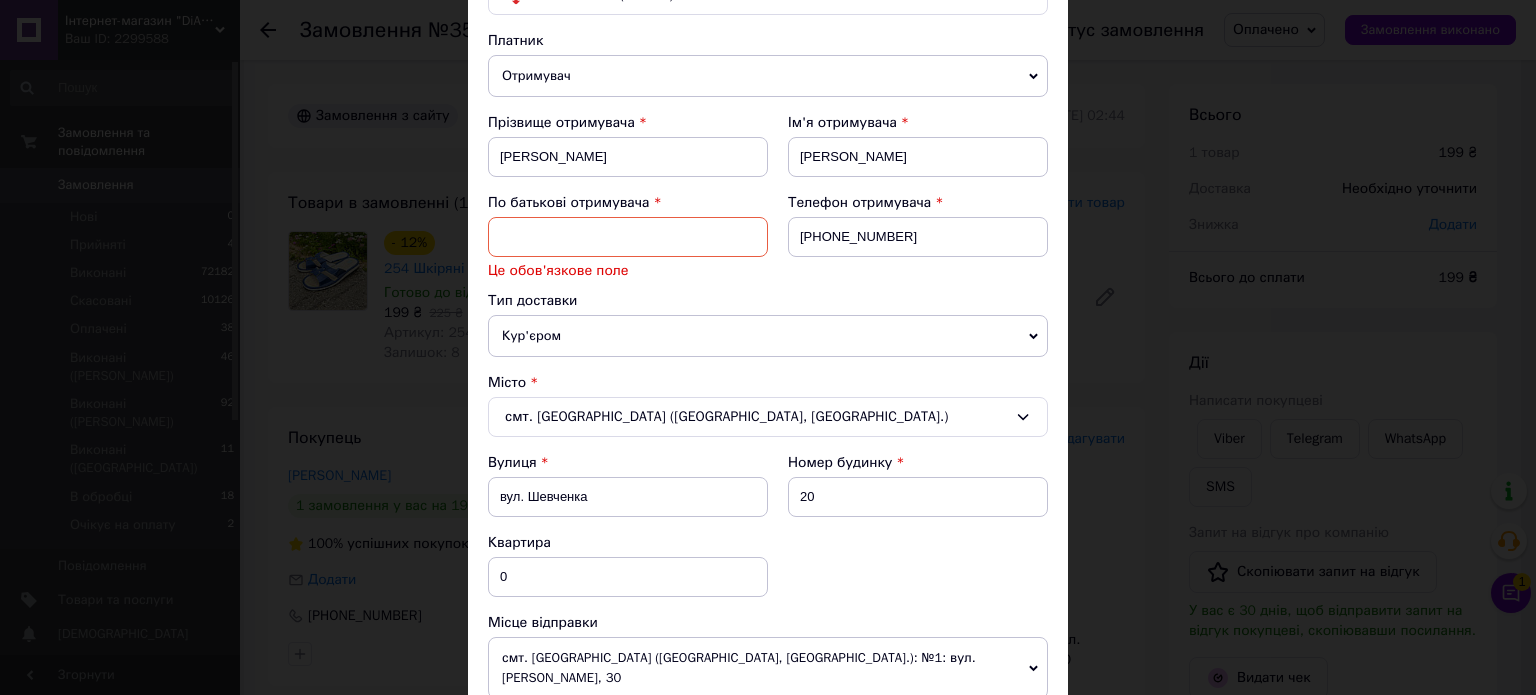 click at bounding box center [628, 237] 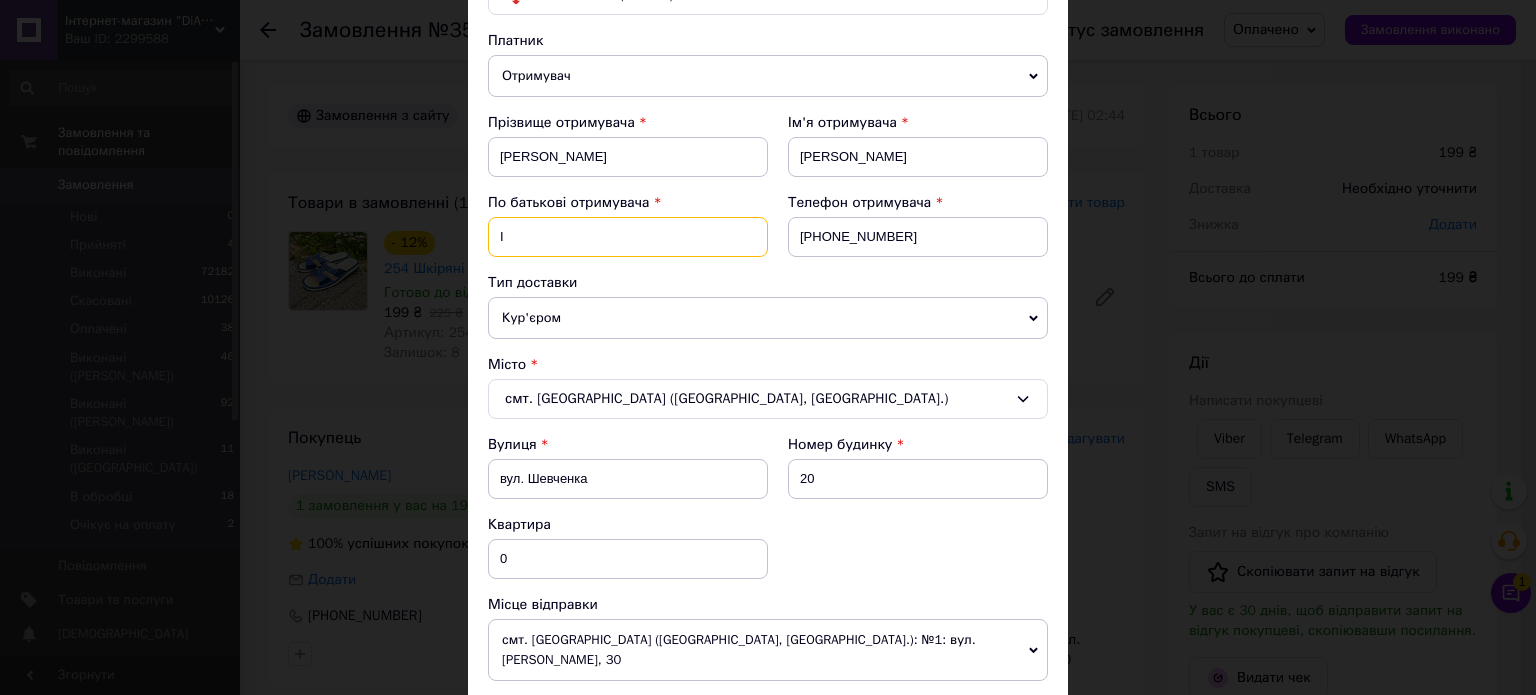 type on "І" 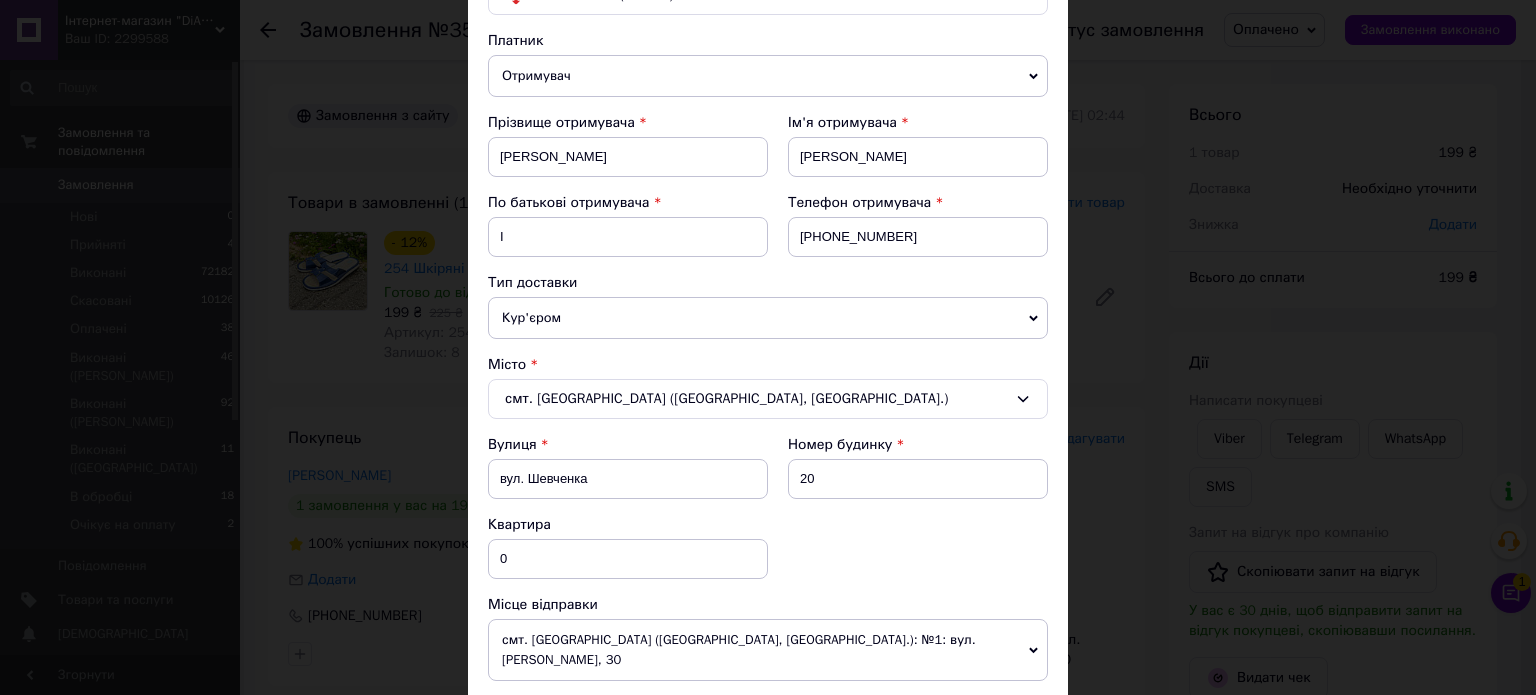 click on "По батькові отримувача" at bounding box center [628, 203] 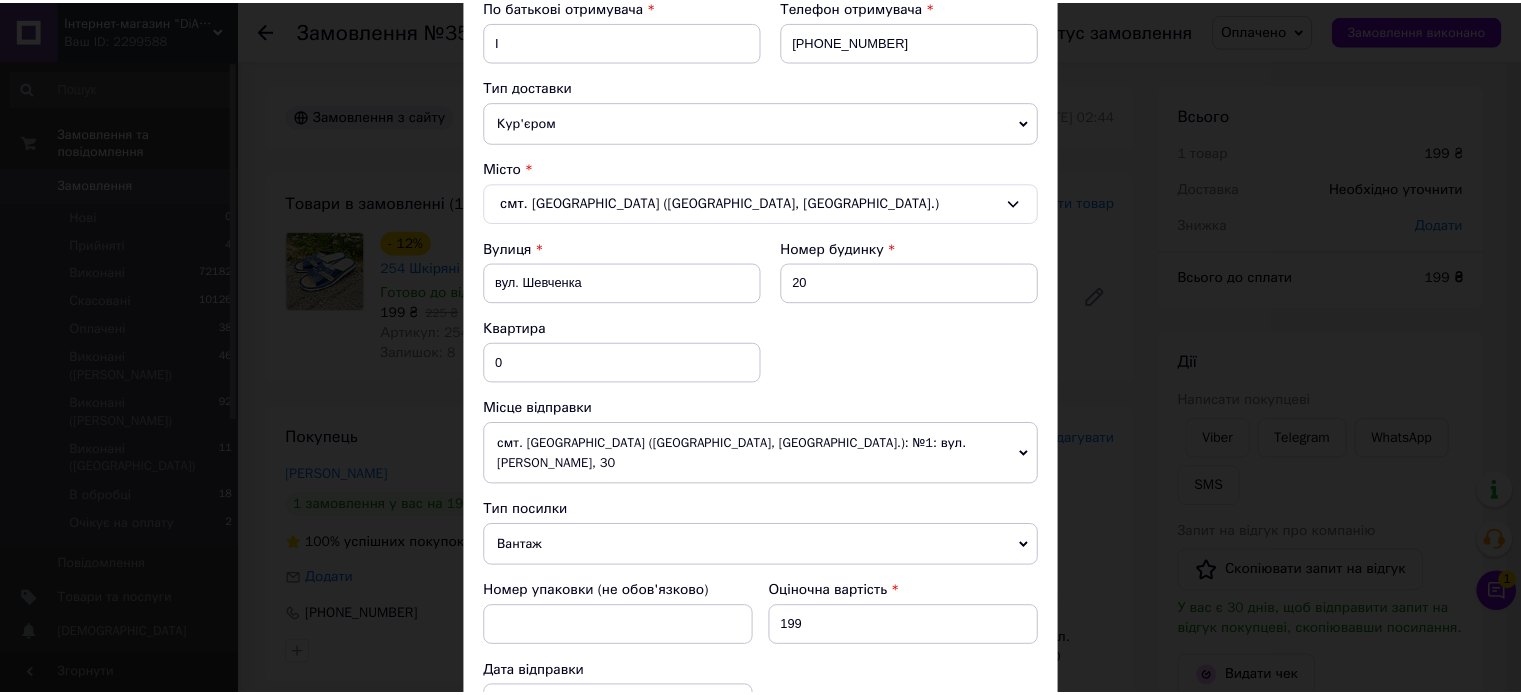 scroll, scrollTop: 400, scrollLeft: 0, axis: vertical 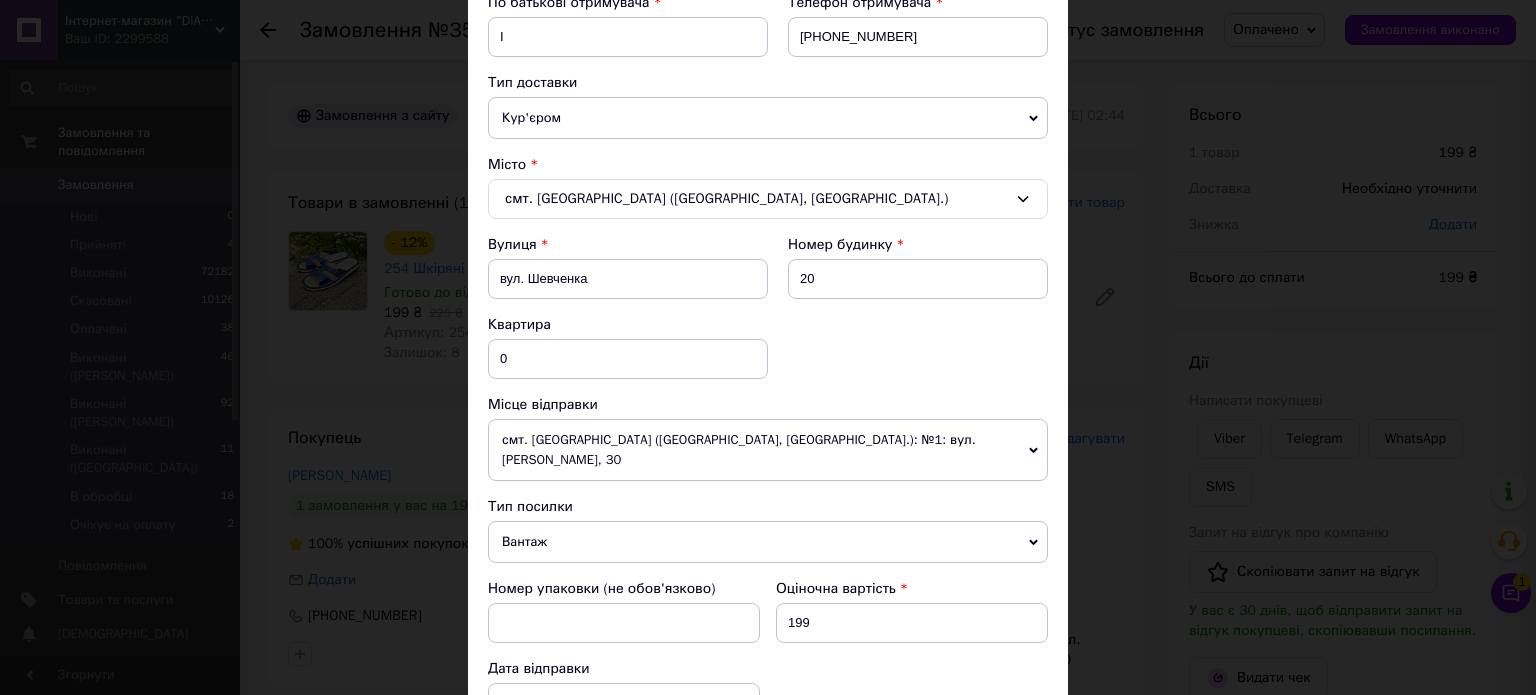 click on "Кур'єром" at bounding box center (768, 118) 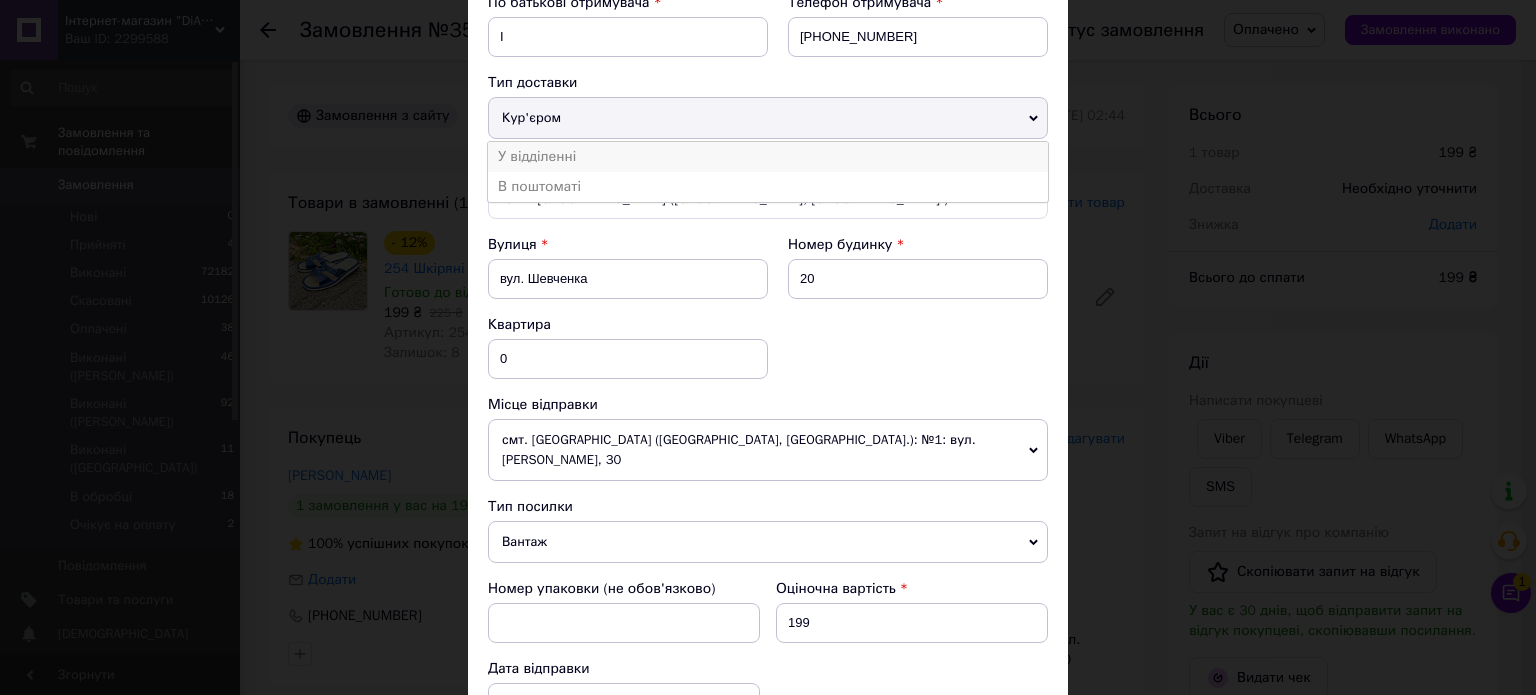 click on "У відділенні" at bounding box center (768, 157) 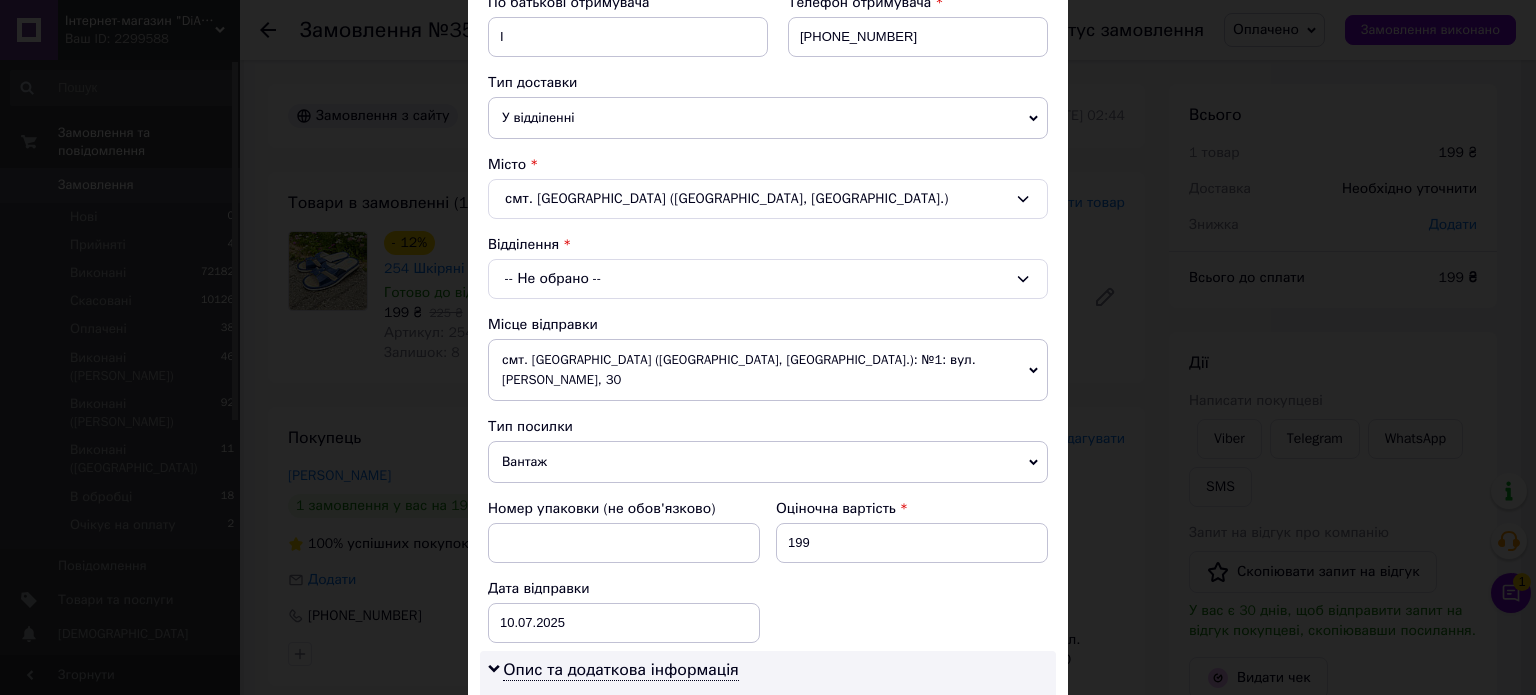 click on "-- Не обрано --" at bounding box center [768, 279] 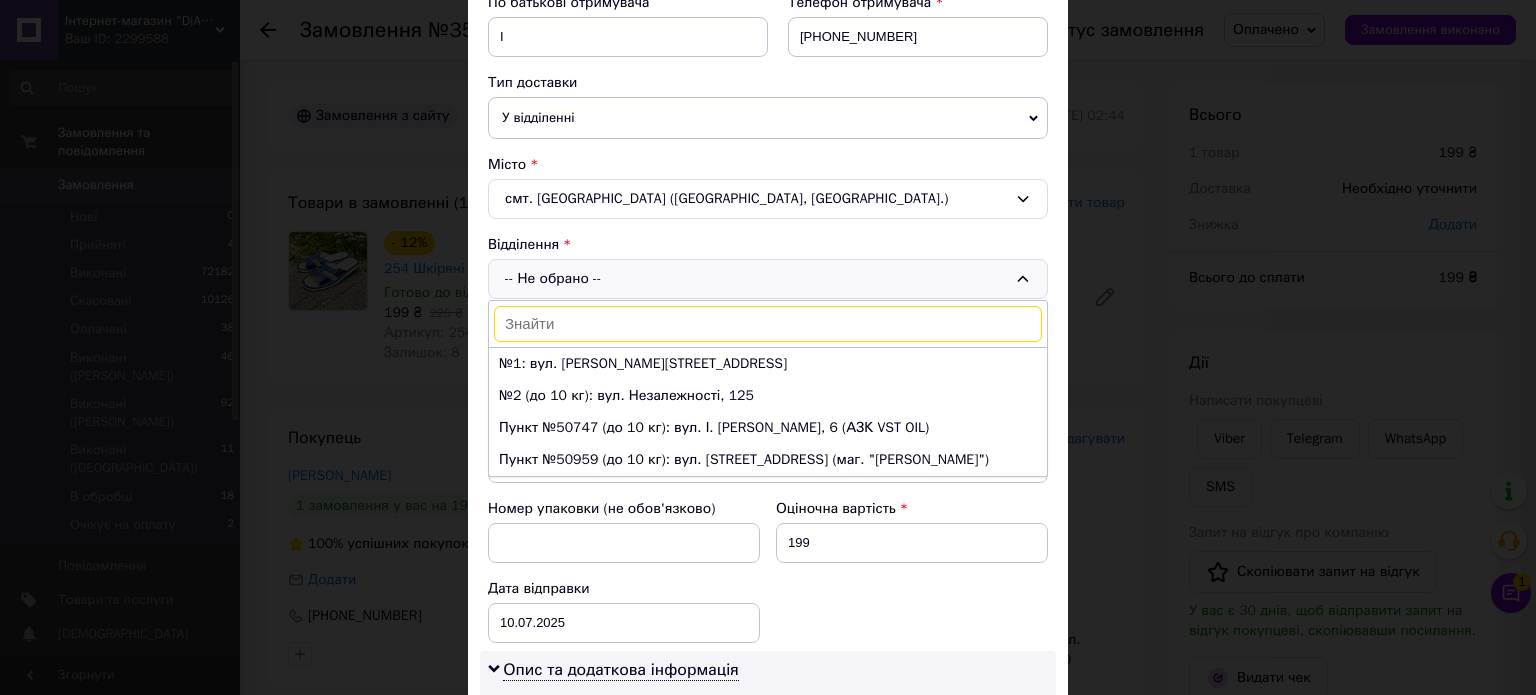 drag, startPoint x: 1178, startPoint y: 257, endPoint x: 1167, endPoint y: 295, distance: 39.56008 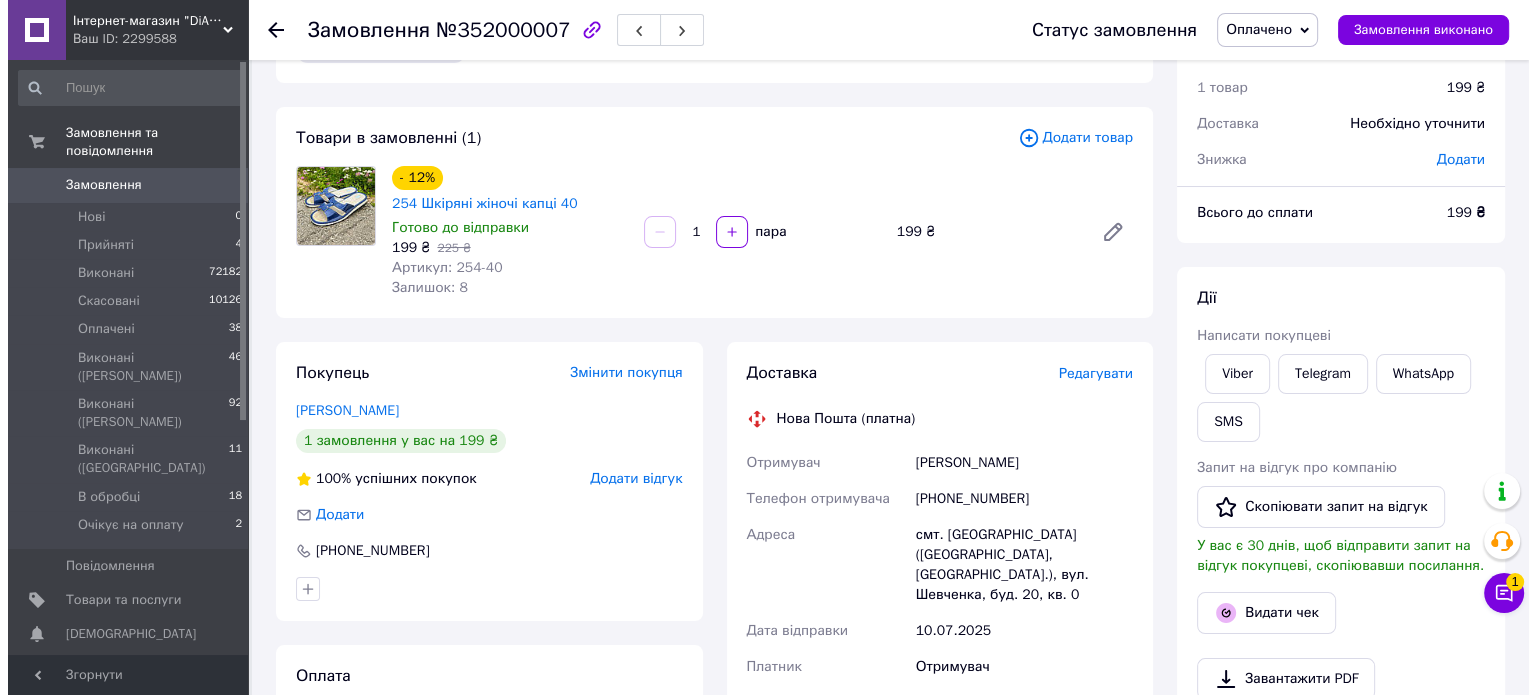 scroll, scrollTop: 100, scrollLeft: 0, axis: vertical 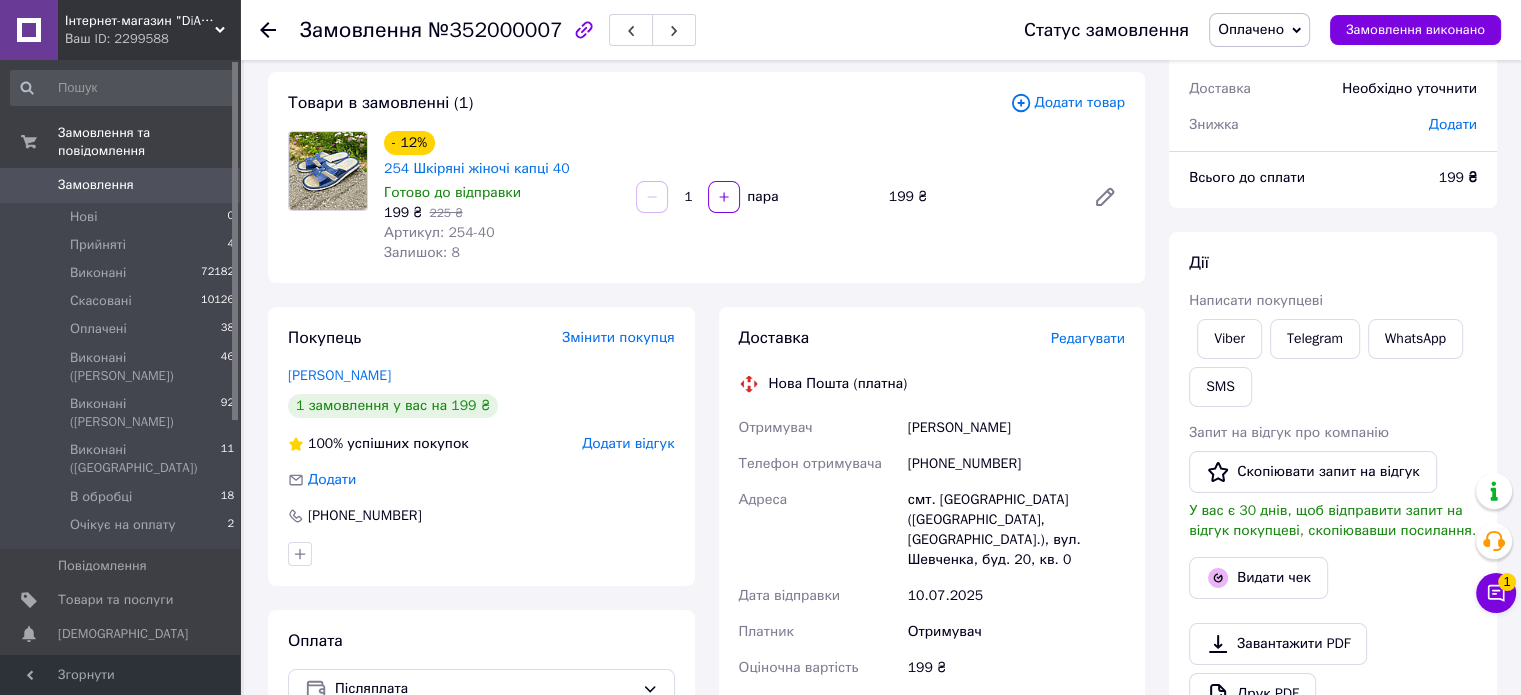 click on "Редагувати" at bounding box center (1088, 338) 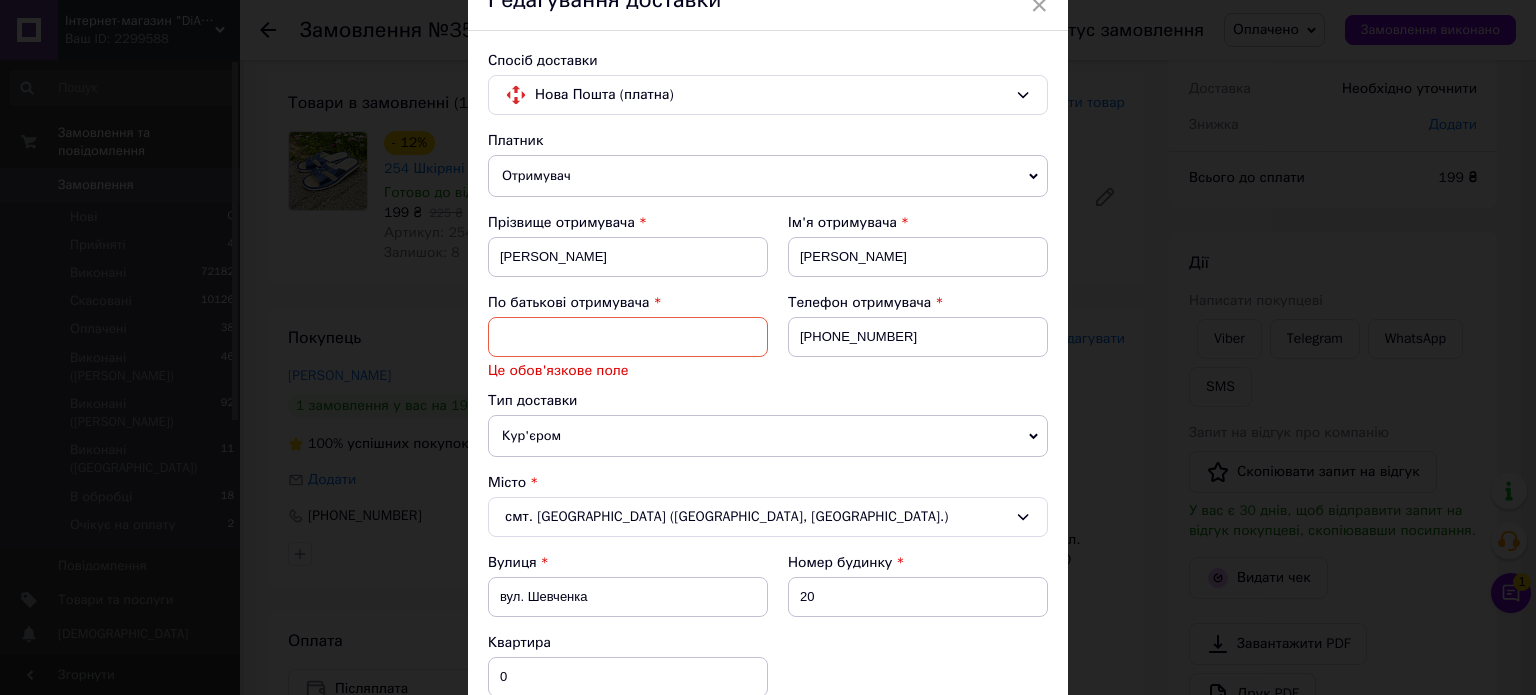scroll, scrollTop: 300, scrollLeft: 0, axis: vertical 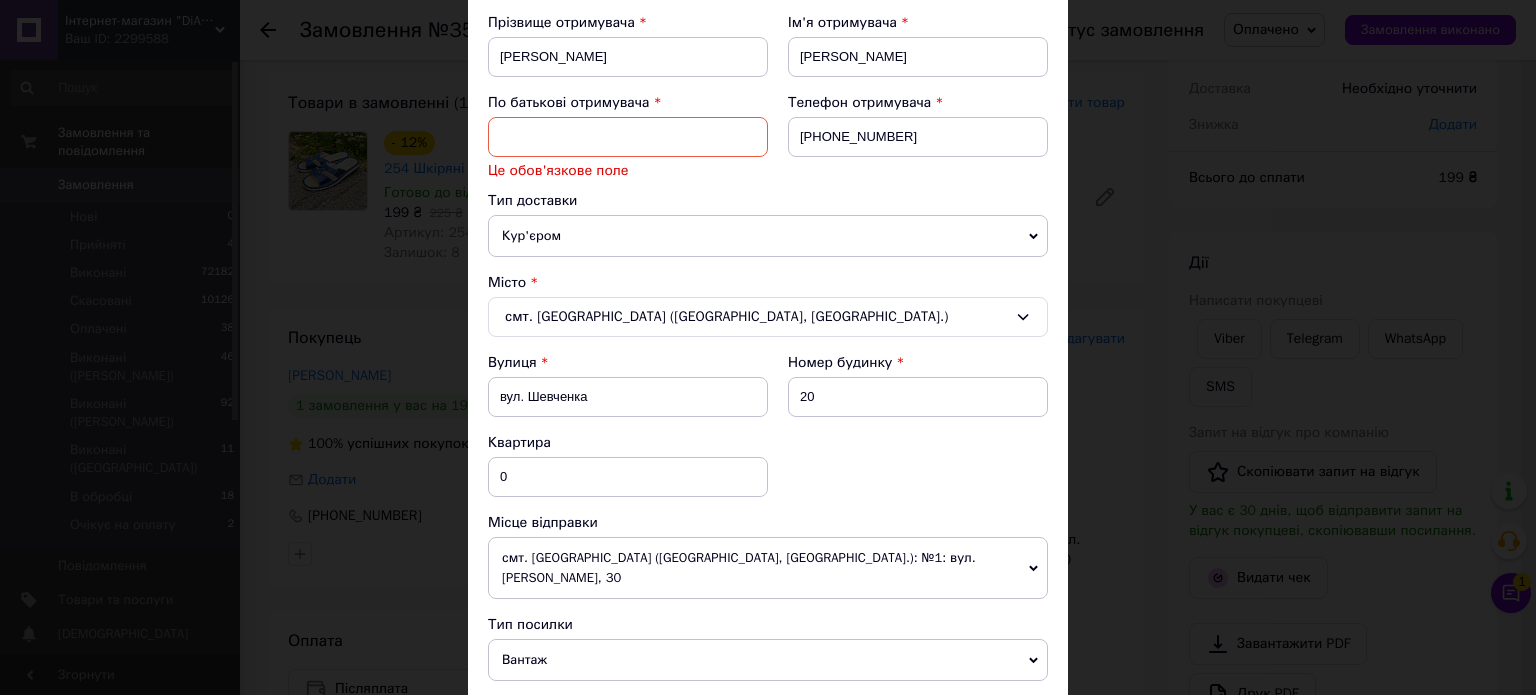 click on "Кур'єром" at bounding box center [768, 236] 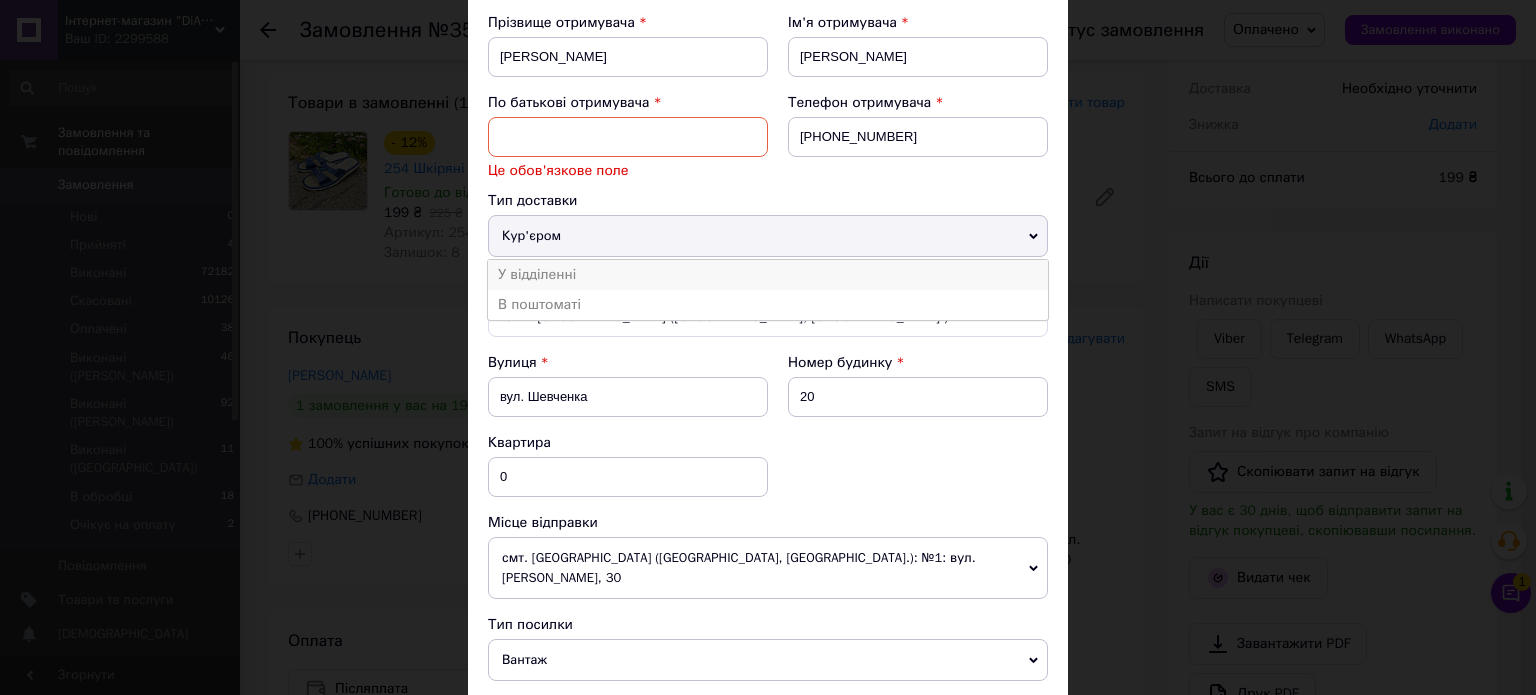 click on "У відділенні" at bounding box center (768, 275) 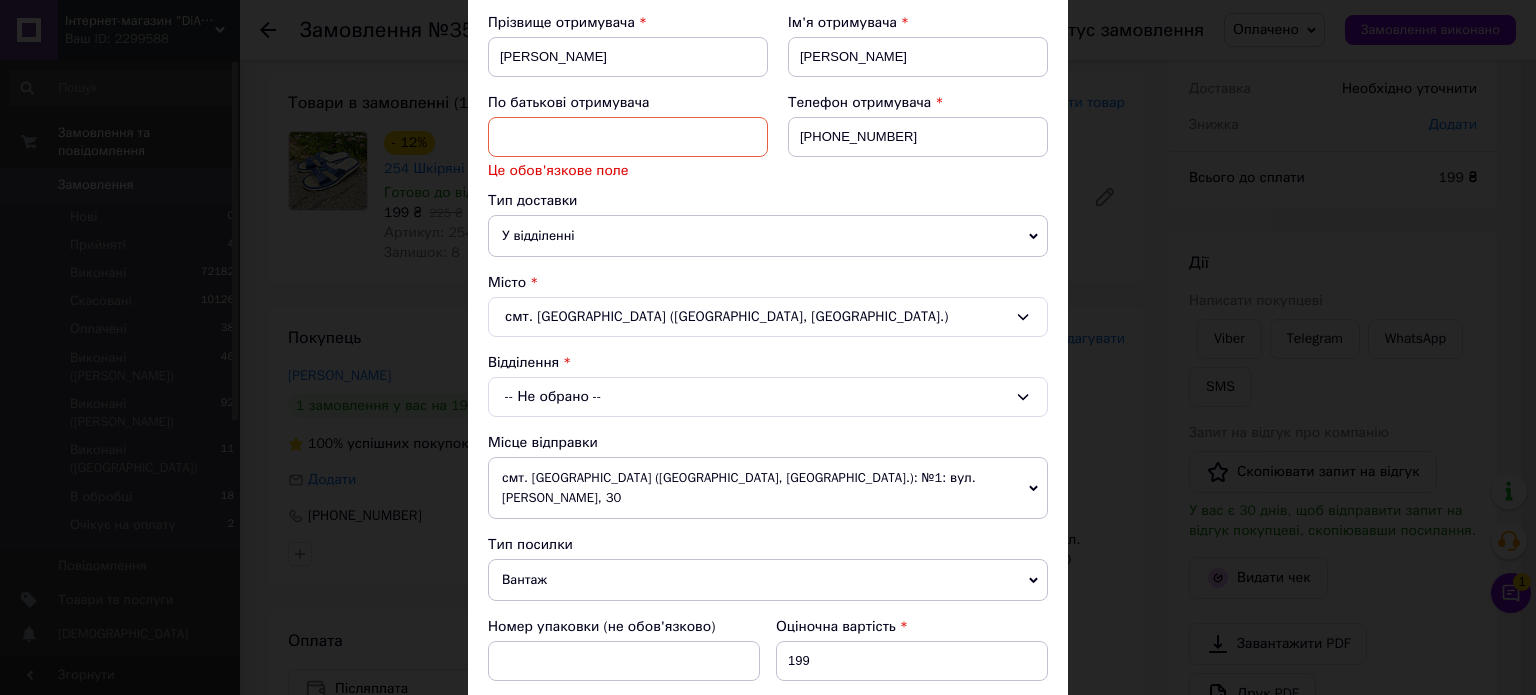 click on "-- Не обрано --" at bounding box center [768, 397] 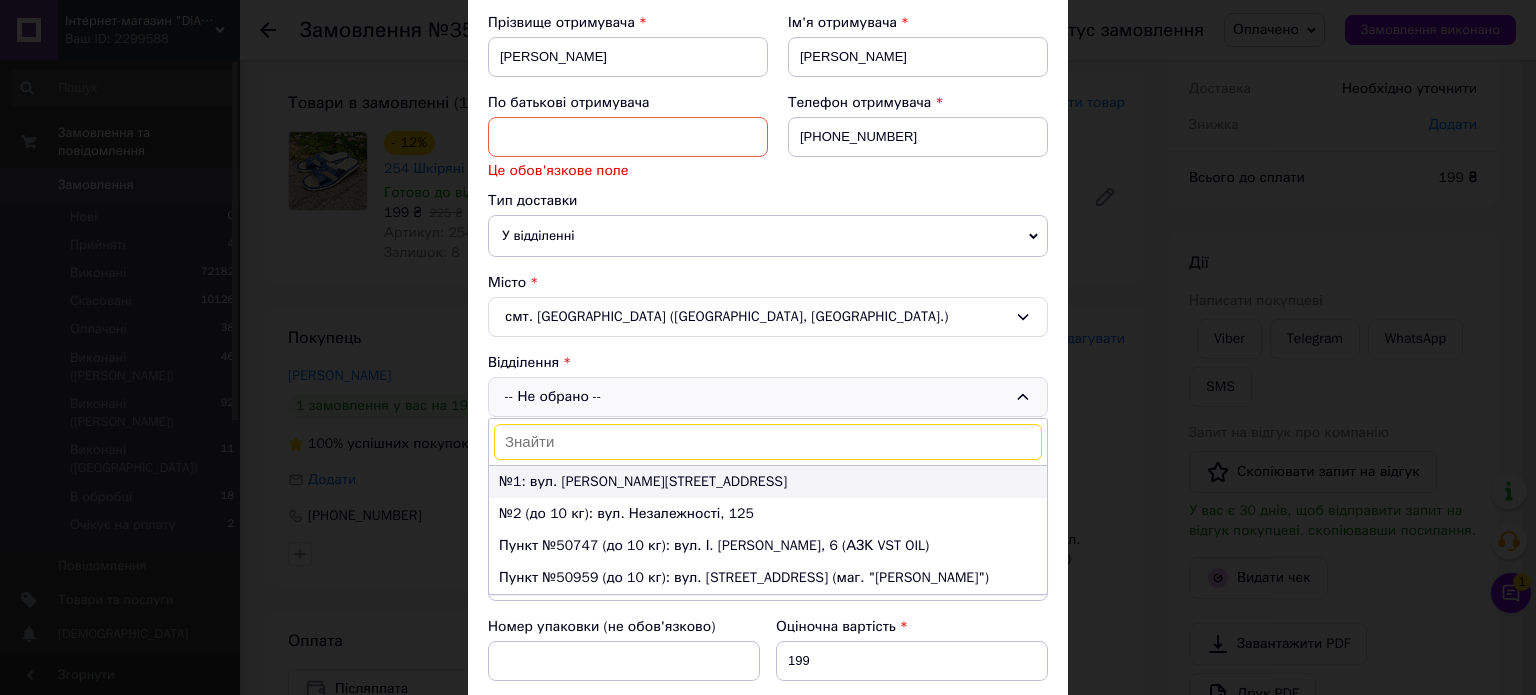 click on "№1: вул. [PERSON_NAME][STREET_ADDRESS]" at bounding box center (768, 482) 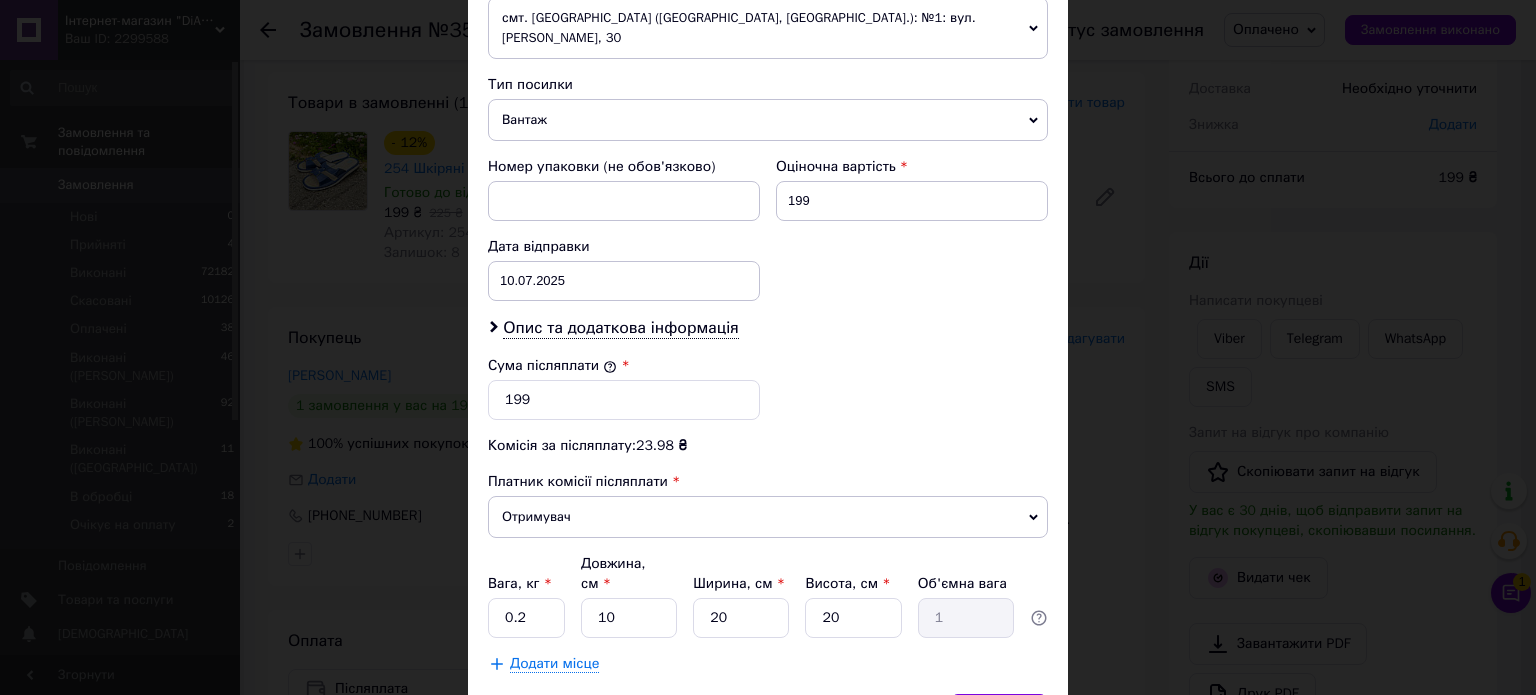 scroll, scrollTop: 842, scrollLeft: 0, axis: vertical 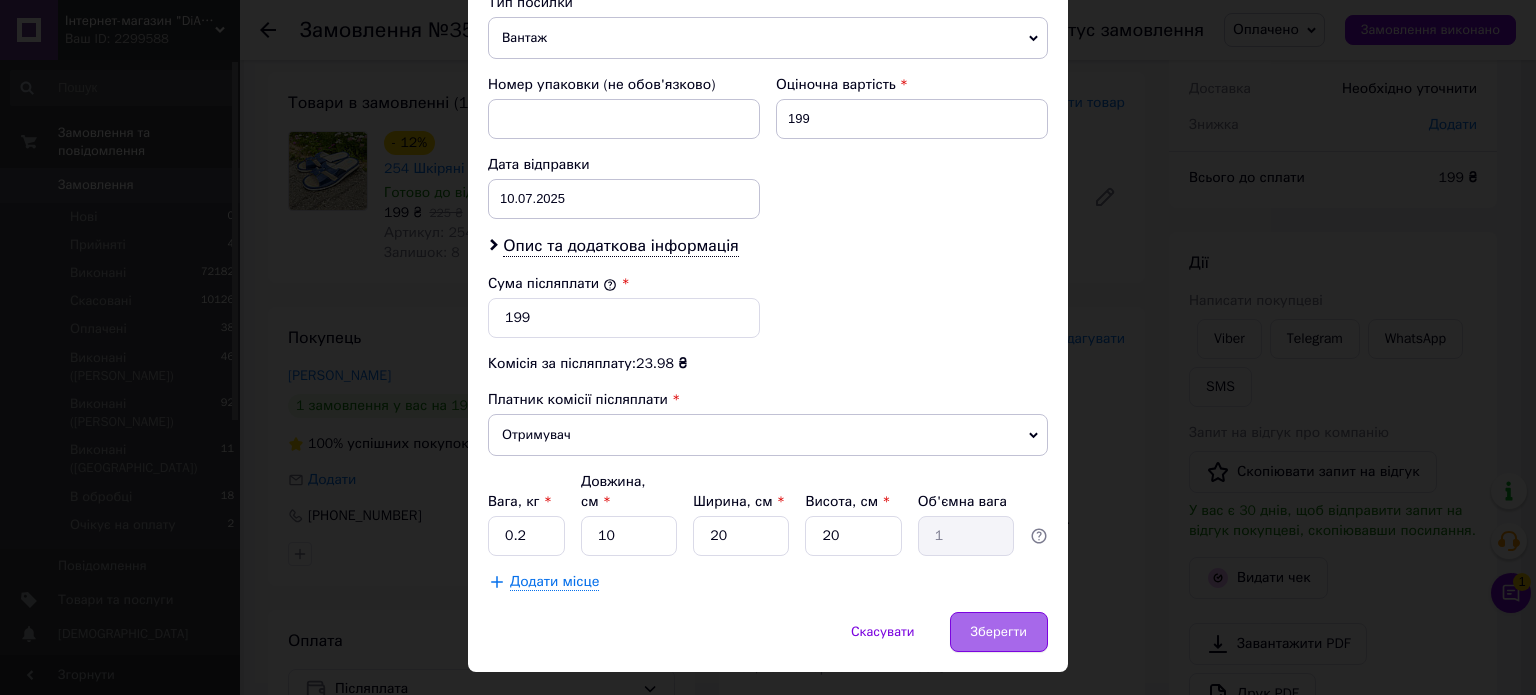 drag, startPoint x: 1012, startPoint y: 573, endPoint x: 1015, endPoint y: 559, distance: 14.3178215 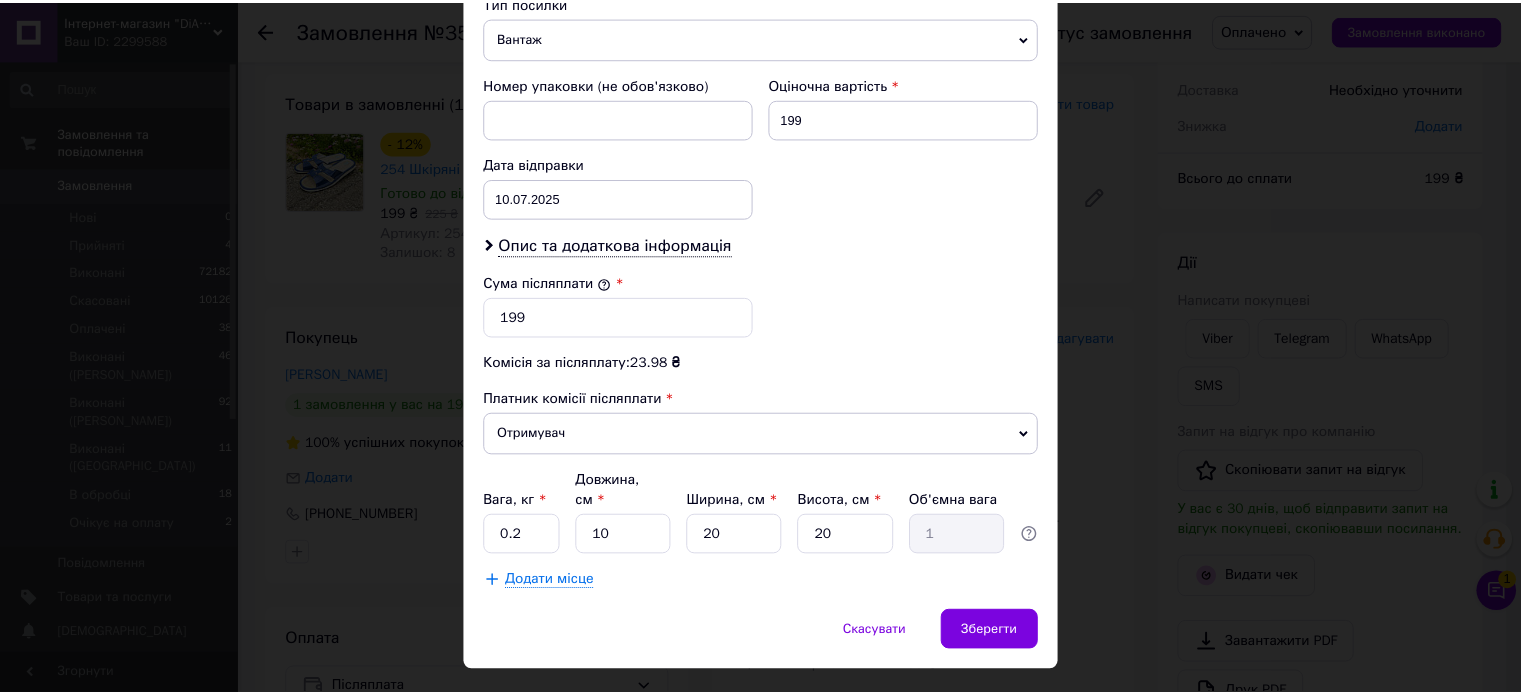 scroll, scrollTop: 824, scrollLeft: 0, axis: vertical 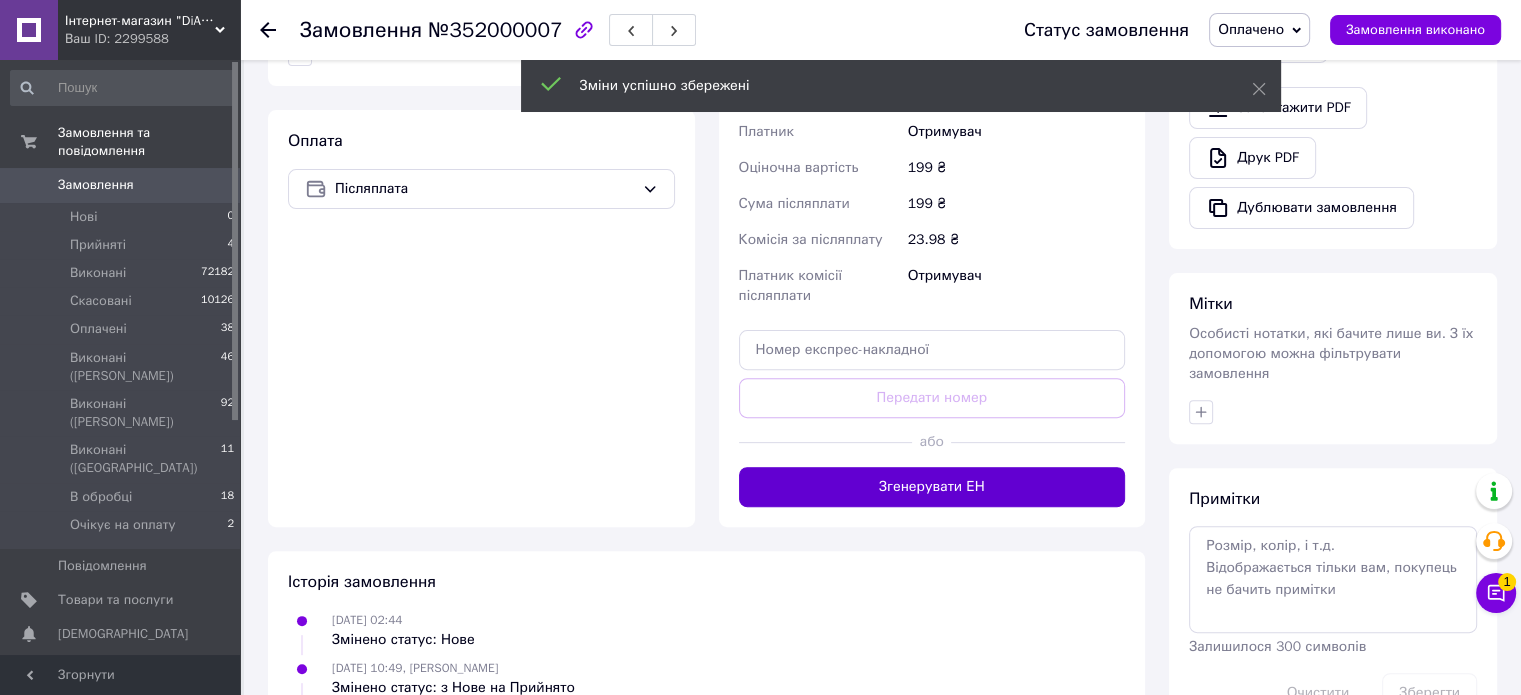 drag, startPoint x: 961, startPoint y: 446, endPoint x: 976, endPoint y: 481, distance: 38.078865 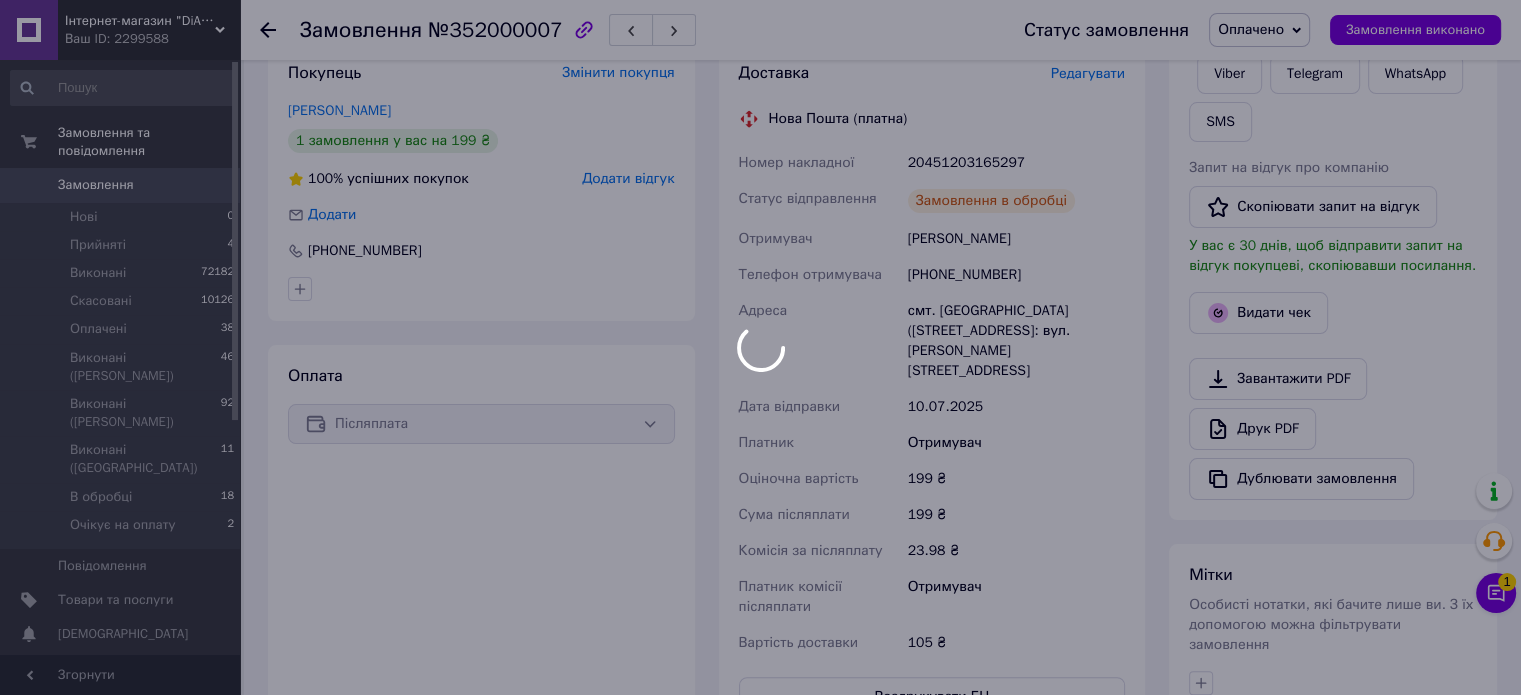 scroll, scrollTop: 400, scrollLeft: 0, axis: vertical 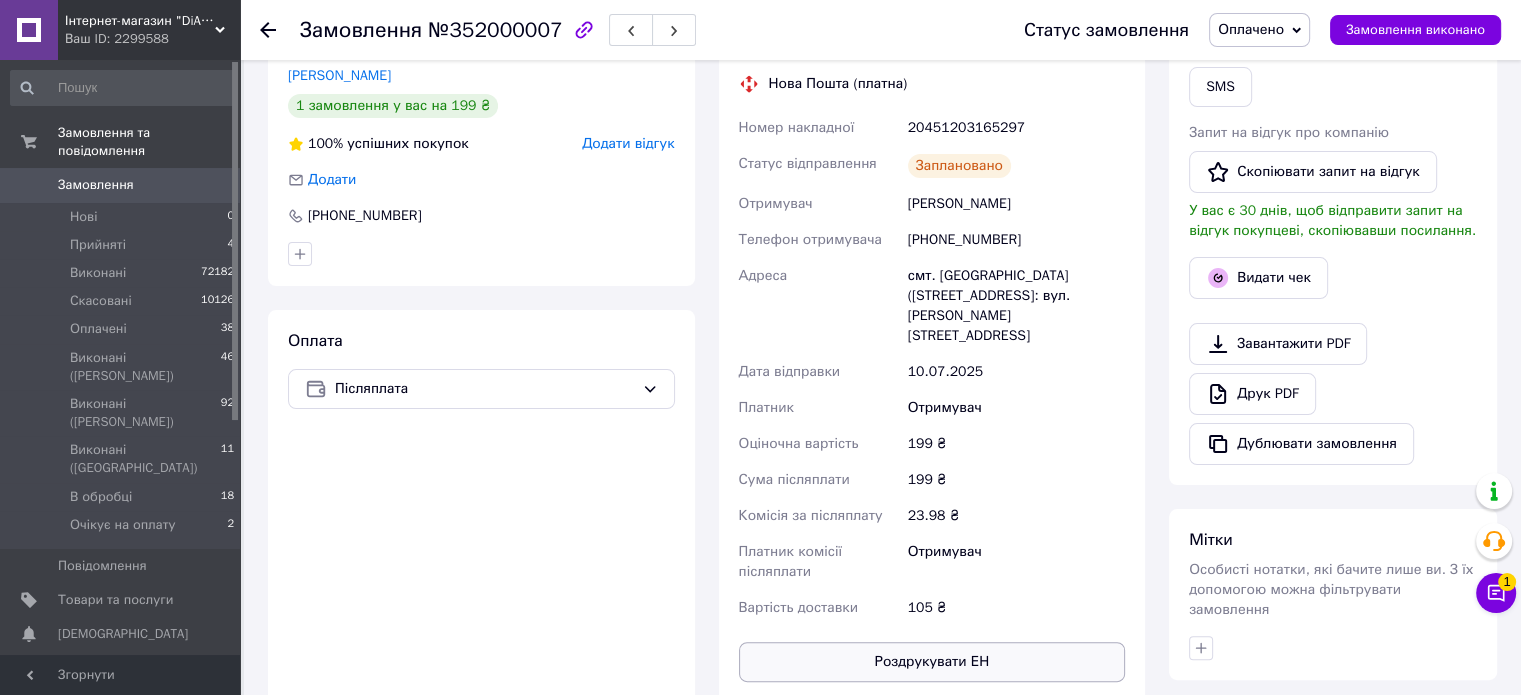 click on "Роздрукувати ЕН" at bounding box center (932, 662) 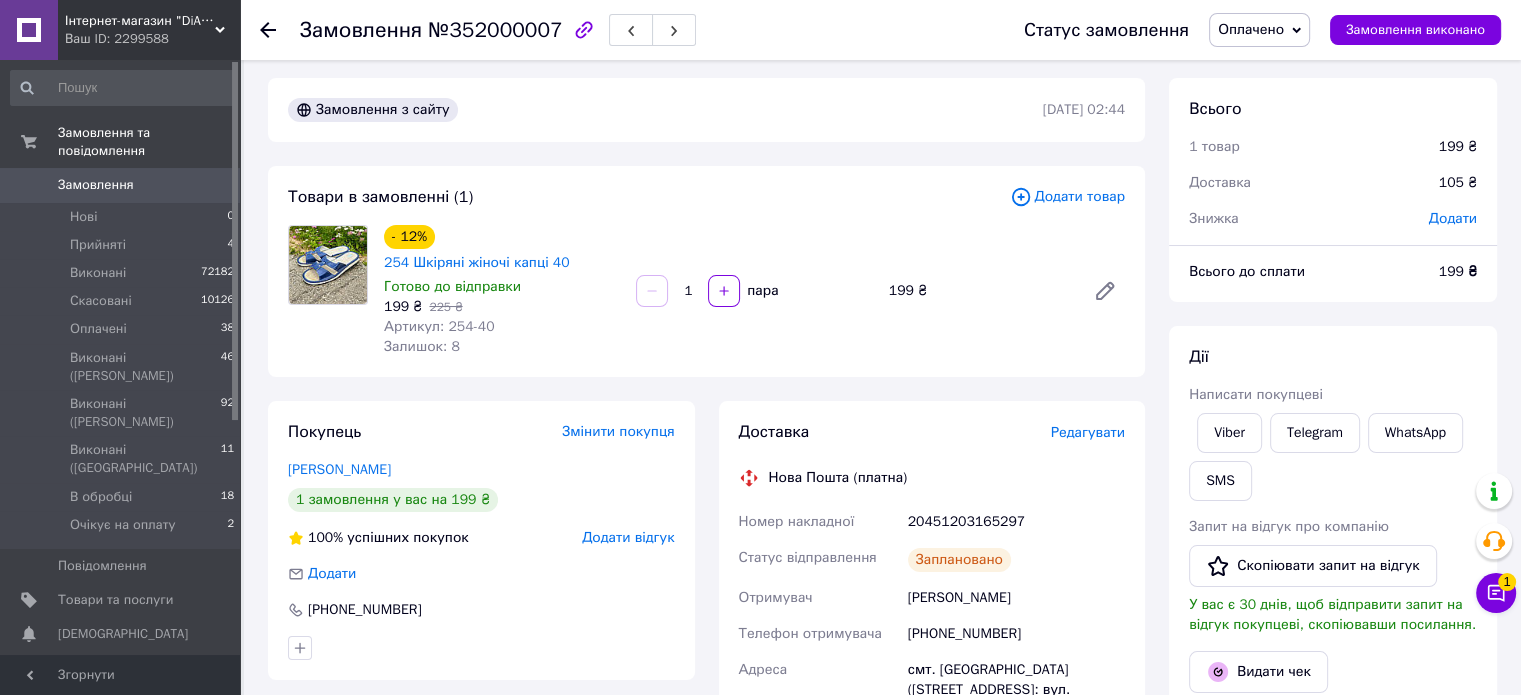 scroll, scrollTop: 0, scrollLeft: 0, axis: both 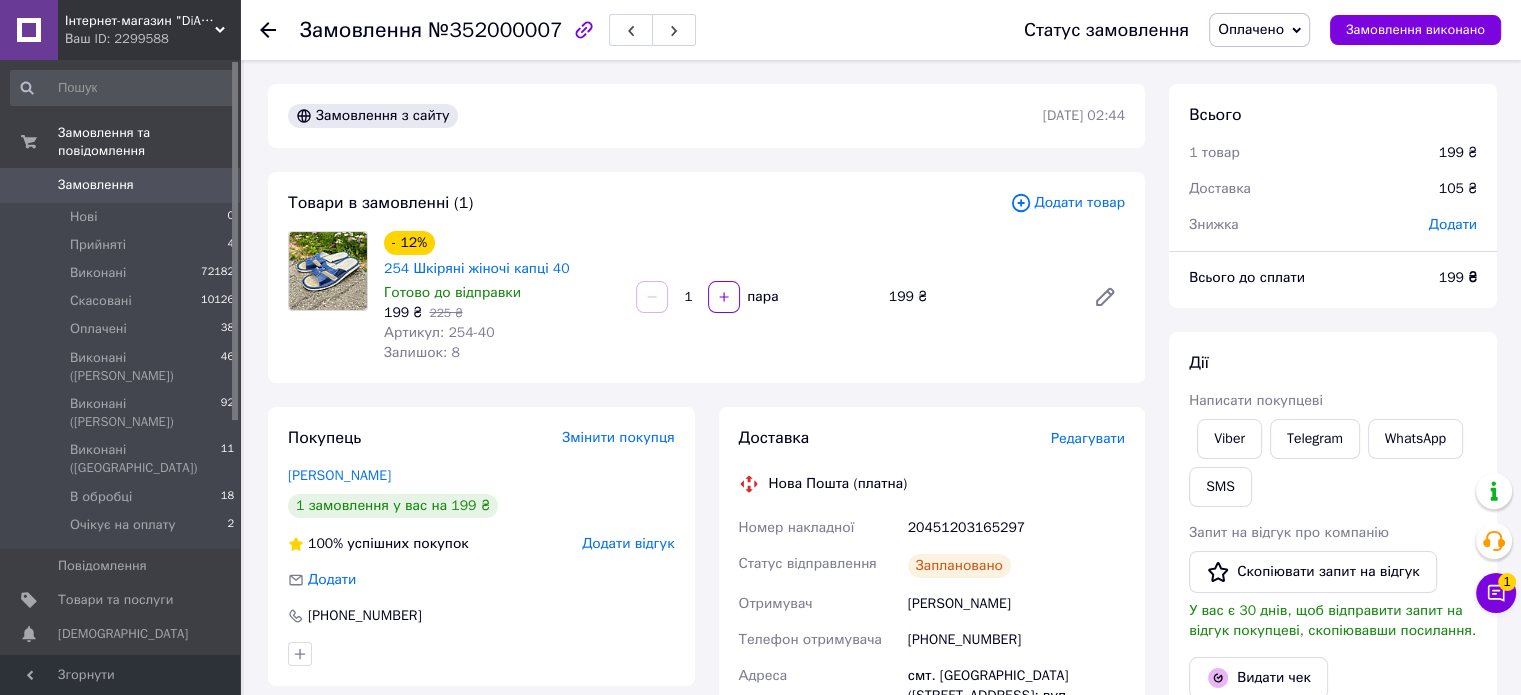 click on "20451203165297" at bounding box center (1016, 528) 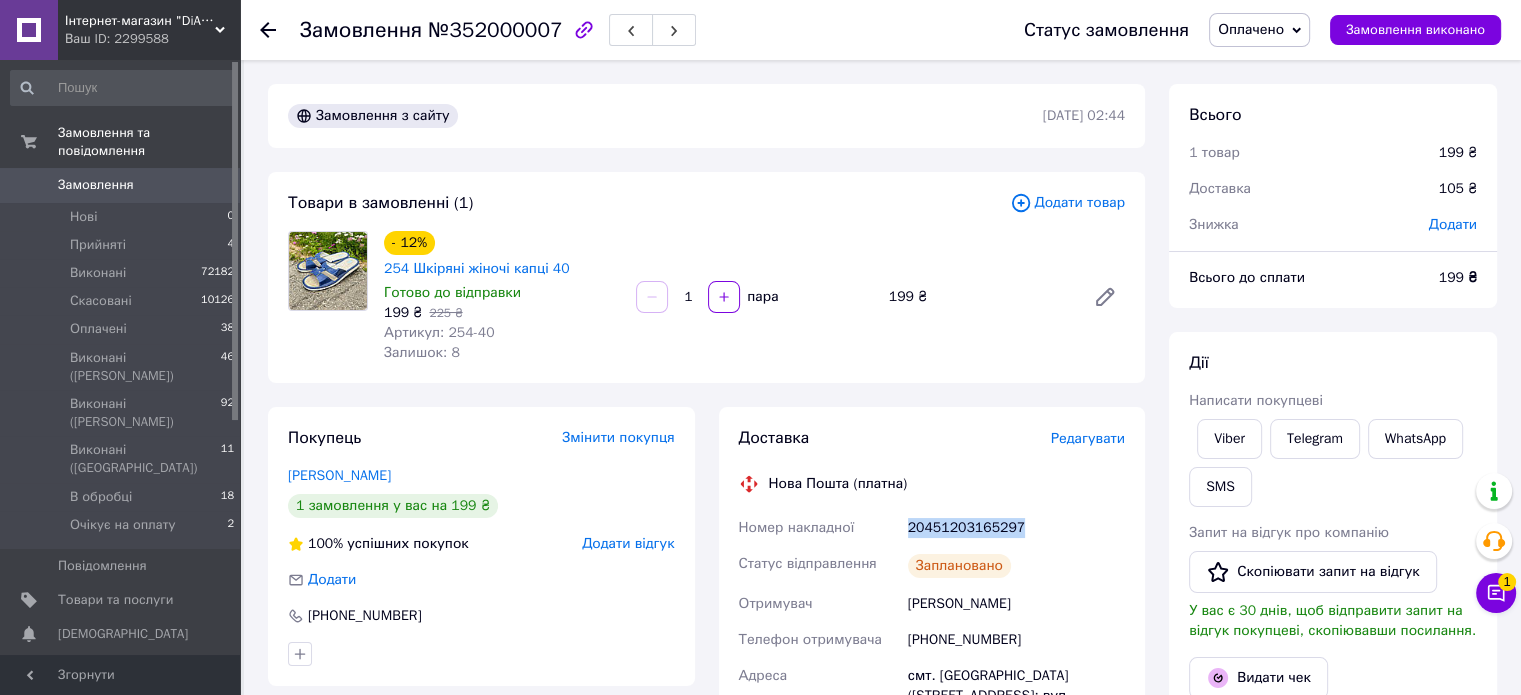 click on "20451203165297" at bounding box center [1016, 528] 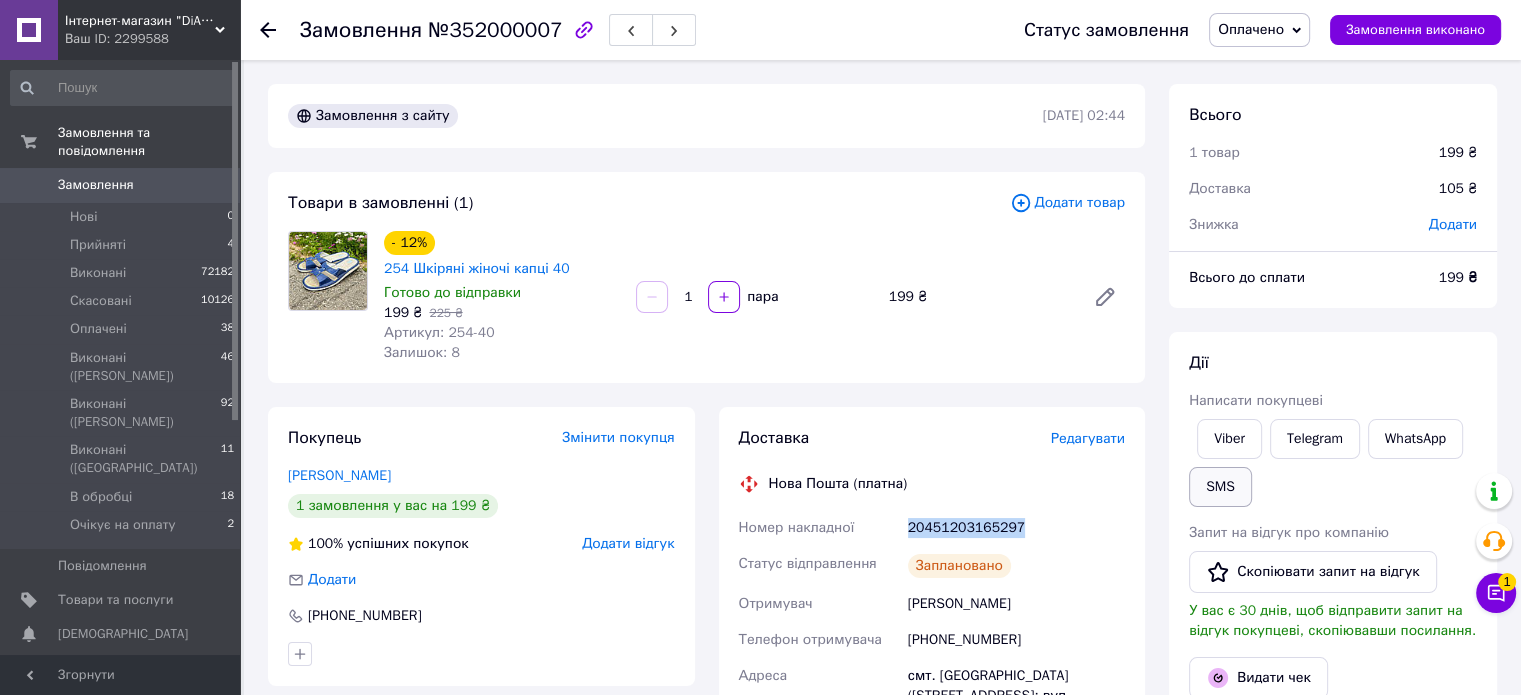 click on "SMS" at bounding box center [1220, 487] 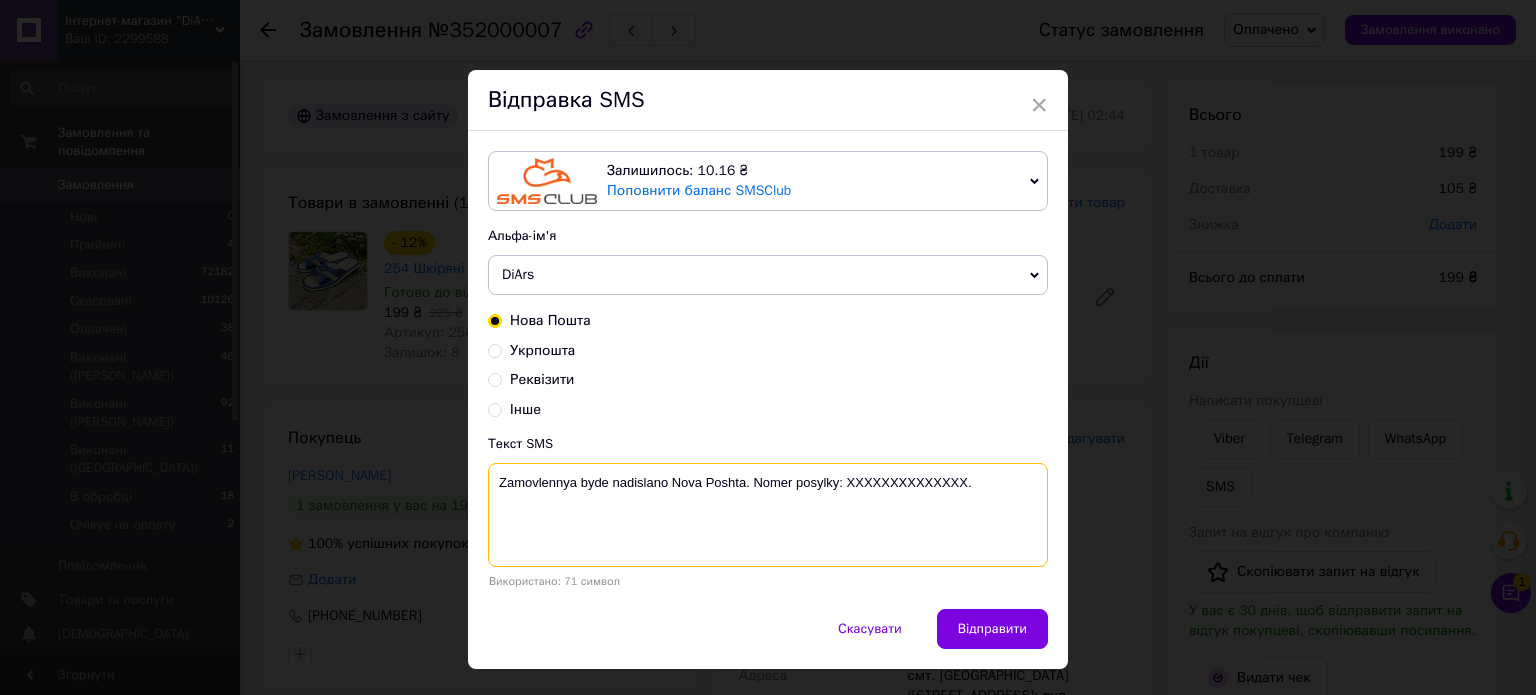 click on "Zamovlennya byde nadislano Nova Poshta. Nomer posylky: XXXXXXXXXXXXXX." at bounding box center [768, 515] 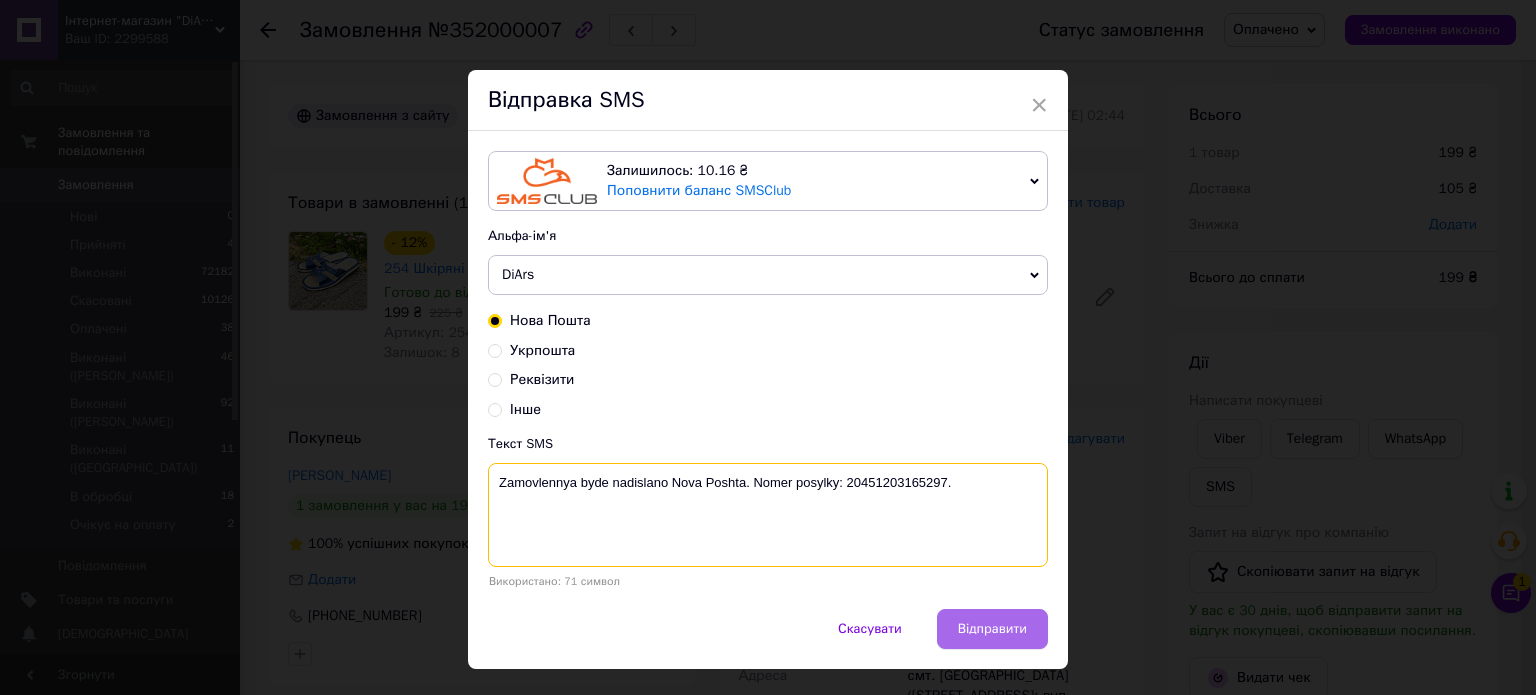 type on "Zamovlennya byde nadislano Nova Poshta. Nomer posylky: 20451203165297." 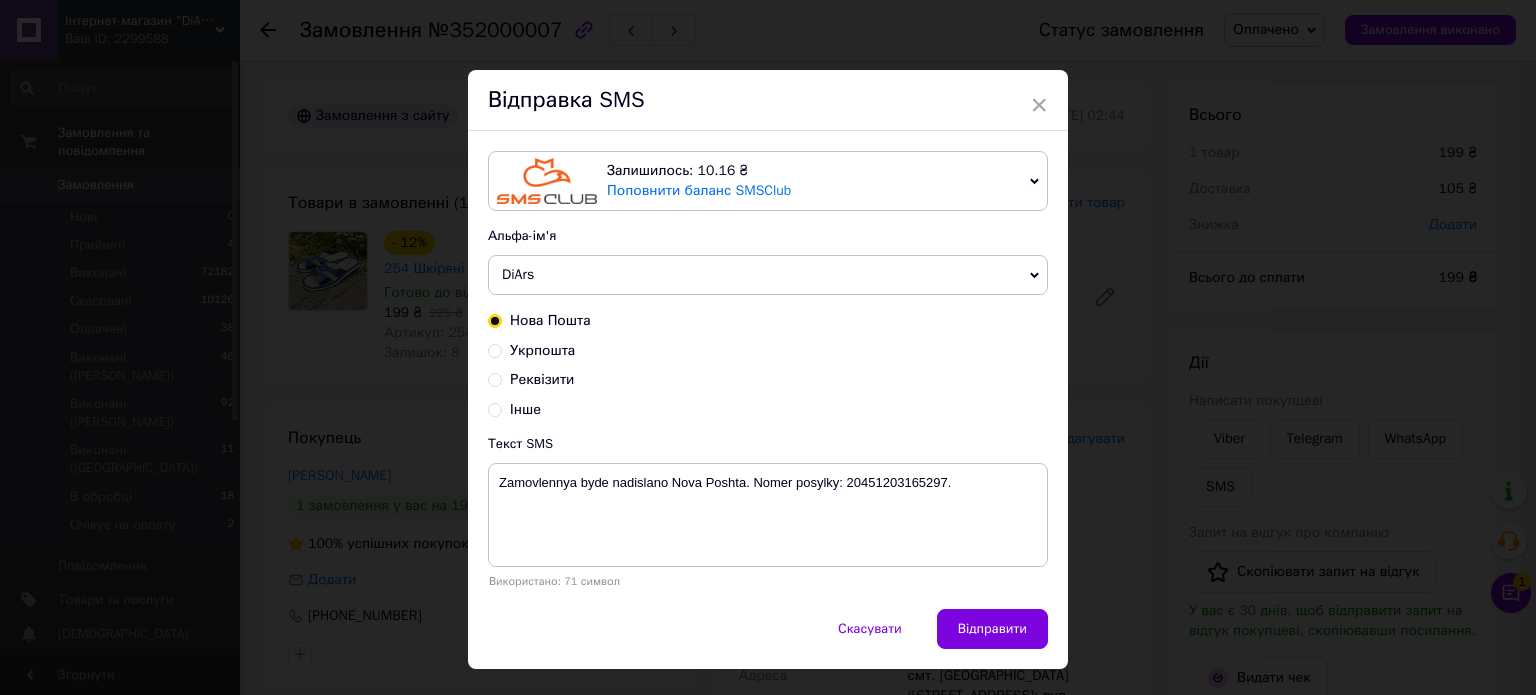 drag, startPoint x: 1008, startPoint y: 623, endPoint x: 1034, endPoint y: 587, distance: 44.407207 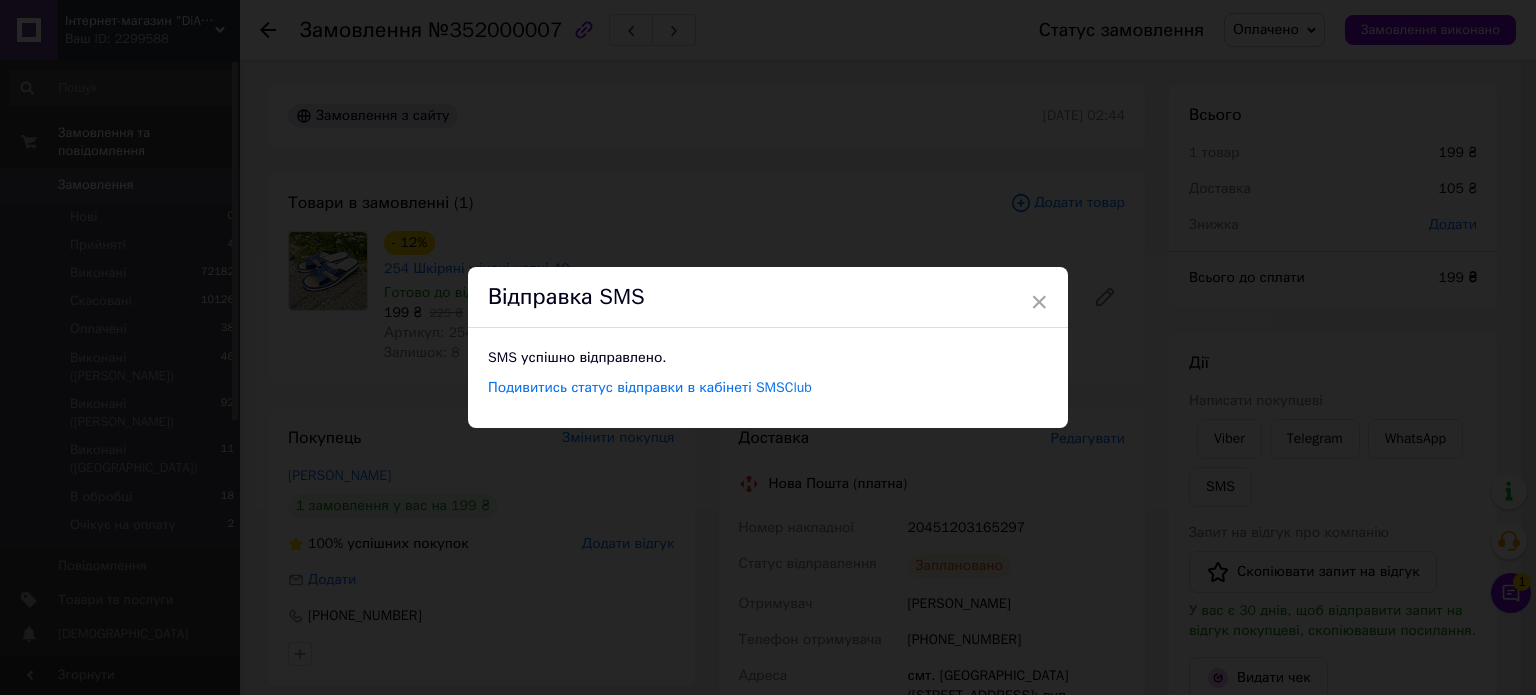 click on "× Відправка SMS SMS успішно відправлено. Подивитись статус відправки в кабінеті SMSClub" at bounding box center [768, 347] 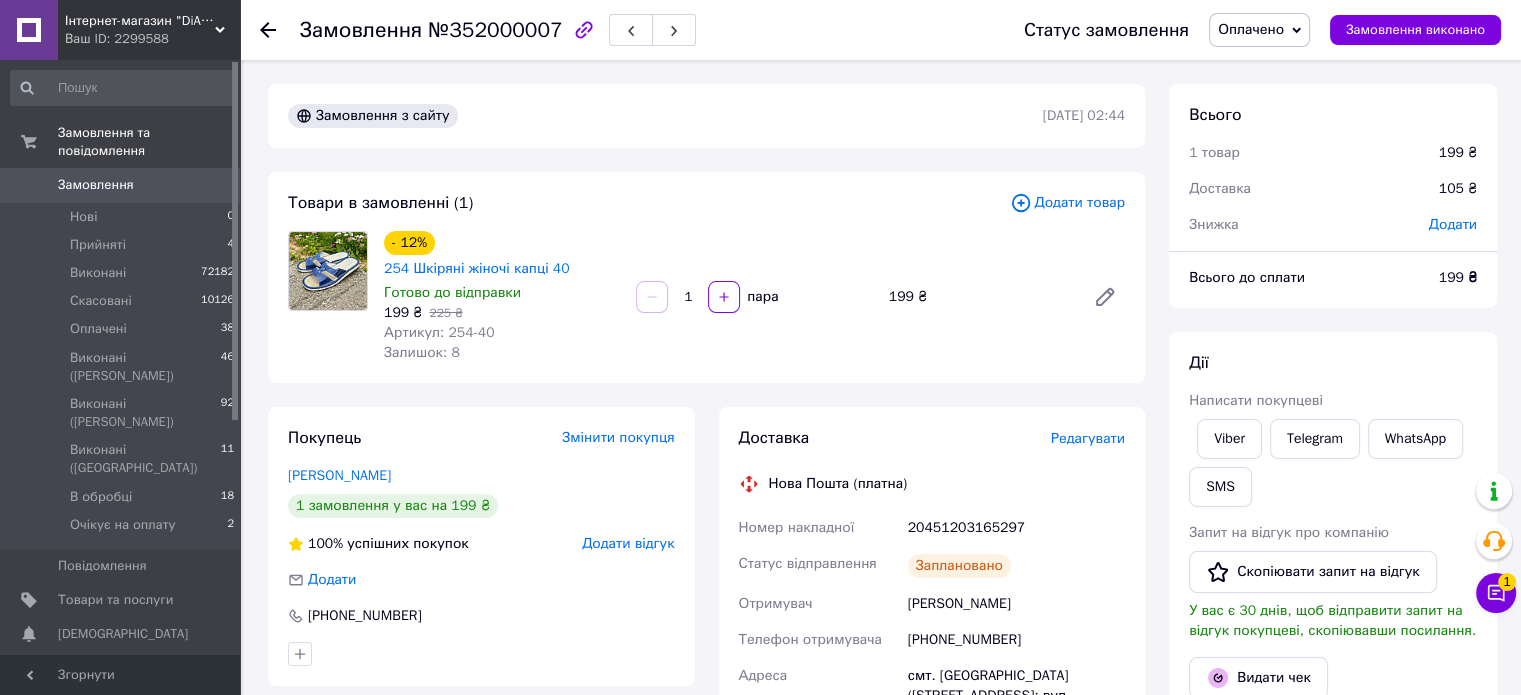 drag, startPoint x: 1396, startPoint y: 33, endPoint x: 1144, endPoint y: 208, distance: 306.8045 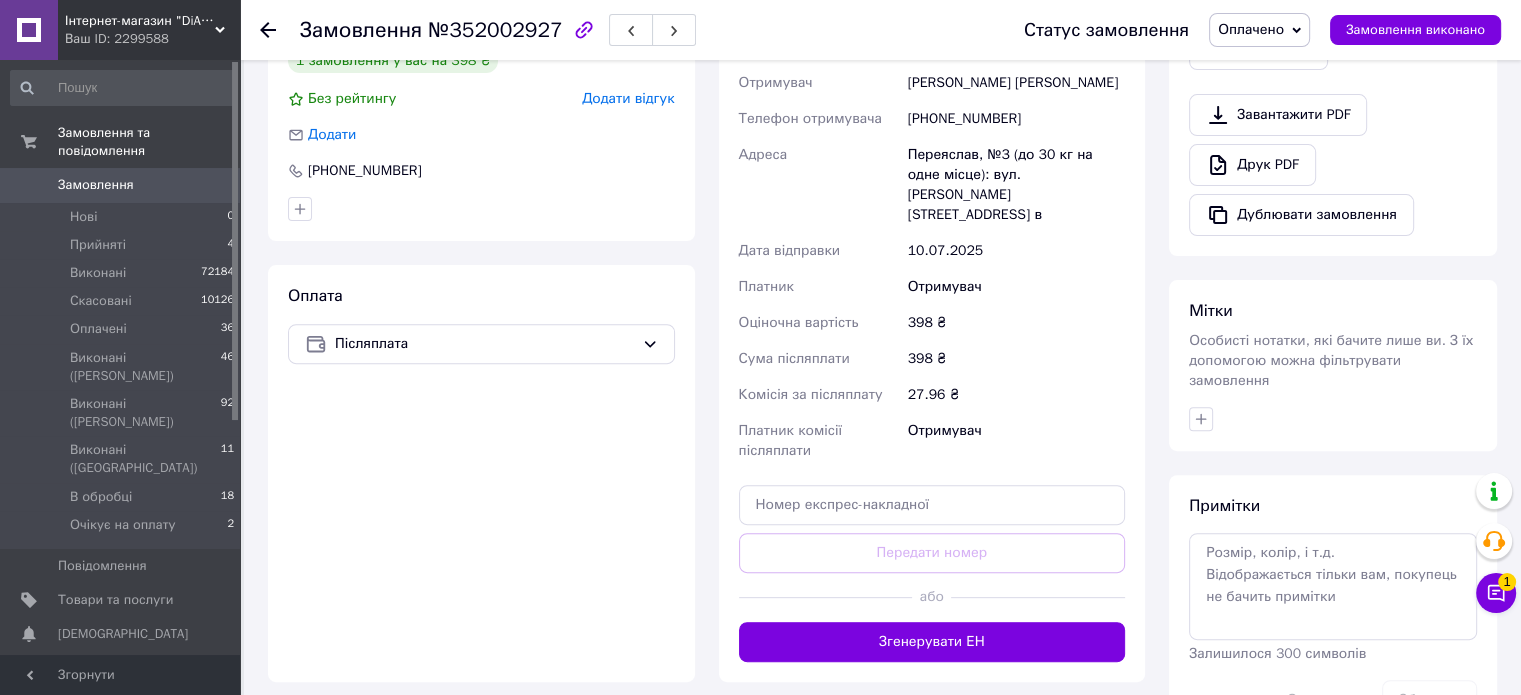 scroll, scrollTop: 700, scrollLeft: 0, axis: vertical 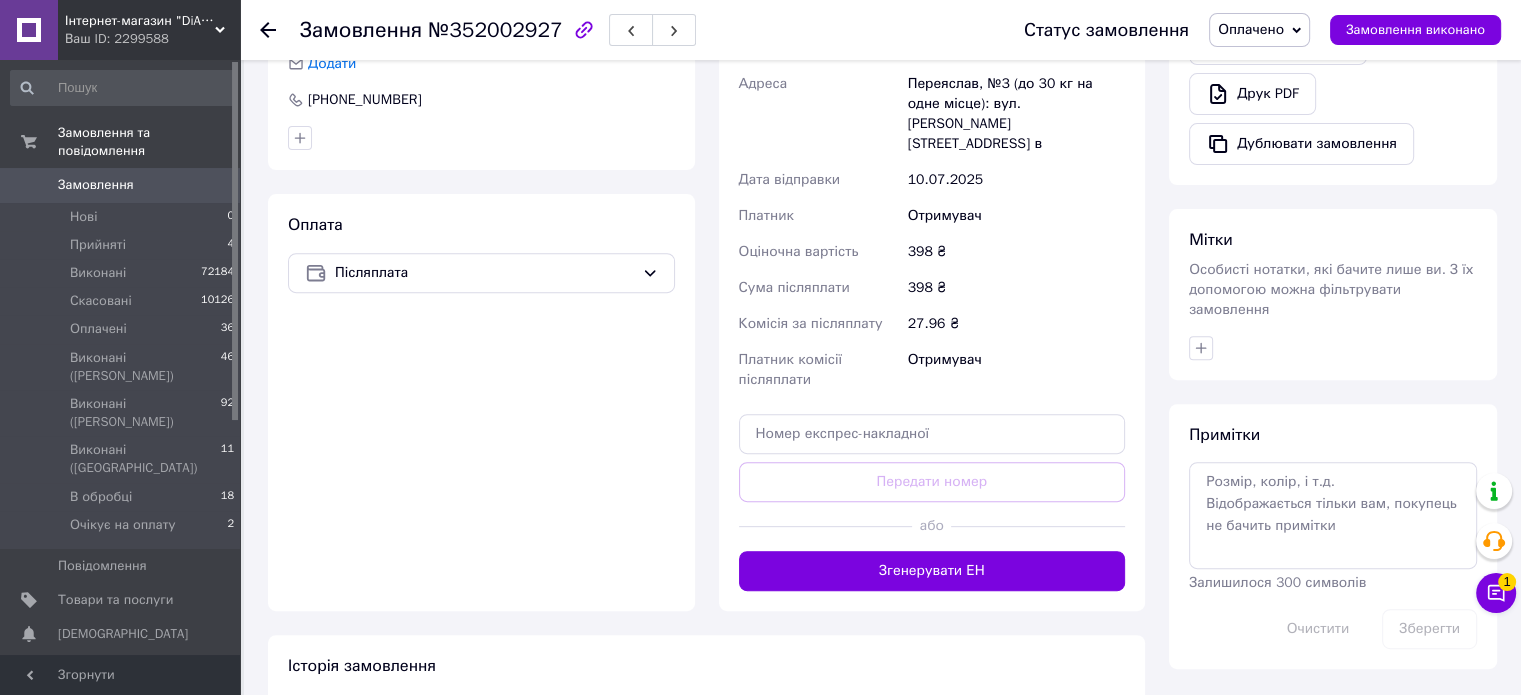 drag, startPoint x: 1018, startPoint y: 526, endPoint x: 1096, endPoint y: 457, distance: 104.13933 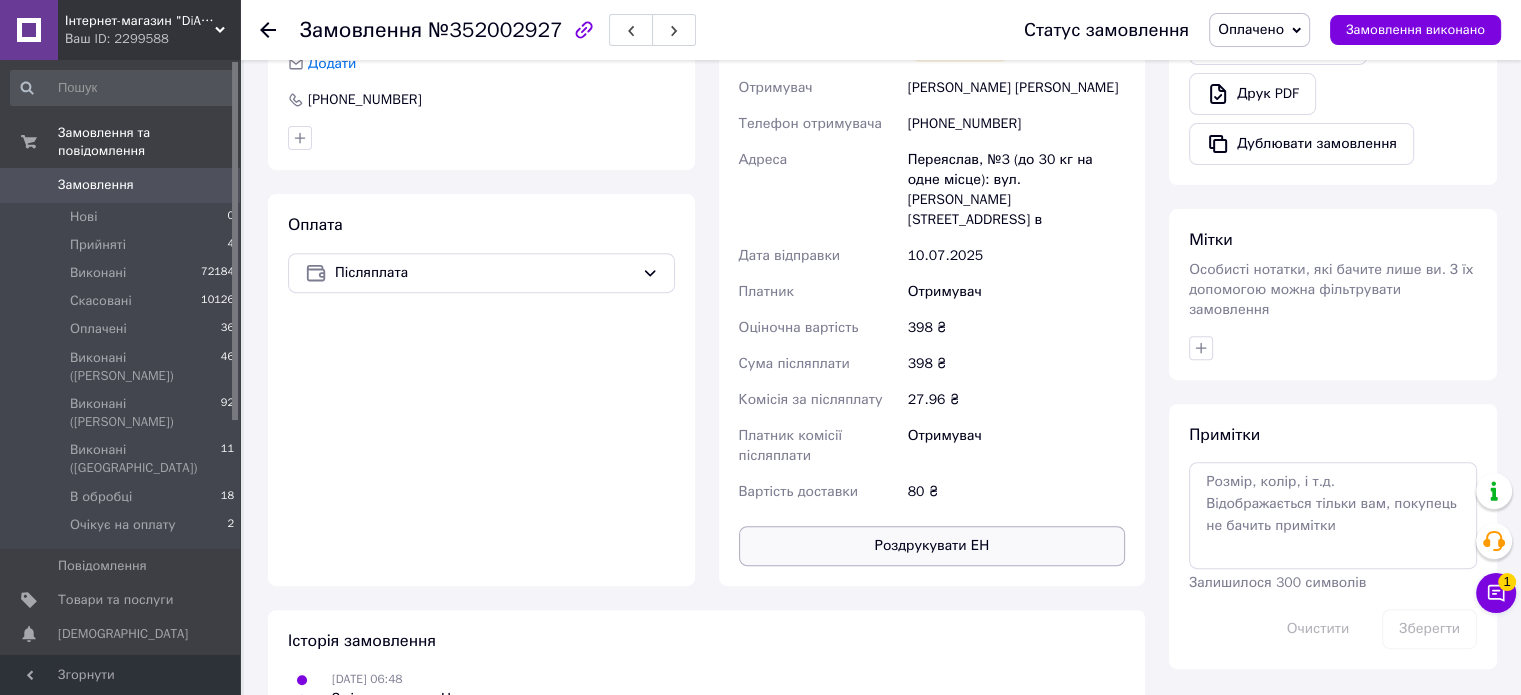 click on "Роздрукувати ЕН" at bounding box center (932, 546) 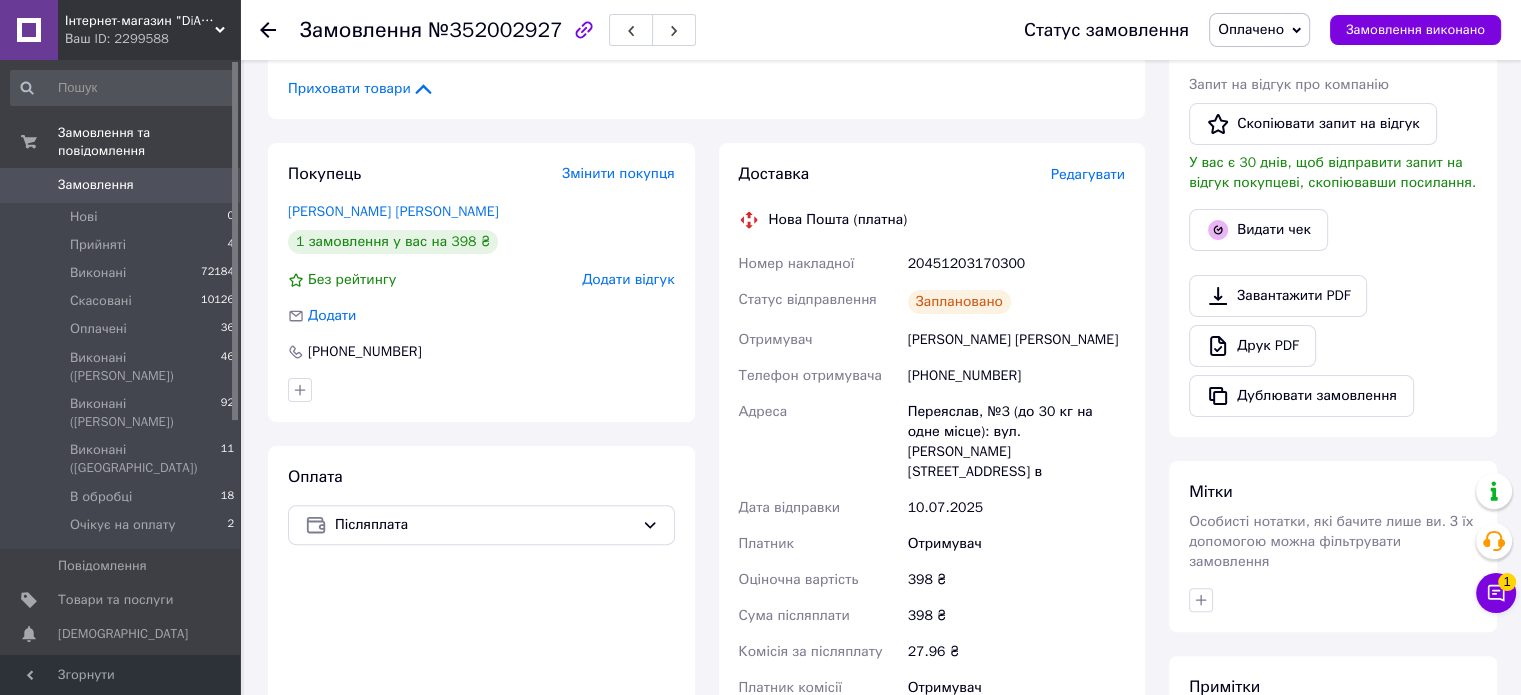 scroll, scrollTop: 200, scrollLeft: 0, axis: vertical 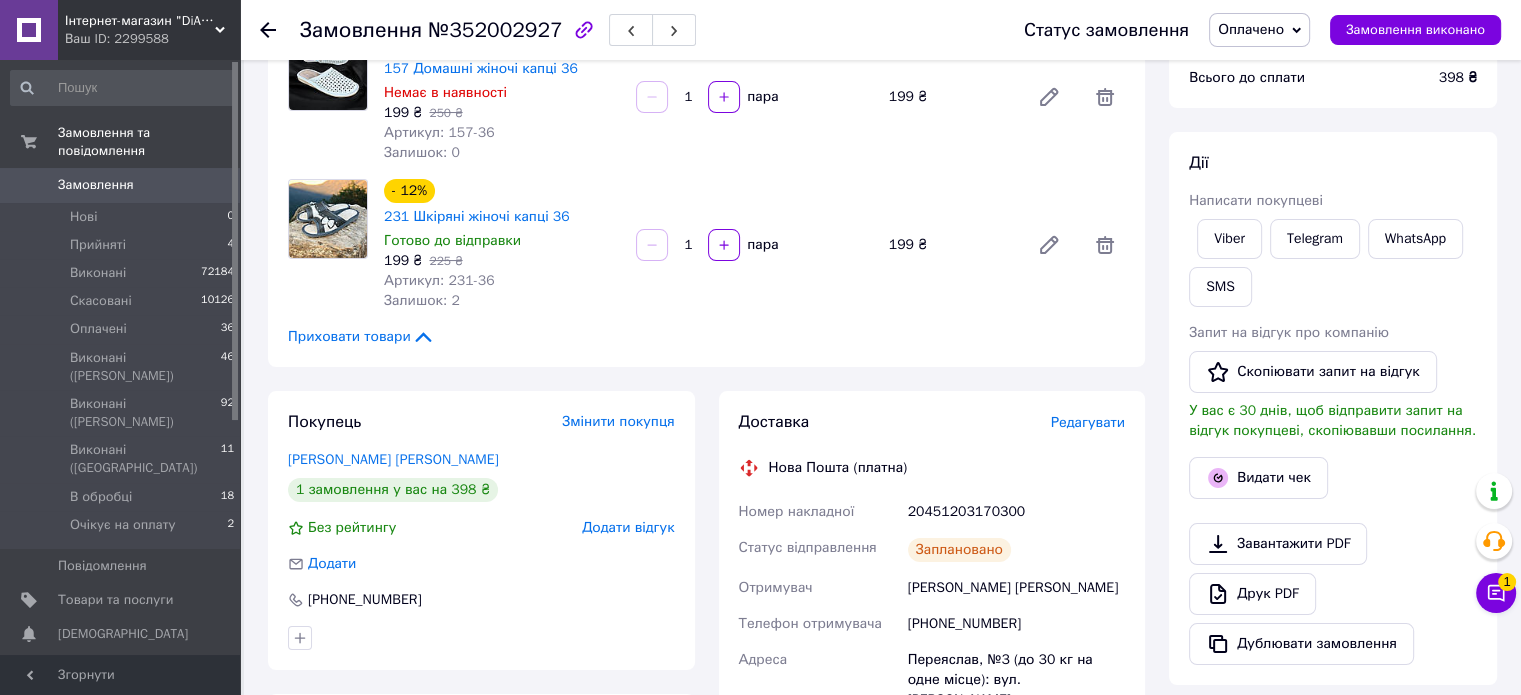 click on "20451203170300" at bounding box center (1016, 512) 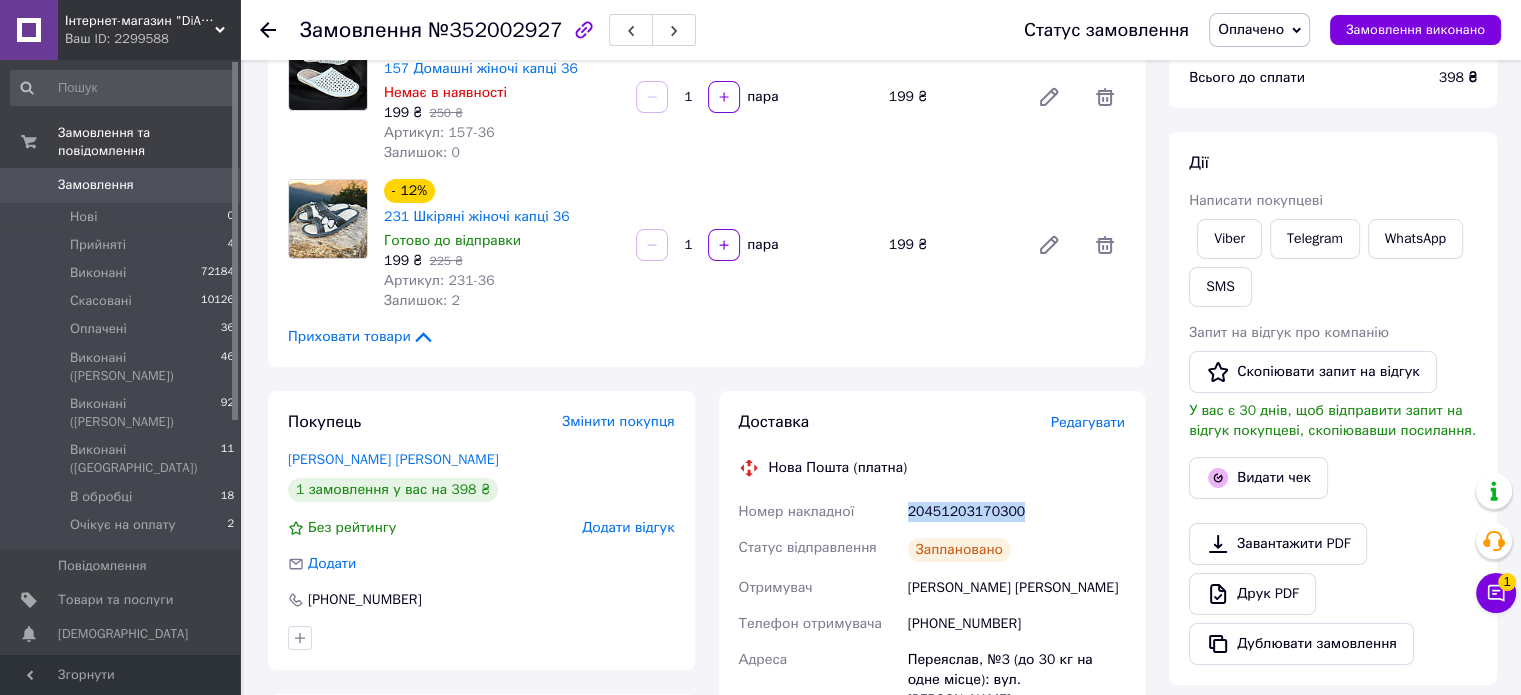 drag, startPoint x: 992, startPoint y: 483, endPoint x: 1058, endPoint y: 515, distance: 73.34848 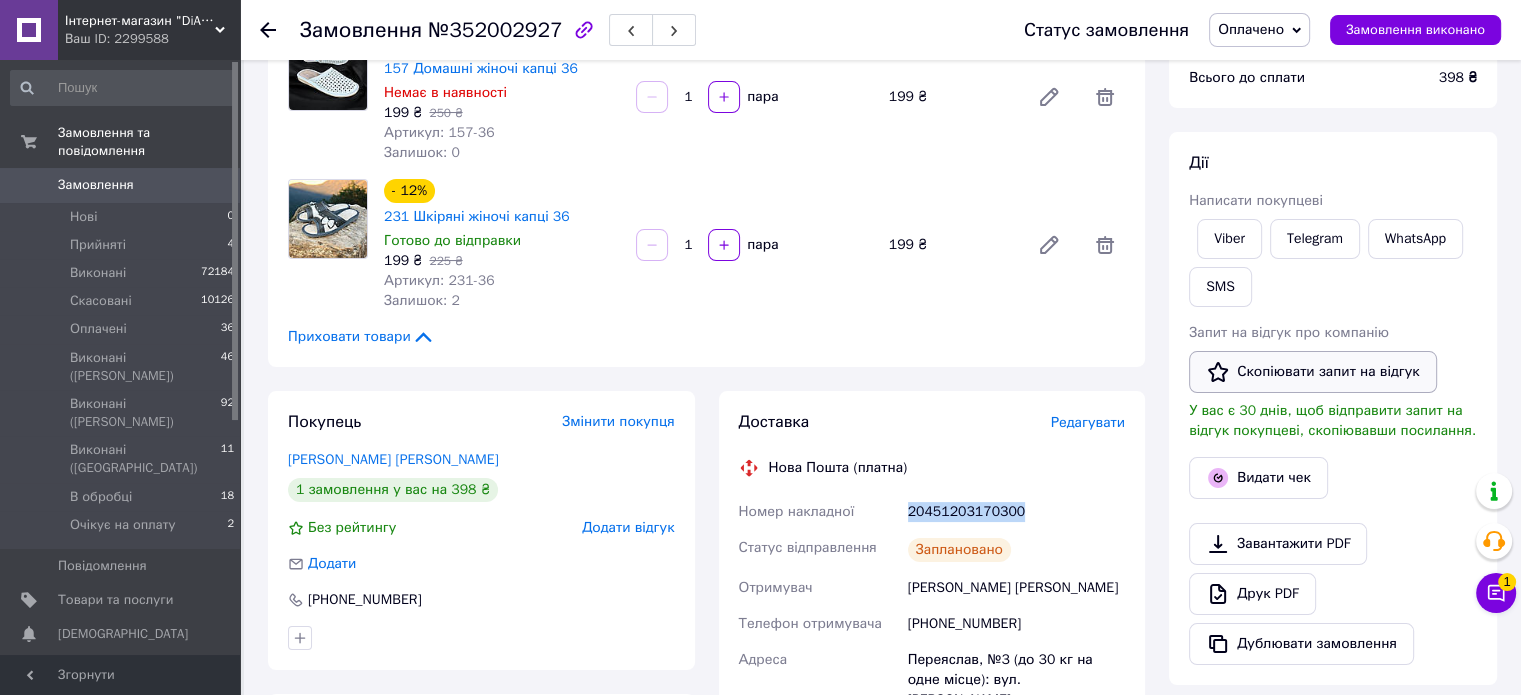 copy on "20451203170300" 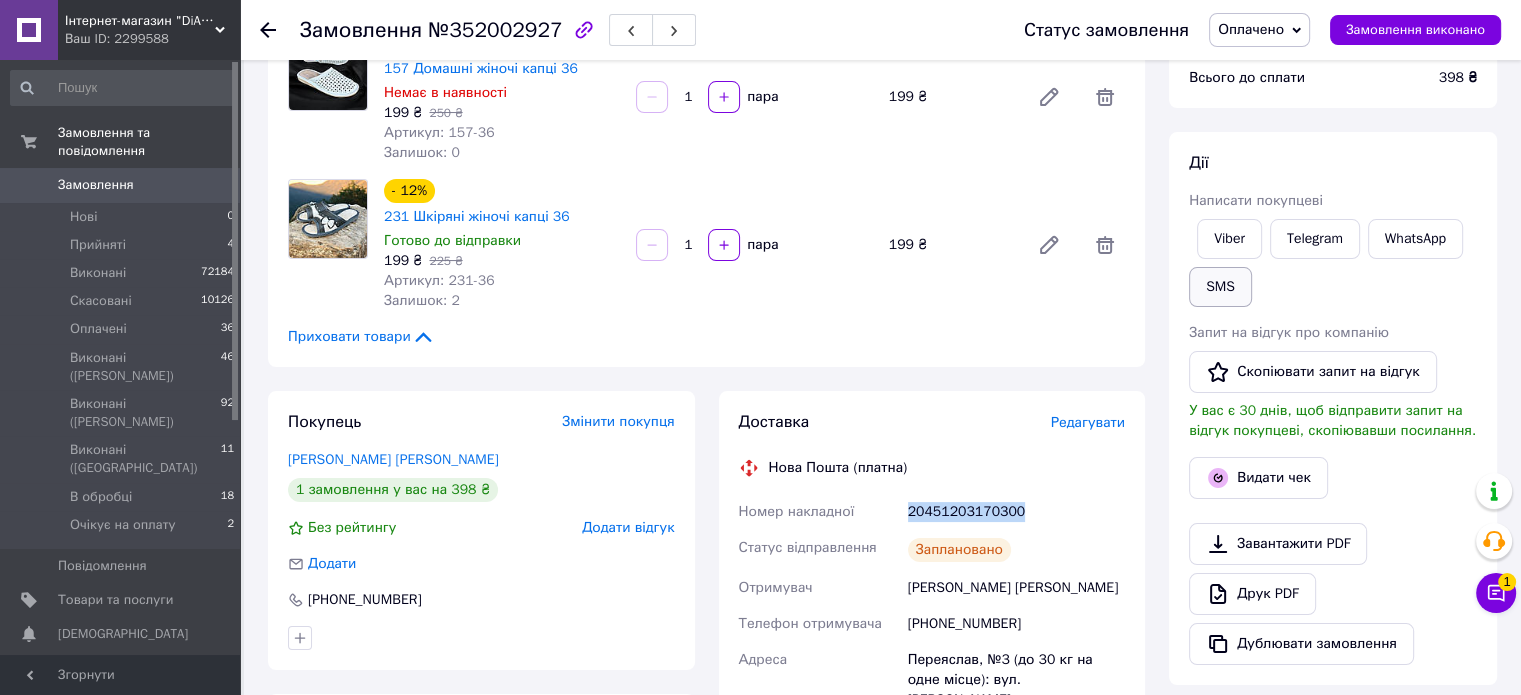 click on "SMS" at bounding box center [1220, 287] 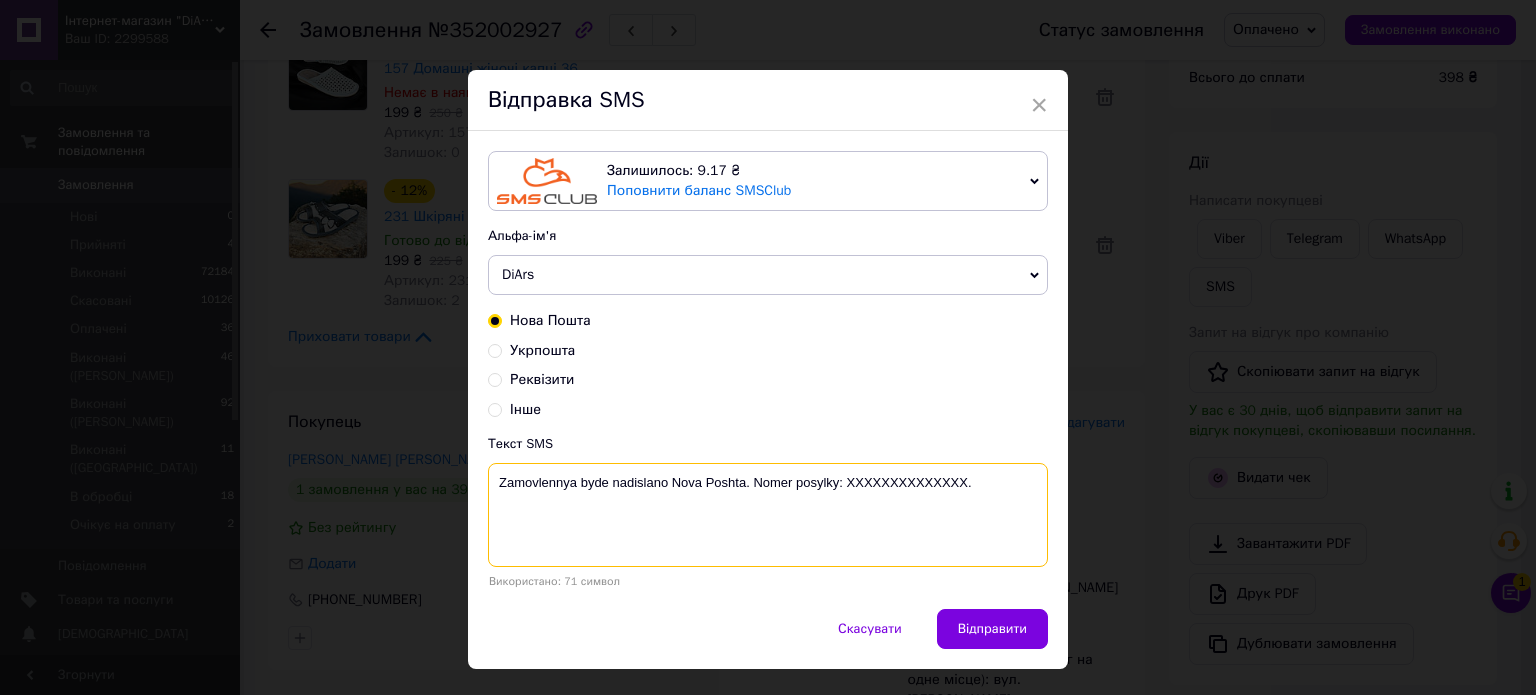 click on "Zamovlennya byde nadislano Nova Poshta. Nomer posylky: XXXXXXXXXXXXXX." at bounding box center (768, 515) 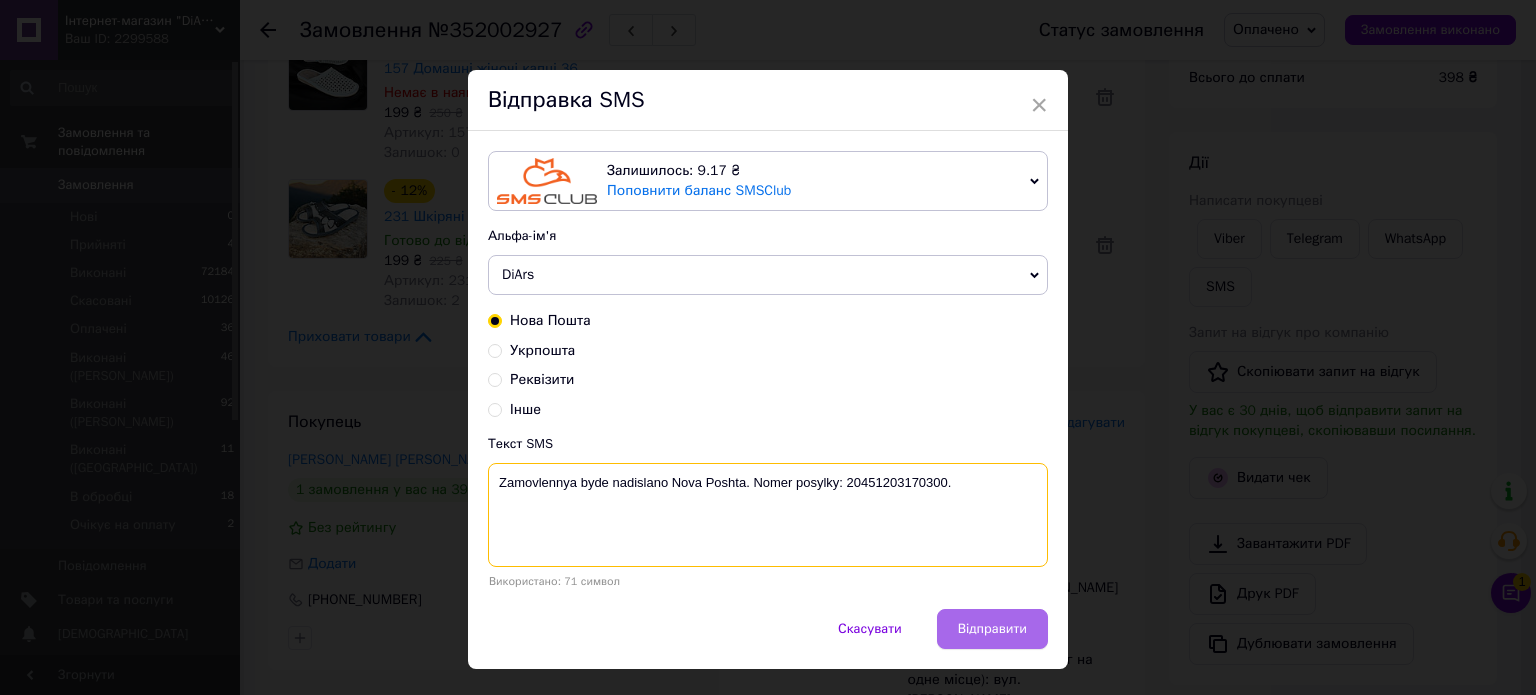 type on "Zamovlennya byde nadislano Nova Poshta. Nomer posylky: 20451203170300." 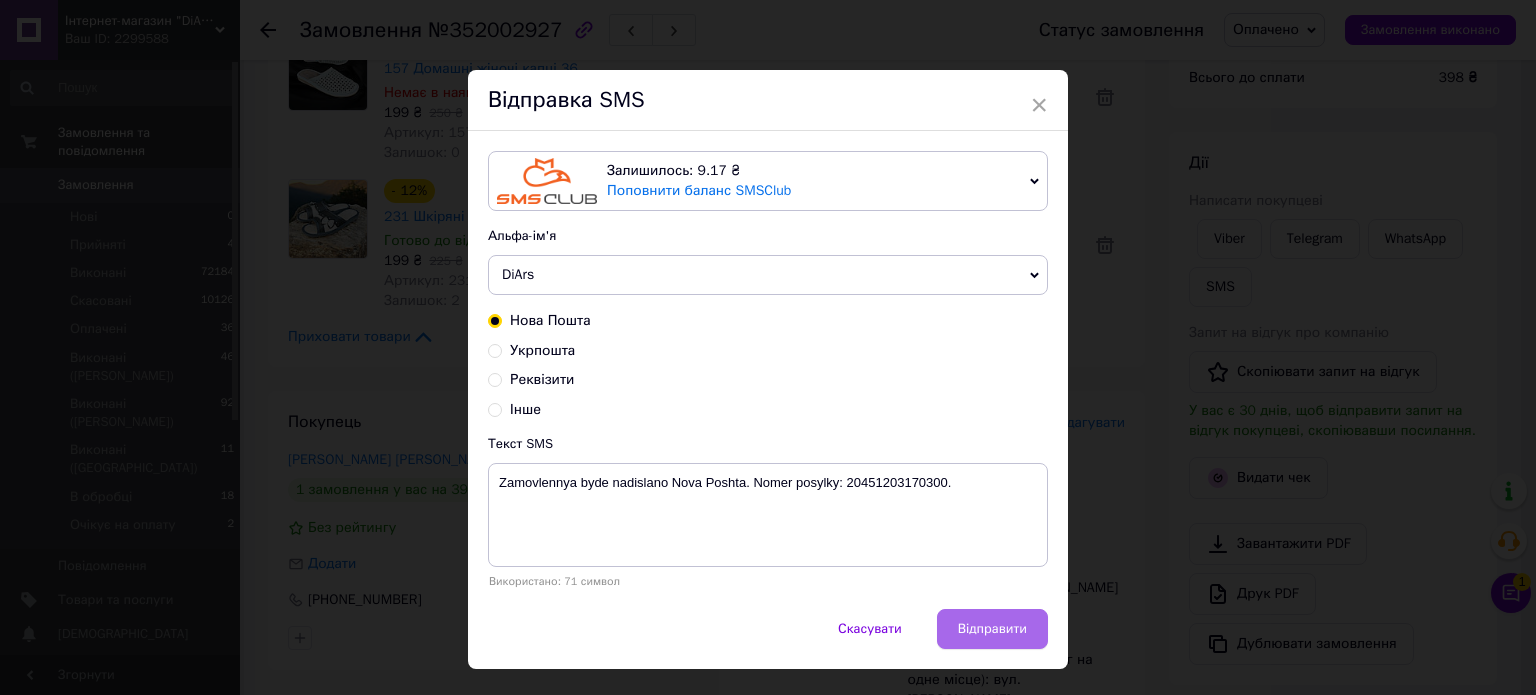 drag, startPoint x: 1004, startPoint y: 619, endPoint x: 1024, endPoint y: 521, distance: 100.02 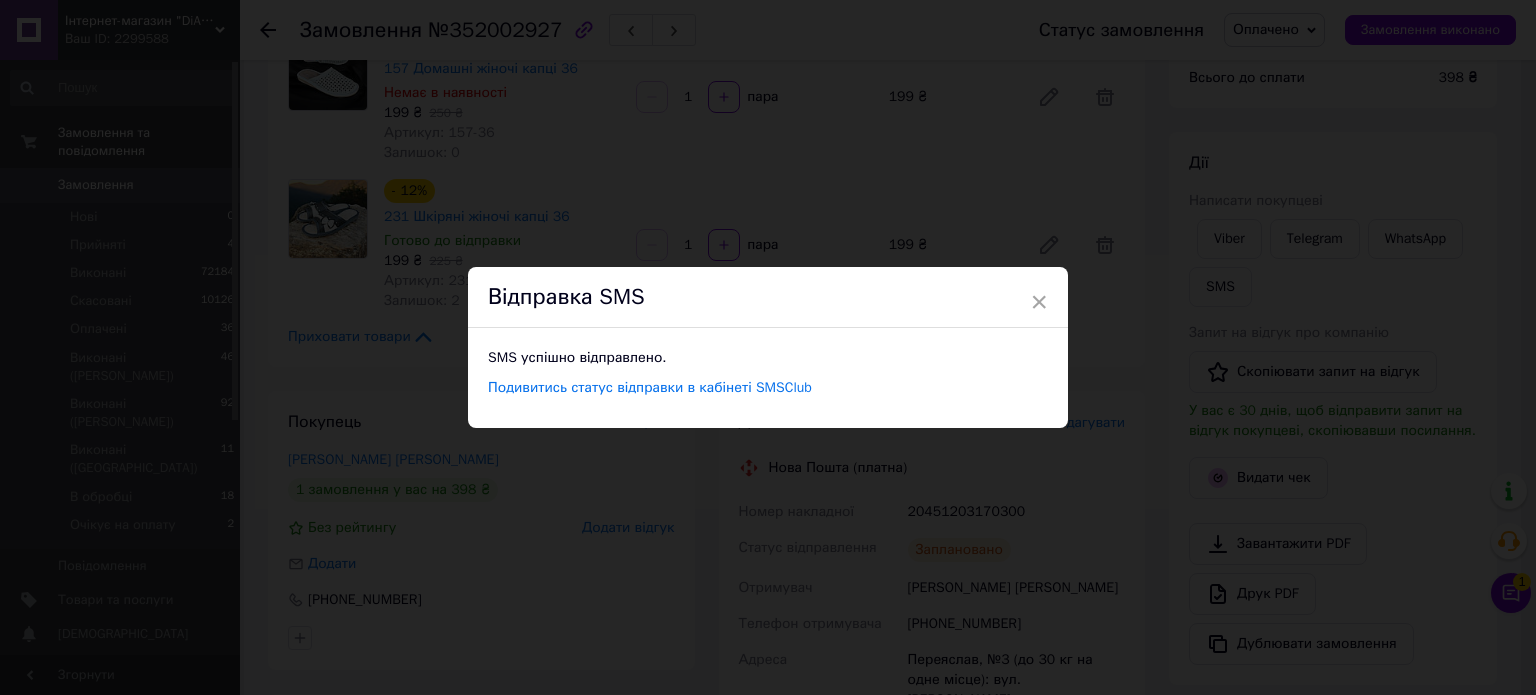 click on "× Відправка SMS SMS успішно відправлено. Подивитись статус відправки в кабінеті SMSClub" at bounding box center (768, 347) 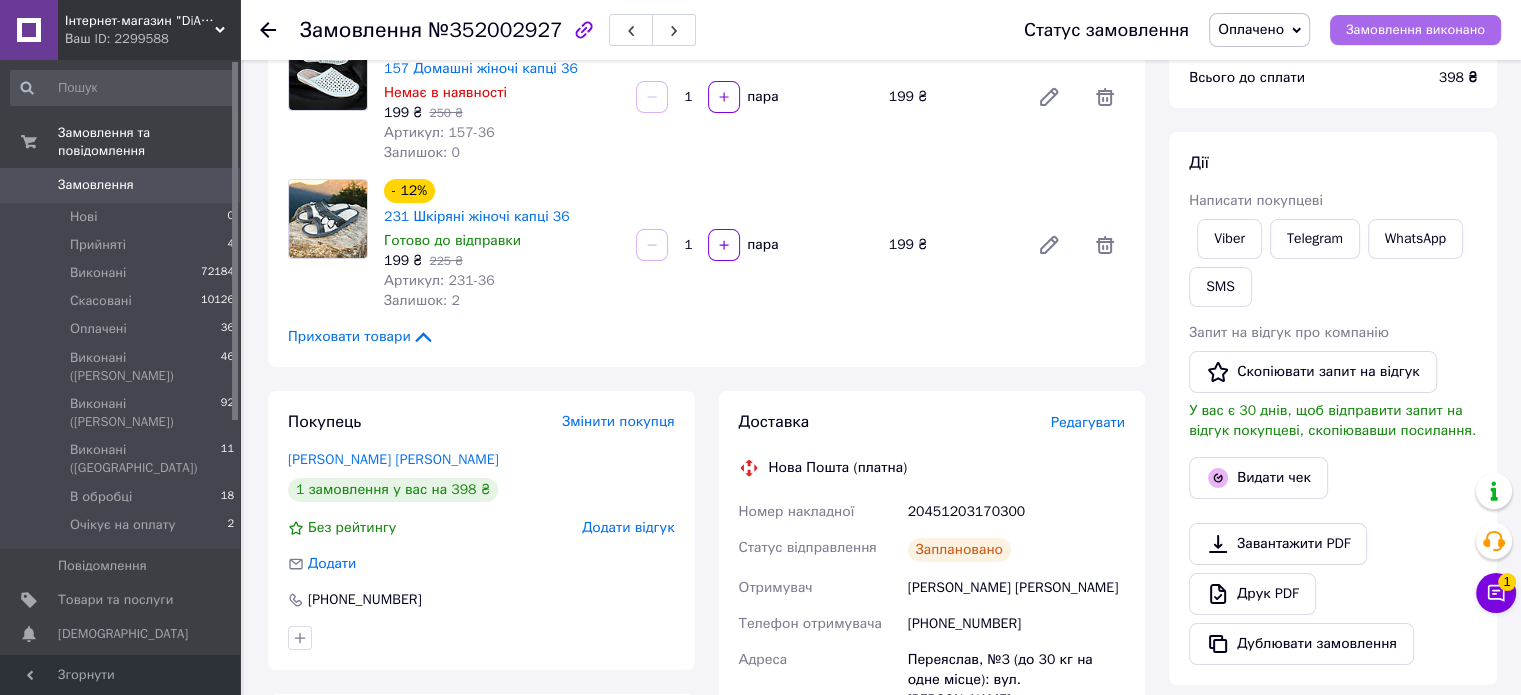 click on "Замовлення виконано" at bounding box center [1415, 30] 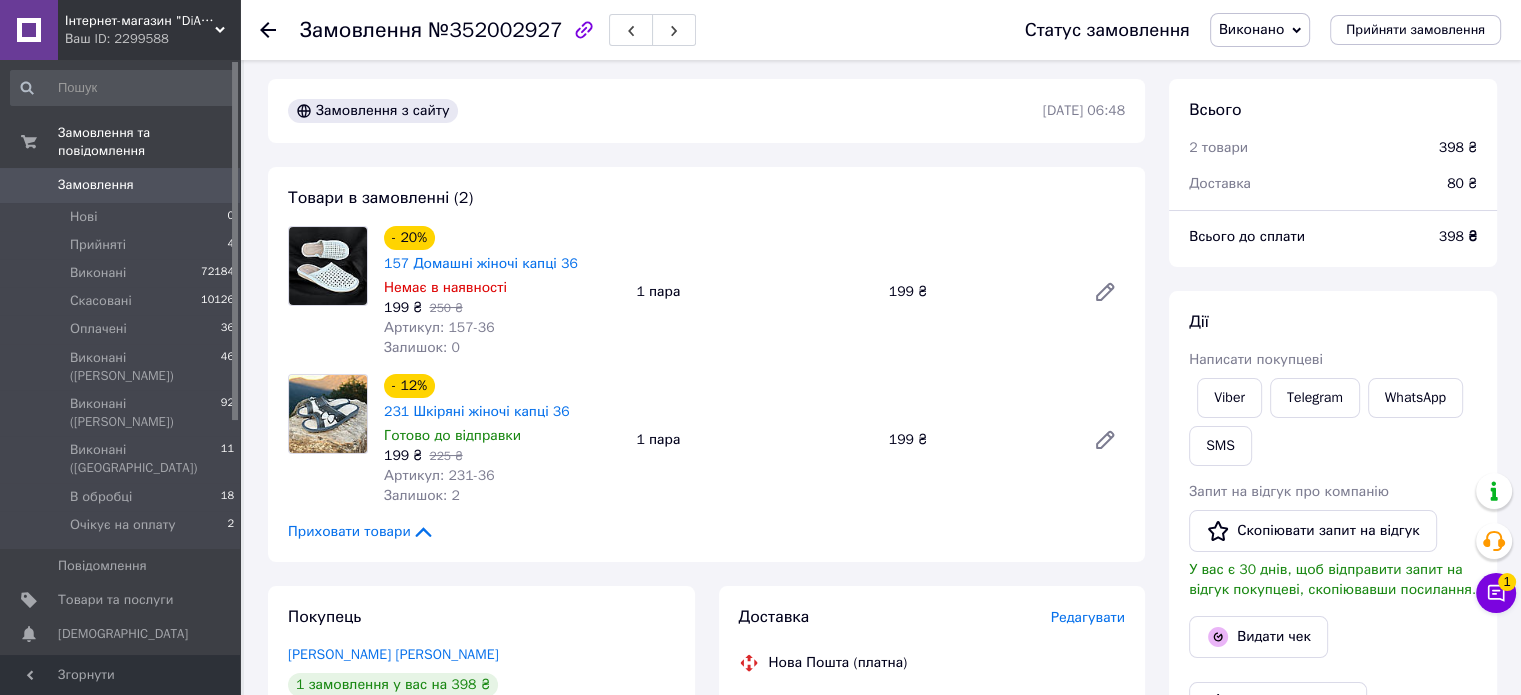 scroll, scrollTop: 0, scrollLeft: 0, axis: both 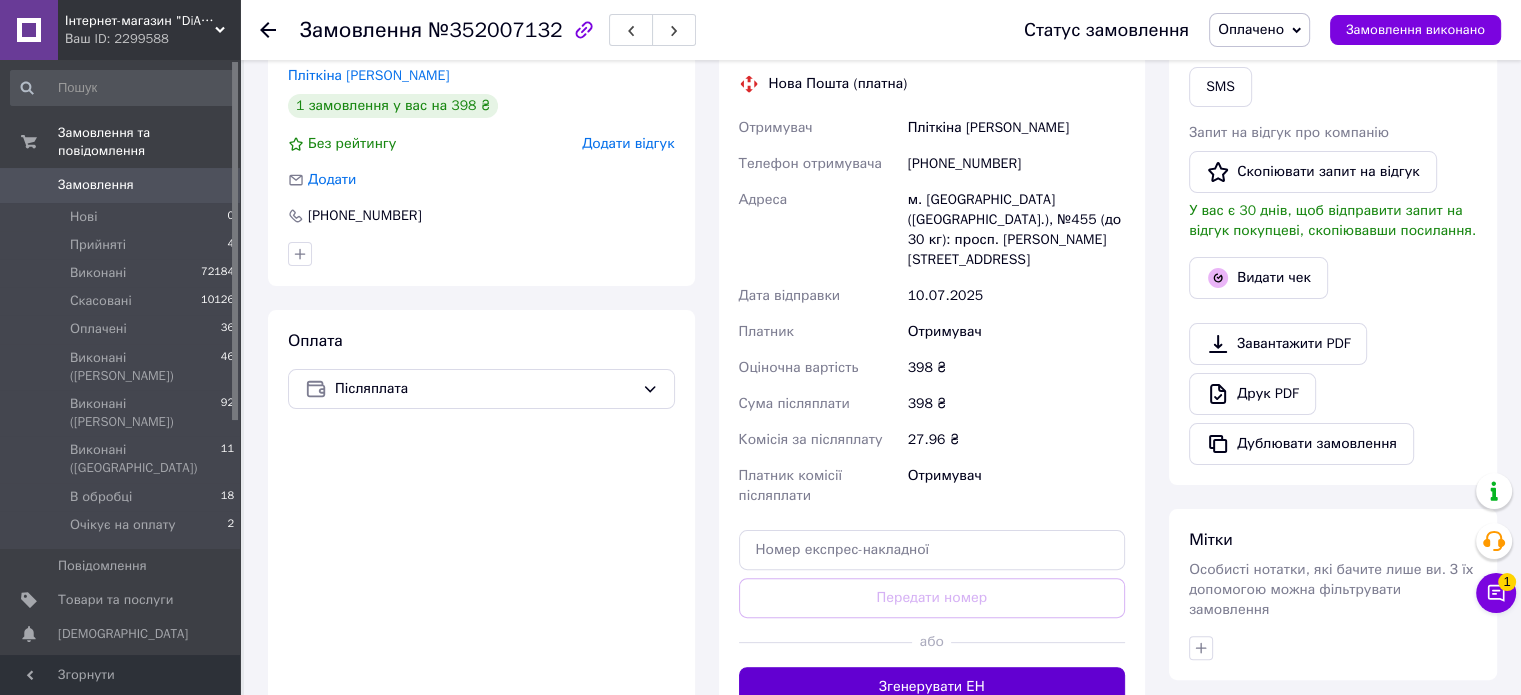 click on "Згенерувати ЕН" at bounding box center (932, 687) 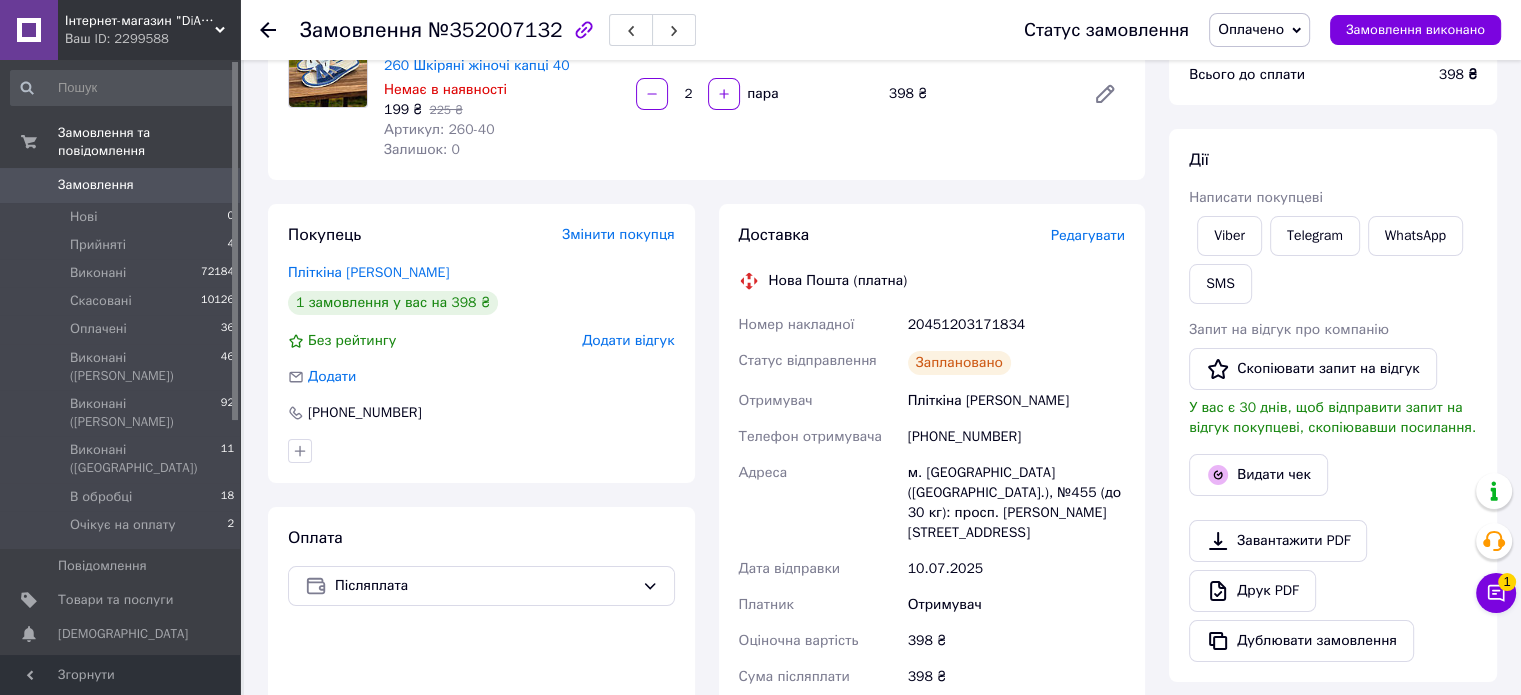 scroll, scrollTop: 500, scrollLeft: 0, axis: vertical 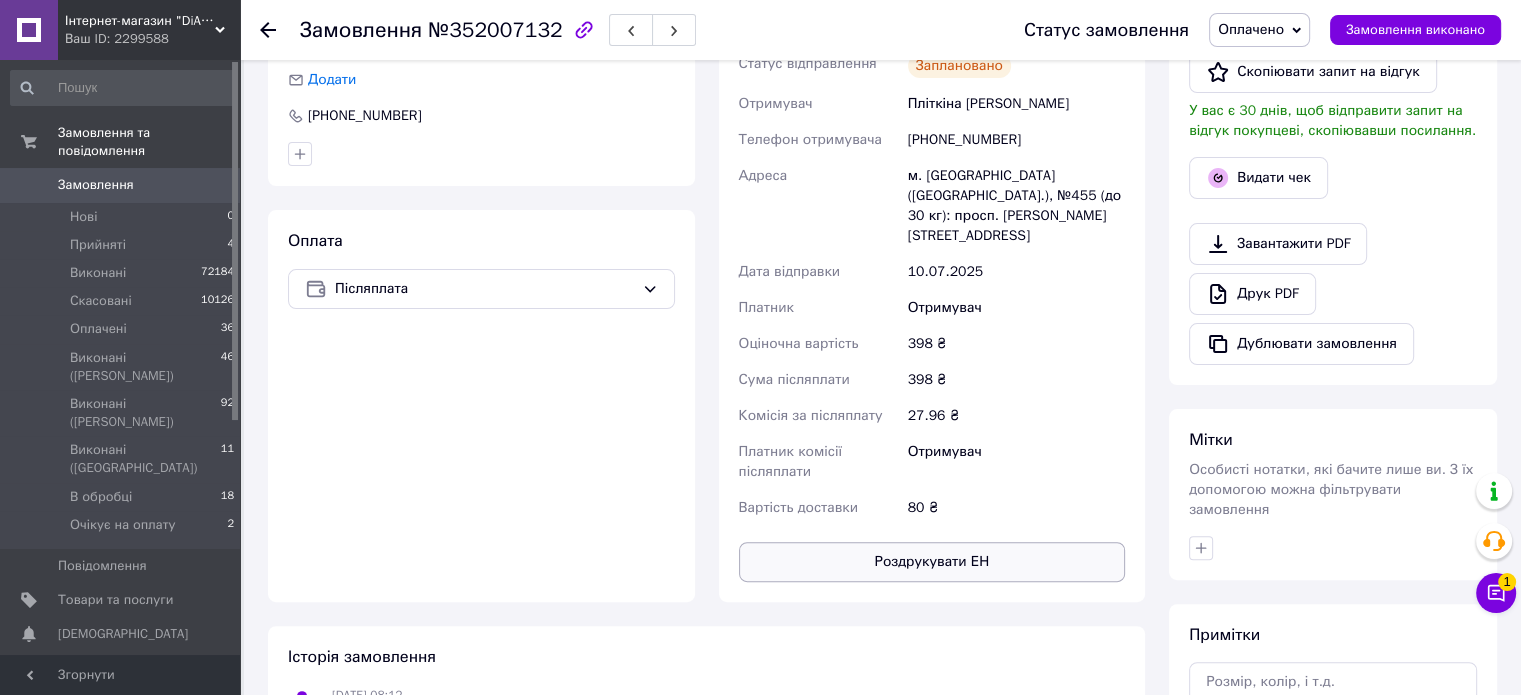 click on "Роздрукувати ЕН" at bounding box center (932, 562) 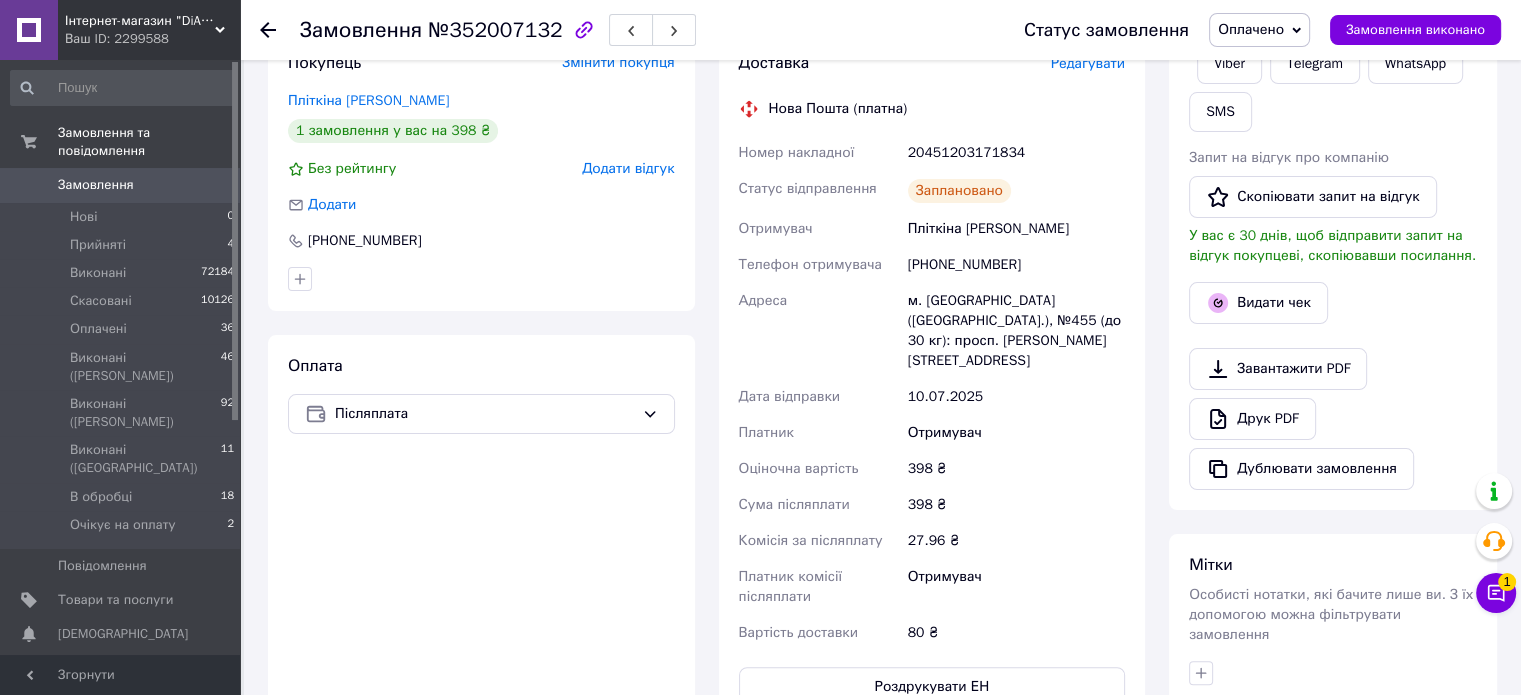 scroll, scrollTop: 200, scrollLeft: 0, axis: vertical 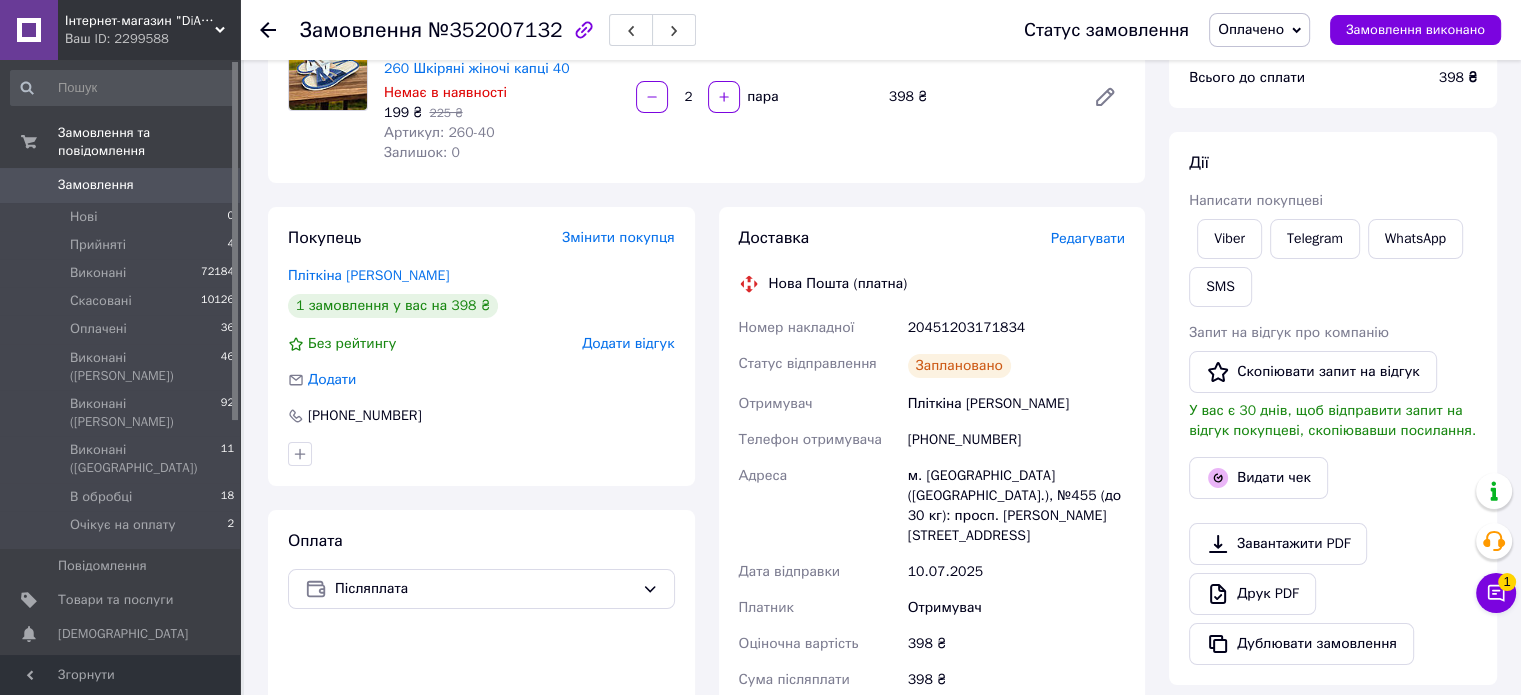 click on "20451203171834" at bounding box center (1016, 328) 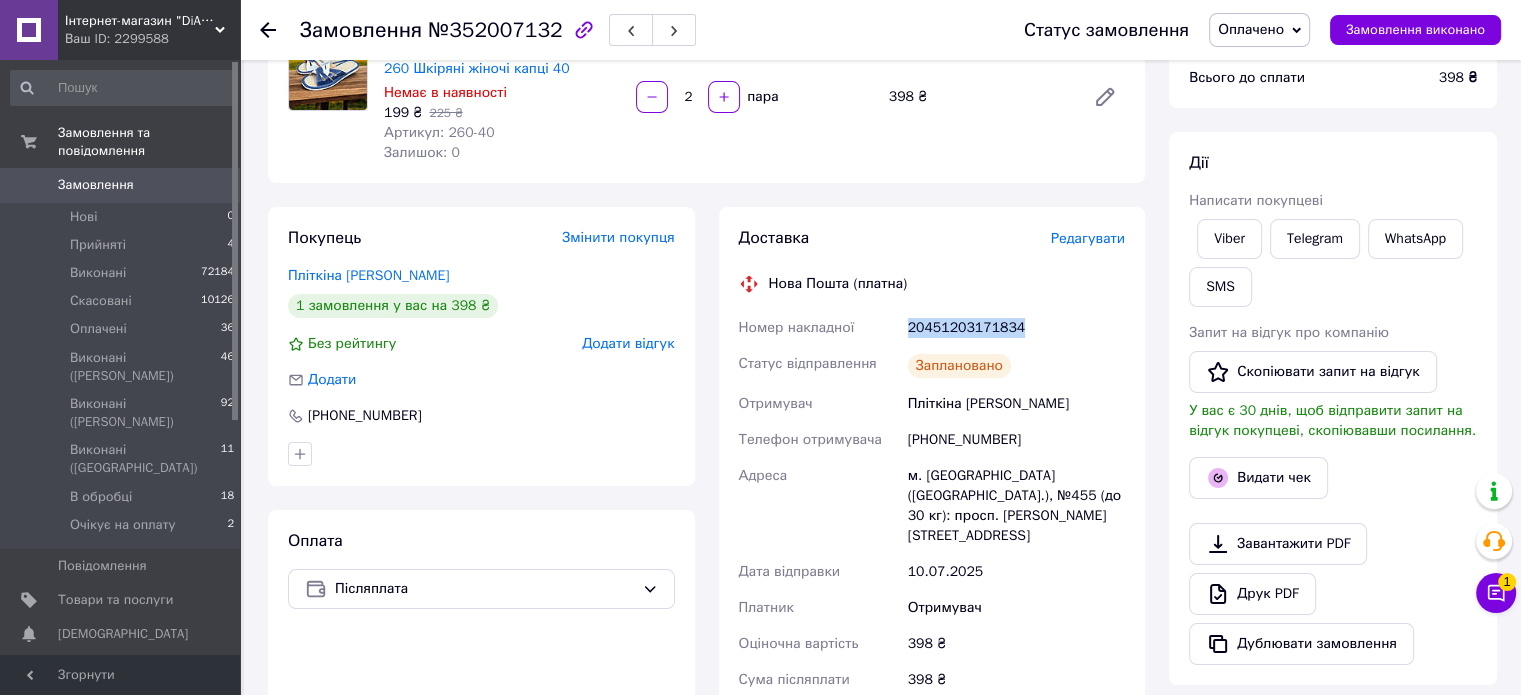 drag, startPoint x: 998, startPoint y: 297, endPoint x: 1044, endPoint y: 329, distance: 56.0357 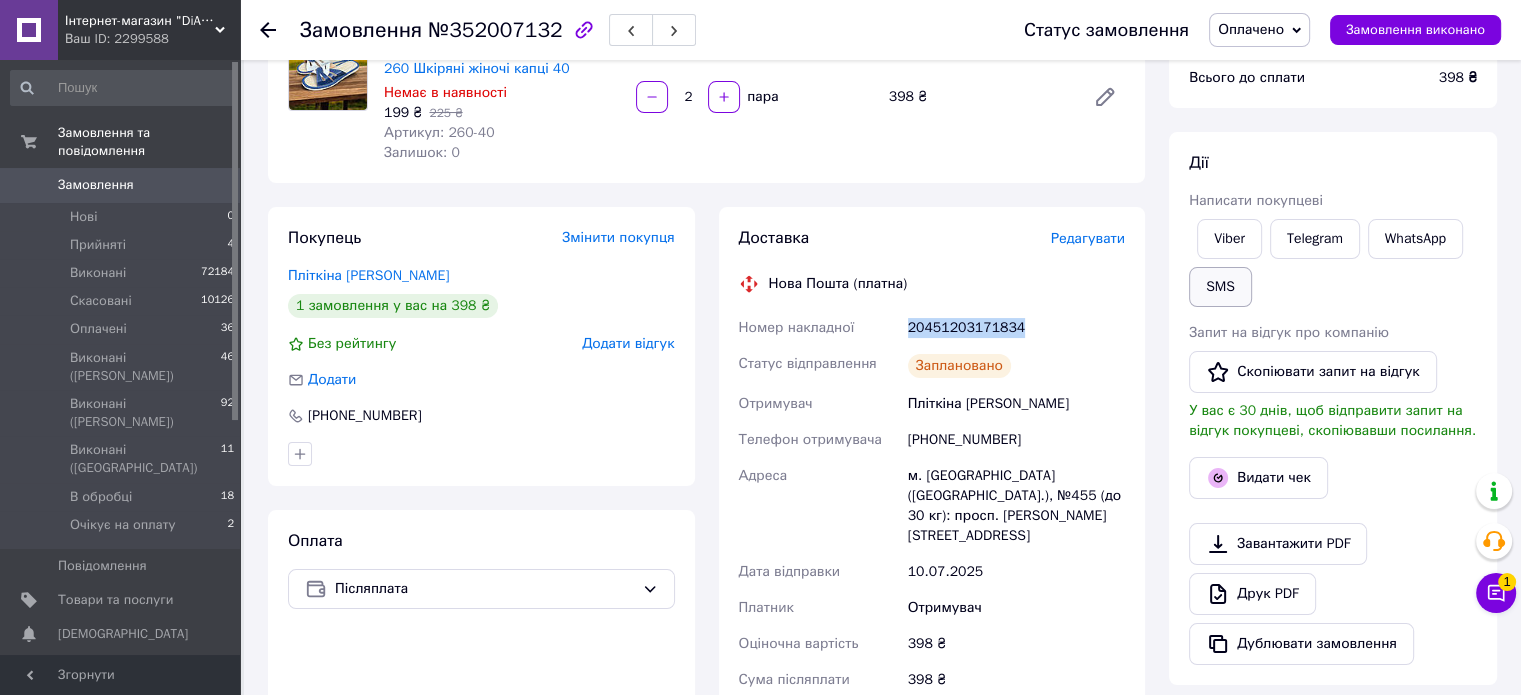 click on "SMS" at bounding box center [1220, 287] 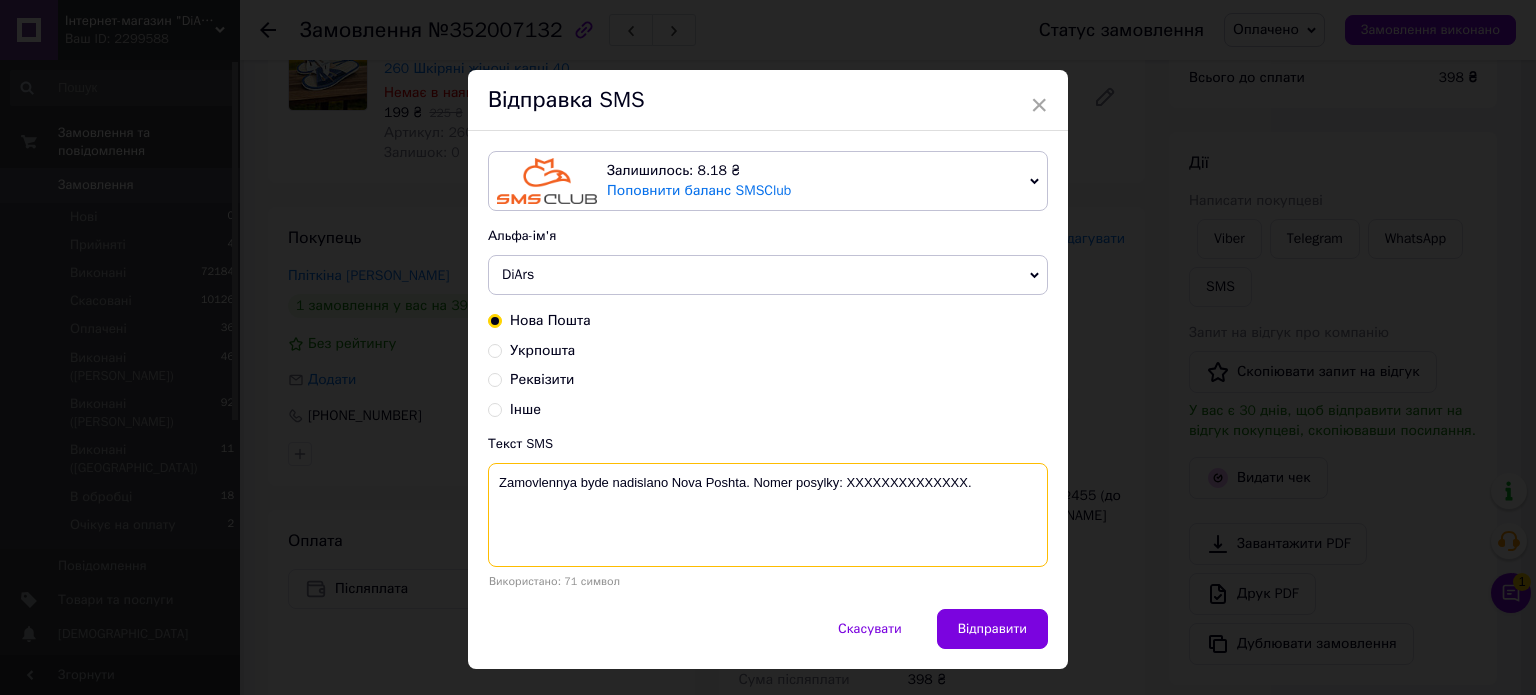 click on "Zamovlennya byde nadislano Nova Poshta. Nomer posylky: XXXXXXXXXXXXXX." at bounding box center (768, 515) 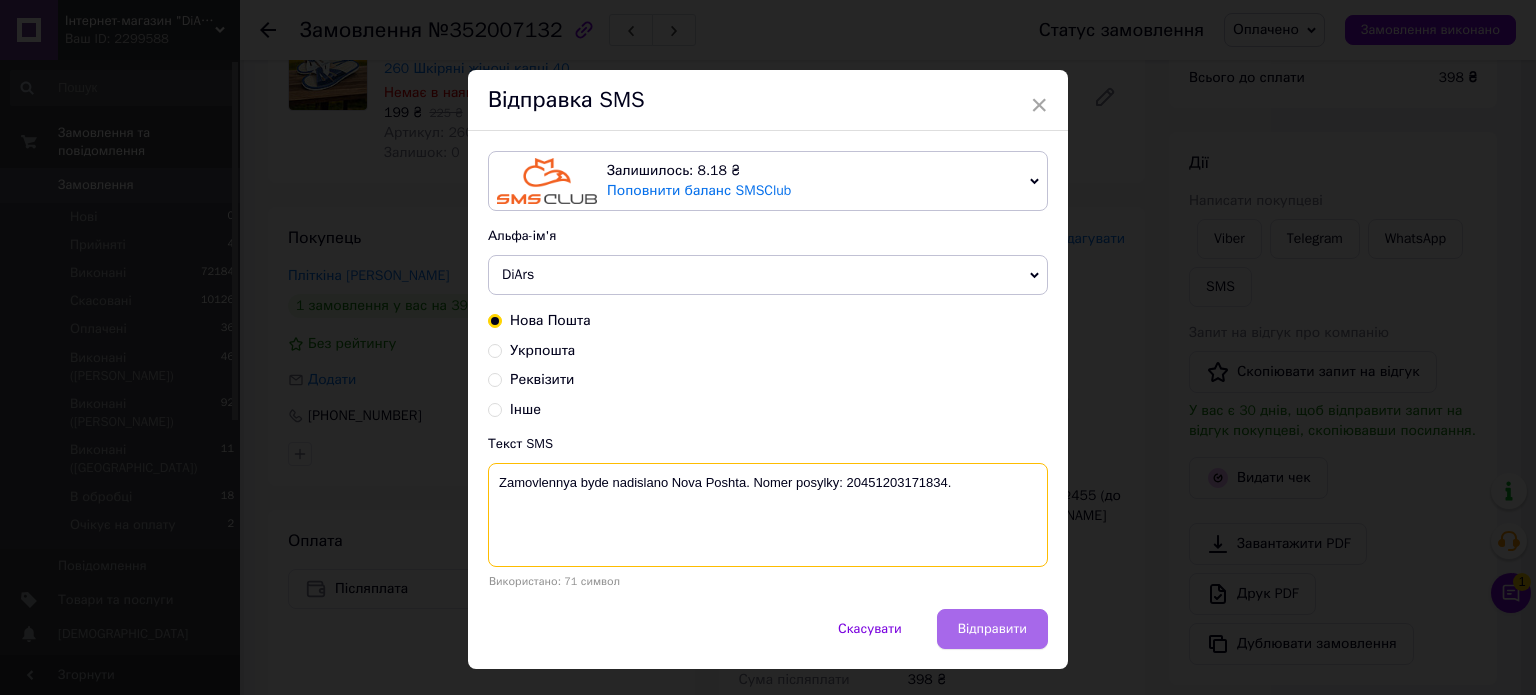 type on "Zamovlennya byde nadislano Nova Poshta. Nomer posylky: 20451203171834." 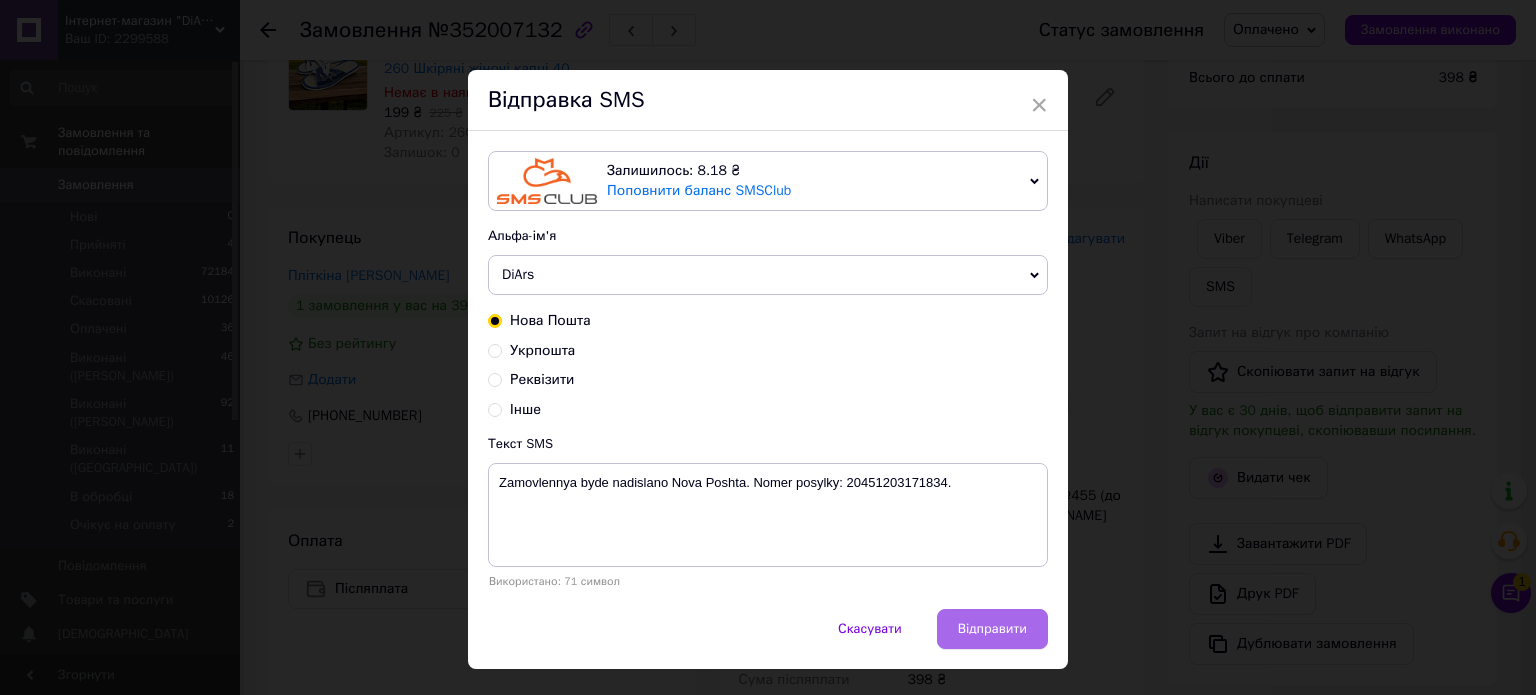 drag, startPoint x: 1011, startPoint y: 626, endPoint x: 1032, endPoint y: 537, distance: 91.44397 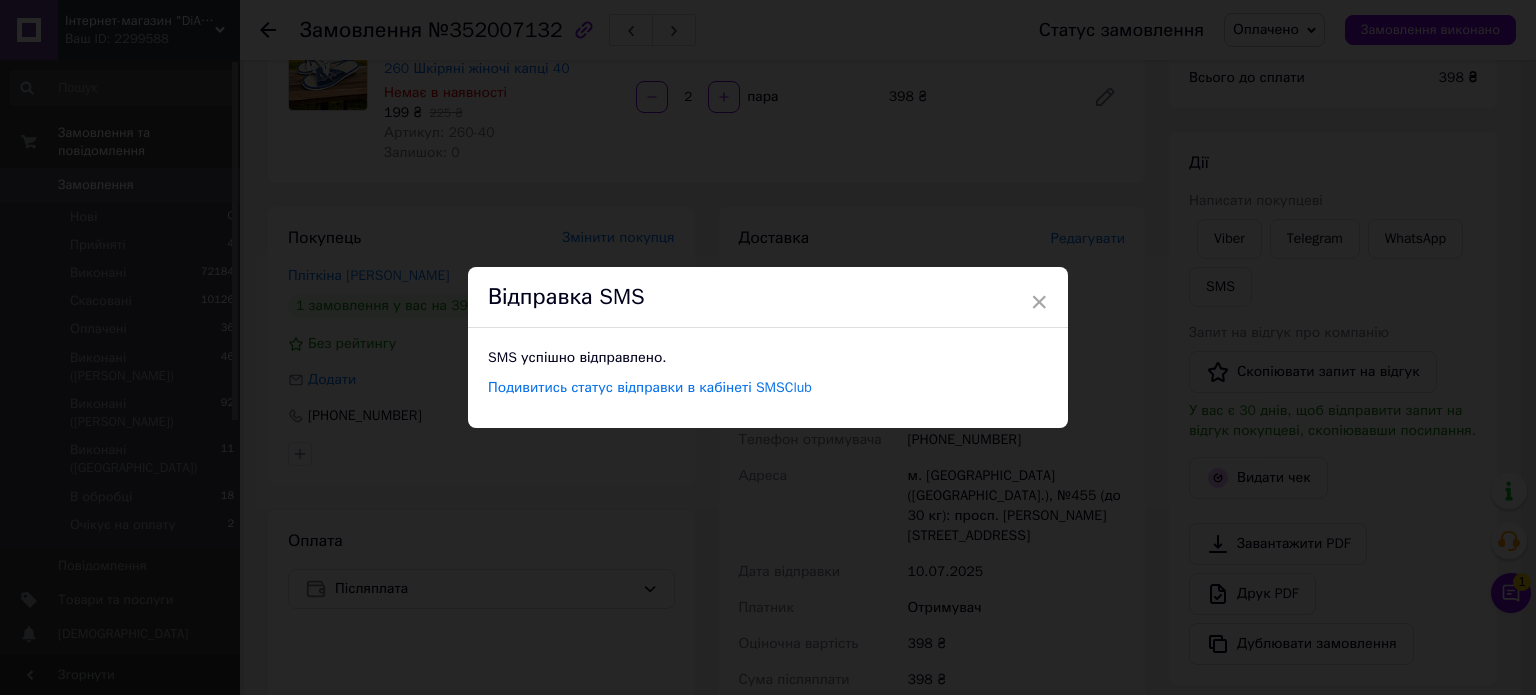 click on "× Відправка SMS SMS успішно відправлено. Подивитись статус відправки в кабінеті SMSClub" at bounding box center (768, 347) 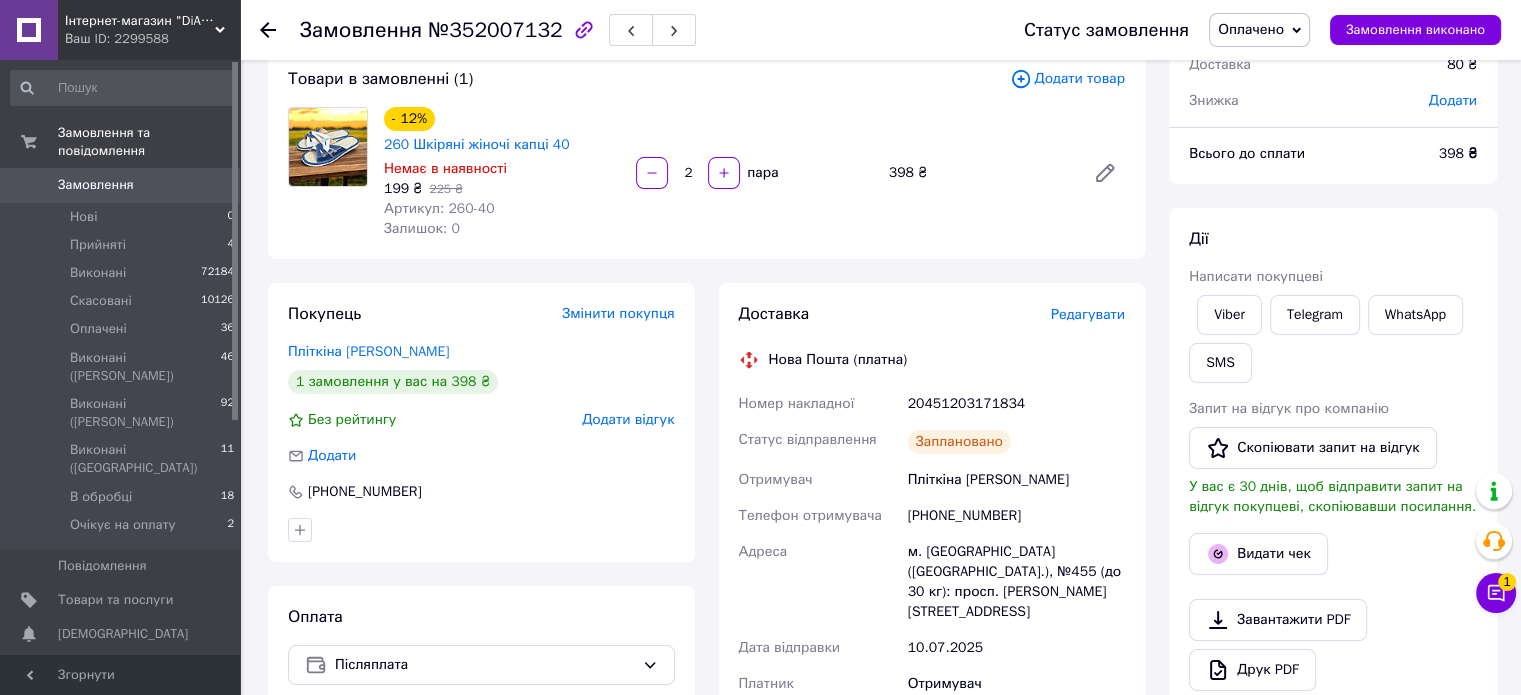 scroll, scrollTop: 0, scrollLeft: 0, axis: both 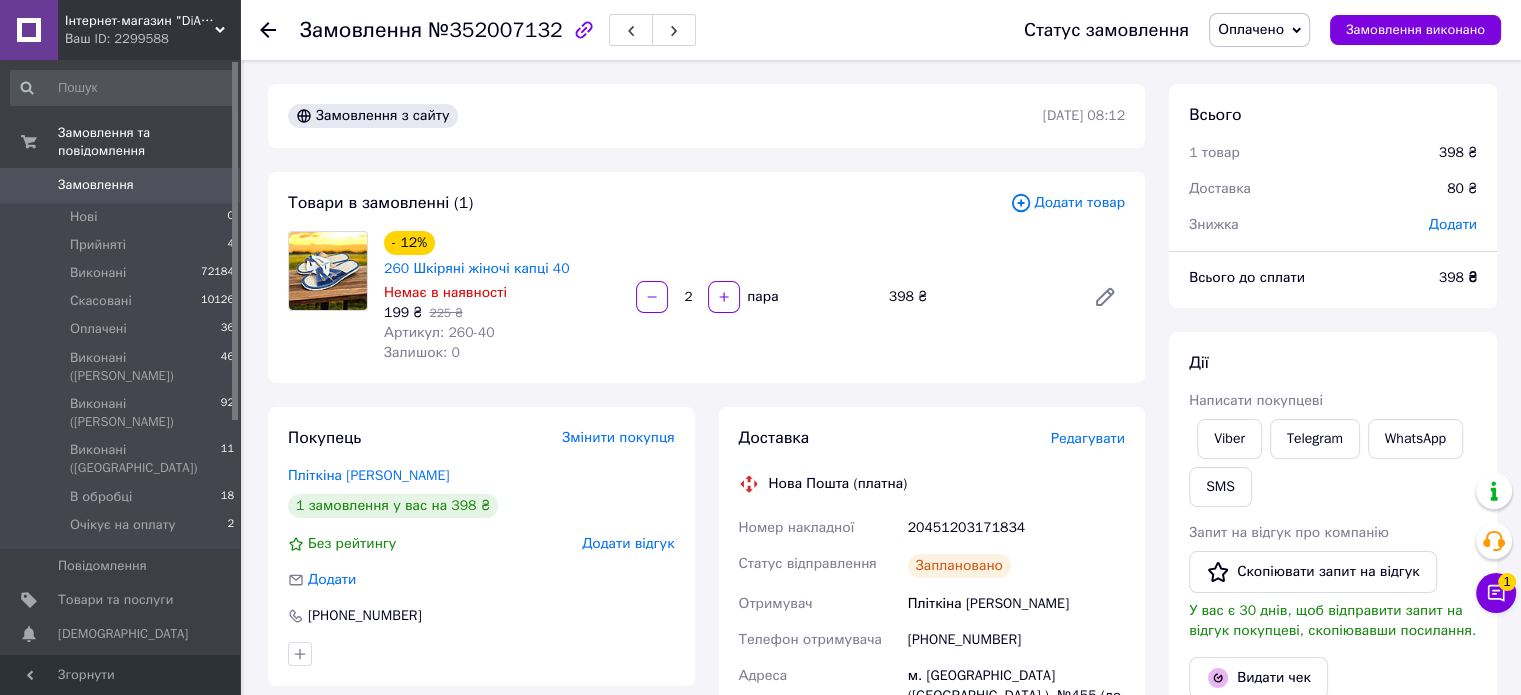 drag, startPoint x: 1414, startPoint y: 28, endPoint x: 1360, endPoint y: 91, distance: 82.9759 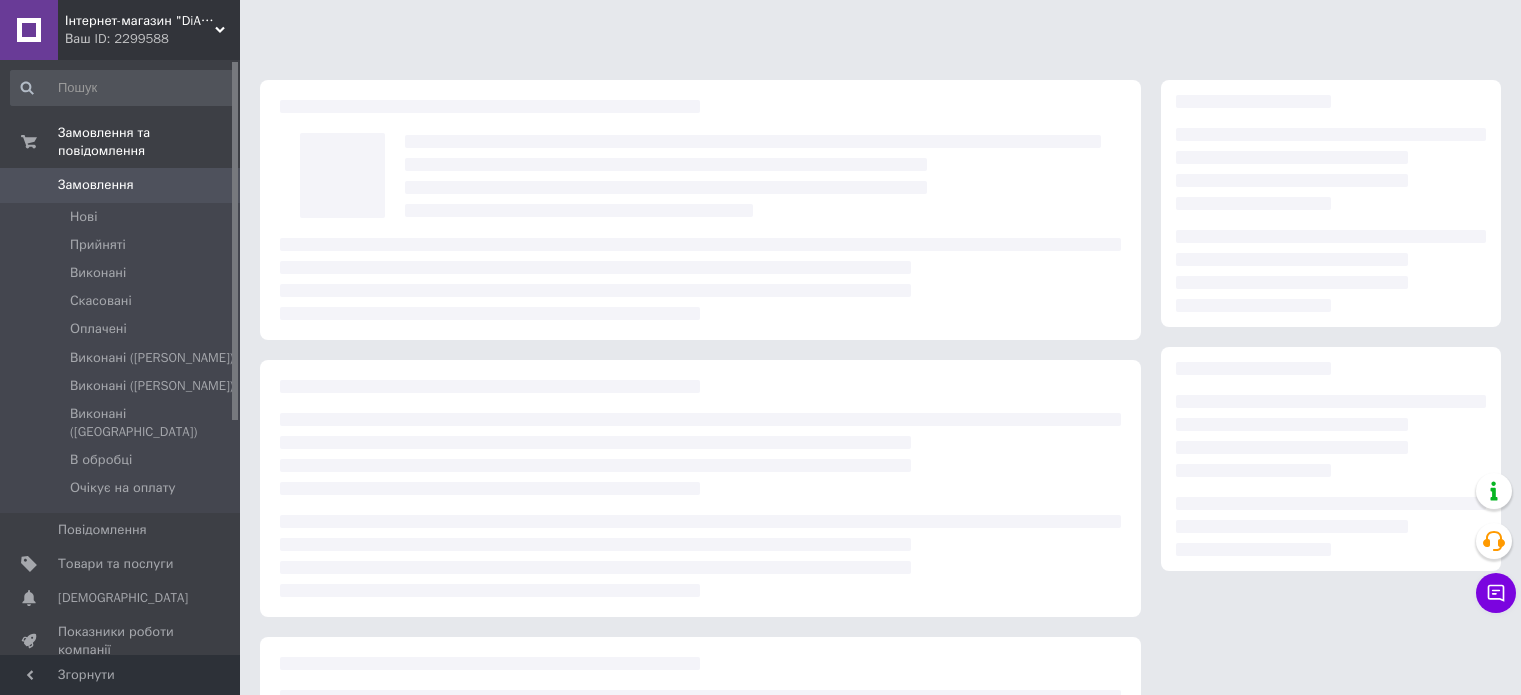 scroll, scrollTop: 0, scrollLeft: 0, axis: both 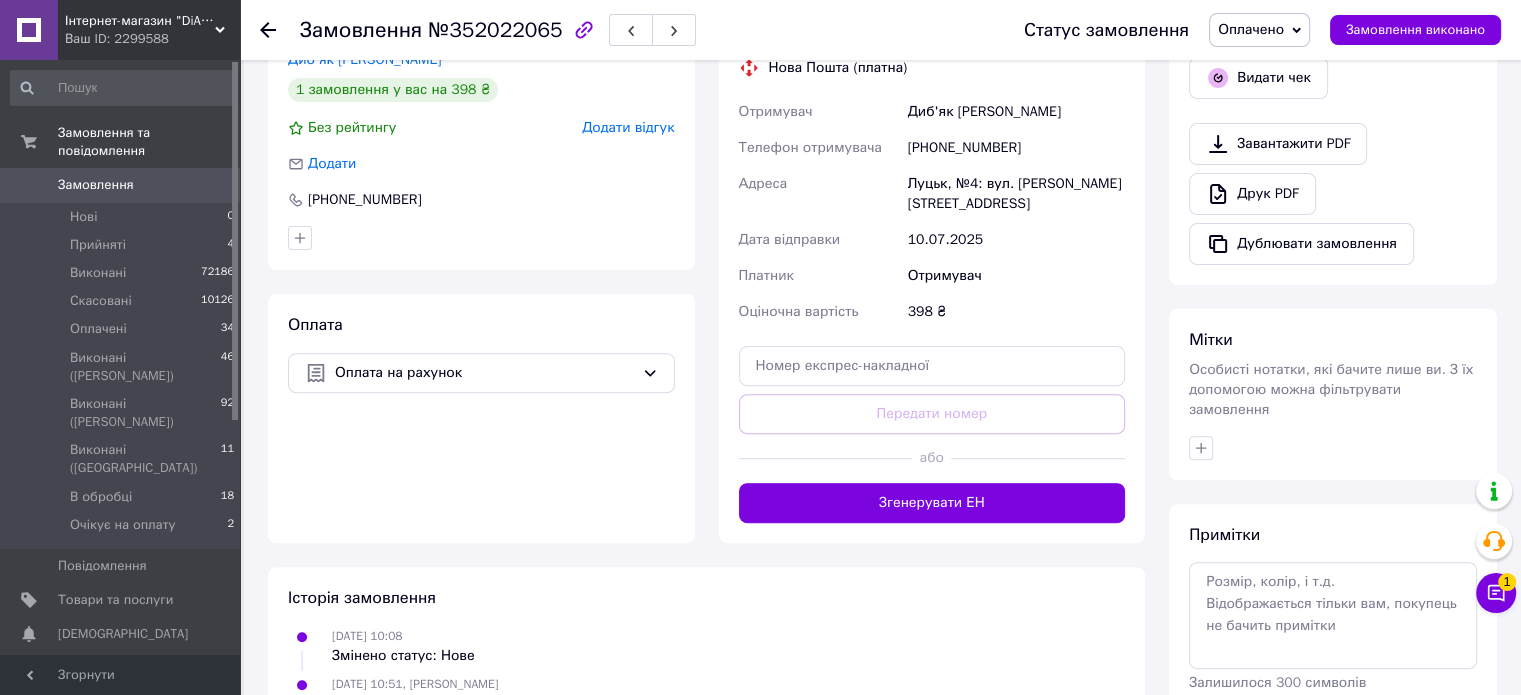 drag, startPoint x: 955, startPoint y: 481, endPoint x: 972, endPoint y: 501, distance: 26.24881 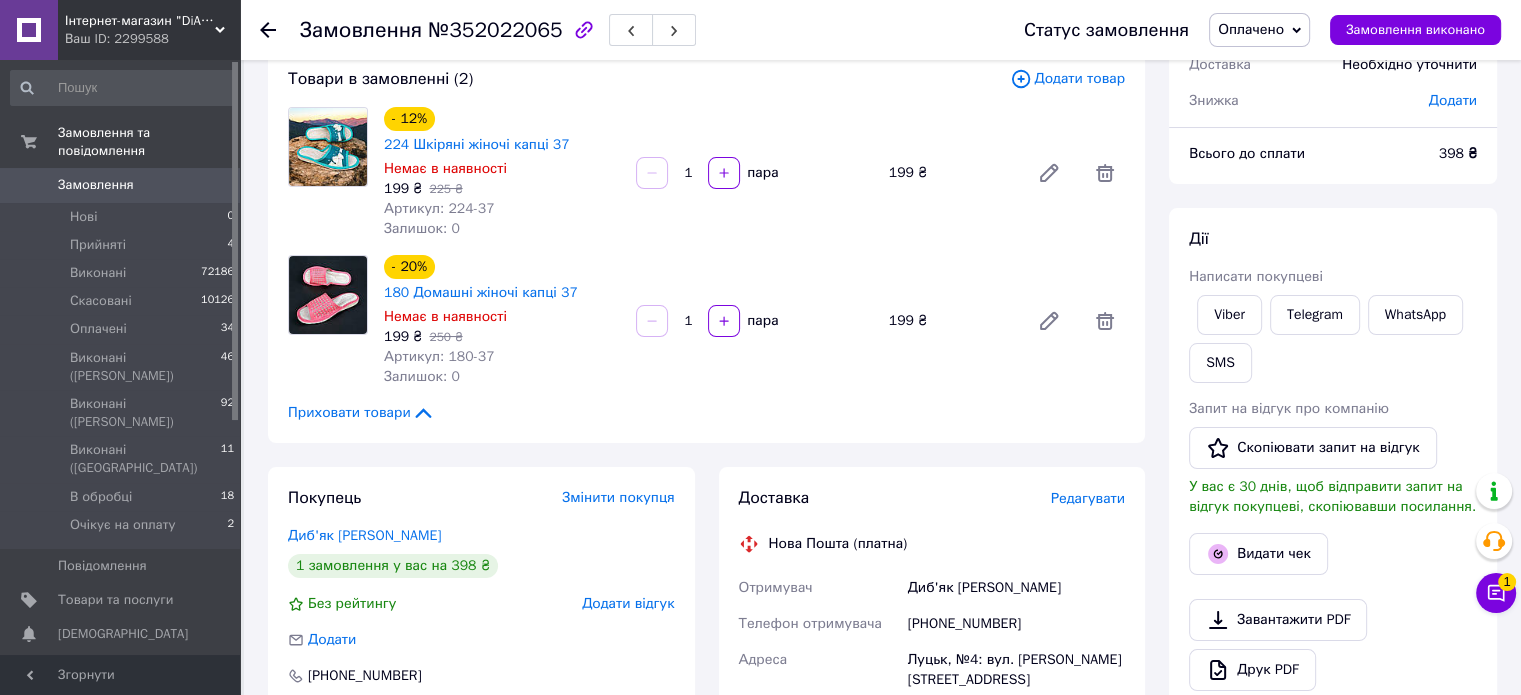 scroll, scrollTop: 0, scrollLeft: 0, axis: both 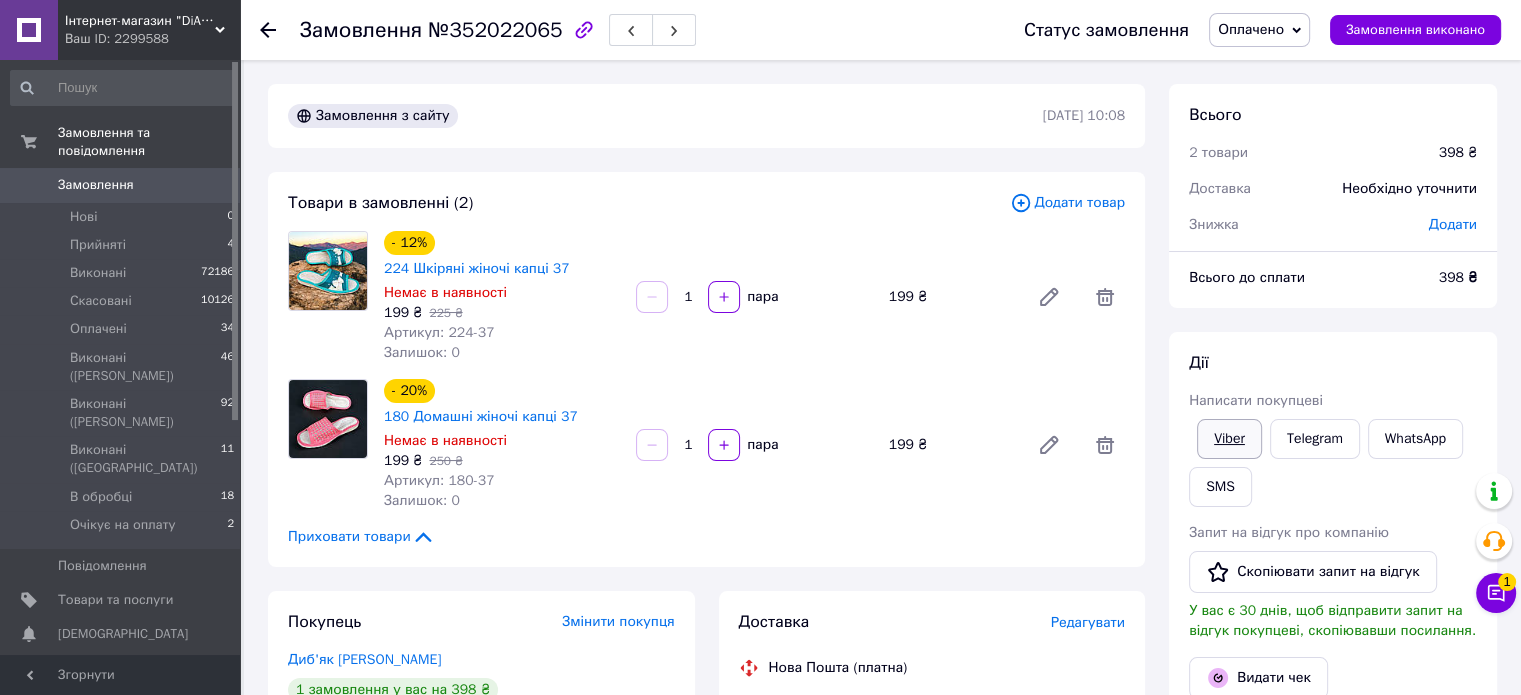 click on "Viber" at bounding box center [1229, 439] 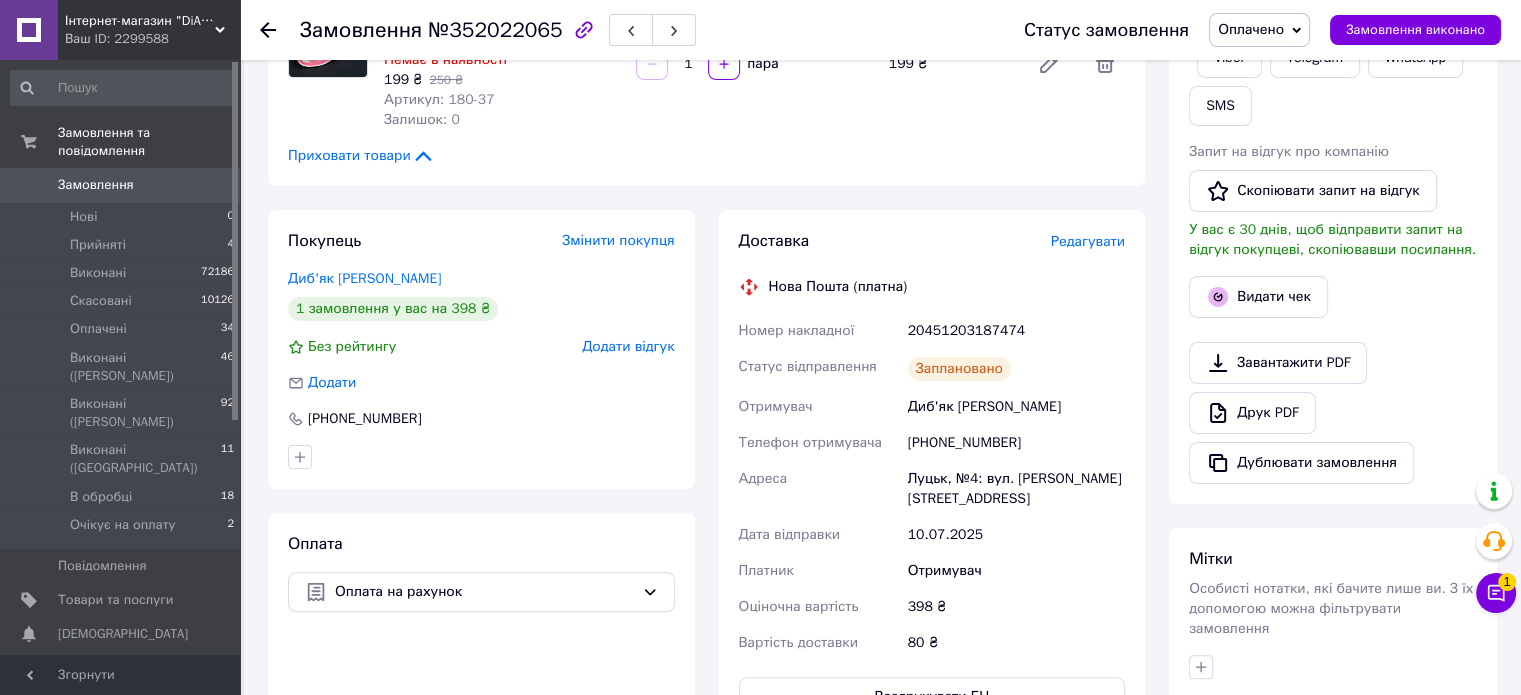 scroll, scrollTop: 500, scrollLeft: 0, axis: vertical 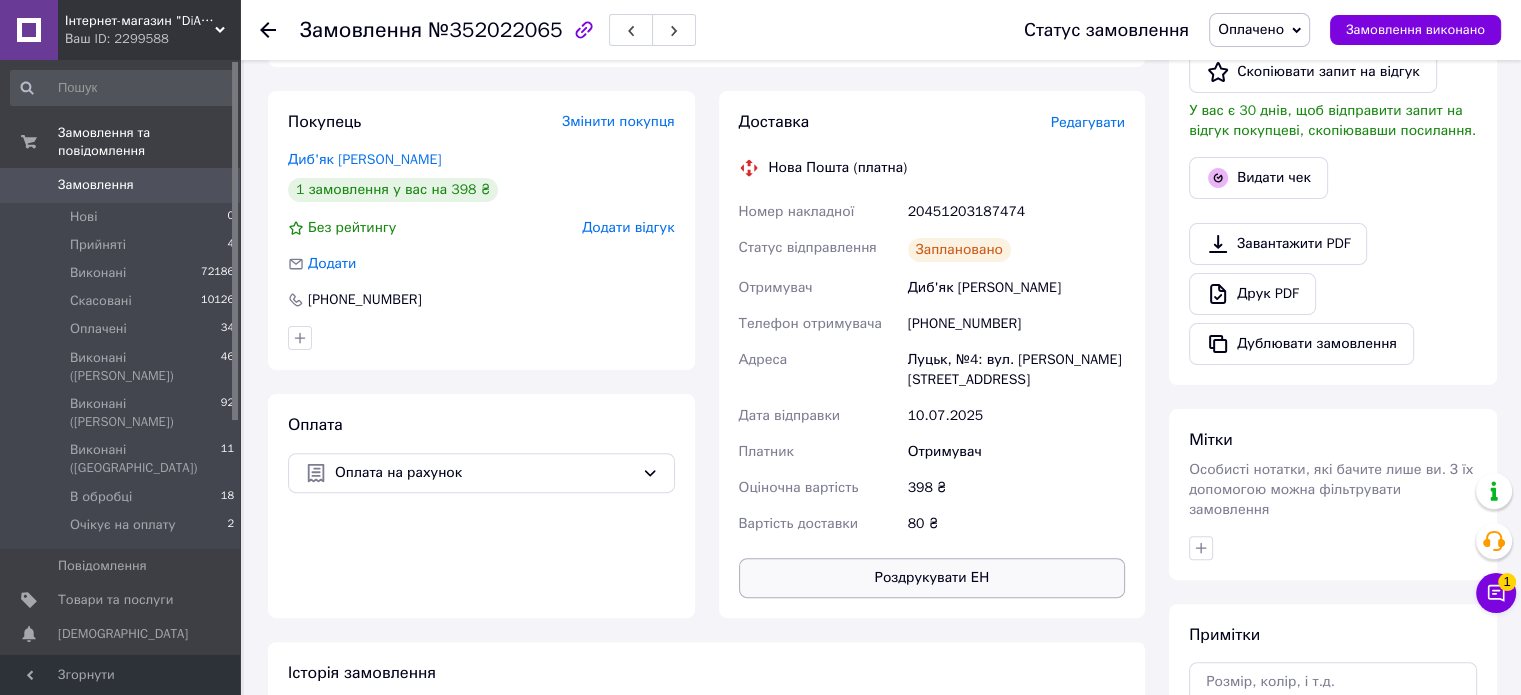 click on "Роздрукувати ЕН" at bounding box center (932, 578) 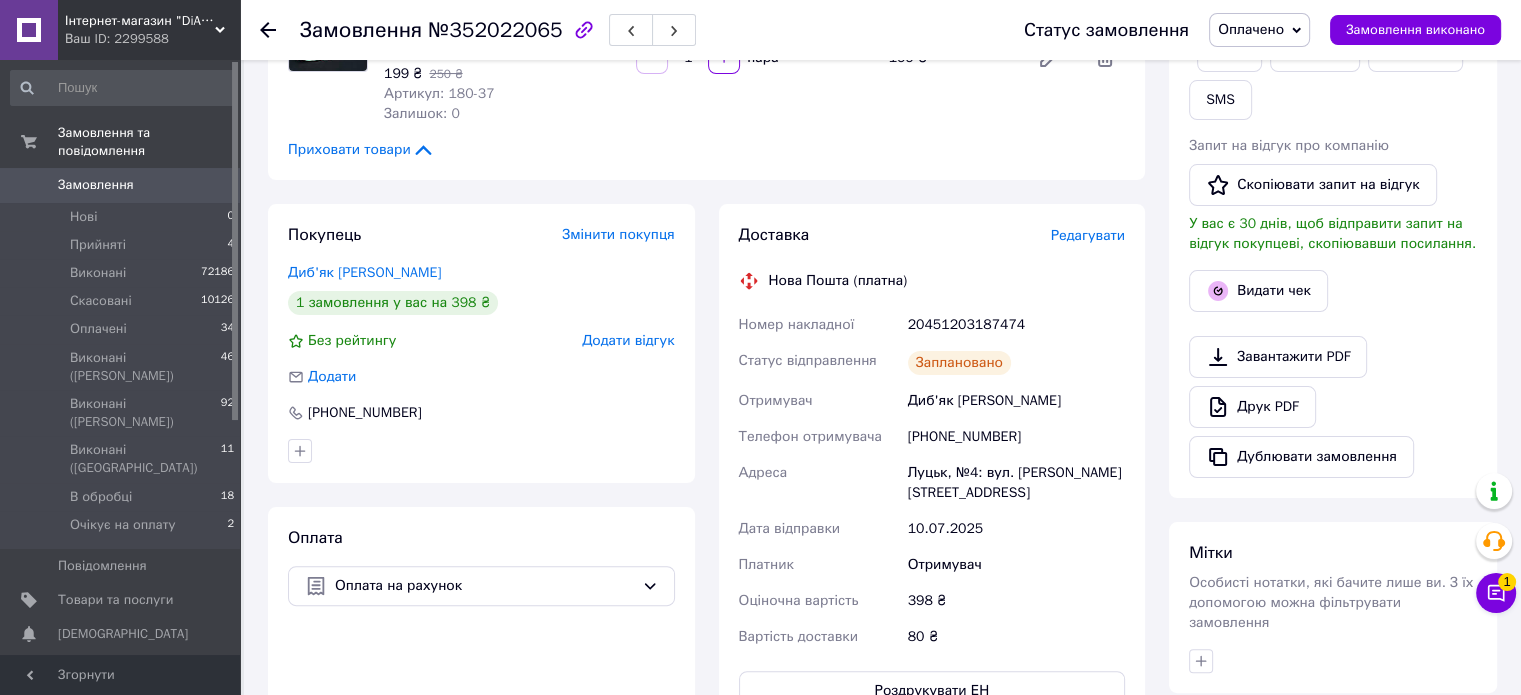 scroll, scrollTop: 300, scrollLeft: 0, axis: vertical 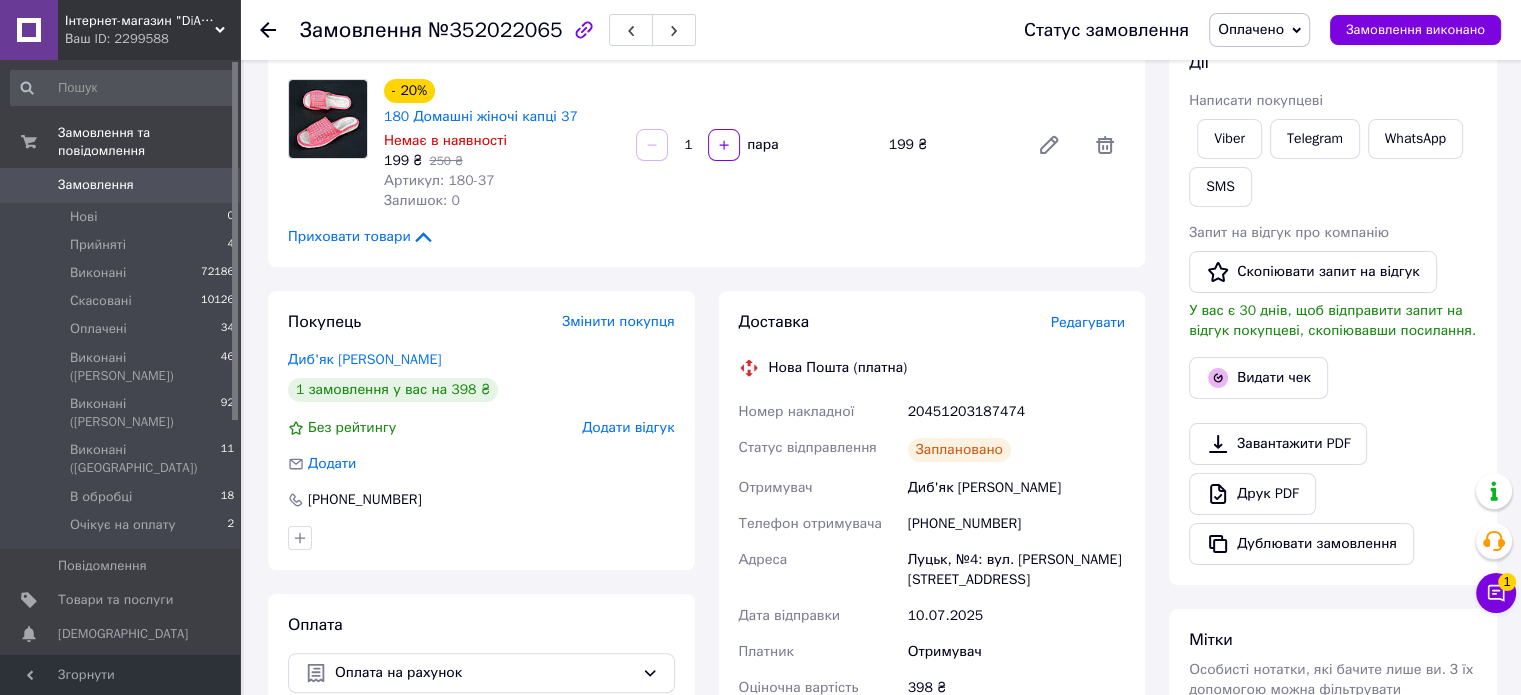 click on "20451203187474" at bounding box center (1016, 412) 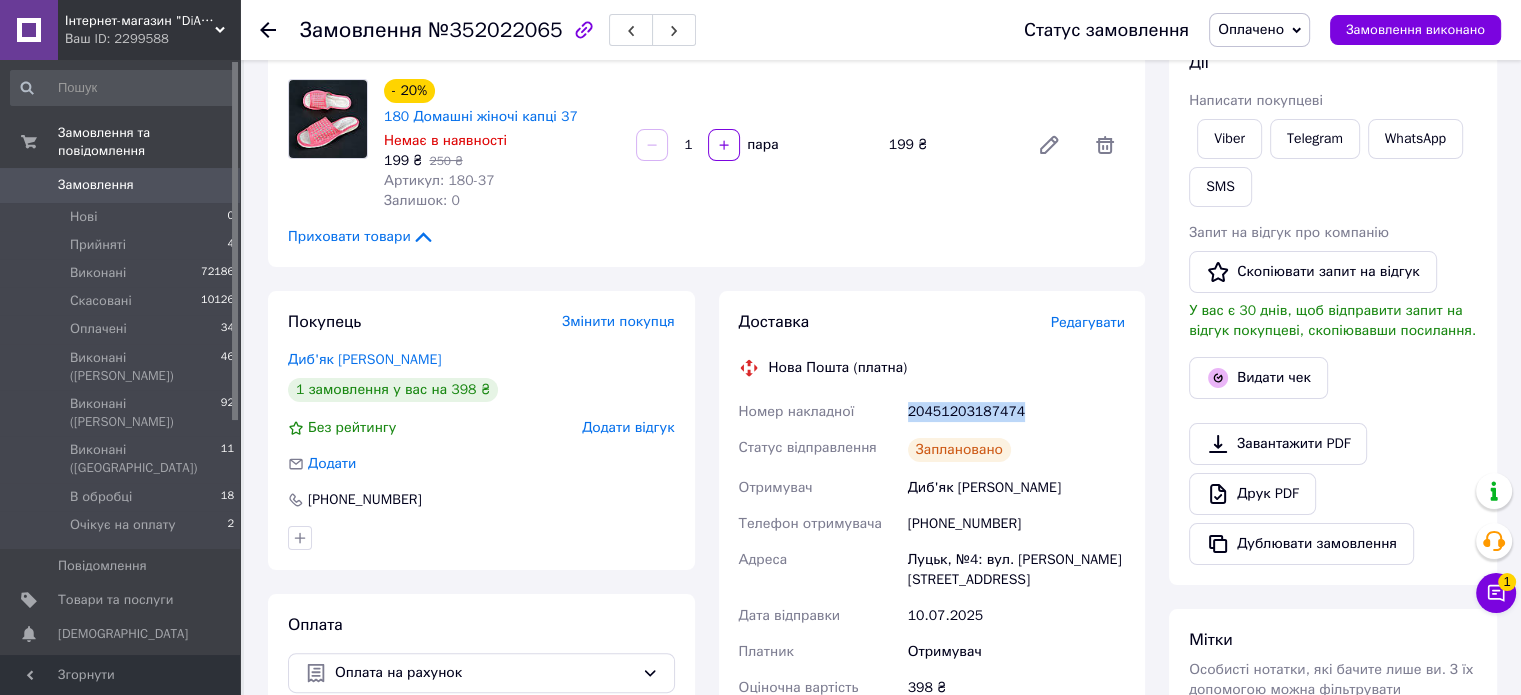 click on "20451203187474" at bounding box center [1016, 412] 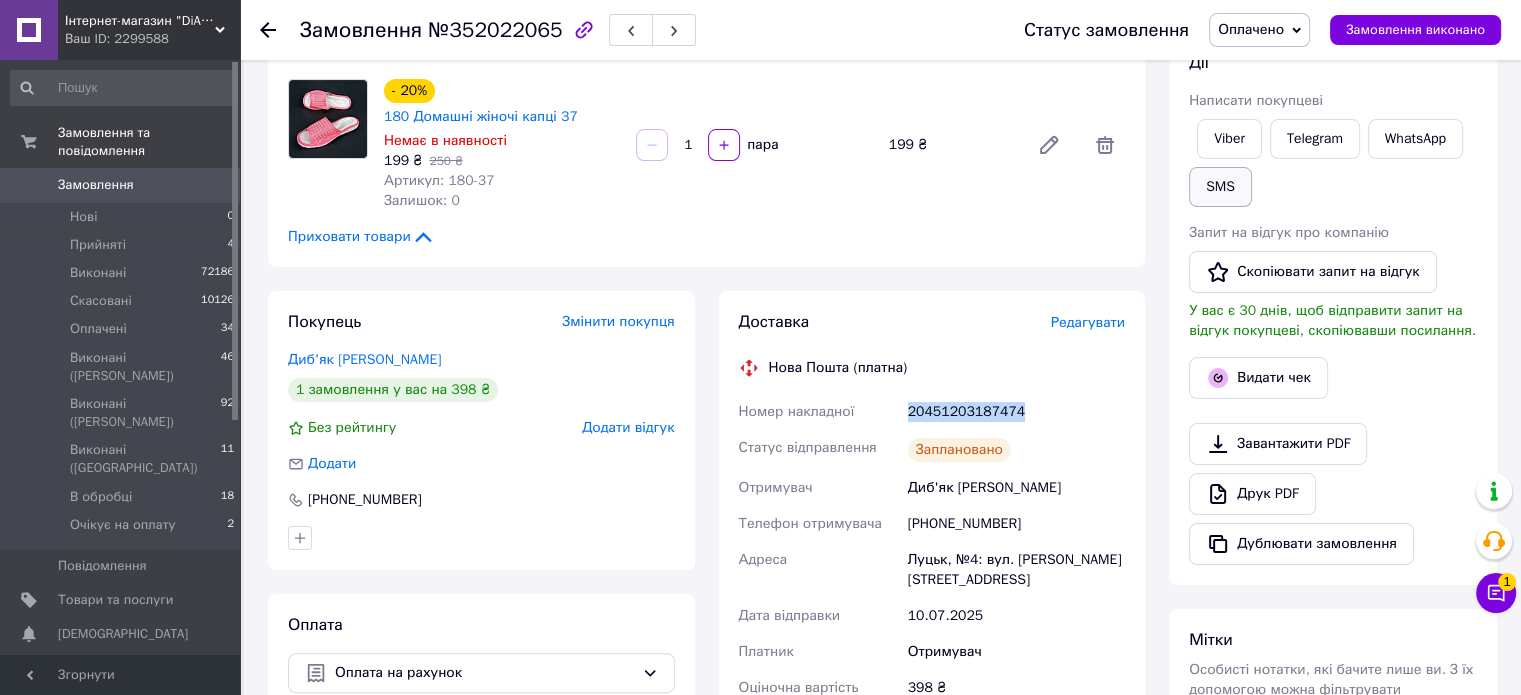 click on "SMS" at bounding box center (1220, 187) 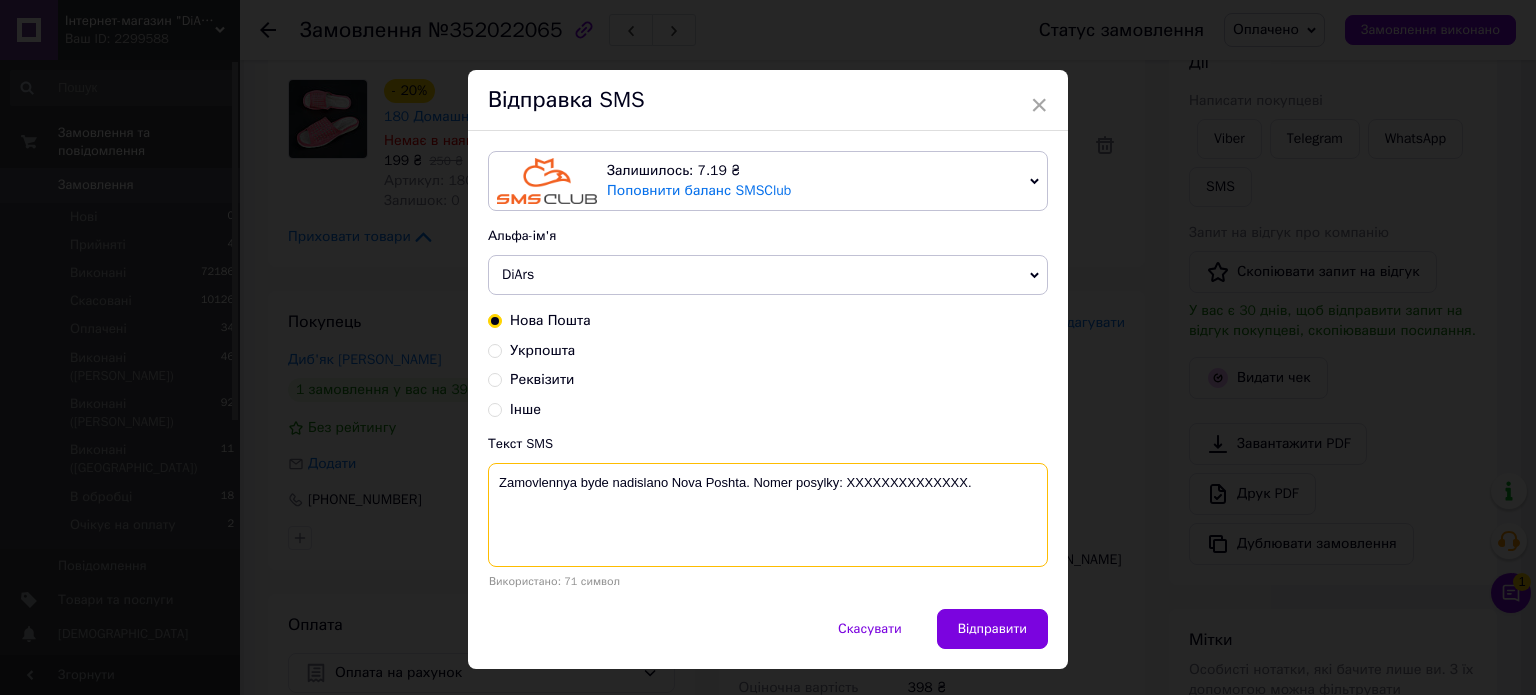 click on "Zamovlennya byde nadislano Nova Poshta. Nomer posylky: XXXXXXXXXXXXXX." at bounding box center (768, 515) 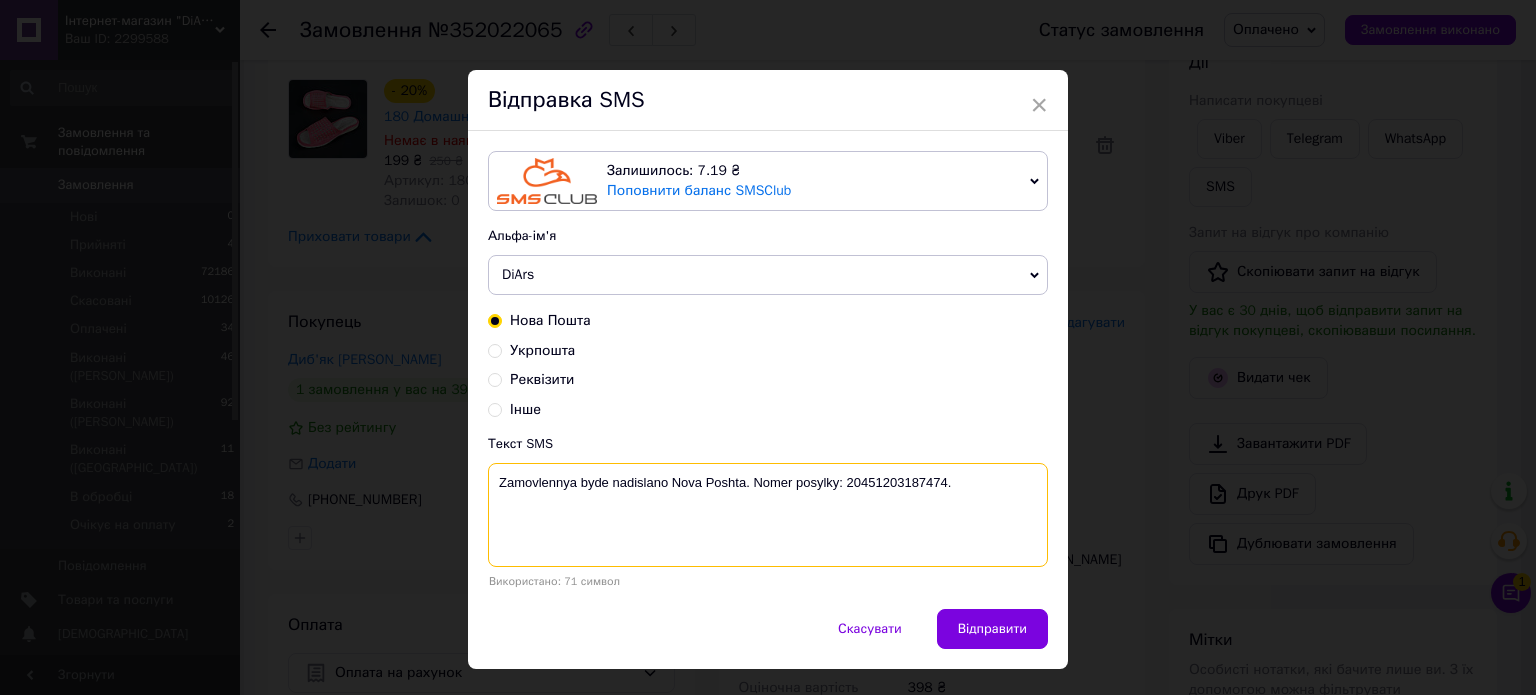 type on "Zamovlennya byde nadislano Nova Poshta. Nomer posylky: 20451203187474." 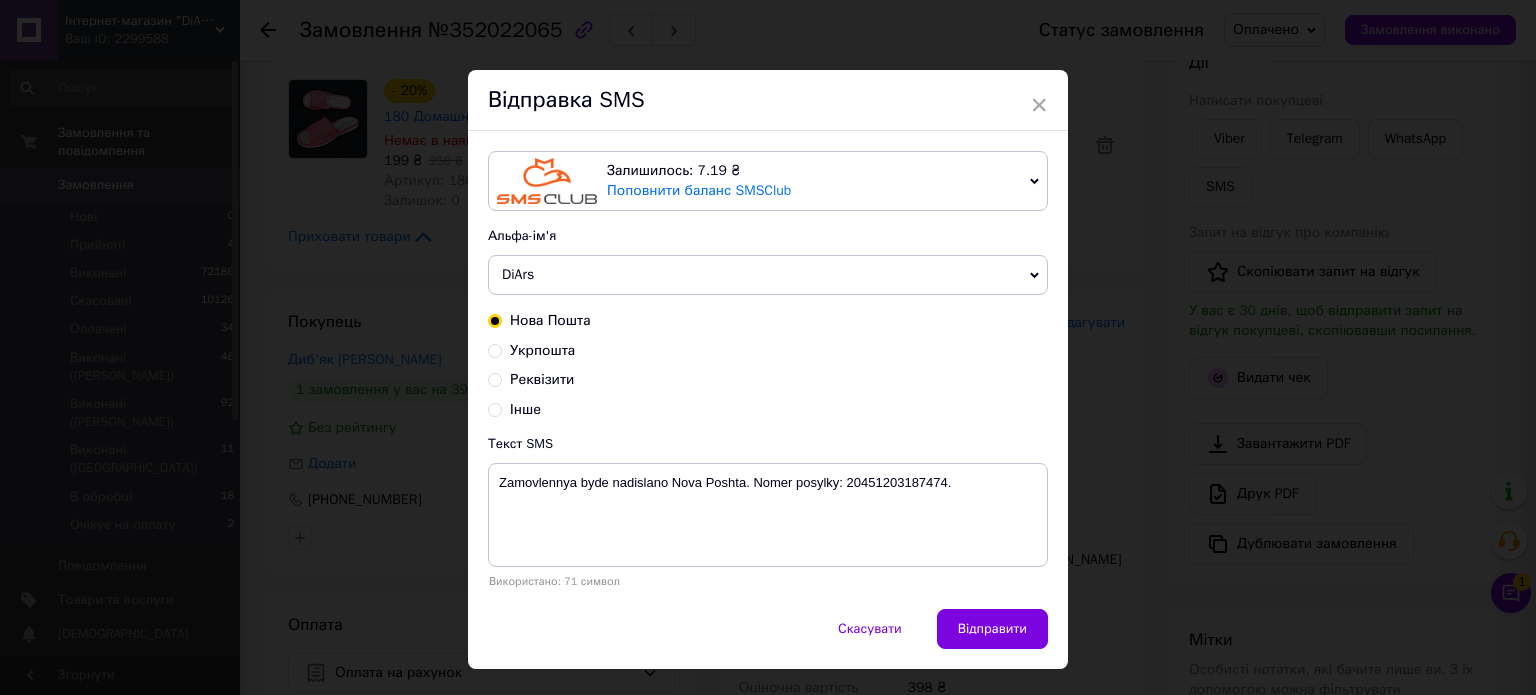 click on "Відправити" at bounding box center (992, 629) 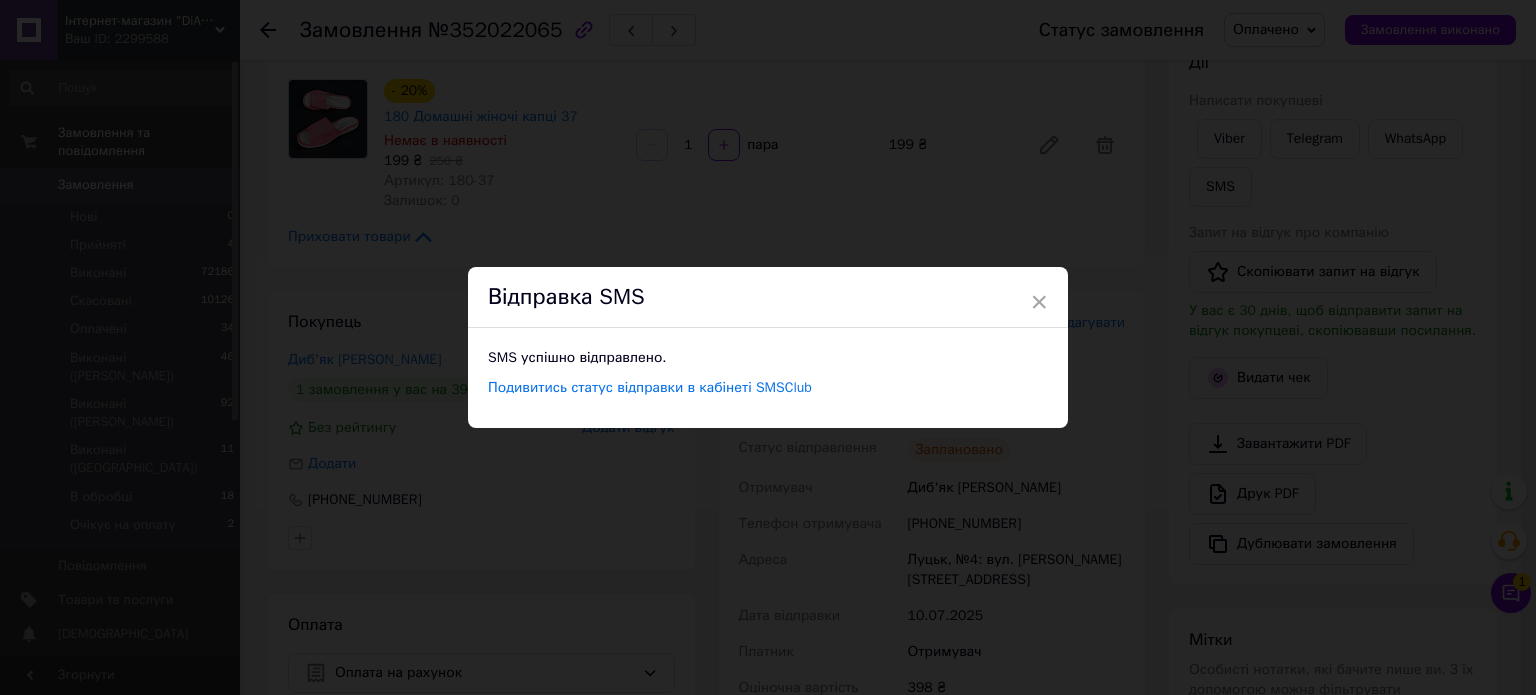 click on "× Відправка SMS SMS успішно відправлено. Подивитись статус відправки в кабінеті SMSClub" at bounding box center [768, 347] 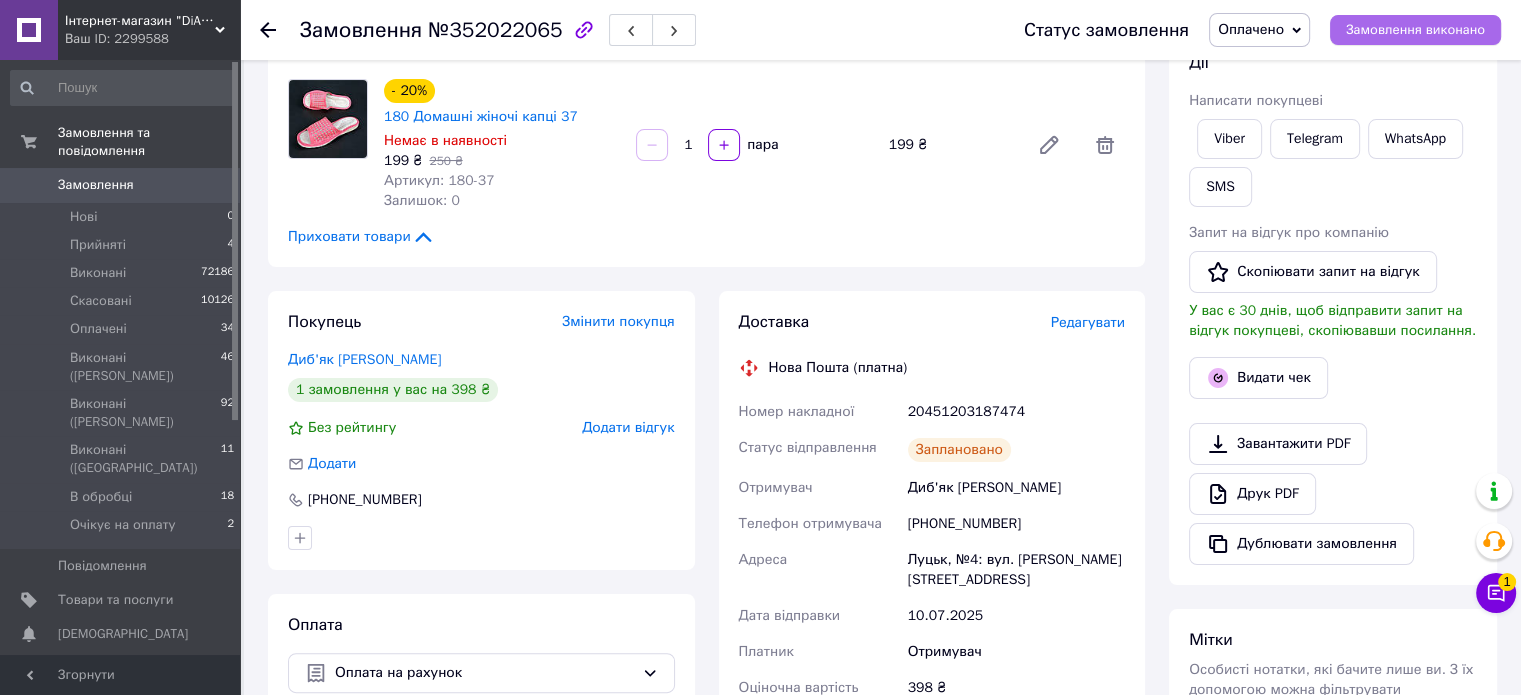 click on "Статус замовлення Оплачено Прийнято Виконано Скасовано Виконані (Bagi Wool) Виконані (Liana) Виконані (Ялинки) В обробці Очікує на оплату Замовлення виконано" at bounding box center (1242, 30) 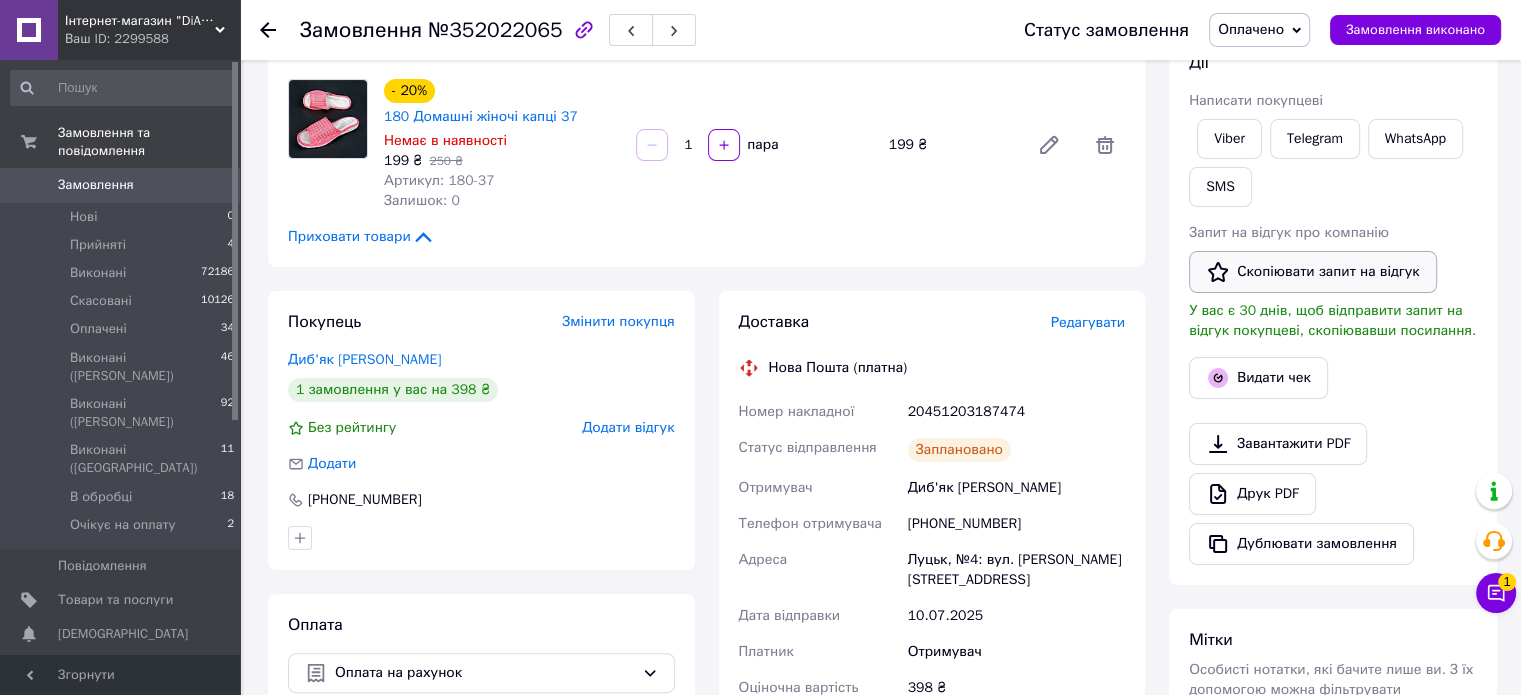 drag, startPoint x: 1384, startPoint y: 31, endPoint x: 1276, endPoint y: 251, distance: 245.07957 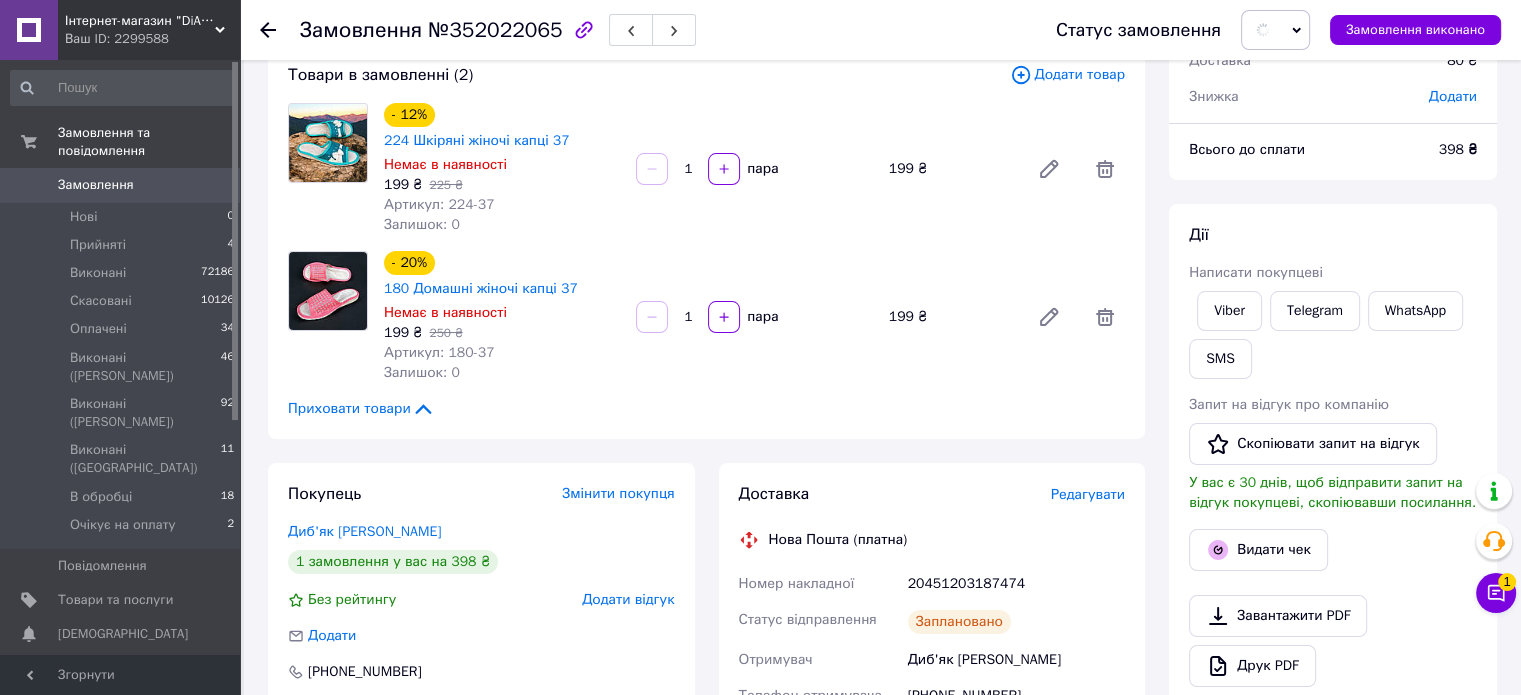 scroll, scrollTop: 0, scrollLeft: 0, axis: both 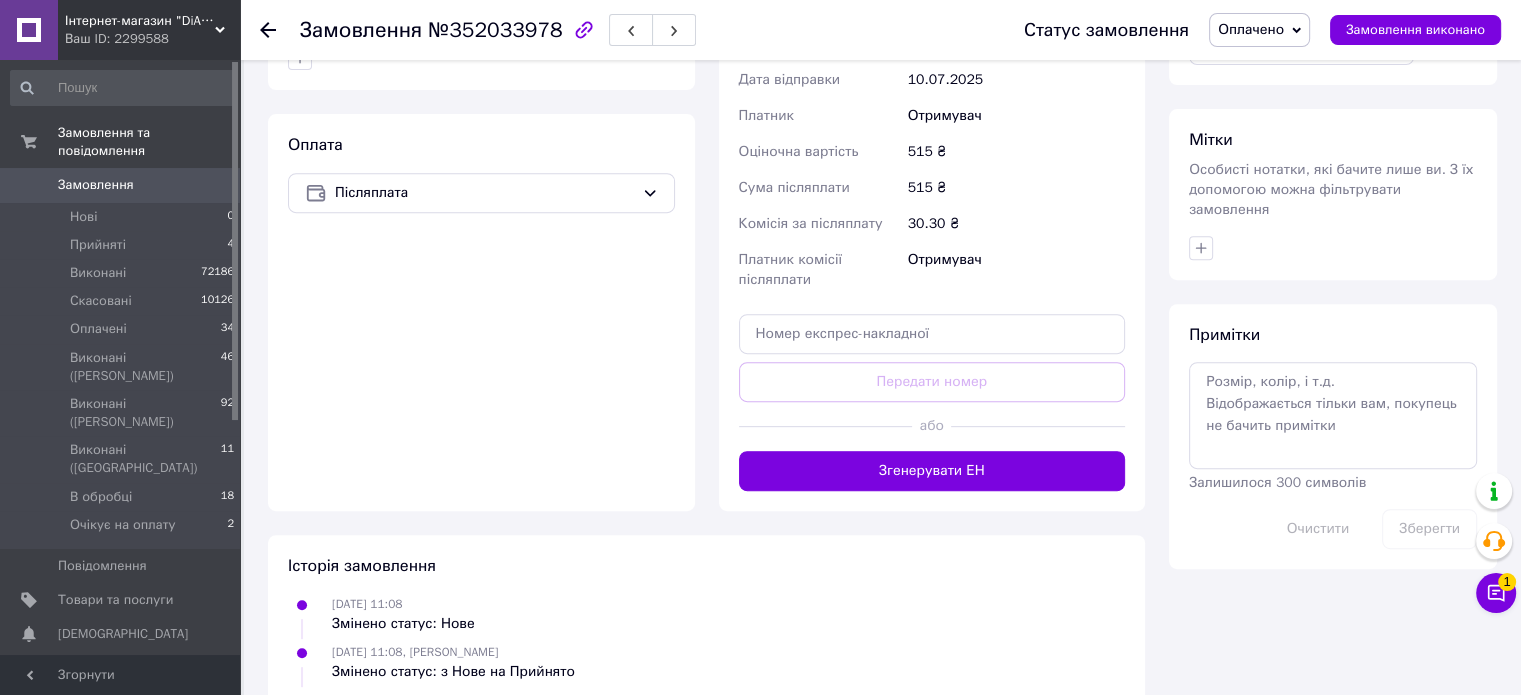 drag, startPoint x: 978, startPoint y: 446, endPoint x: 1018, endPoint y: 438, distance: 40.792156 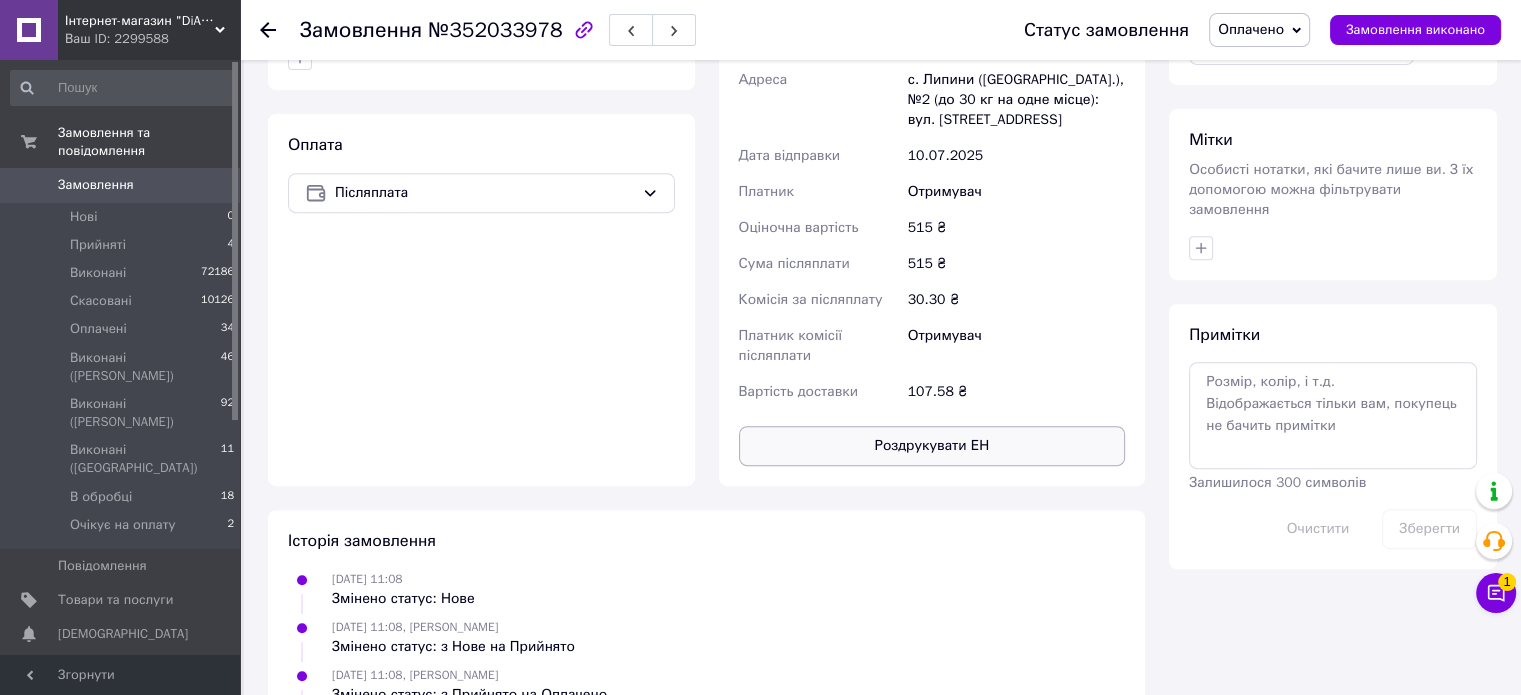 click on "Роздрукувати ЕН" at bounding box center (932, 446) 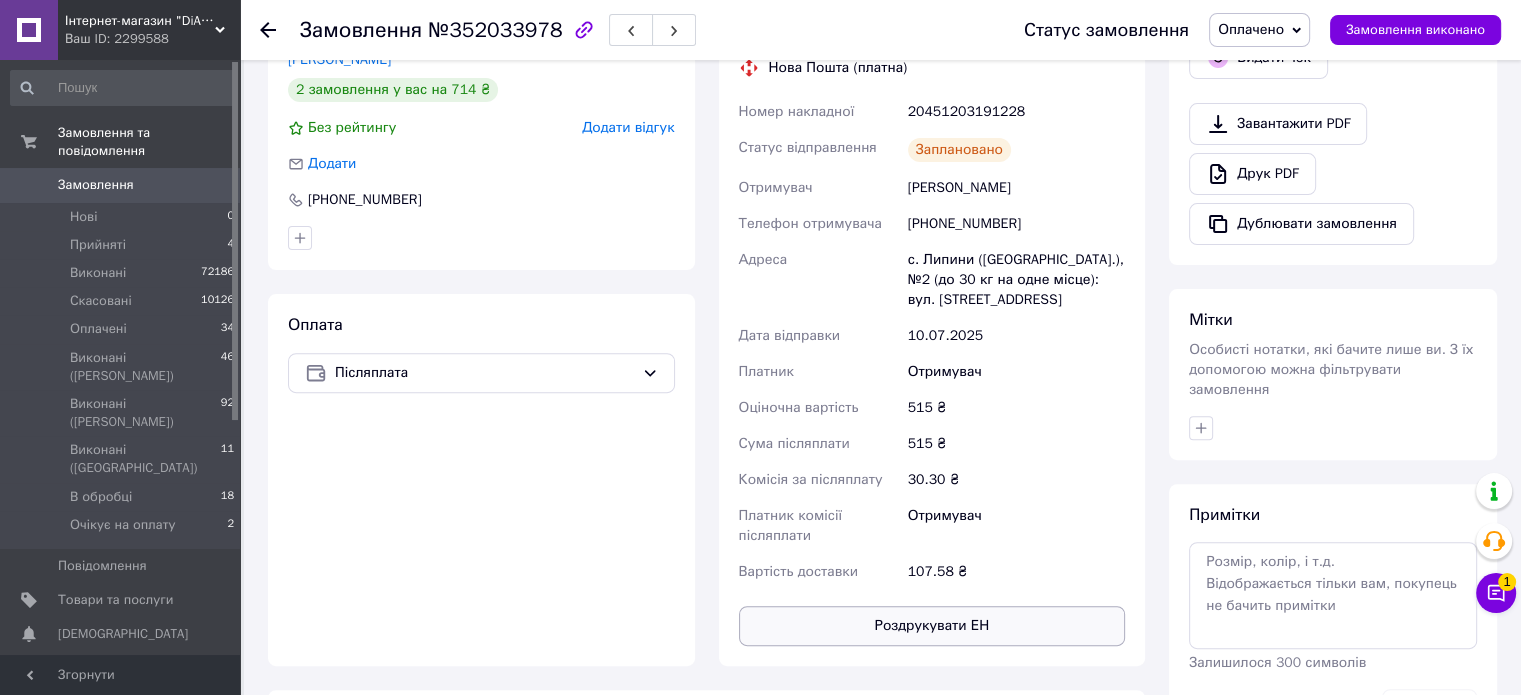 scroll, scrollTop: 500, scrollLeft: 0, axis: vertical 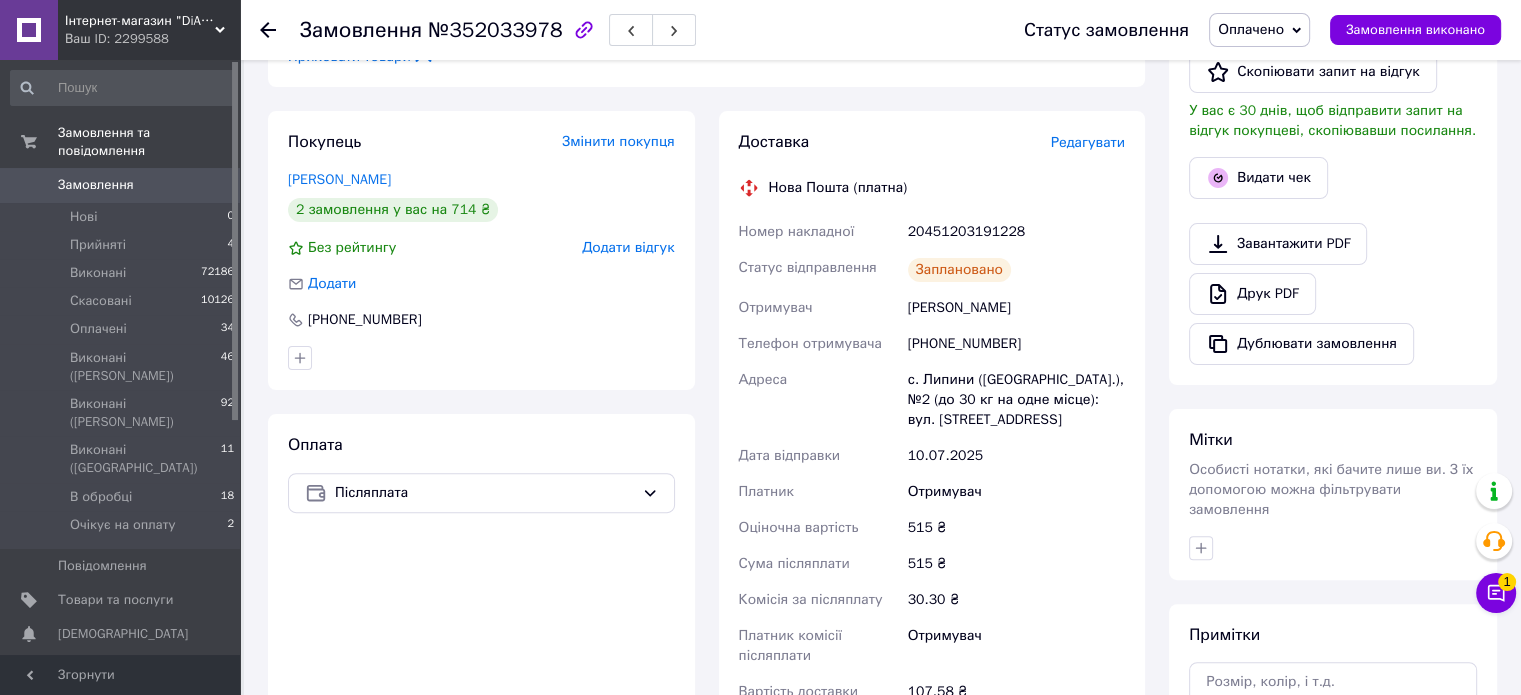 click on "20451203191228" at bounding box center (1016, 232) 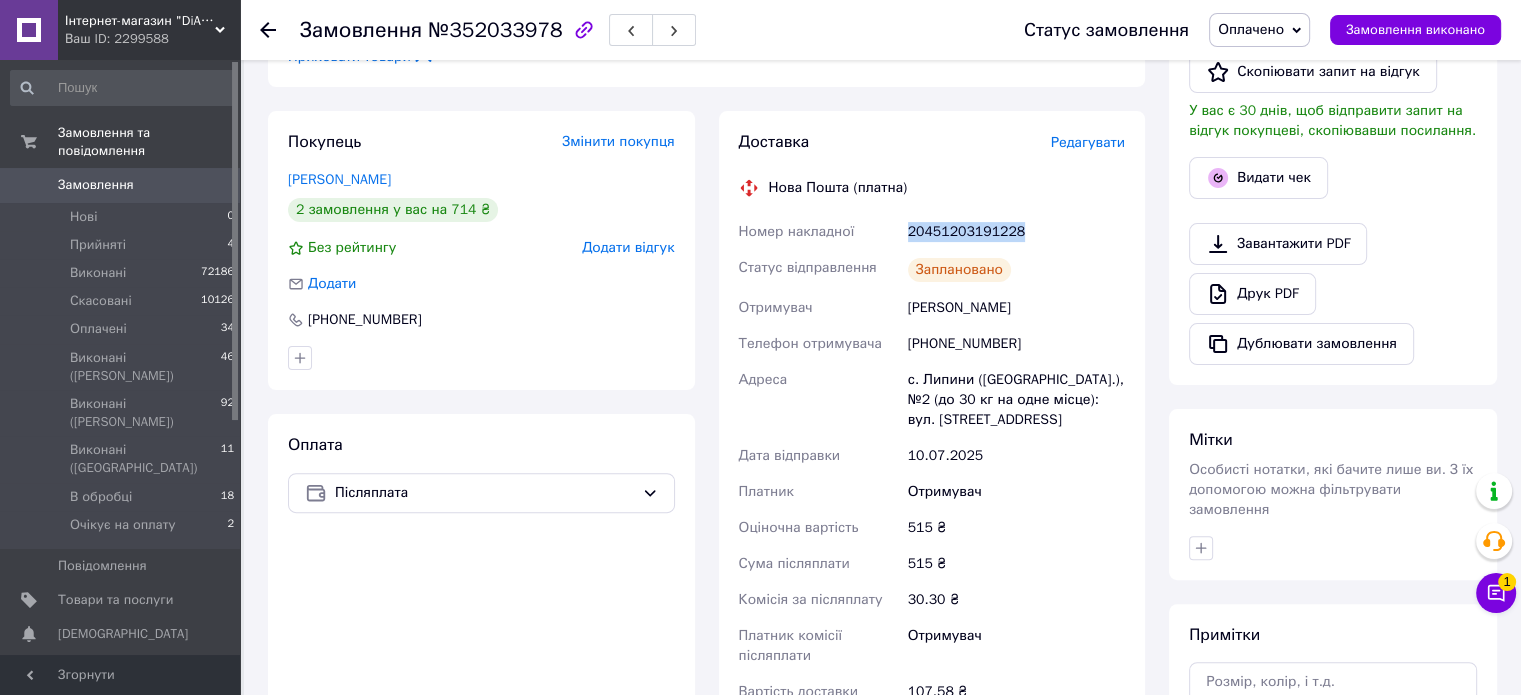 drag, startPoint x: 982, startPoint y: 204, endPoint x: 1010, endPoint y: 261, distance: 63.505905 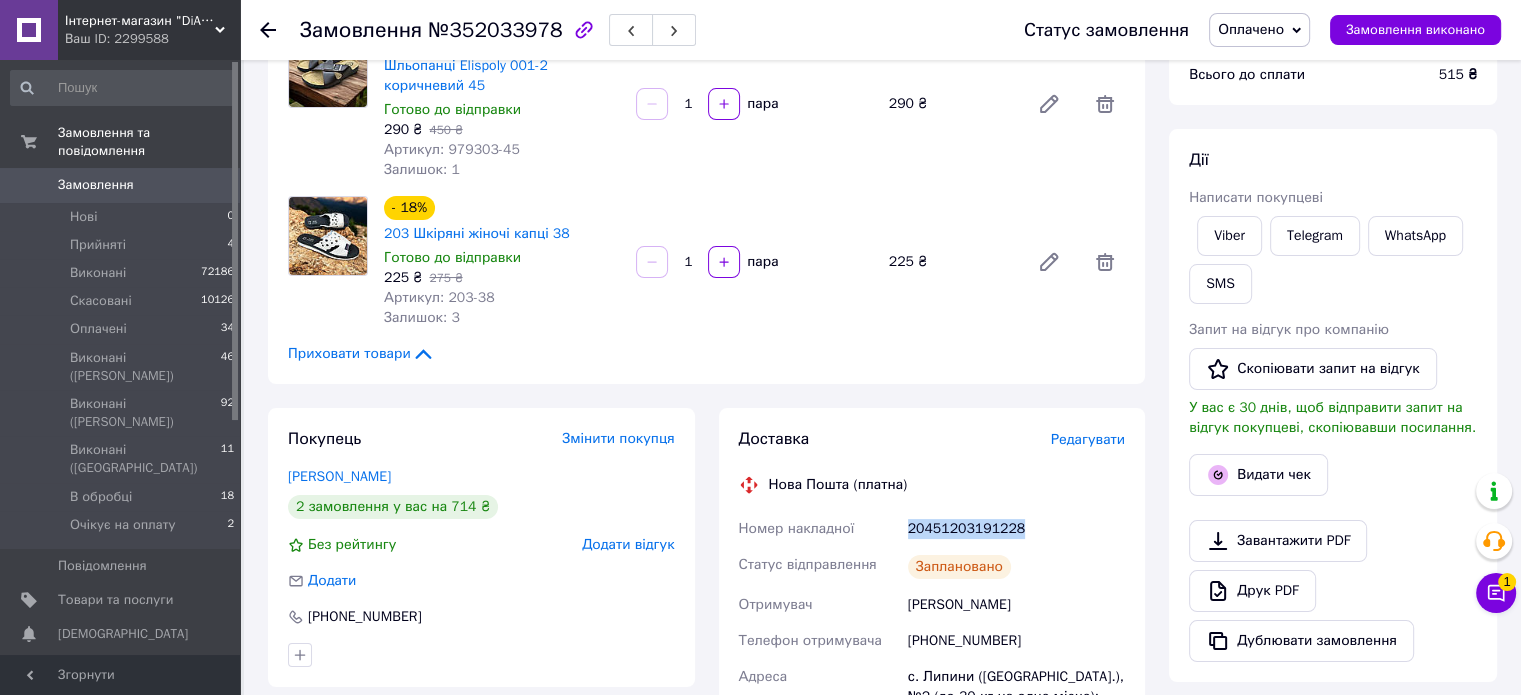scroll, scrollTop: 200, scrollLeft: 0, axis: vertical 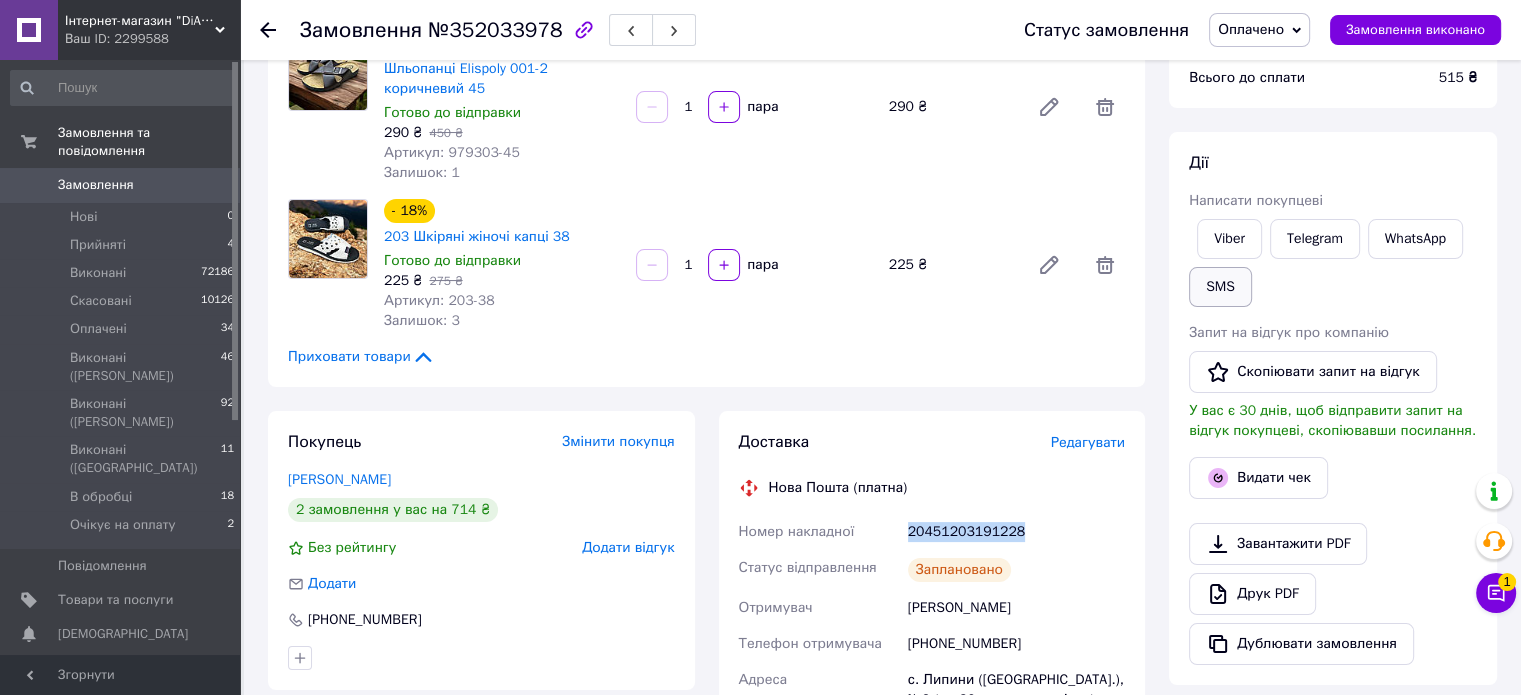 click on "SMS" at bounding box center [1220, 287] 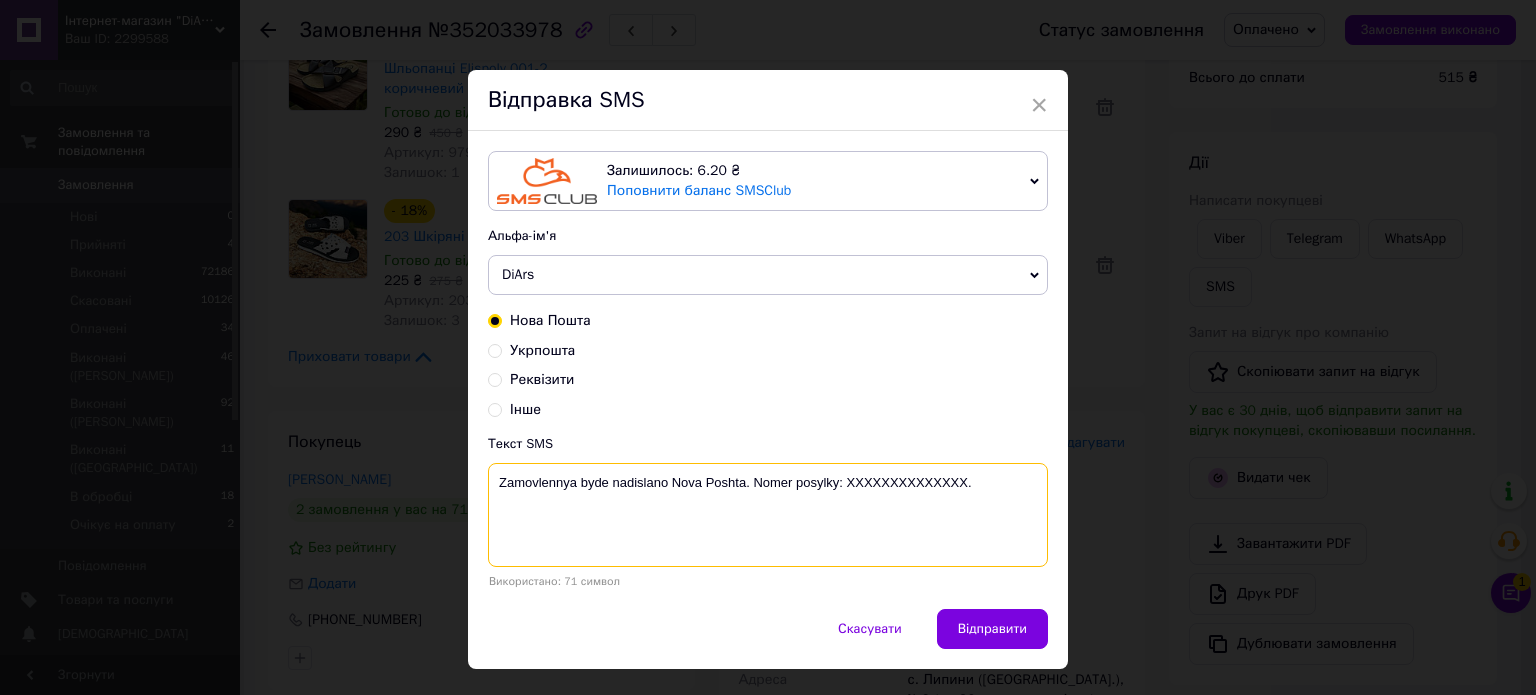 click on "Zamovlennya byde nadislano Nova Poshta. Nomer posylky: XXXXXXXXXXXXXX." at bounding box center (768, 515) 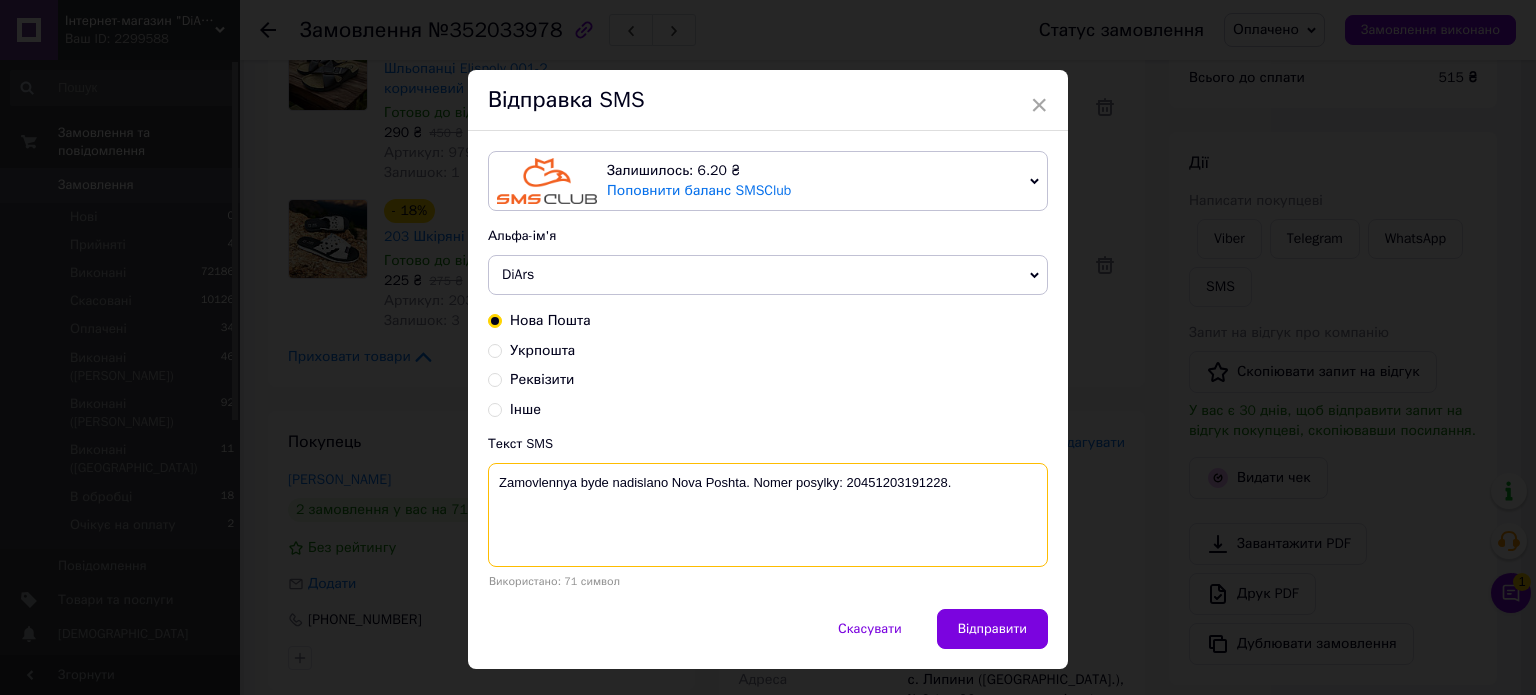 type on "Zamovlennya byde nadislano Nova Poshta. Nomer posylky: 20451203191228." 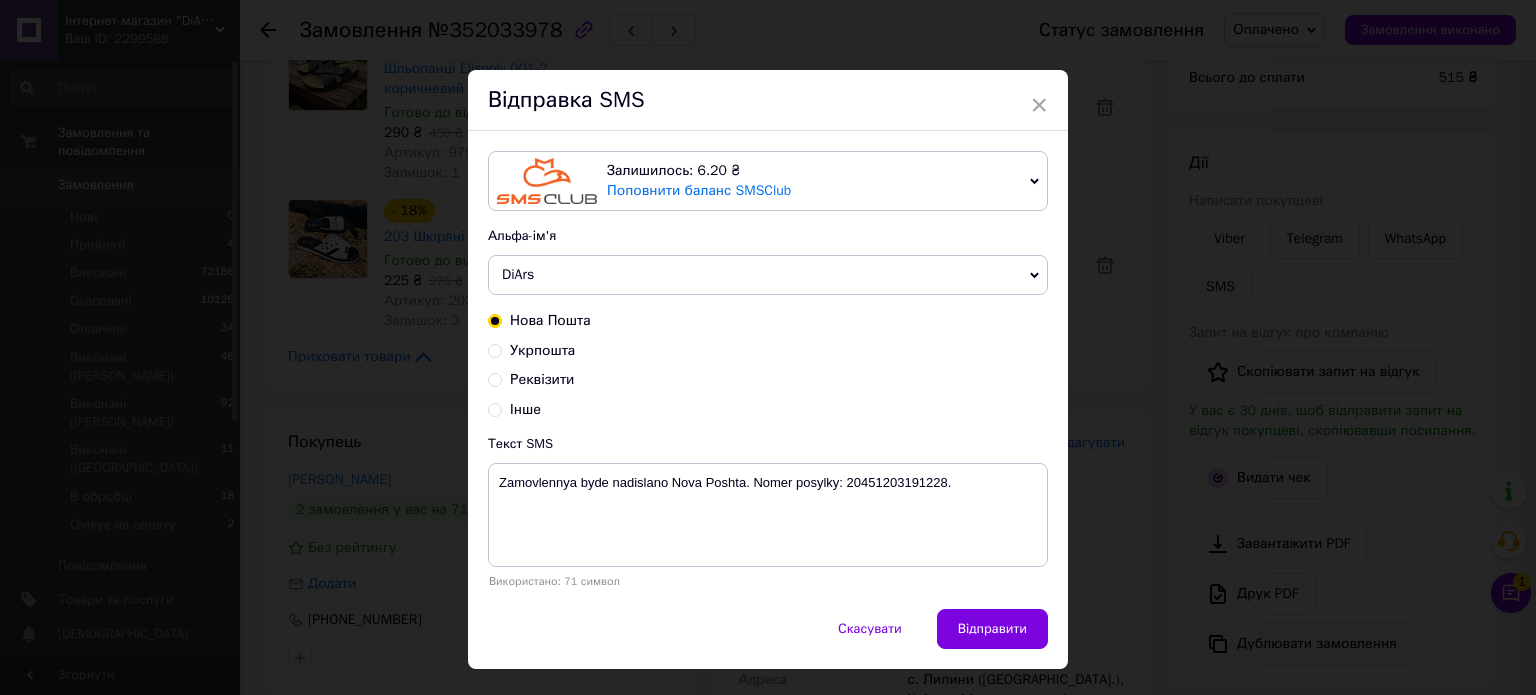 click on "Відправити" at bounding box center (992, 629) 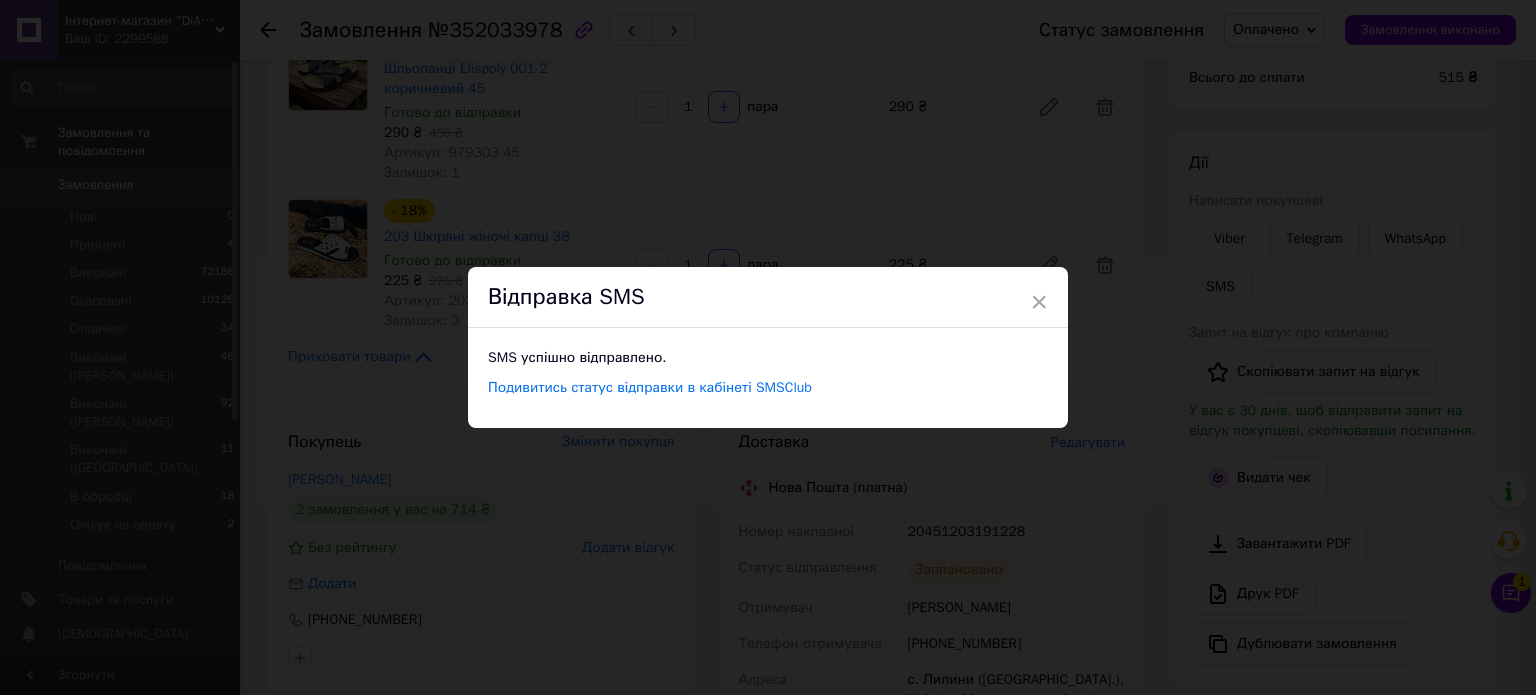 click on "× Відправка SMS SMS успішно відправлено. Подивитись статус відправки в кабінеті SMSClub" at bounding box center (768, 347) 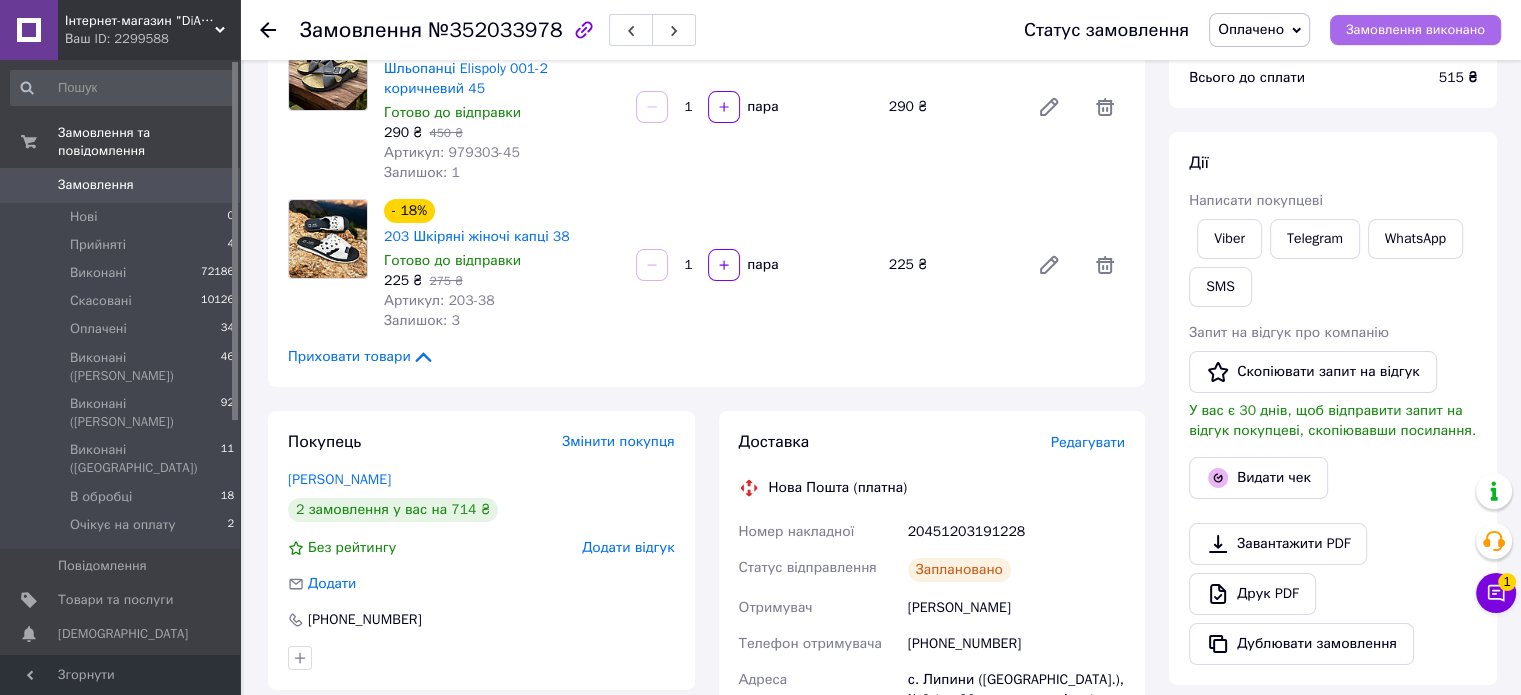click on "Замовлення виконано" at bounding box center (1415, 30) 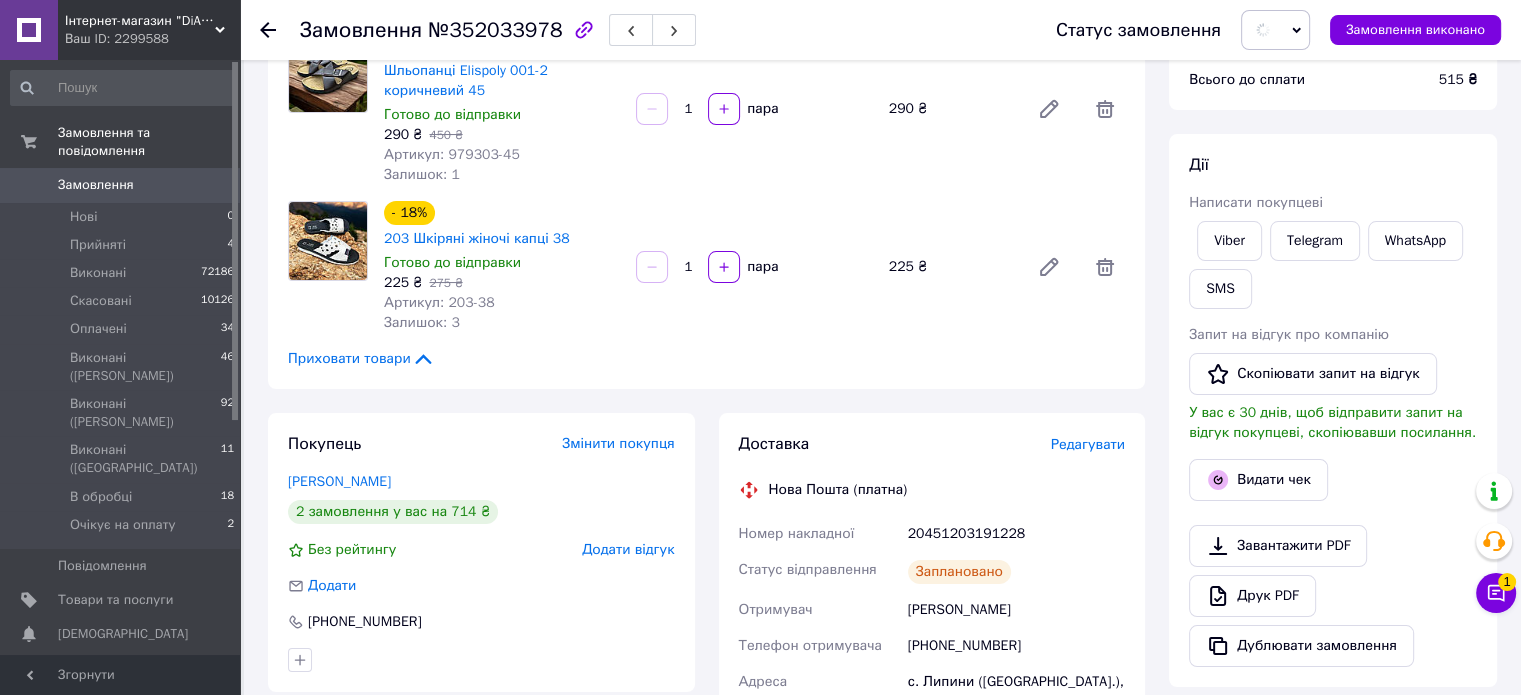 scroll, scrollTop: 0, scrollLeft: 0, axis: both 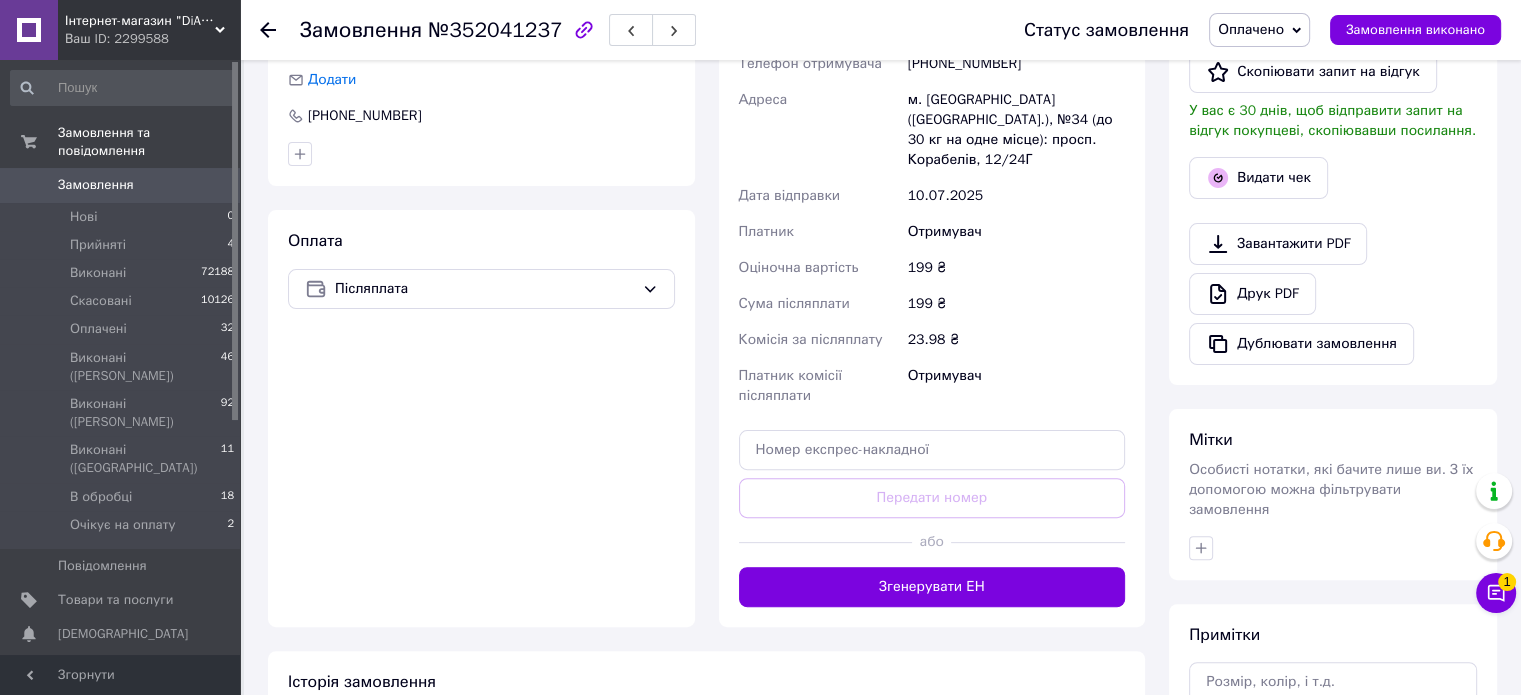 drag, startPoint x: 964, startPoint y: 551, endPoint x: 974, endPoint y: 547, distance: 10.770329 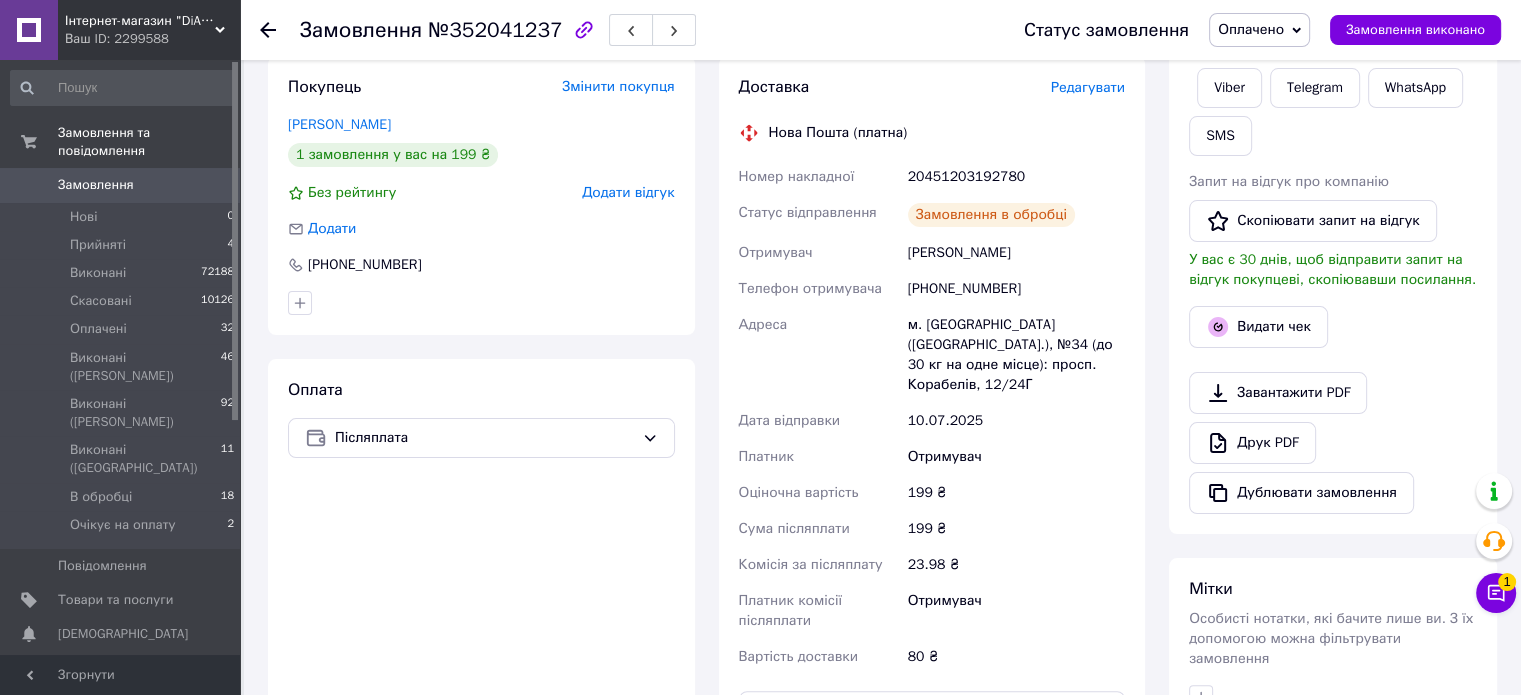 scroll, scrollTop: 400, scrollLeft: 0, axis: vertical 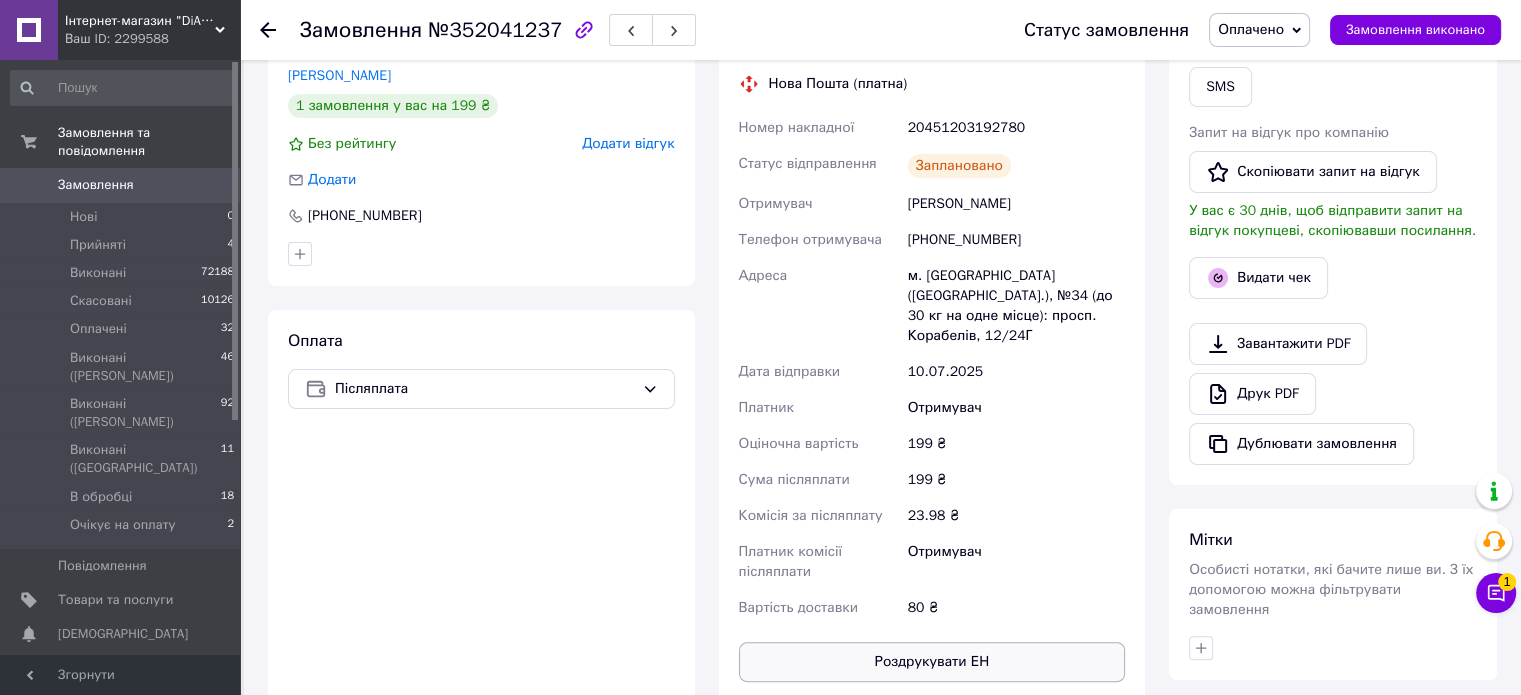 click on "Роздрукувати ЕН" at bounding box center (932, 662) 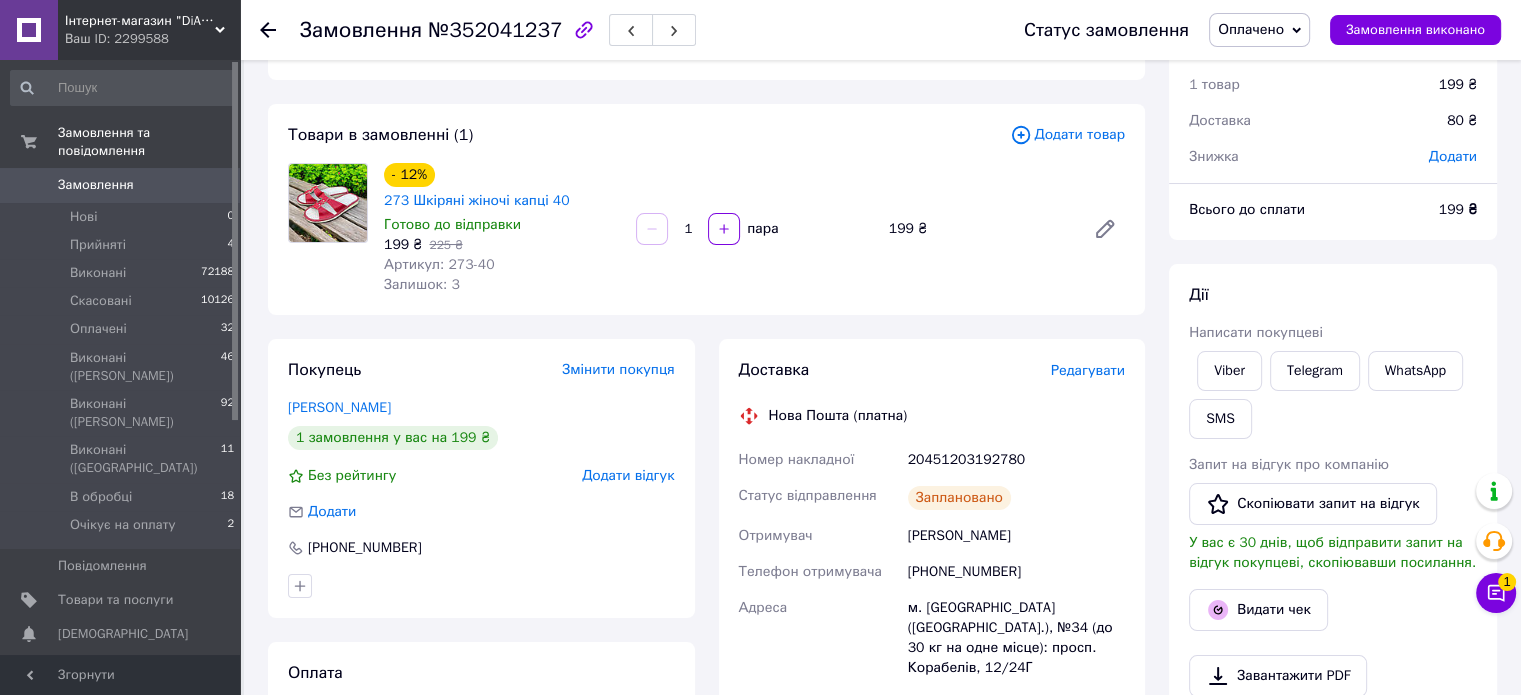 scroll, scrollTop: 0, scrollLeft: 0, axis: both 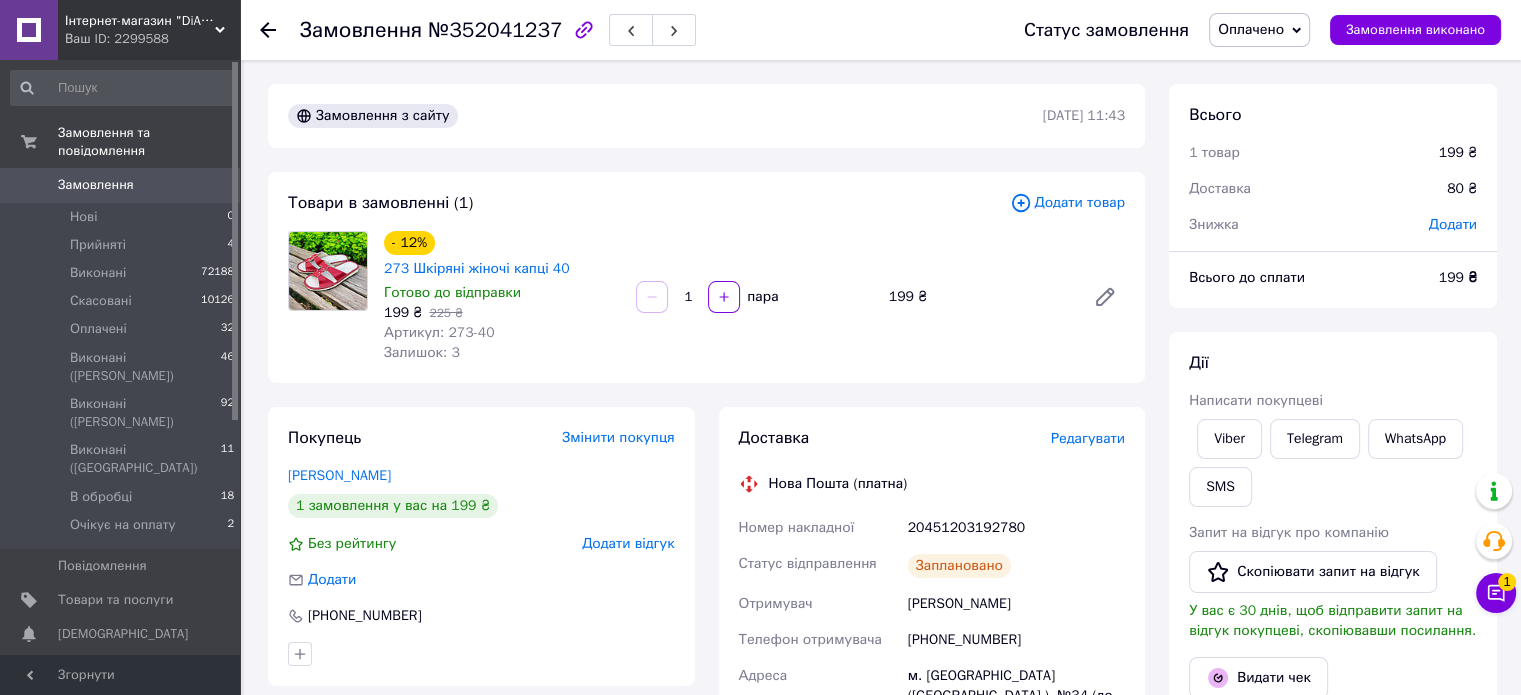 click on "20451203192780" at bounding box center (1016, 528) 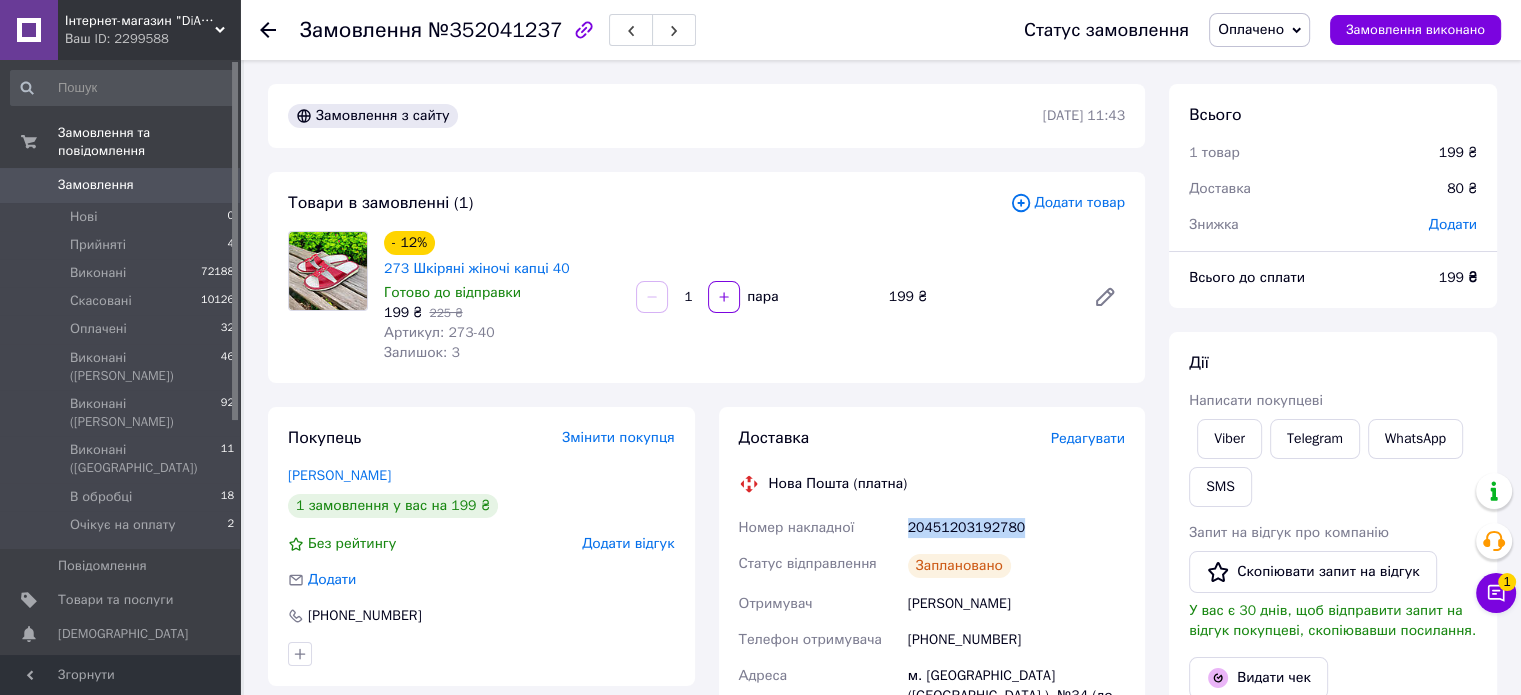 drag, startPoint x: 999, startPoint y: 501, endPoint x: 1090, endPoint y: 536, distance: 97.49872 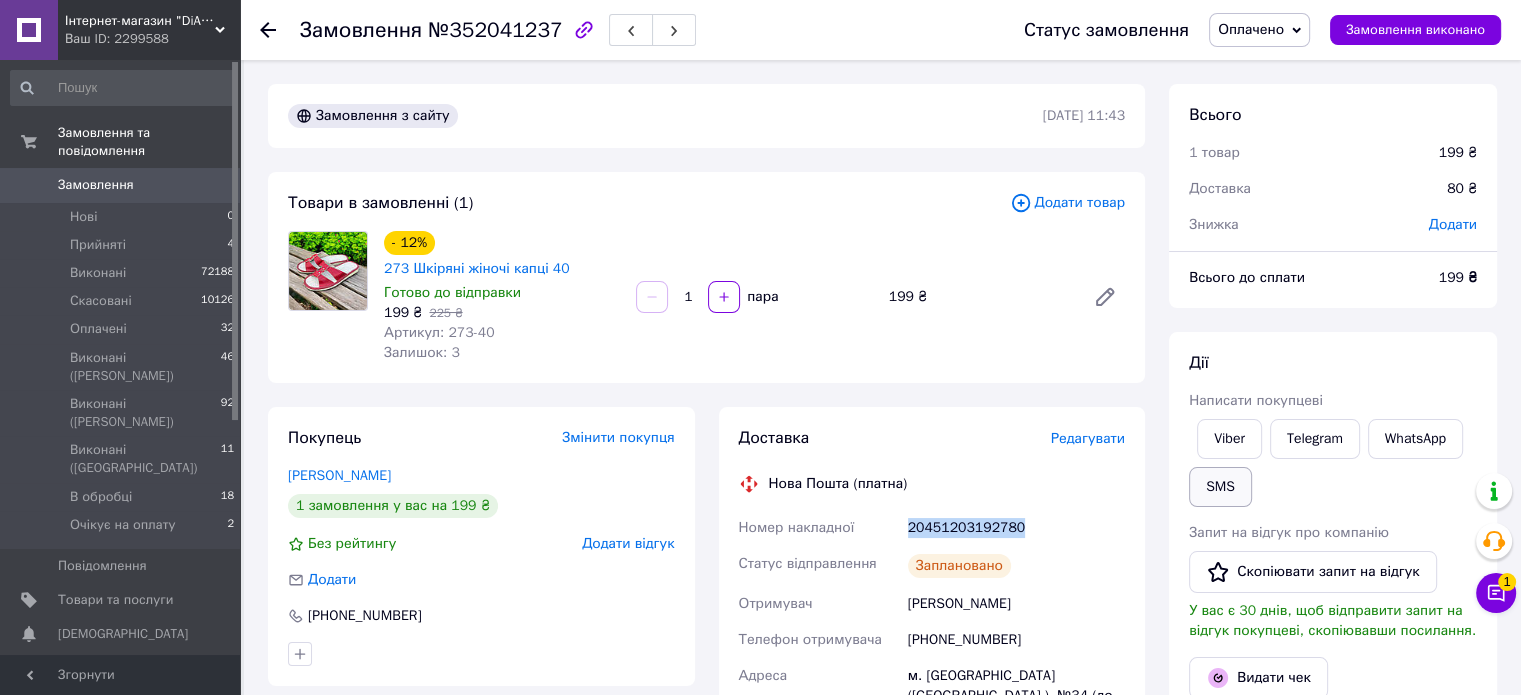 click on "SMS" at bounding box center [1220, 487] 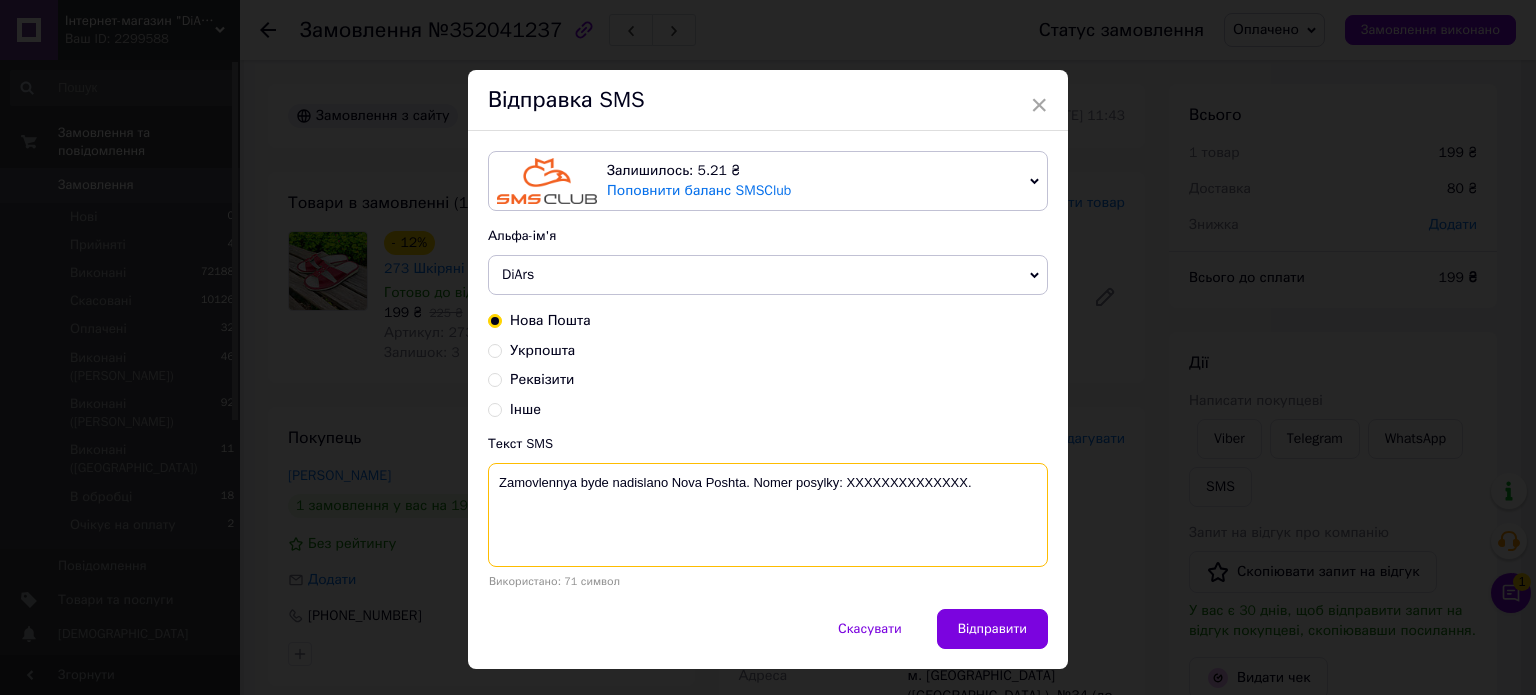 click on "Zamovlennya byde nadislano Nova Poshta. Nomer posylky: XXXXXXXXXXXXXX." at bounding box center [768, 515] 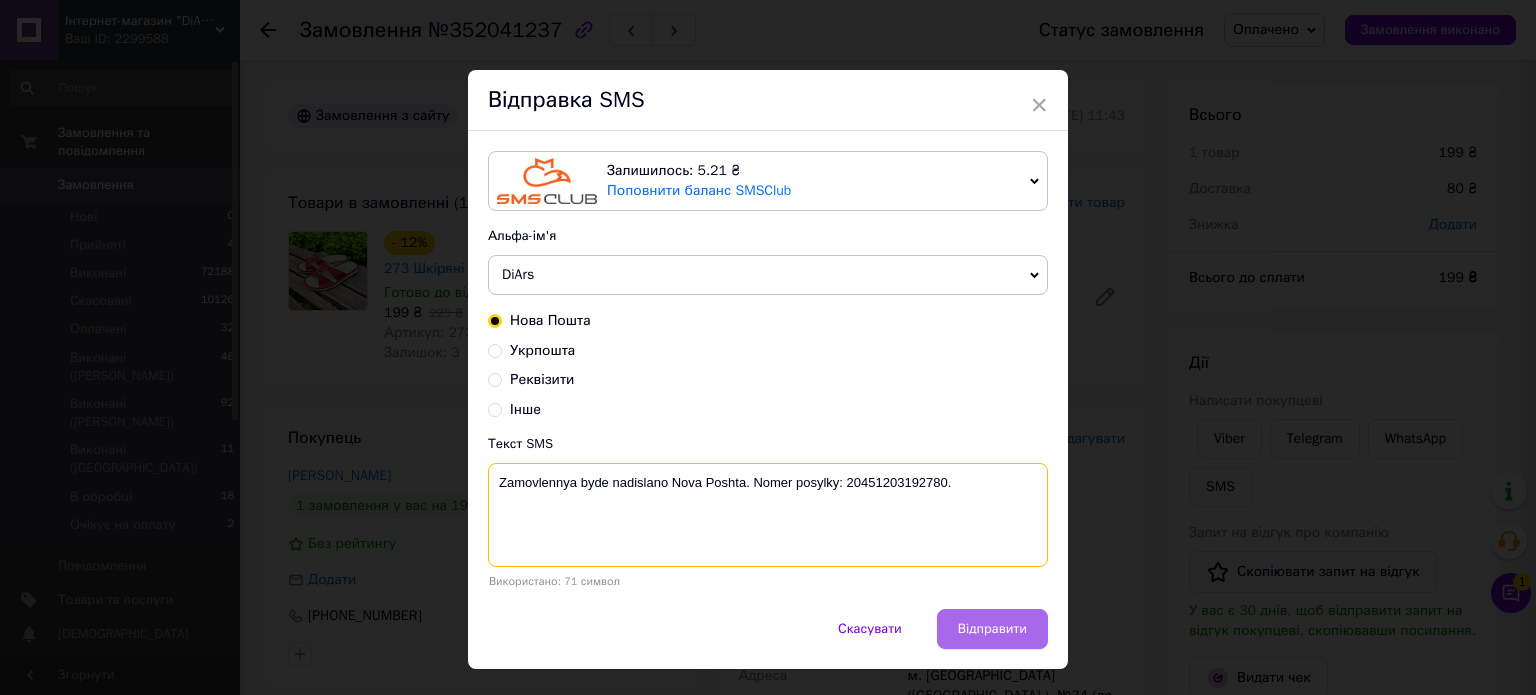type on "Zamovlennya byde nadislano Nova Poshta. Nomer posylky: 20451203192780." 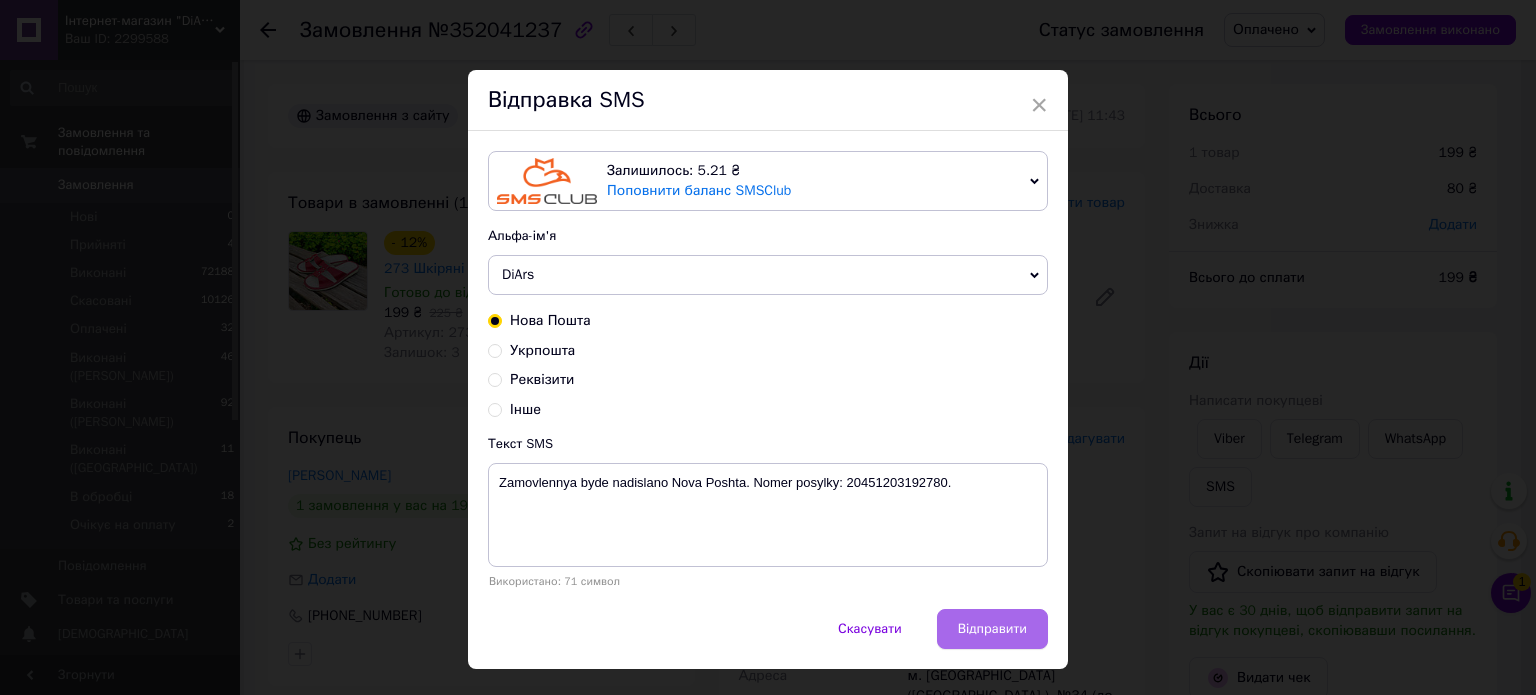 click on "Відправити" at bounding box center [992, 629] 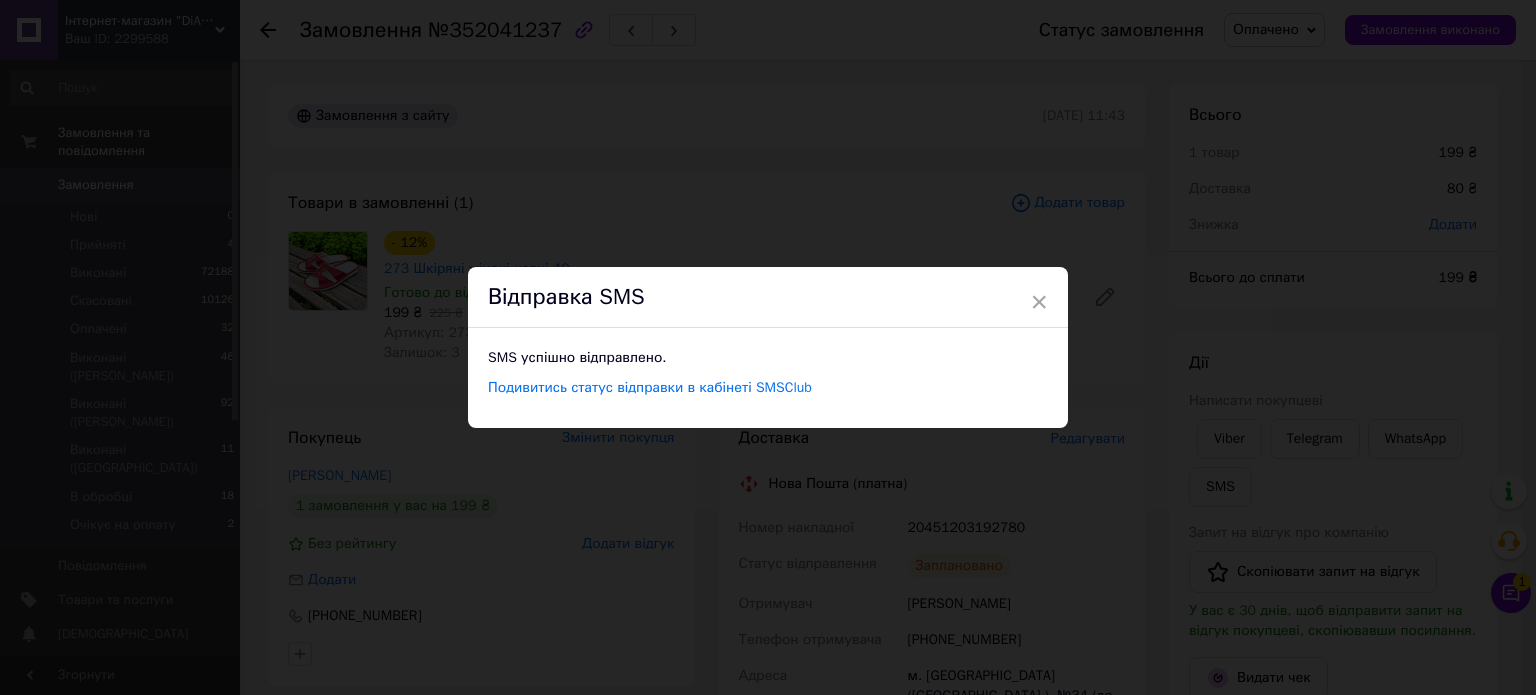 click on "× Відправка SMS SMS успішно відправлено. Подивитись статус відправки в кабінеті SMSClub" at bounding box center [768, 347] 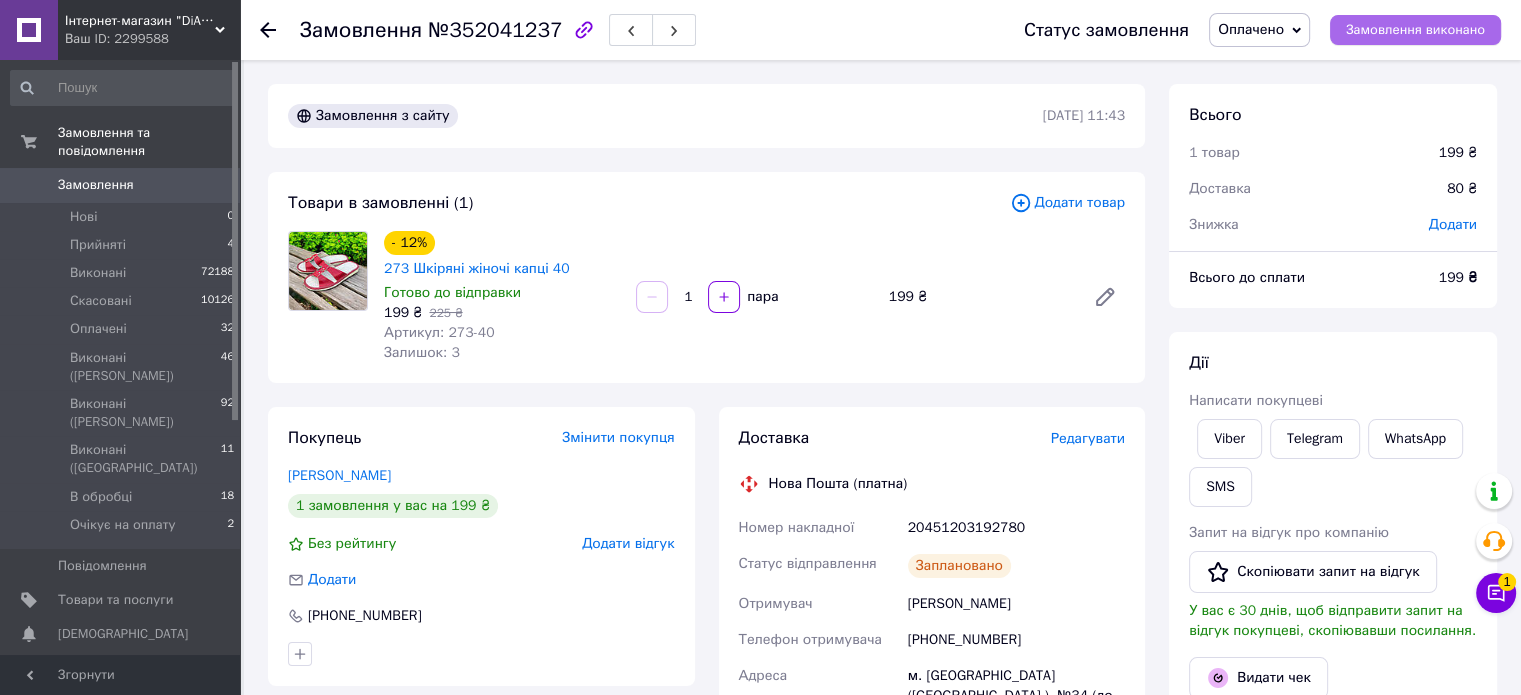 click on "Замовлення виконано" at bounding box center [1415, 30] 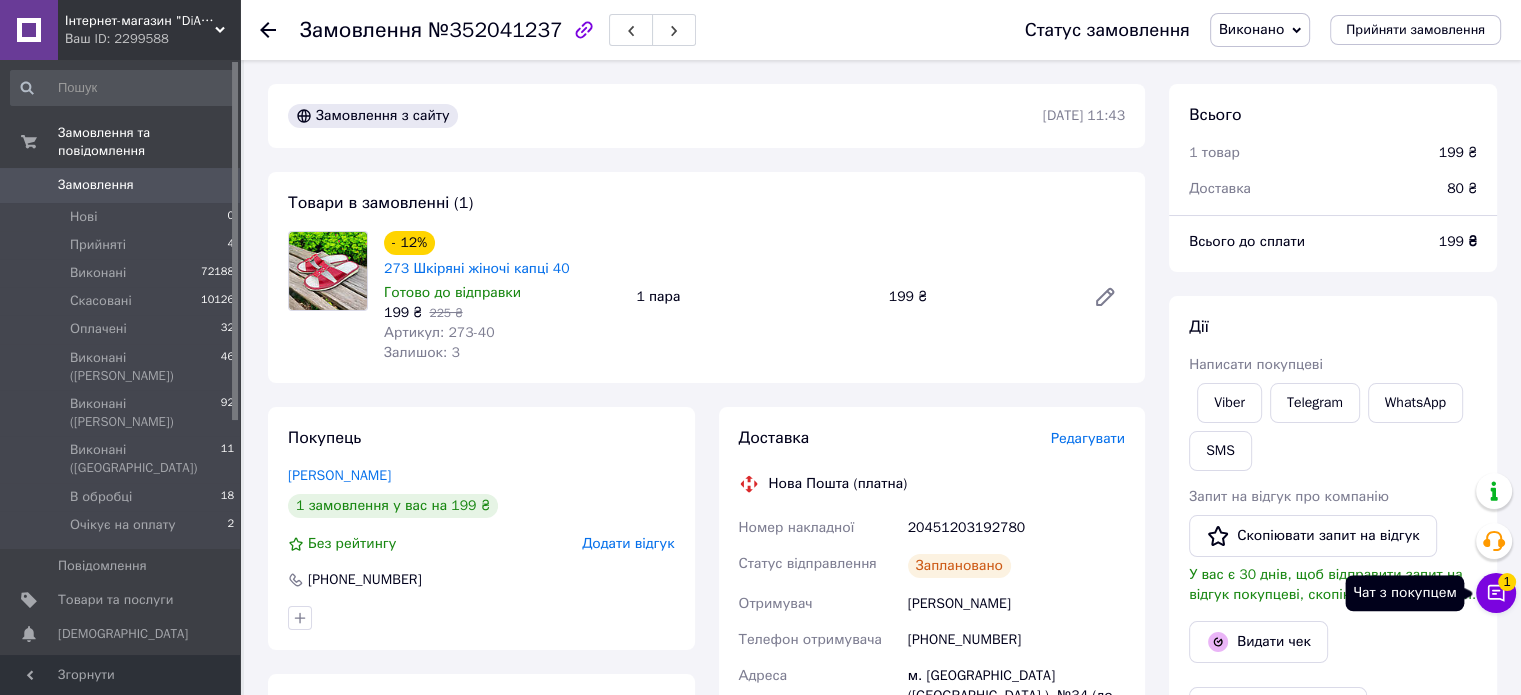 click 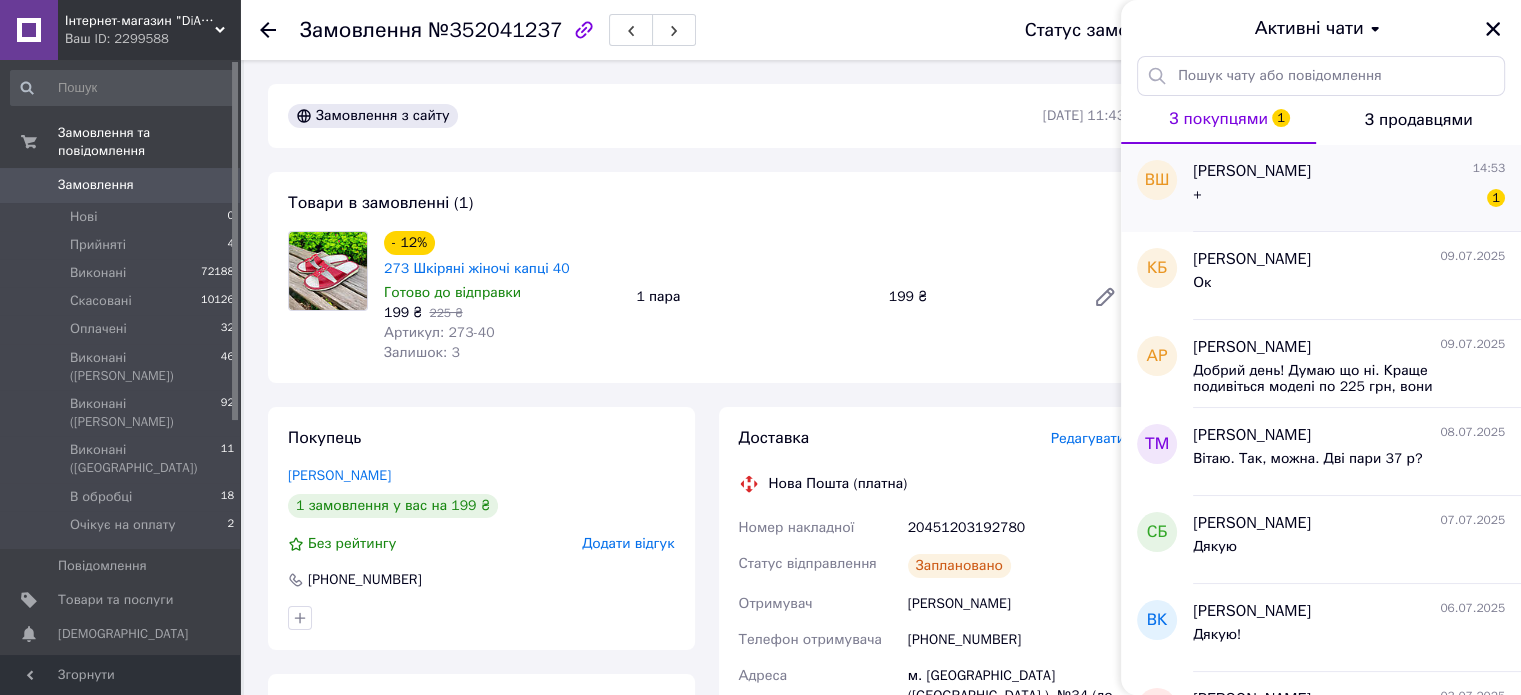 click on "+ 1" at bounding box center [1349, 199] 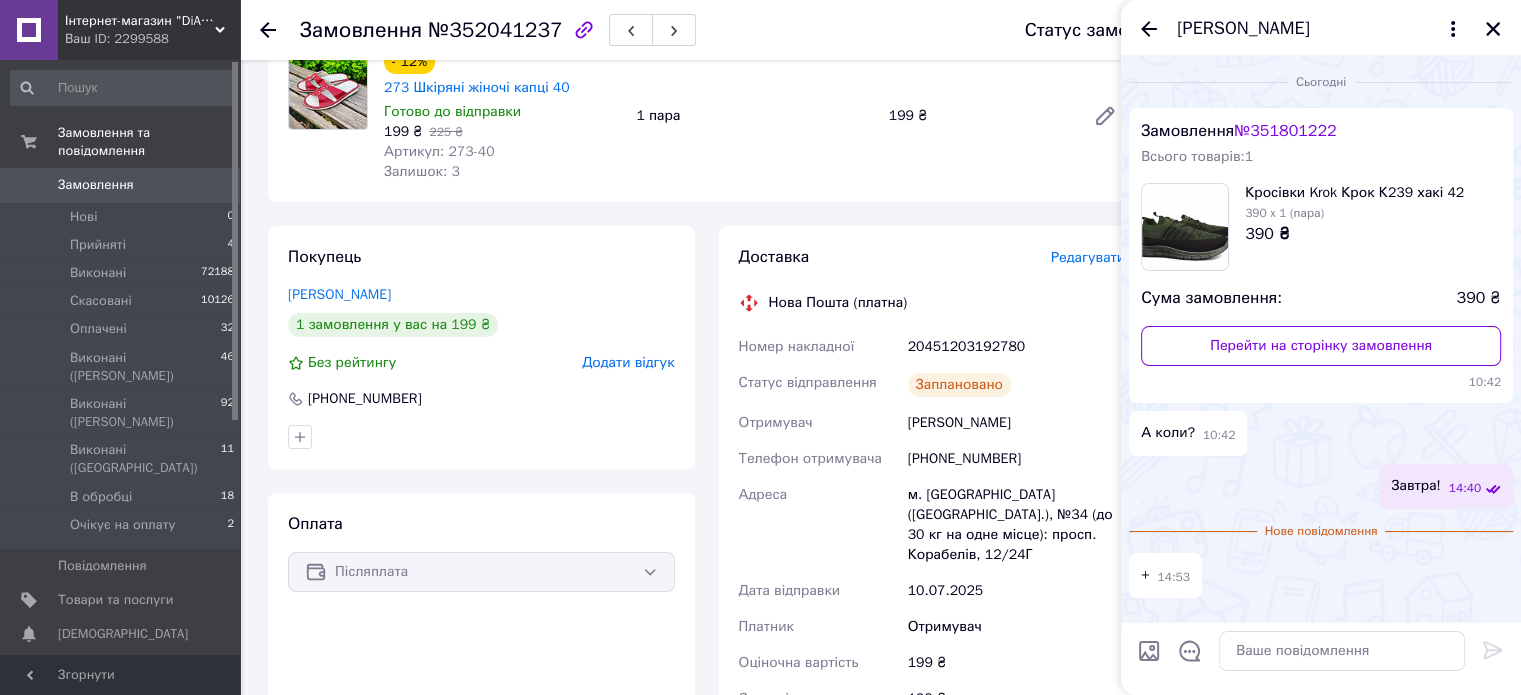 scroll, scrollTop: 200, scrollLeft: 0, axis: vertical 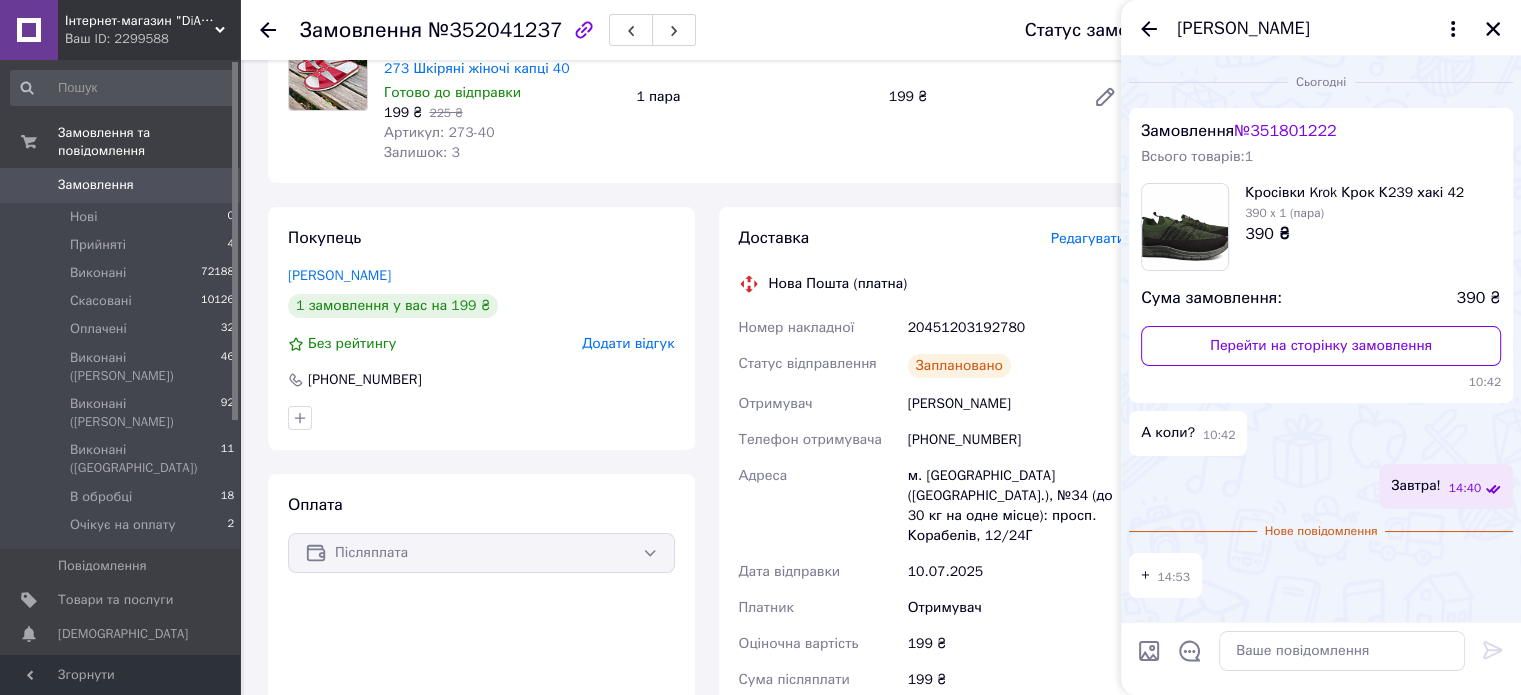 click 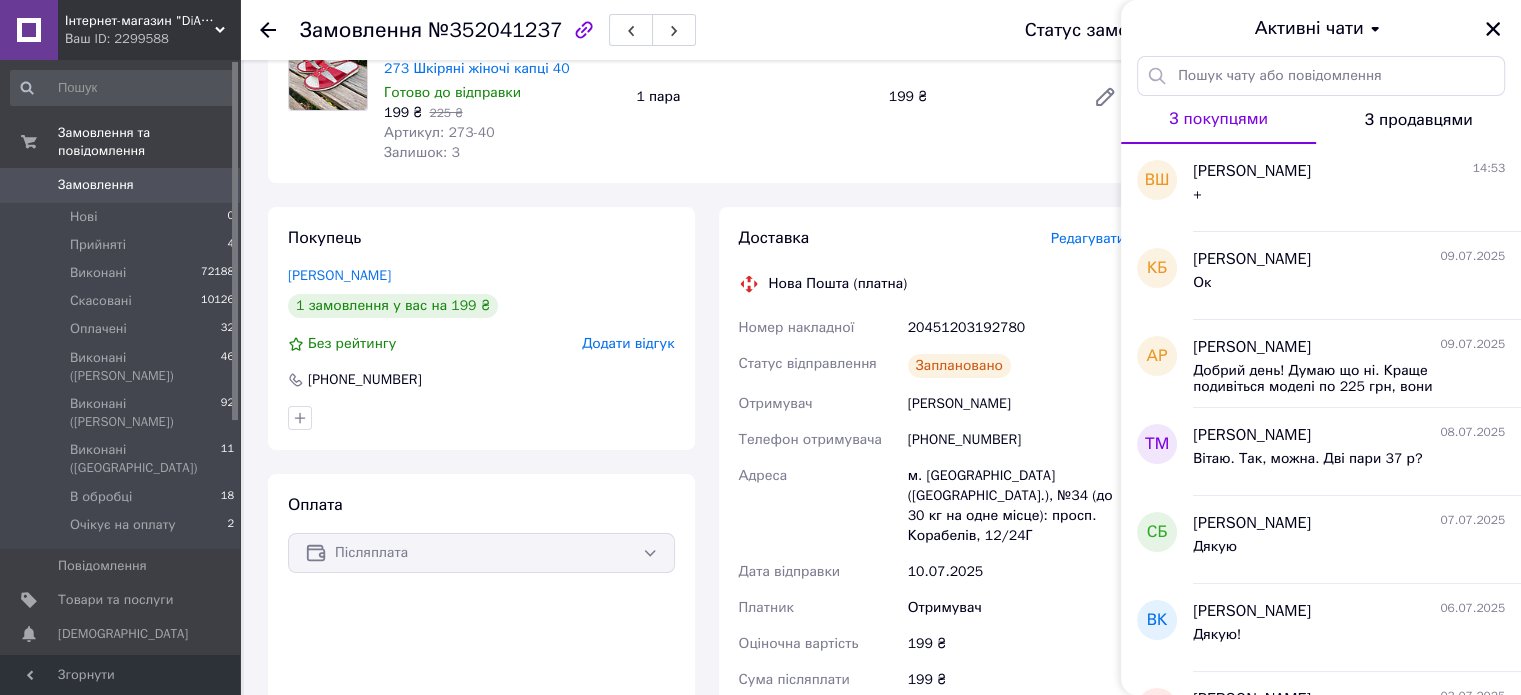 drag, startPoint x: 1495, startPoint y: 28, endPoint x: 1398, endPoint y: 91, distance: 115.66331 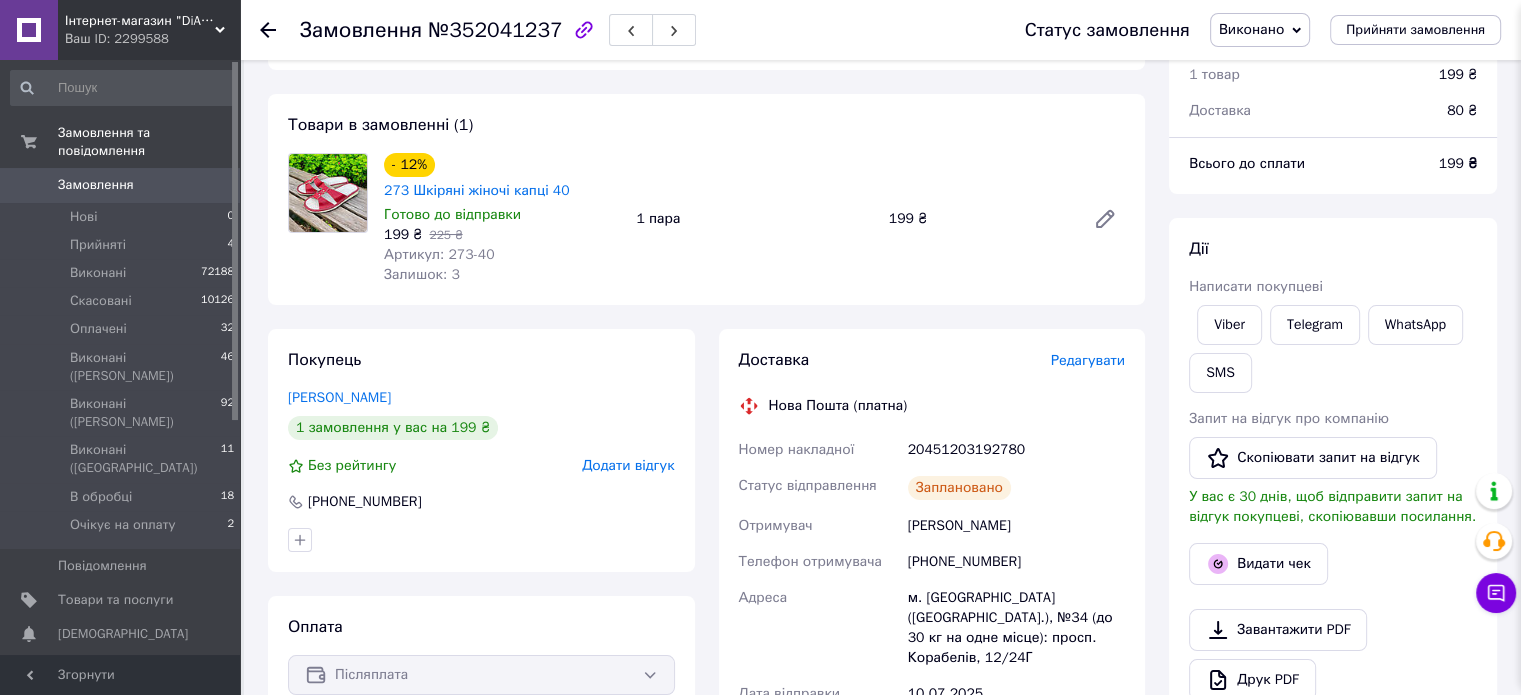scroll, scrollTop: 0, scrollLeft: 0, axis: both 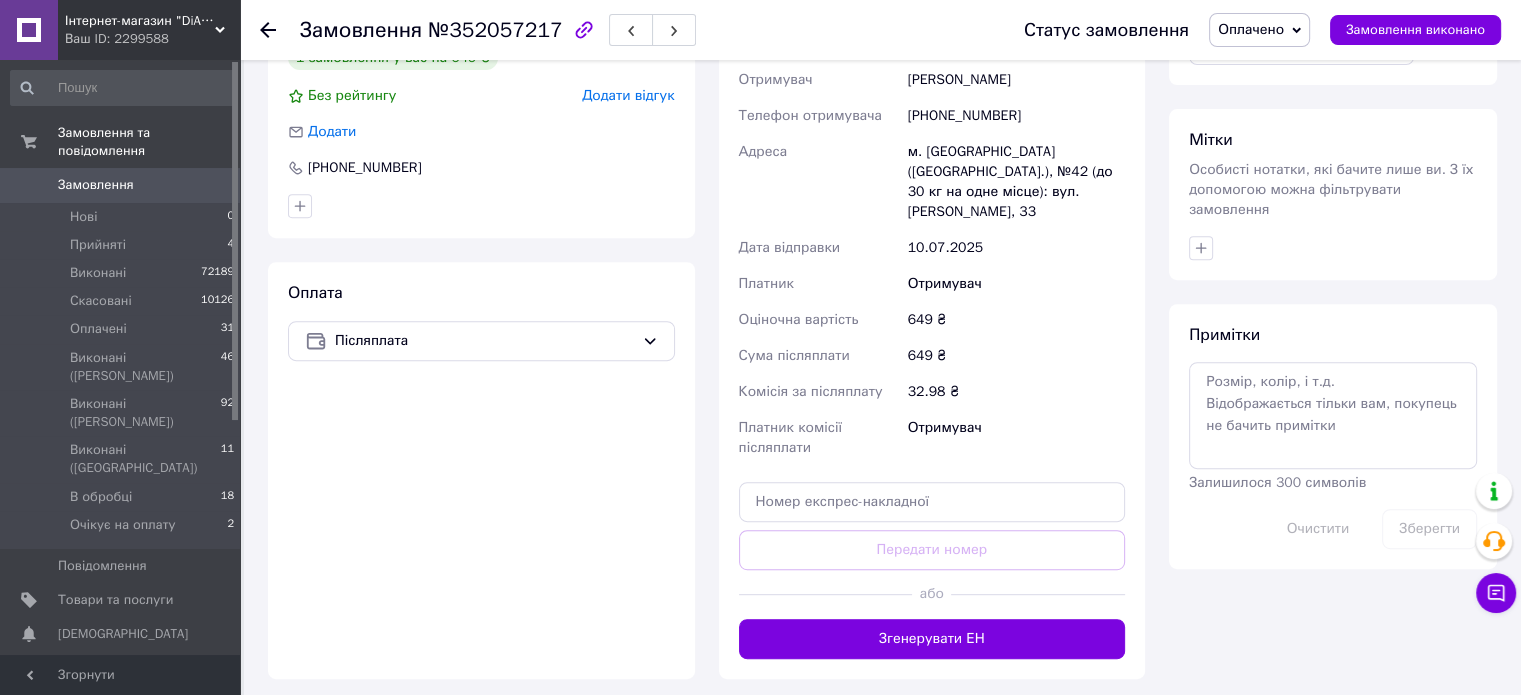 click on "Згенерувати ЕН" at bounding box center (932, 639) 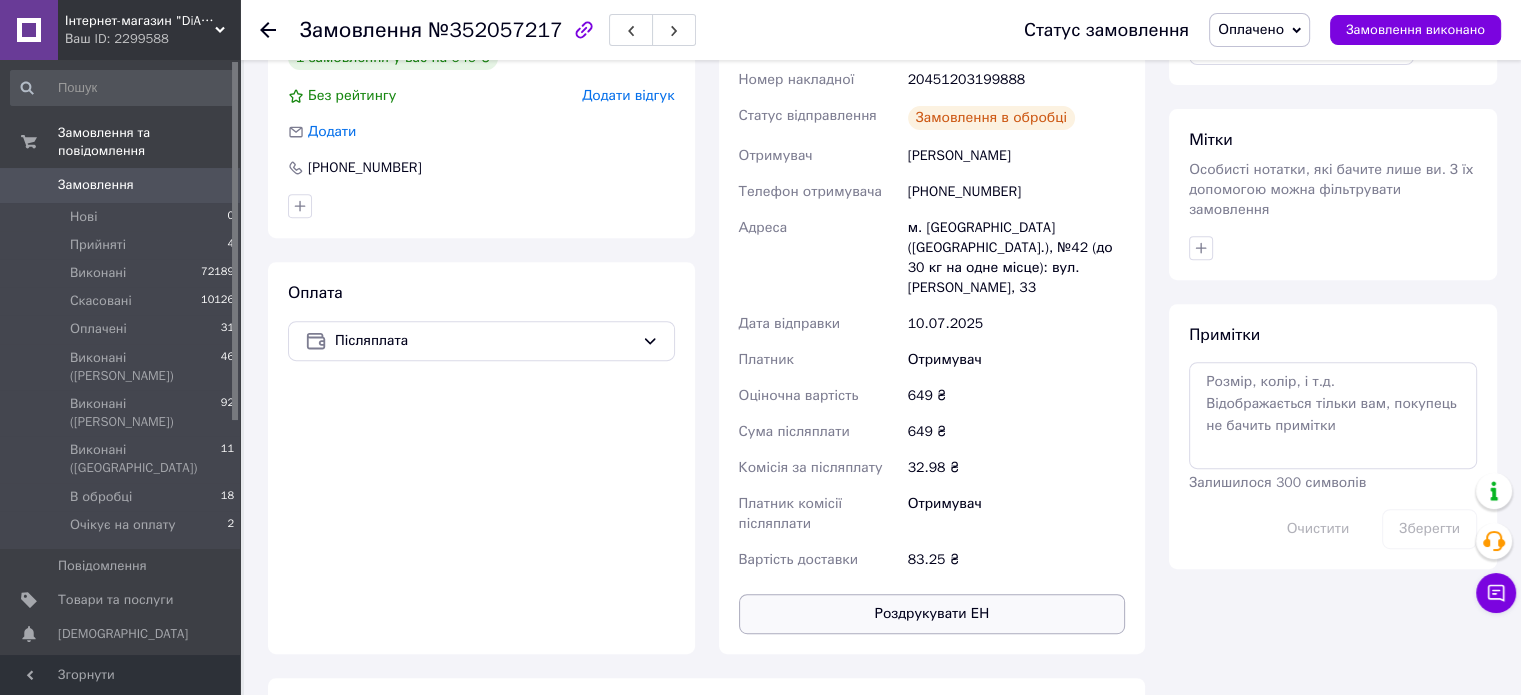 click on "Роздрукувати ЕН" at bounding box center [932, 614] 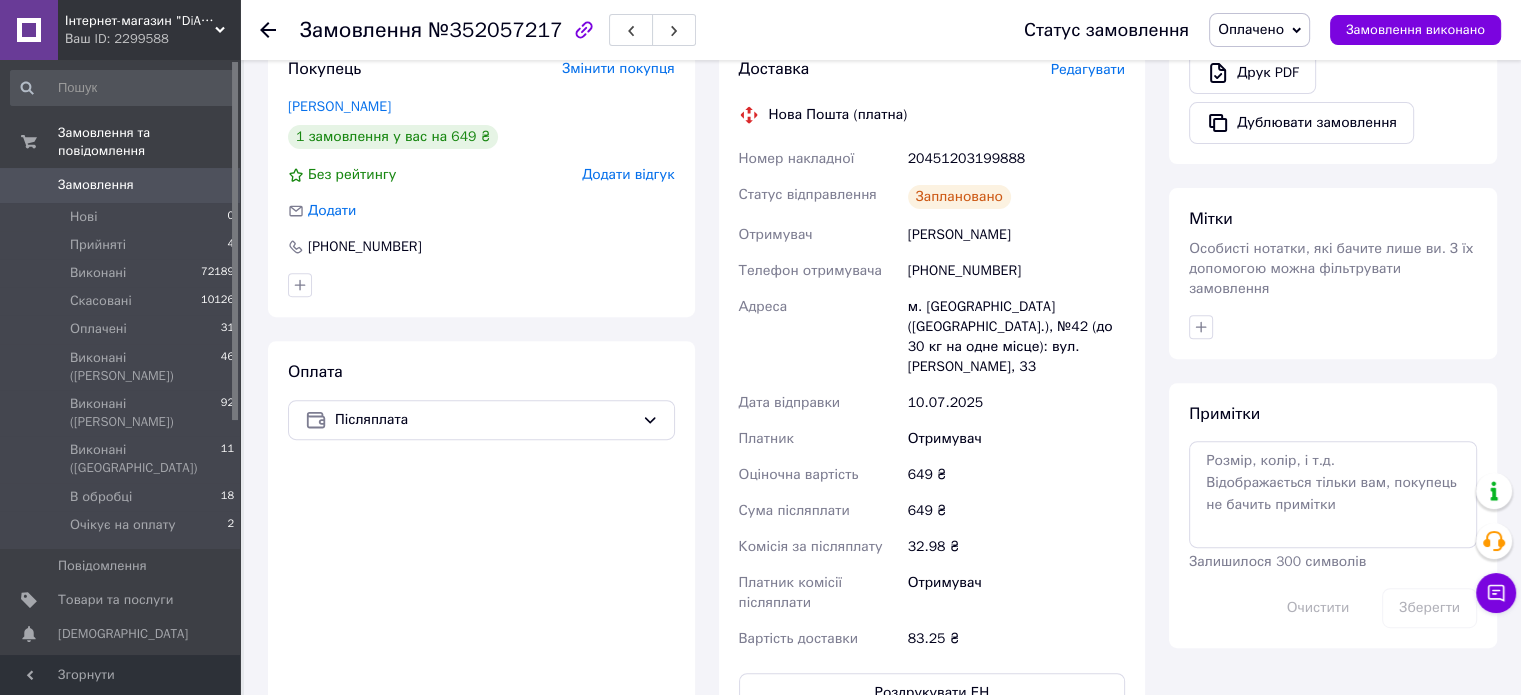 scroll, scrollTop: 500, scrollLeft: 0, axis: vertical 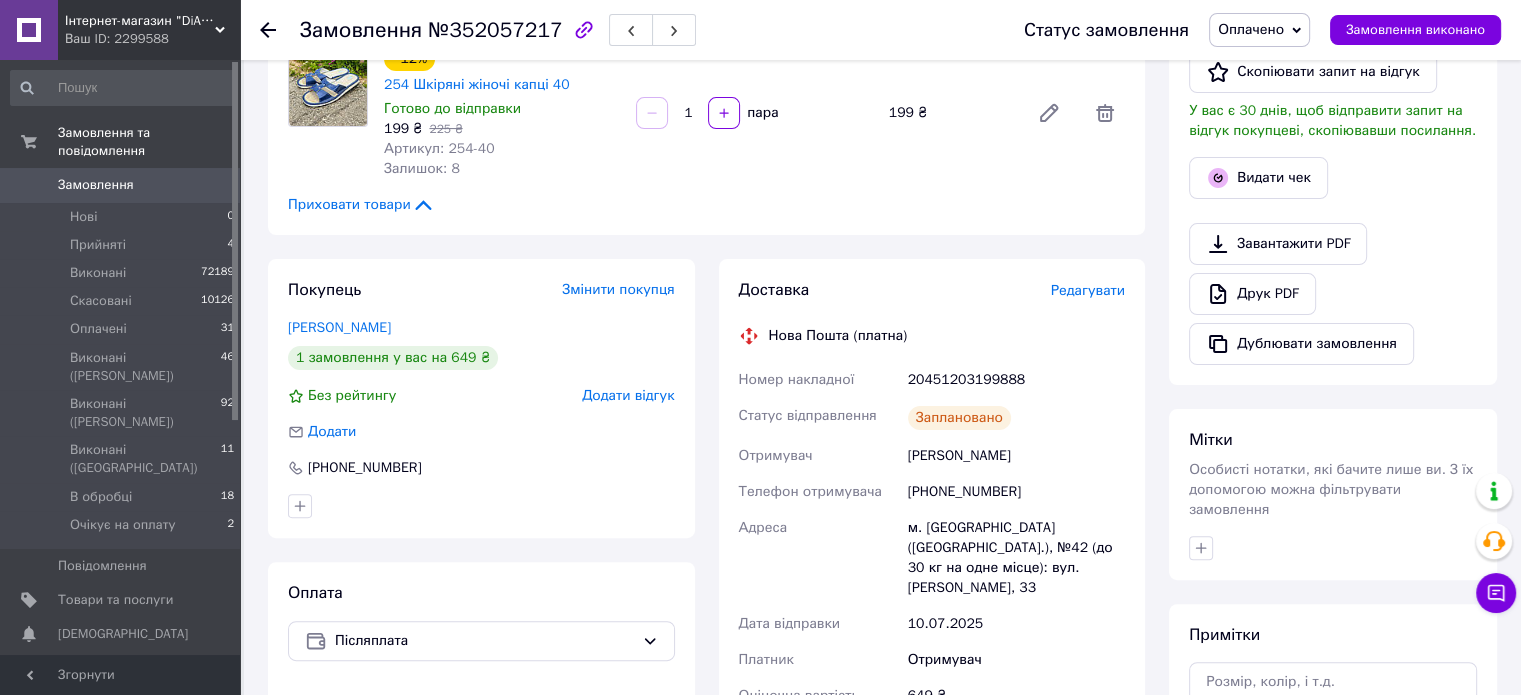 click on "20451203199888" at bounding box center [1016, 380] 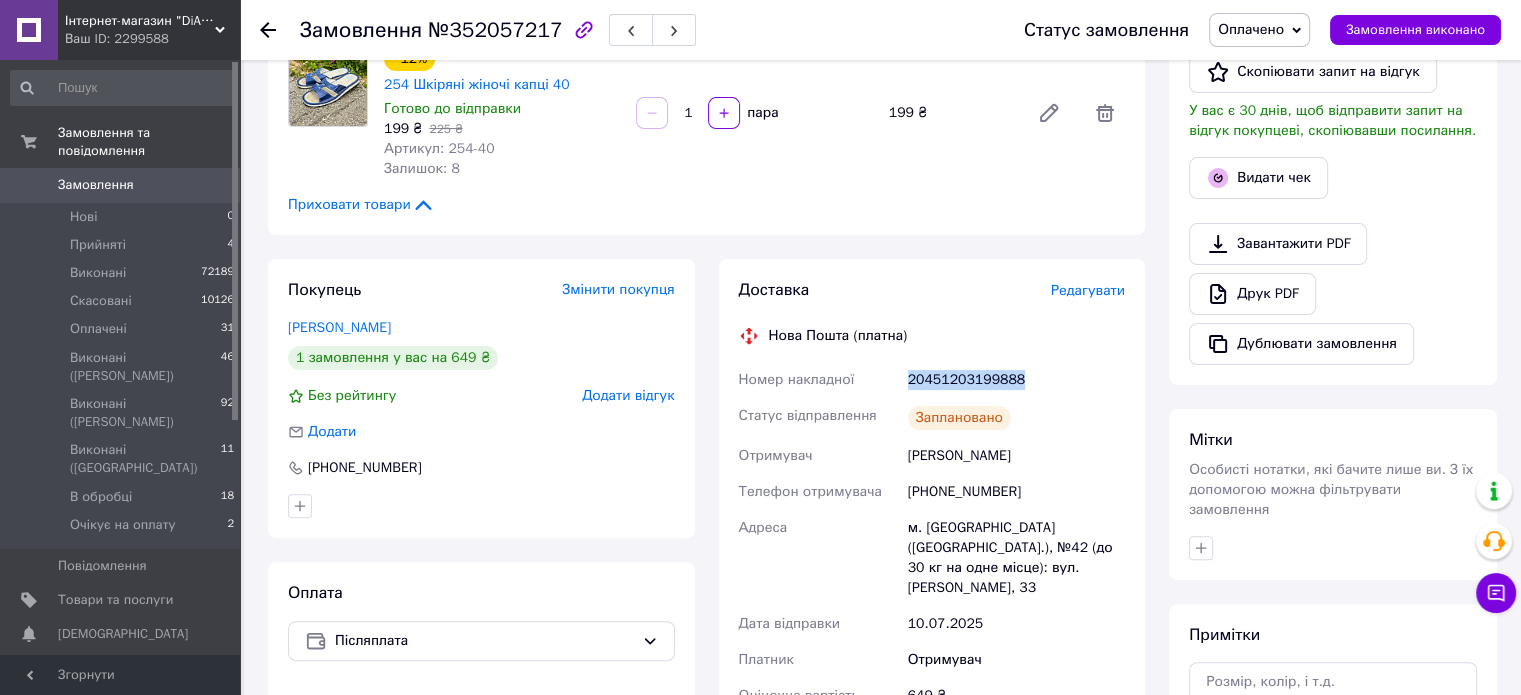 click on "20451203199888" at bounding box center [1016, 380] 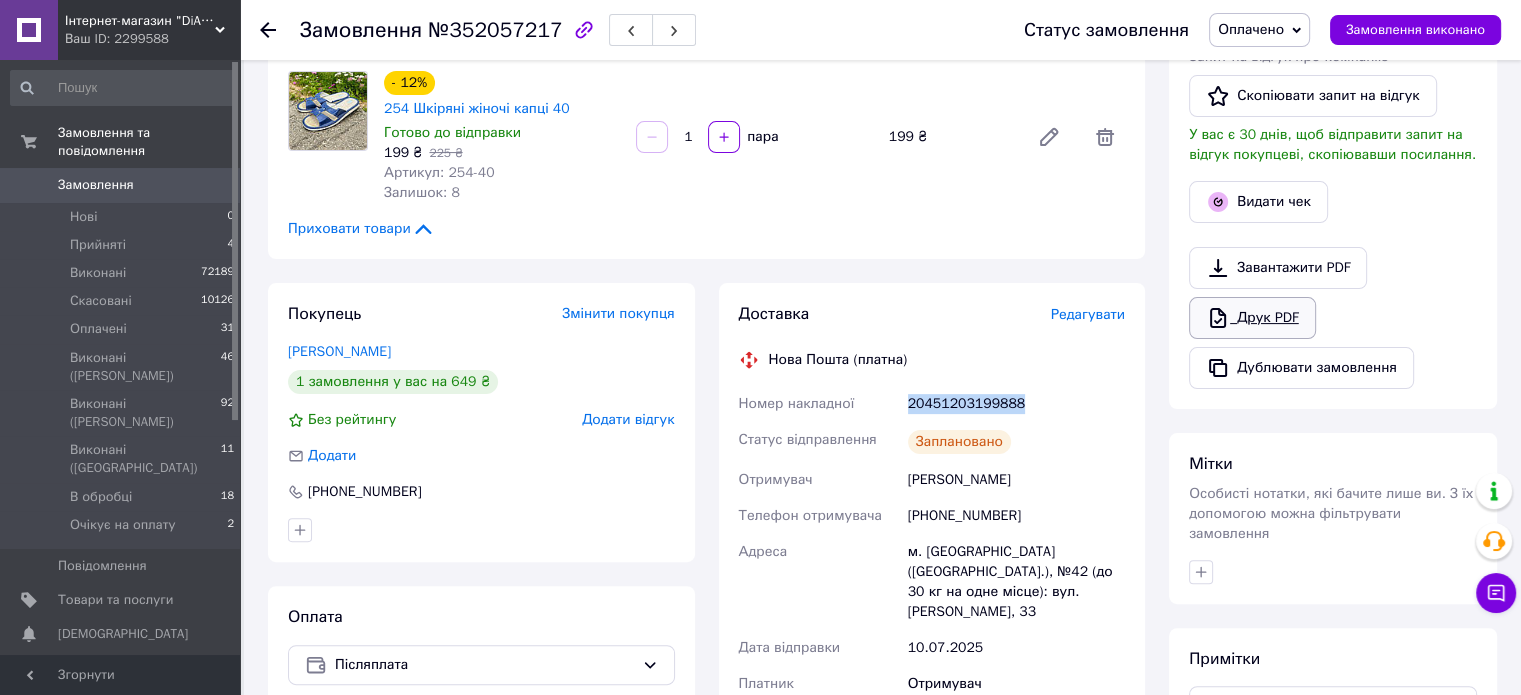 scroll, scrollTop: 300, scrollLeft: 0, axis: vertical 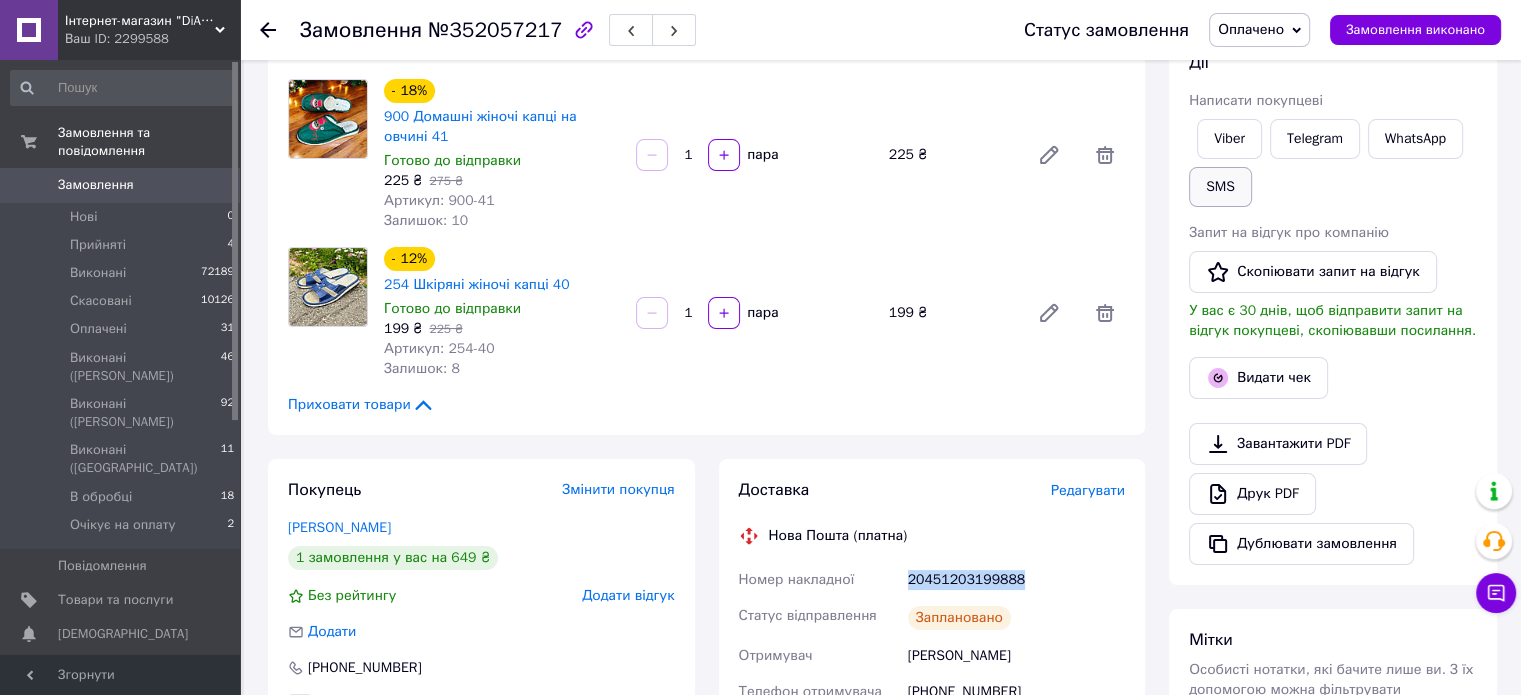 click on "SMS" at bounding box center [1220, 187] 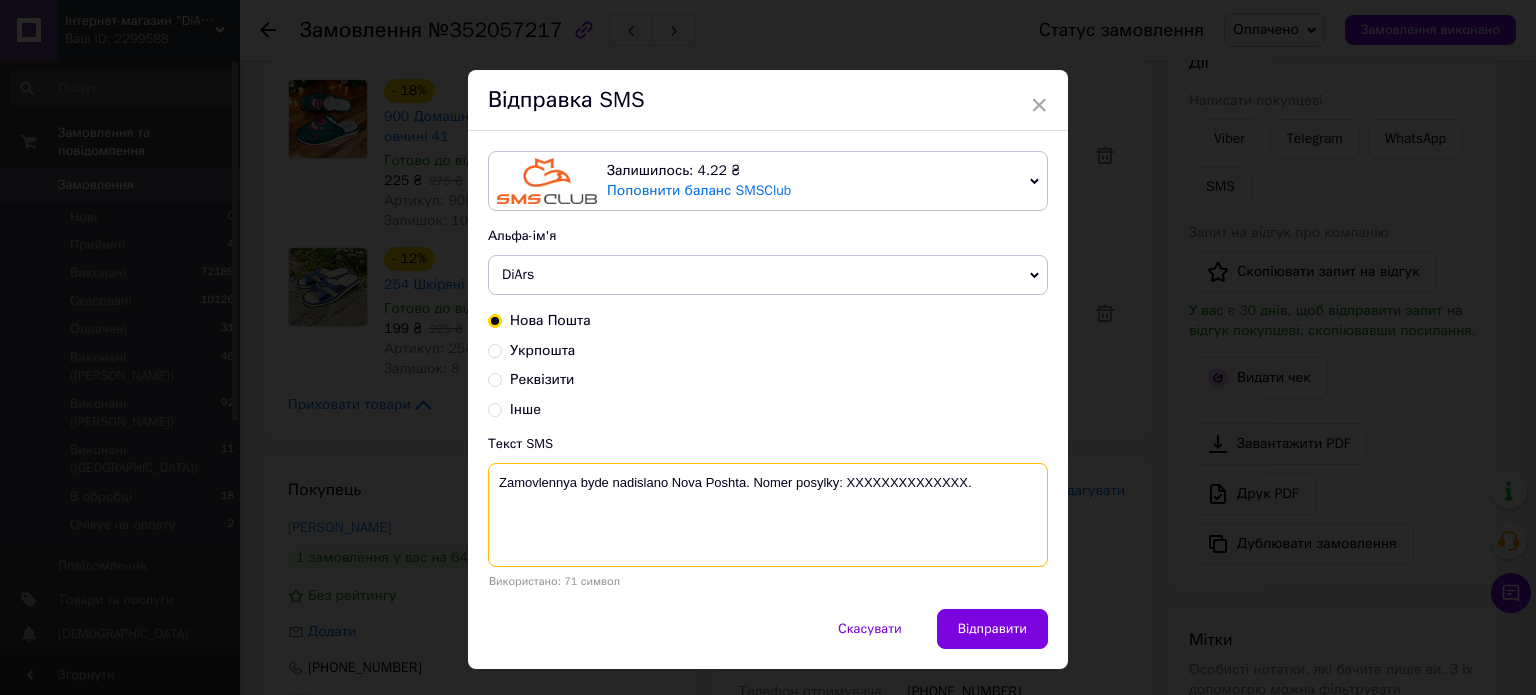 click on "Zamovlennya byde nadislano Nova Poshta. Nomer posylky: XXXXXXXXXXXXXX." at bounding box center [768, 515] 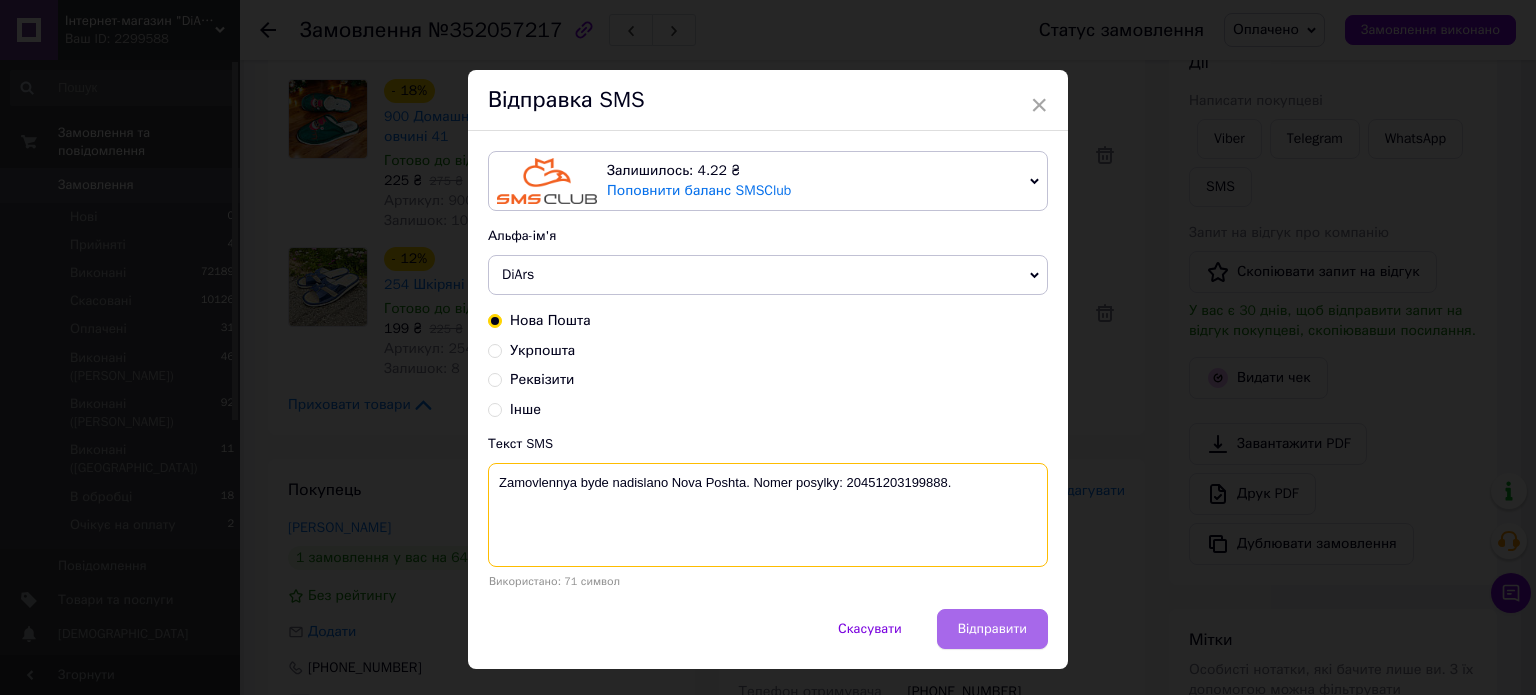 type on "Zamovlennya byde nadislano Nova Poshta. Nomer posylky: 20451203199888." 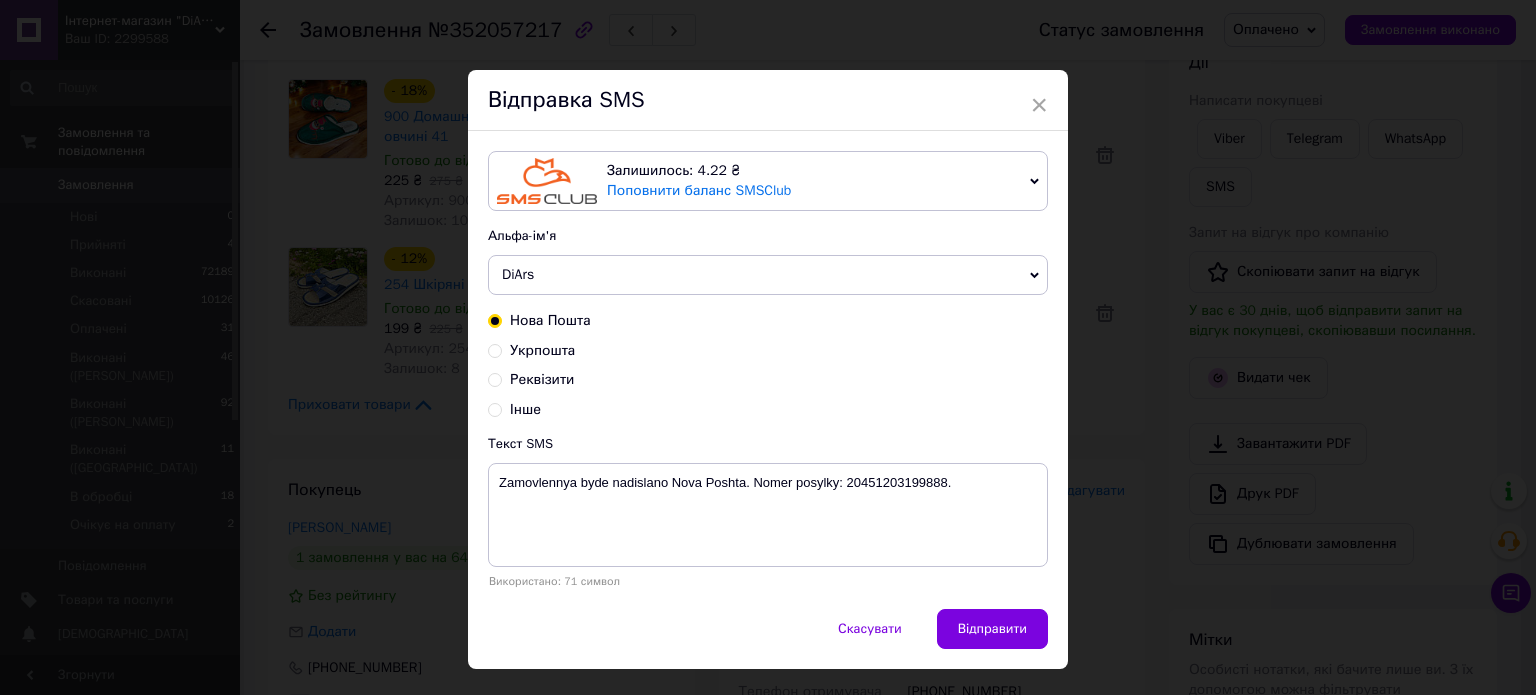 drag, startPoint x: 996, startPoint y: 619, endPoint x: 1024, endPoint y: 582, distance: 46.400433 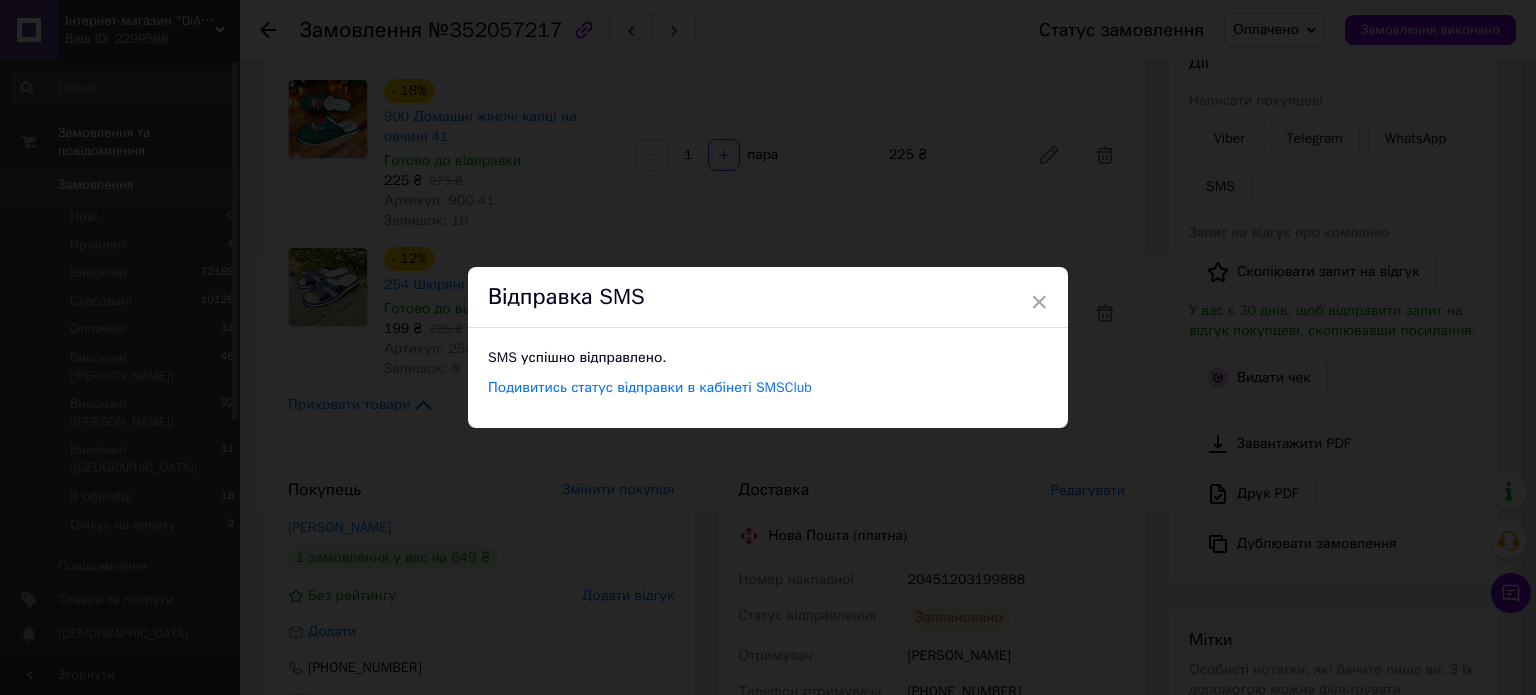 click on "× Відправка SMS SMS успішно відправлено. Подивитись статус відправки в кабінеті SMSClub" at bounding box center (768, 347) 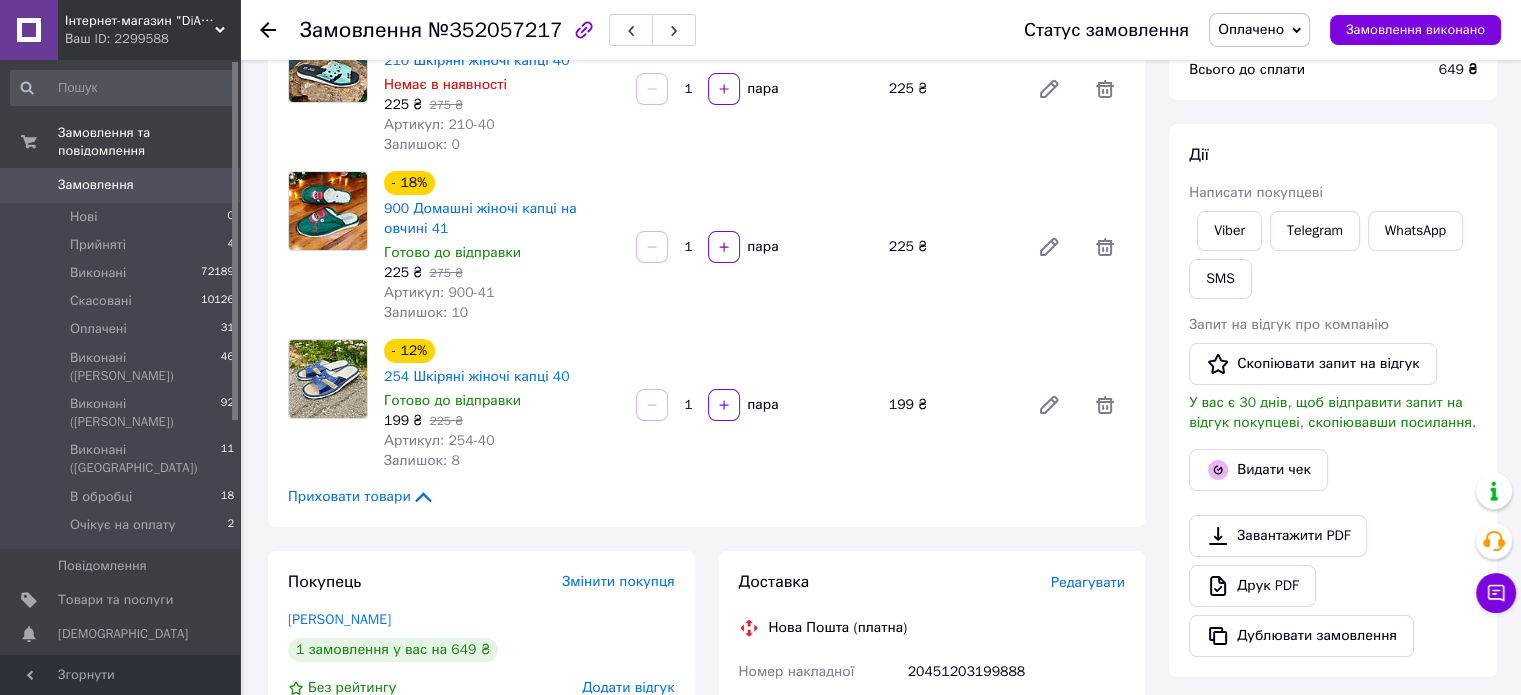 scroll, scrollTop: 100, scrollLeft: 0, axis: vertical 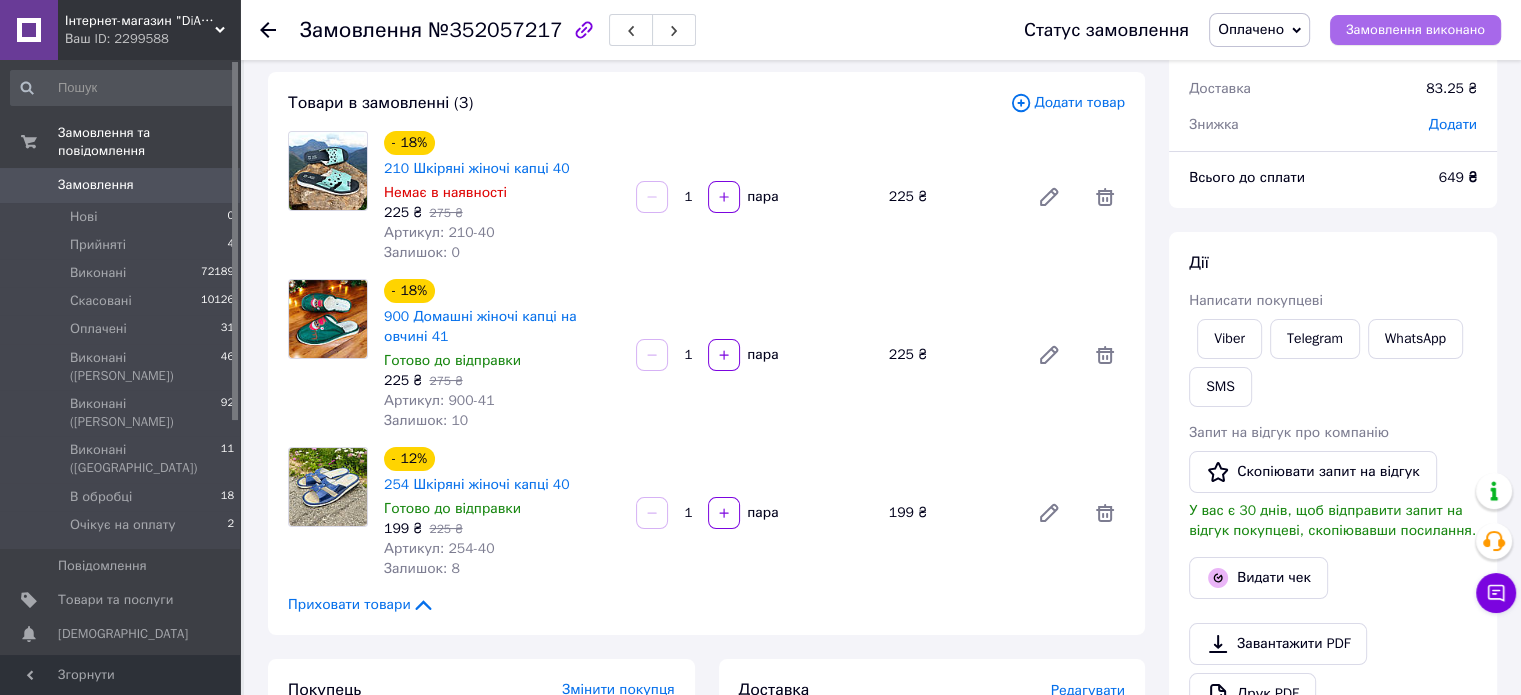 click on "Замовлення виконано" at bounding box center [1415, 30] 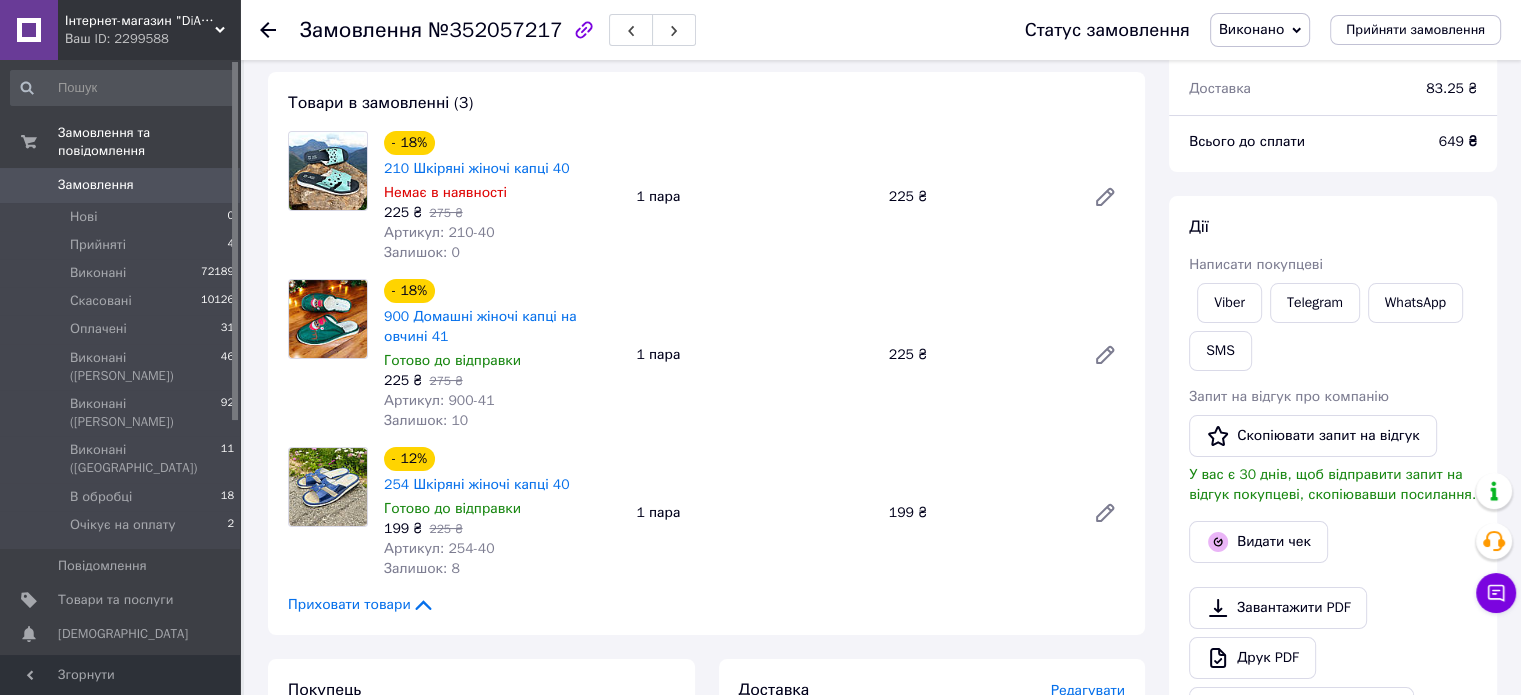 scroll, scrollTop: 0, scrollLeft: 0, axis: both 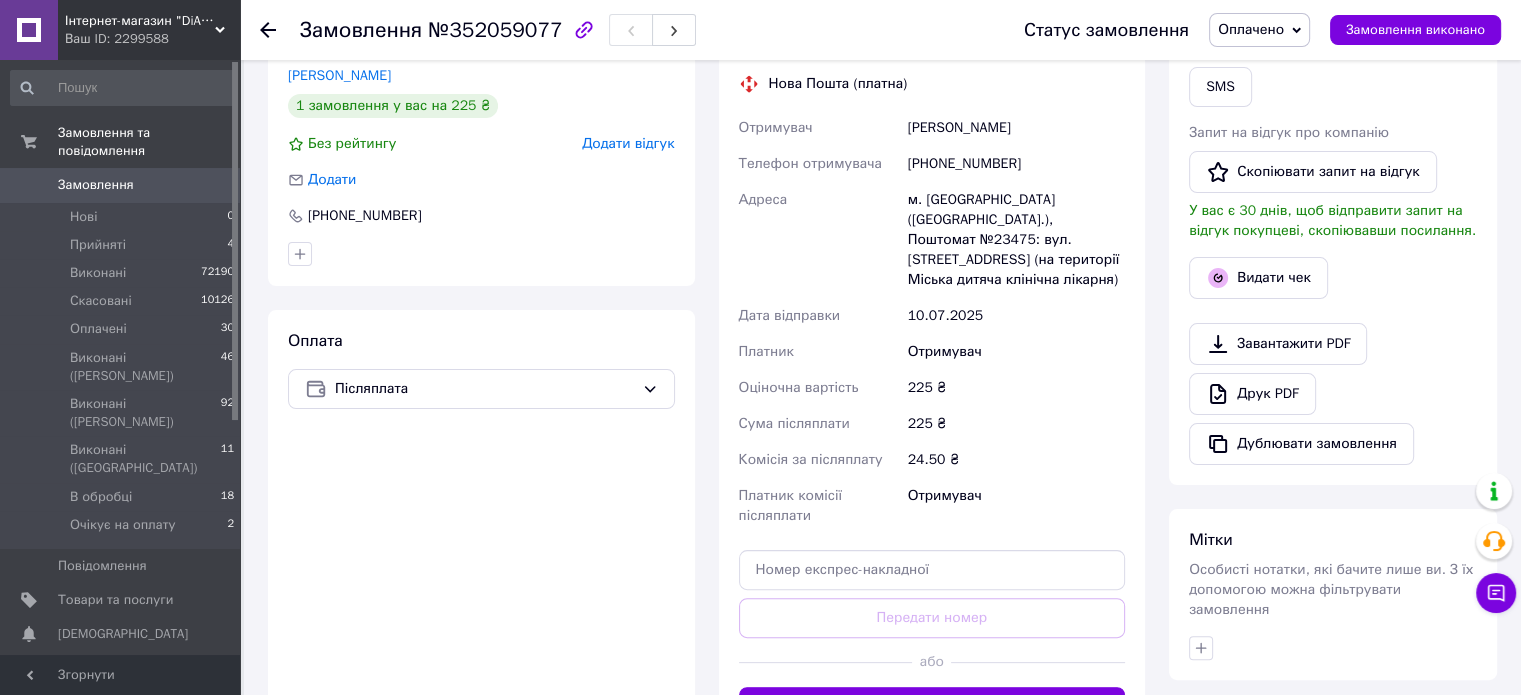 click on "Згенерувати ЕН" at bounding box center [932, 707] 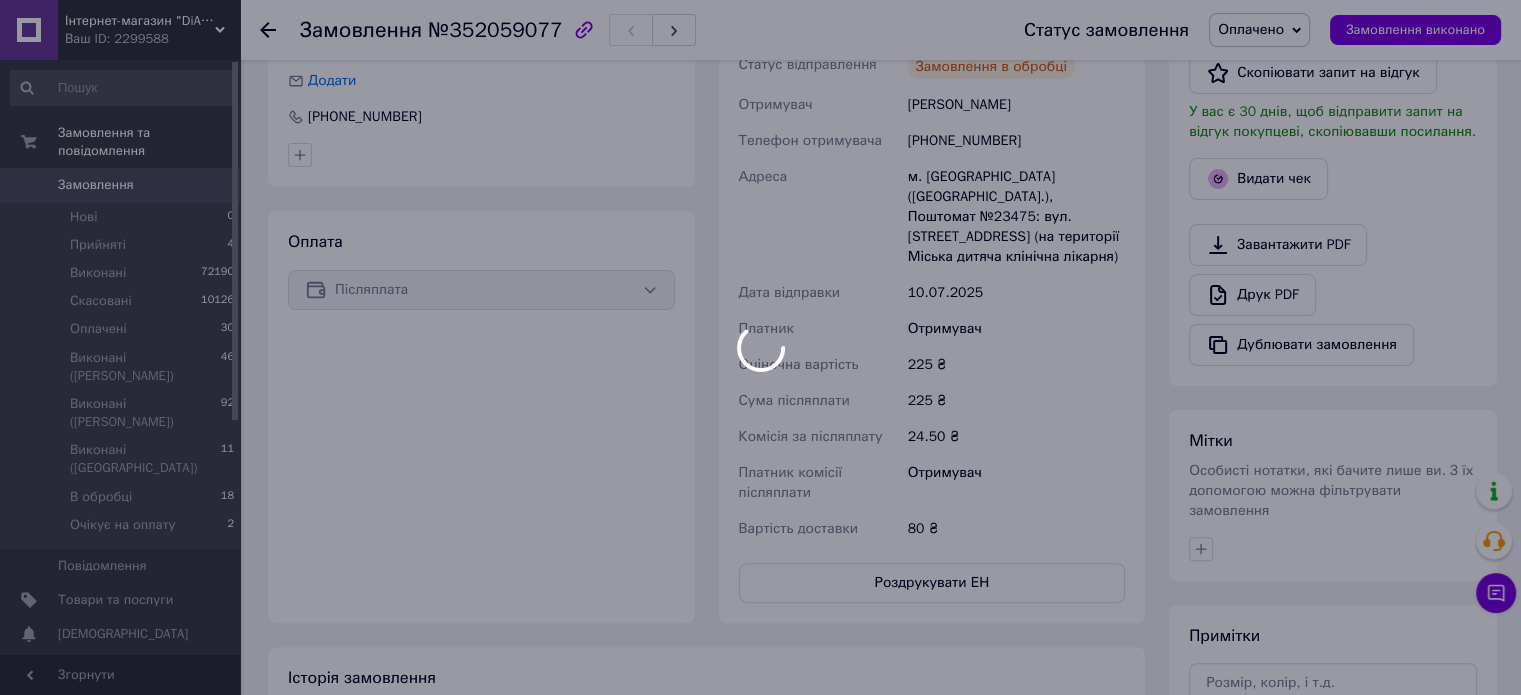 scroll, scrollTop: 675, scrollLeft: 0, axis: vertical 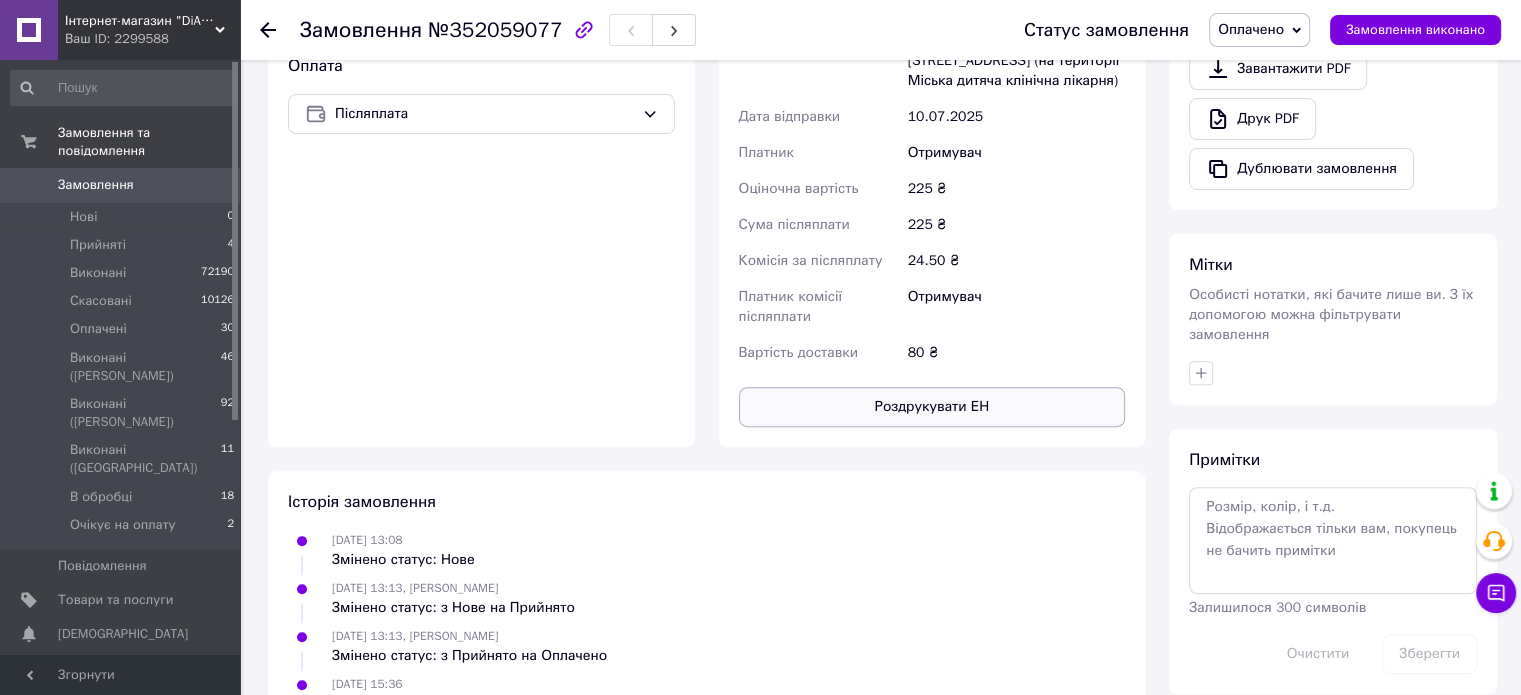click on "Роздрукувати ЕН" at bounding box center [932, 407] 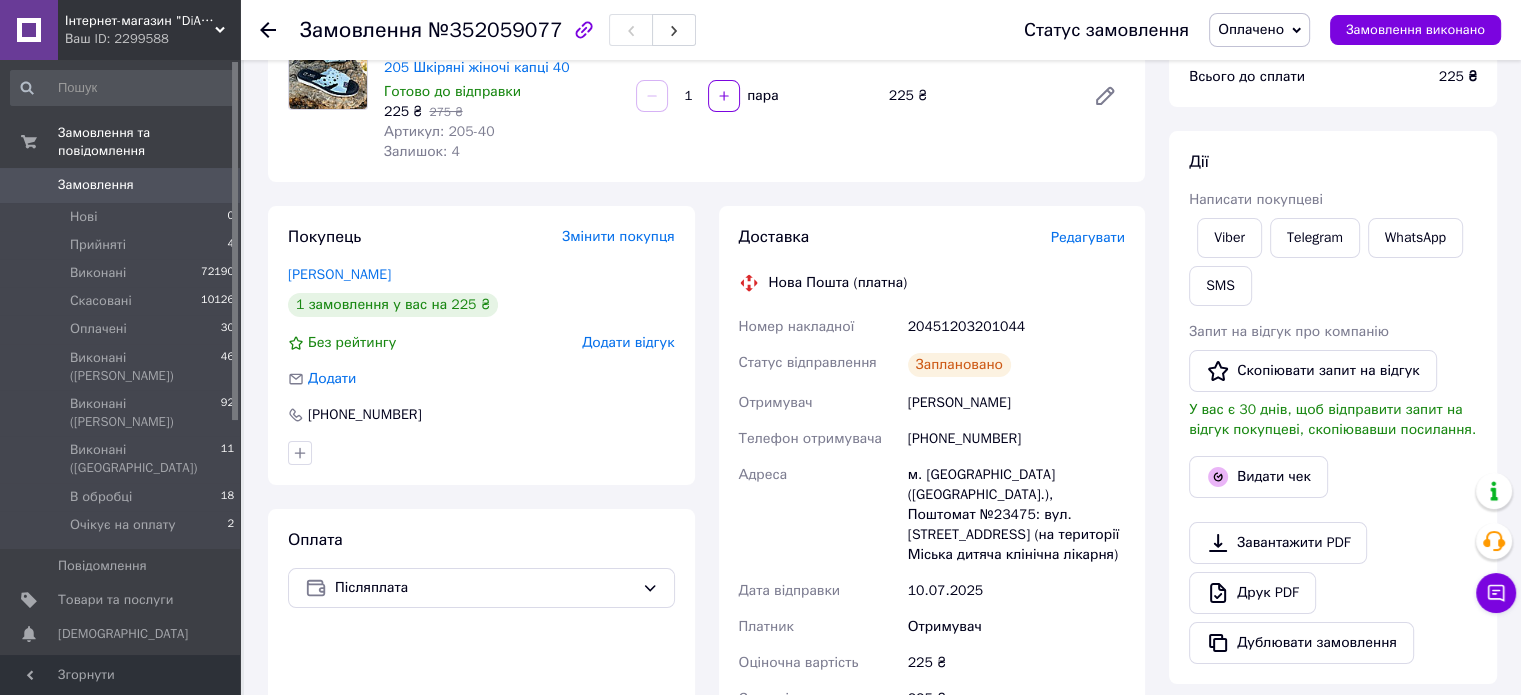 scroll, scrollTop: 175, scrollLeft: 0, axis: vertical 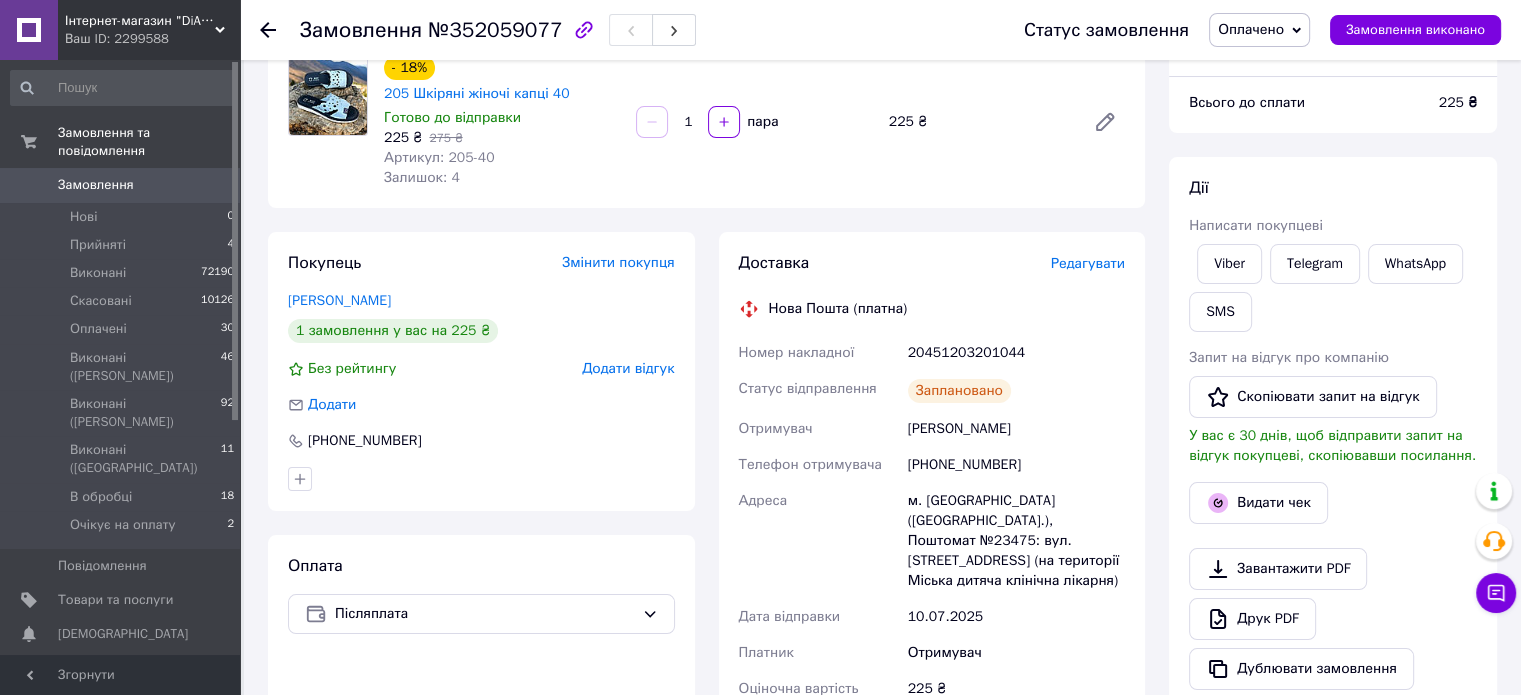 click on "20451203201044" at bounding box center (1016, 353) 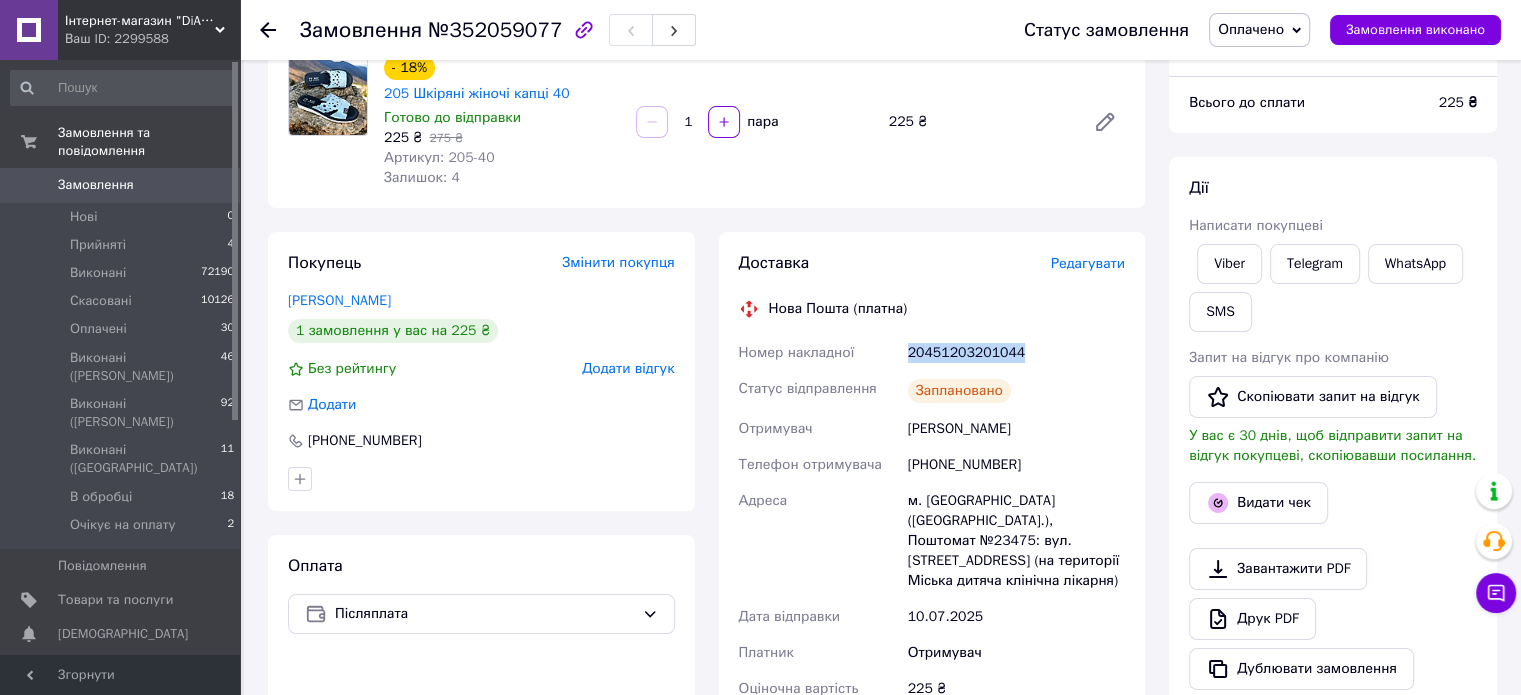 drag, startPoint x: 984, startPoint y: 329, endPoint x: 999, endPoint y: 344, distance: 21.213203 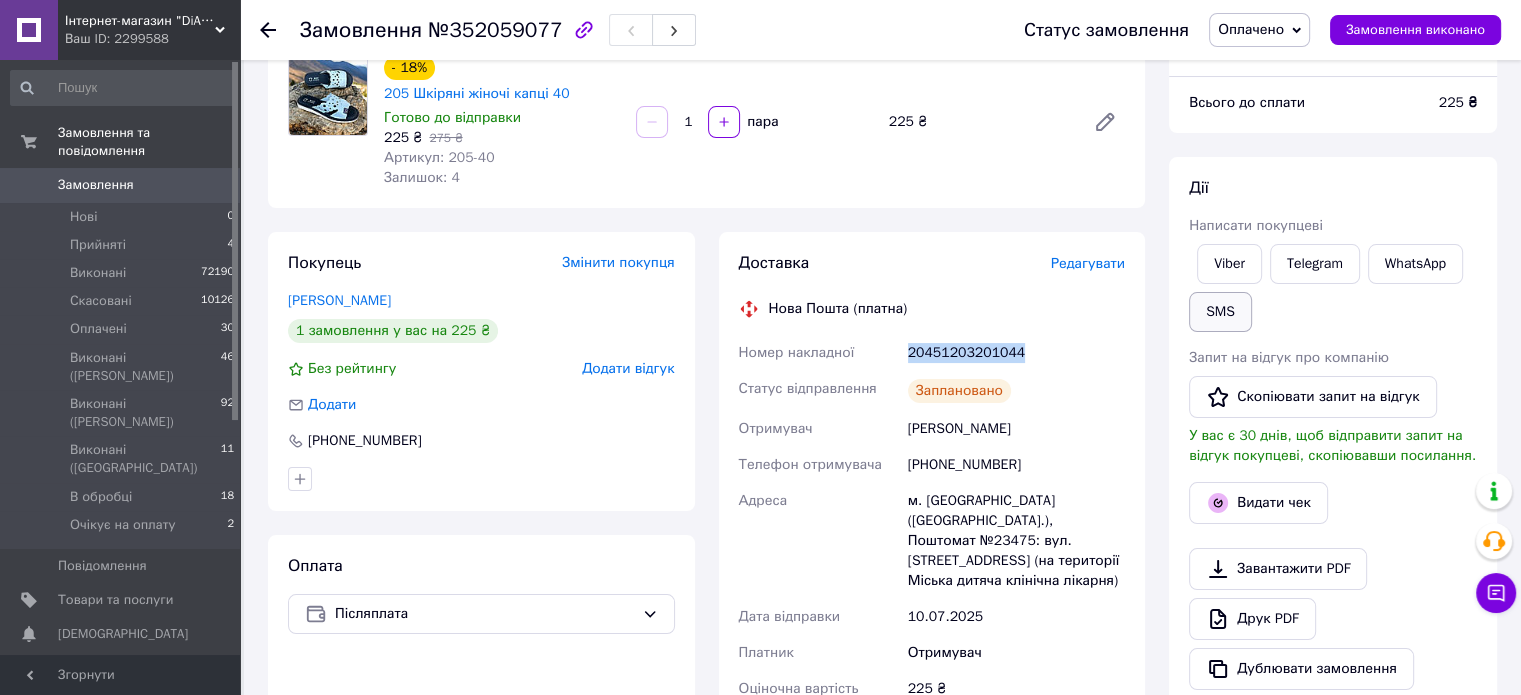click on "SMS" at bounding box center [1220, 312] 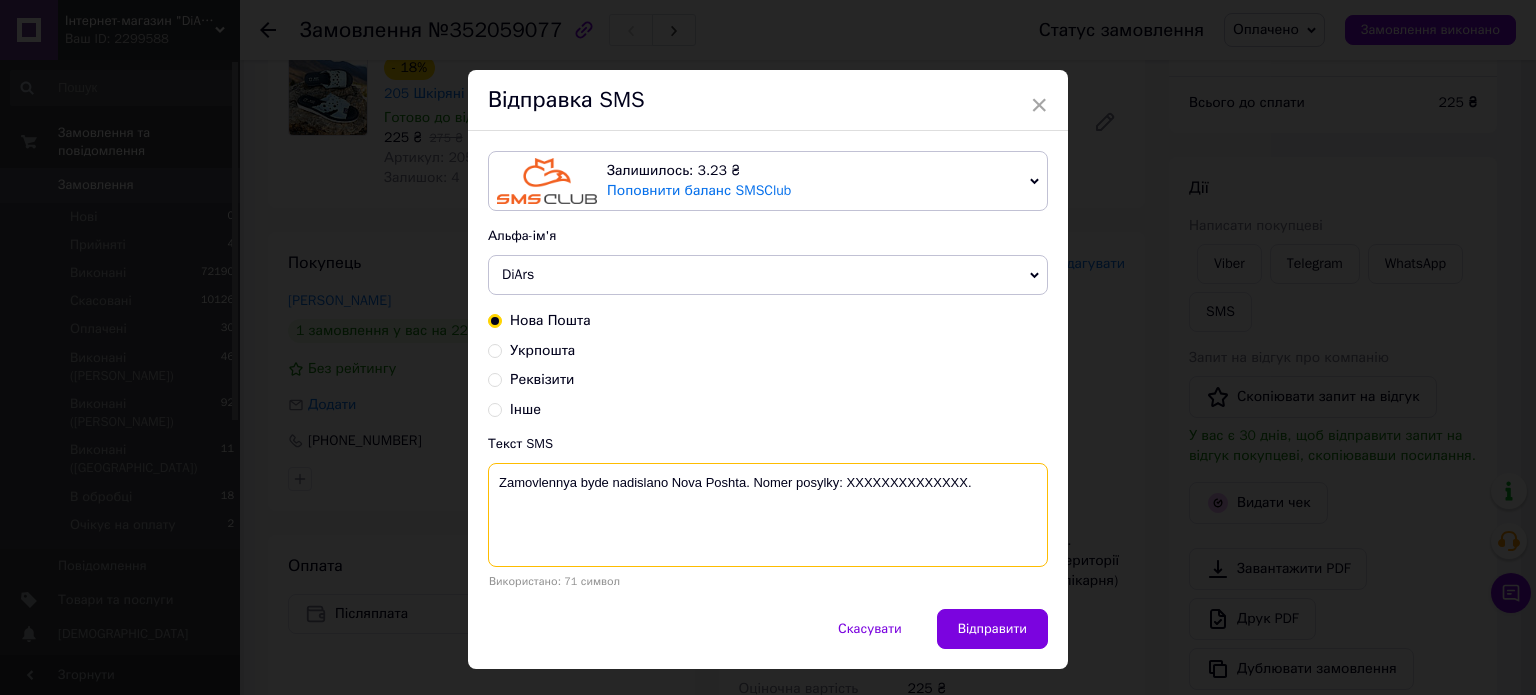 click on "Zamovlennya byde nadislano Nova Poshta. Nomer posylky: XXXXXXXXXXXXXX." at bounding box center [768, 515] 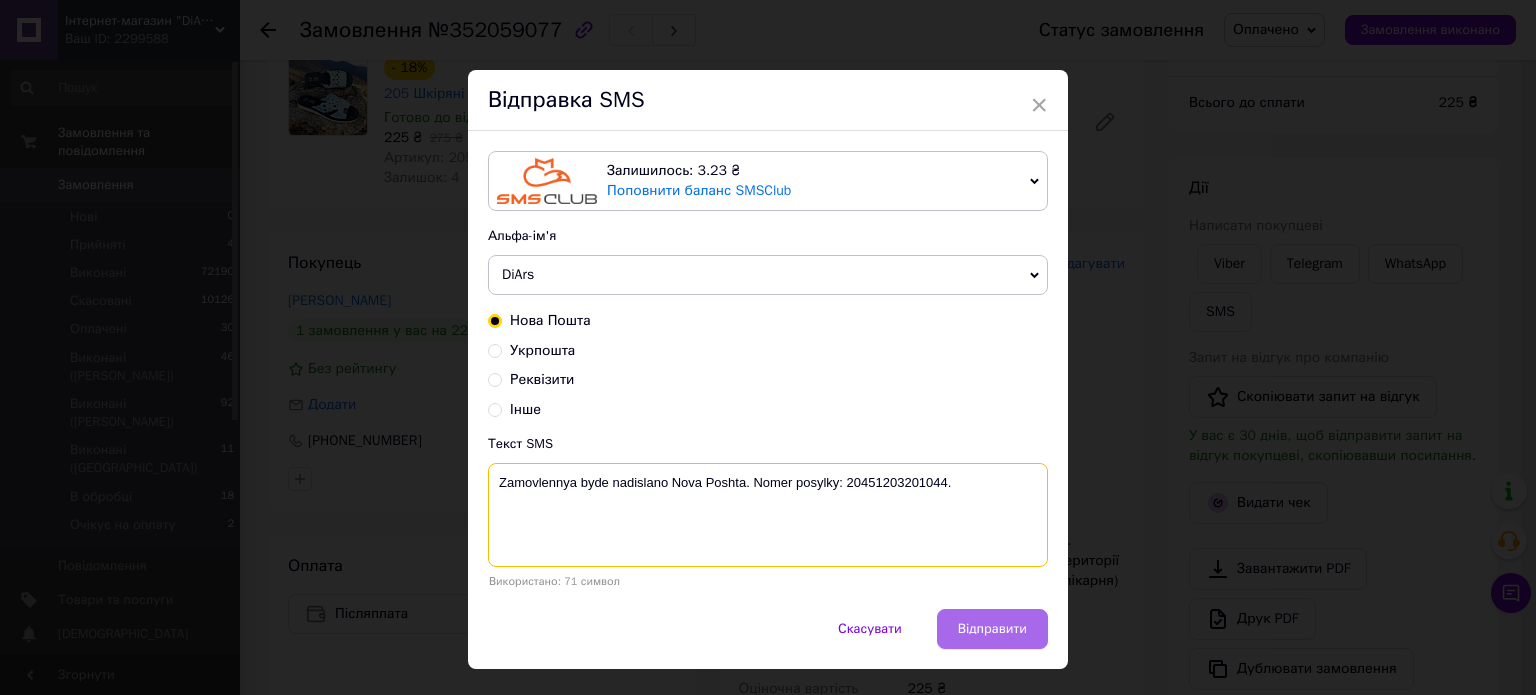 type on "Zamovlennya byde nadislano Nova Poshta. Nomer posylky: 20451203201044." 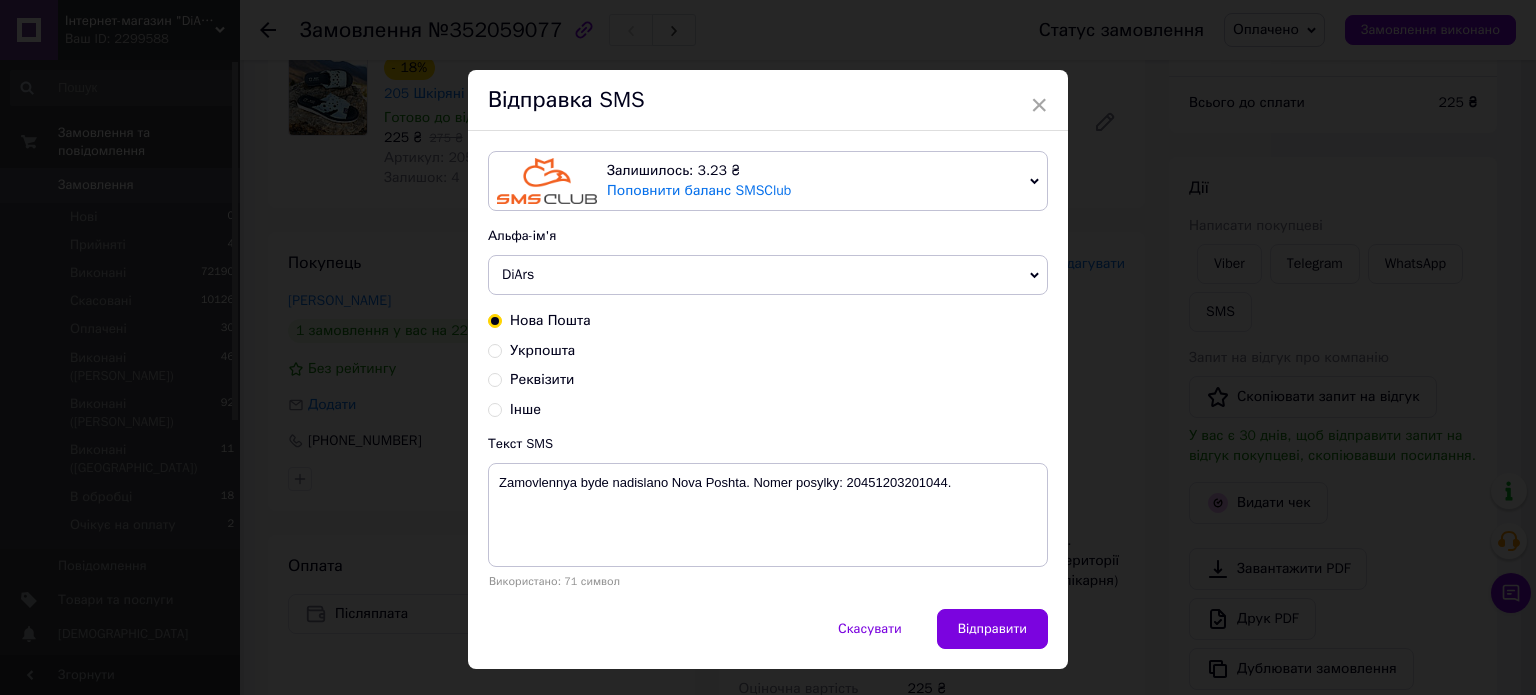 drag, startPoint x: 986, startPoint y: 628, endPoint x: 1008, endPoint y: 547, distance: 83.9345 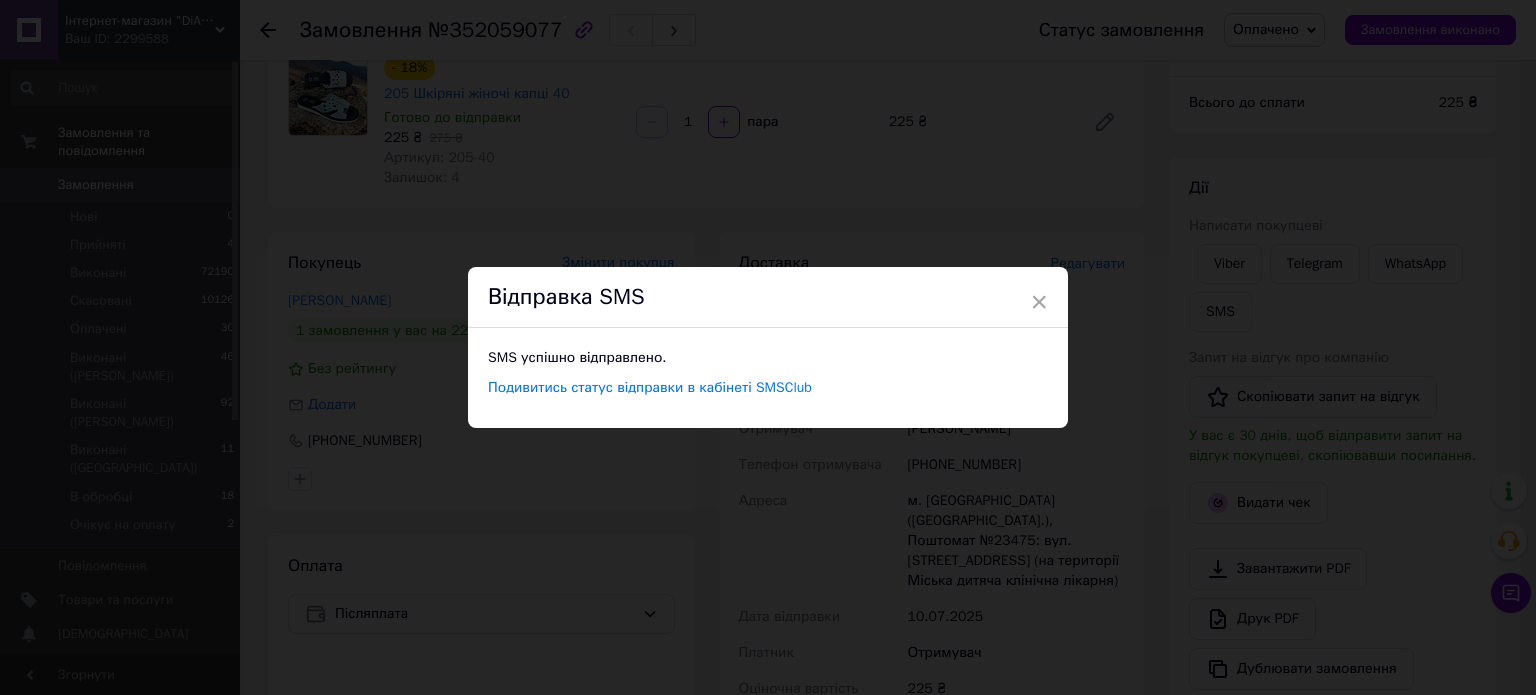 click on "× Відправка SMS SMS успішно відправлено. Подивитись статус відправки в кабінеті SMSClub" at bounding box center (768, 347) 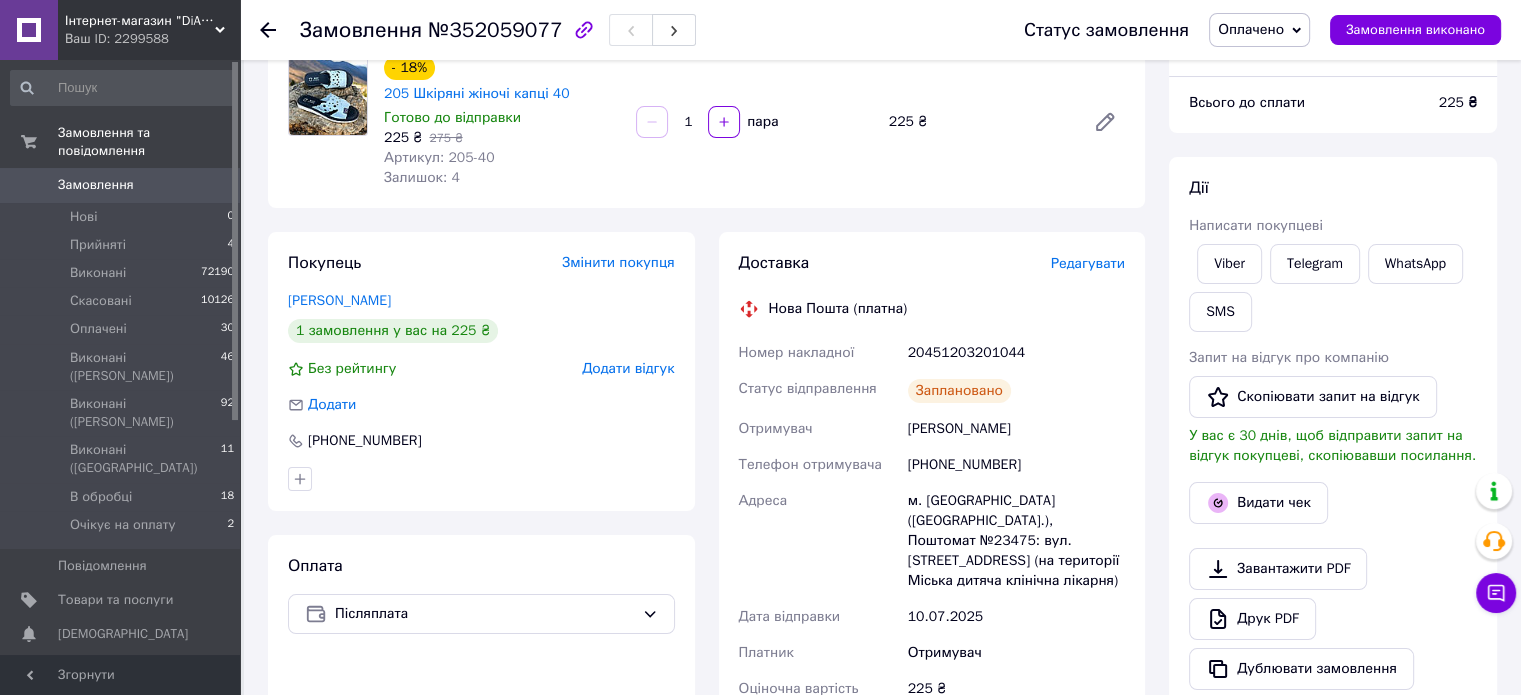 scroll, scrollTop: 0, scrollLeft: 0, axis: both 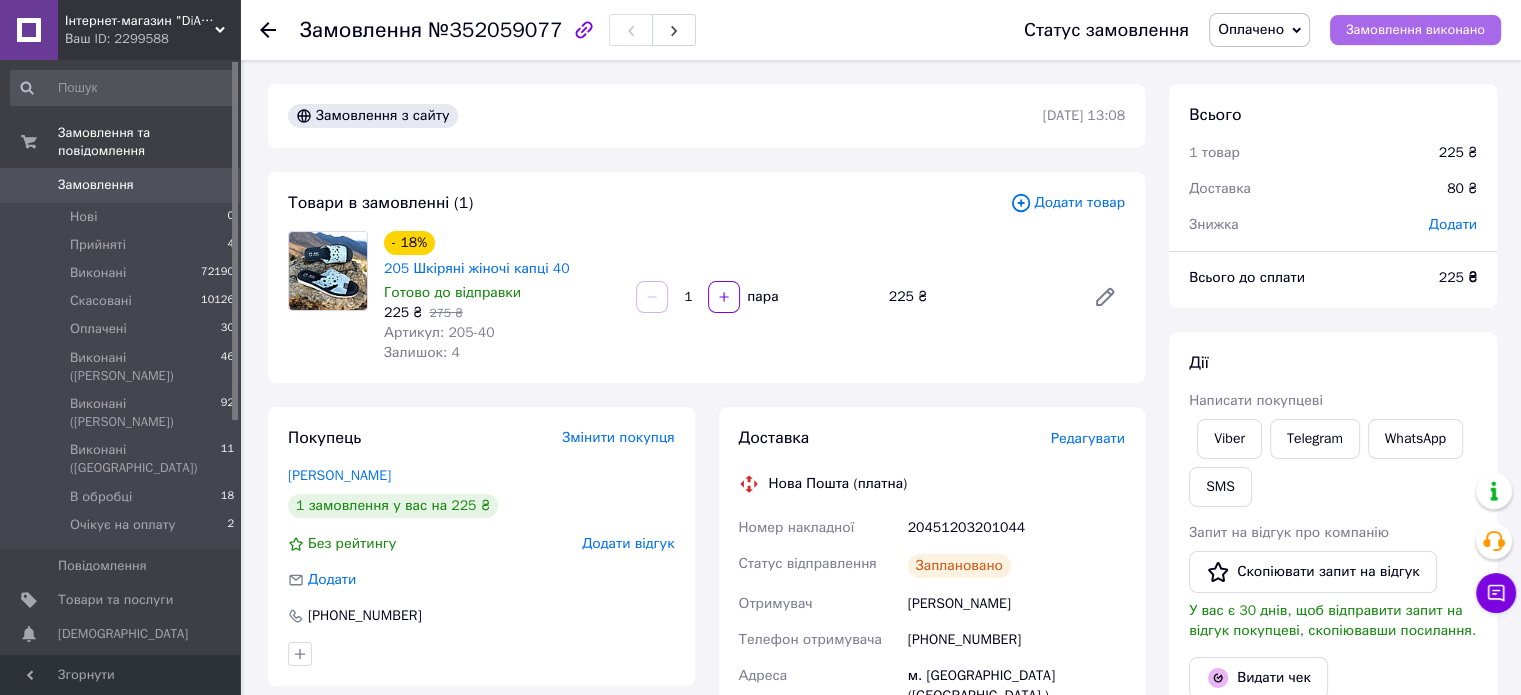 click on "Замовлення виконано" at bounding box center (1415, 30) 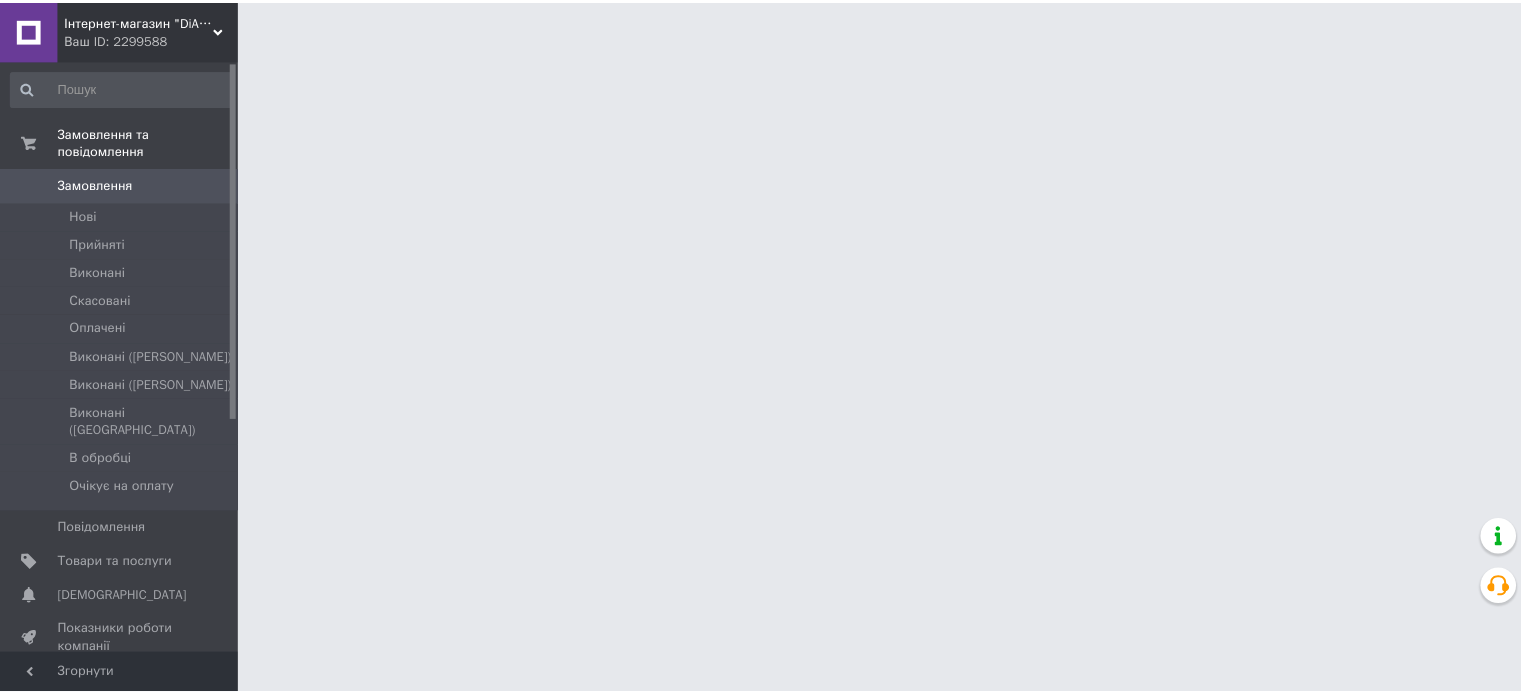 scroll, scrollTop: 0, scrollLeft: 0, axis: both 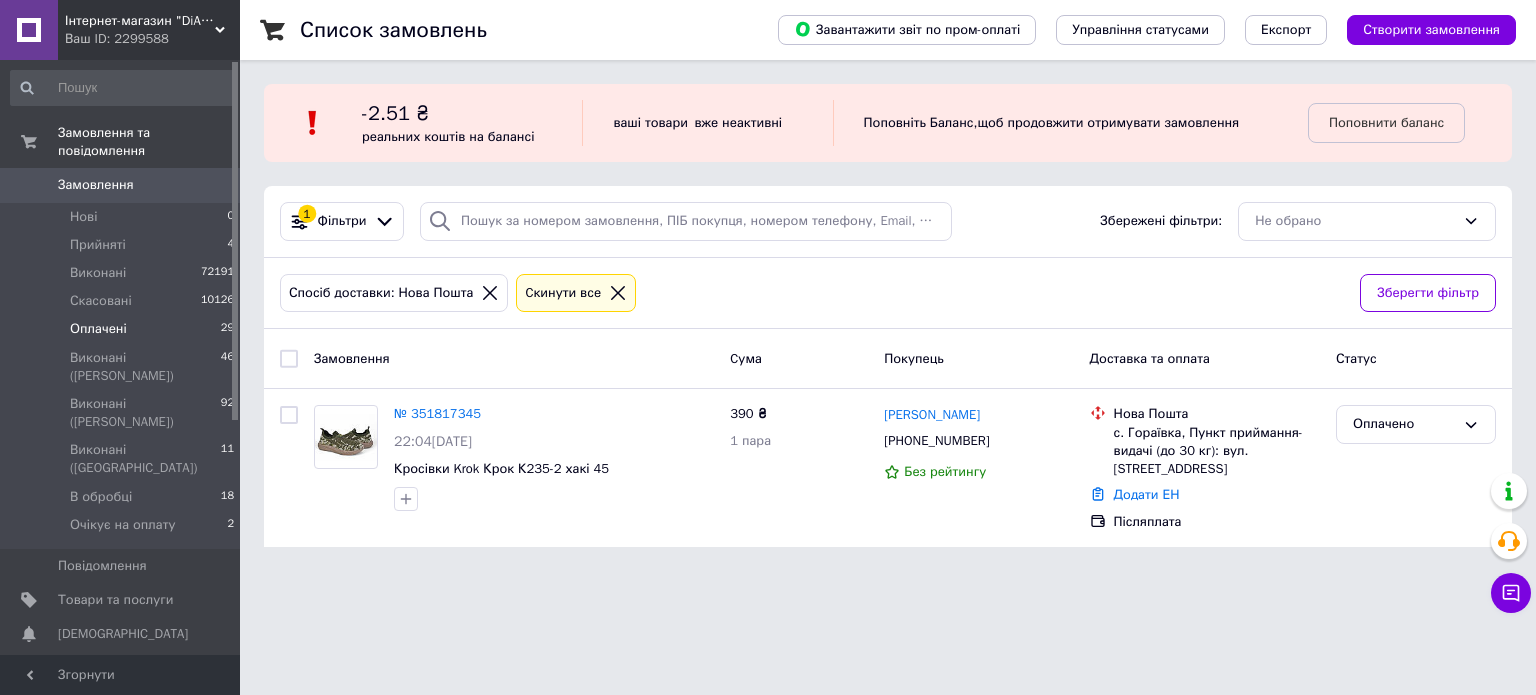 click on "Оплачені" at bounding box center [98, 329] 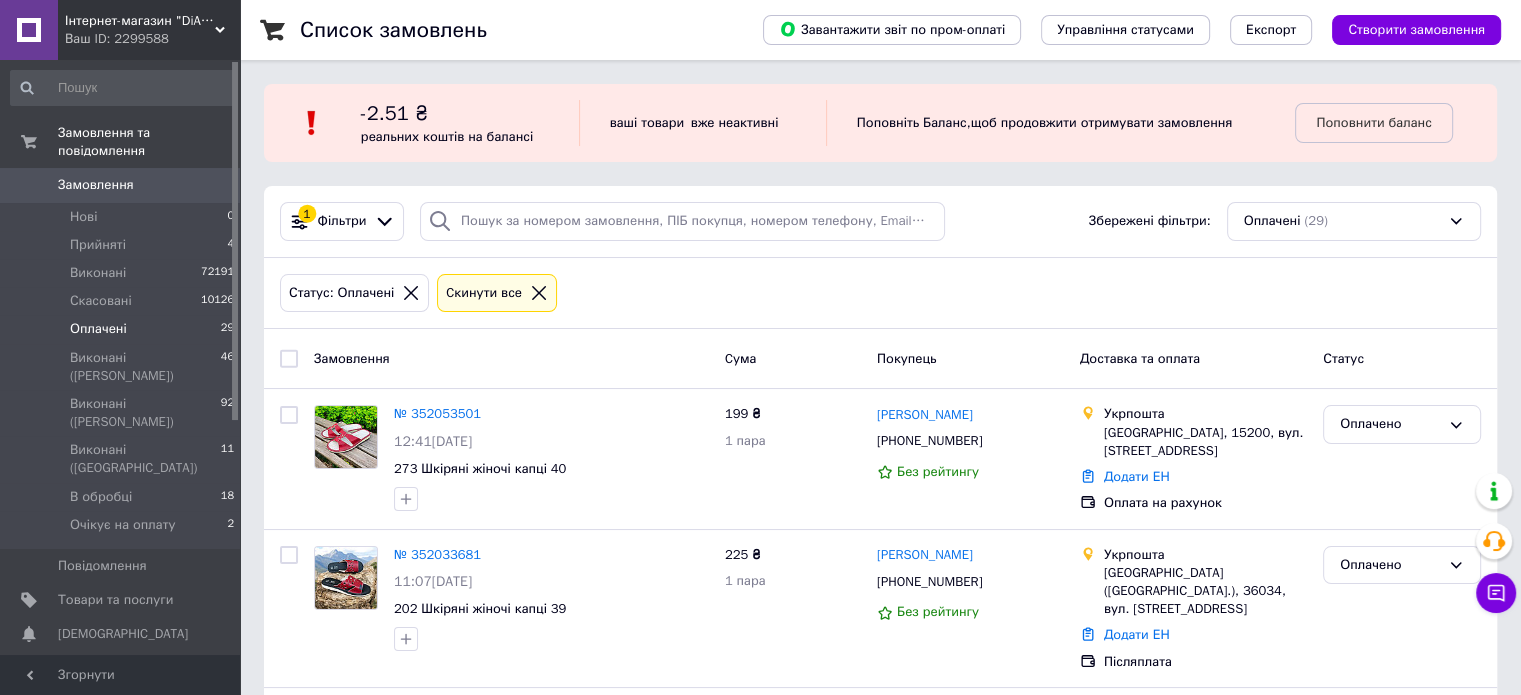 scroll, scrollTop: 4284, scrollLeft: 0, axis: vertical 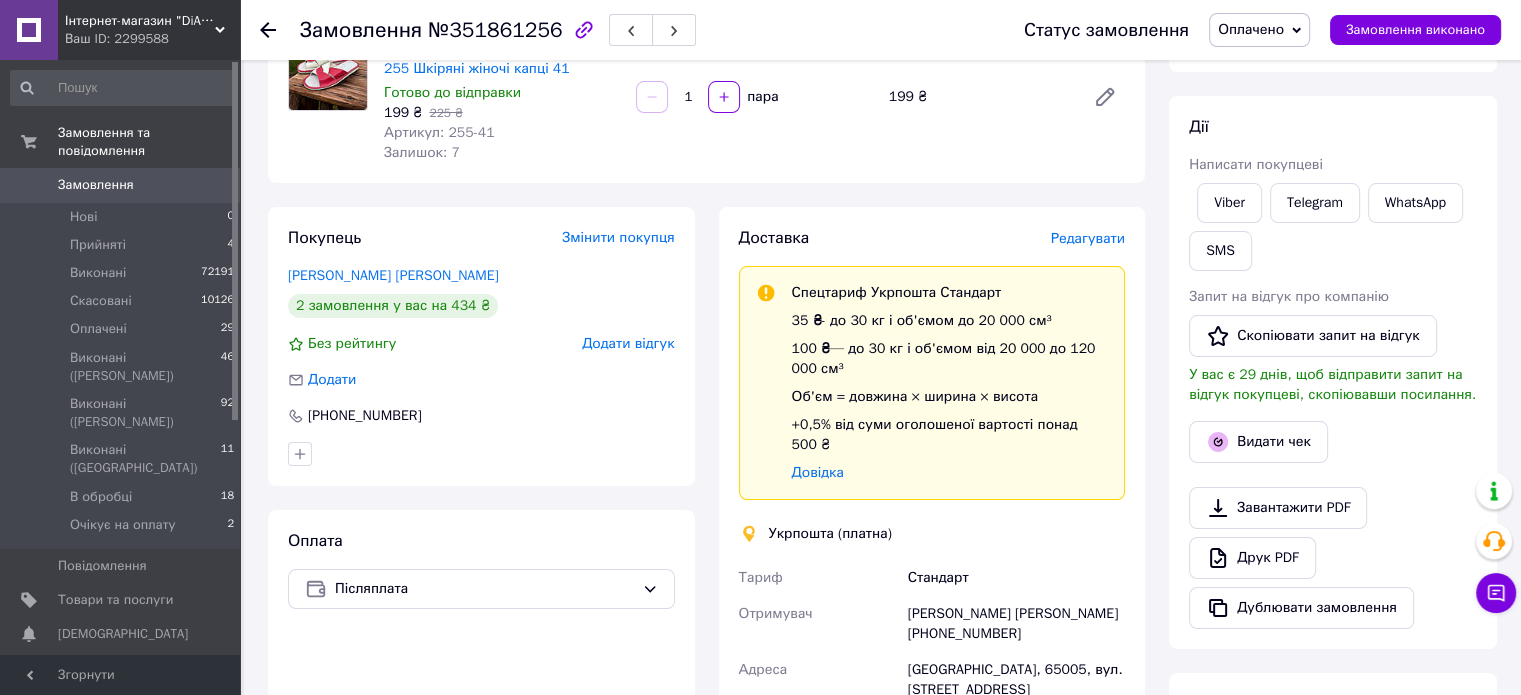click on "Редагувати" at bounding box center (1088, 238) 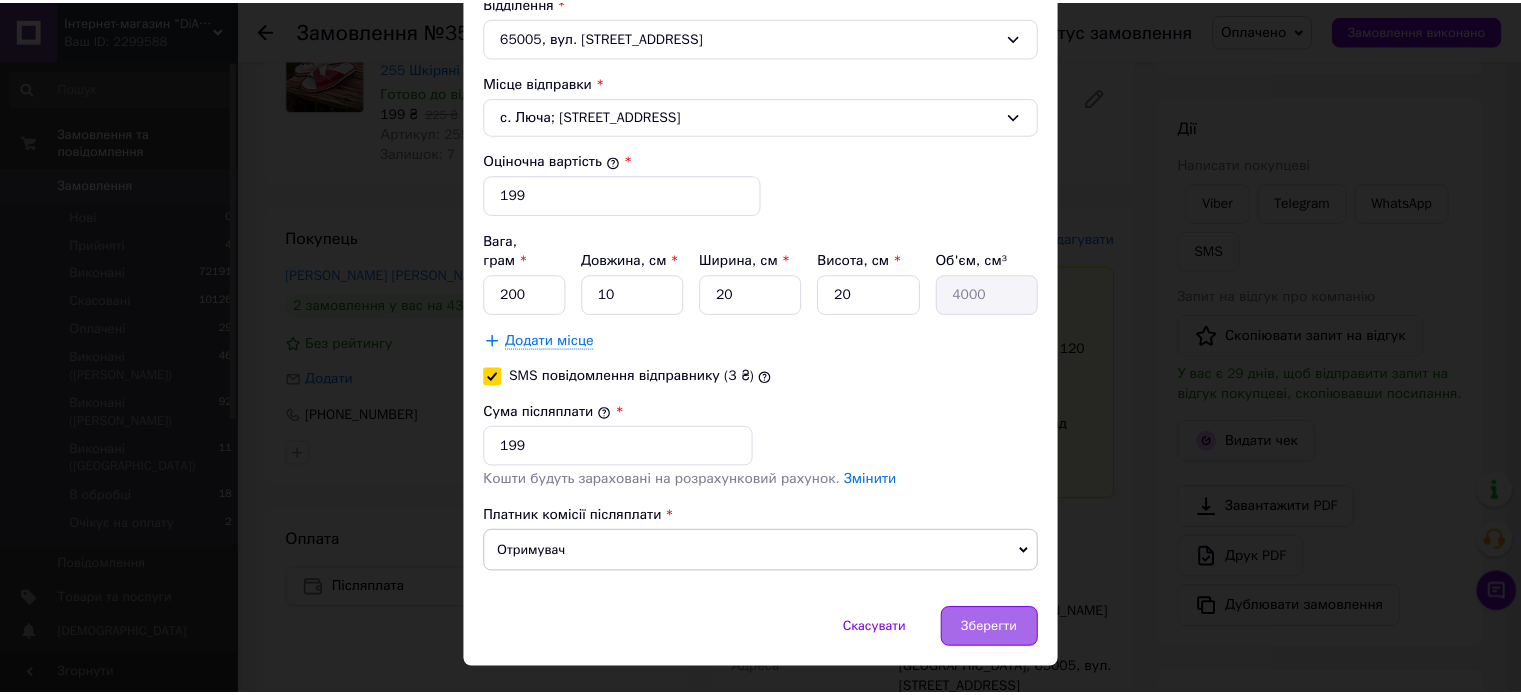 scroll, scrollTop: 736, scrollLeft: 0, axis: vertical 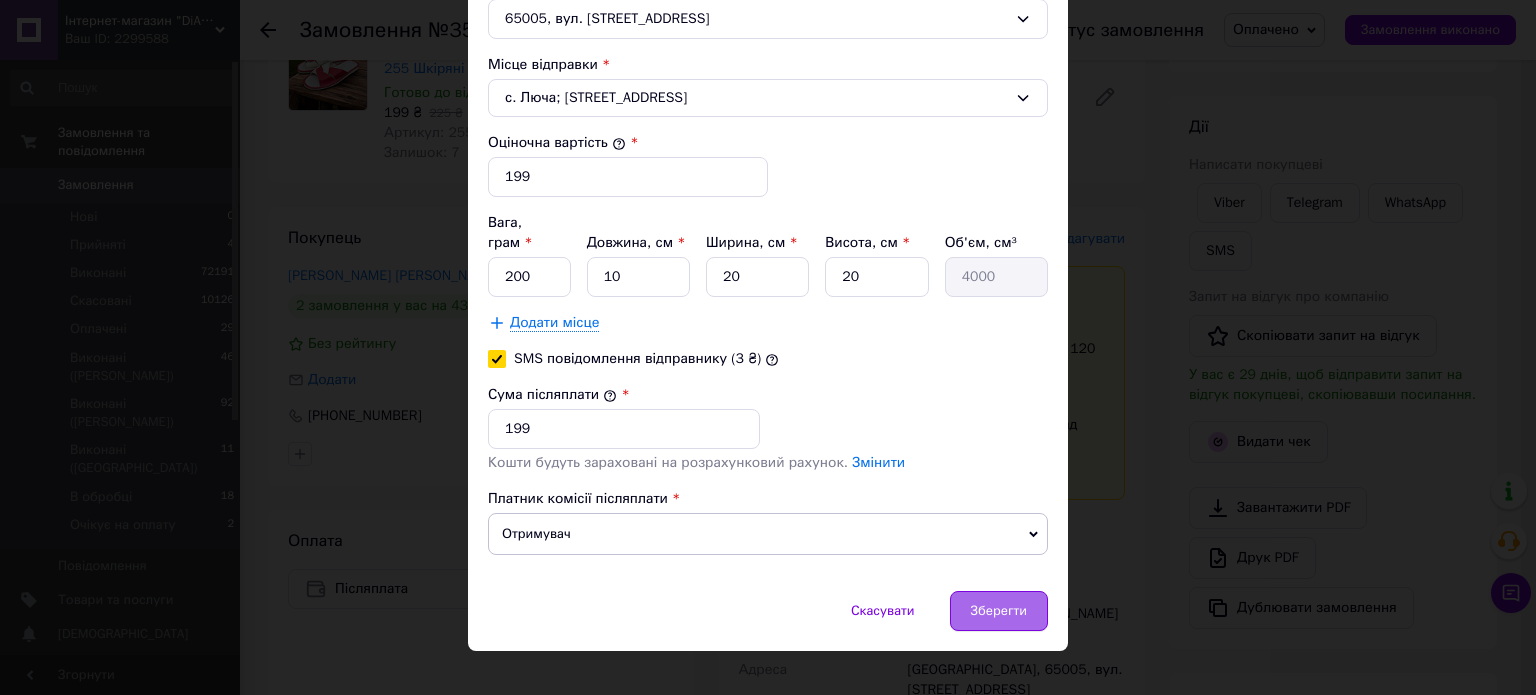 click on "Зберегти" at bounding box center [999, 611] 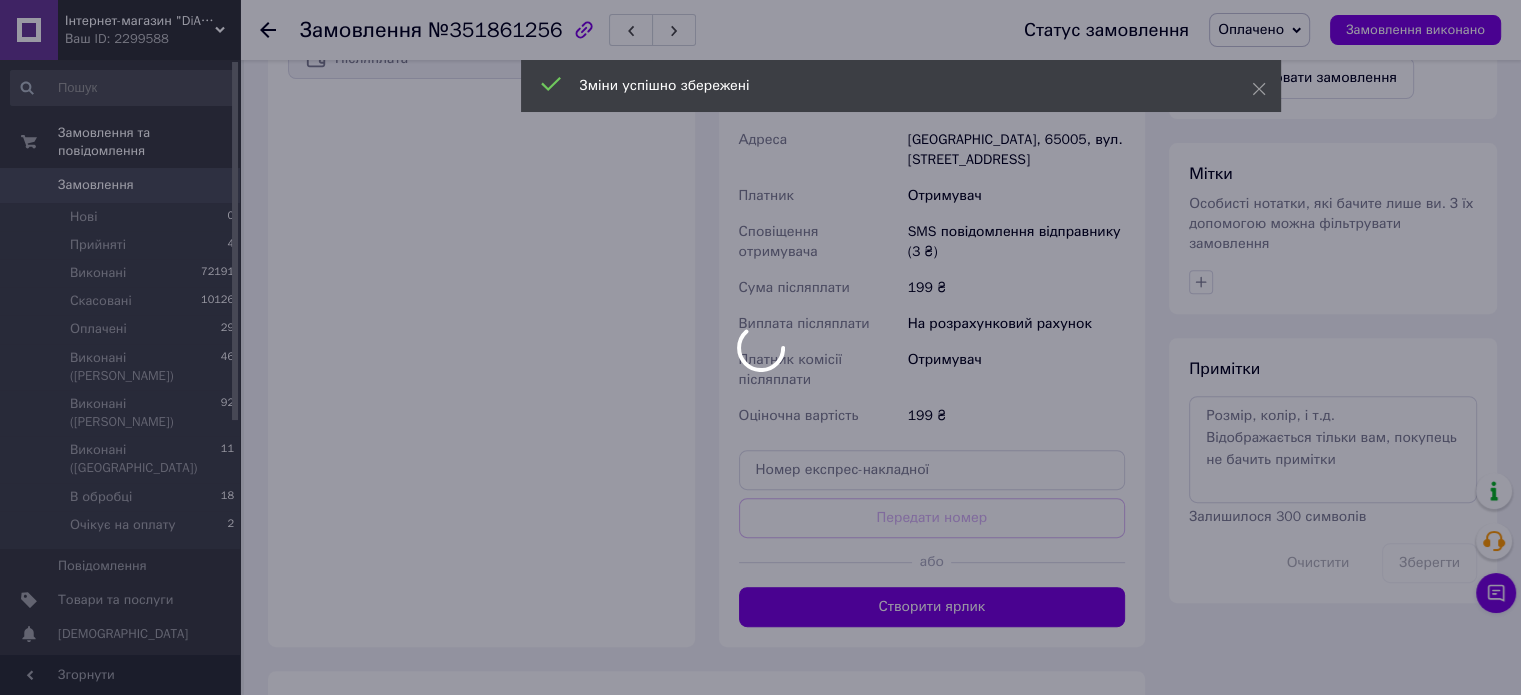 scroll, scrollTop: 800, scrollLeft: 0, axis: vertical 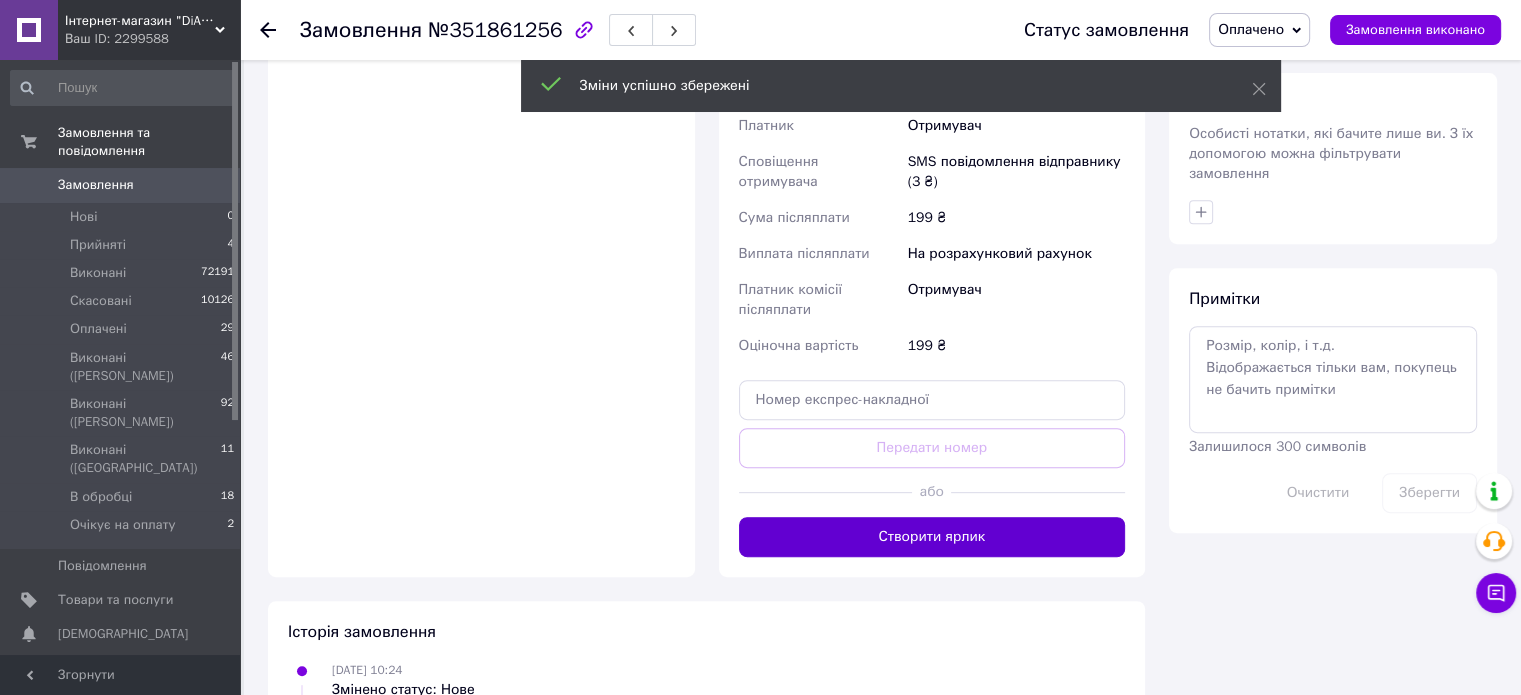 click on "Створити ярлик" at bounding box center [932, 537] 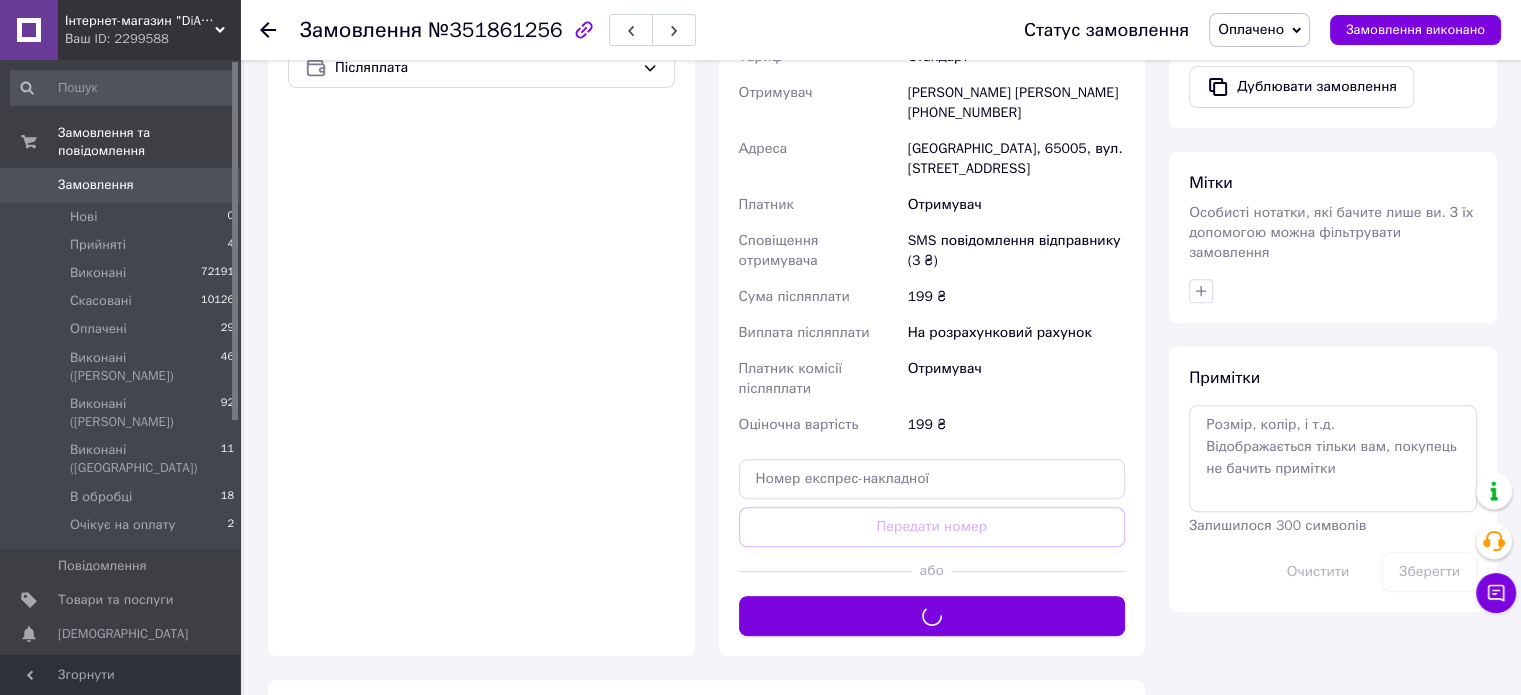 scroll, scrollTop: 700, scrollLeft: 0, axis: vertical 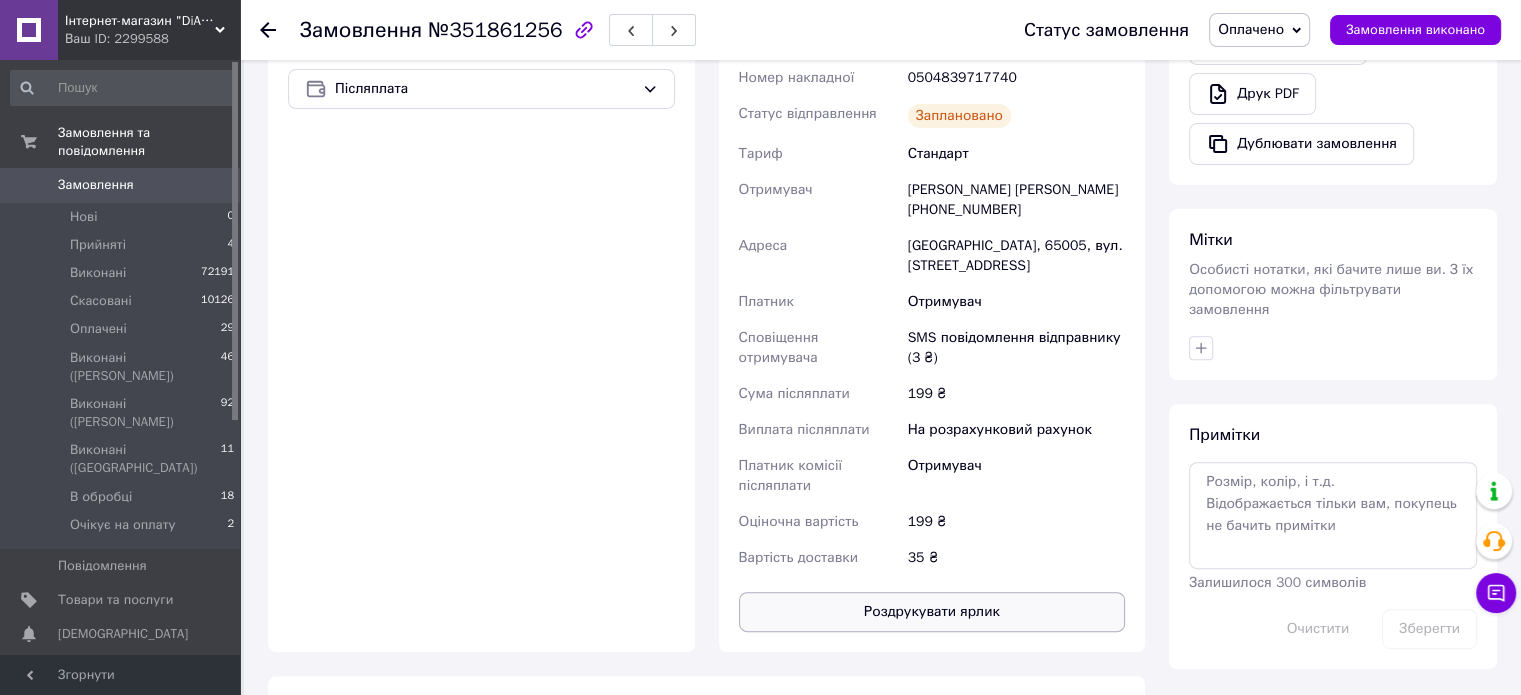 click on "Роздрукувати ярлик" at bounding box center [932, 612] 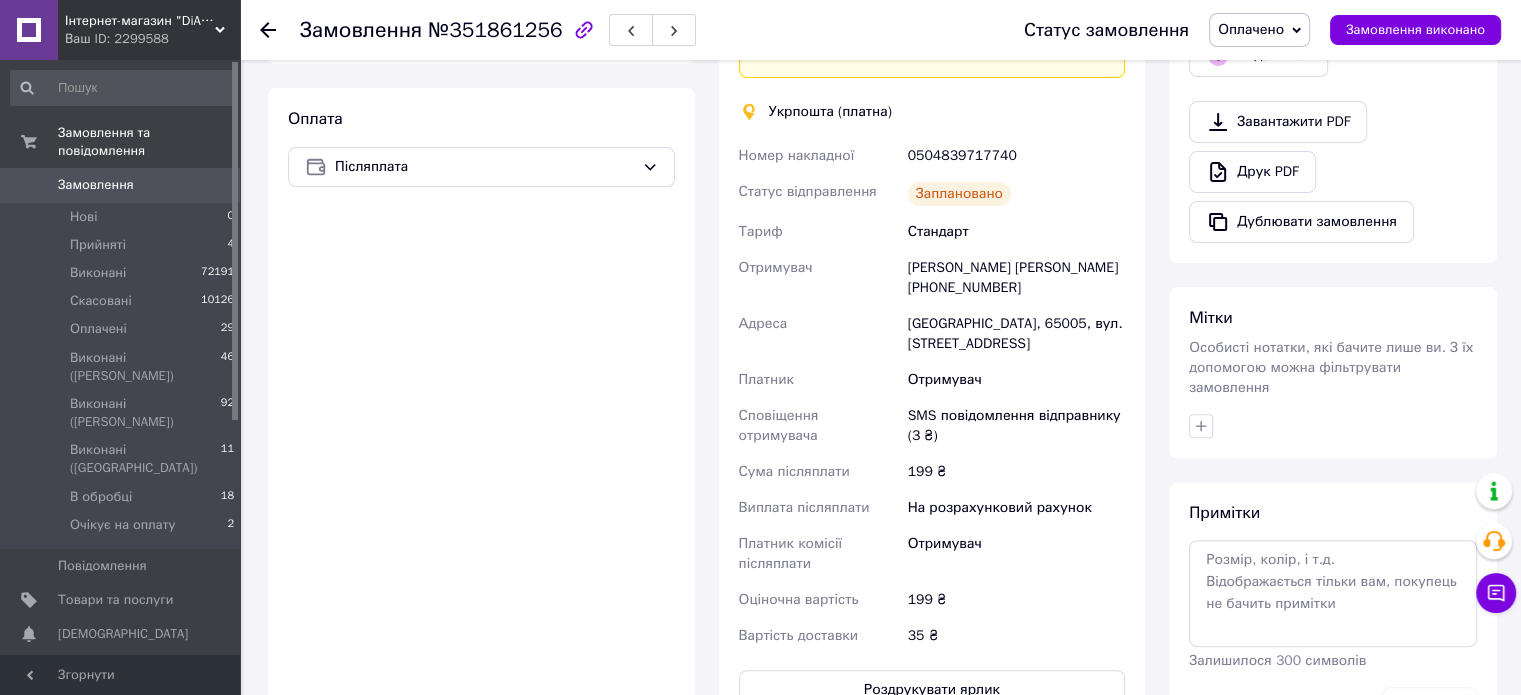 scroll, scrollTop: 500, scrollLeft: 0, axis: vertical 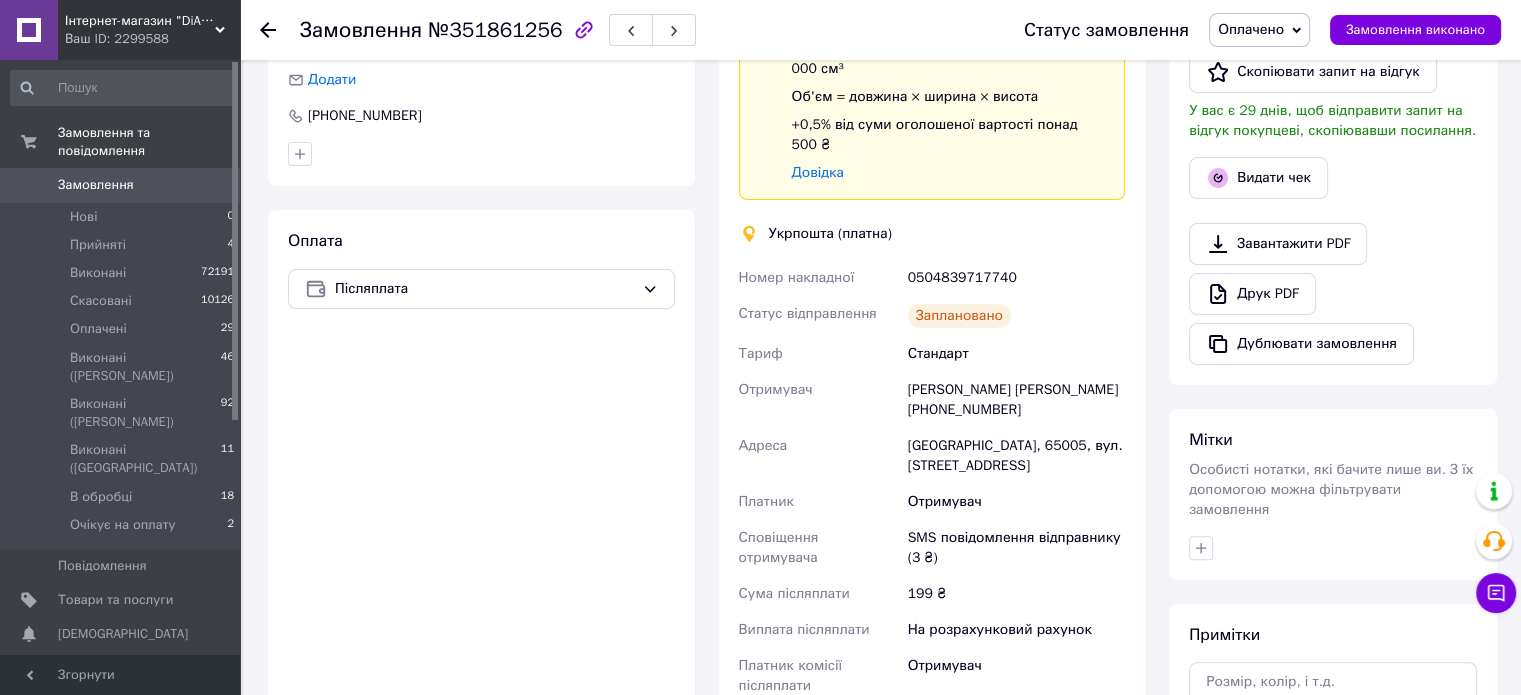 click on "0504839717740" at bounding box center (1016, 278) 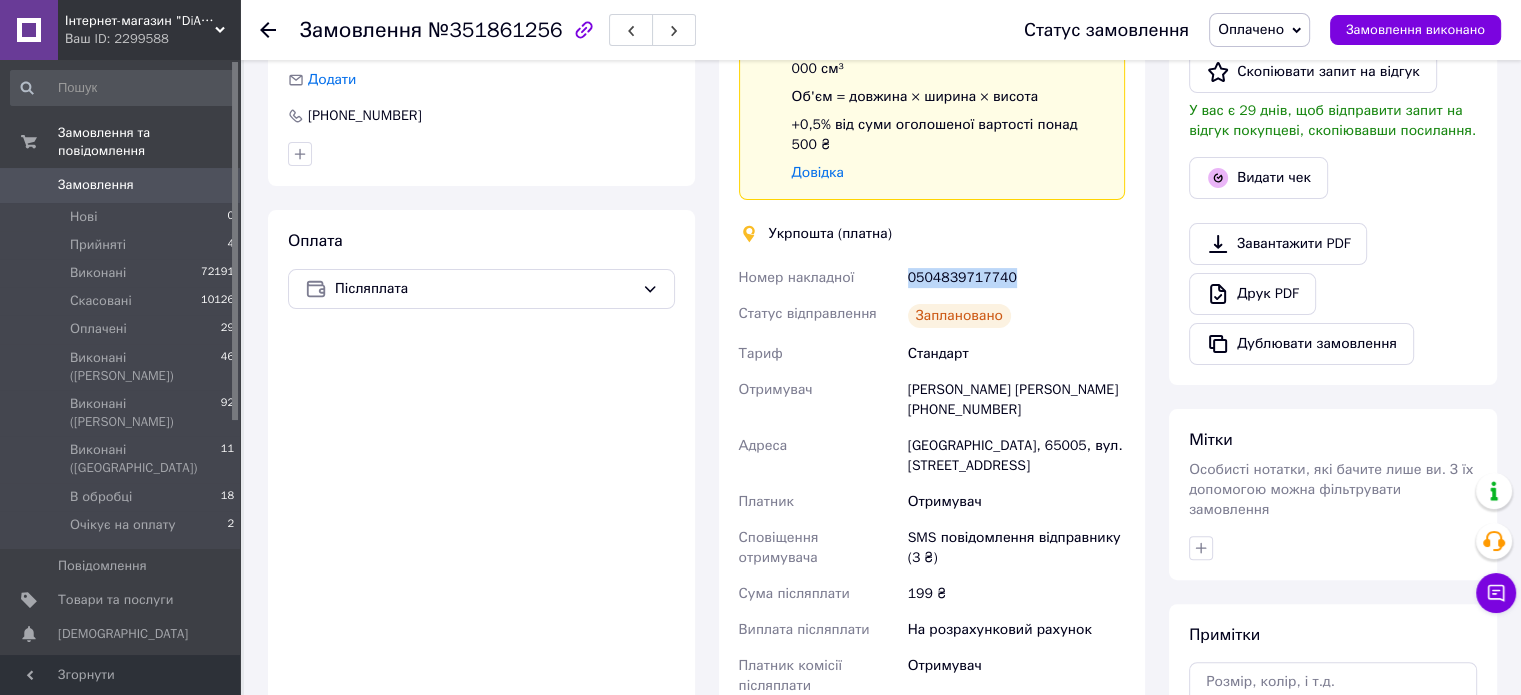 drag, startPoint x: 988, startPoint y: 225, endPoint x: 1083, endPoint y: 307, distance: 125.49502 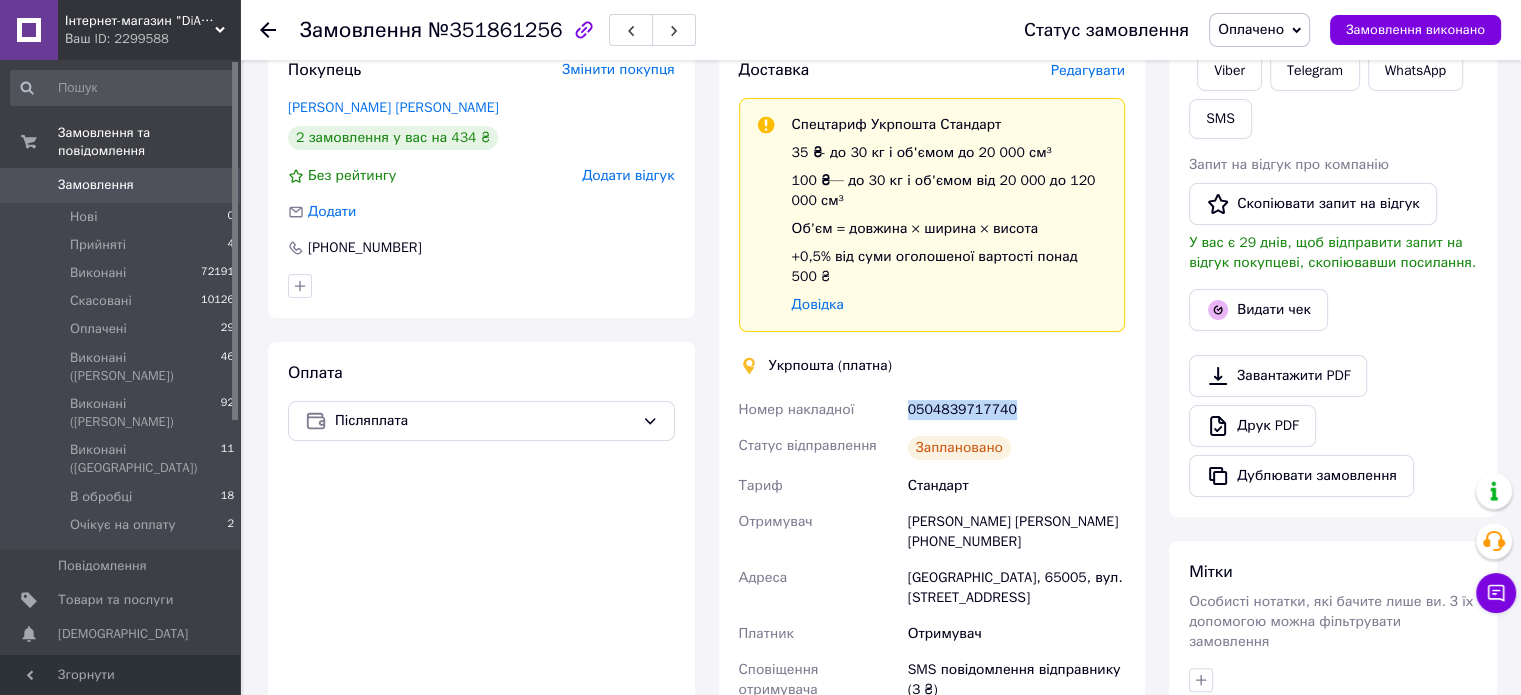 scroll, scrollTop: 200, scrollLeft: 0, axis: vertical 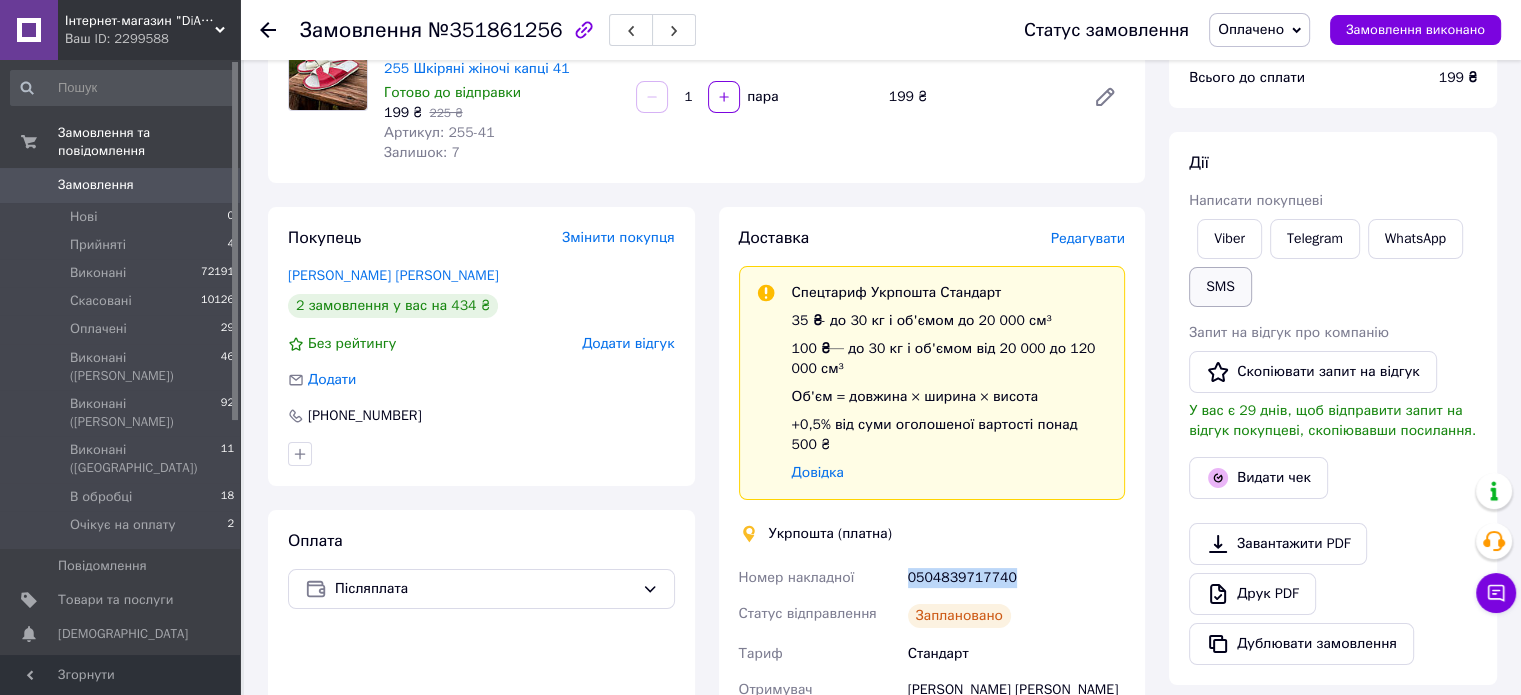 click on "SMS" at bounding box center (1220, 287) 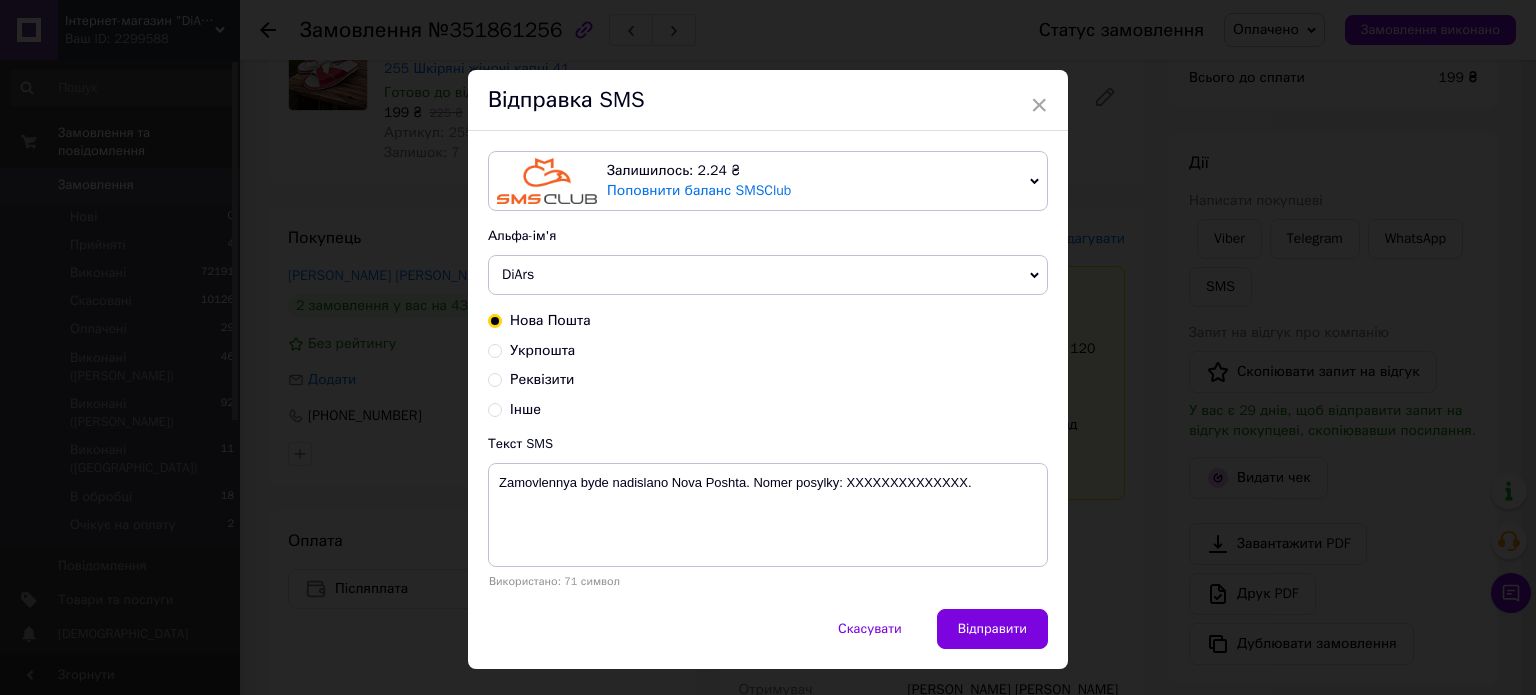 click on "Укрпошта" at bounding box center [542, 350] 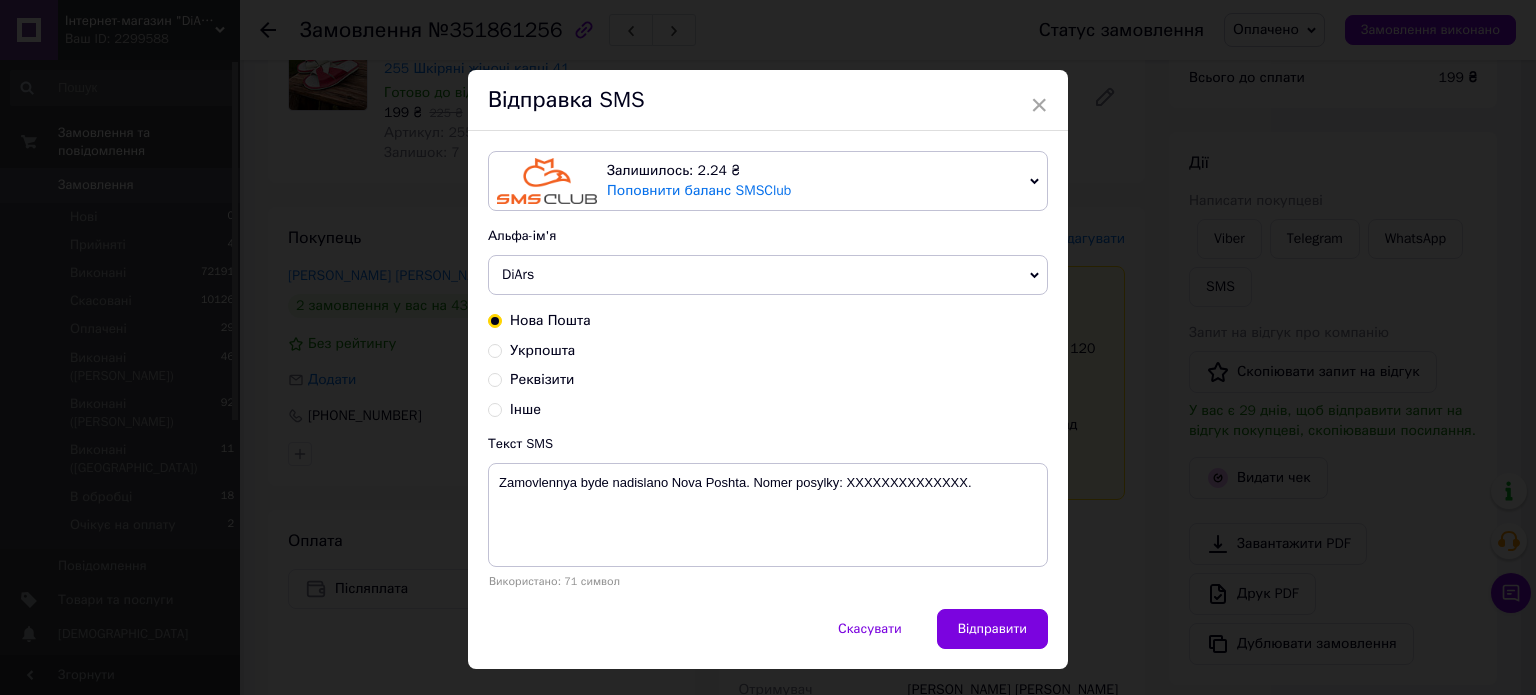 radio on "true" 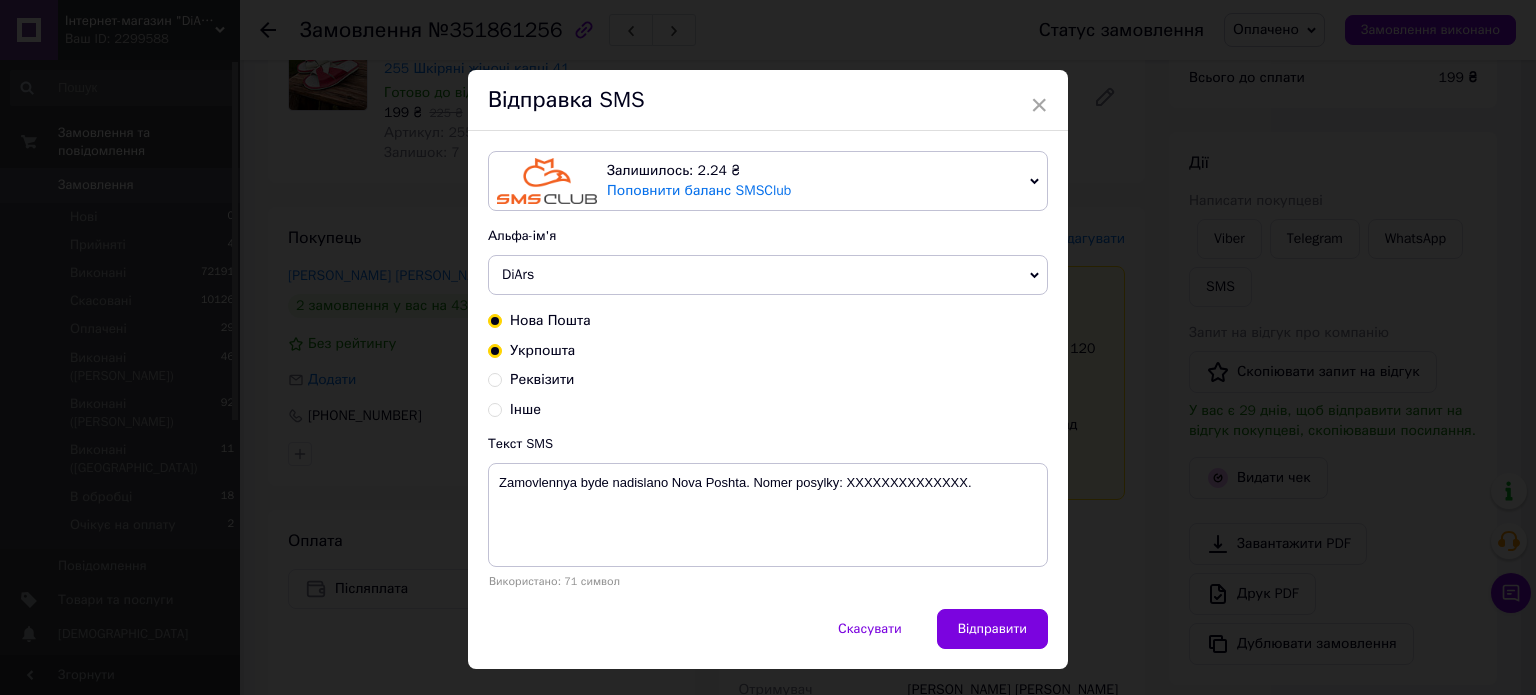 radio on "false" 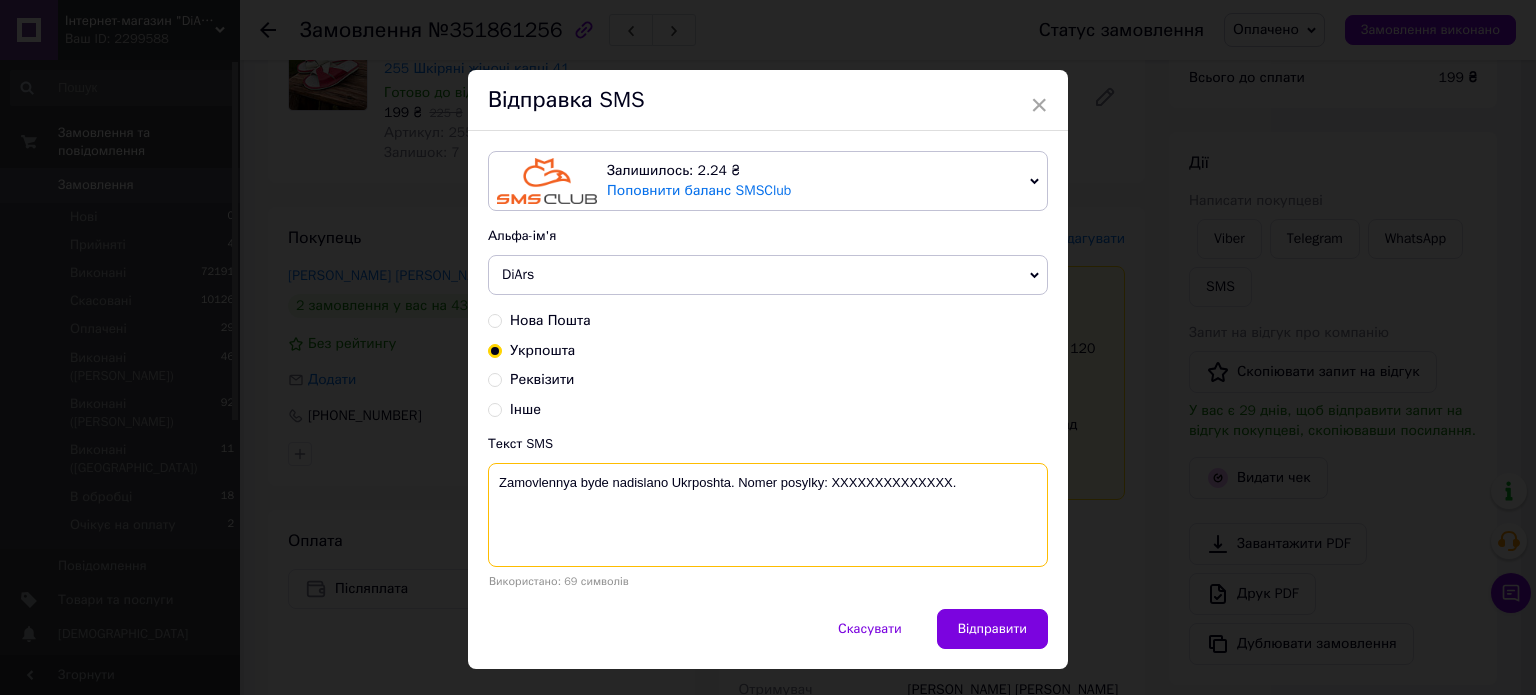 click on "Zamovlennya byde nadislano Ukrposhta. Nomer posylky: XXXXXXXXXXXXXX." at bounding box center [768, 515] 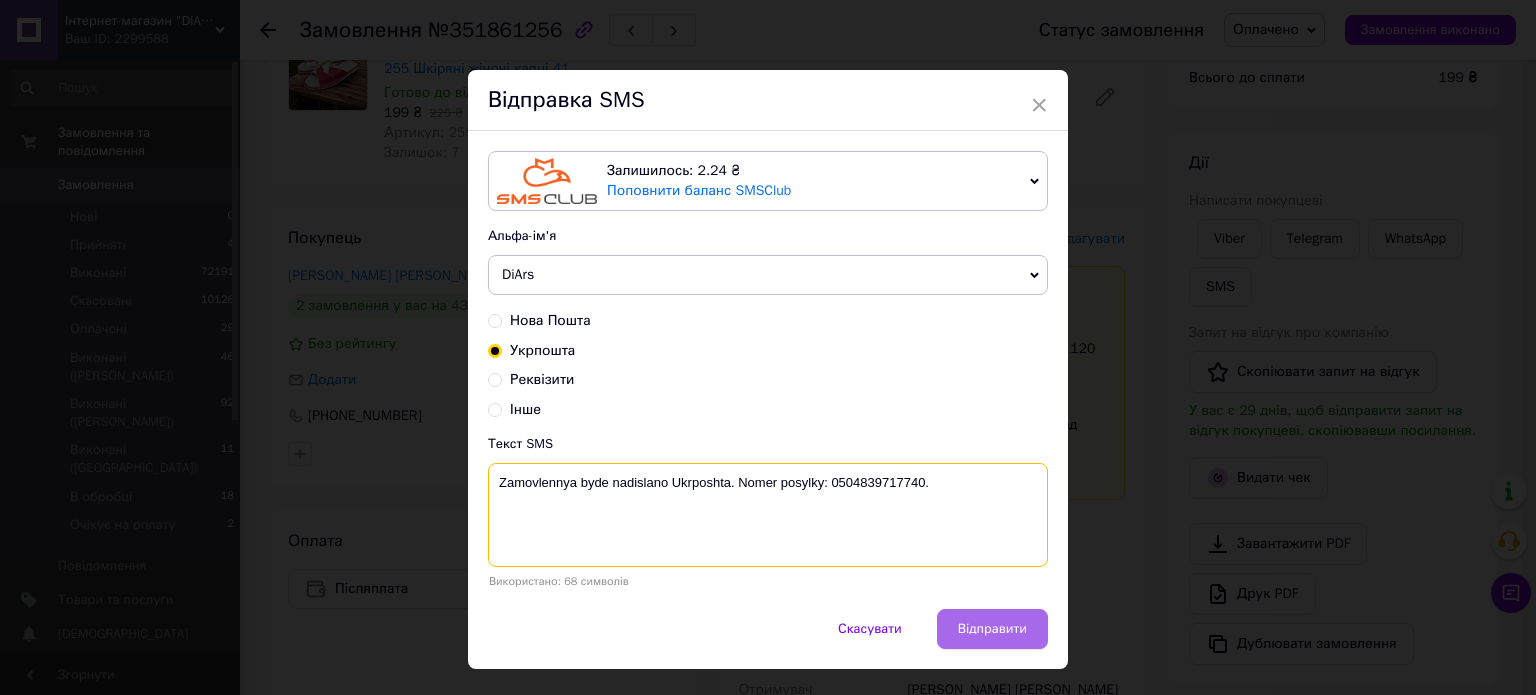 type on "Zamovlennya byde nadislano Ukrposhta. Nomer posylky: 0504839717740." 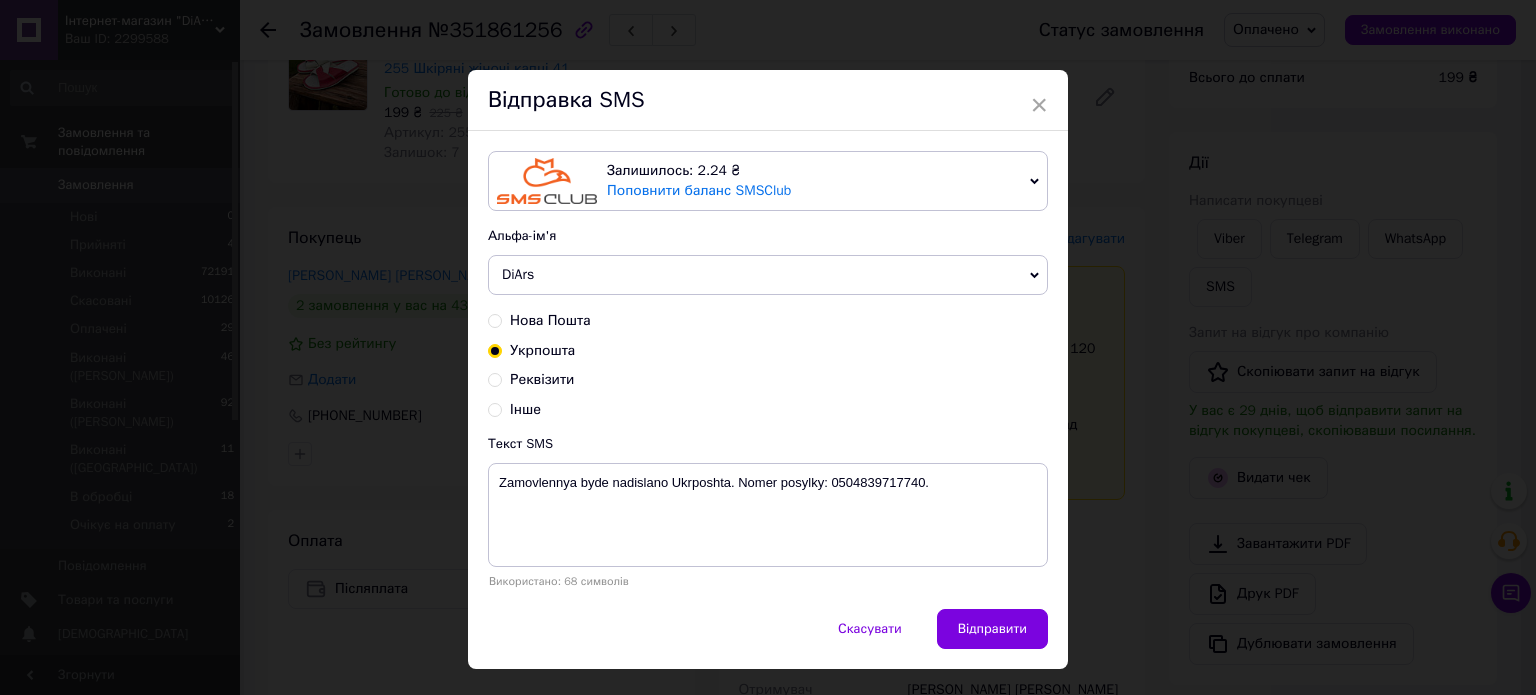 click on "Відправити" at bounding box center [992, 629] 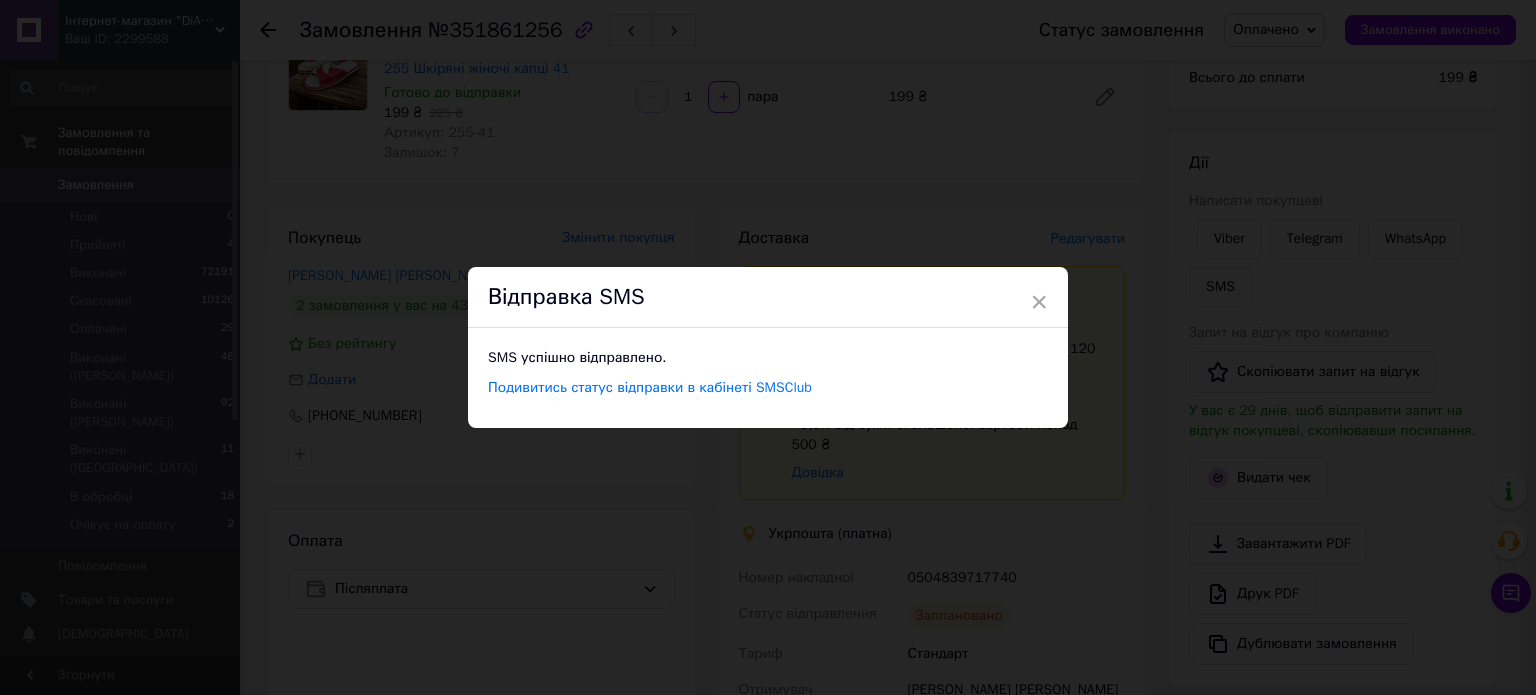 click on "× Відправка SMS SMS успішно відправлено. Подивитись статус відправки в кабінеті SMSClub" at bounding box center (768, 347) 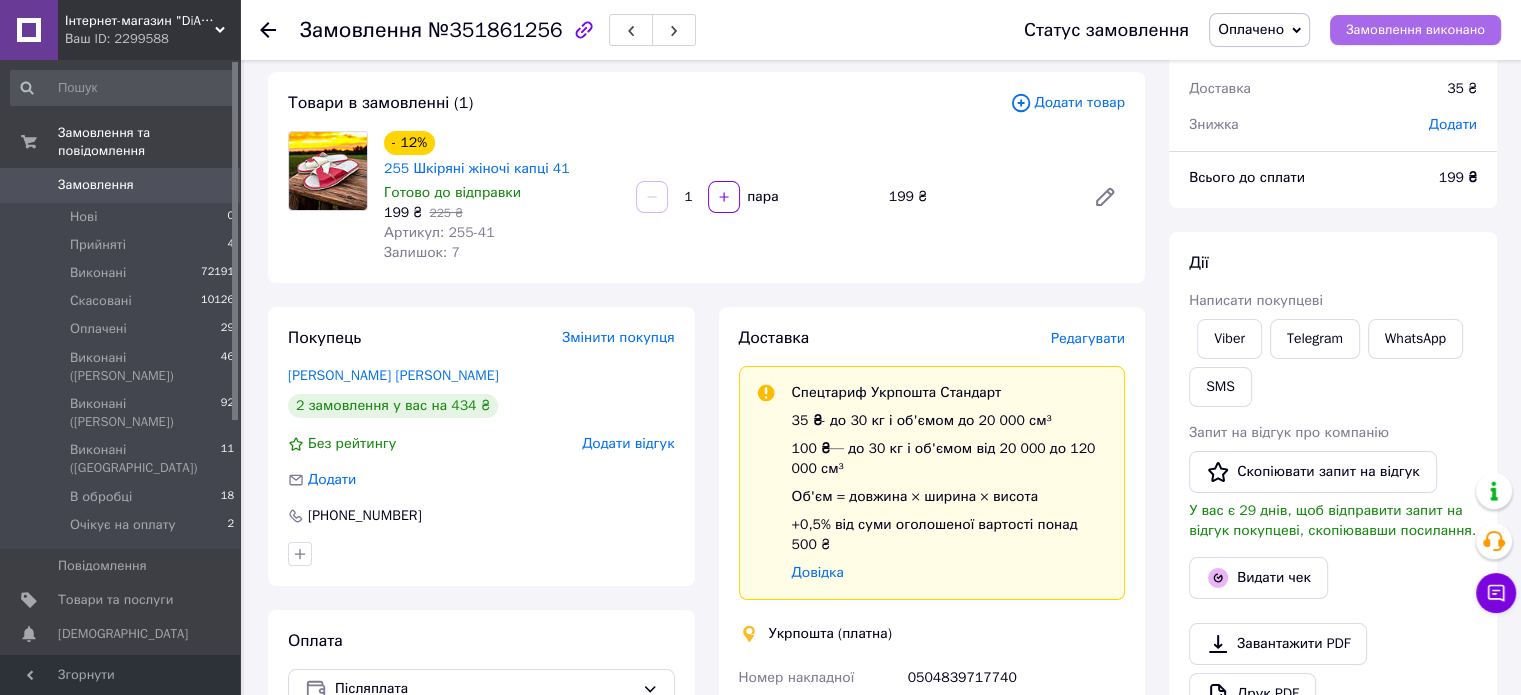 click on "Замовлення виконано" at bounding box center (1415, 30) 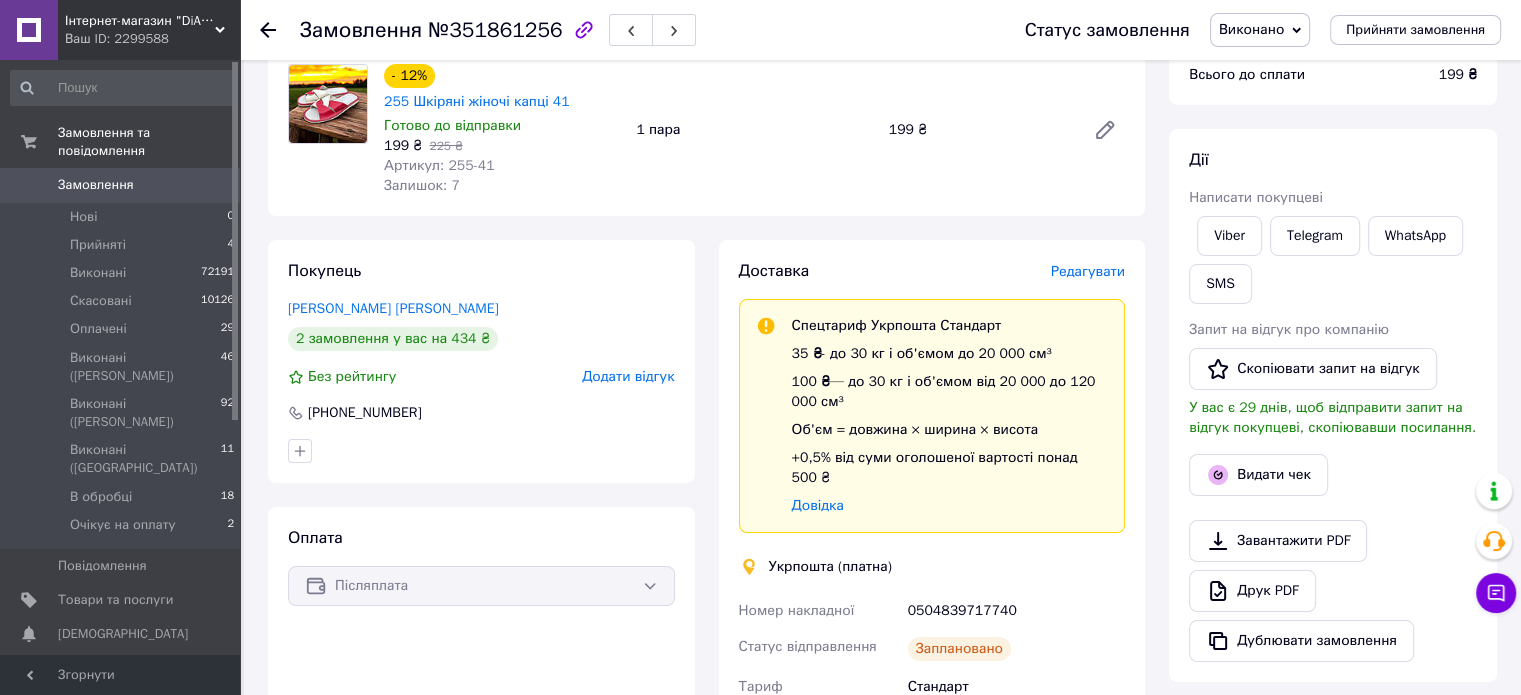scroll, scrollTop: 0, scrollLeft: 0, axis: both 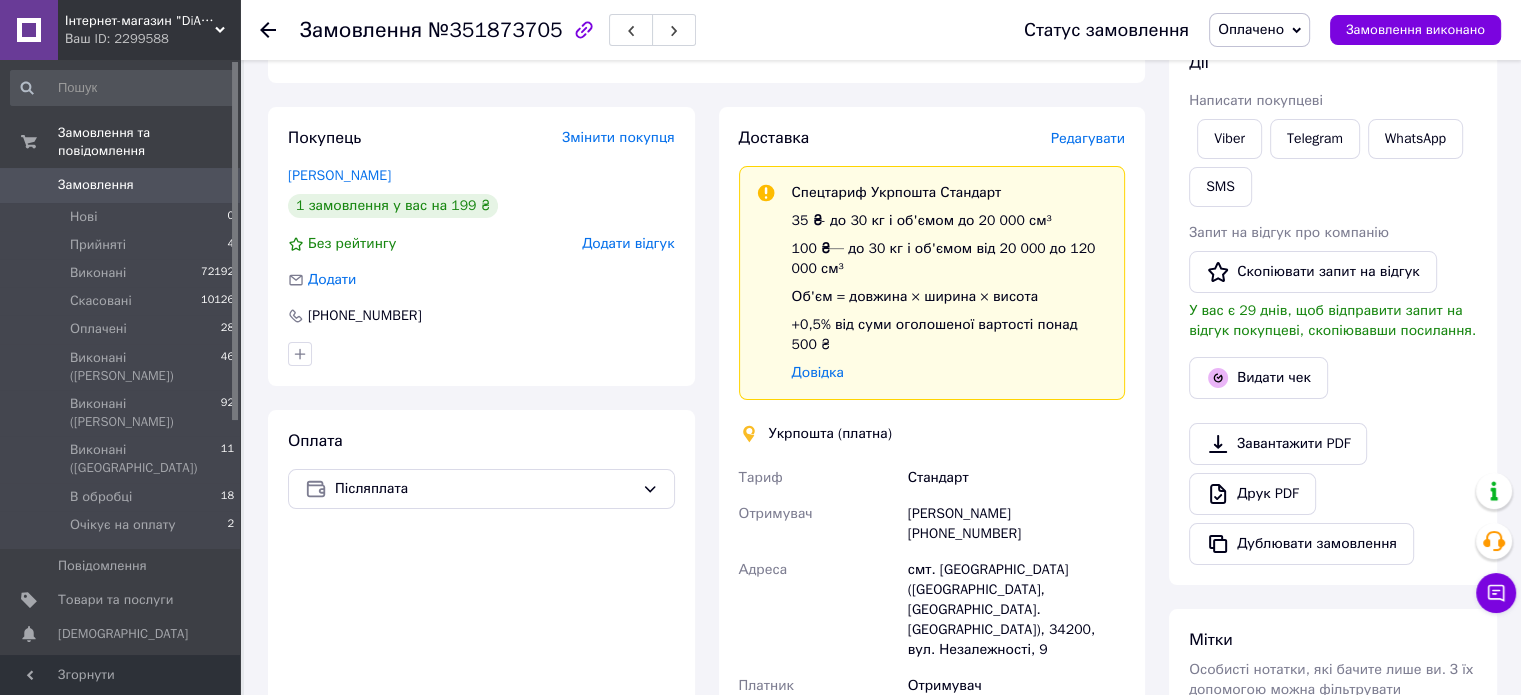 click on "Редагувати" at bounding box center [1088, 138] 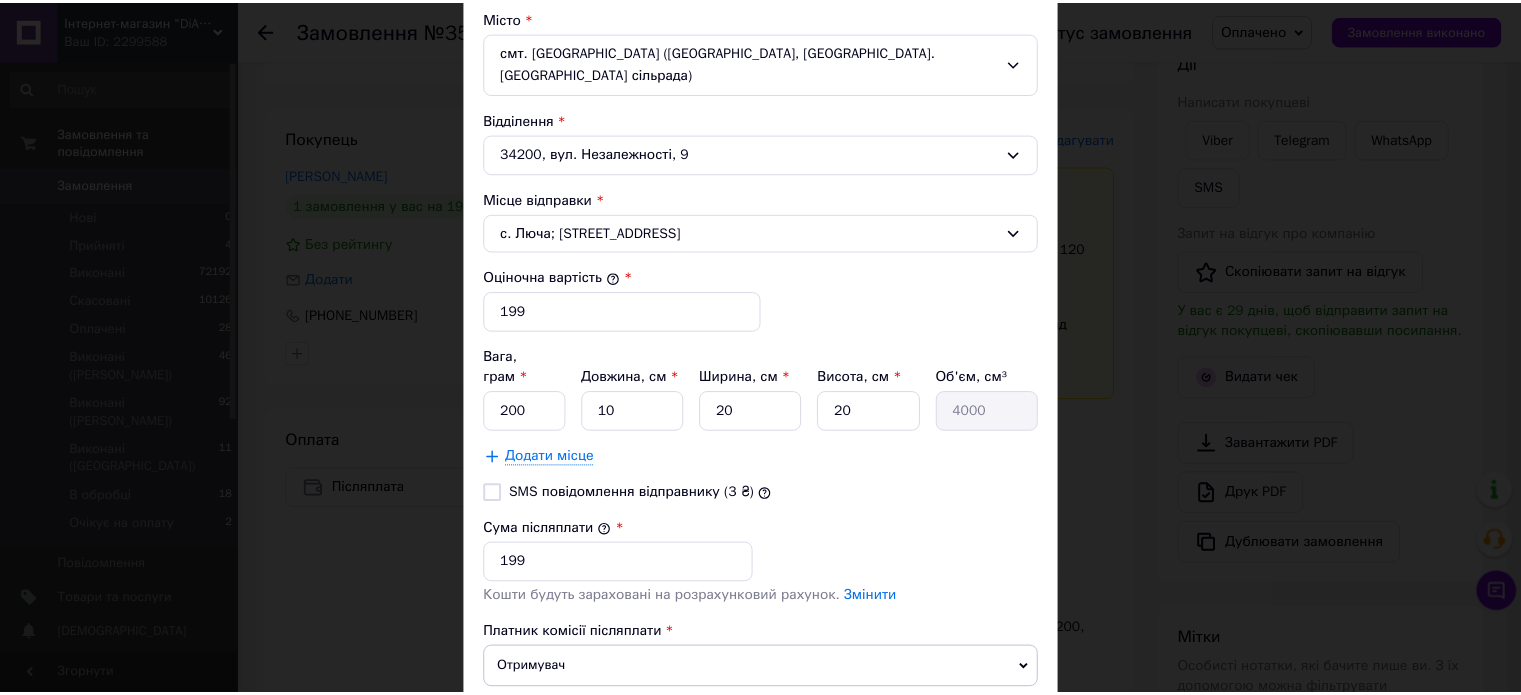 scroll, scrollTop: 736, scrollLeft: 0, axis: vertical 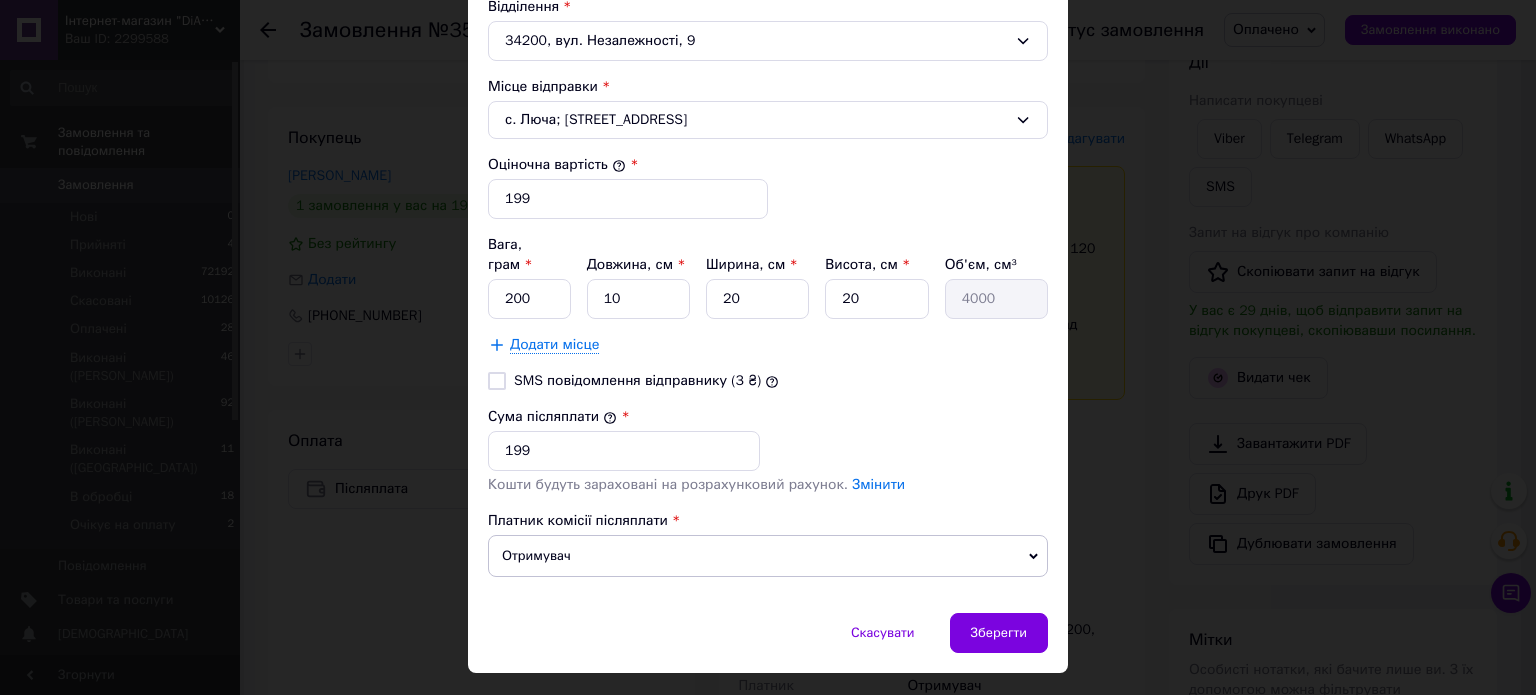 click on "SMS повідомлення відправнику (3 ₴)" at bounding box center (497, 381) 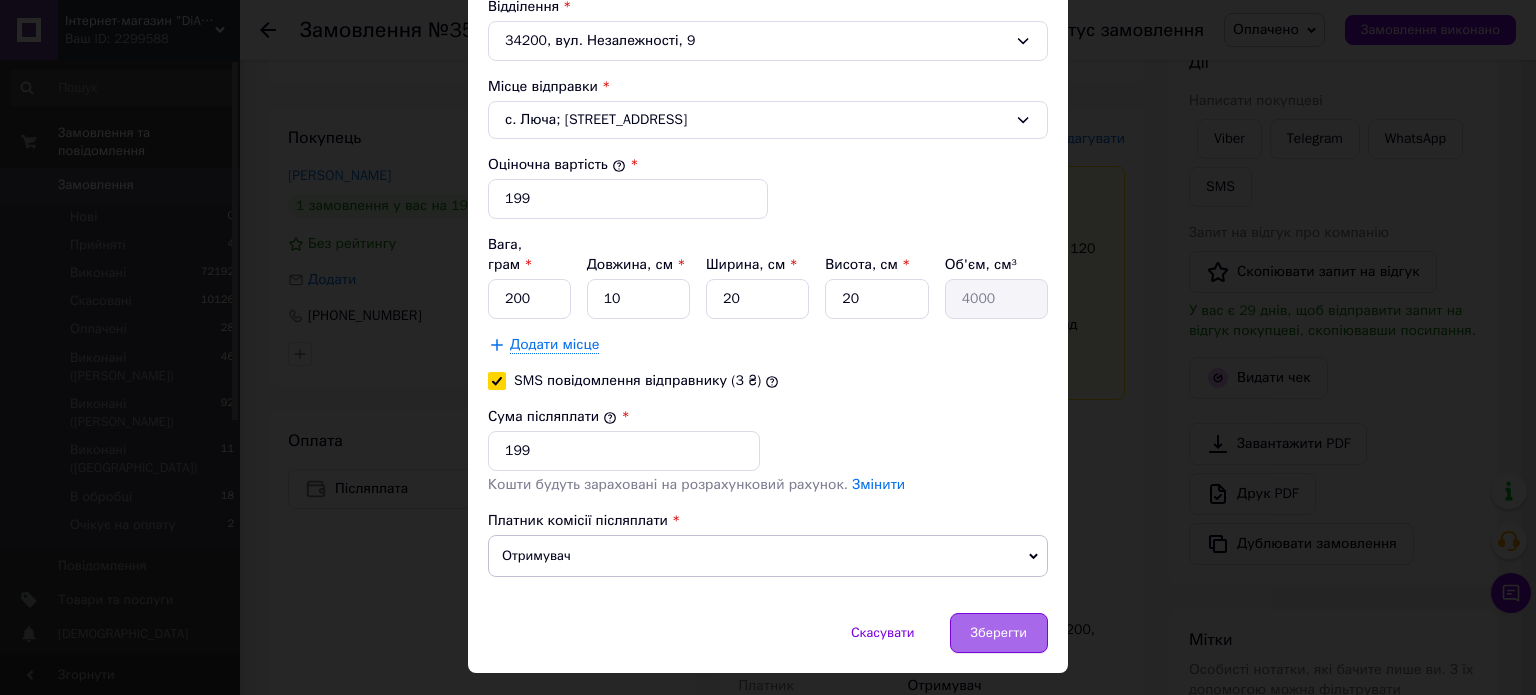 click on "Зберегти" at bounding box center [999, 633] 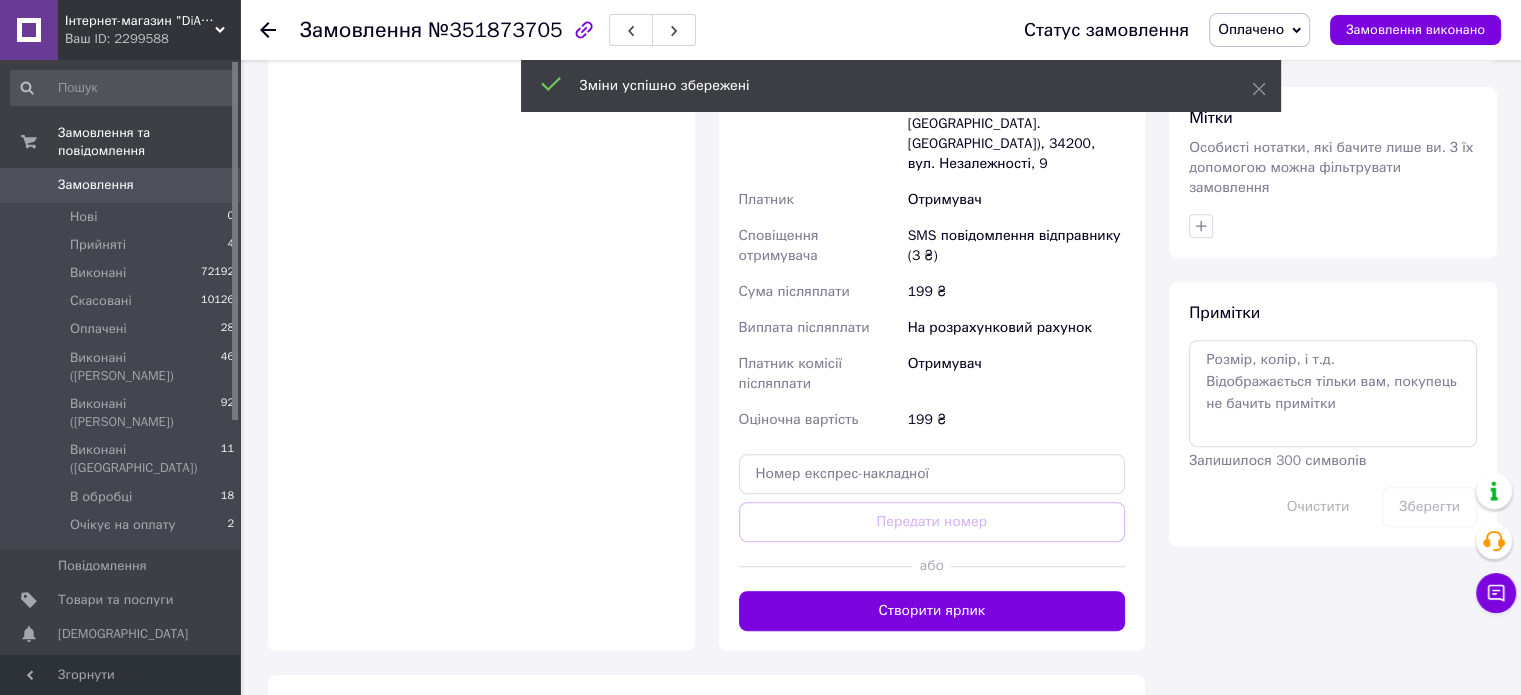 scroll, scrollTop: 820, scrollLeft: 0, axis: vertical 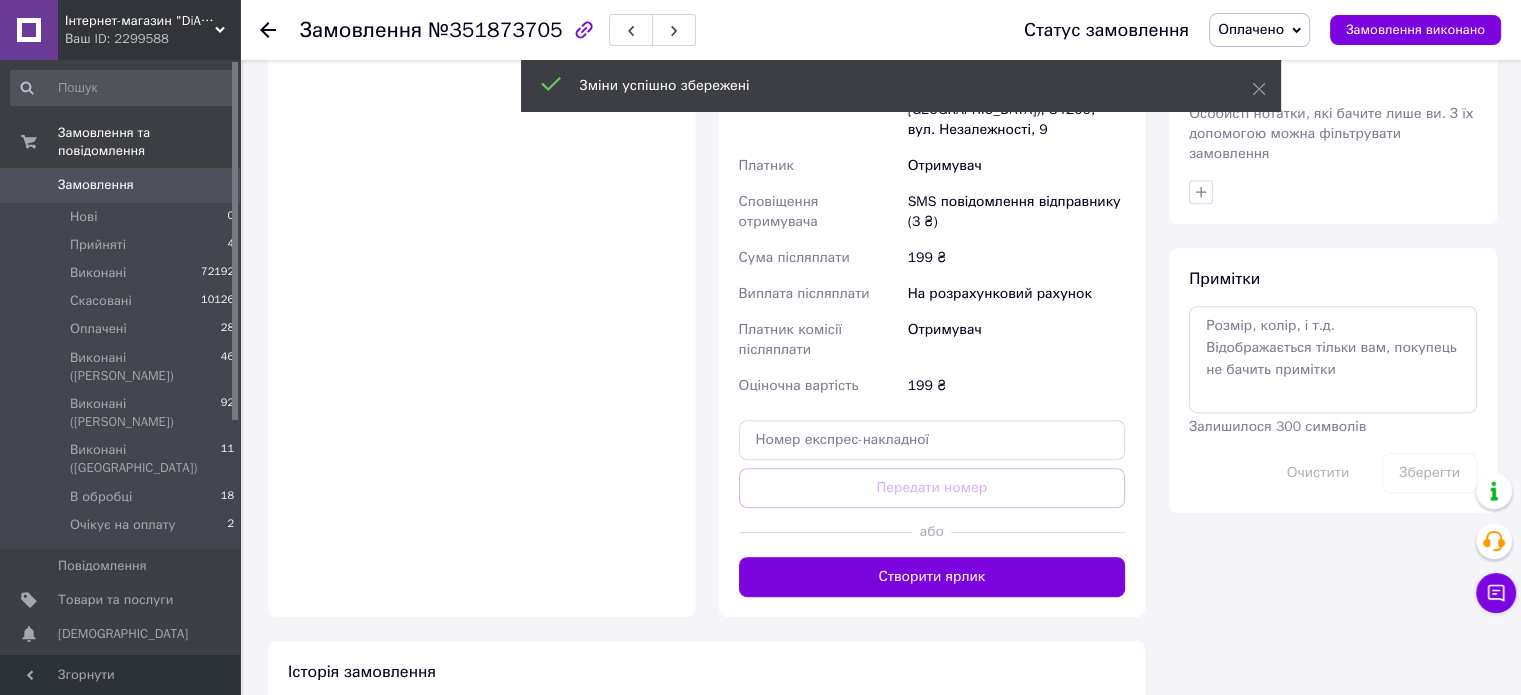 drag, startPoint x: 963, startPoint y: 497, endPoint x: 1037, endPoint y: 455, distance: 85.08819 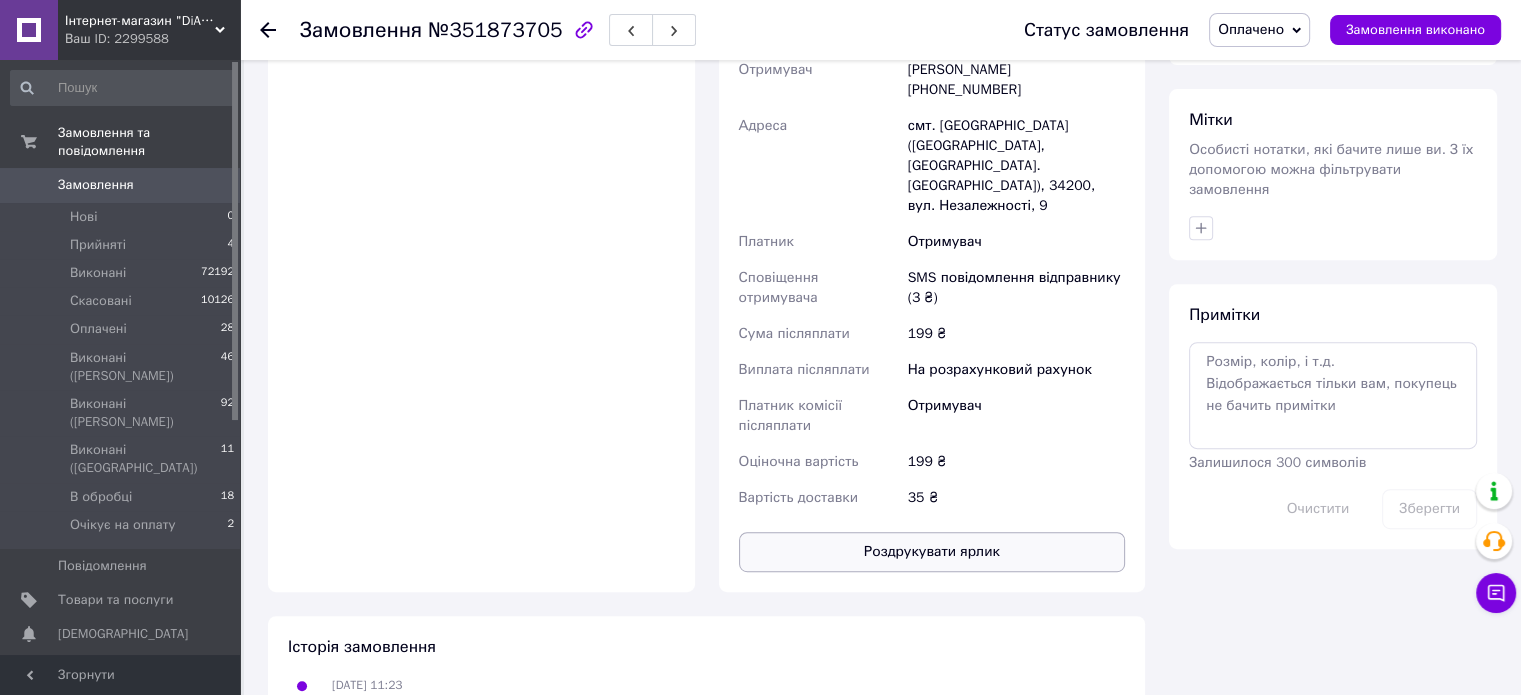 click on "Роздрукувати ярлик" at bounding box center (932, 552) 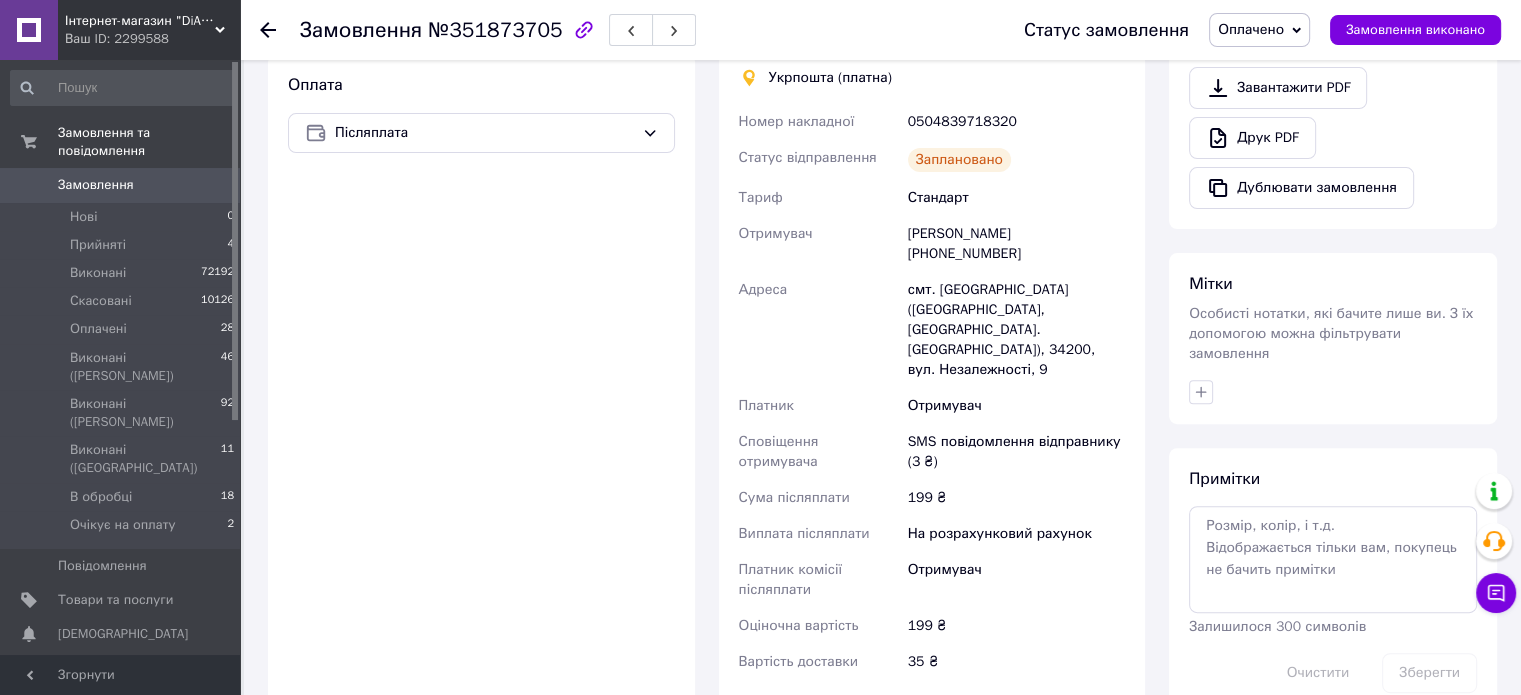 scroll, scrollTop: 420, scrollLeft: 0, axis: vertical 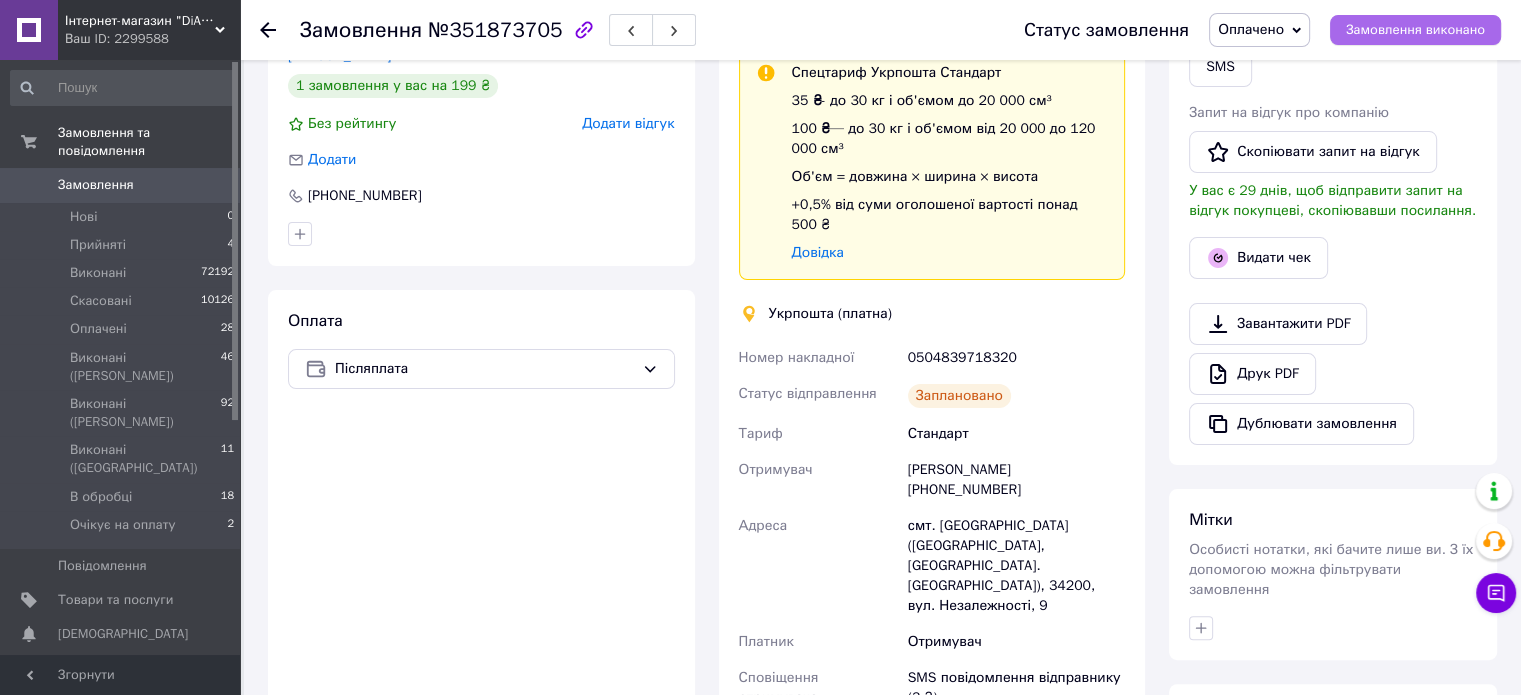 click on "Замовлення виконано" at bounding box center (1415, 30) 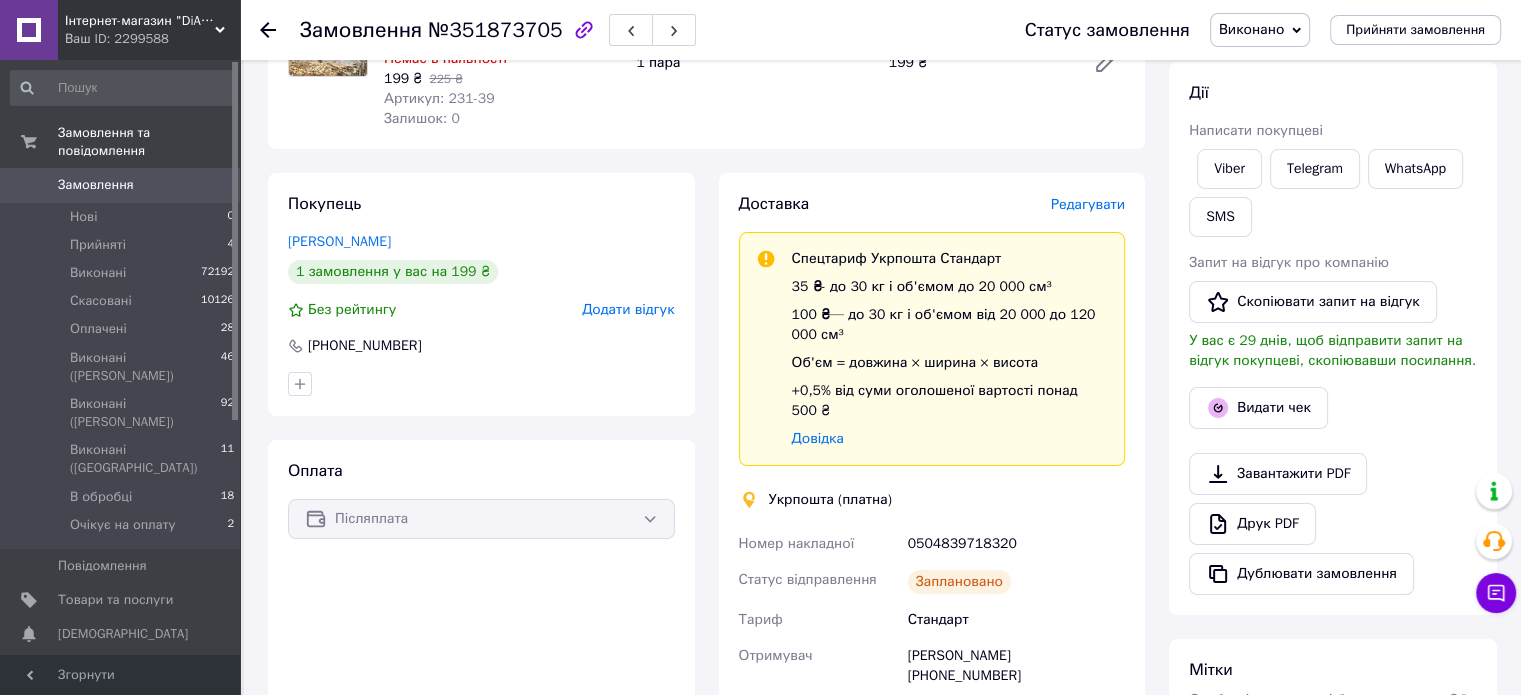 scroll, scrollTop: 200, scrollLeft: 0, axis: vertical 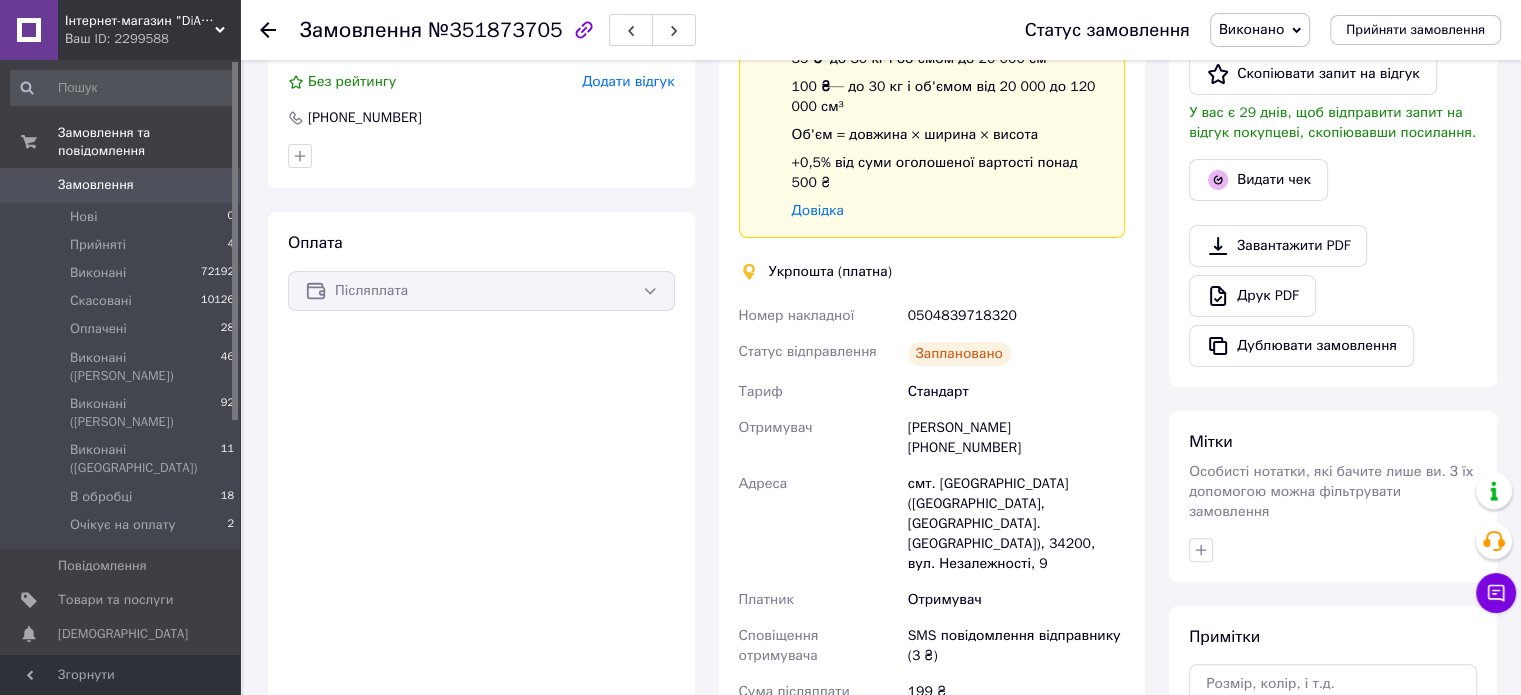 click on "0504839718320" at bounding box center [1016, 316] 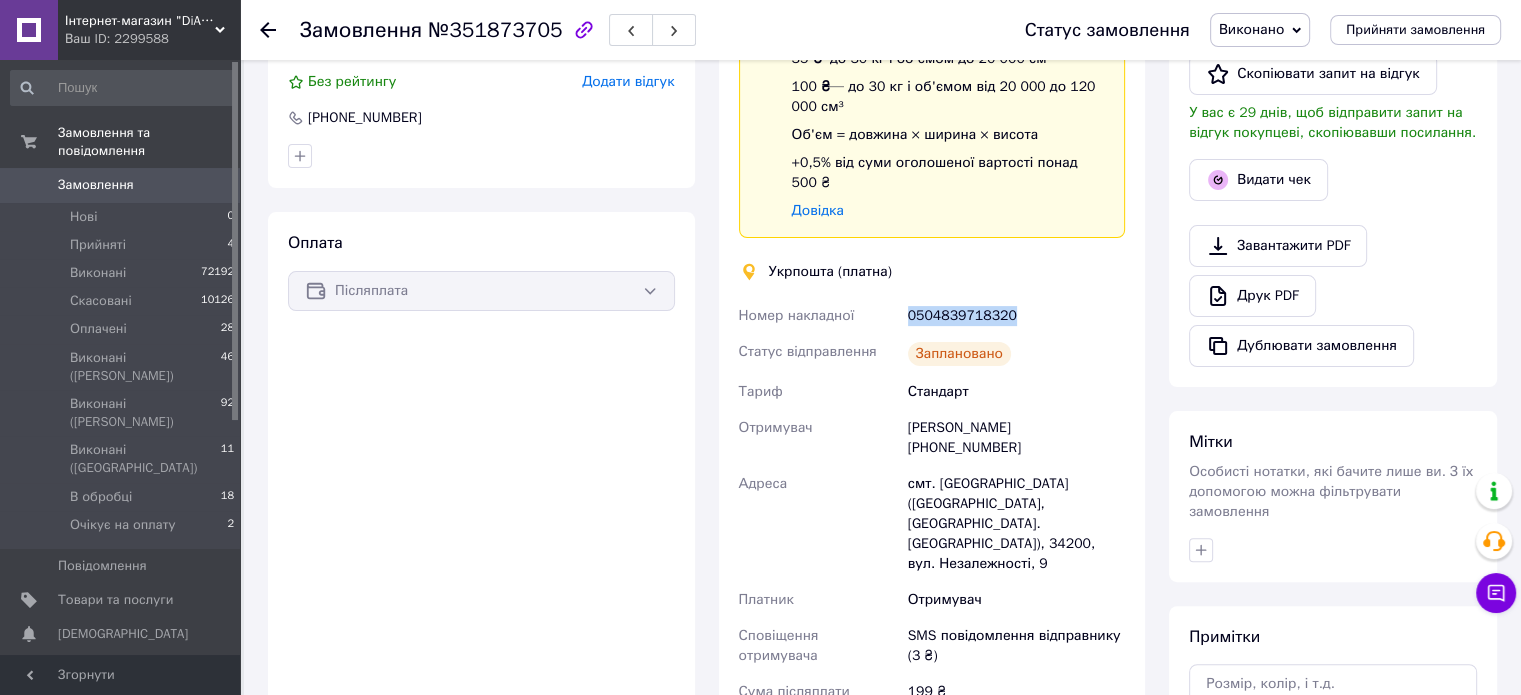 drag, startPoint x: 972, startPoint y: 267, endPoint x: 1066, endPoint y: 286, distance: 95.90099 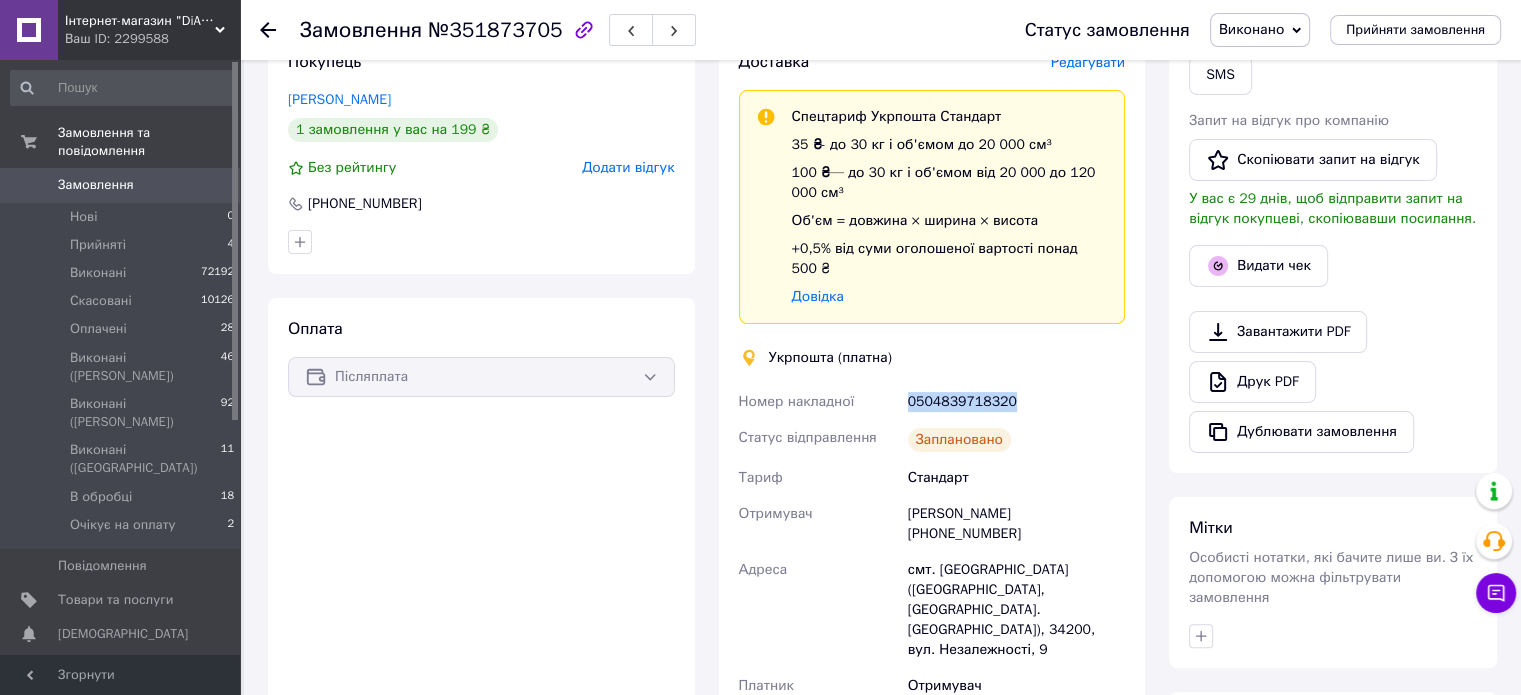 scroll, scrollTop: 262, scrollLeft: 0, axis: vertical 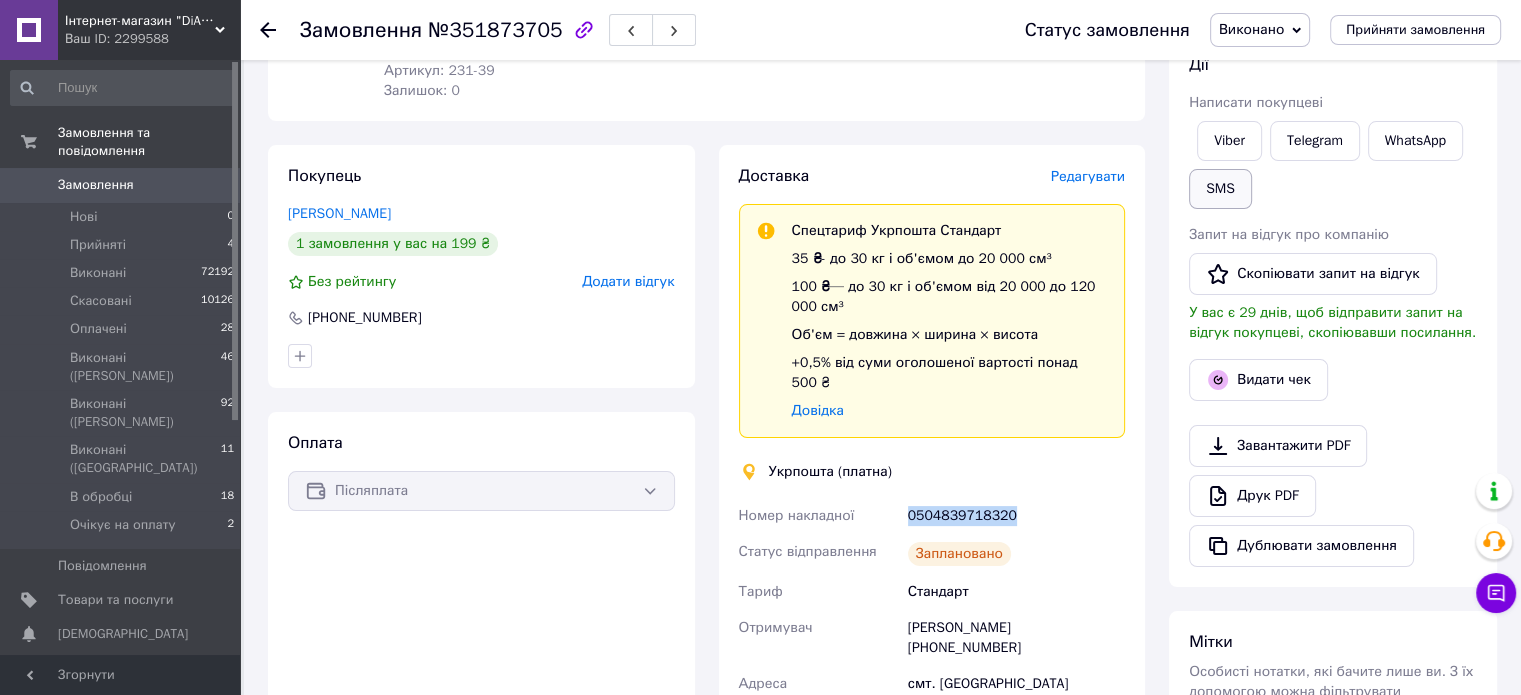 click on "SMS" at bounding box center [1220, 189] 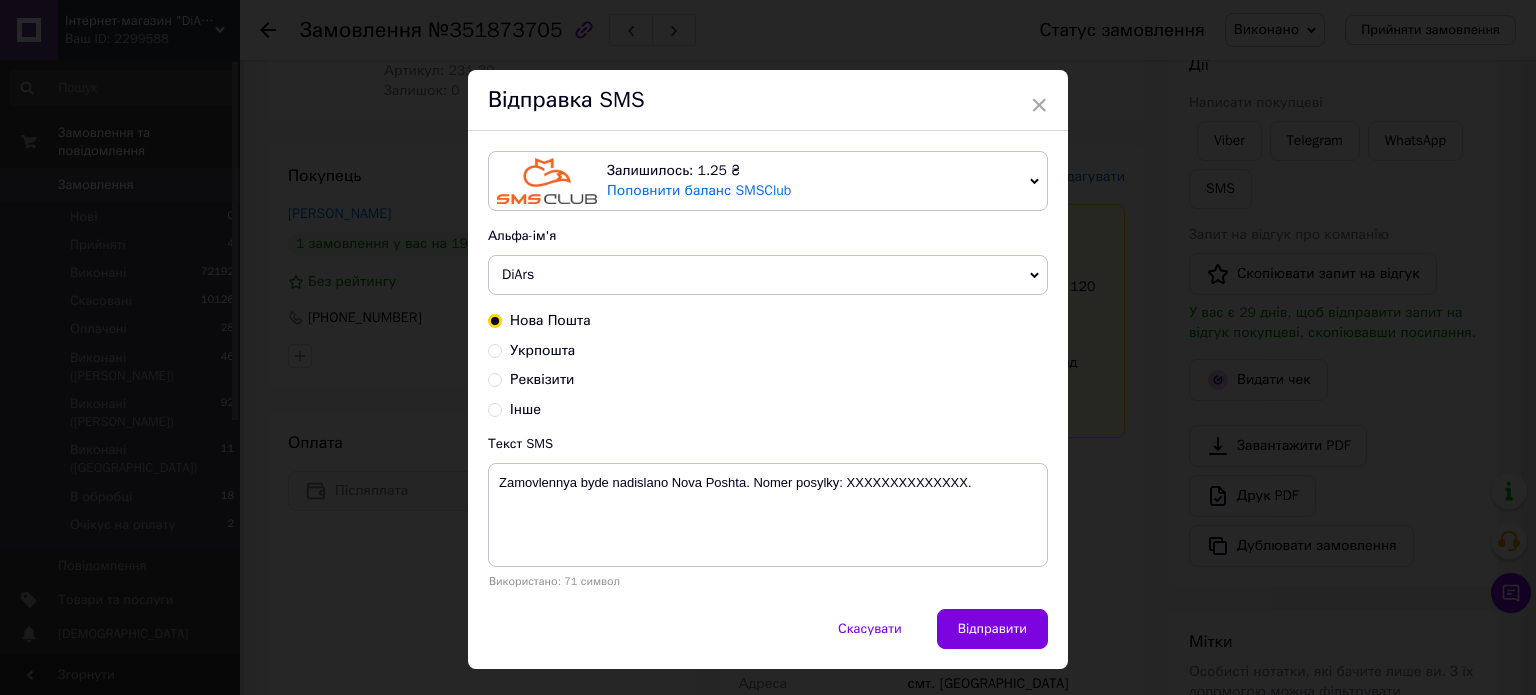 click on "Укрпошта" at bounding box center (542, 350) 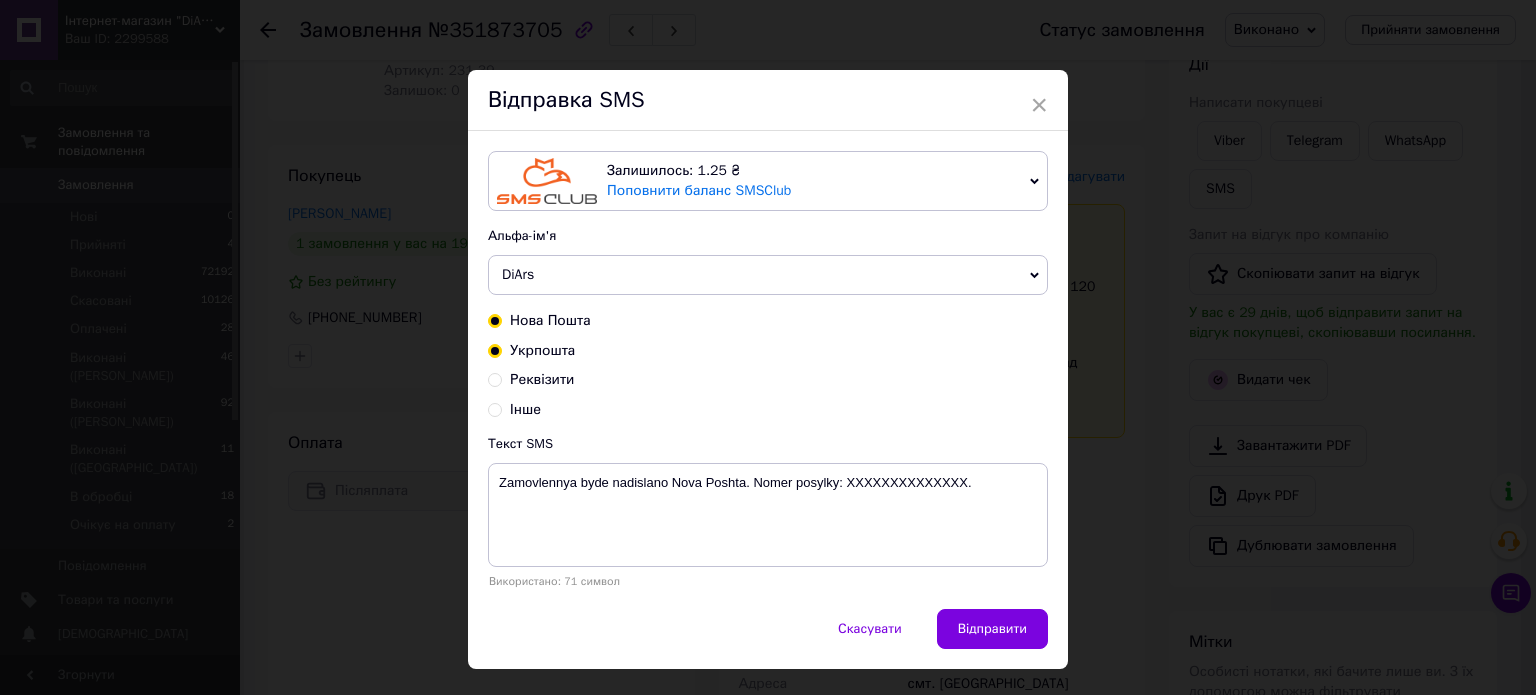 radio on "true" 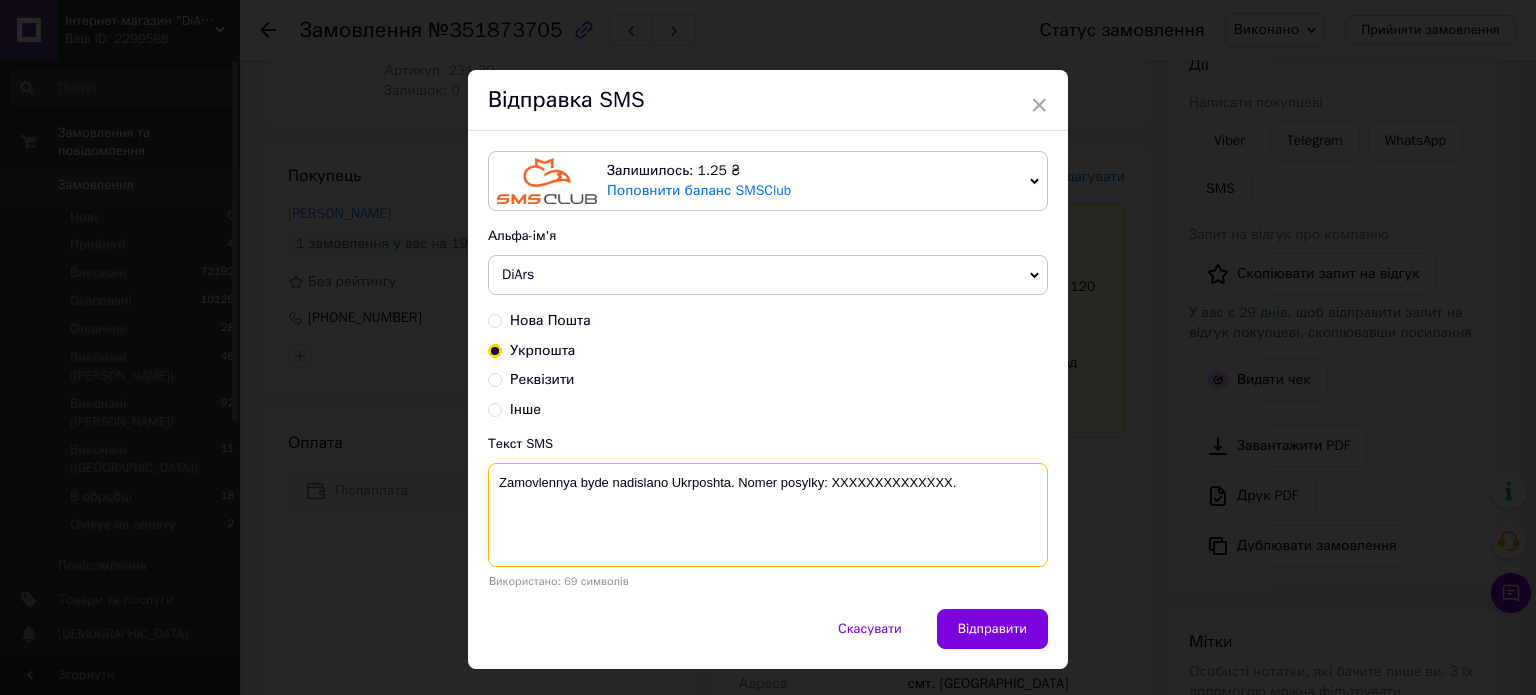 click on "Zamovlennya byde nadislano Ukrposhta. Nomer posylky: XXXXXXXXXXXXXX." at bounding box center (768, 515) 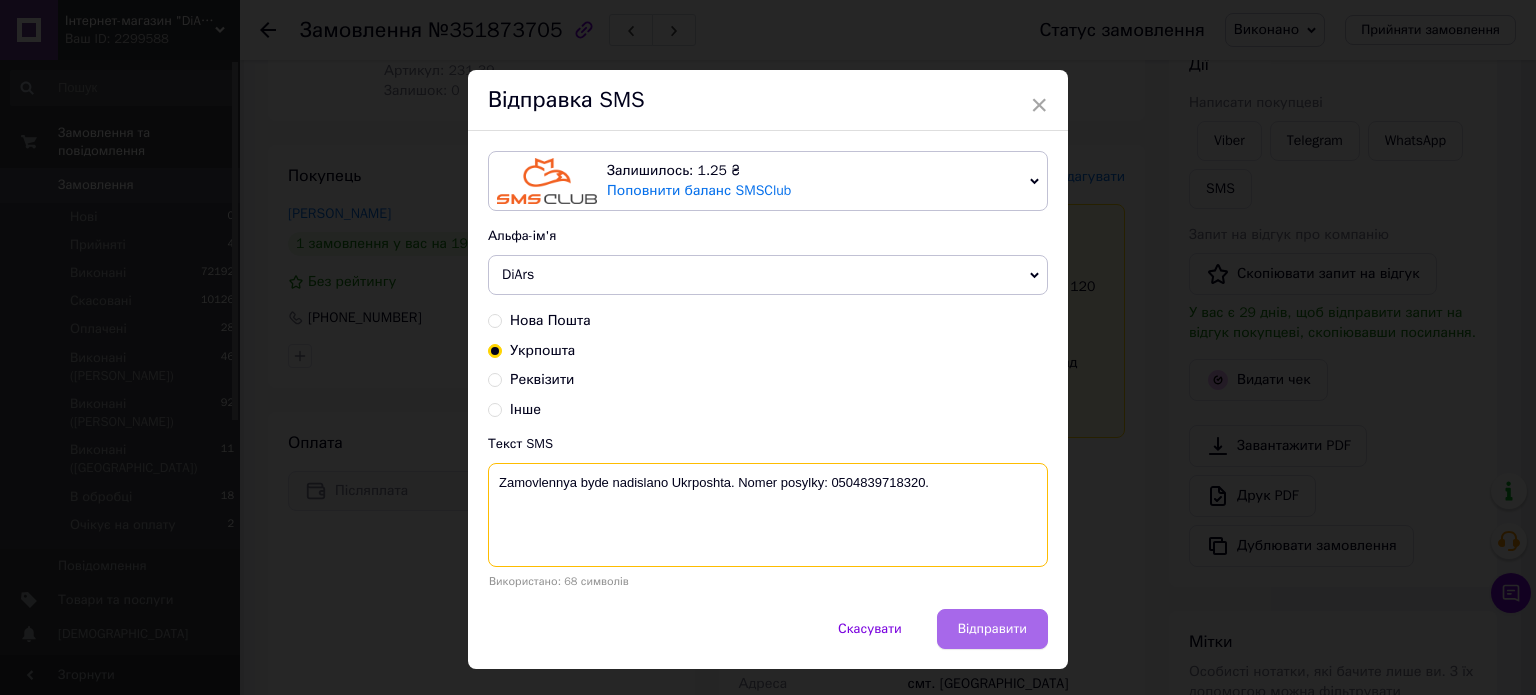 type on "Zamovlennya byde nadislano Ukrposhta. Nomer posylky: 0504839718320." 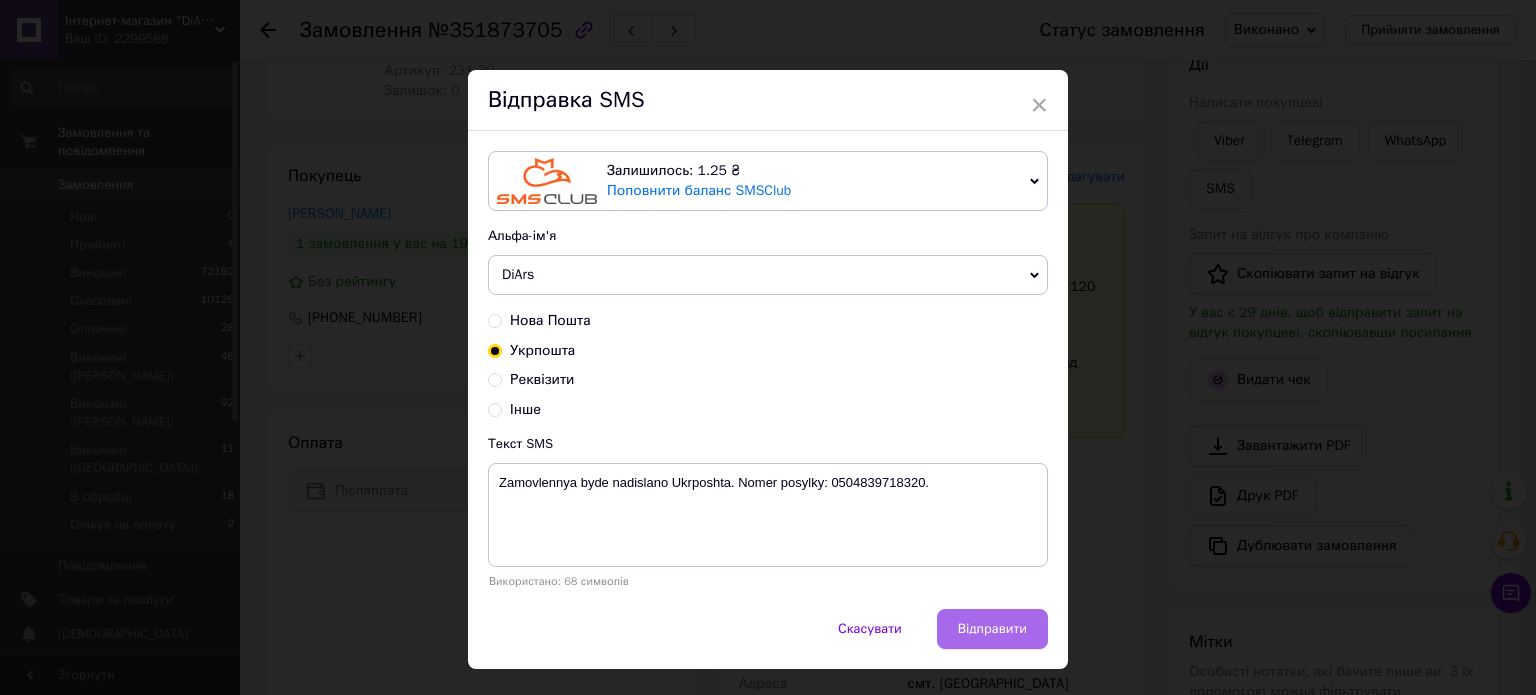 click on "Відправити" at bounding box center [992, 629] 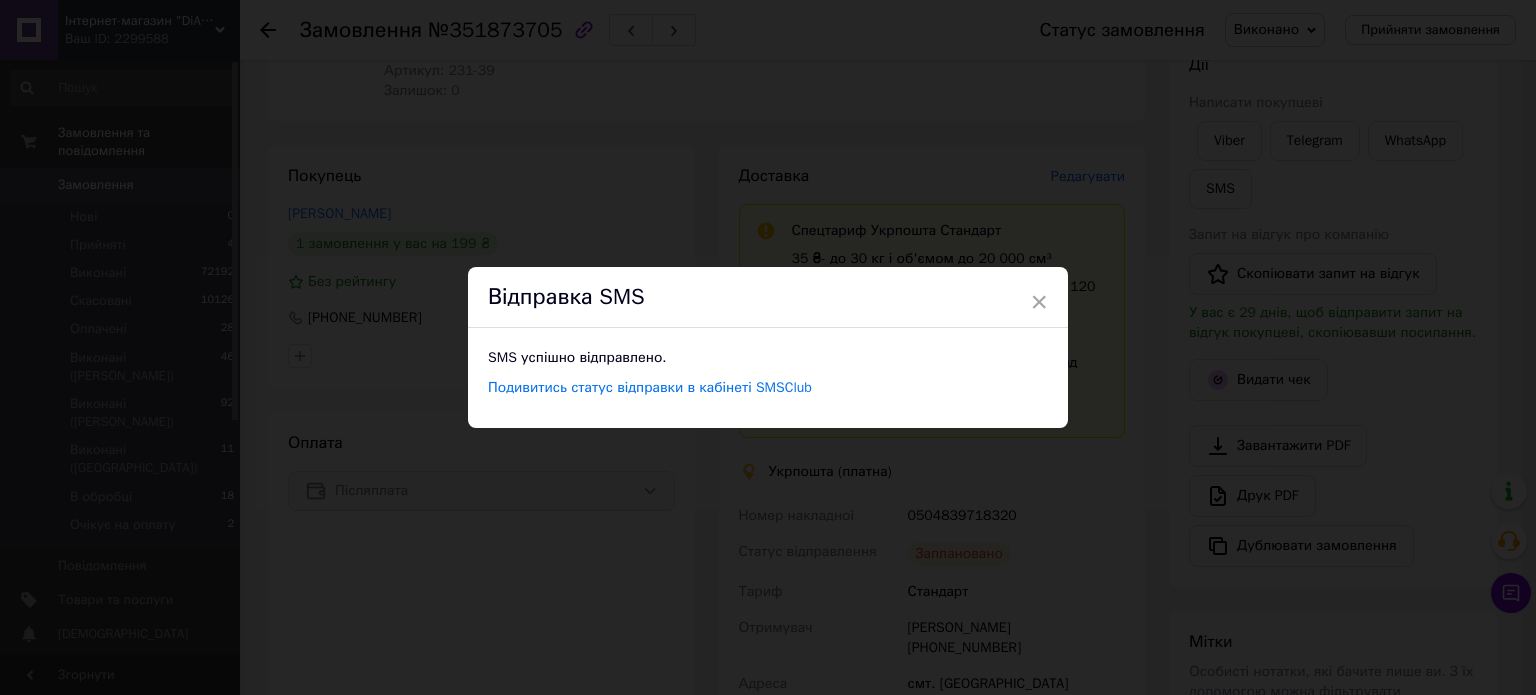 click on "× Відправка SMS SMS успішно відправлено. Подивитись статус відправки в кабінеті SMSClub" at bounding box center [768, 347] 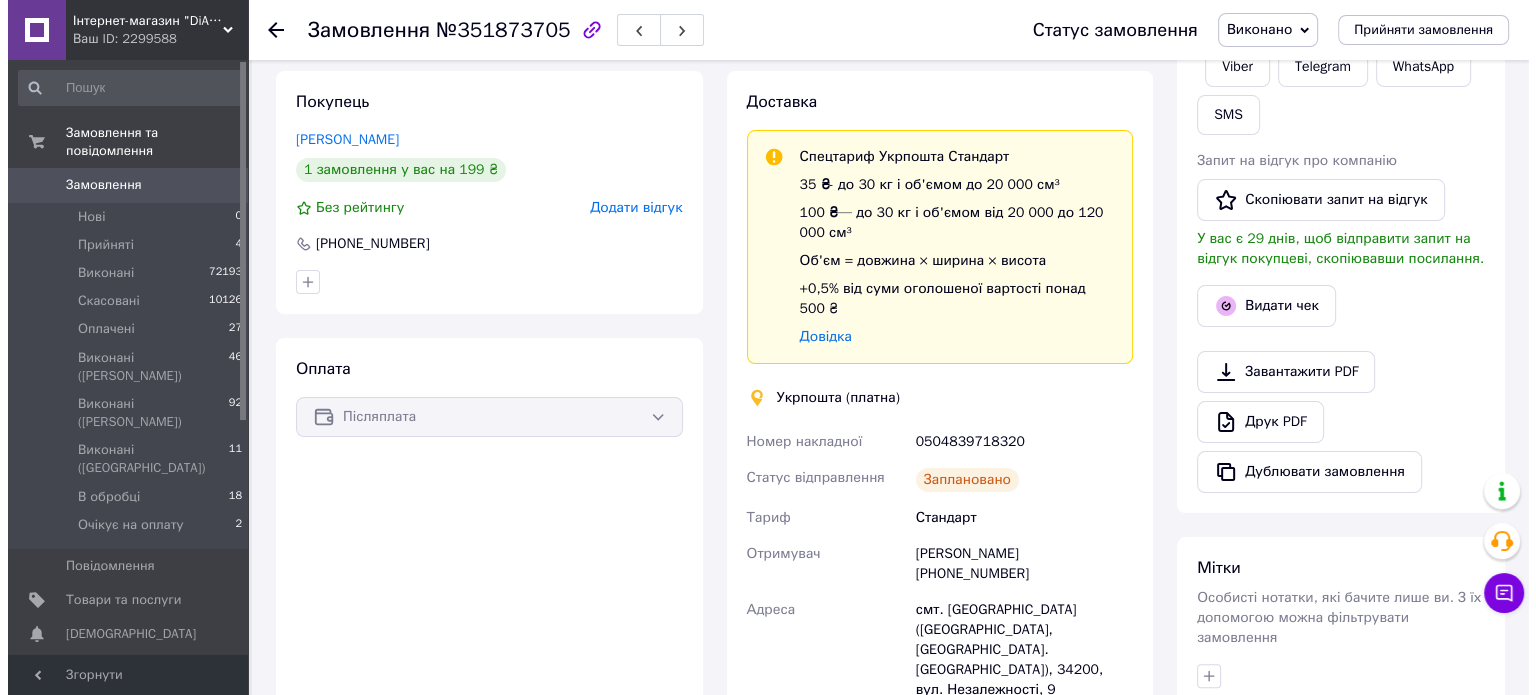 scroll, scrollTop: 211, scrollLeft: 0, axis: vertical 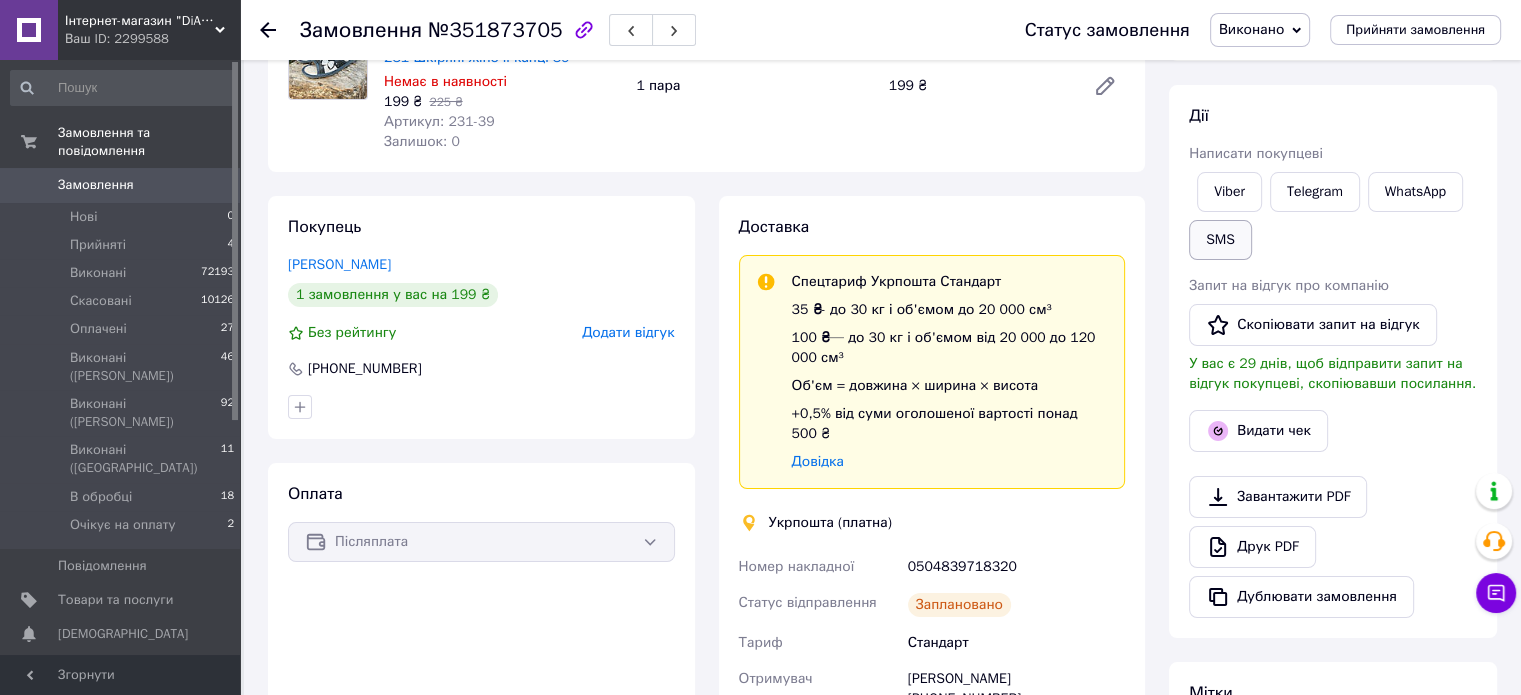 click on "SMS" at bounding box center [1220, 240] 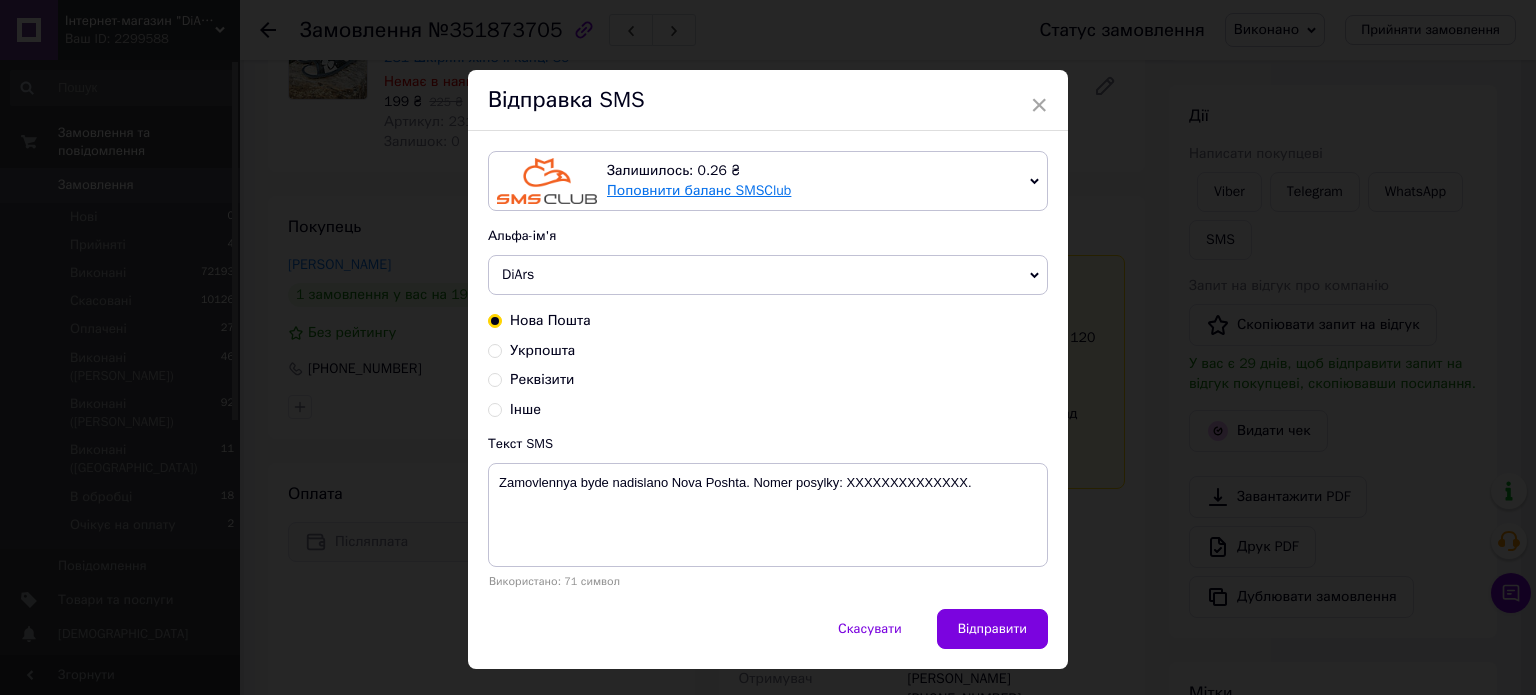 click on "Поповнити баланс SMSClub" at bounding box center (699, 190) 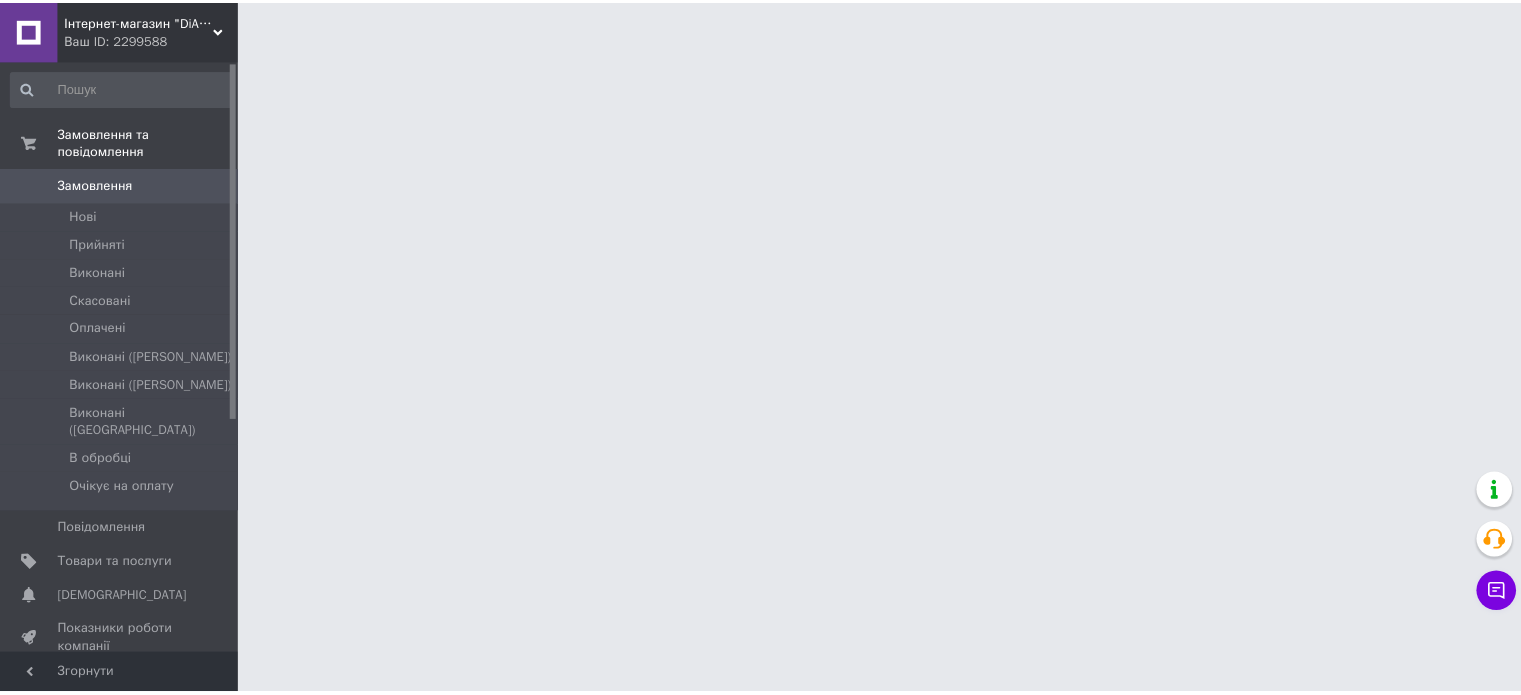 scroll, scrollTop: 0, scrollLeft: 0, axis: both 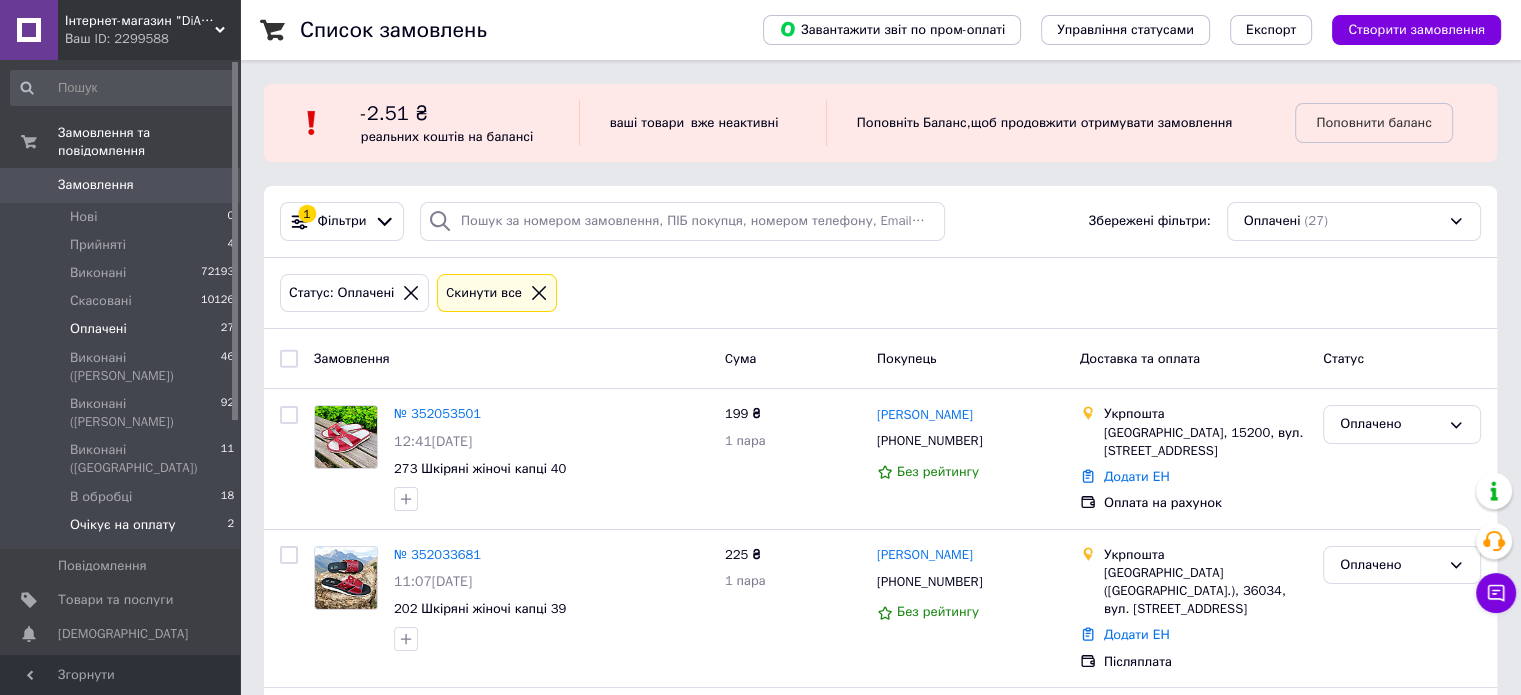 click on "Очікує на оплату" at bounding box center (123, 525) 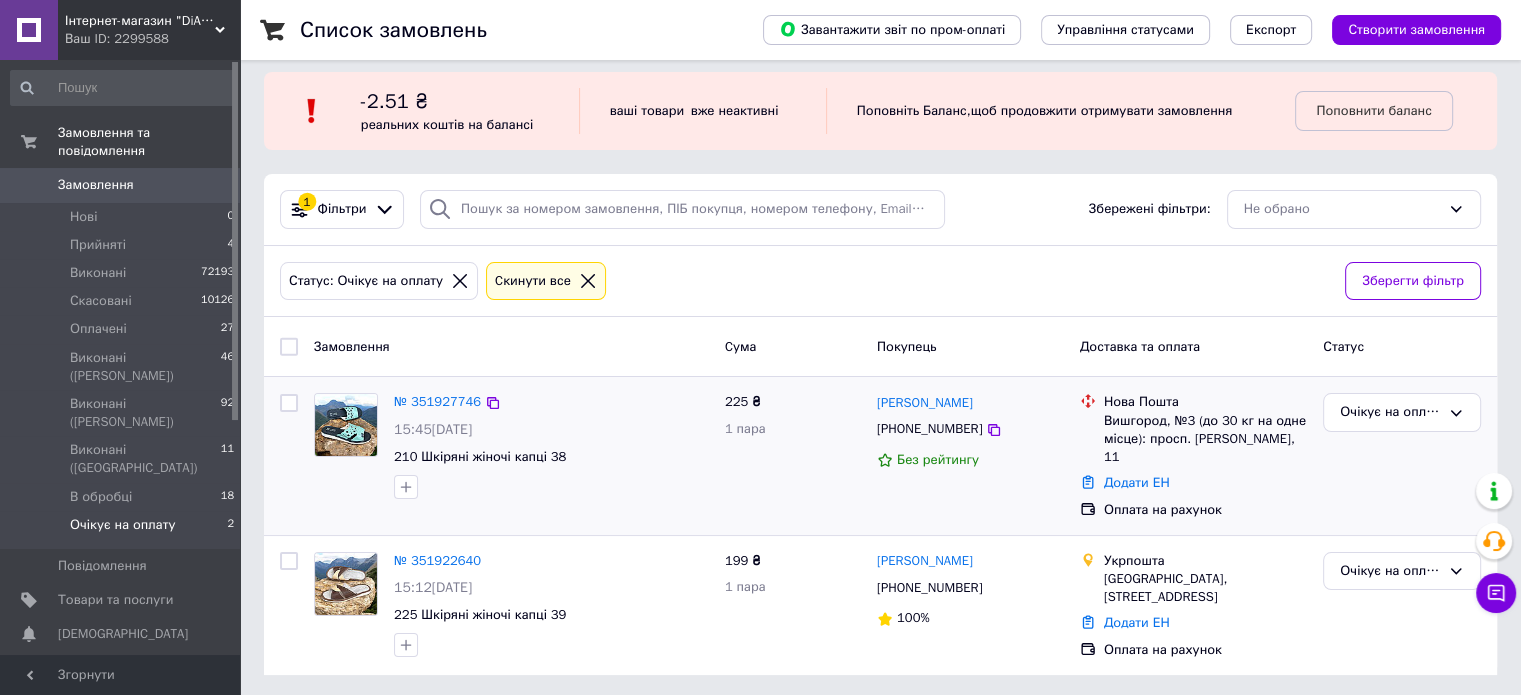 scroll, scrollTop: 14, scrollLeft: 0, axis: vertical 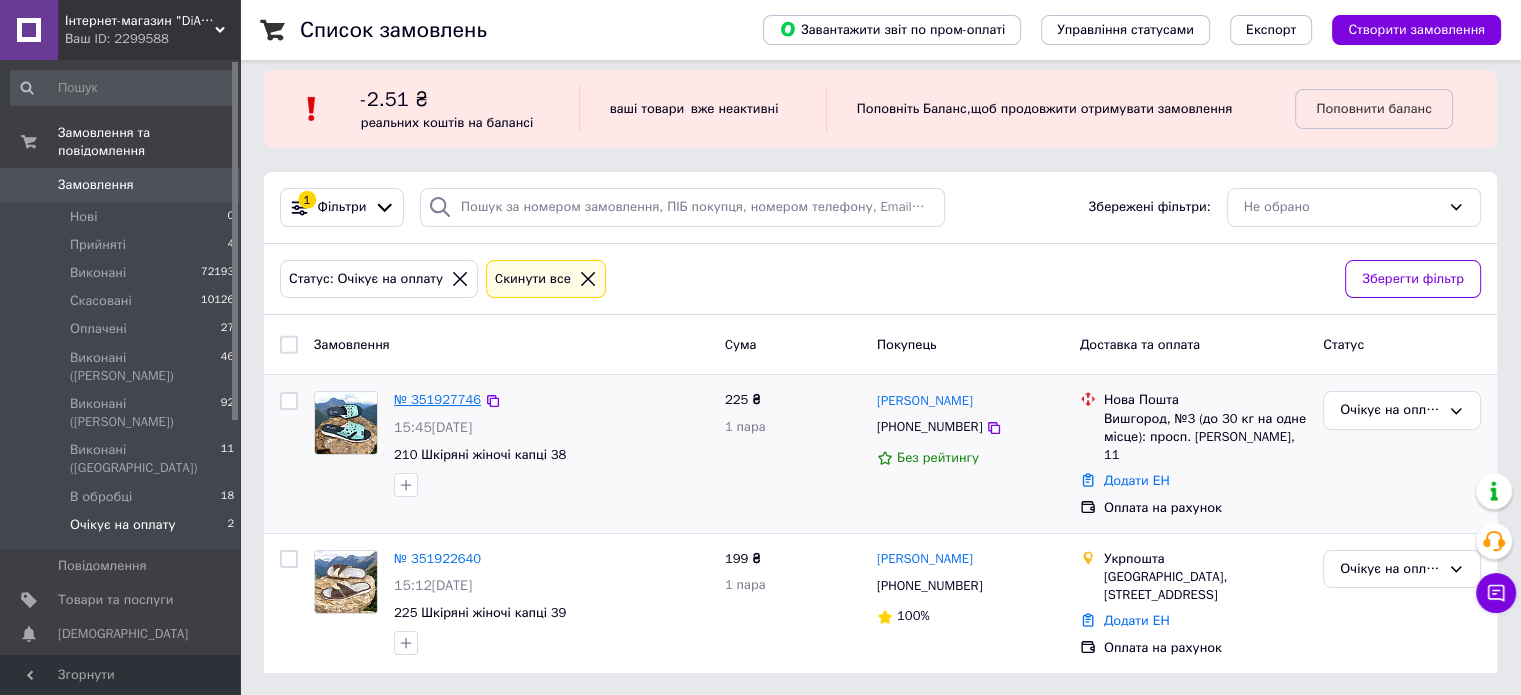 click on "№ 351927746" at bounding box center [437, 399] 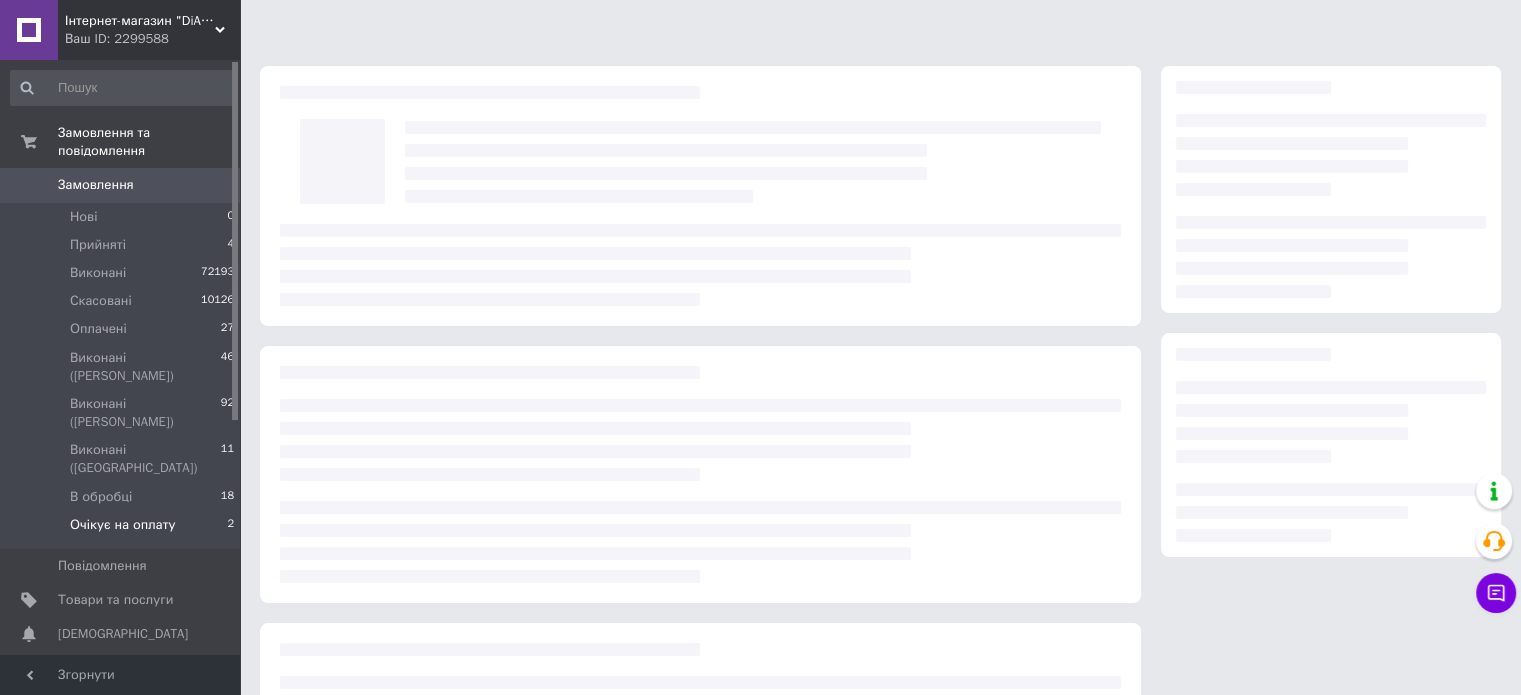 scroll, scrollTop: 0, scrollLeft: 0, axis: both 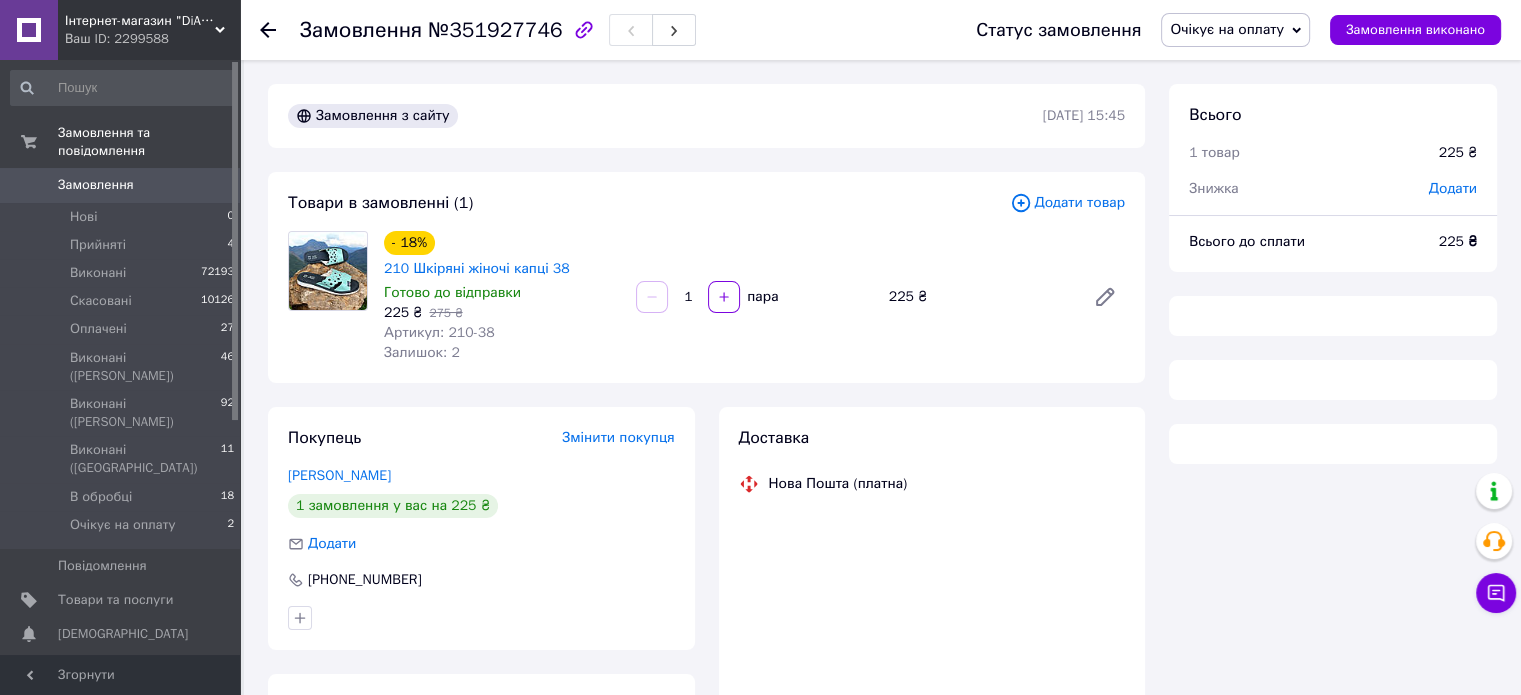 click on "Очікує на оплату" at bounding box center (1227, 29) 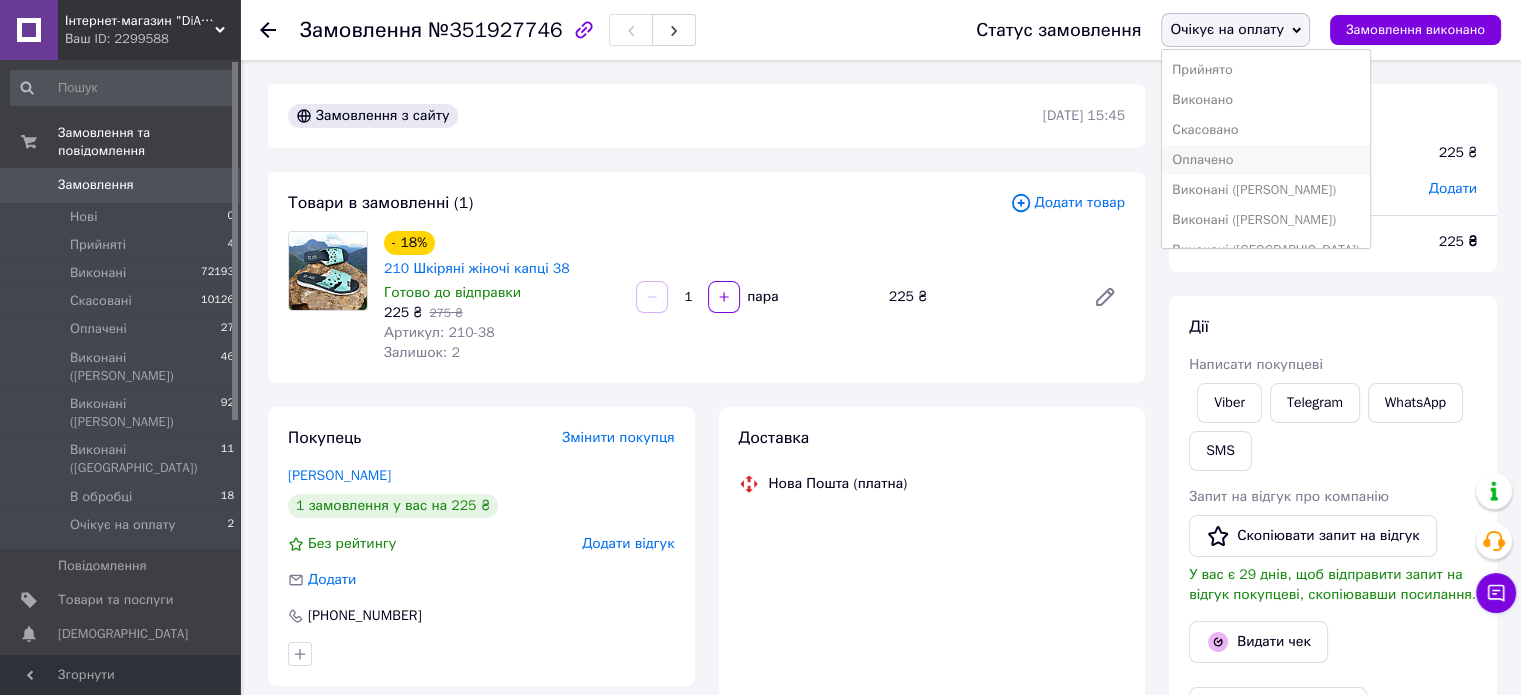 click on "Оплачено" at bounding box center (1265, 160) 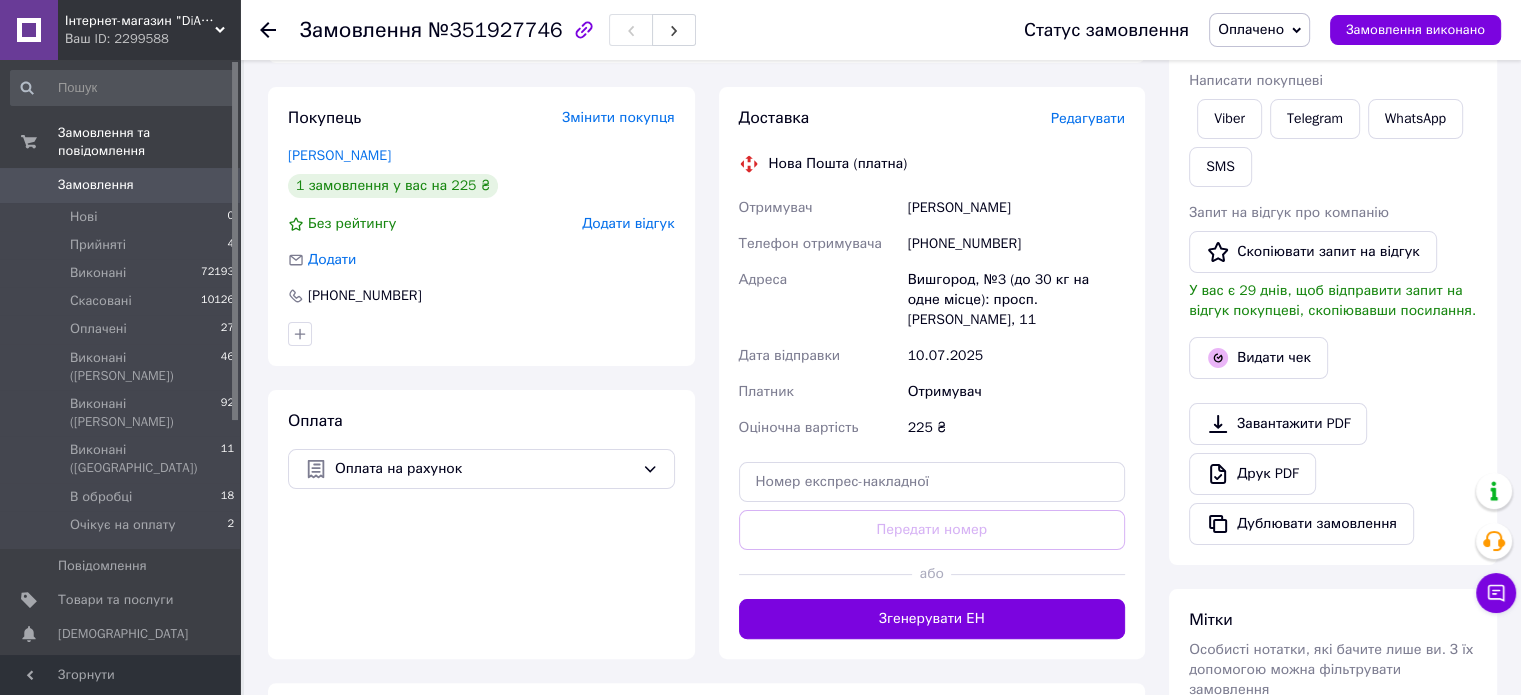 scroll, scrollTop: 400, scrollLeft: 0, axis: vertical 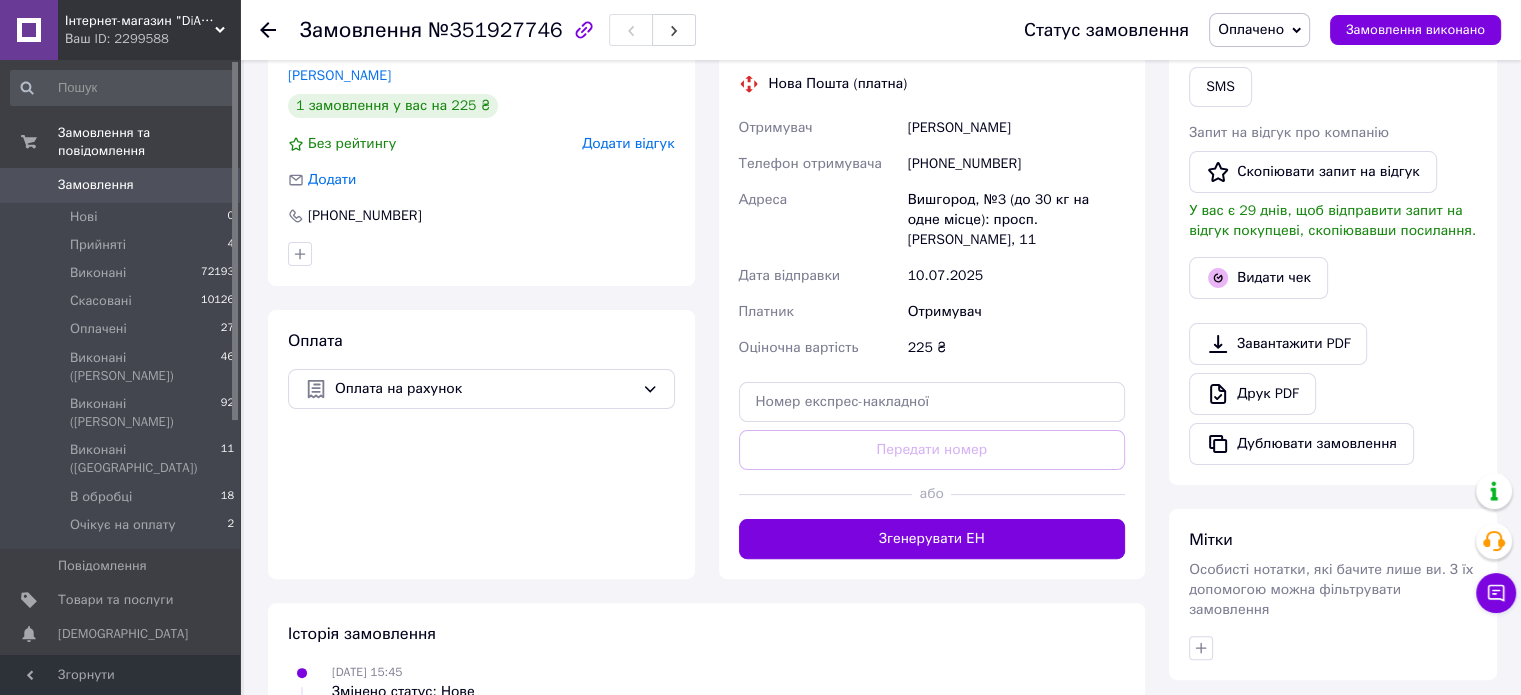 drag, startPoint x: 1016, startPoint y: 503, endPoint x: 1045, endPoint y: 519, distance: 33.12099 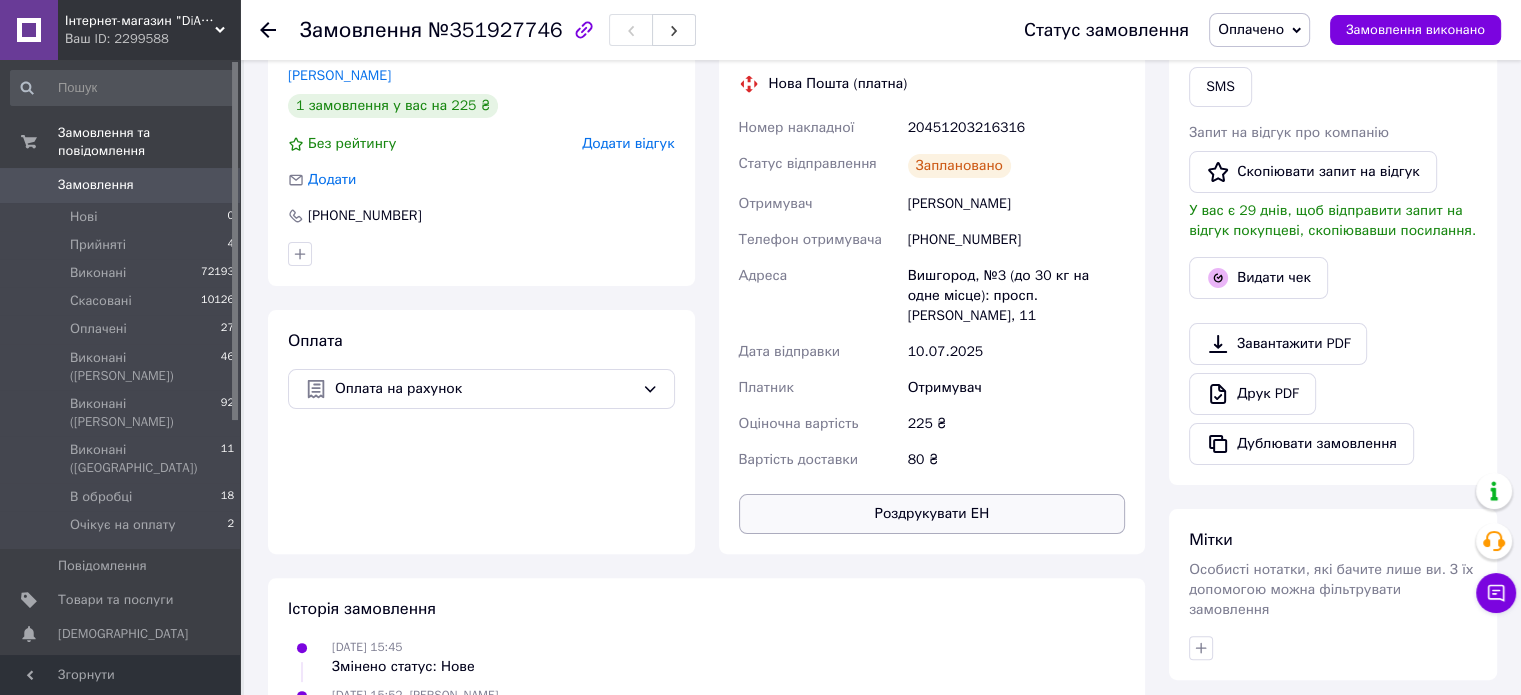 click on "Роздрукувати ЕН" at bounding box center [932, 514] 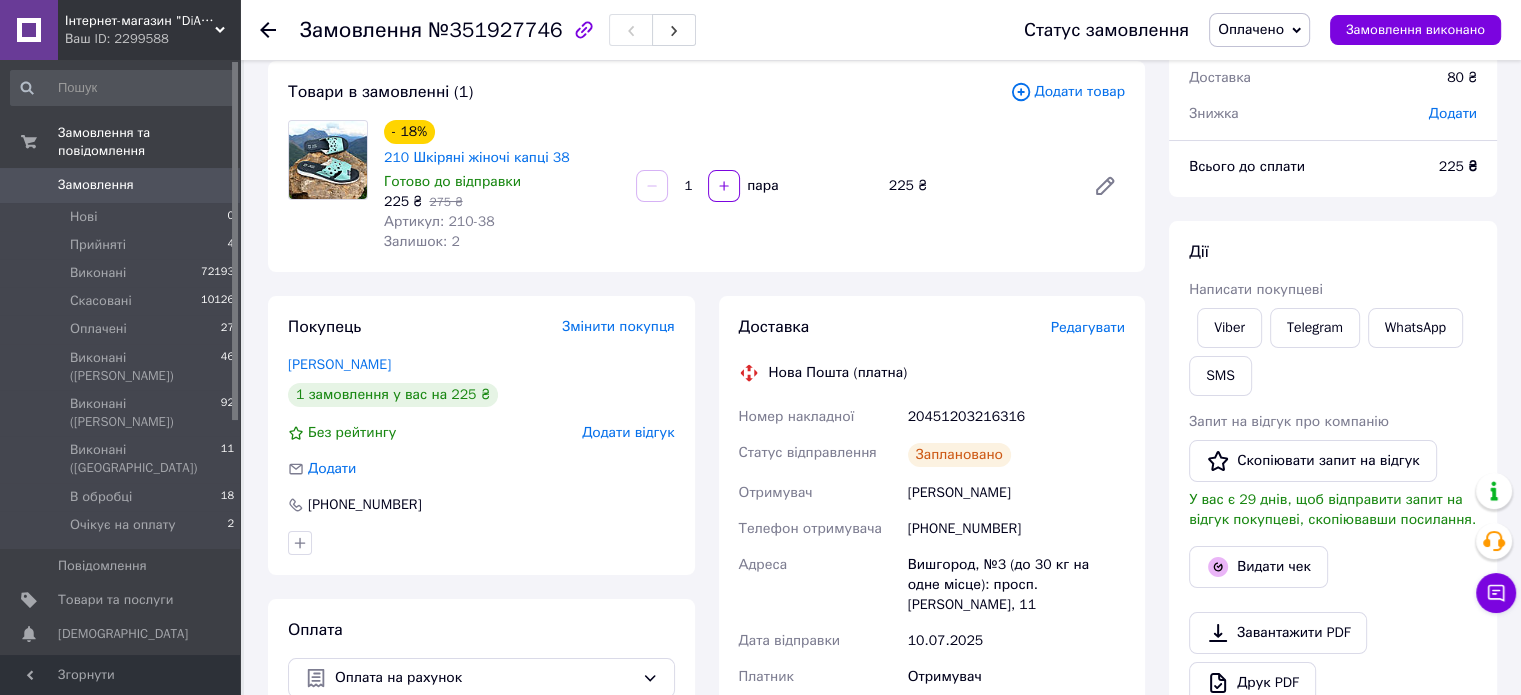 scroll, scrollTop: 100, scrollLeft: 0, axis: vertical 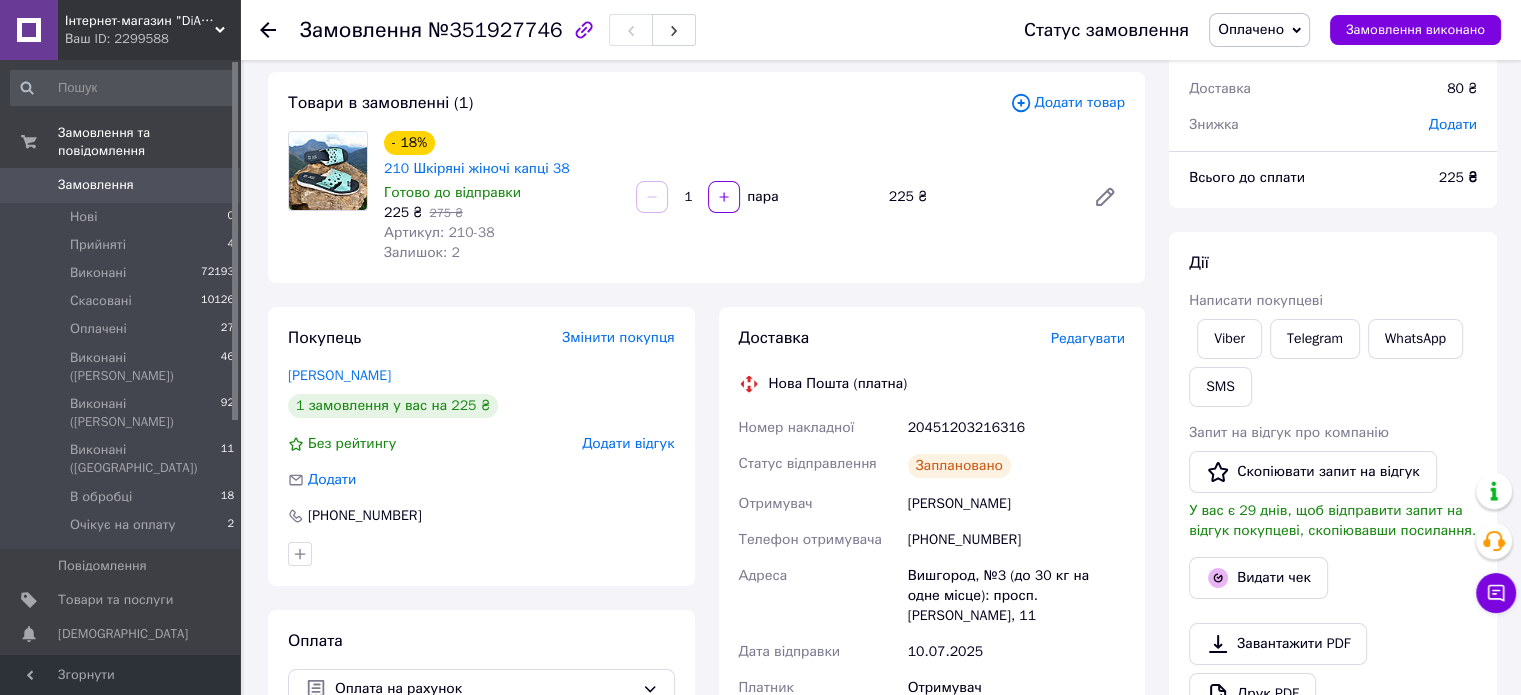 click on "20451203216316" at bounding box center [1016, 428] 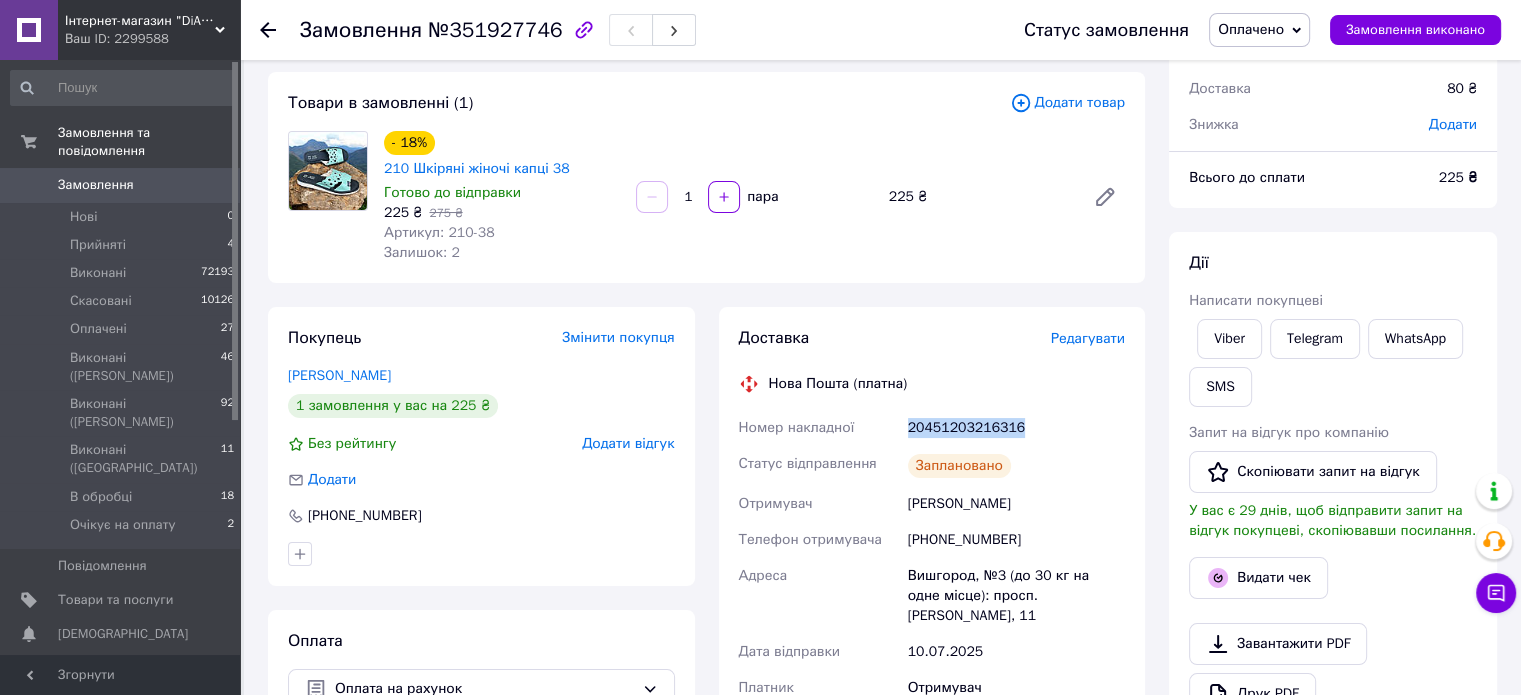 click on "20451203216316" at bounding box center (1016, 428) 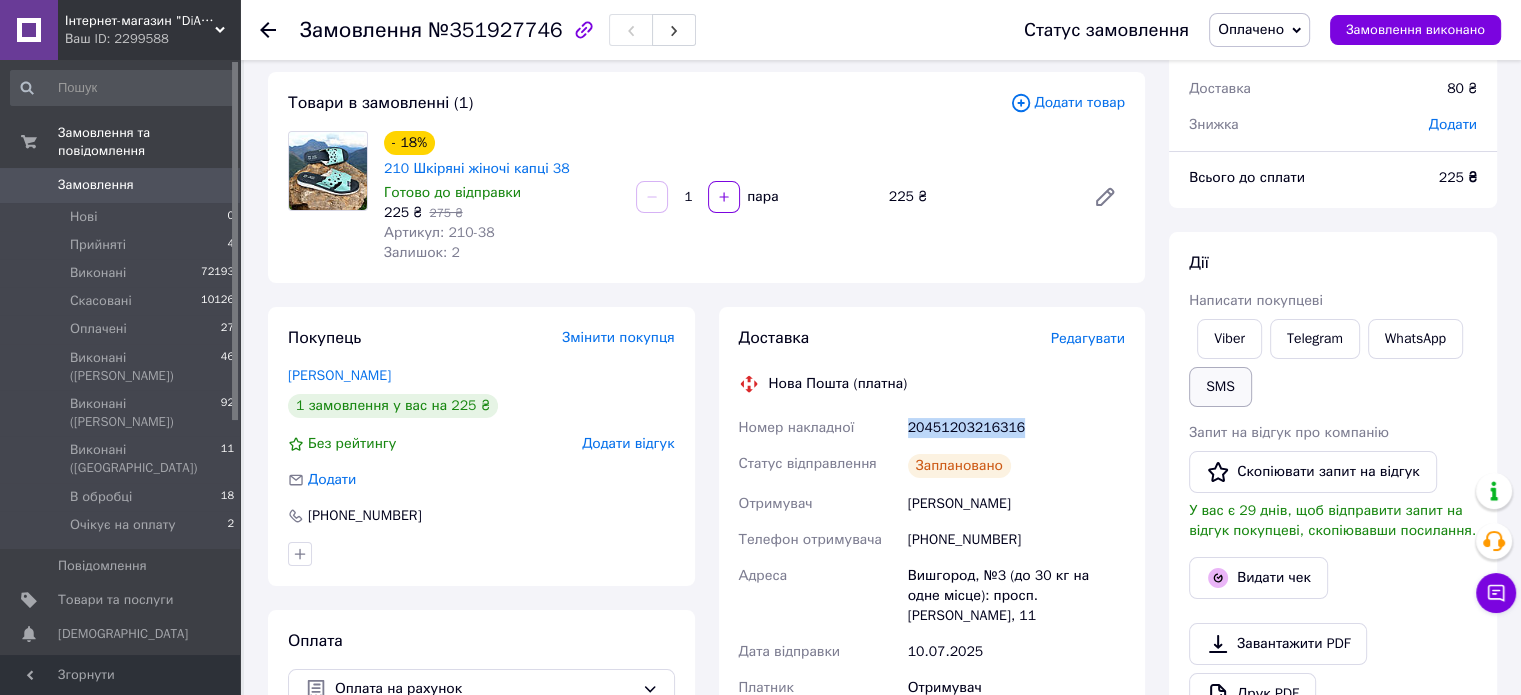 click on "SMS" at bounding box center [1220, 387] 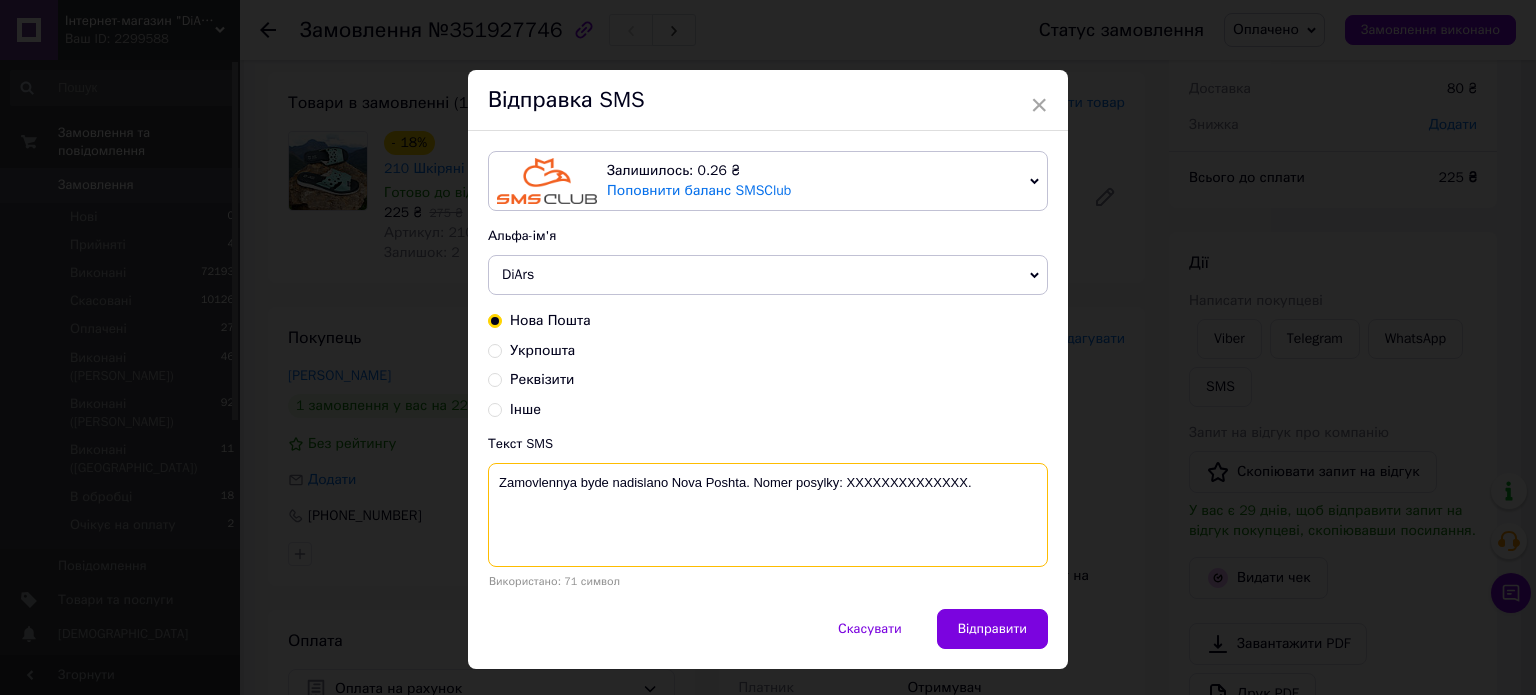 click on "Zamovlennya byde nadislano Nova Poshta. Nomer posylky: XXXXXXXXXXXXXX." at bounding box center (768, 515) 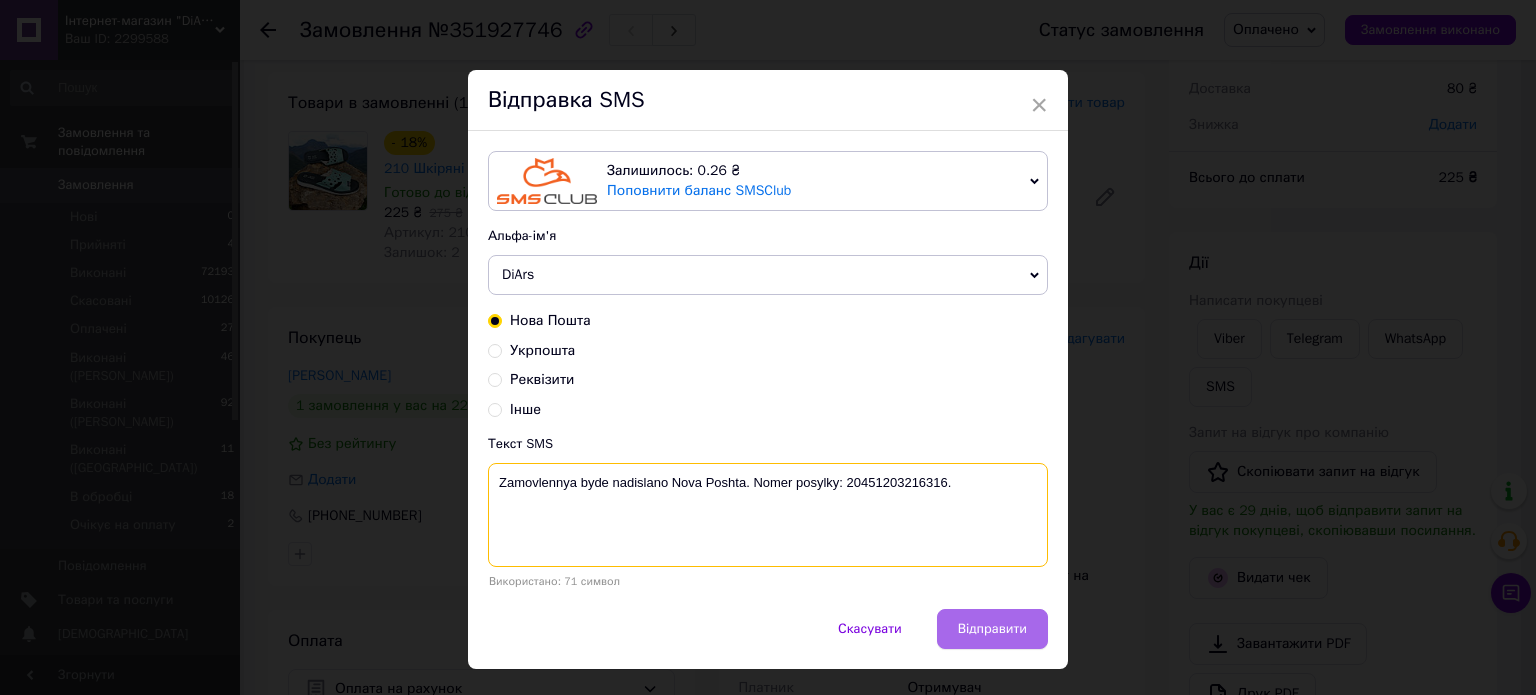 type on "Zamovlennya byde nadislano Nova Poshta. Nomer posylky: 20451203216316." 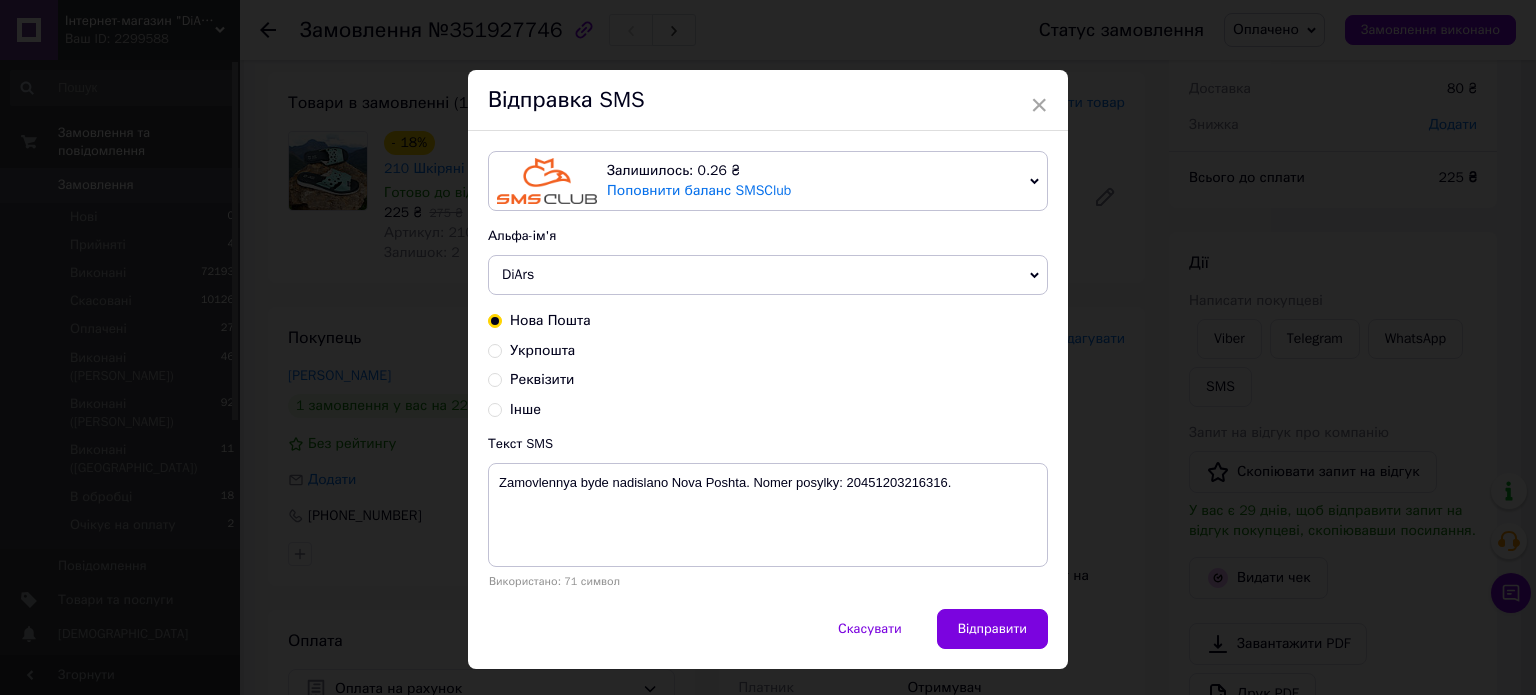 drag, startPoint x: 1009, startPoint y: 619, endPoint x: 1042, endPoint y: 573, distance: 56.61272 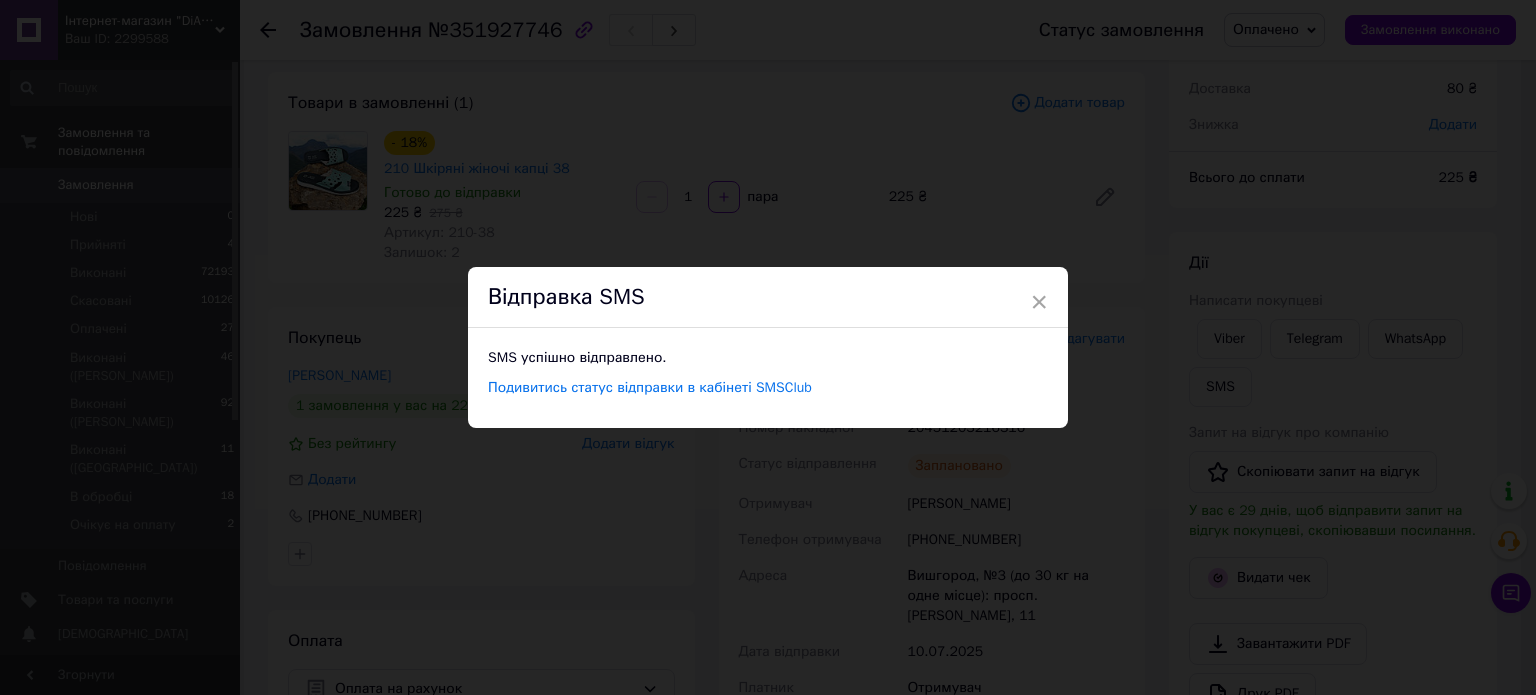 click on "× Відправка SMS SMS успішно відправлено. Подивитись статус відправки в кабінеті SMSClub" at bounding box center [768, 347] 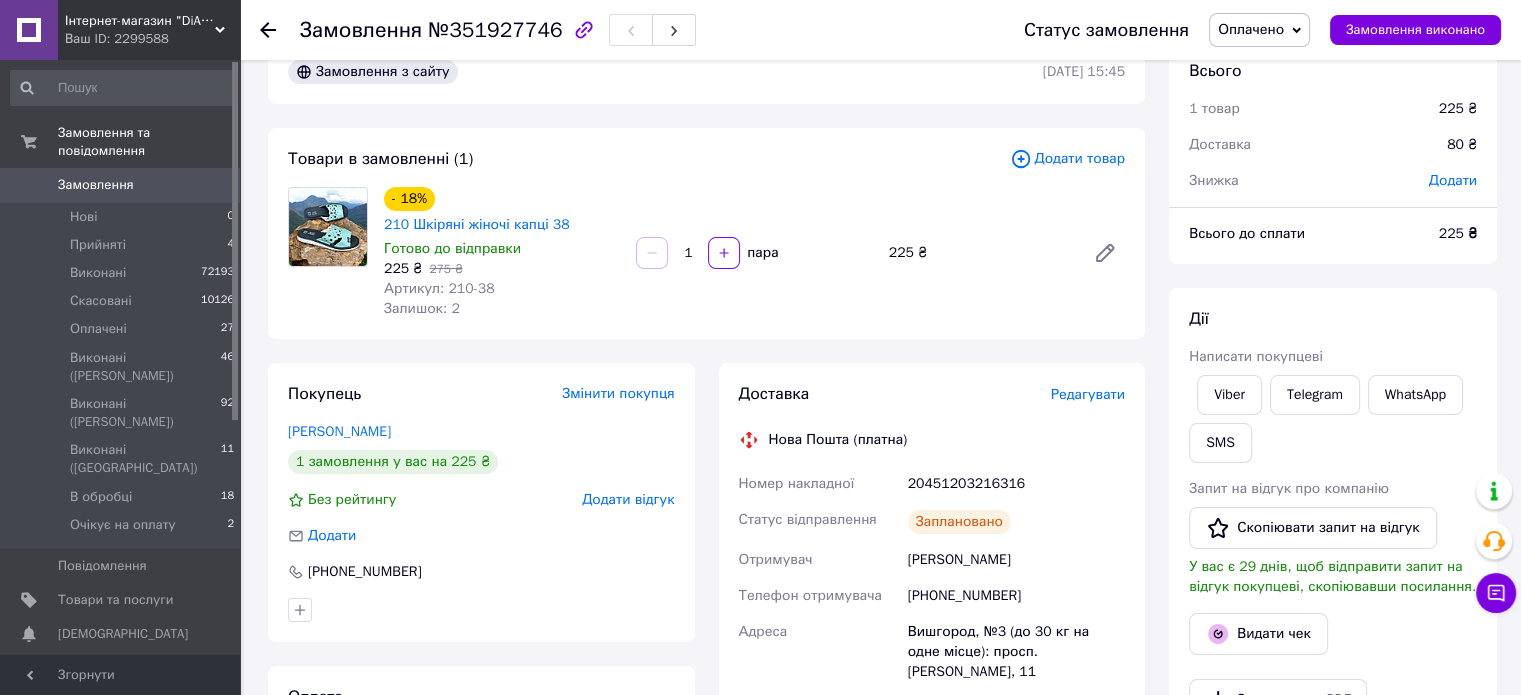 scroll, scrollTop: 0, scrollLeft: 0, axis: both 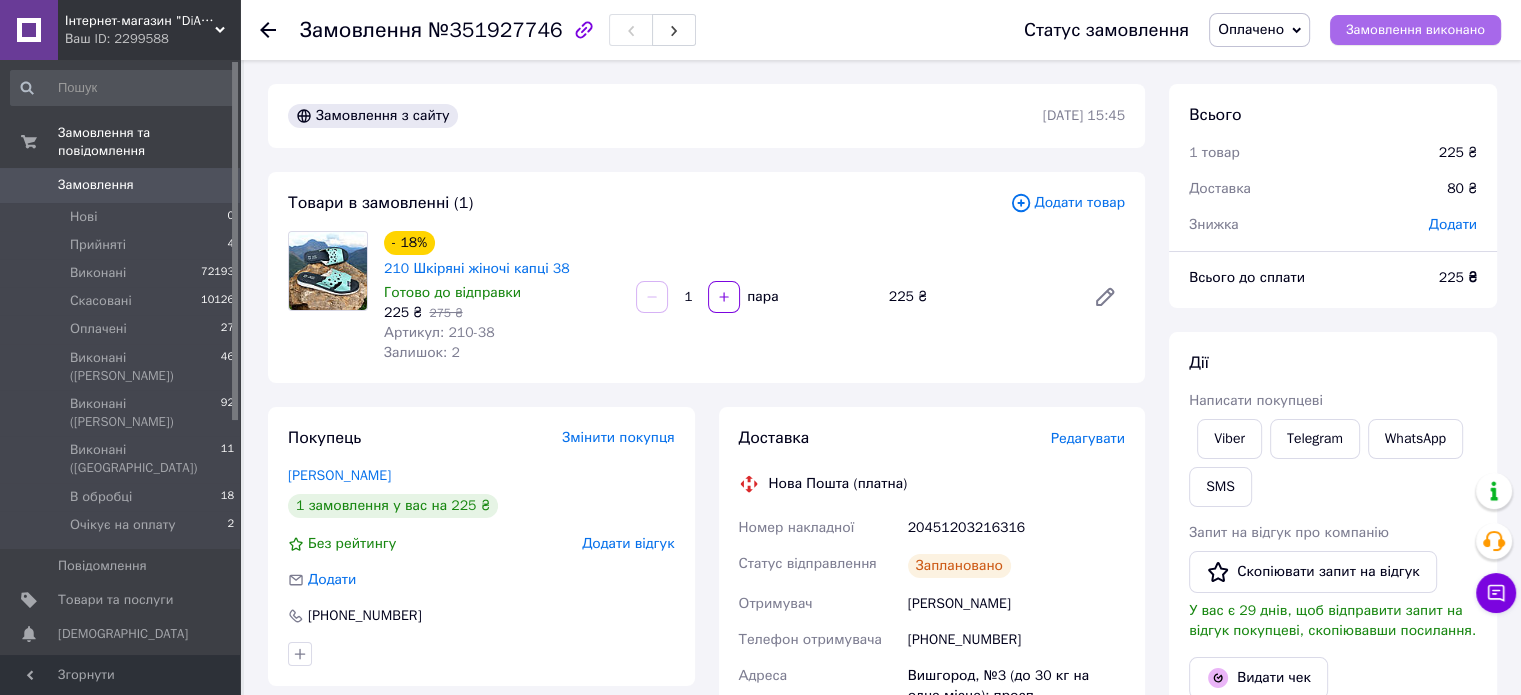 click on "Замовлення виконано" at bounding box center [1415, 30] 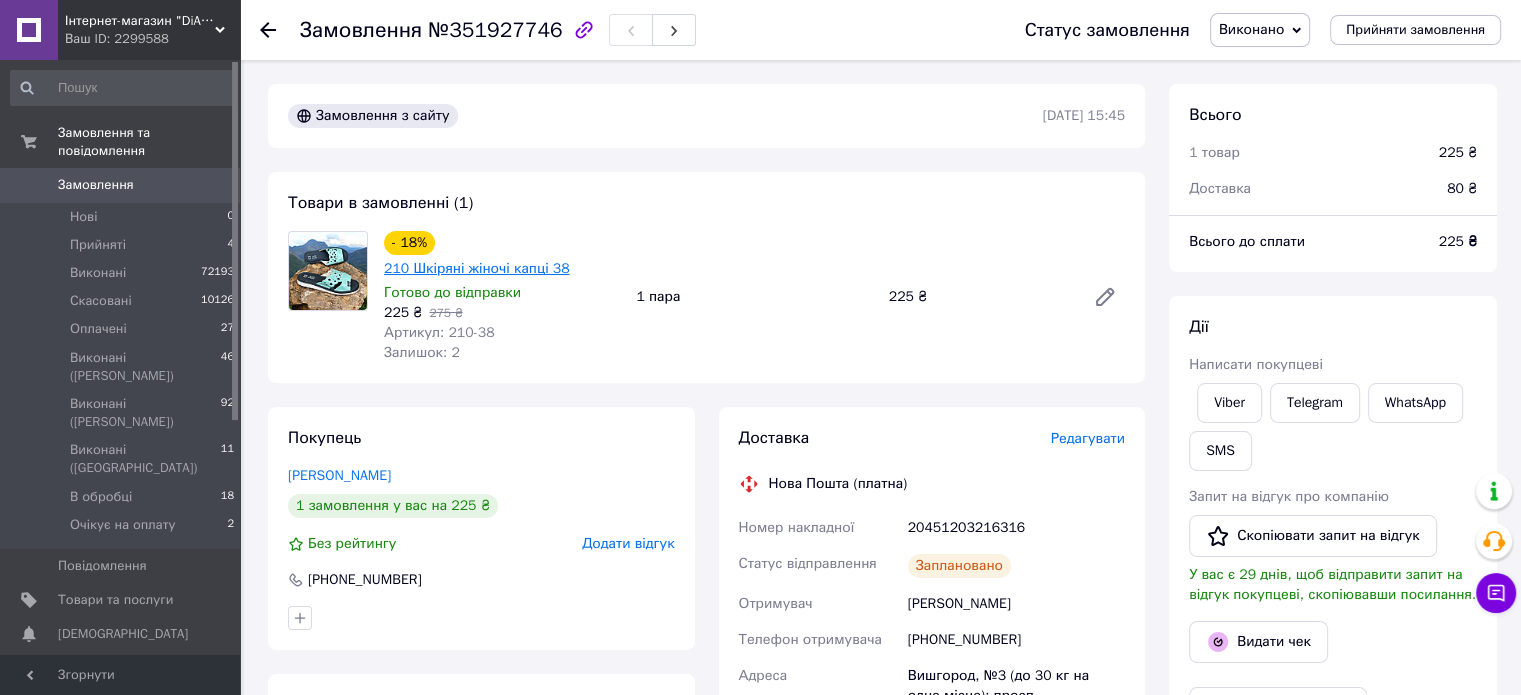 click on "210 Шкіряні жіночі капці 38" at bounding box center (477, 268) 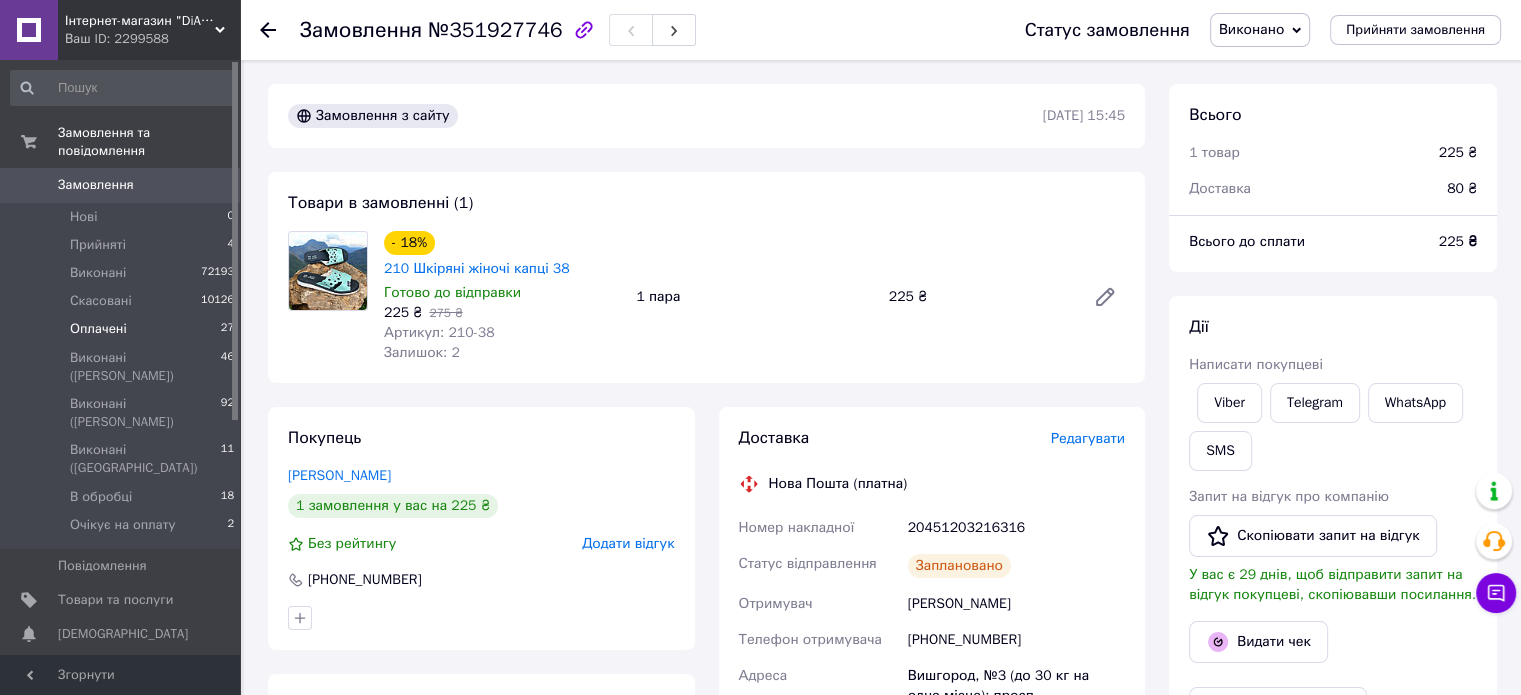click on "Оплачені" at bounding box center [98, 329] 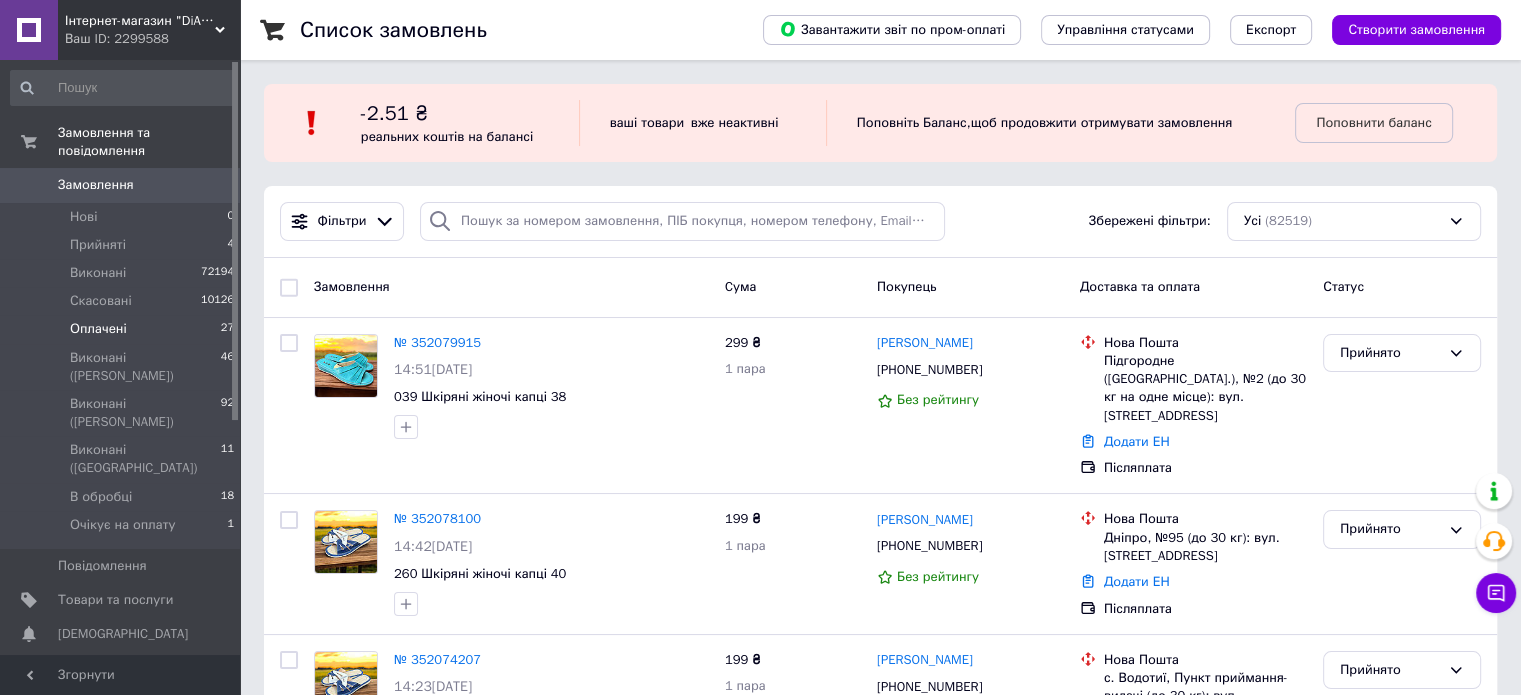 click on "Оплачені" at bounding box center [98, 329] 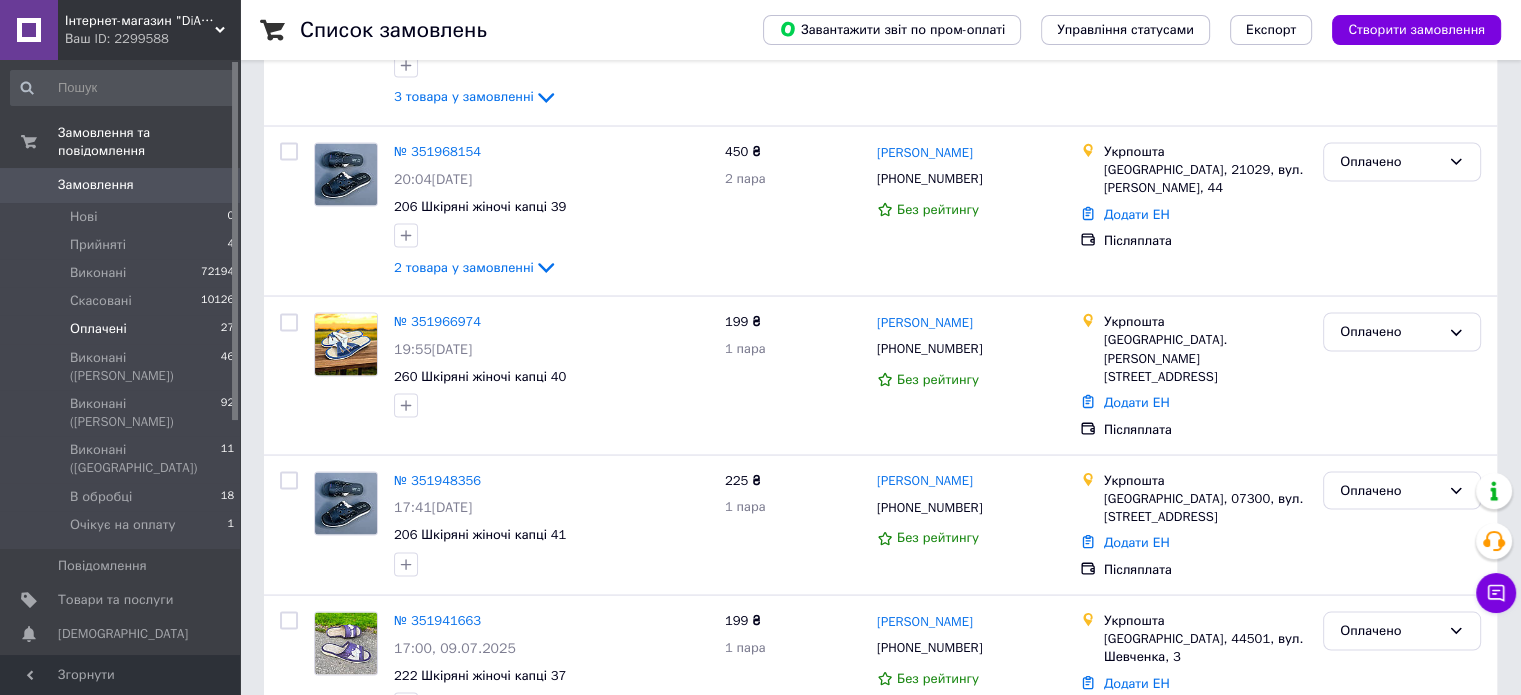 scroll, scrollTop: 3970, scrollLeft: 0, axis: vertical 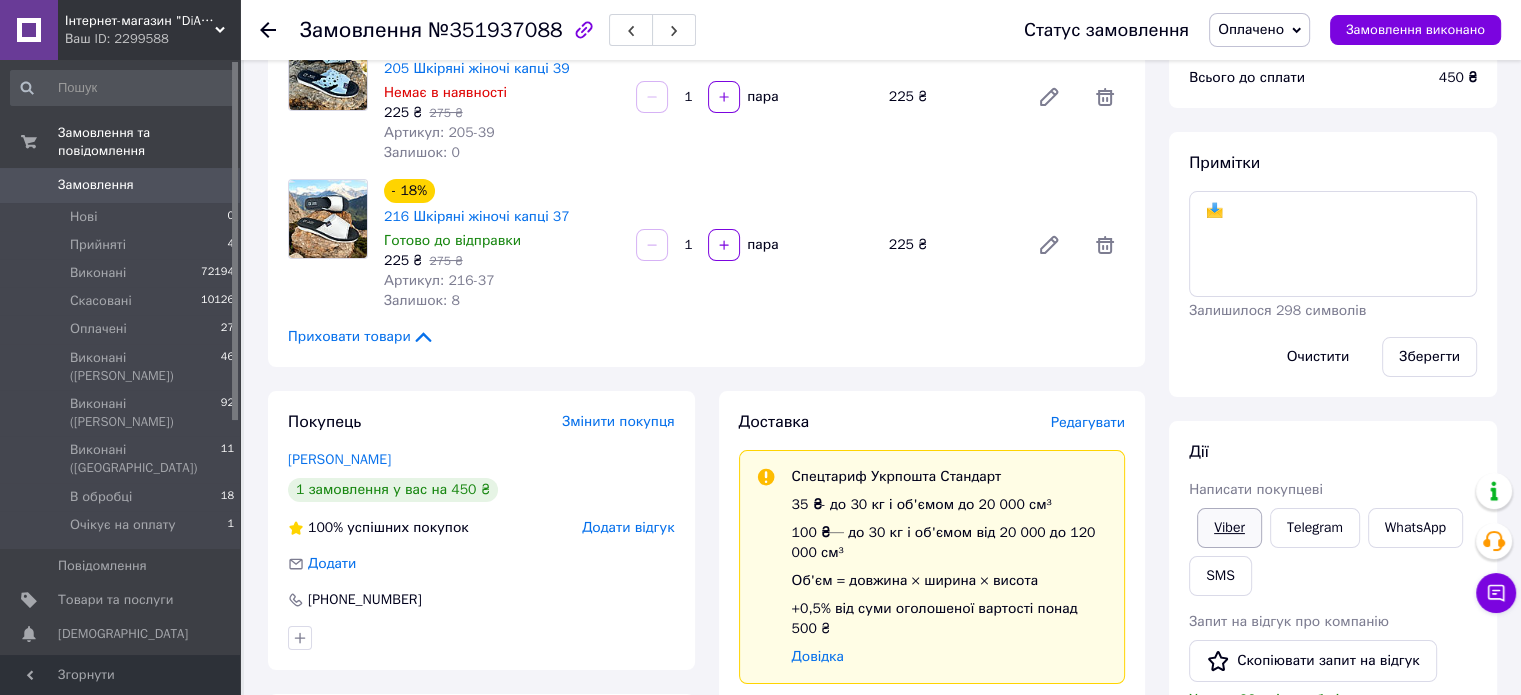 click on "Viber" at bounding box center (1229, 528) 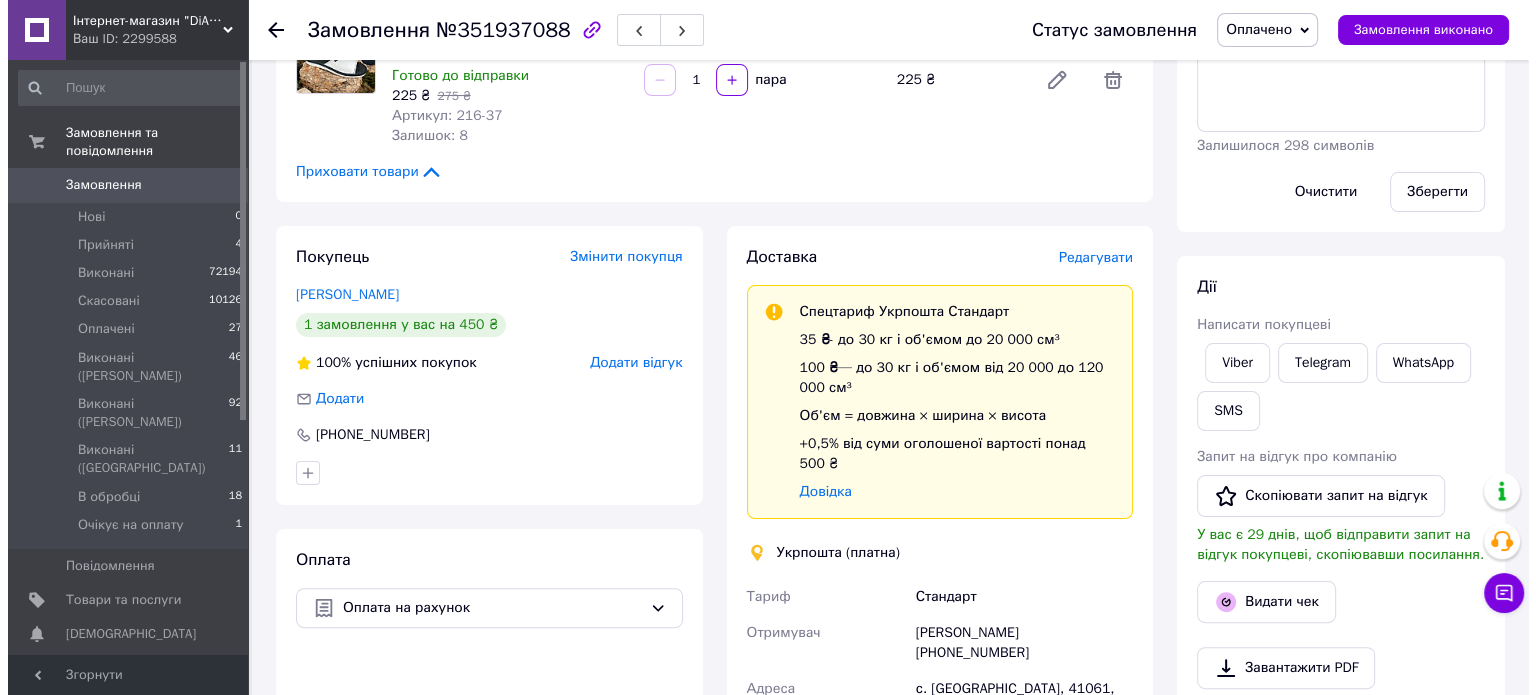 scroll, scrollTop: 400, scrollLeft: 0, axis: vertical 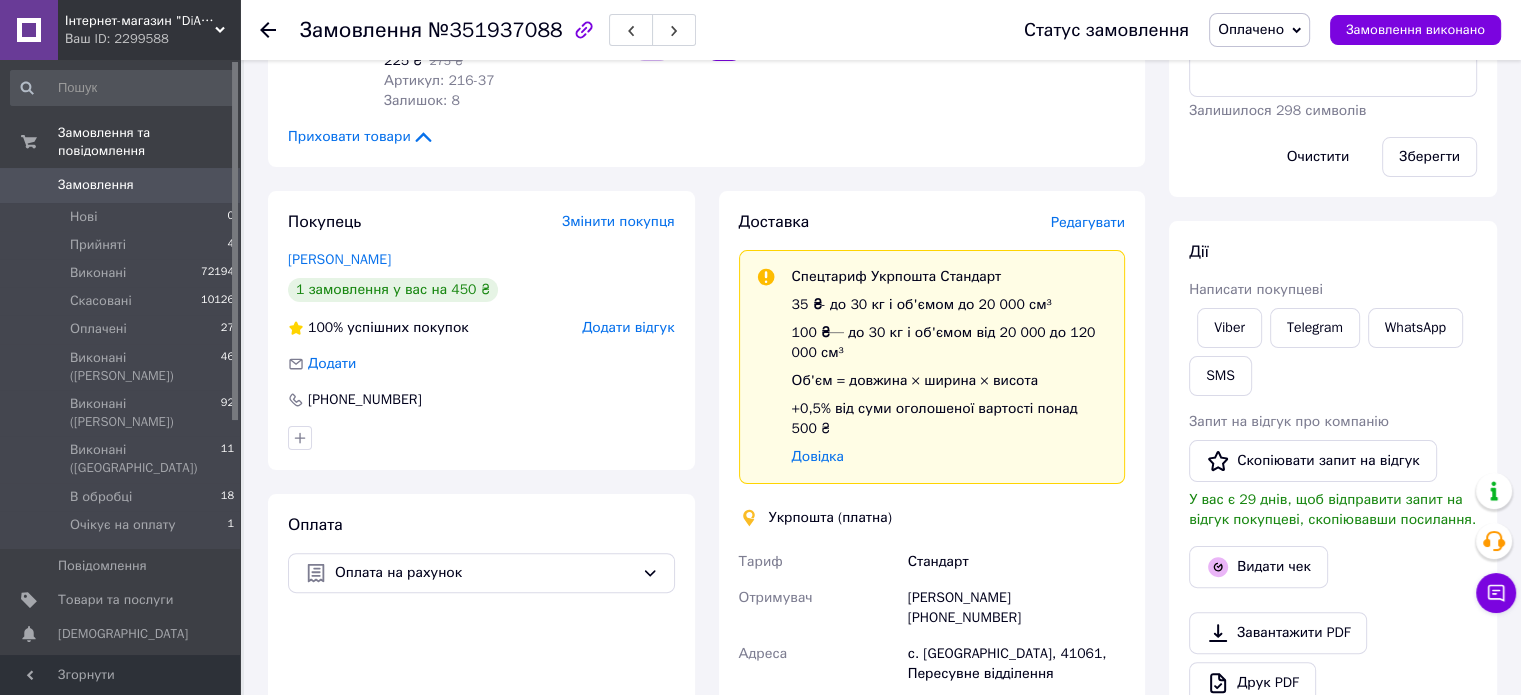click on "Редагувати" at bounding box center (1088, 222) 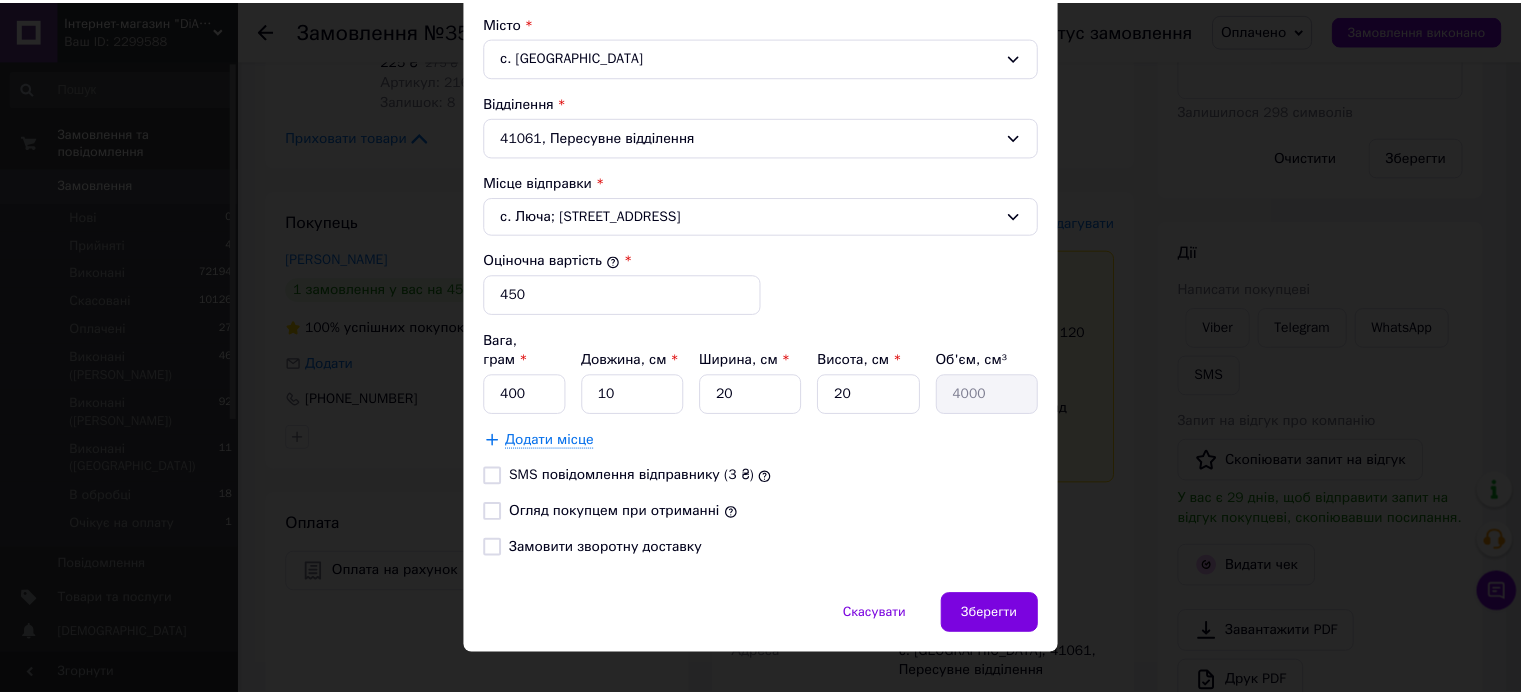 scroll, scrollTop: 623, scrollLeft: 0, axis: vertical 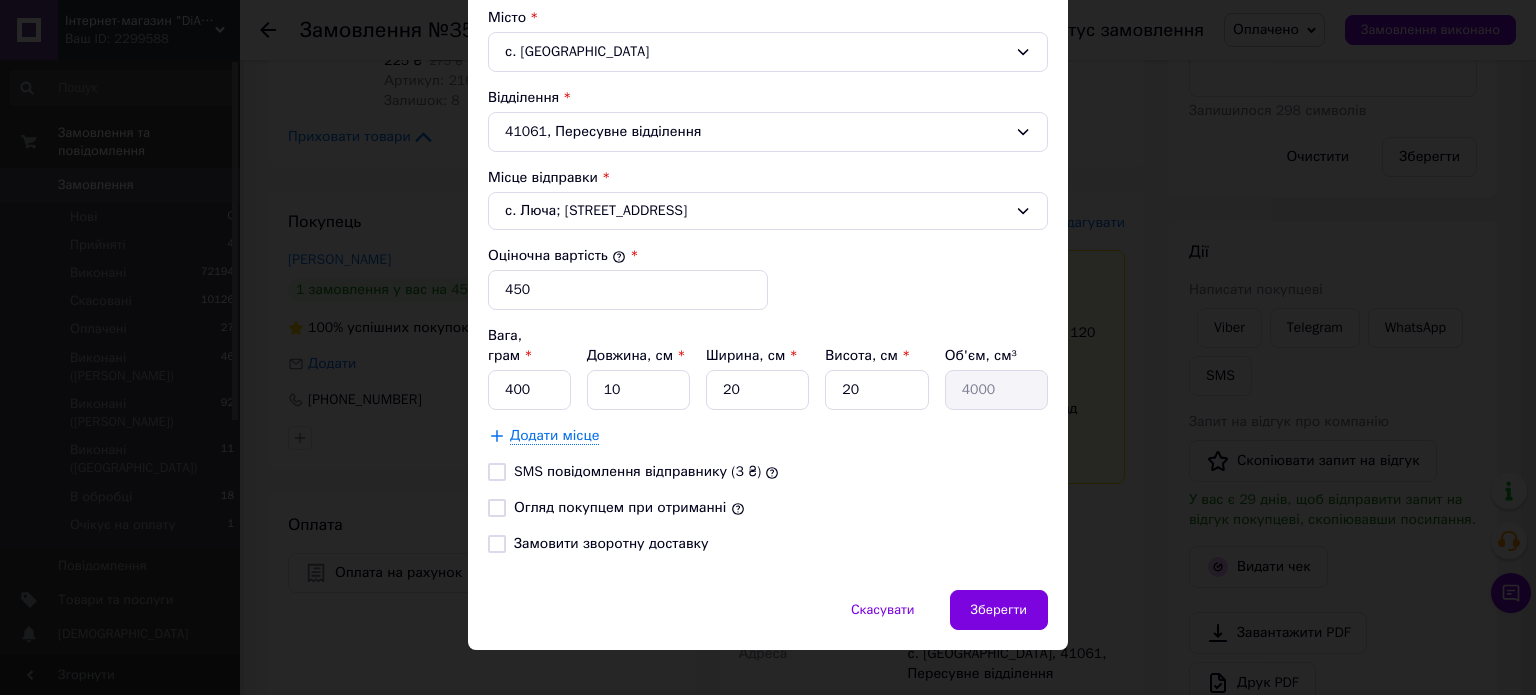 drag, startPoint x: 492, startPoint y: 444, endPoint x: 495, endPoint y: 494, distance: 50.08992 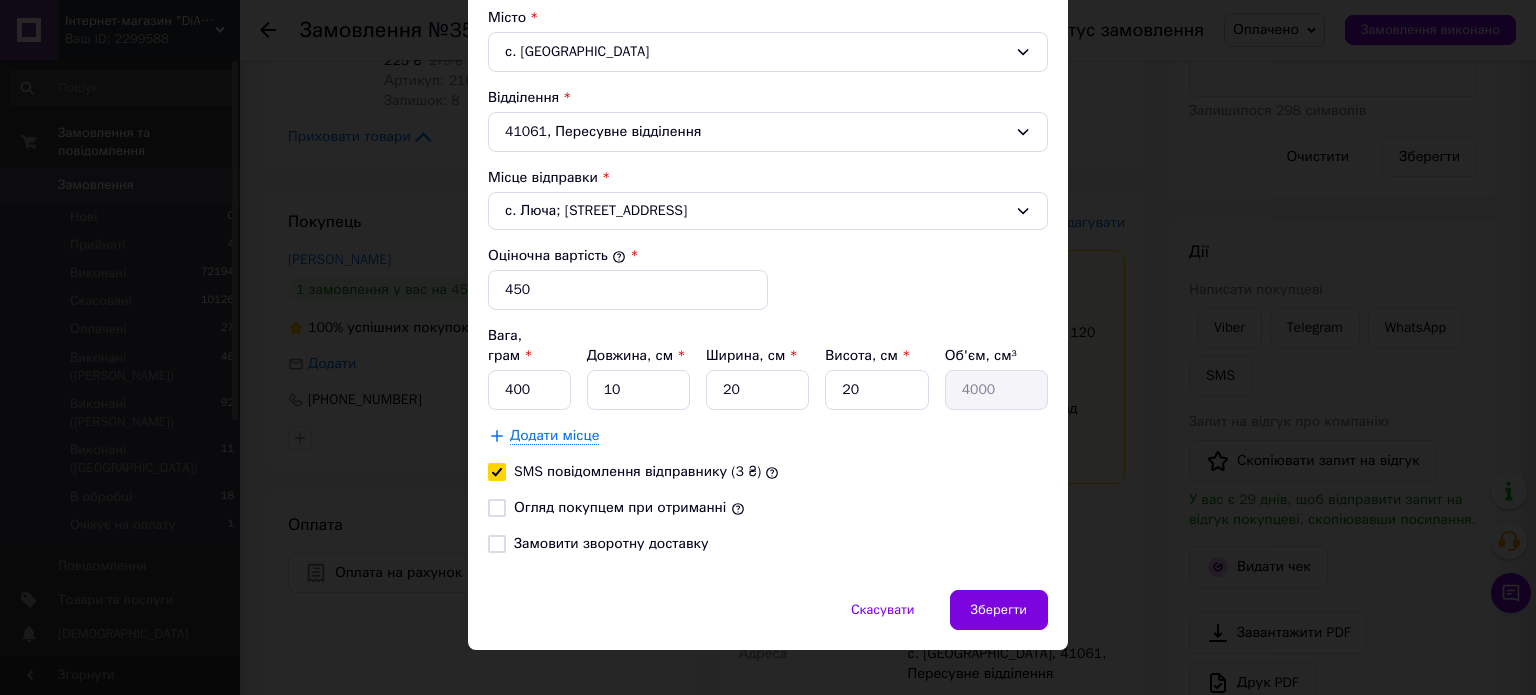 click on "Огляд покупцем при отриманні" at bounding box center (497, 508) 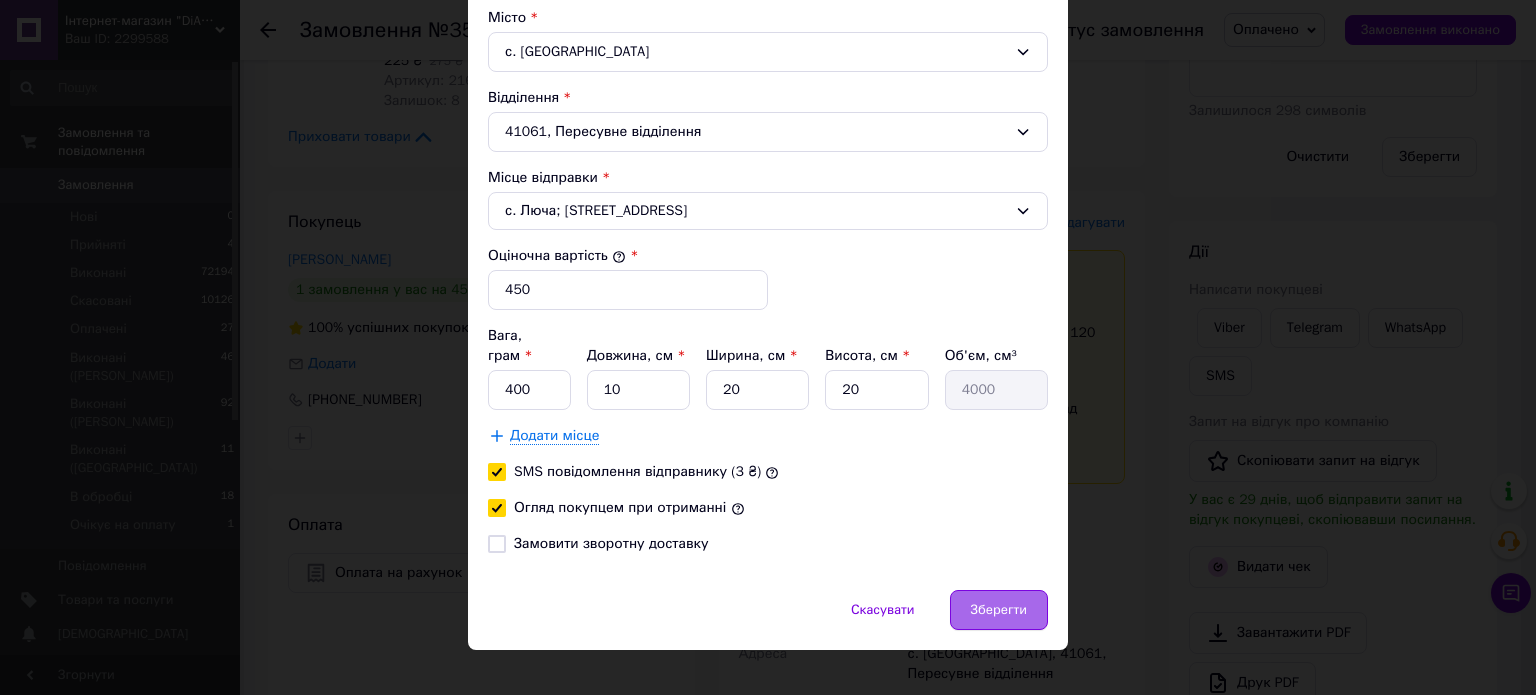 click on "Зберегти" at bounding box center (999, 610) 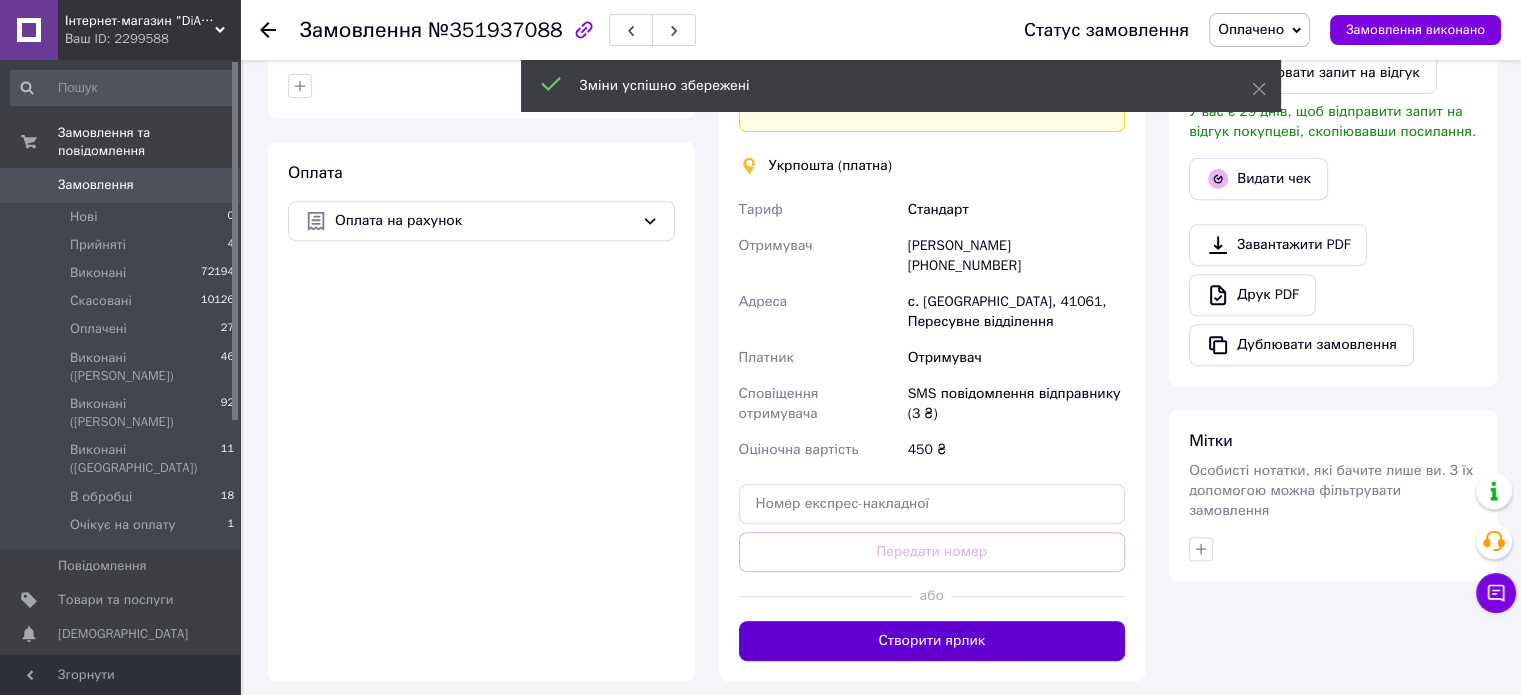 scroll, scrollTop: 800, scrollLeft: 0, axis: vertical 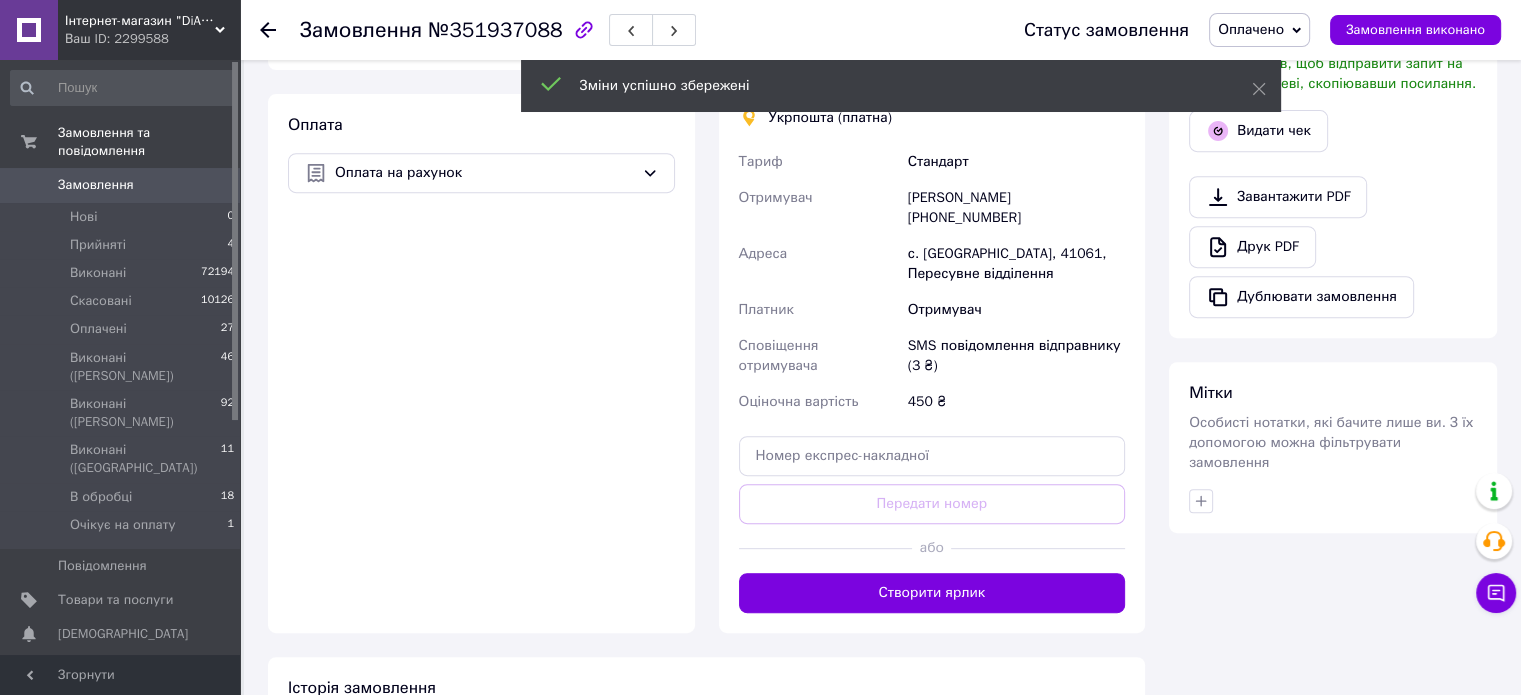 drag, startPoint x: 1030, startPoint y: 528, endPoint x: 1044, endPoint y: 536, distance: 16.124516 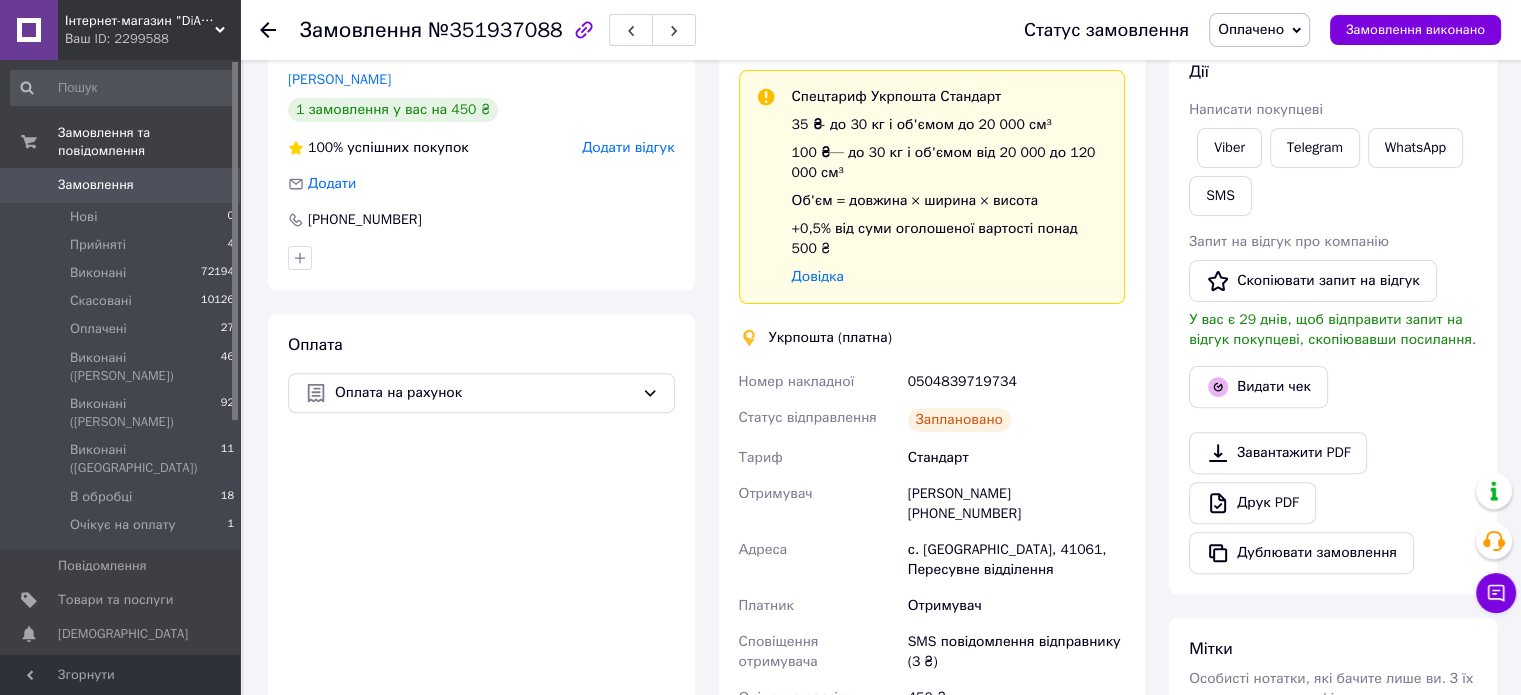 scroll, scrollTop: 800, scrollLeft: 0, axis: vertical 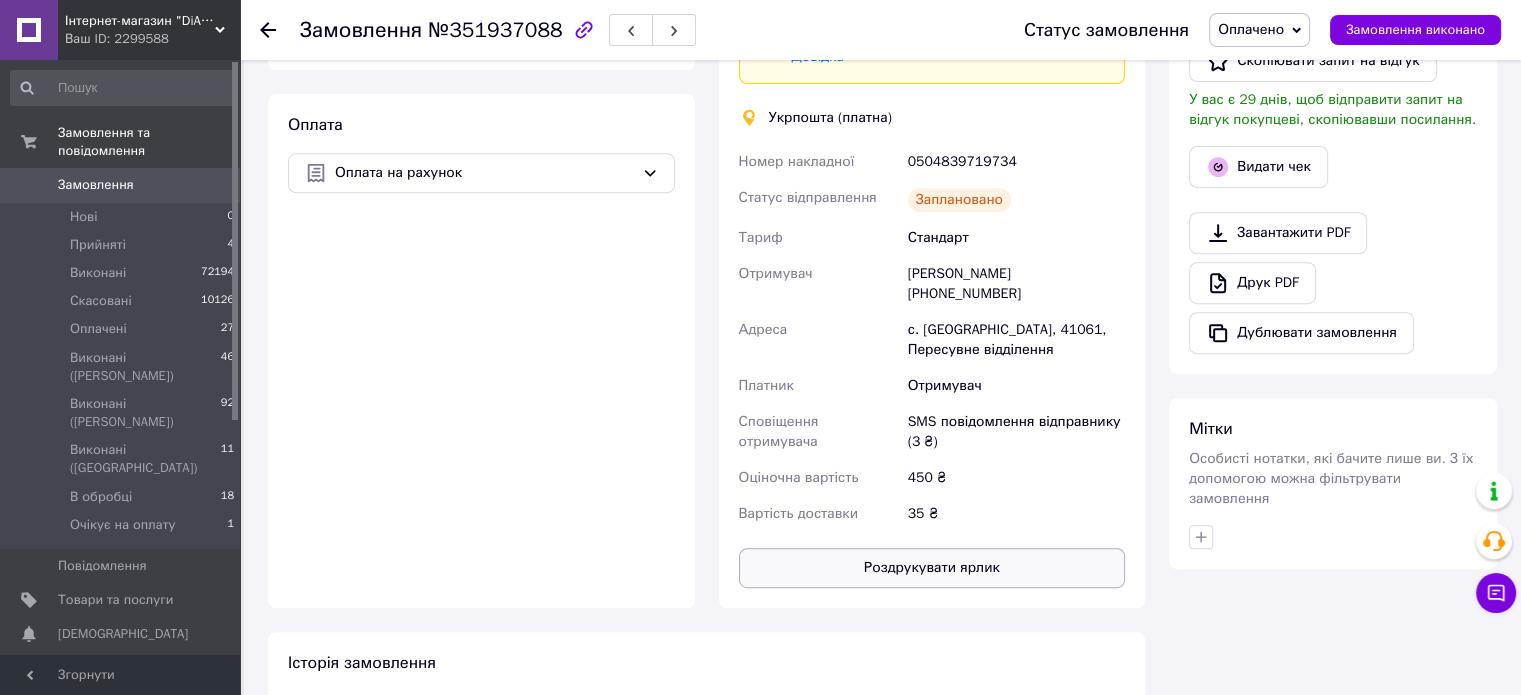 click on "Роздрукувати ярлик" at bounding box center [932, 568] 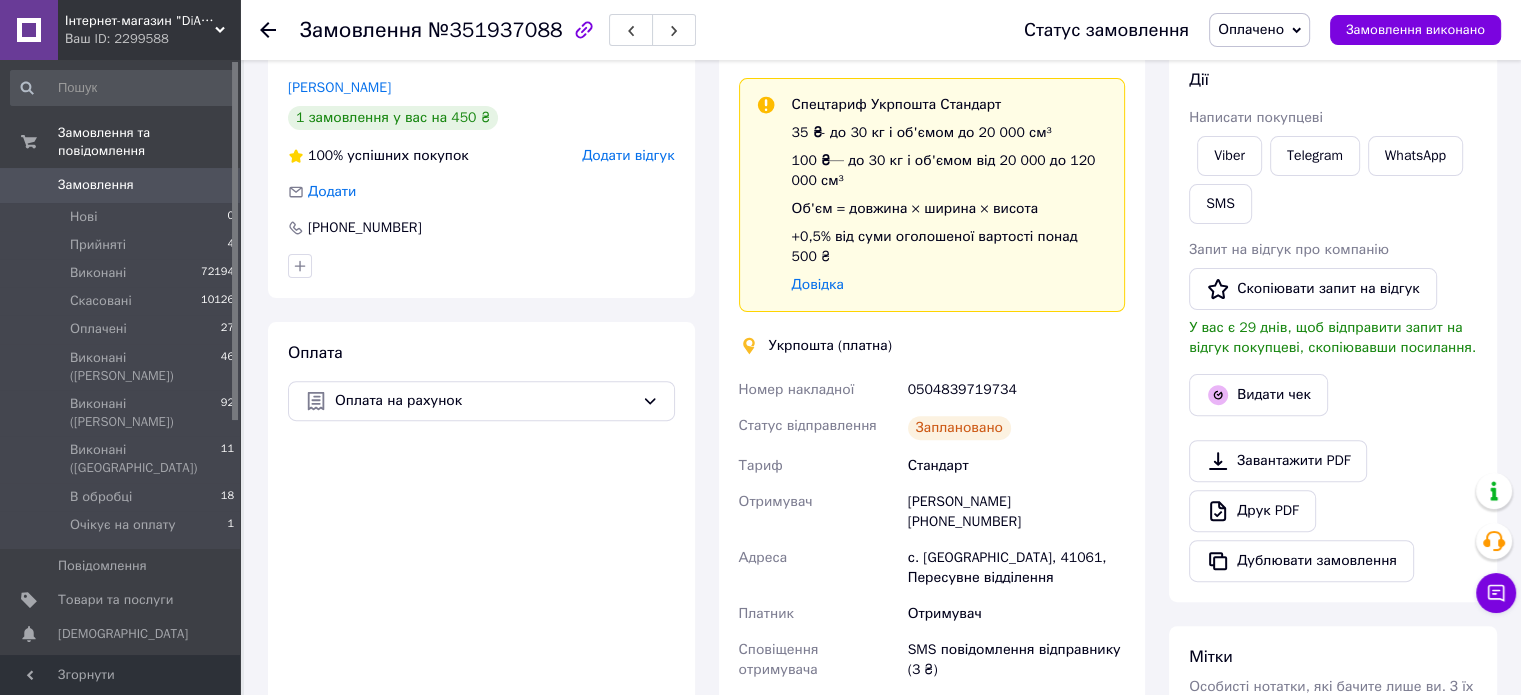 scroll, scrollTop: 500, scrollLeft: 0, axis: vertical 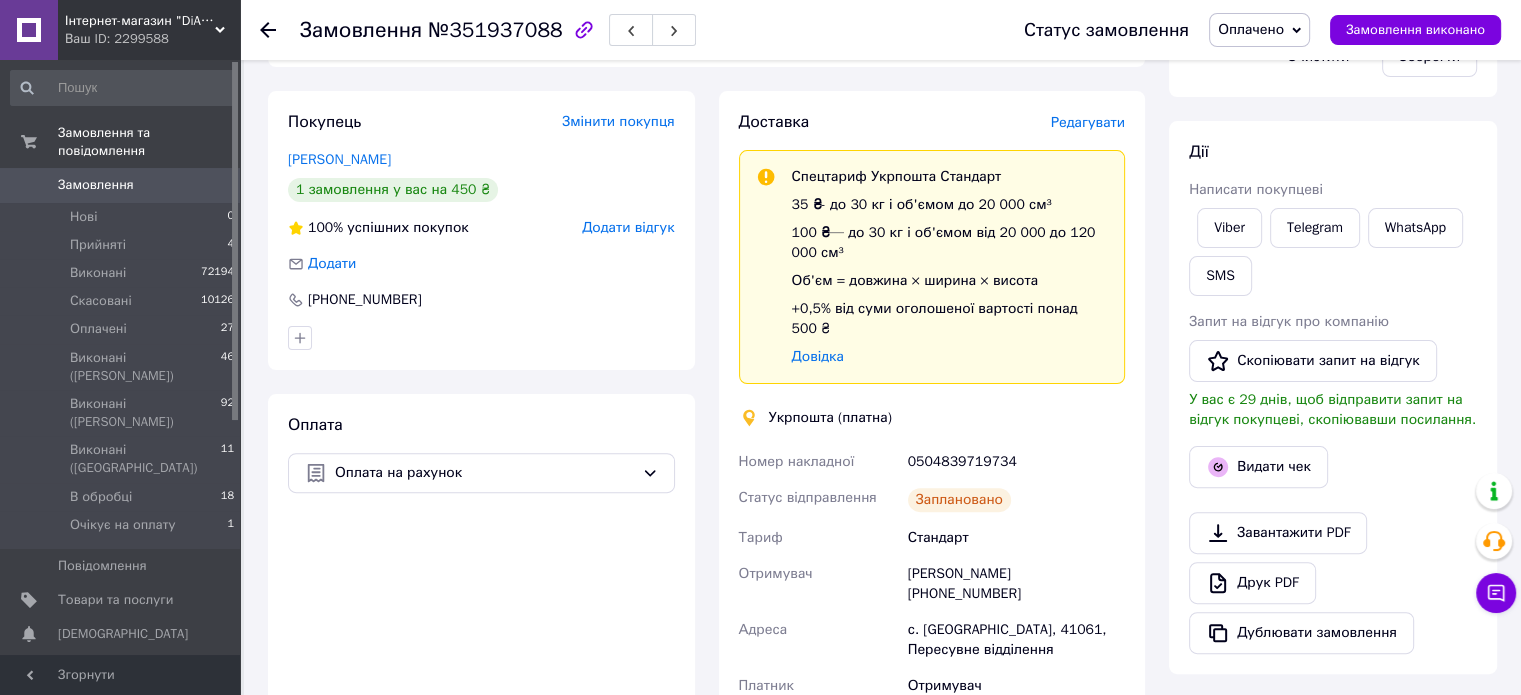 click on "0504839719734" at bounding box center (1016, 462) 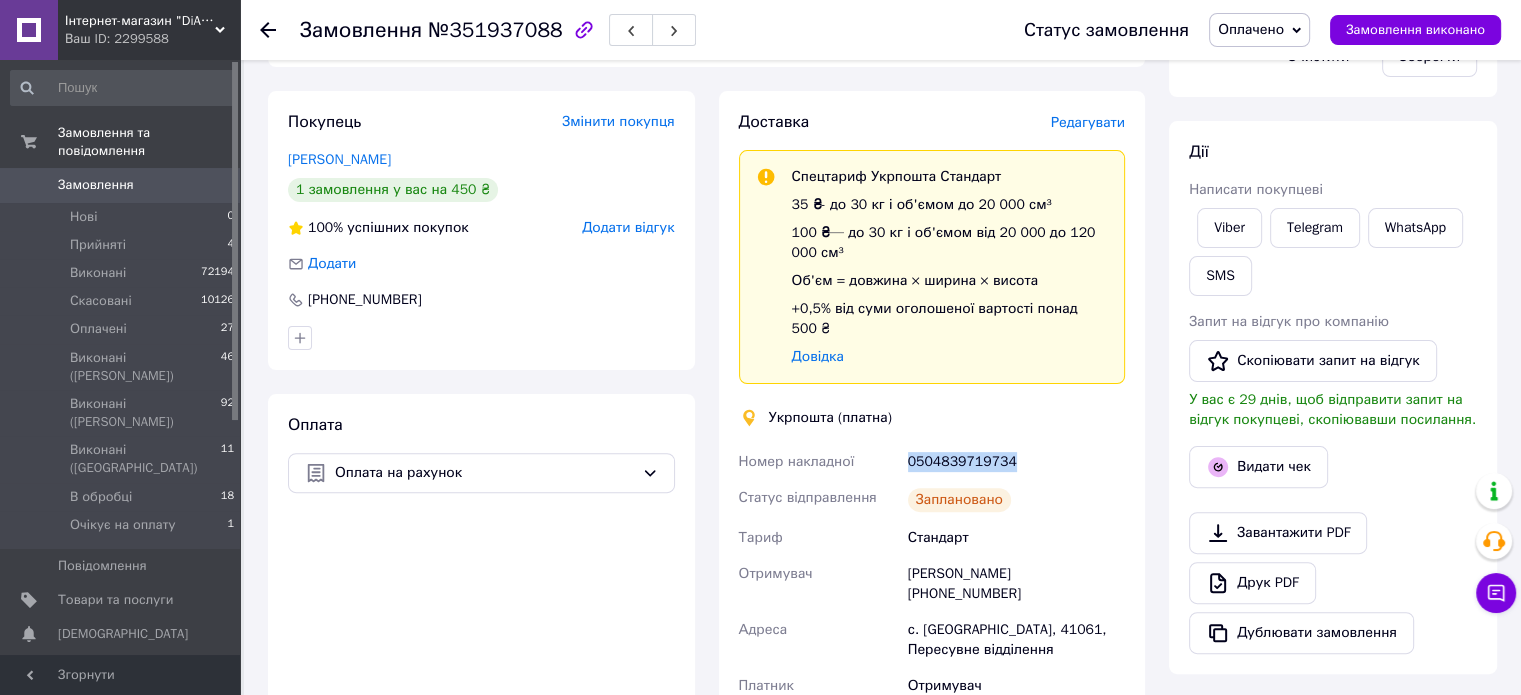 click on "0504839719734" at bounding box center [1016, 462] 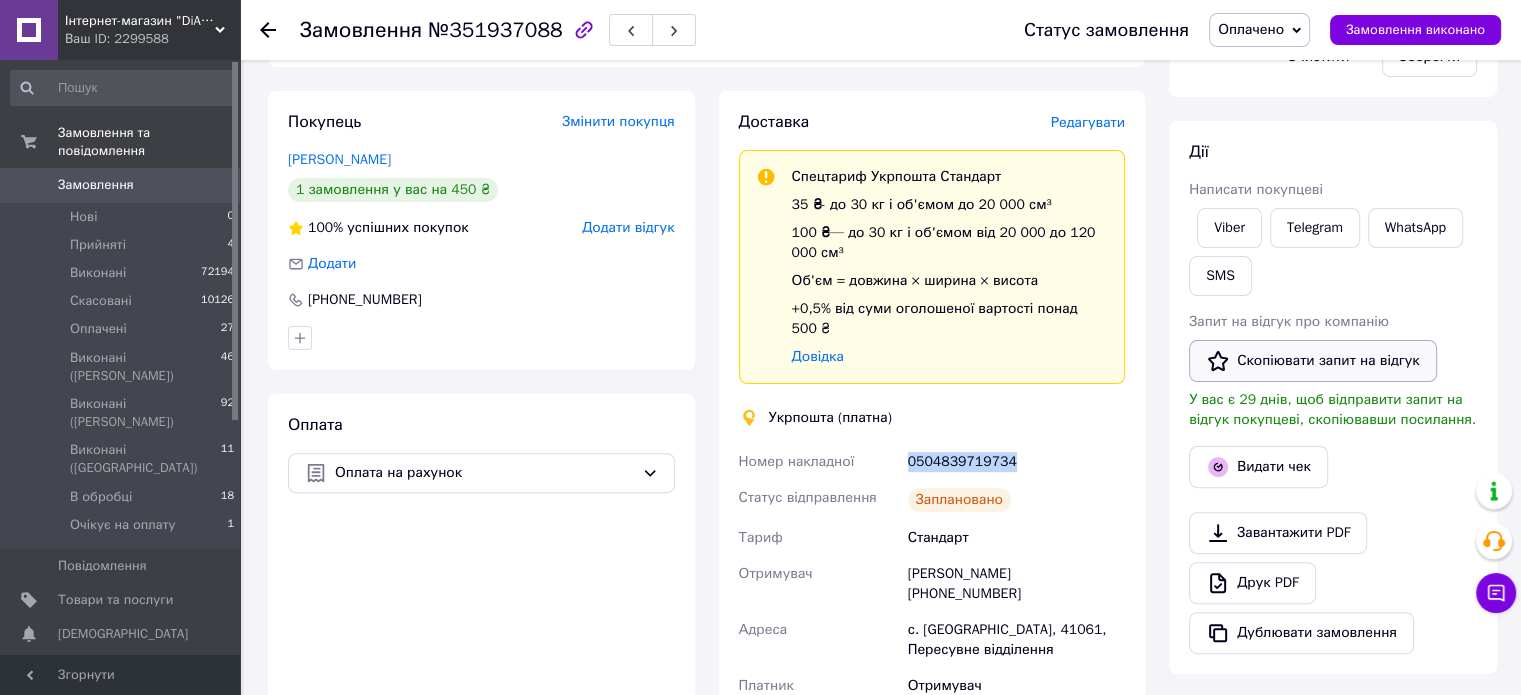copy on "0504839719734" 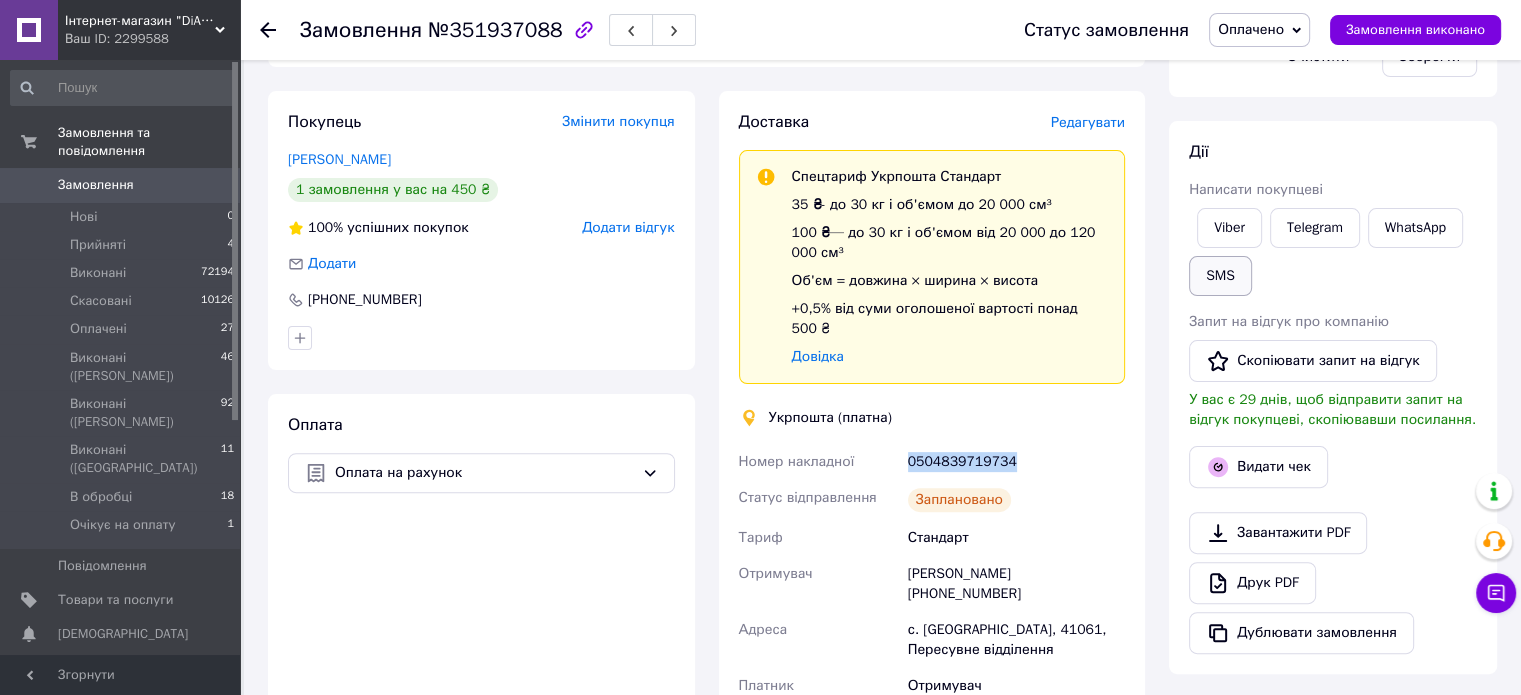 click on "SMS" at bounding box center (1220, 276) 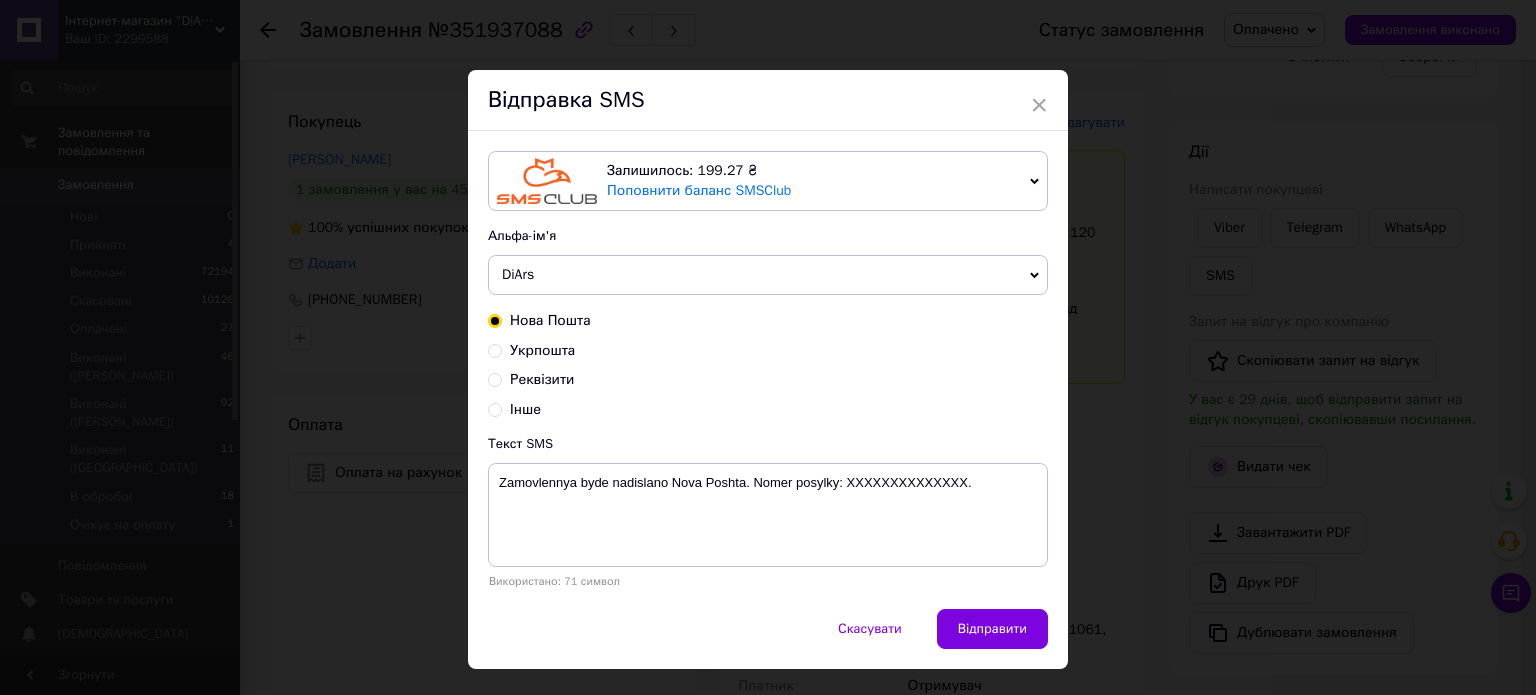 click on "Укрпошта" at bounding box center [542, 350] 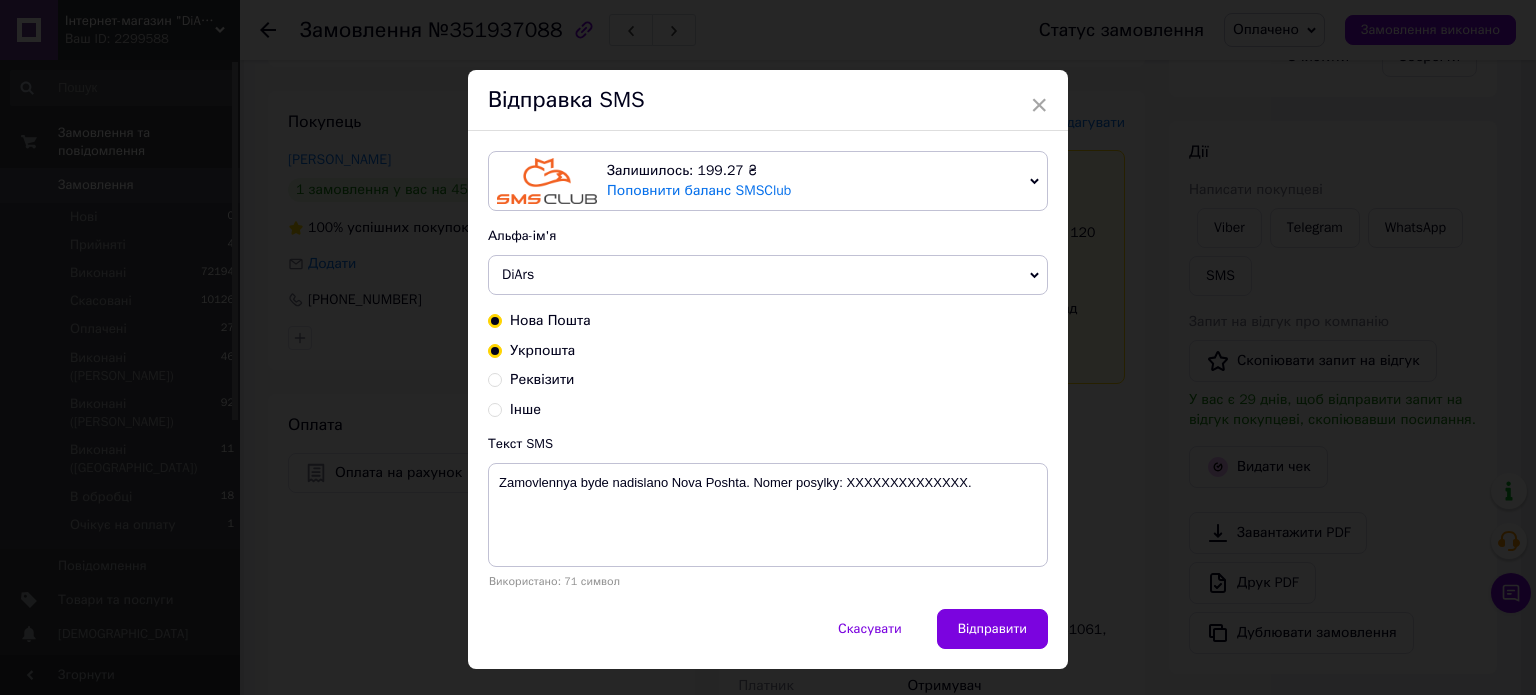 radio on "false" 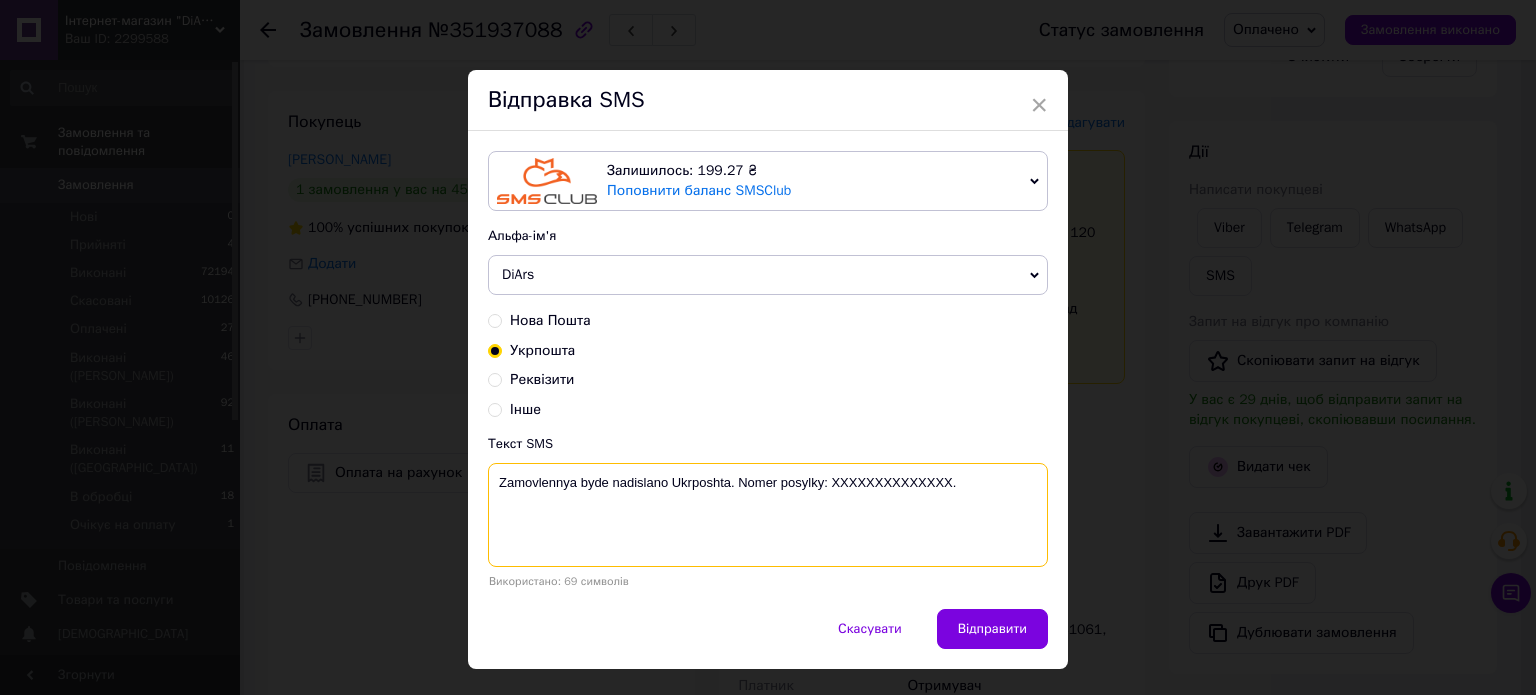 click on "Zamovlennya byde nadislano Ukrposhta. Nomer posylky: XXXXXXXXXXXXXX." at bounding box center [768, 515] 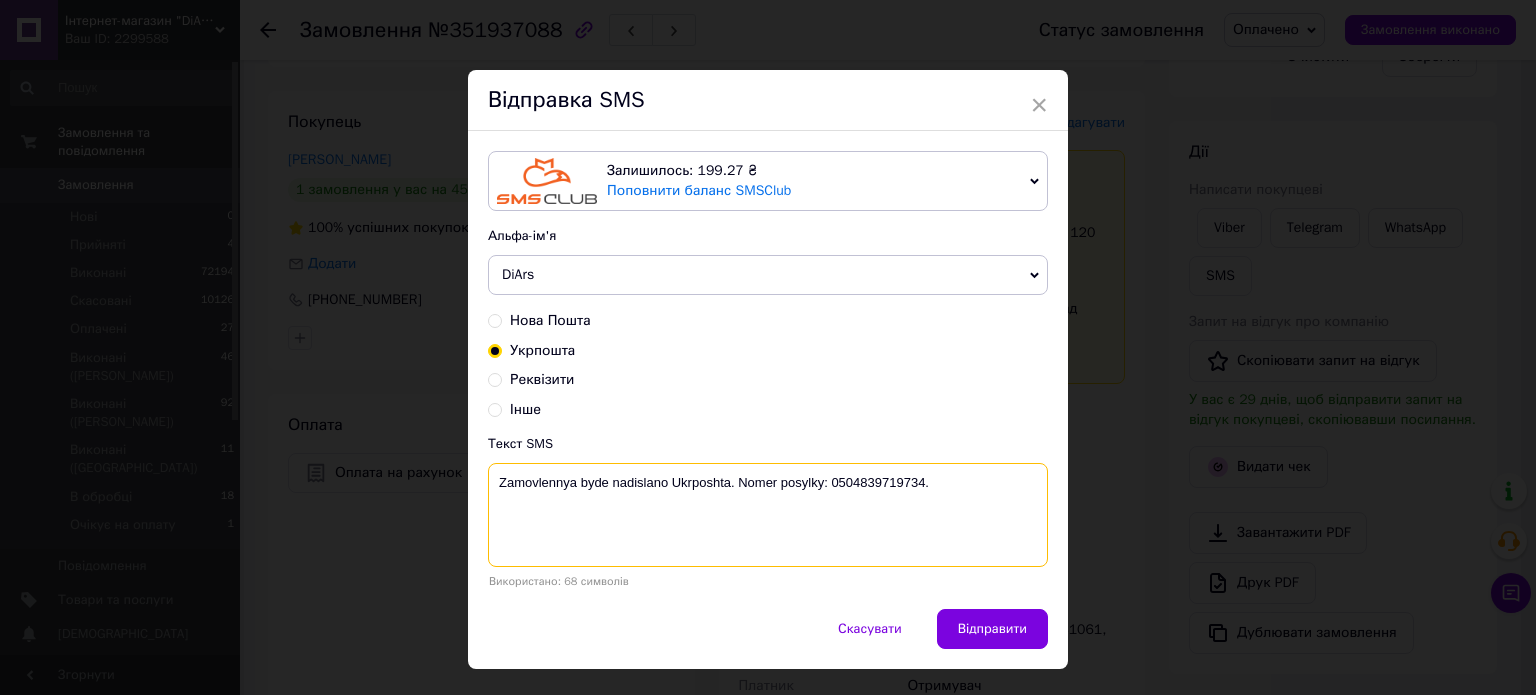 type on "Zamovlennya byde nadislano Ukrposhta. Nomer posylky: 0504839719734." 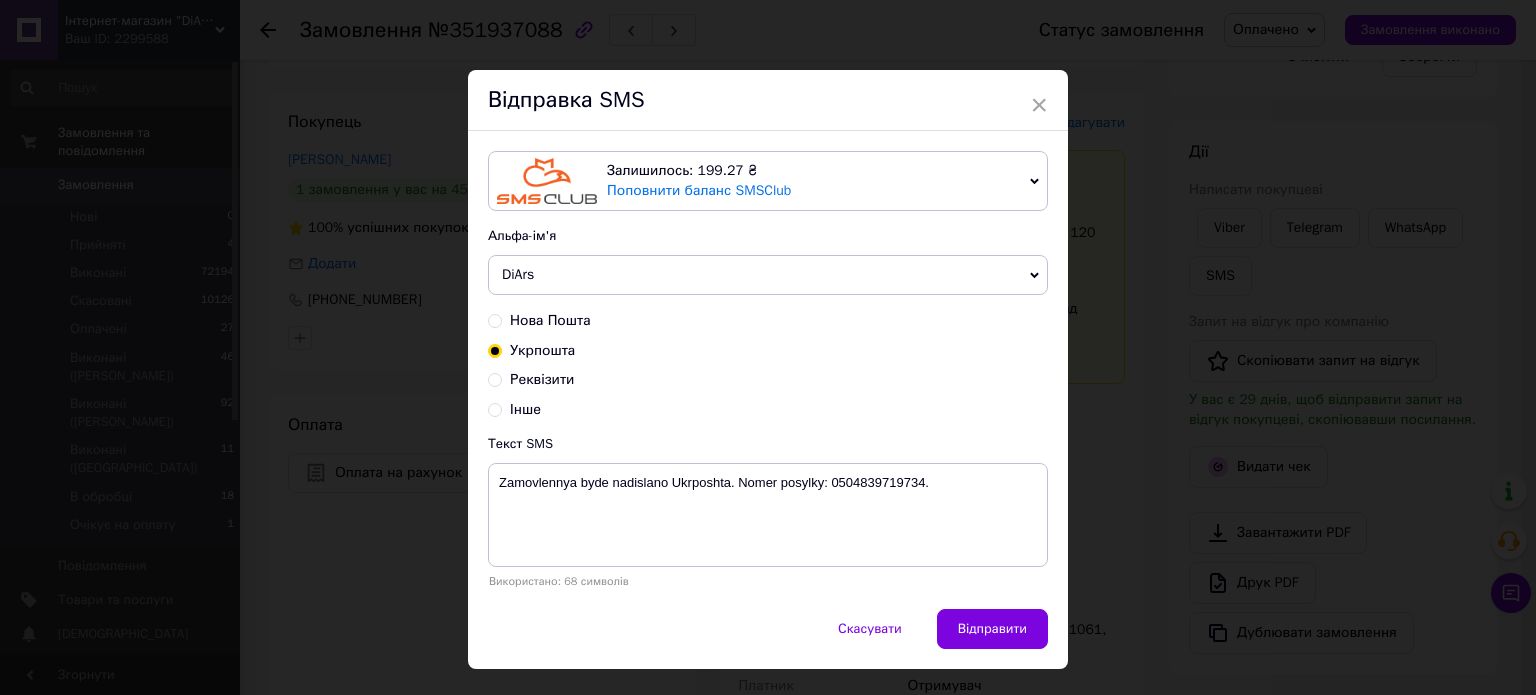 click on "Відправити" at bounding box center [992, 629] 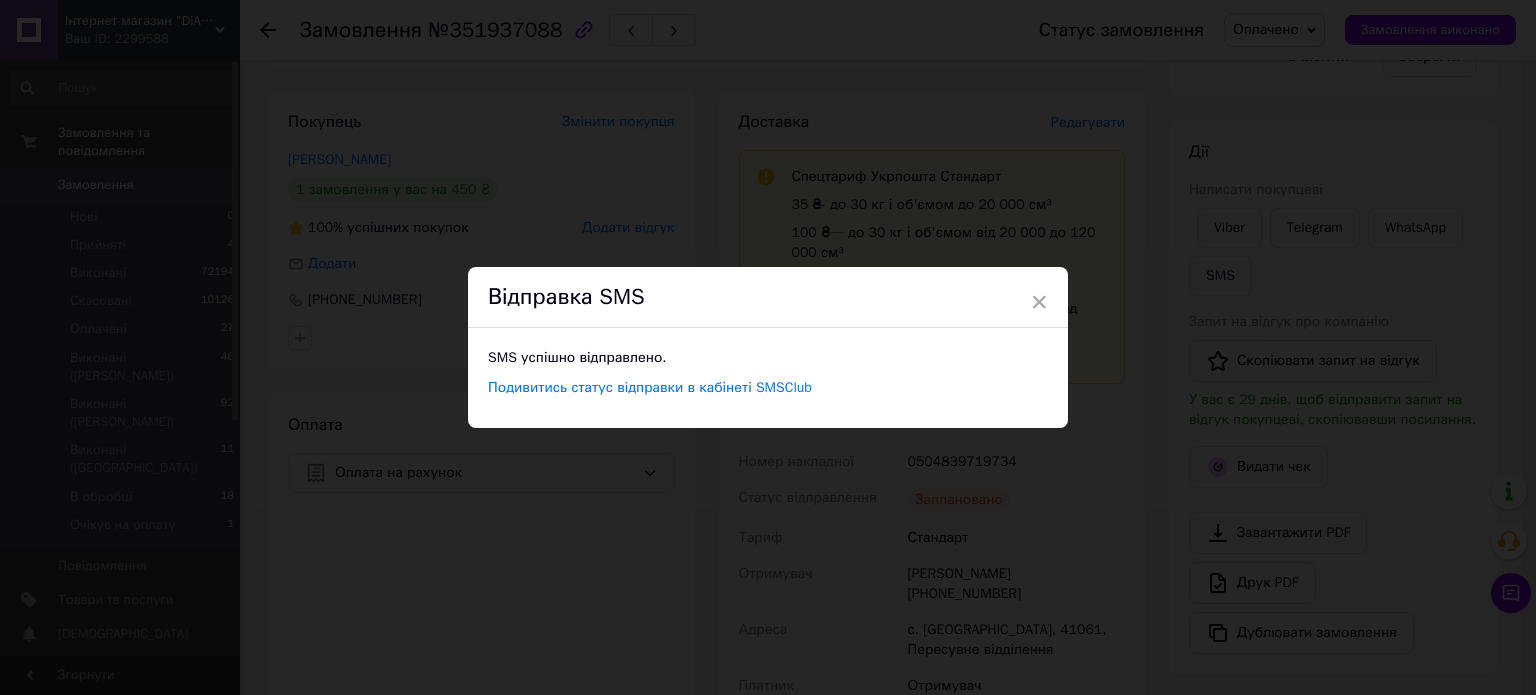 click on "× Відправка SMS SMS успішно відправлено. Подивитись статус відправки в кабінеті SMSClub" at bounding box center (768, 347) 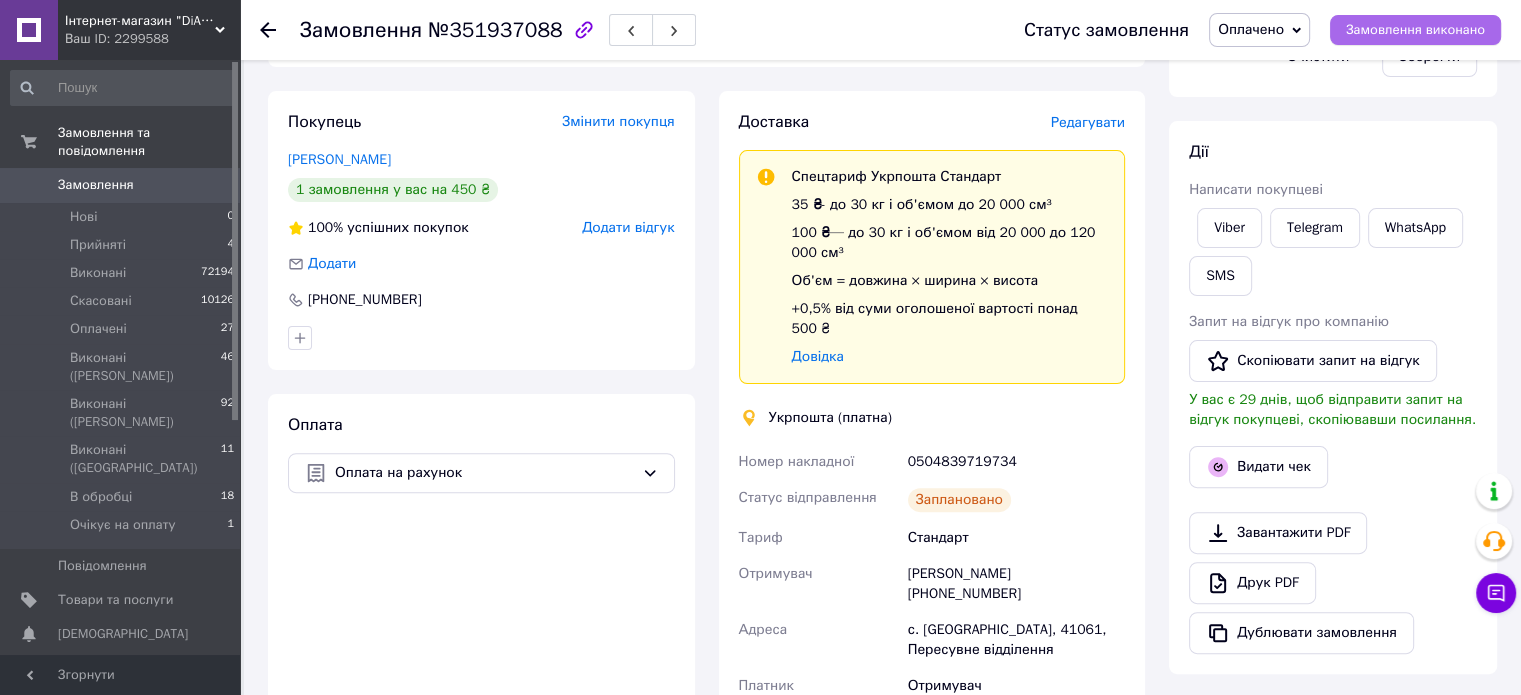 click on "Замовлення виконано" at bounding box center [1415, 30] 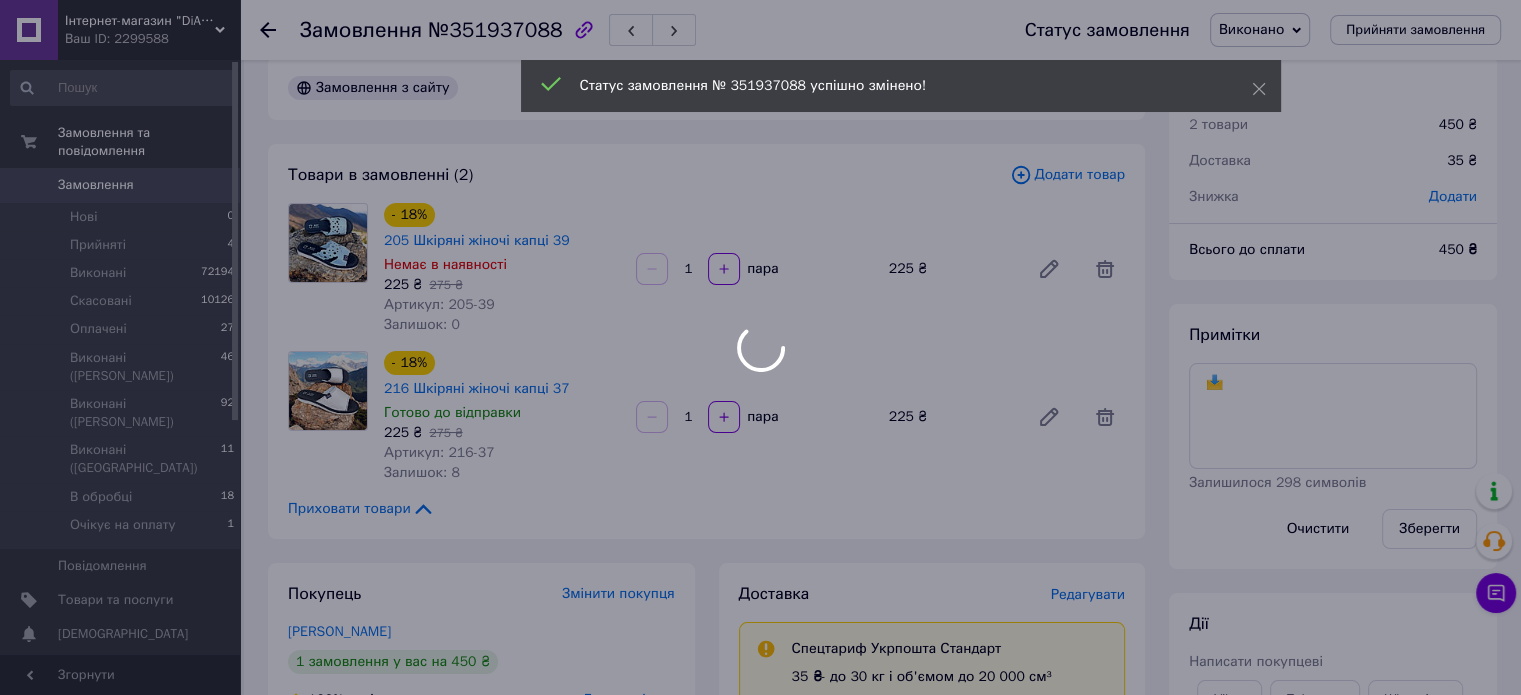 scroll, scrollTop: 0, scrollLeft: 0, axis: both 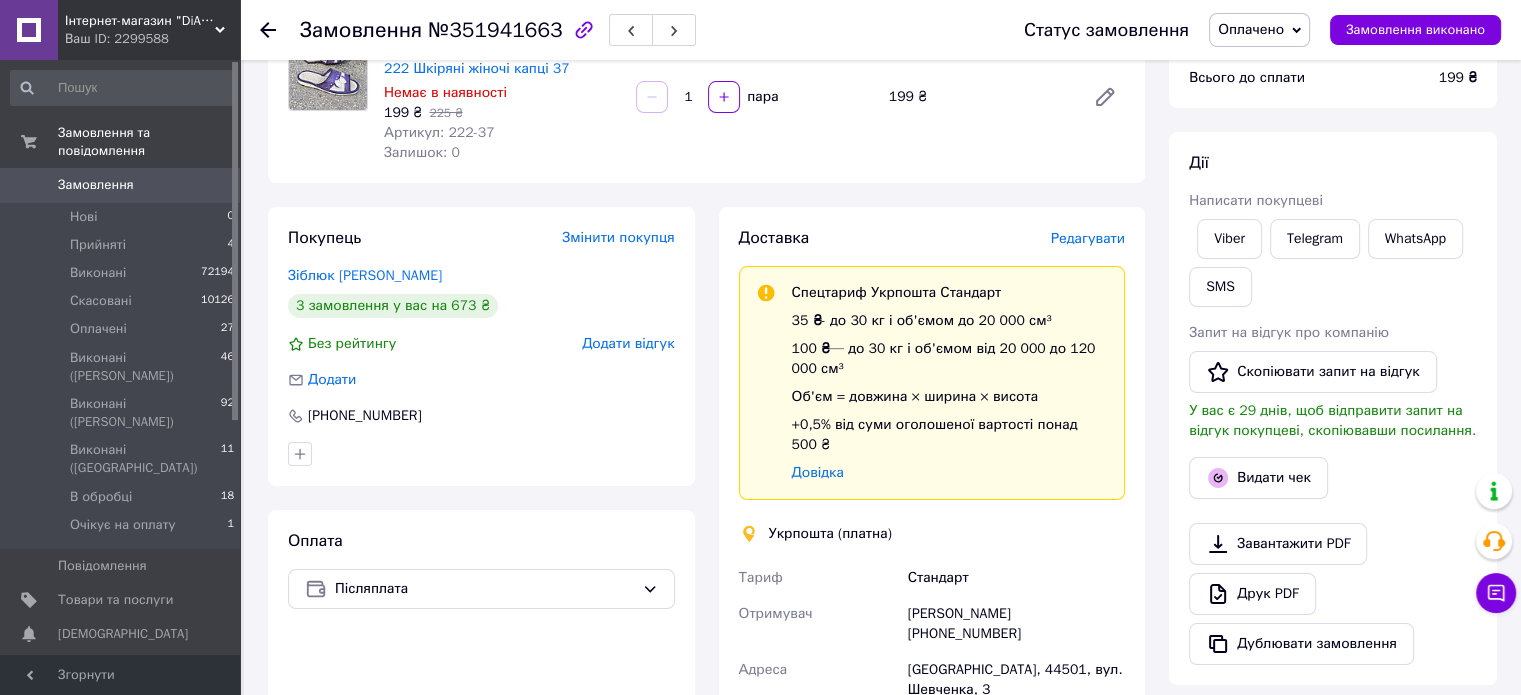 click on "Редагувати" at bounding box center (1088, 238) 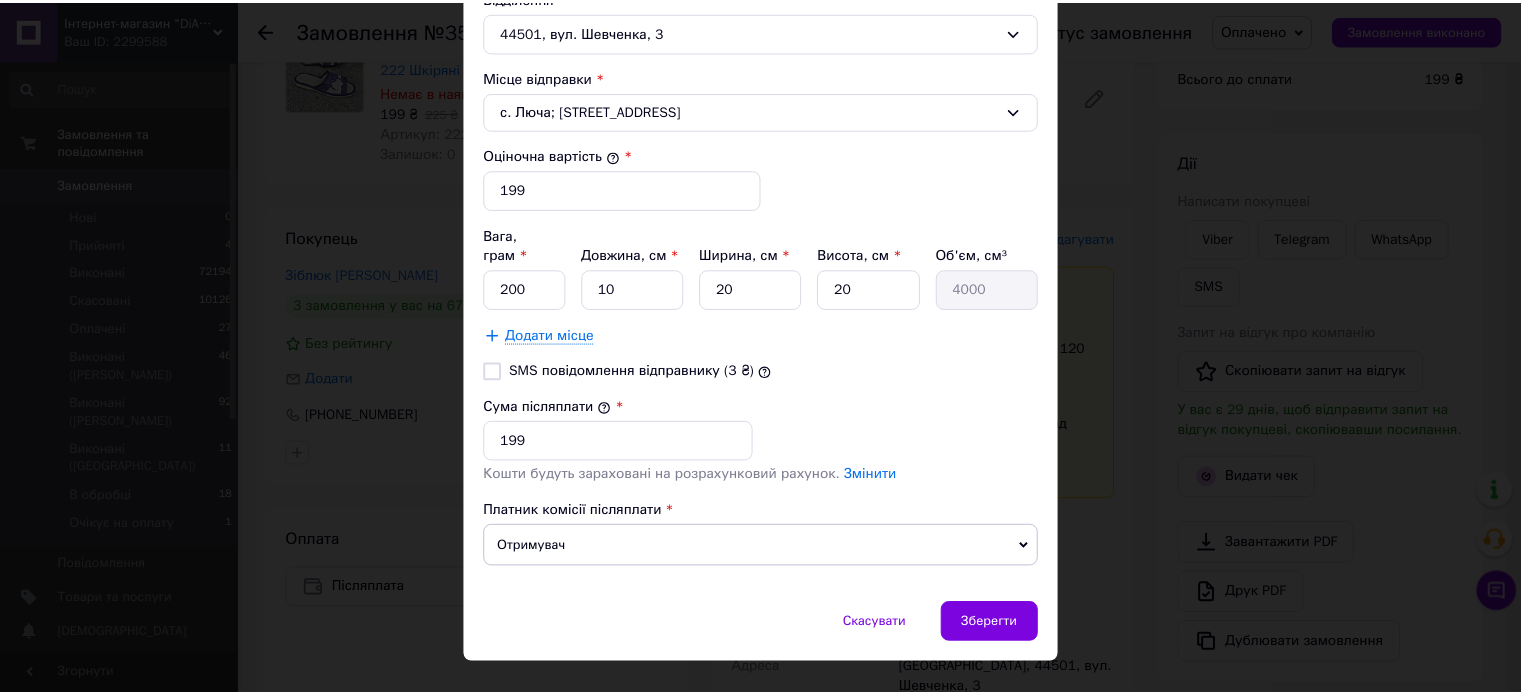 scroll, scrollTop: 736, scrollLeft: 0, axis: vertical 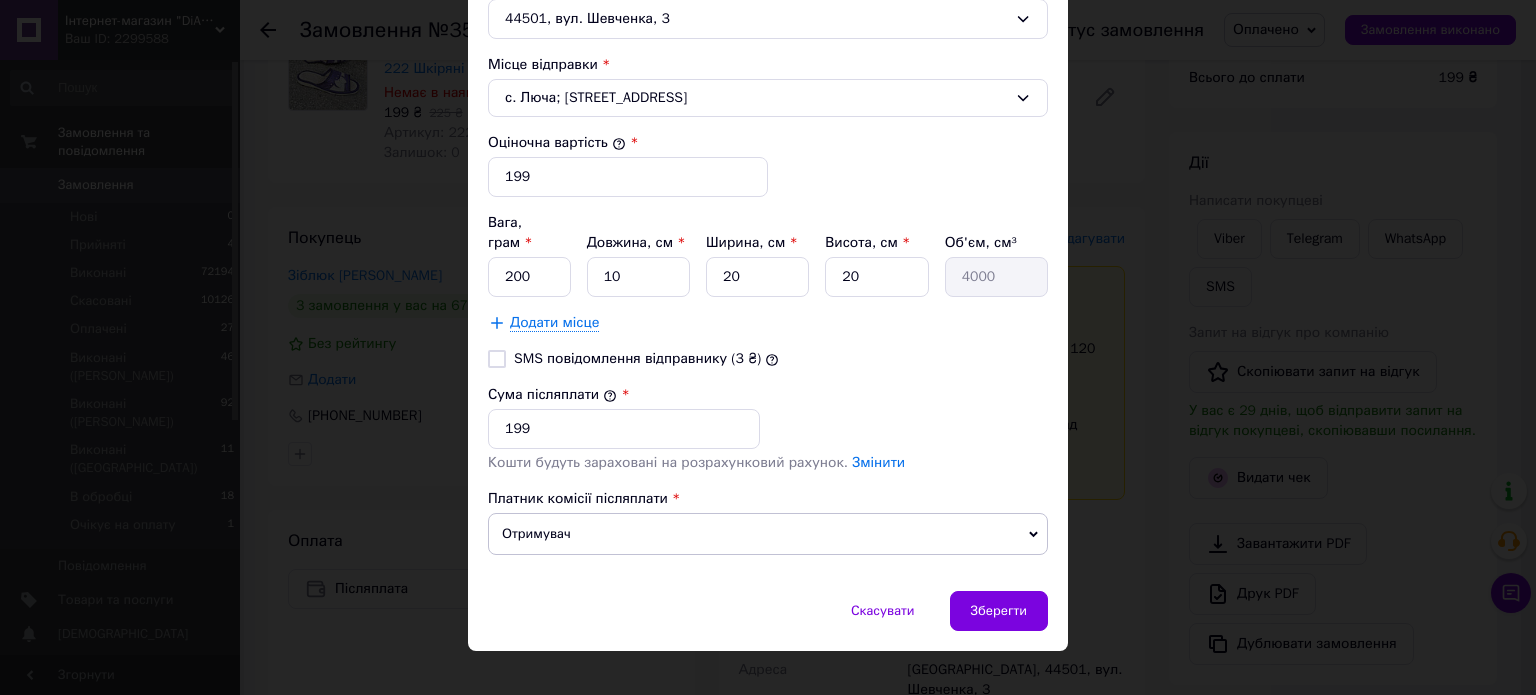 drag, startPoint x: 492, startPoint y: 331, endPoint x: 618, endPoint y: 420, distance: 154.26276 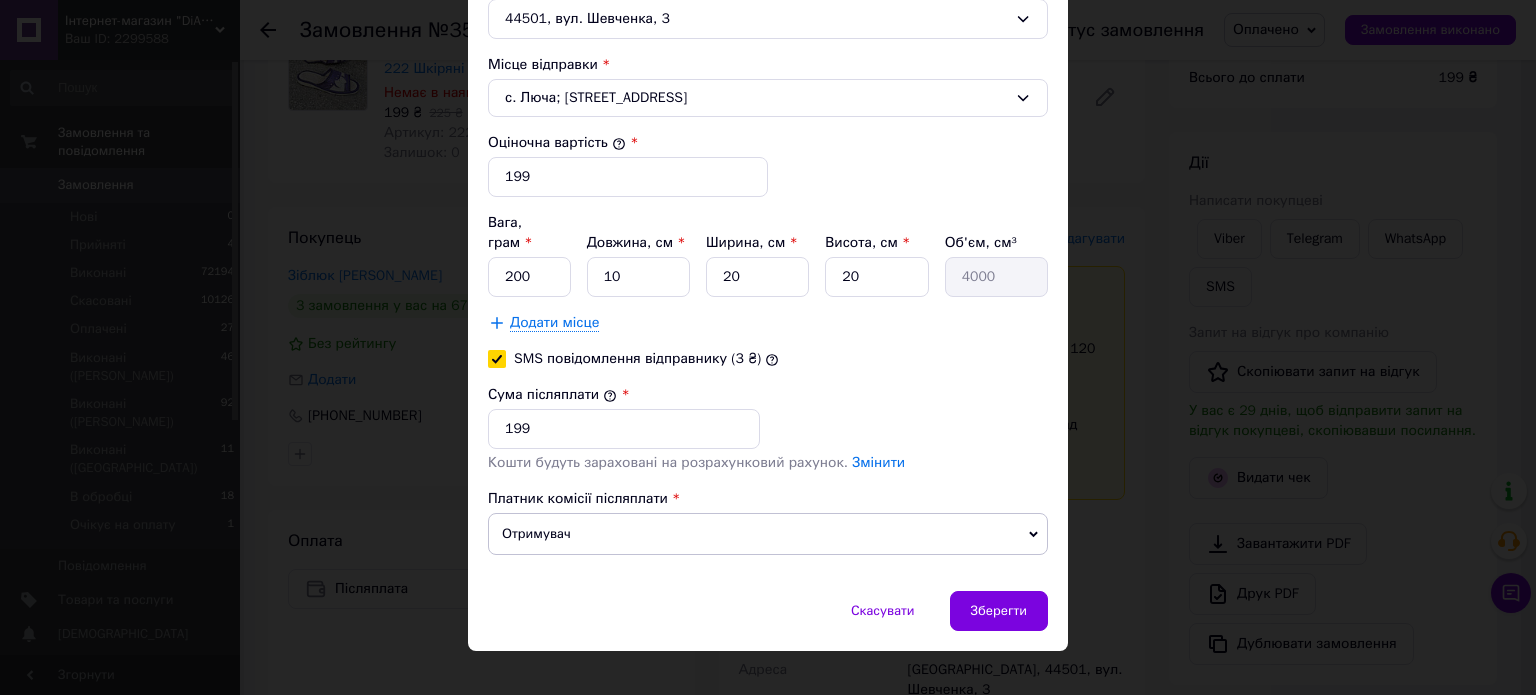 click on "Зберегти" at bounding box center [999, 611] 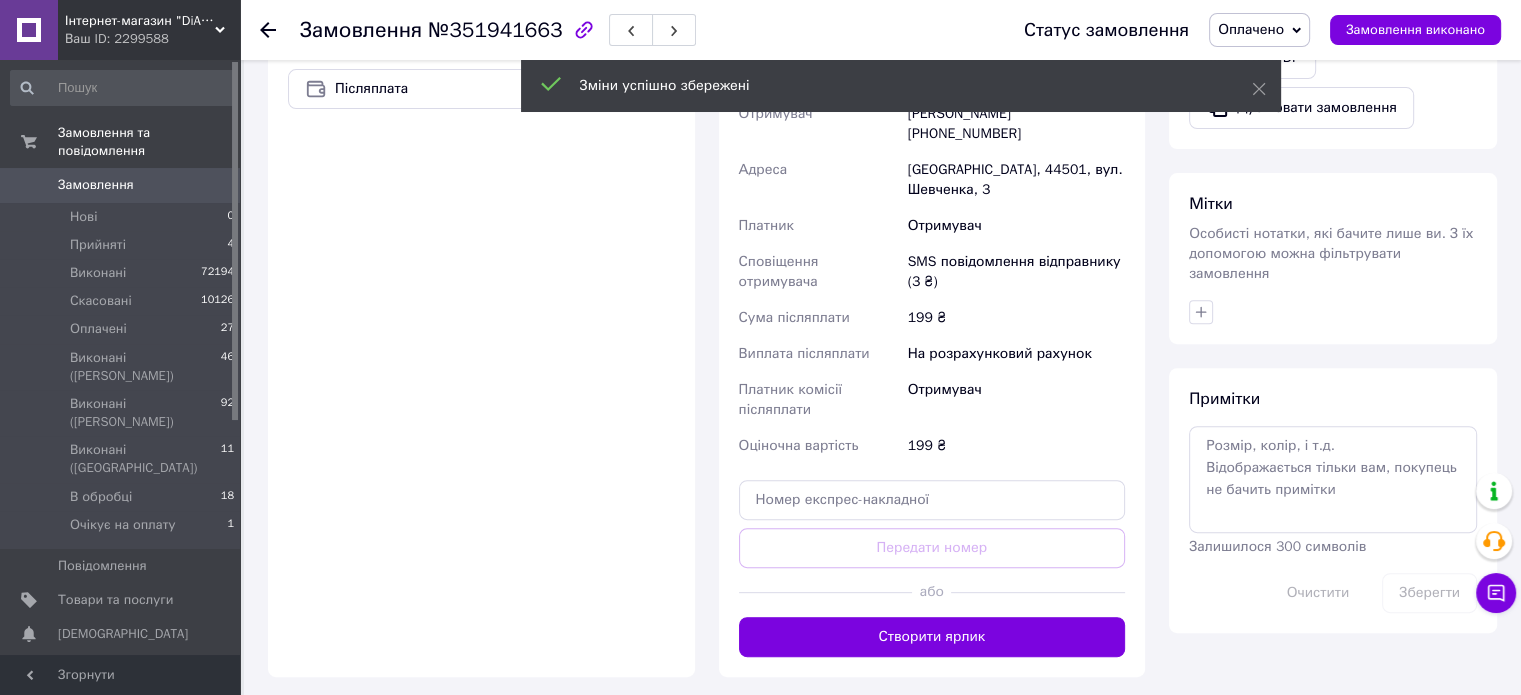 drag, startPoint x: 1033, startPoint y: 577, endPoint x: 1108, endPoint y: 499, distance: 108.20813 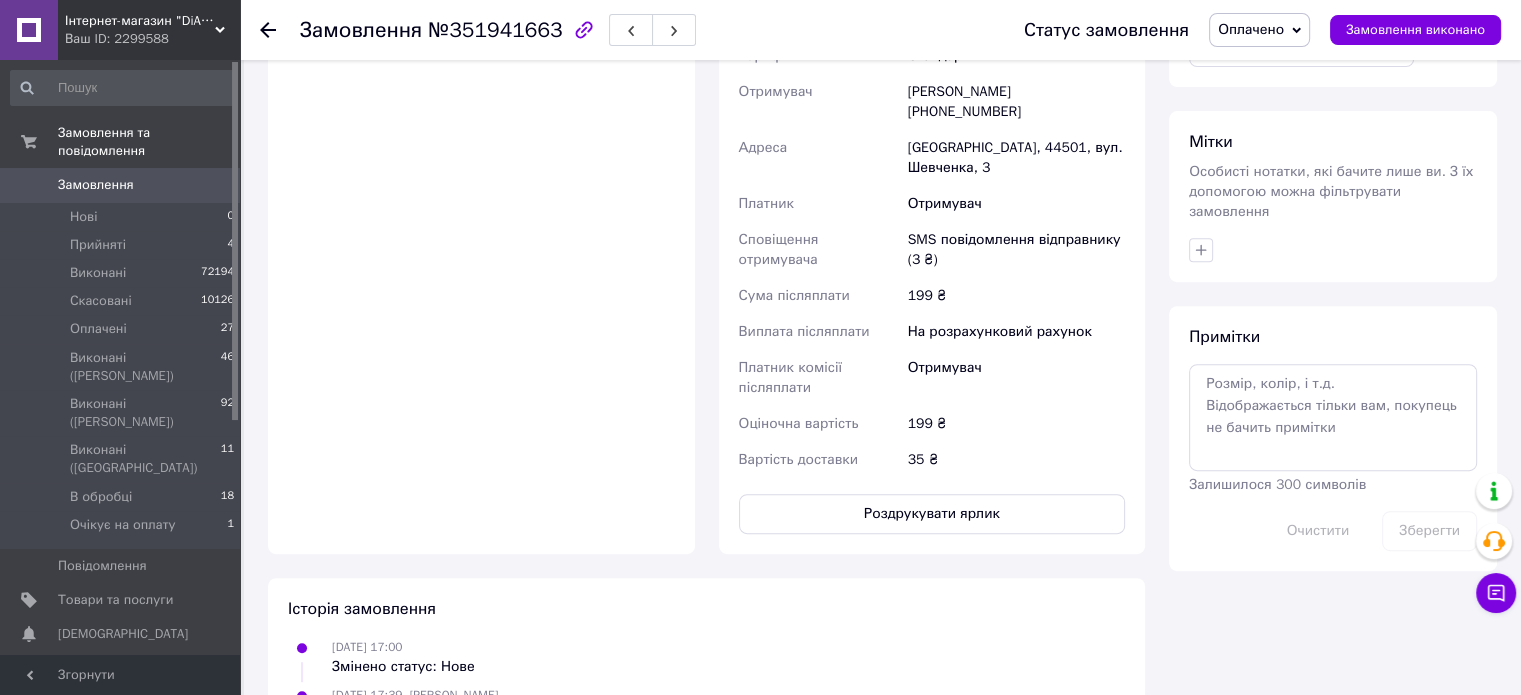 scroll, scrollTop: 797, scrollLeft: 0, axis: vertical 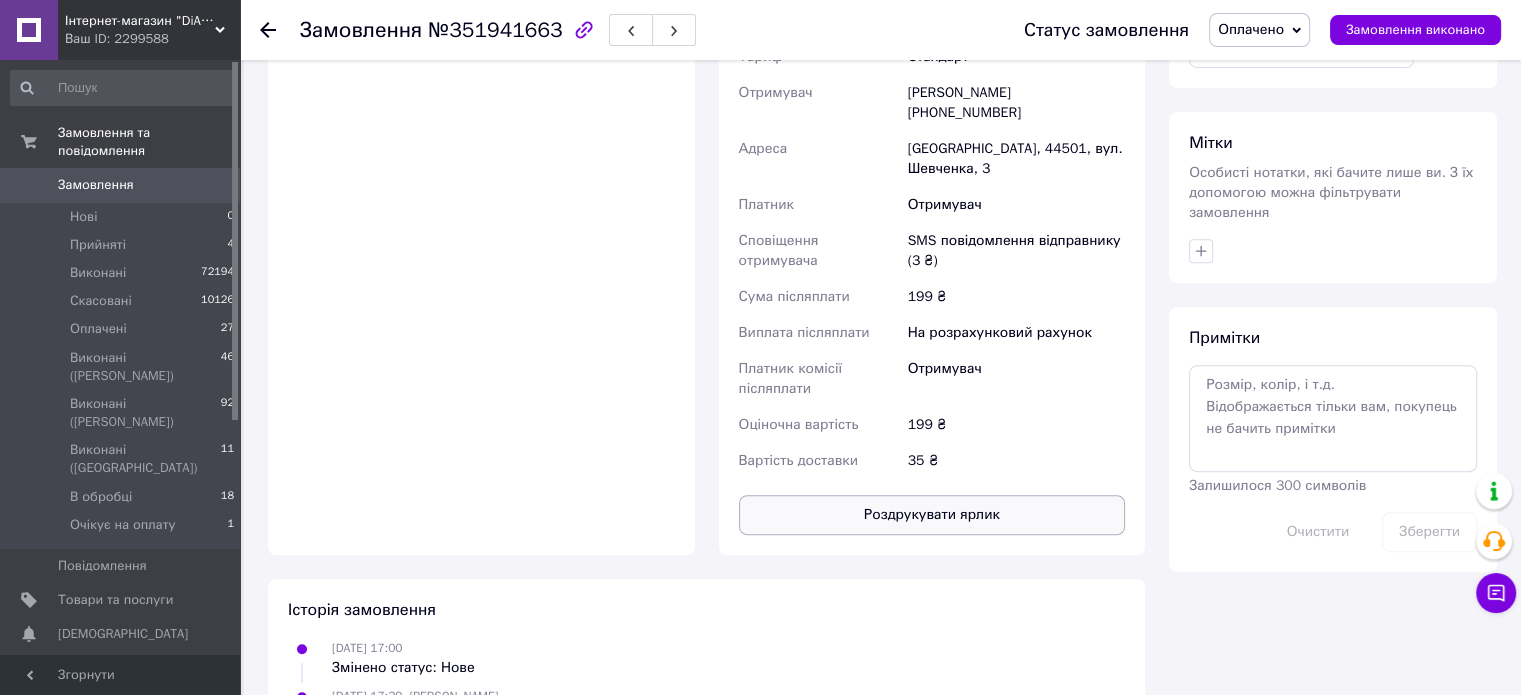 click on "Роздрукувати ярлик" at bounding box center (932, 515) 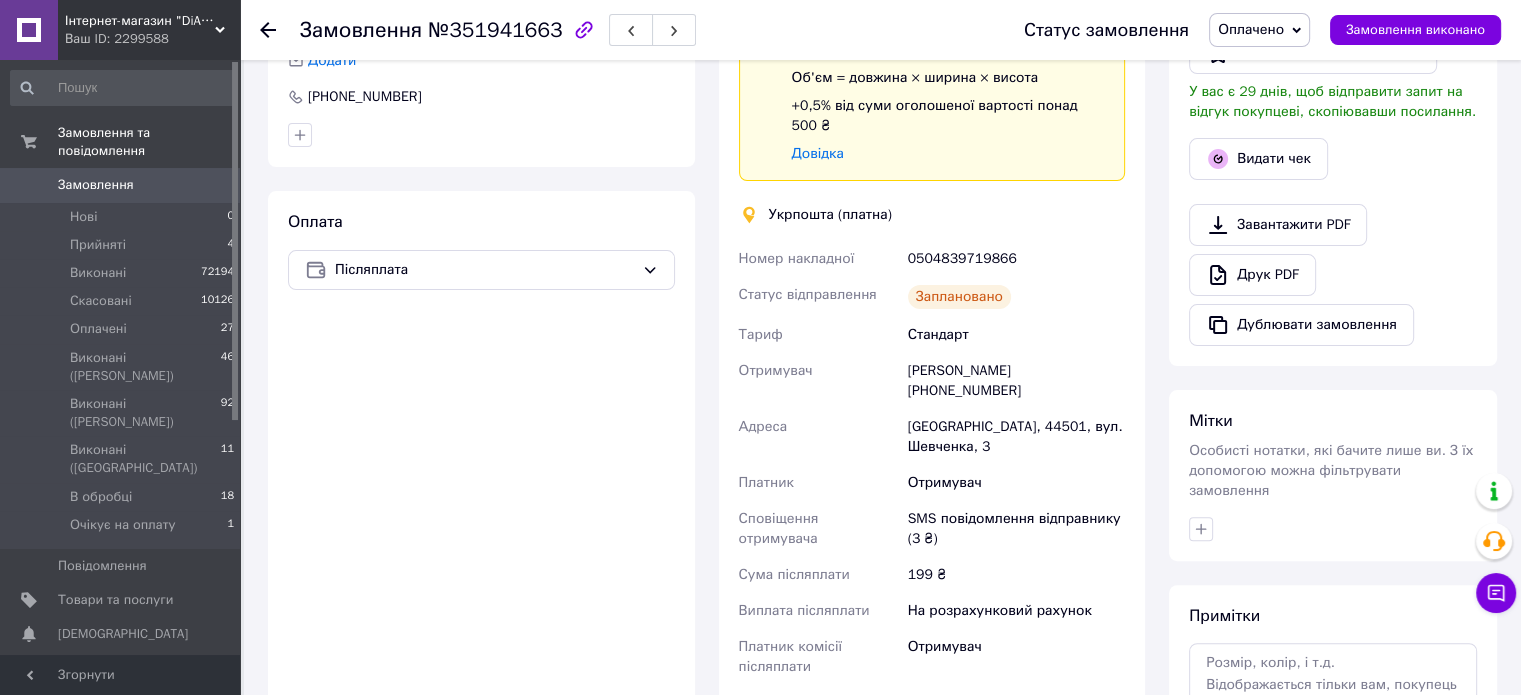 scroll, scrollTop: 297, scrollLeft: 0, axis: vertical 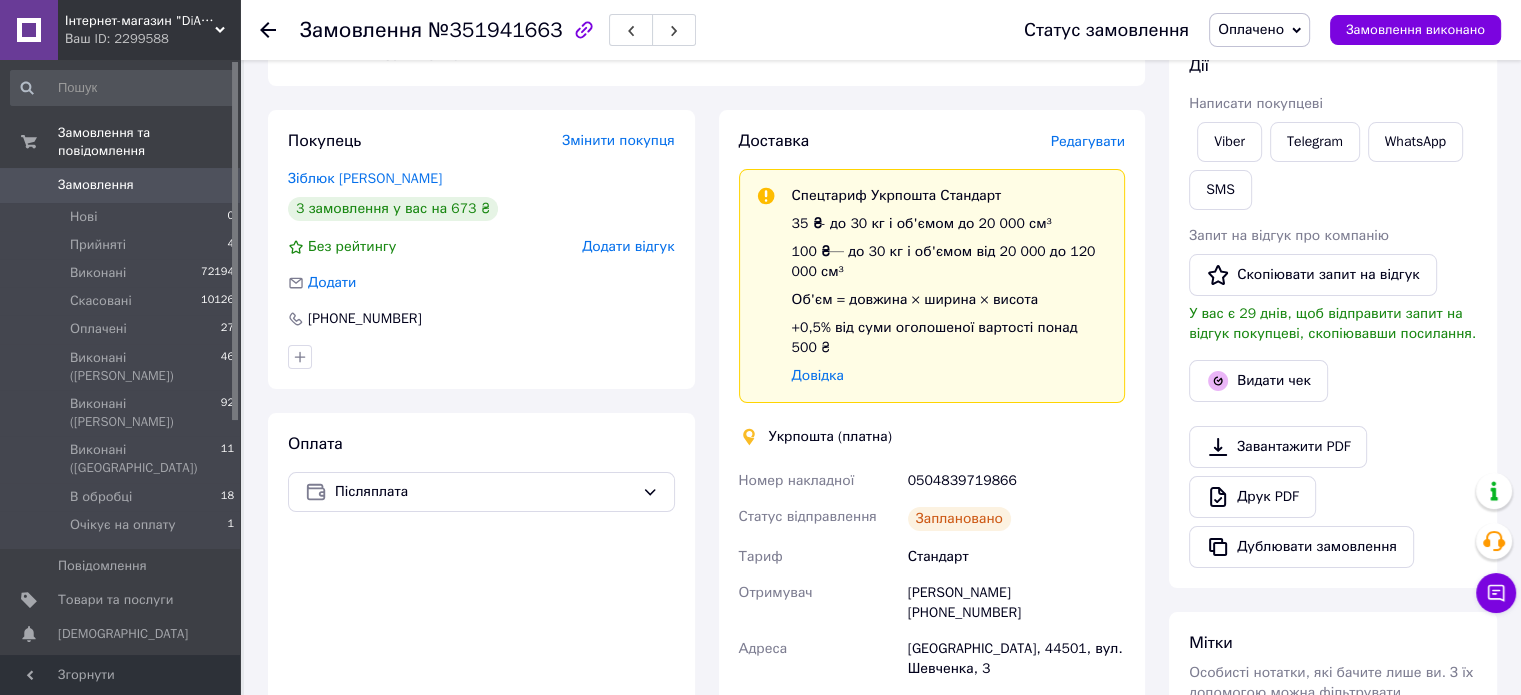 click on "0504839719866" at bounding box center (1016, 481) 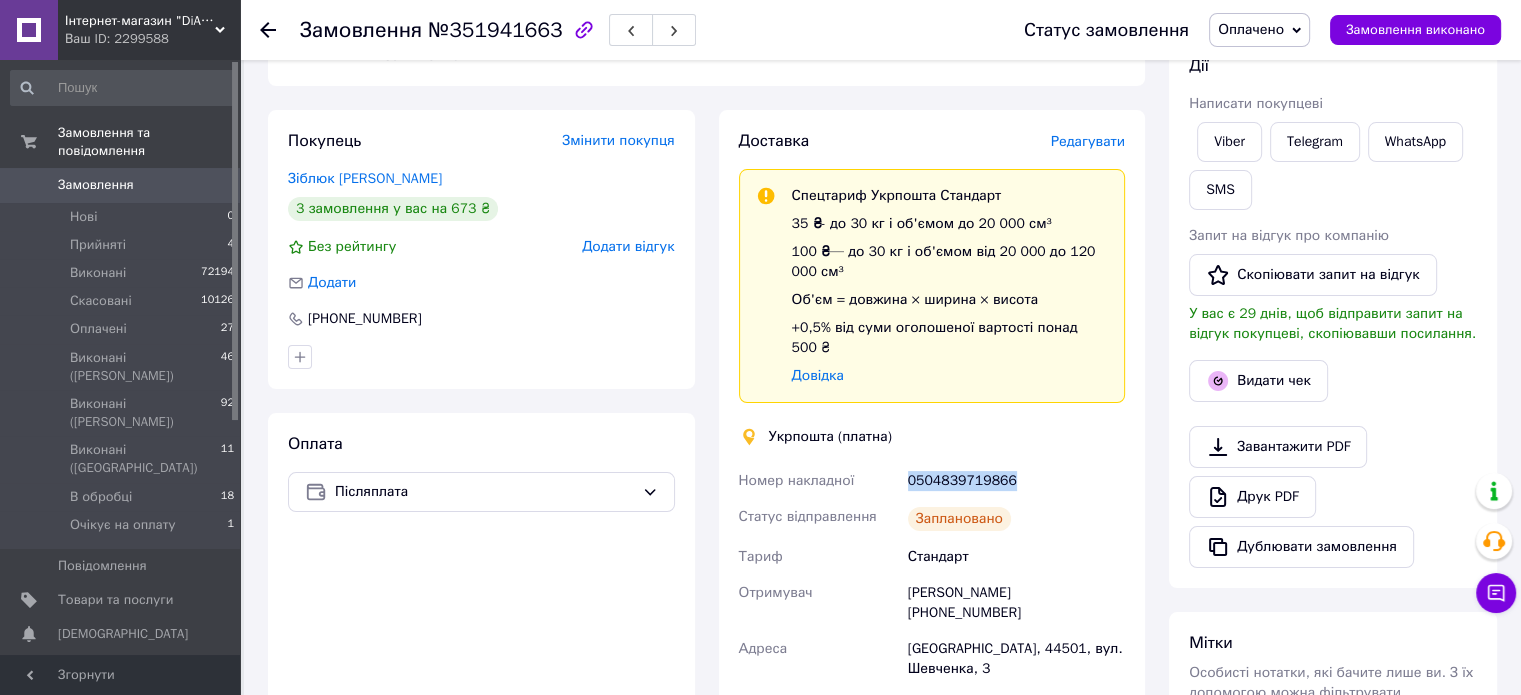 drag, startPoint x: 984, startPoint y: 426, endPoint x: 1111, endPoint y: 491, distance: 142.66745 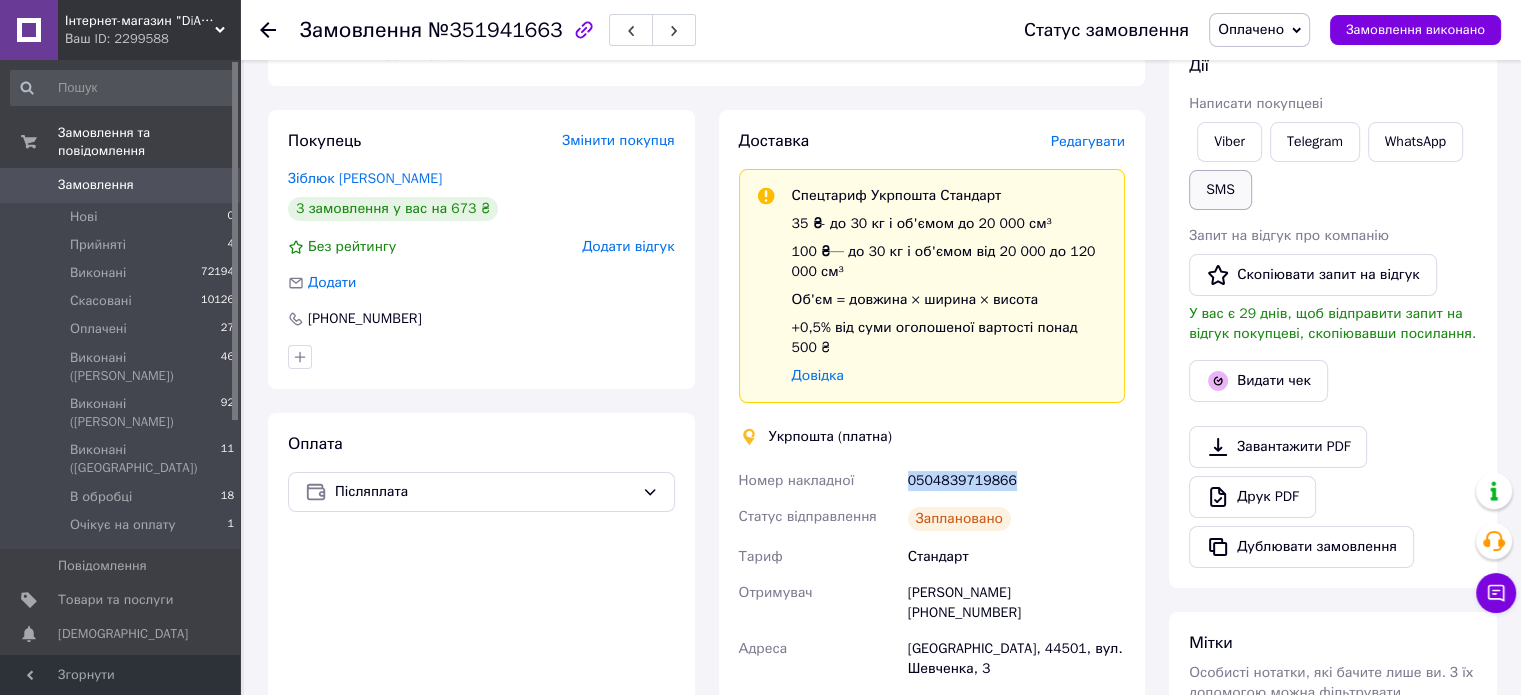 click on "SMS" at bounding box center [1220, 190] 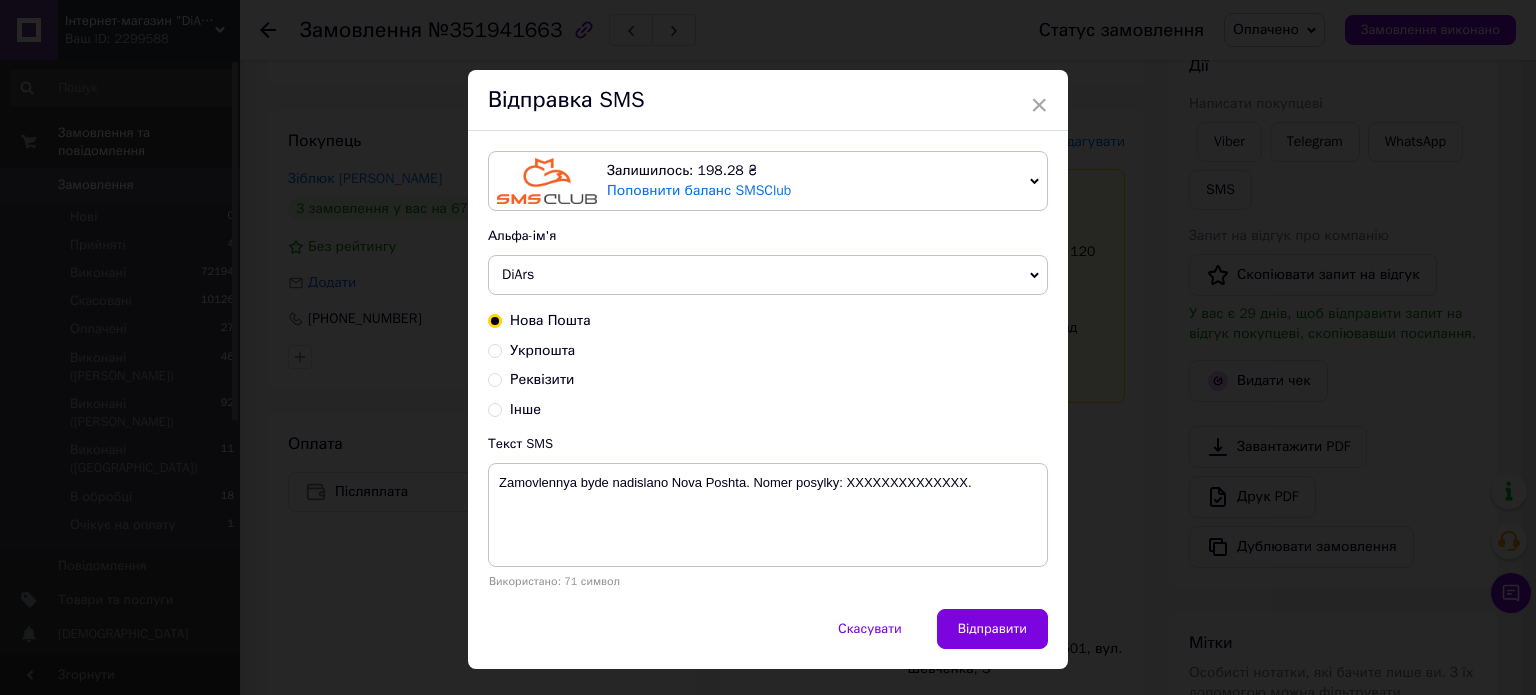 drag, startPoint x: 548, startPoint y: 346, endPoint x: 776, endPoint y: 433, distance: 244.03484 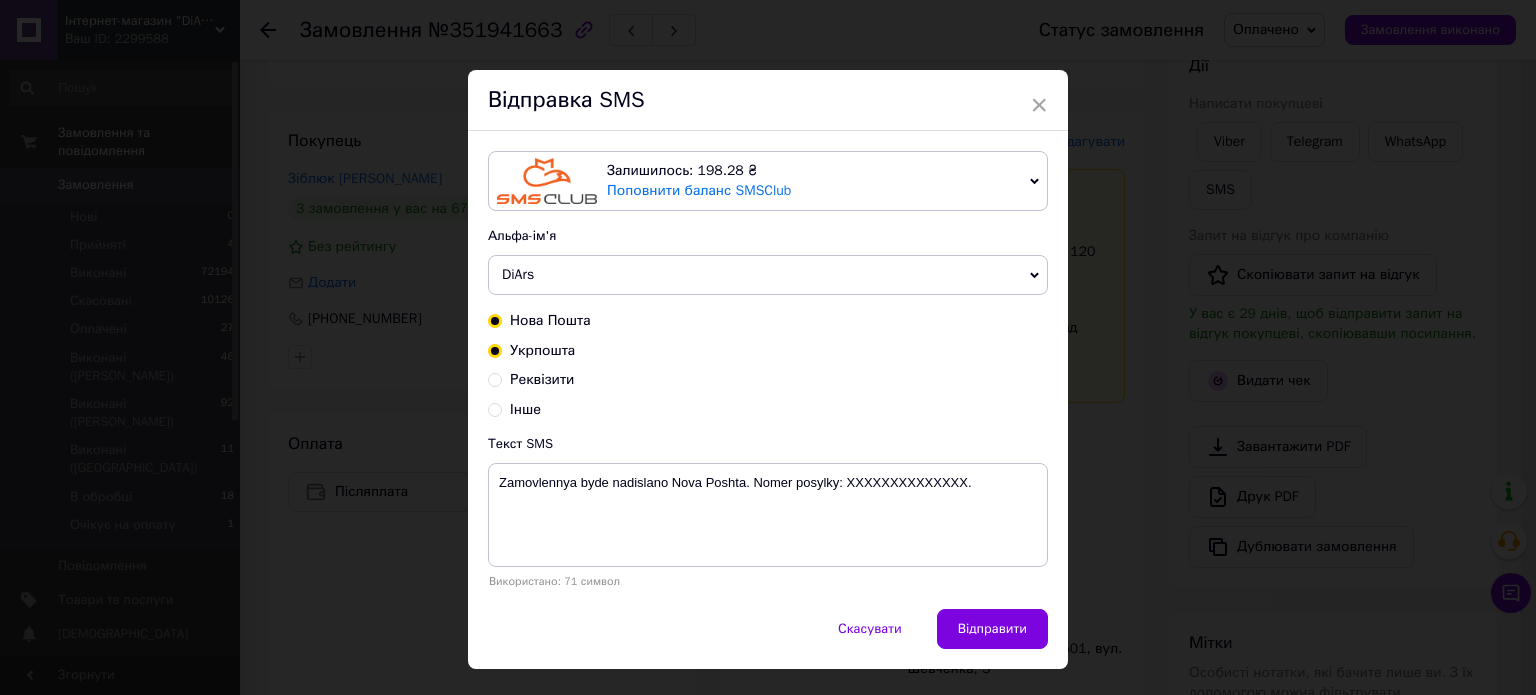 radio on "false" 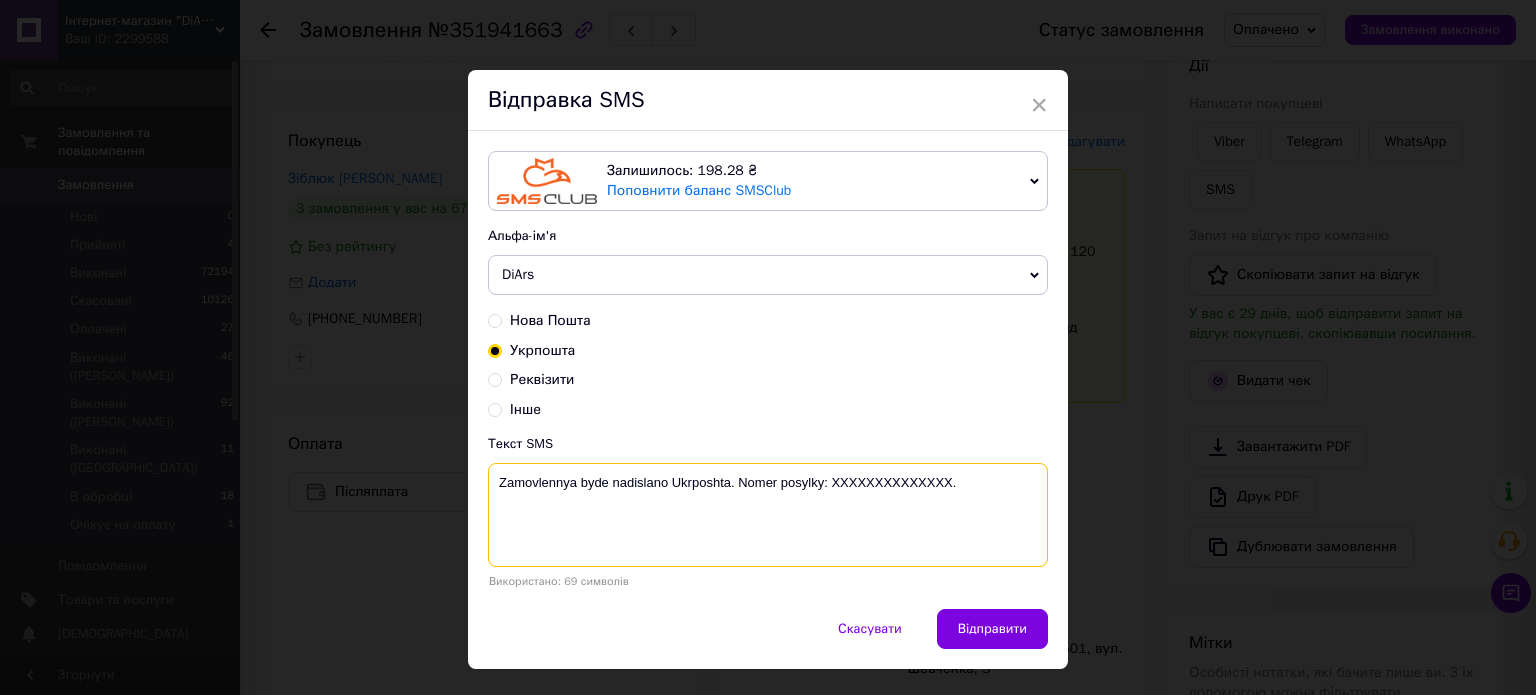 click on "Zamovlennya byde nadislano Ukrposhta. Nomer posylky: XXXXXXXXXXXXXX." at bounding box center (768, 515) 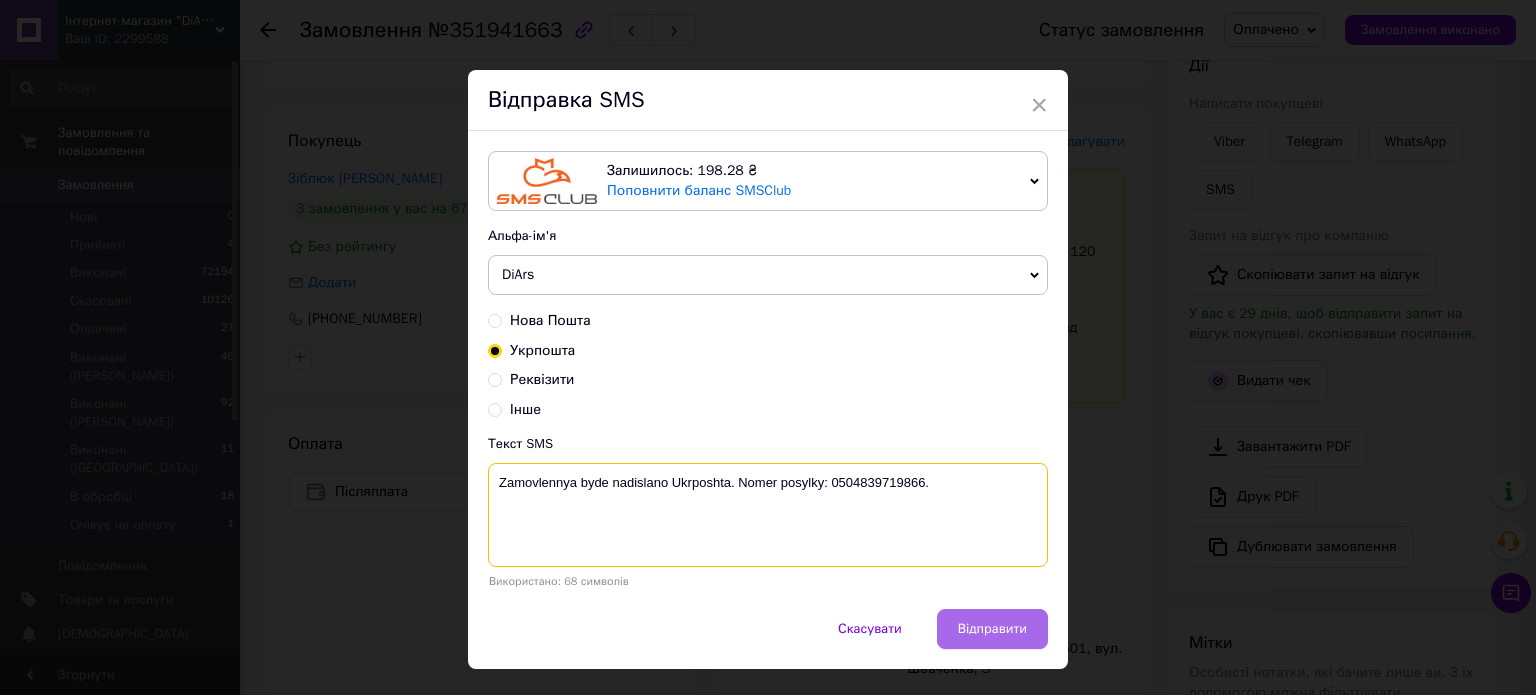 type on "Zamovlennya byde nadislano Ukrposhta. Nomer posylky: 0504839719866." 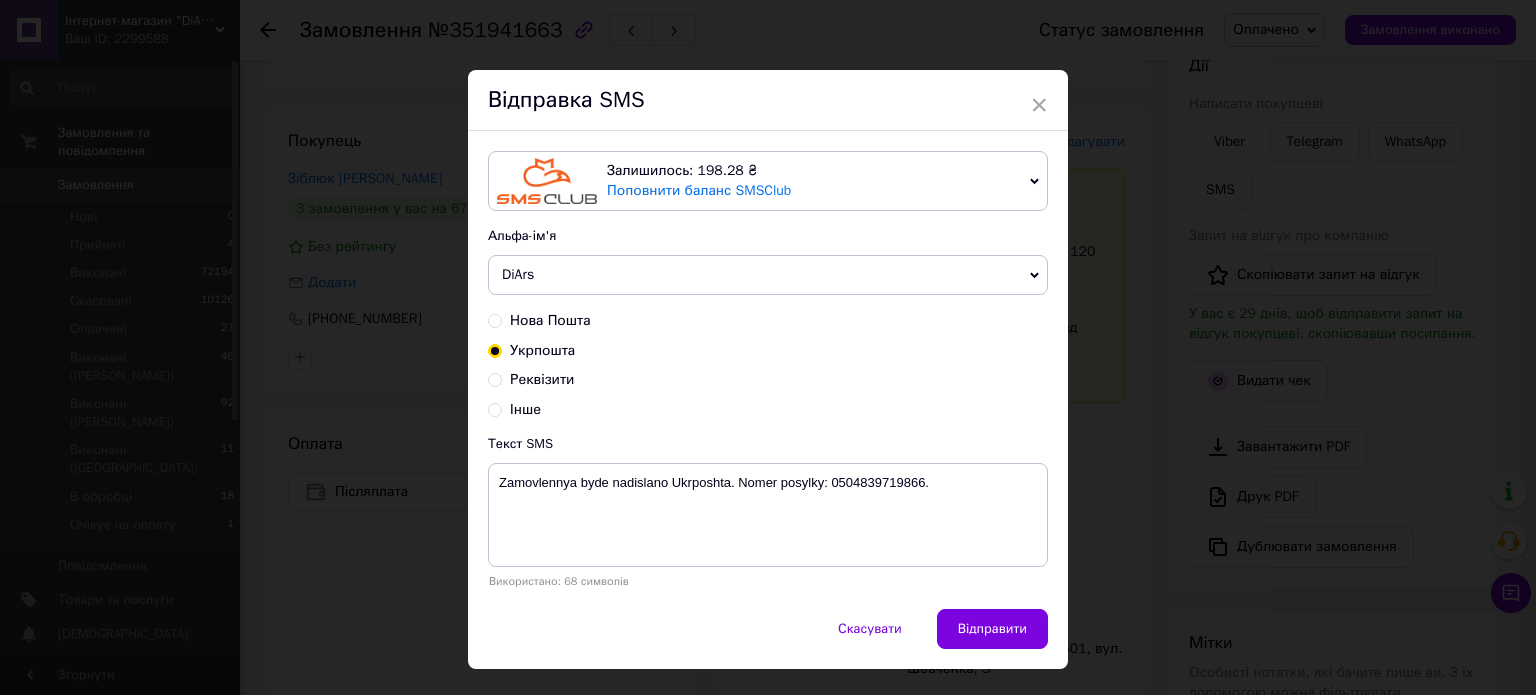 drag, startPoint x: 988, startPoint y: 633, endPoint x: 1028, endPoint y: 593, distance: 56.568542 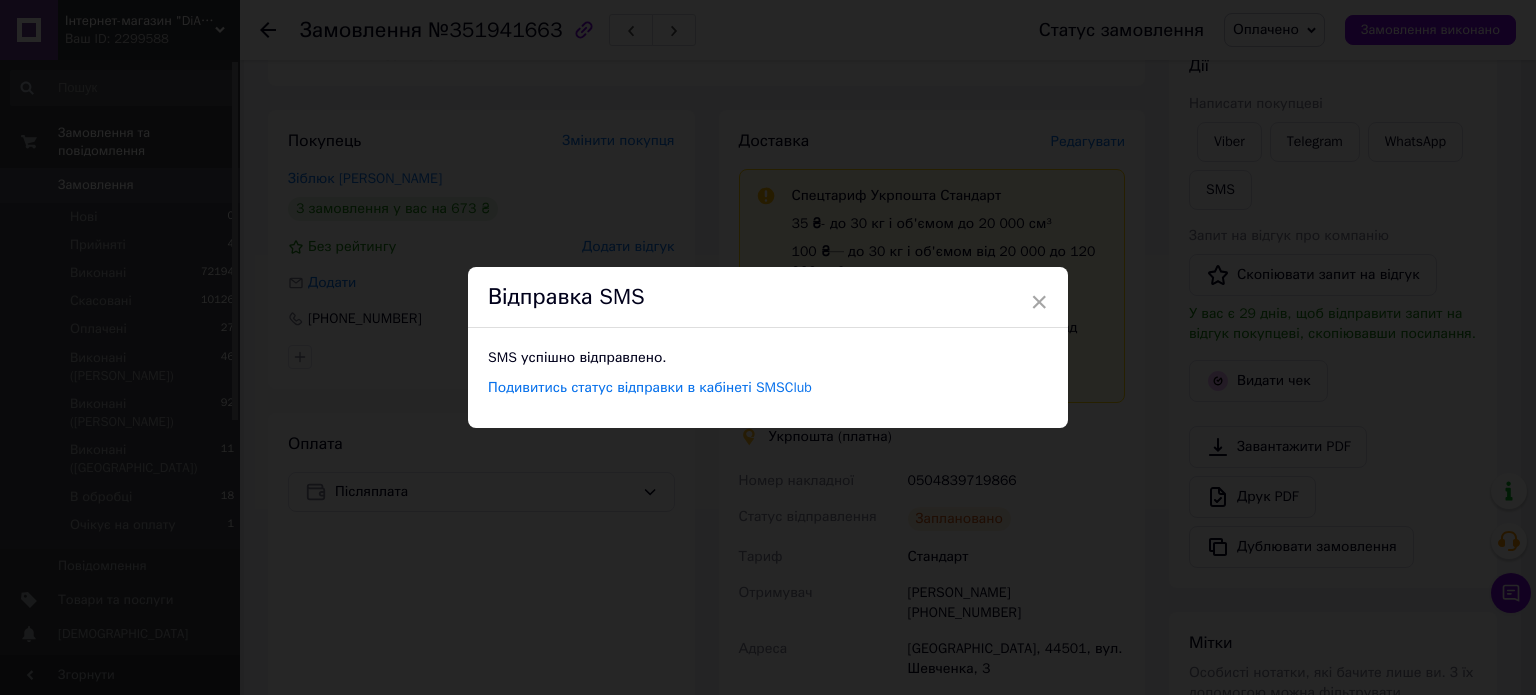 click on "× Відправка SMS SMS успішно відправлено. Подивитись статус відправки в кабінеті SMSClub" at bounding box center [768, 347] 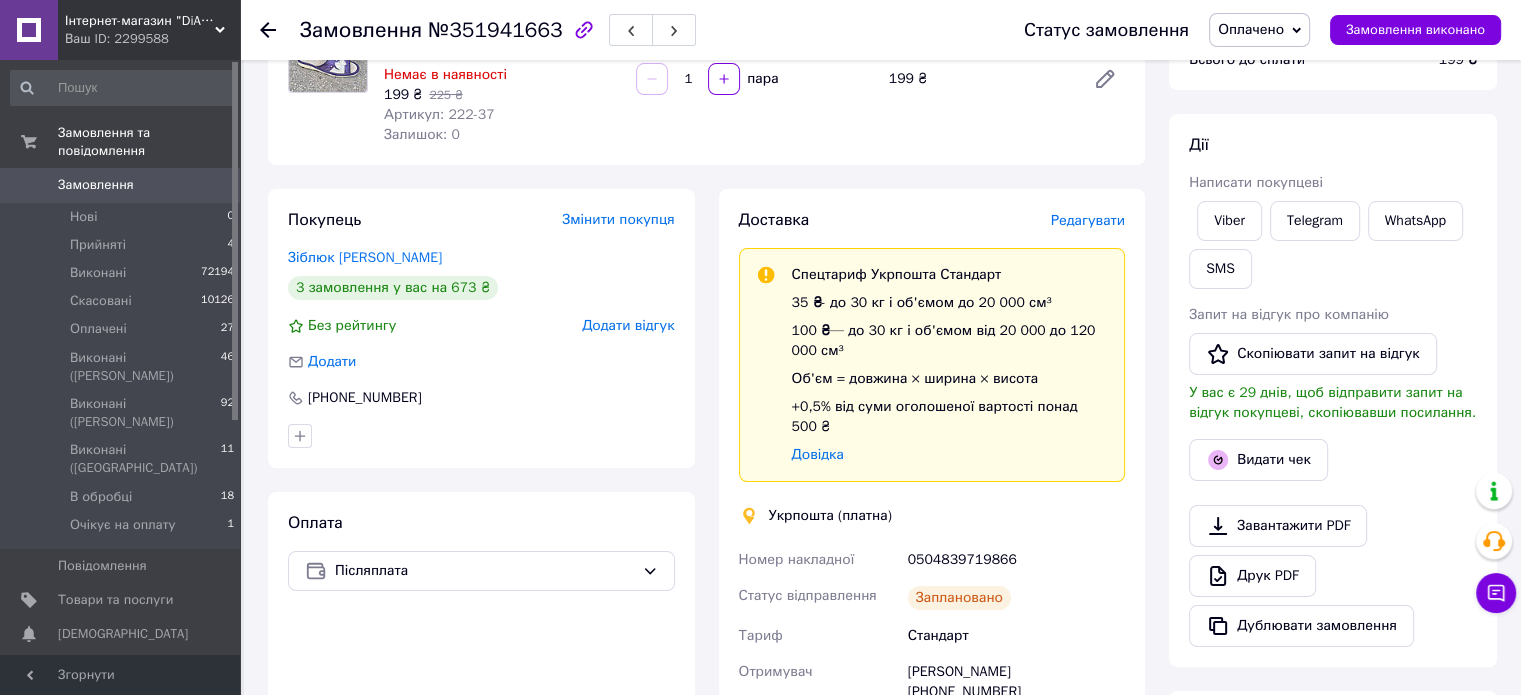scroll, scrollTop: 0, scrollLeft: 0, axis: both 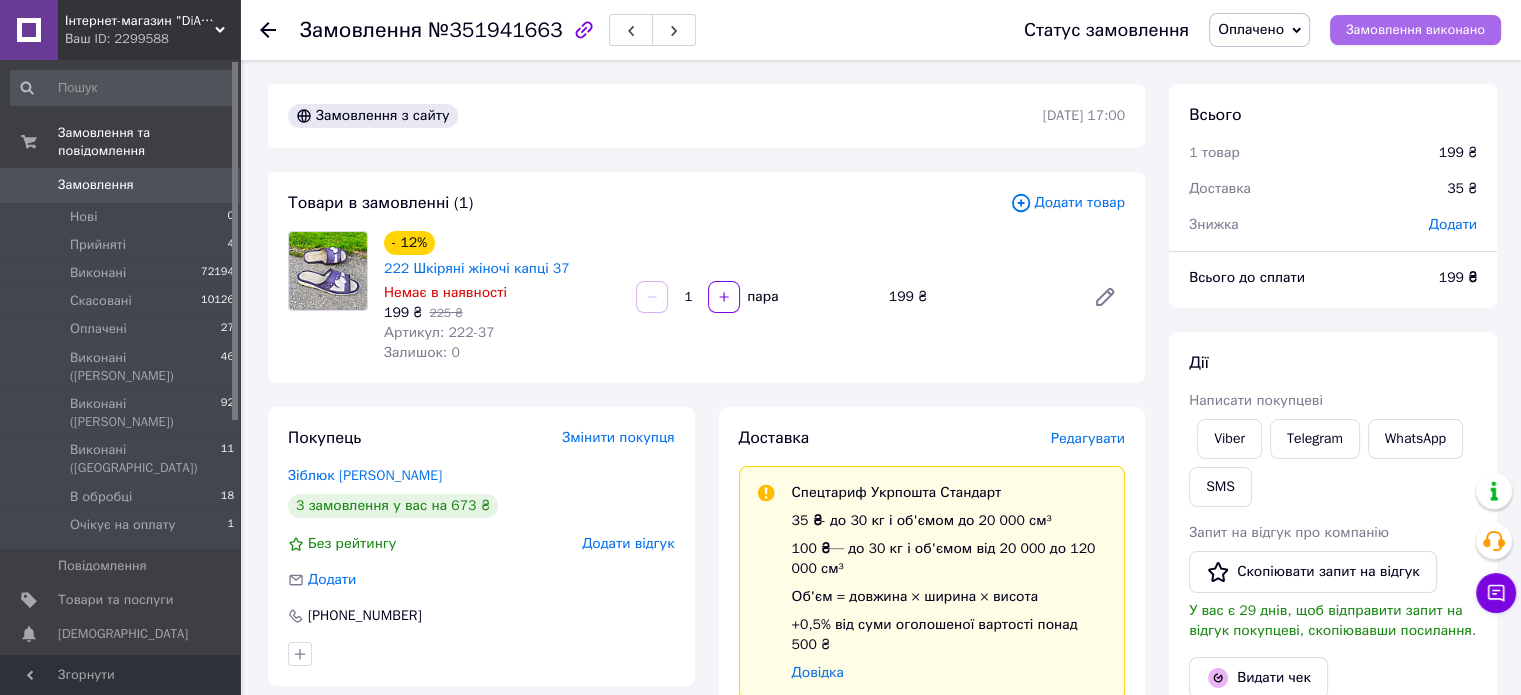 click on "Замовлення виконано" at bounding box center [1415, 30] 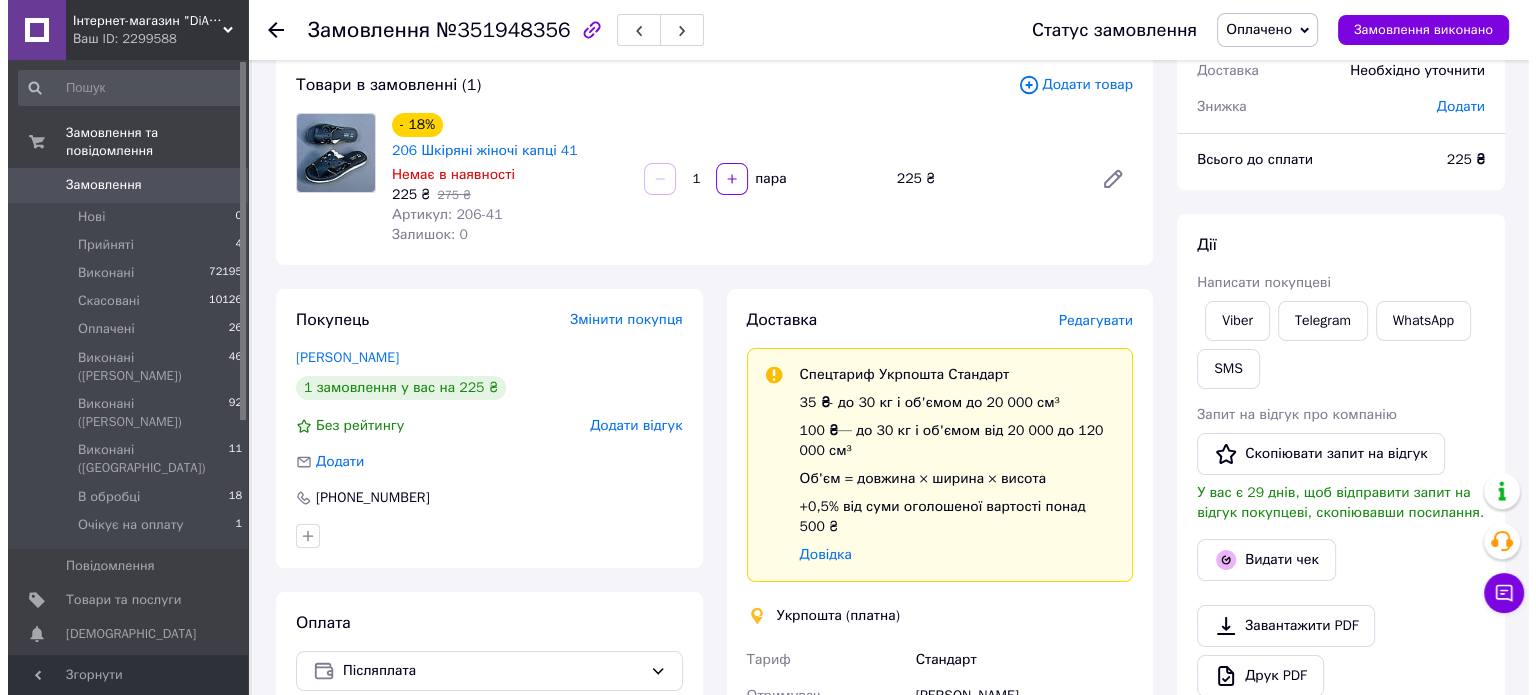 scroll, scrollTop: 300, scrollLeft: 0, axis: vertical 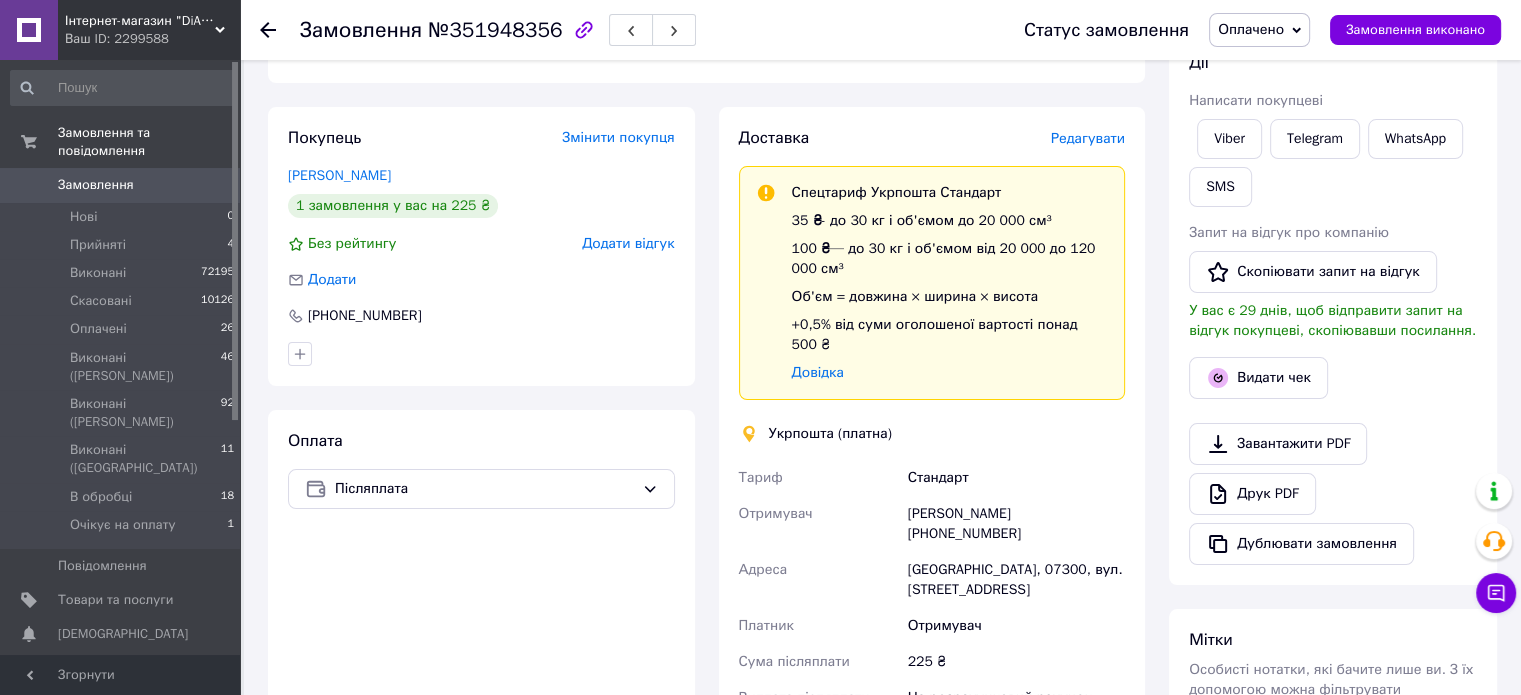 click on "Редагувати" at bounding box center (1088, 138) 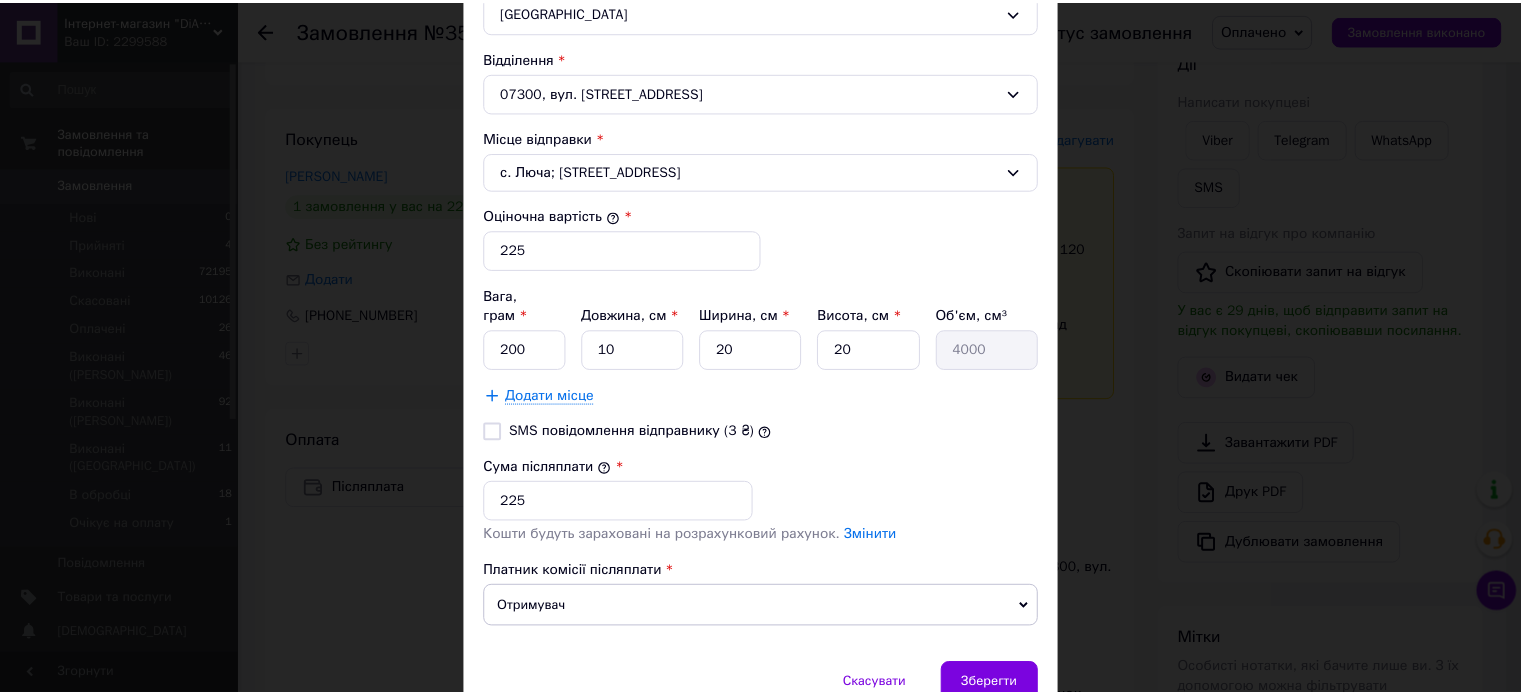 scroll, scrollTop: 736, scrollLeft: 0, axis: vertical 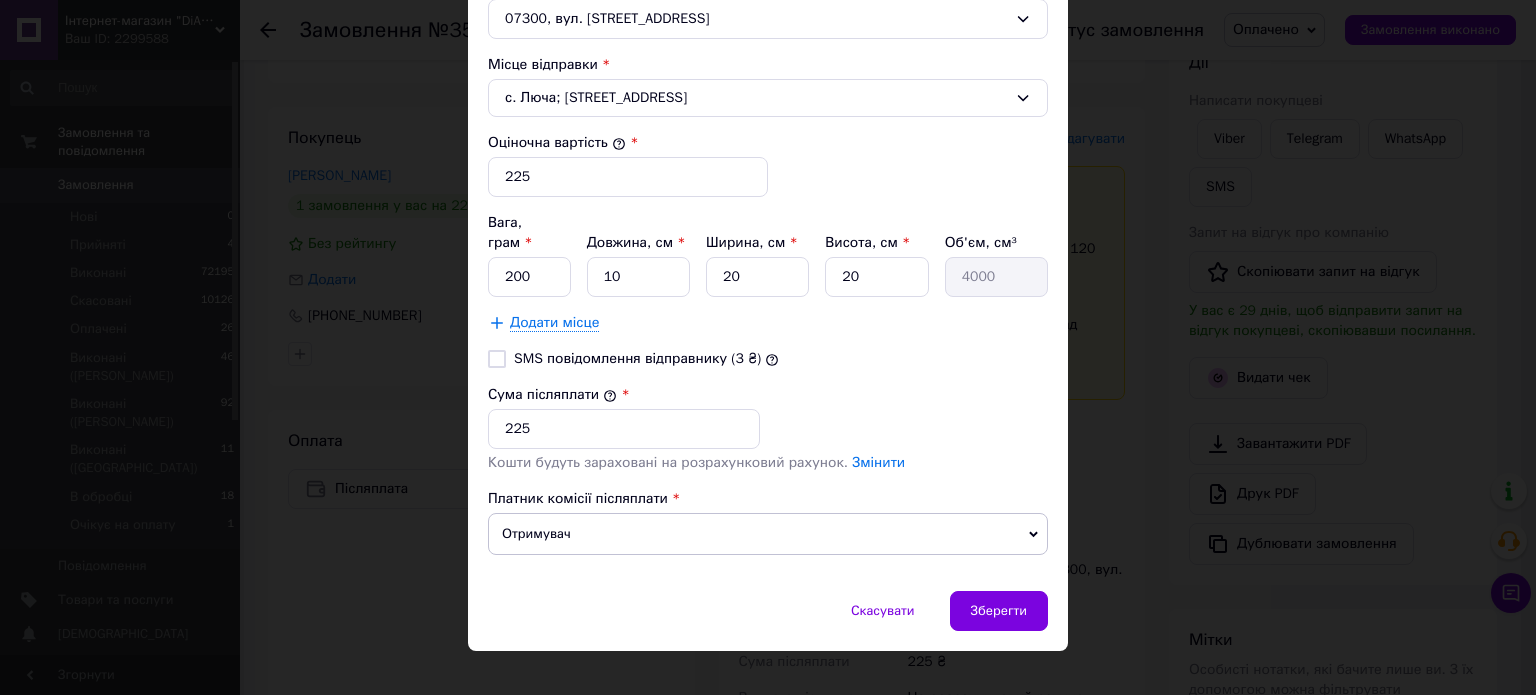 drag, startPoint x: 492, startPoint y: 331, endPoint x: 541, endPoint y: 373, distance: 64.53681 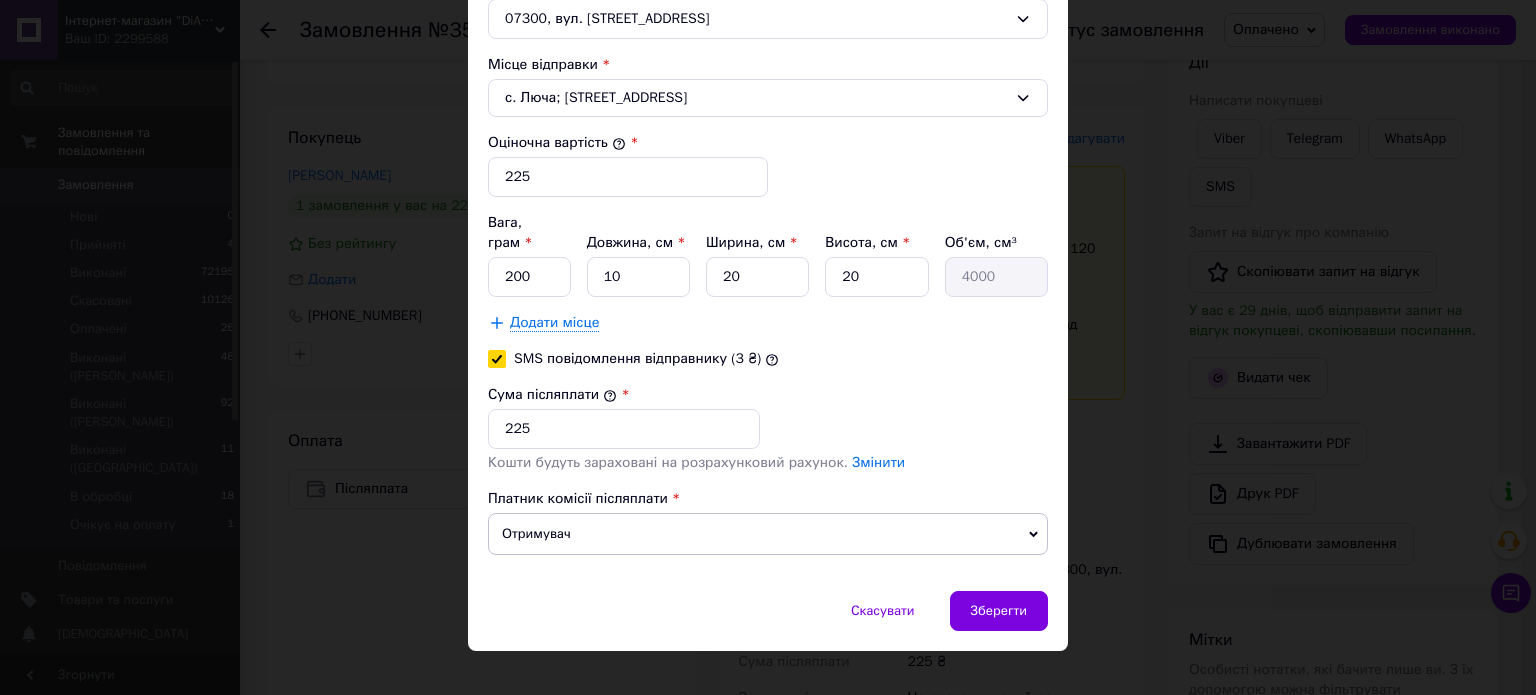 checkbox on "true" 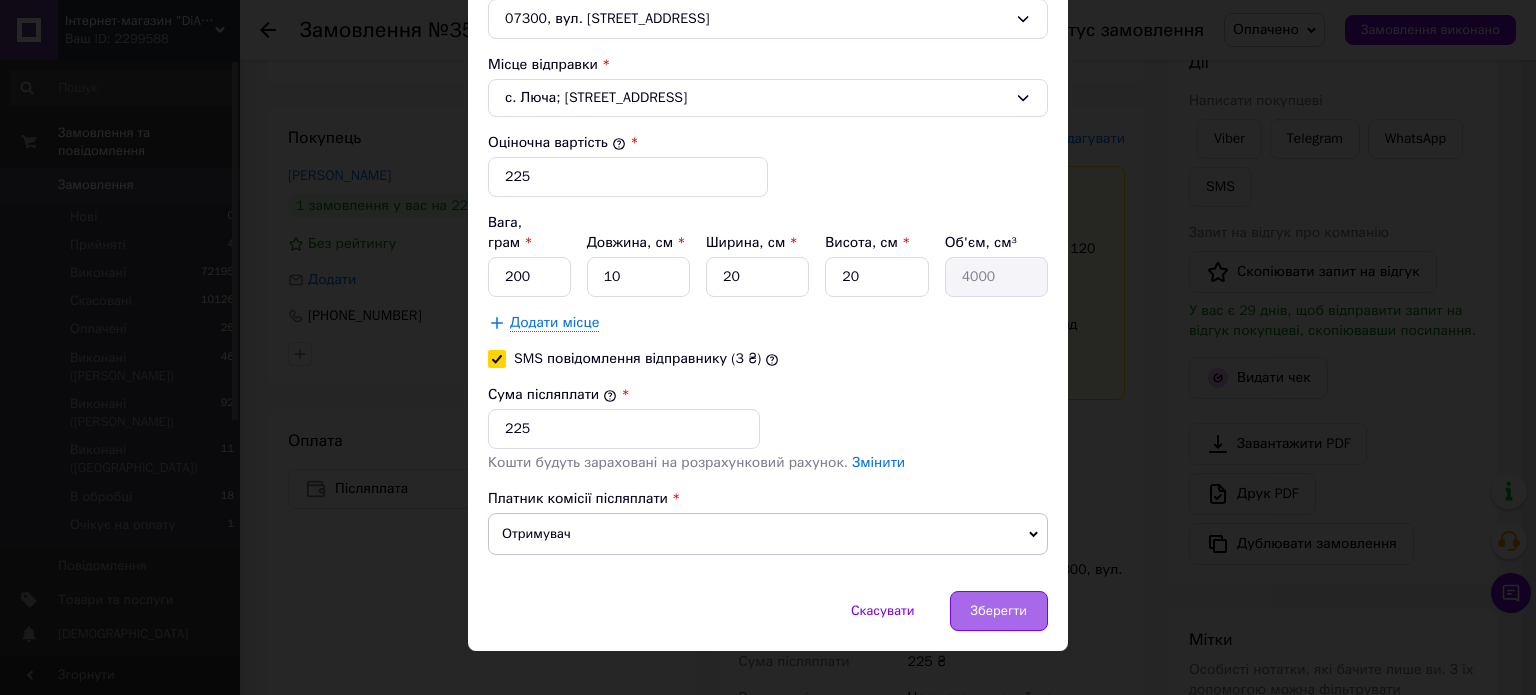 click on "Зберегти" at bounding box center (999, 611) 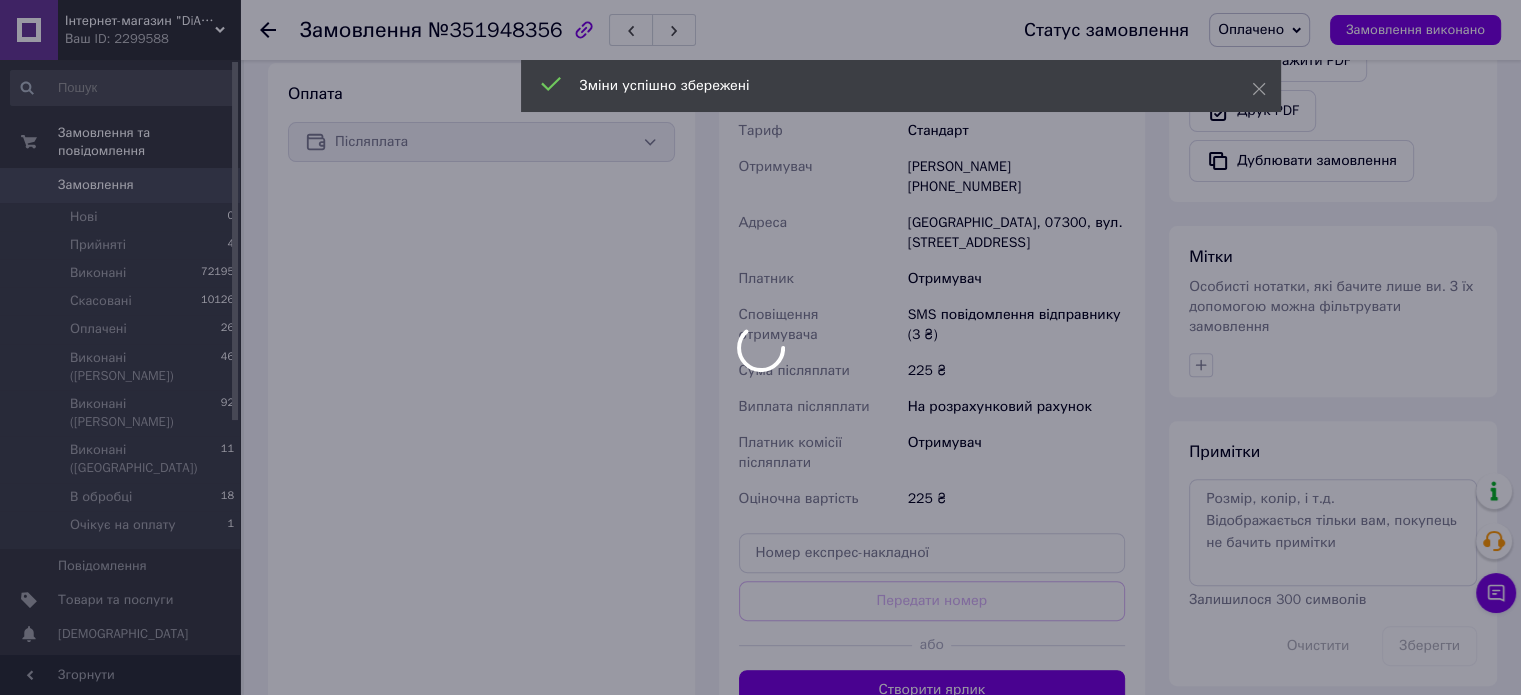 scroll, scrollTop: 700, scrollLeft: 0, axis: vertical 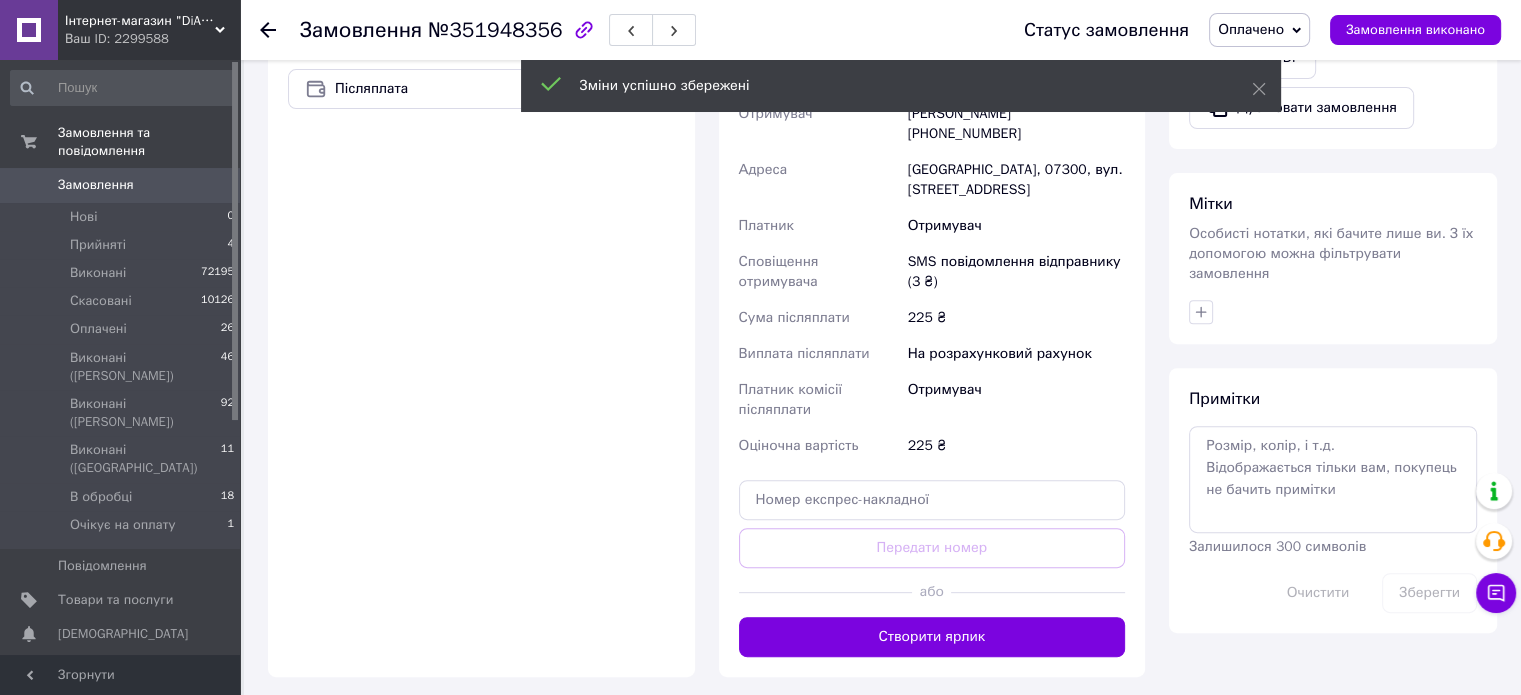 click on "Створити ярлик" at bounding box center (932, 637) 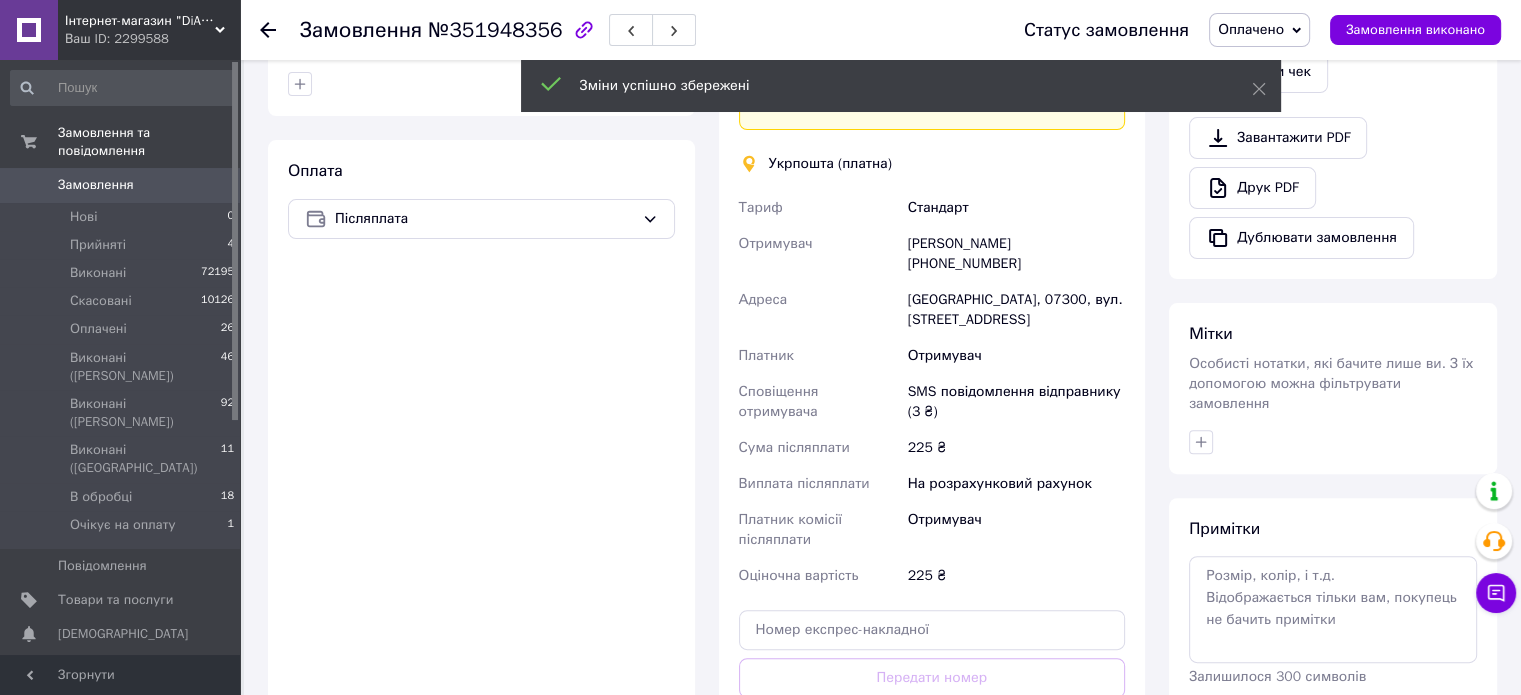 scroll, scrollTop: 700, scrollLeft: 0, axis: vertical 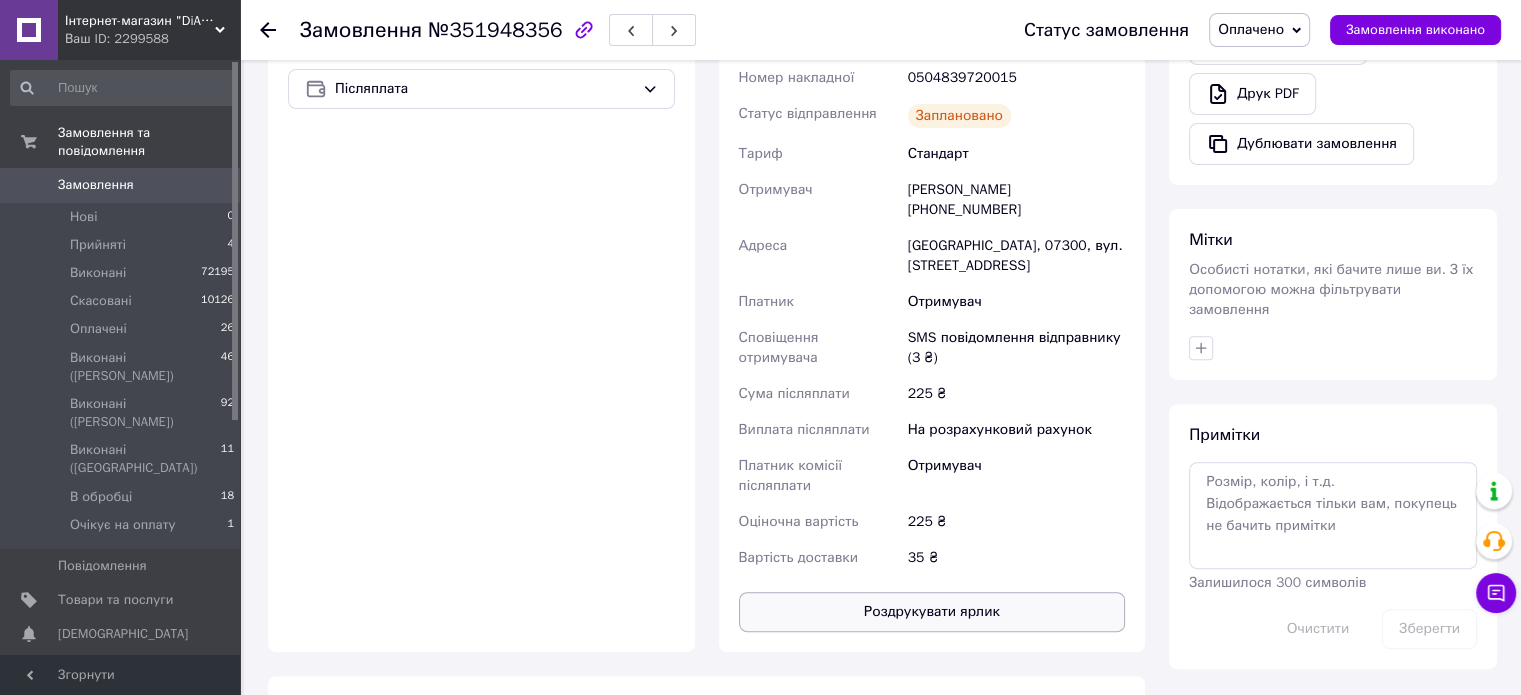 click on "Роздрукувати ярлик" at bounding box center (932, 612) 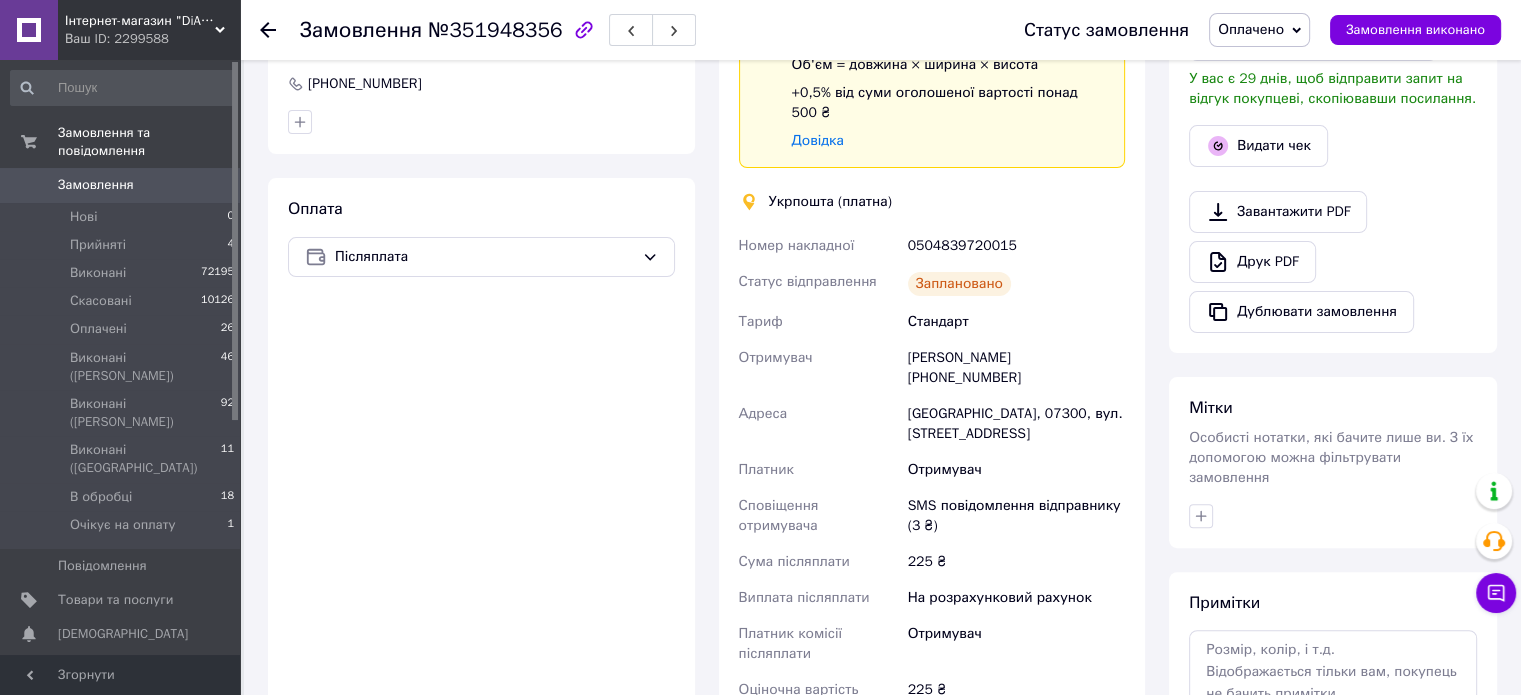 scroll, scrollTop: 400, scrollLeft: 0, axis: vertical 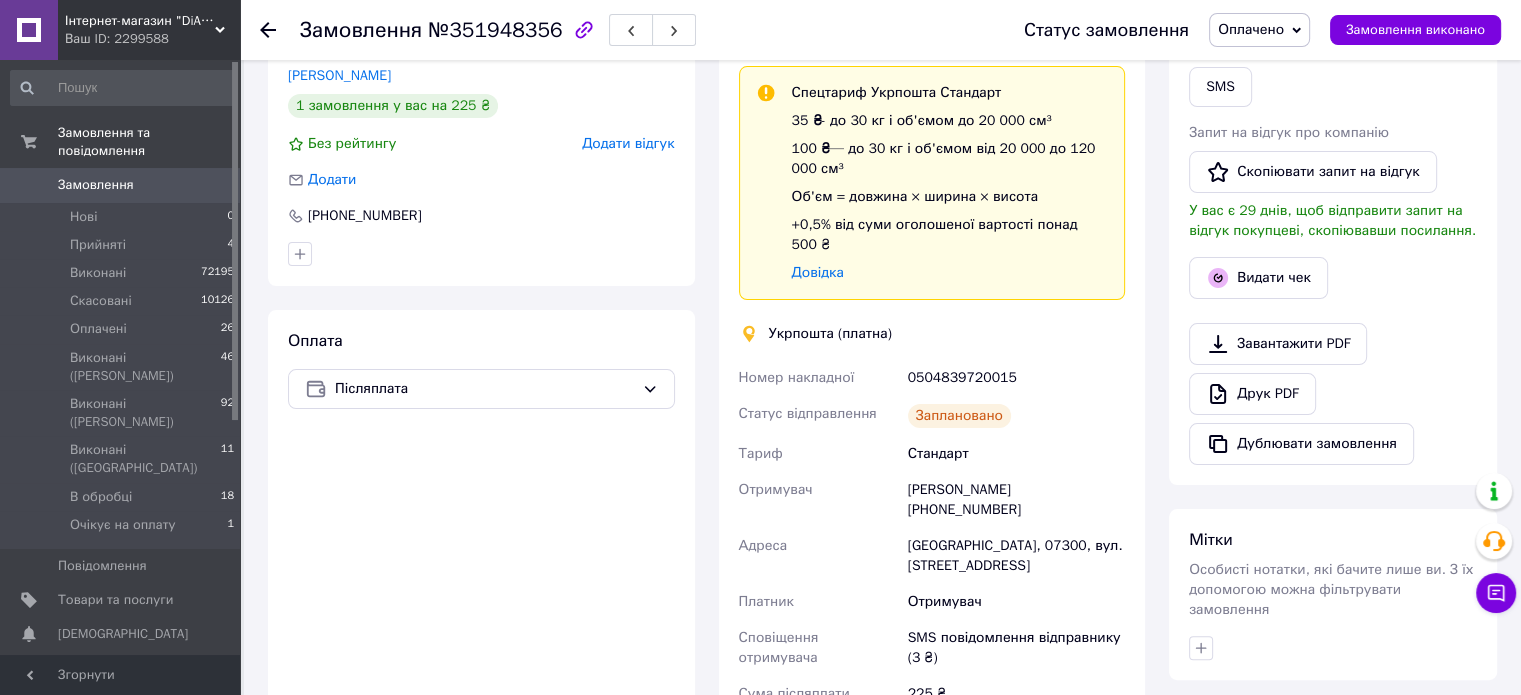 click on "0504839720015" at bounding box center [1016, 378] 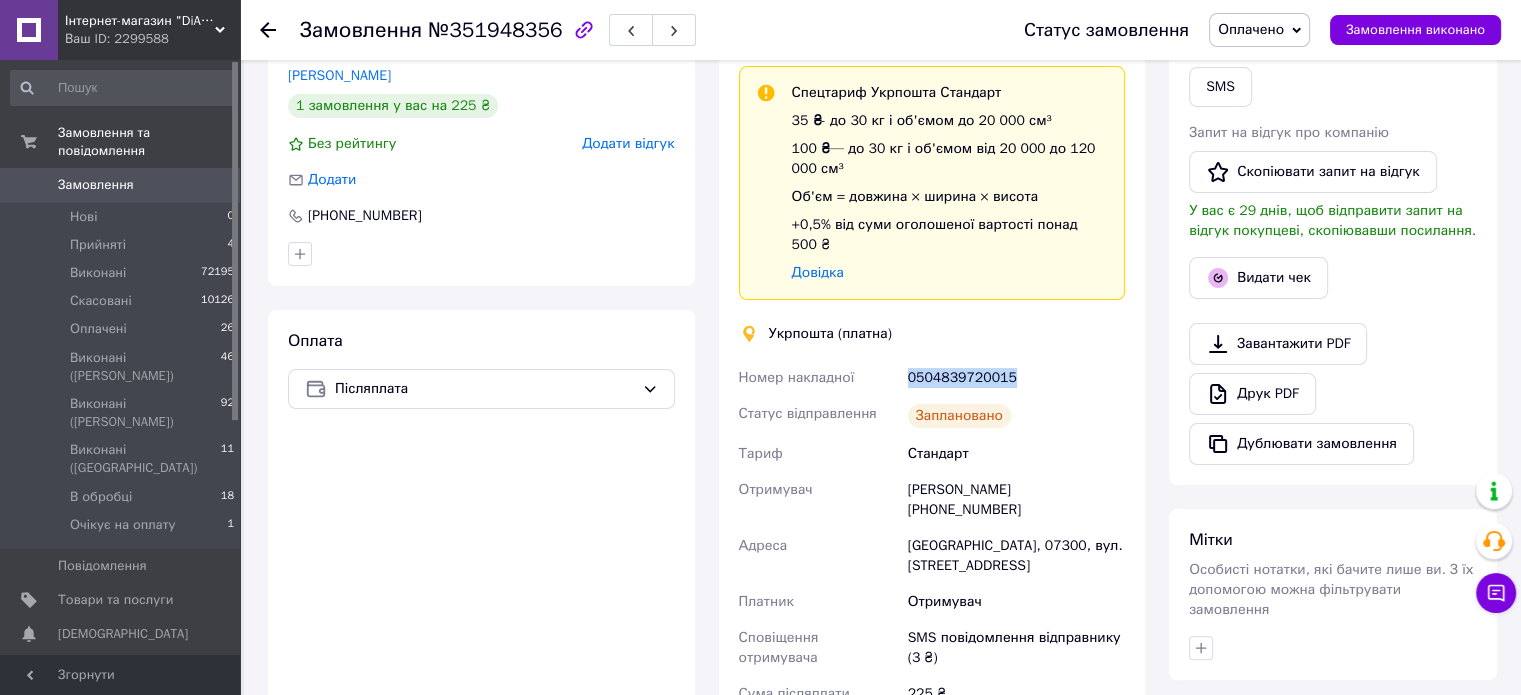 drag, startPoint x: 988, startPoint y: 330, endPoint x: 1100, endPoint y: 390, distance: 127.059044 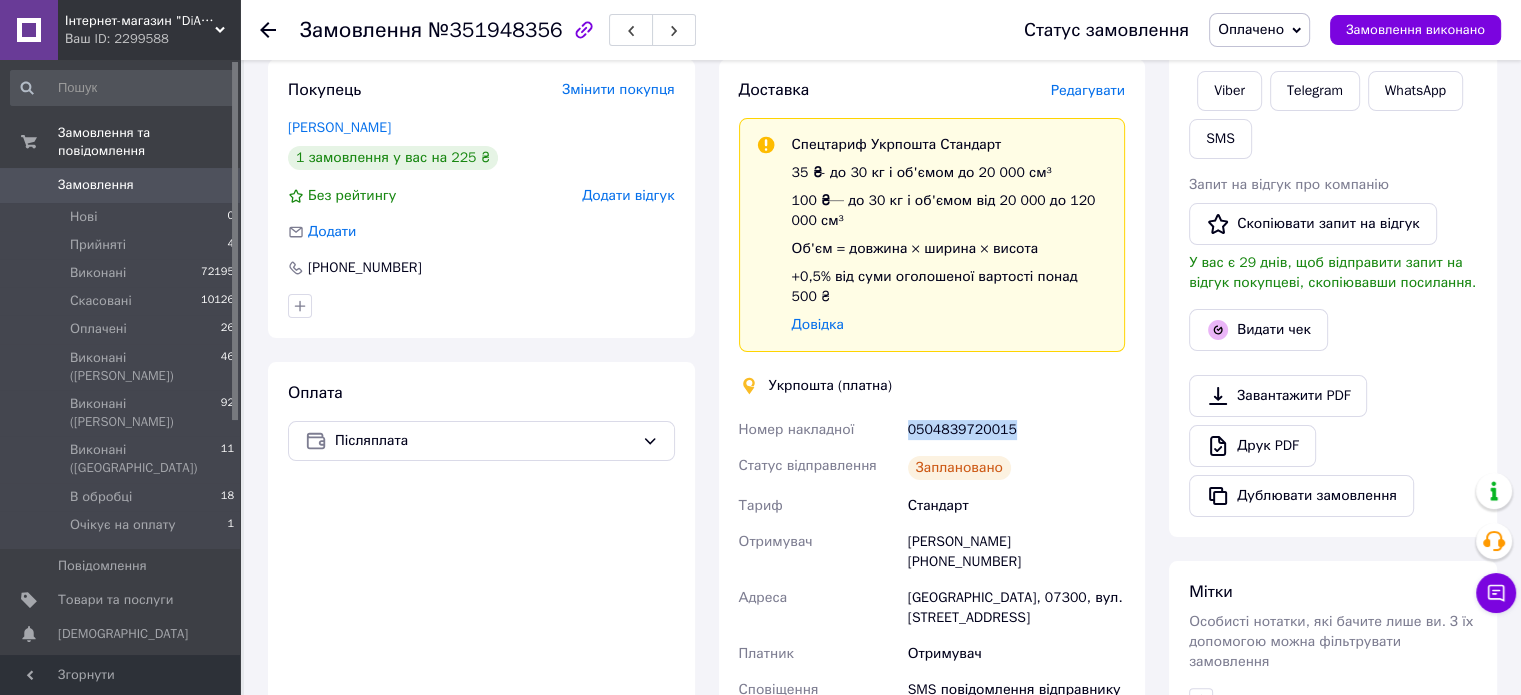 scroll, scrollTop: 300, scrollLeft: 0, axis: vertical 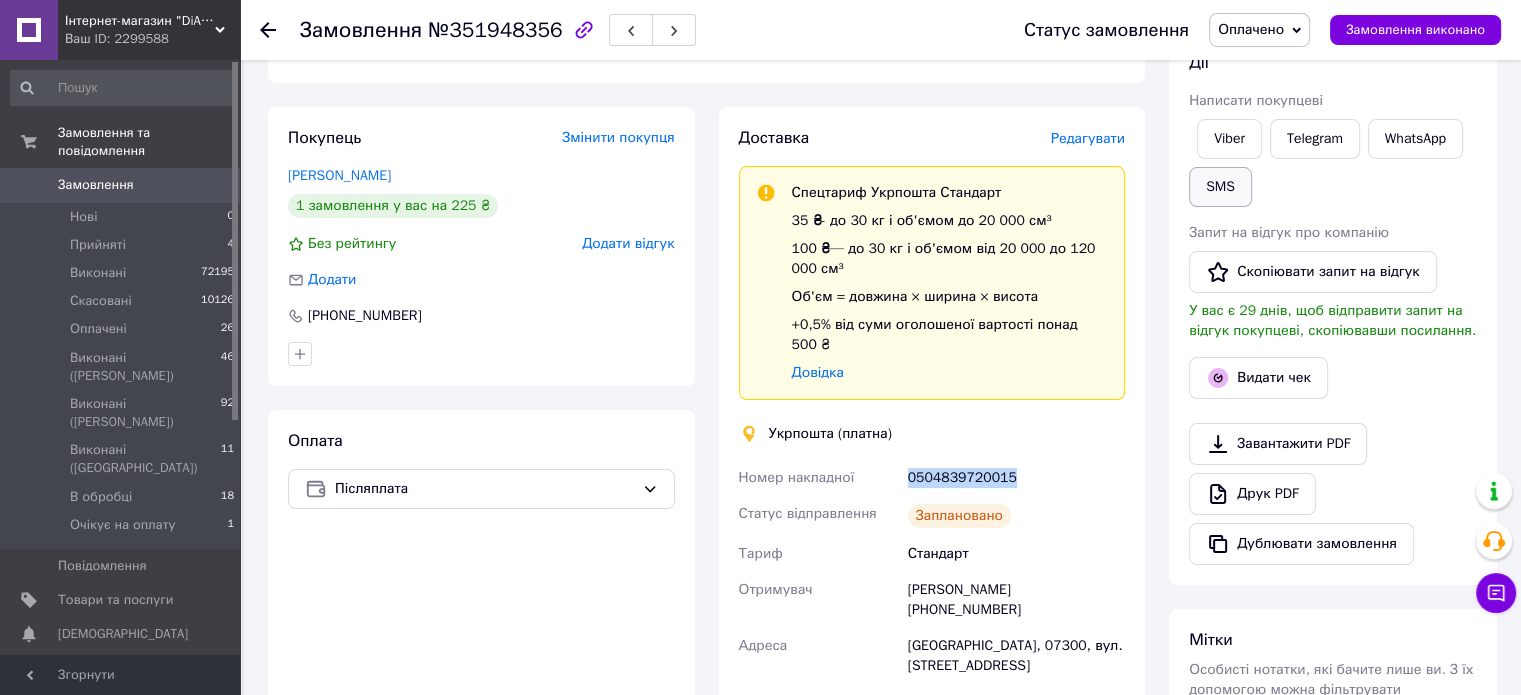 click on "SMS" at bounding box center [1220, 187] 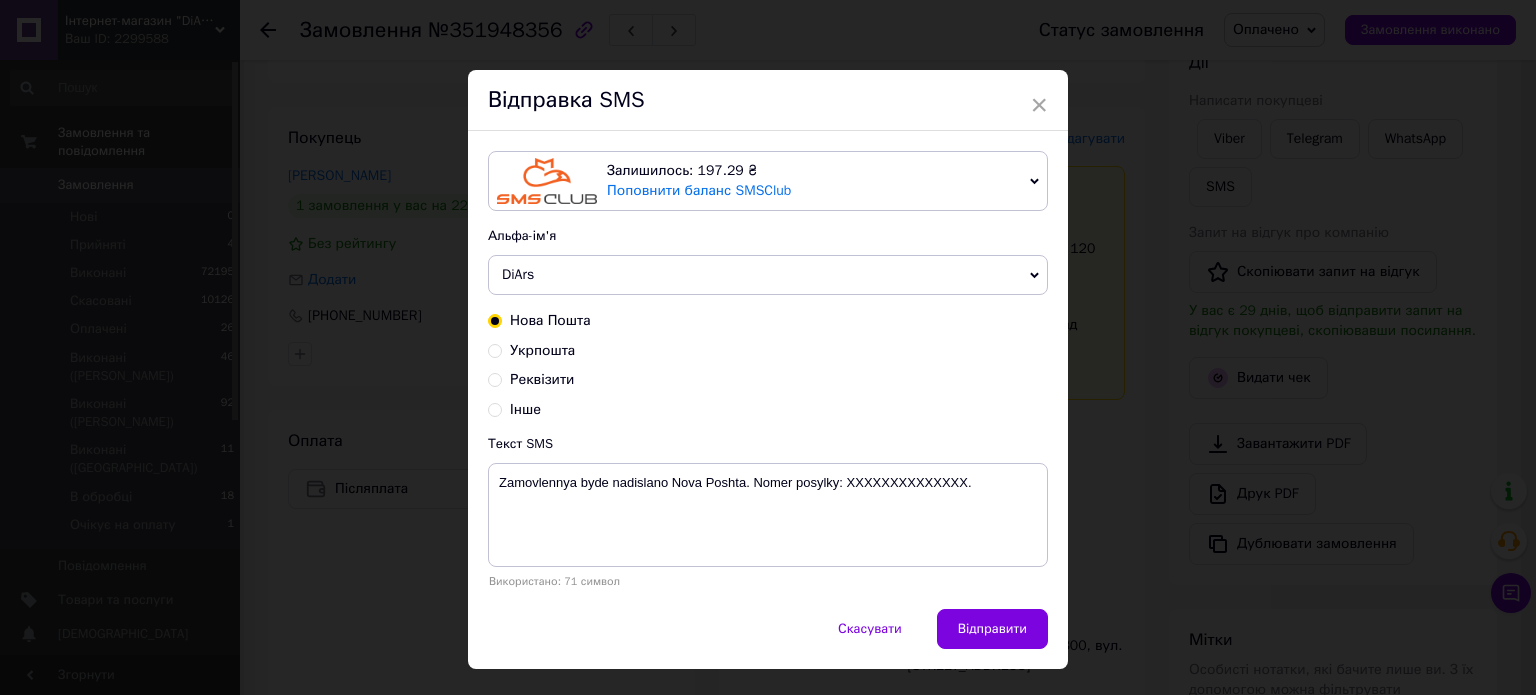 drag, startPoint x: 552, startPoint y: 348, endPoint x: 761, endPoint y: 443, distance: 229.57788 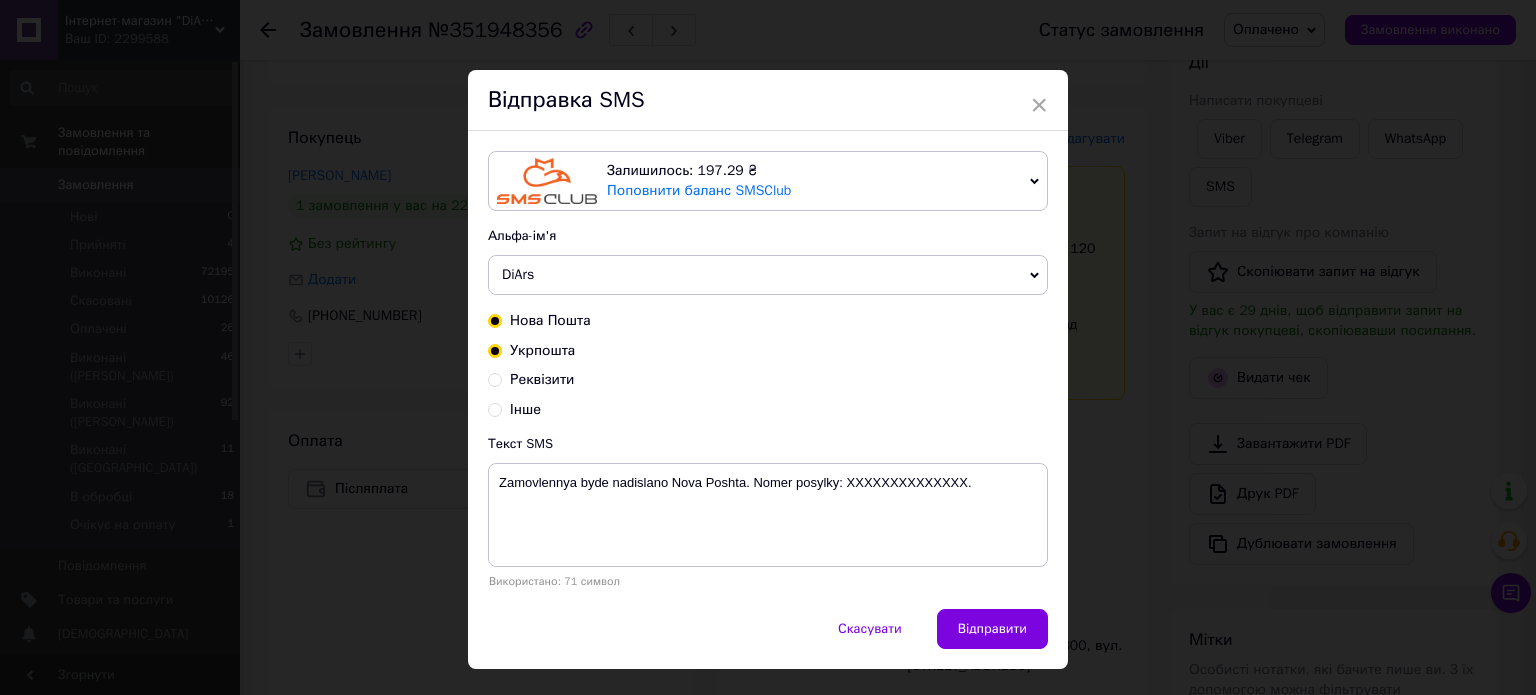 radio on "false" 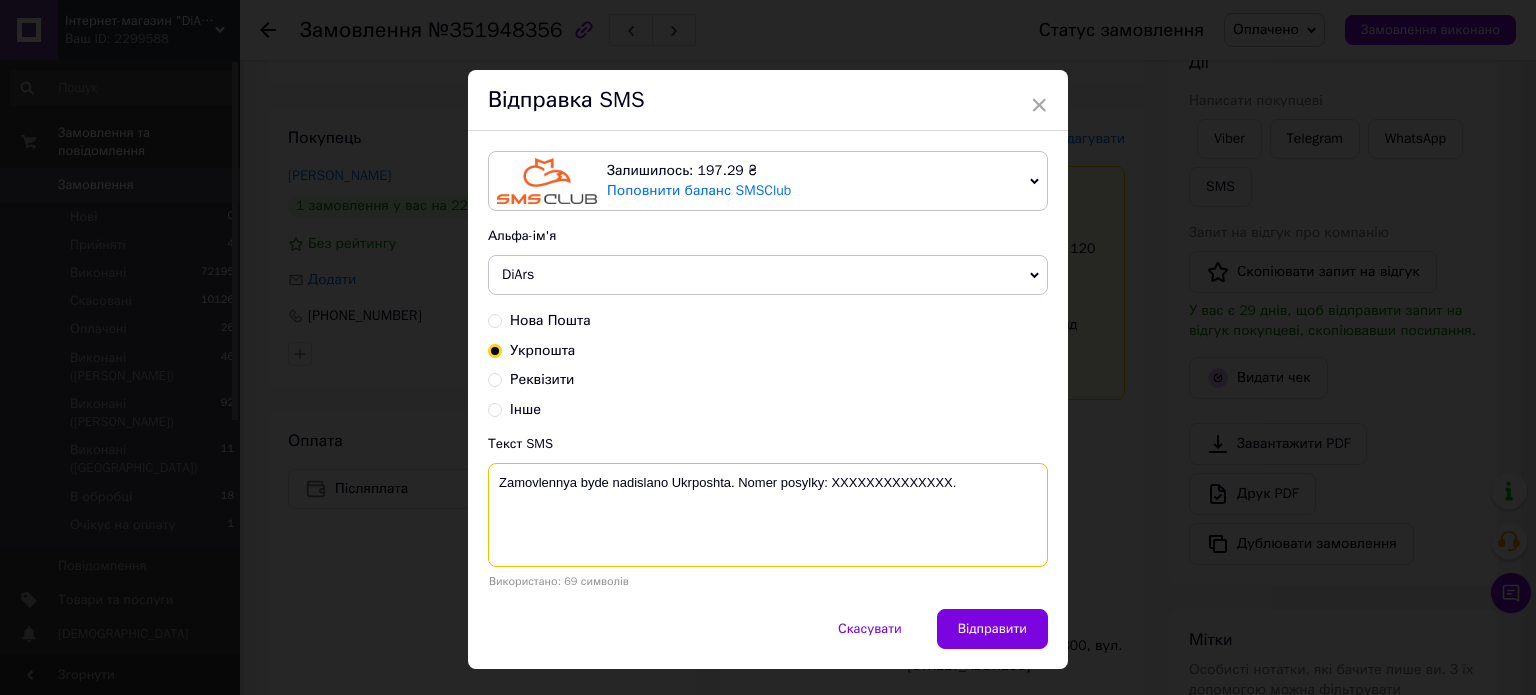 click on "Zamovlennya byde nadislano Ukrposhta. Nomer posylky: XXXXXXXXXXXXXX." at bounding box center [768, 515] 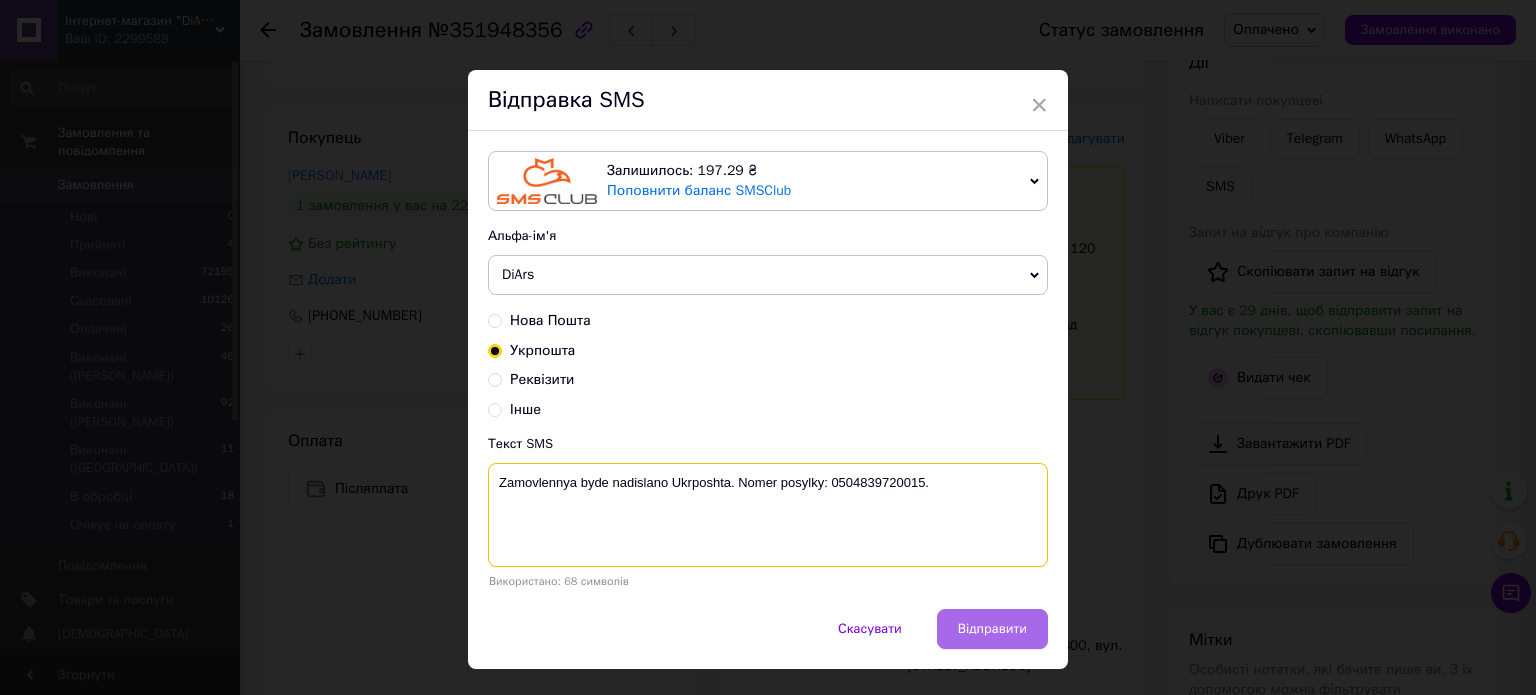 type on "Zamovlennya byde nadislano Ukrposhta. Nomer posylky: 0504839720015." 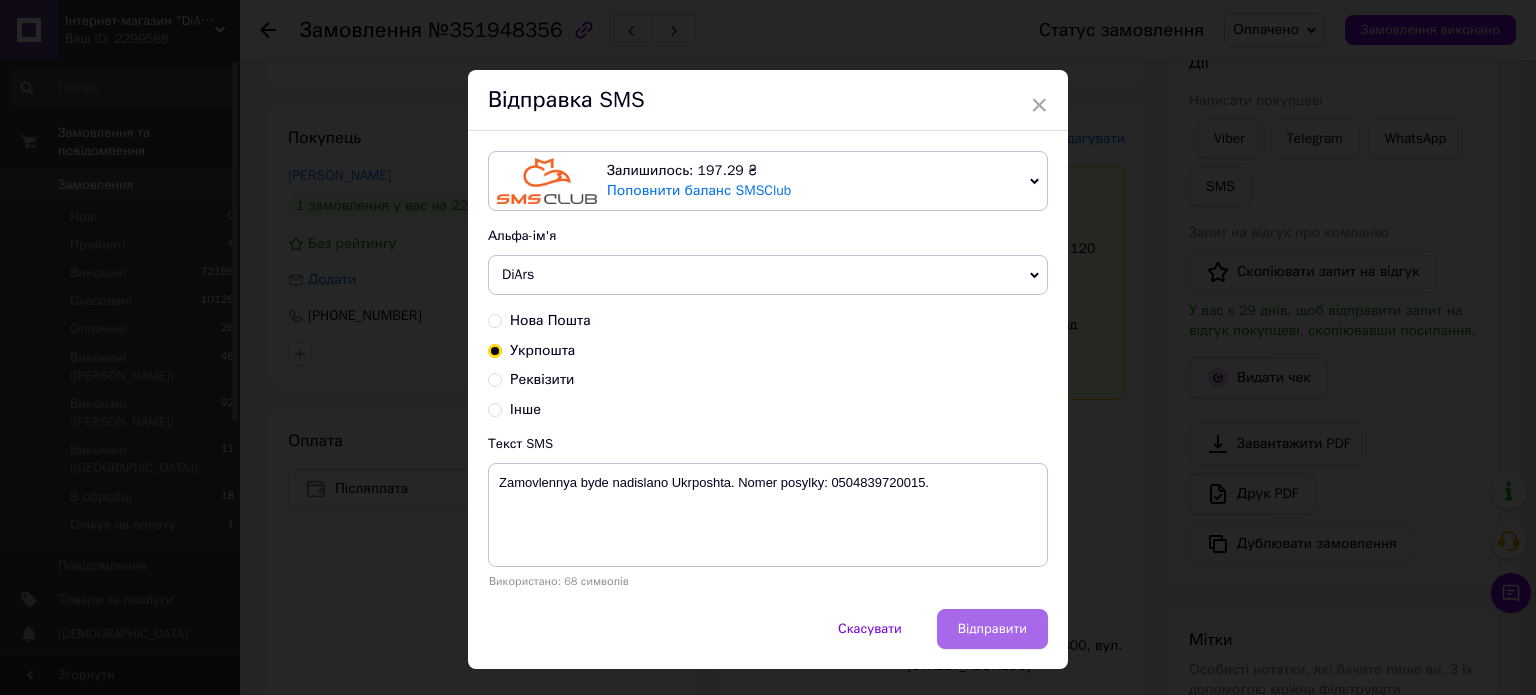 drag, startPoint x: 998, startPoint y: 619, endPoint x: 1031, endPoint y: 602, distance: 37.12142 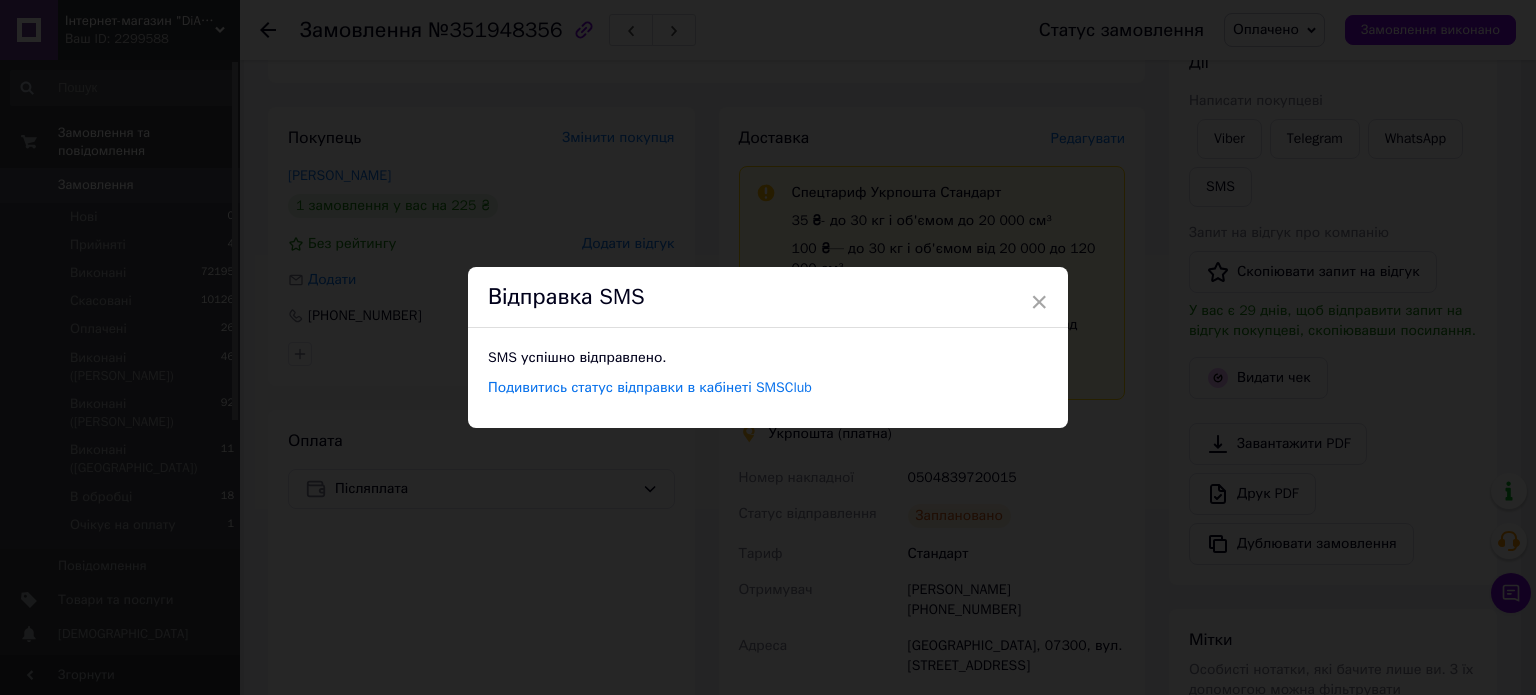 click on "× Відправка SMS SMS успішно відправлено. Подивитись статус відправки в кабінеті SMSClub" at bounding box center [768, 347] 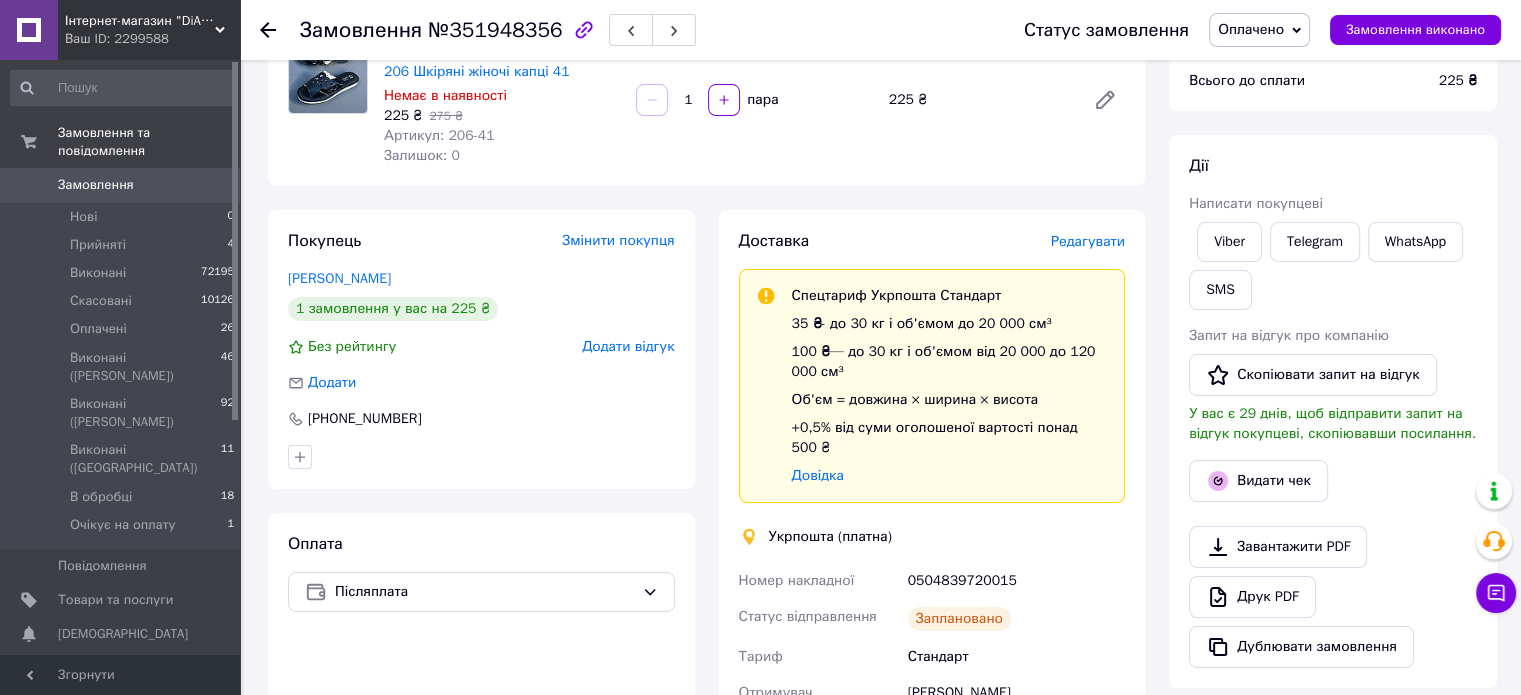 scroll, scrollTop: 100, scrollLeft: 0, axis: vertical 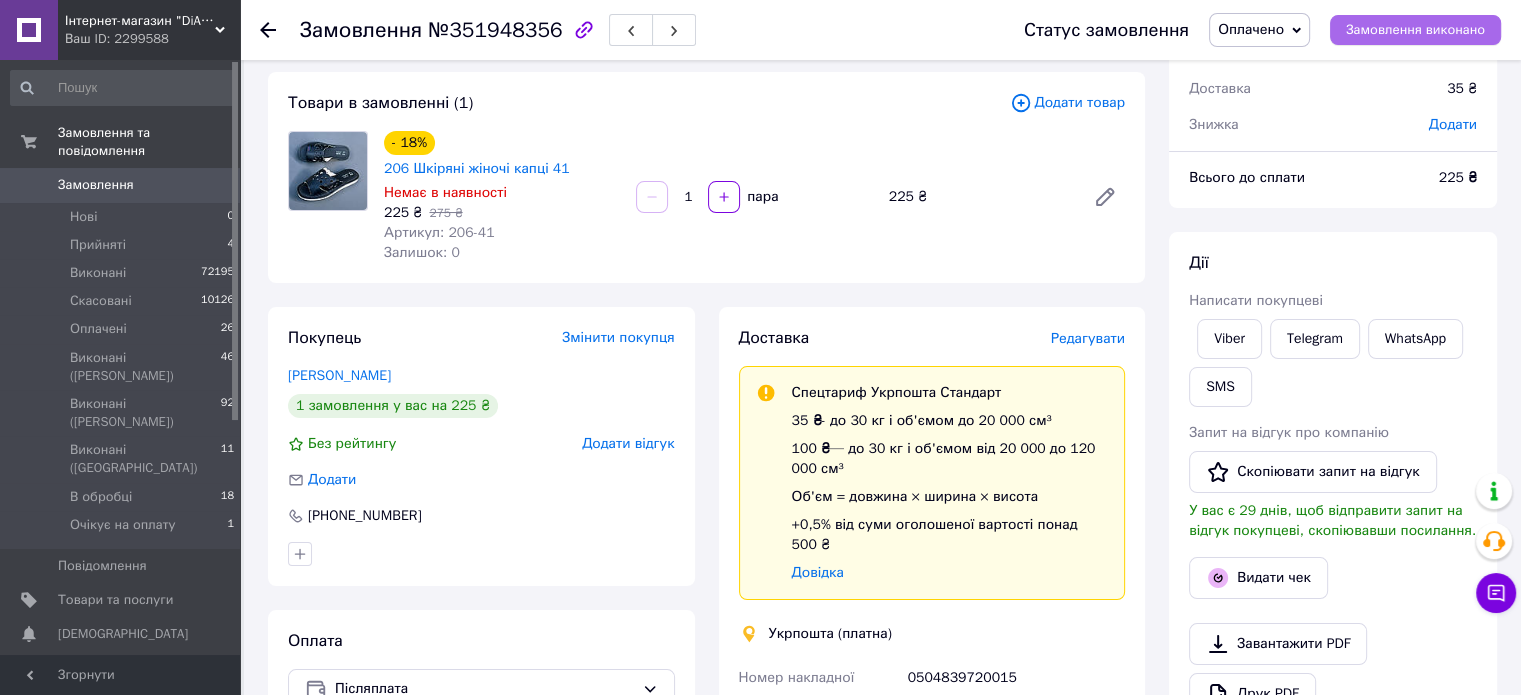 click on "Замовлення виконано" at bounding box center [1415, 30] 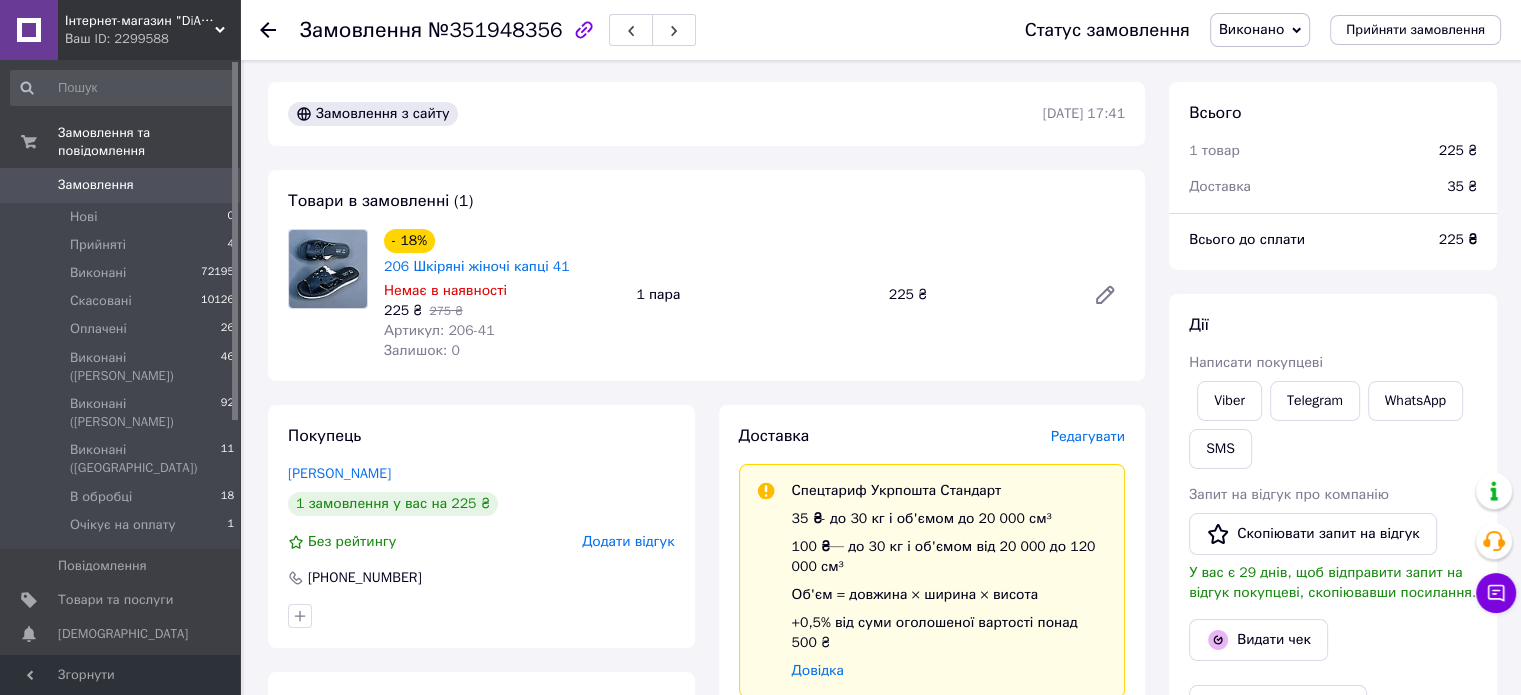 scroll, scrollTop: 0, scrollLeft: 0, axis: both 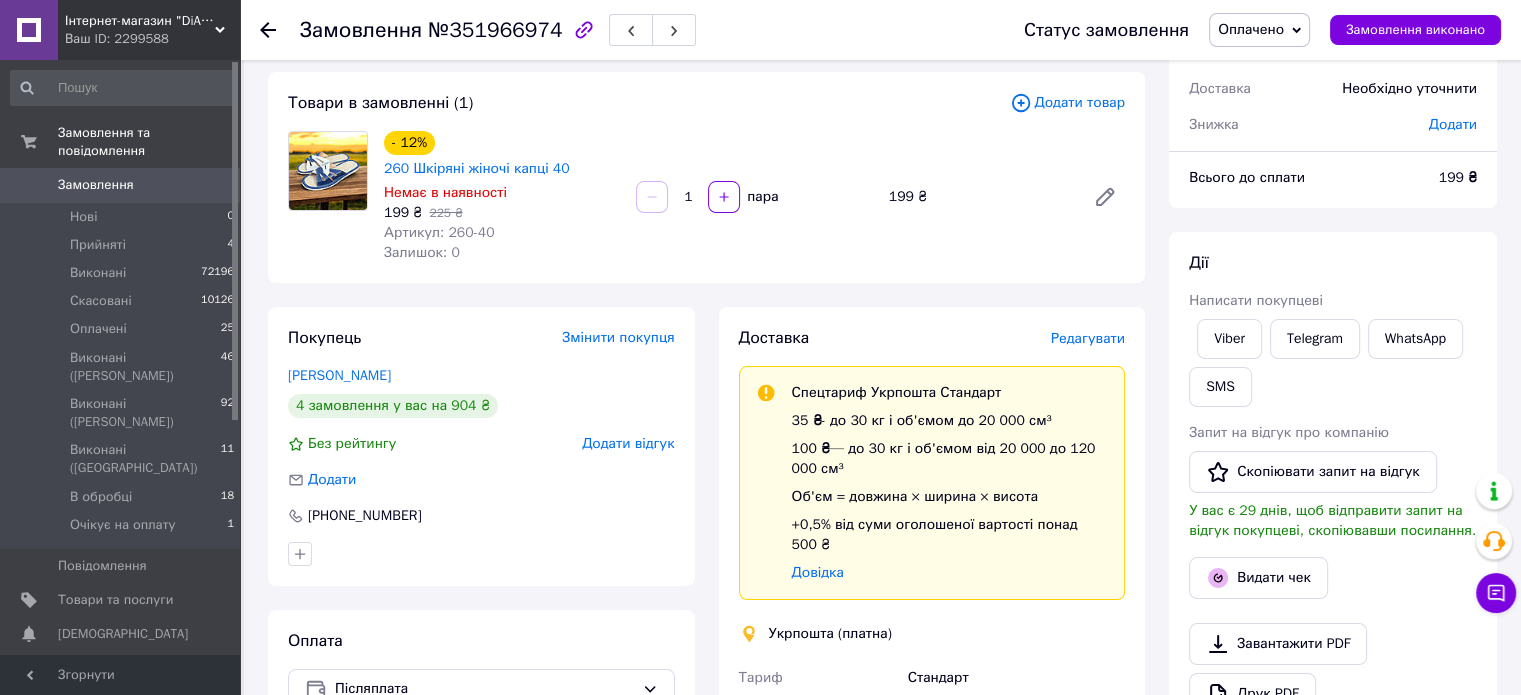 click on "Редагувати" at bounding box center (1088, 338) 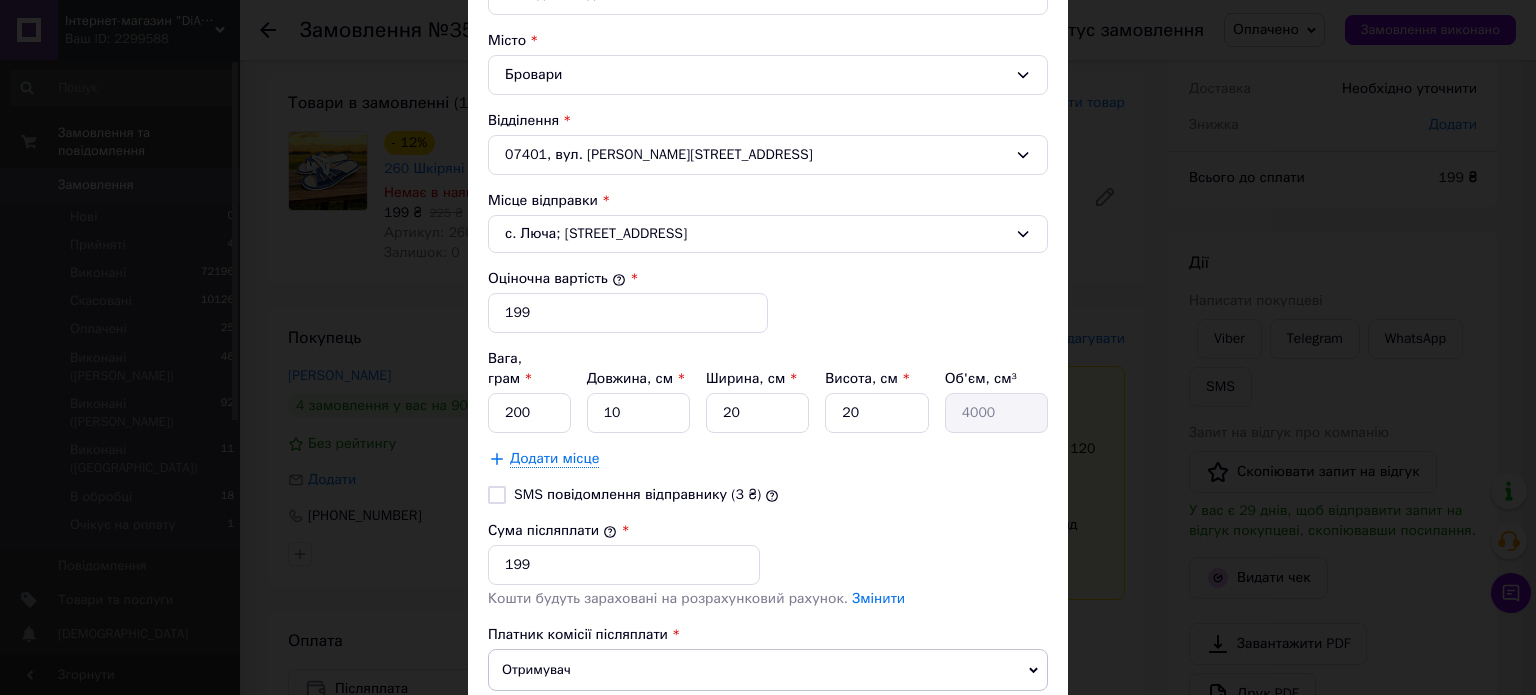 drag, startPoint x: 500, startPoint y: 466, endPoint x: 791, endPoint y: 466, distance: 291 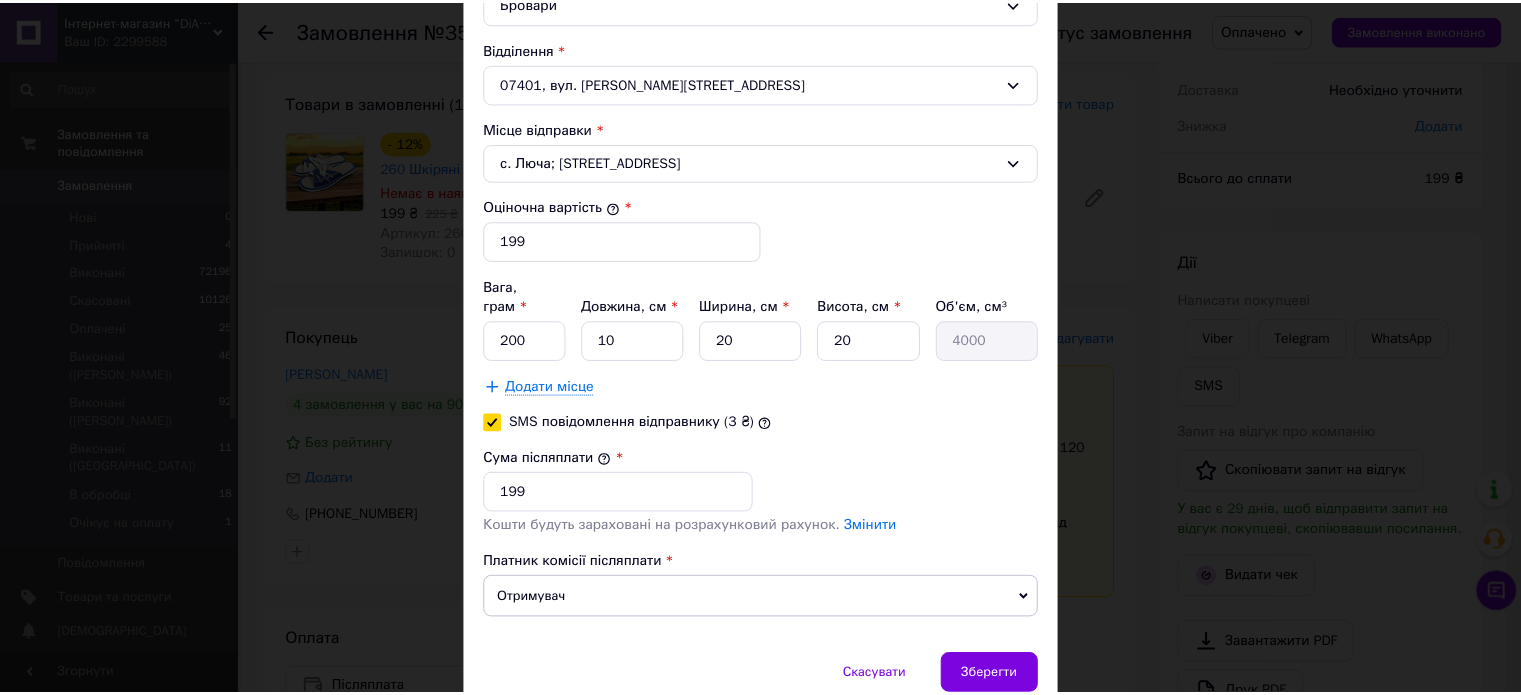 scroll, scrollTop: 736, scrollLeft: 0, axis: vertical 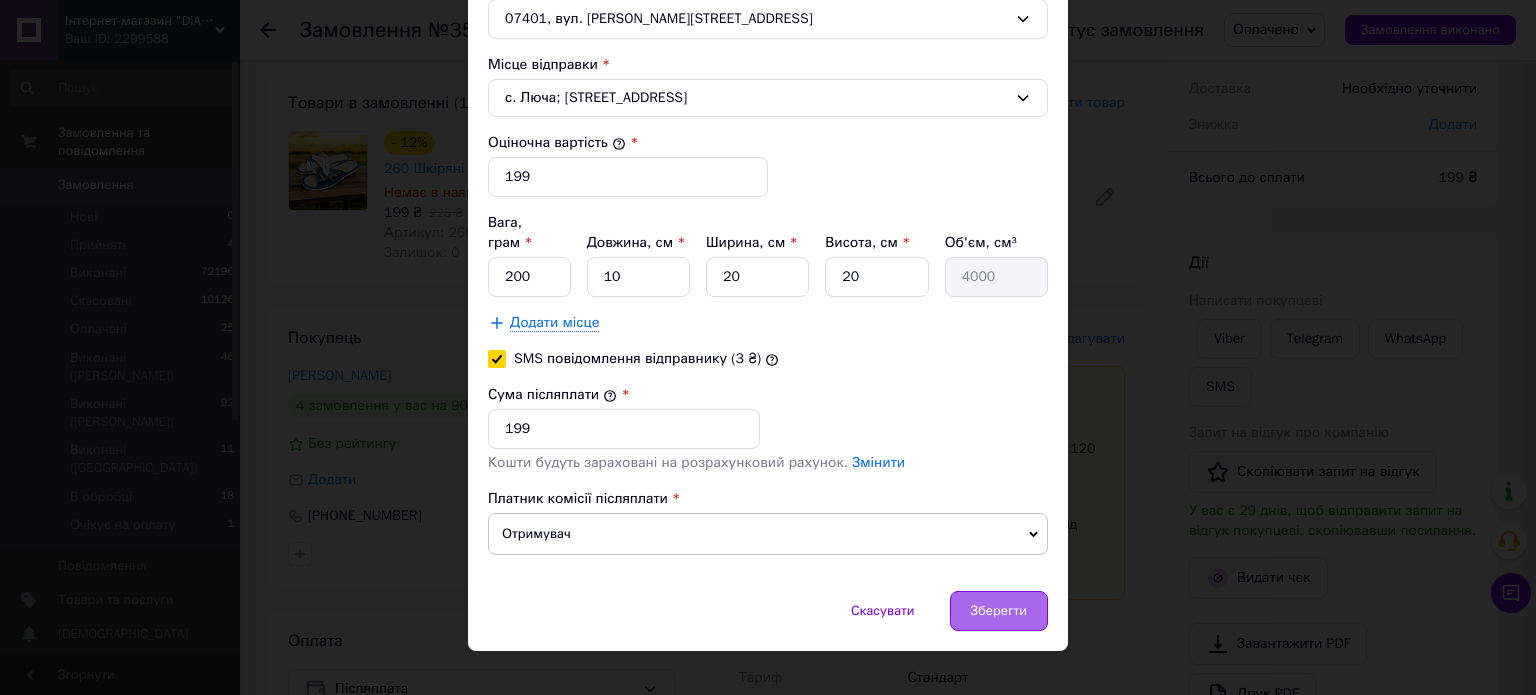 click on "Зберегти" at bounding box center (999, 611) 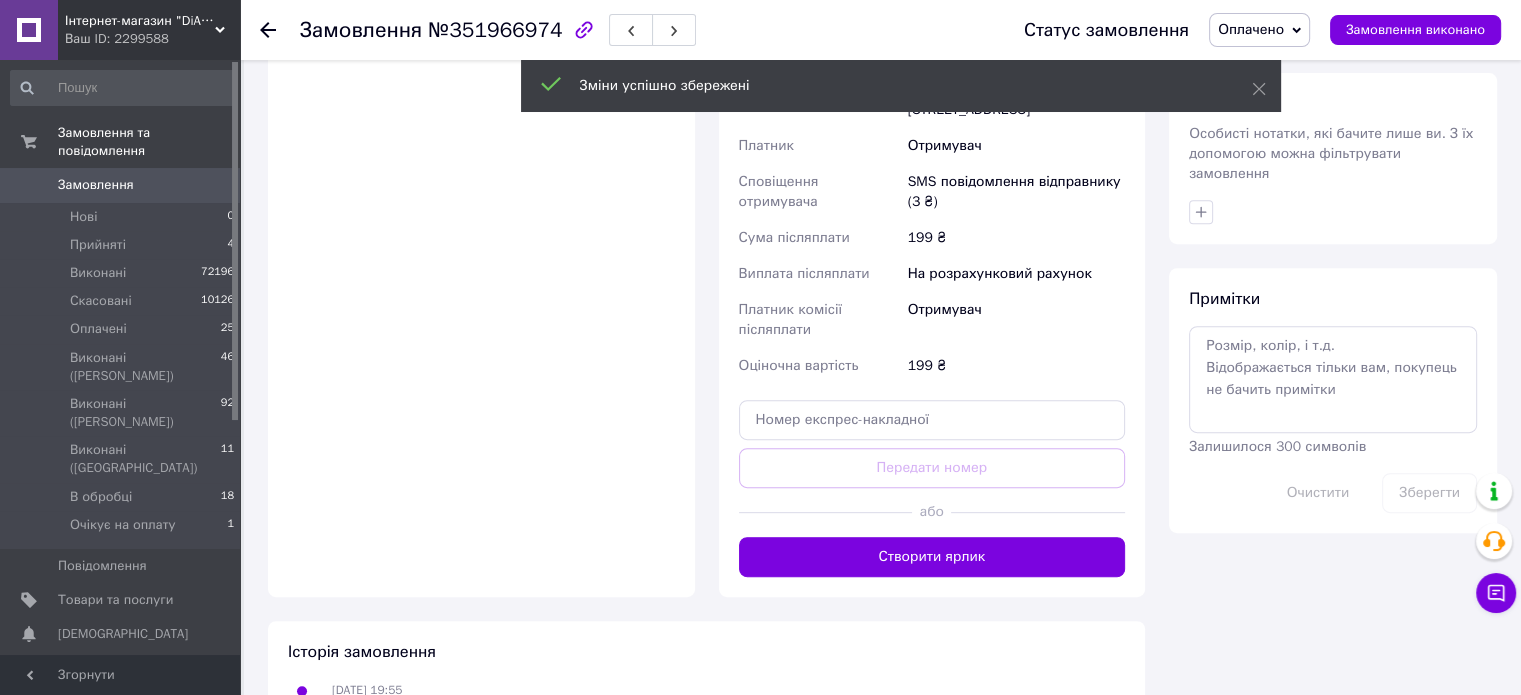 drag, startPoint x: 990, startPoint y: 488, endPoint x: 1021, endPoint y: 474, distance: 34.0147 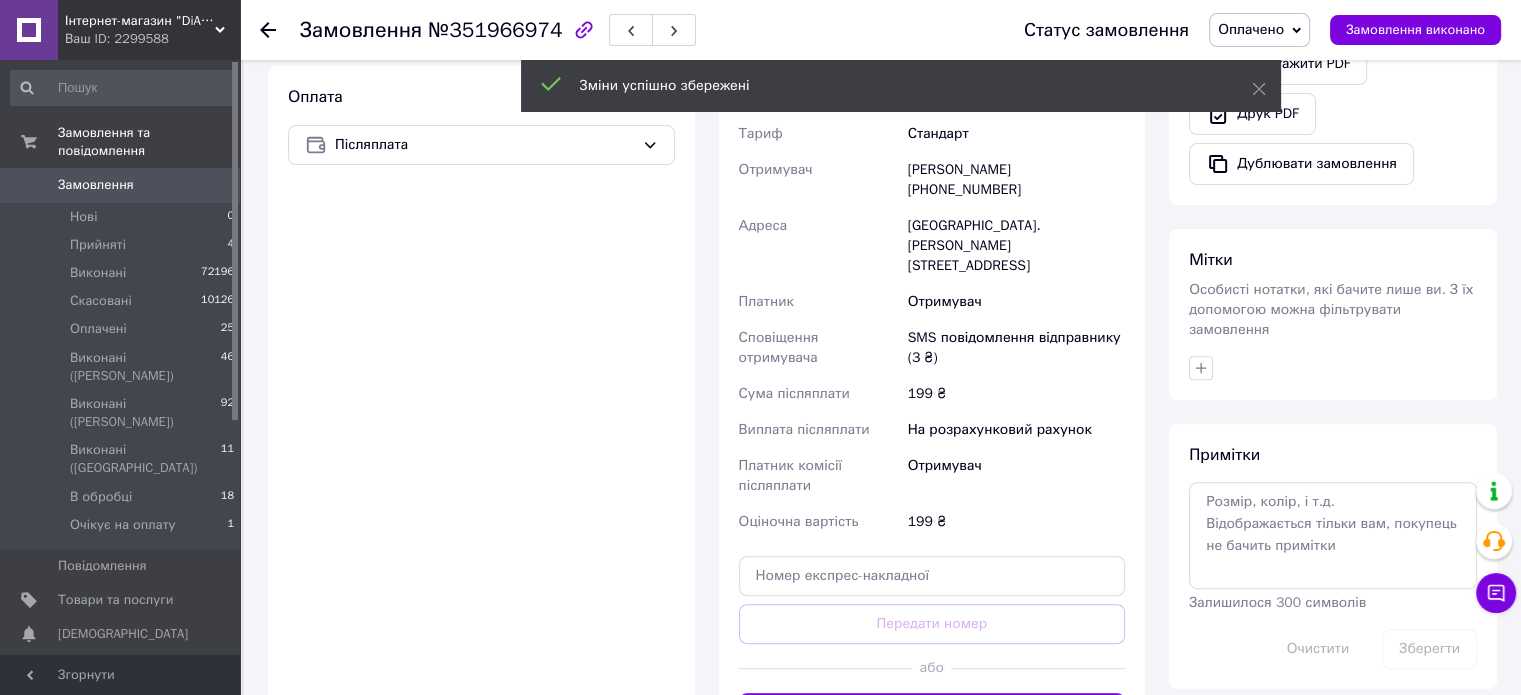 scroll, scrollTop: 800, scrollLeft: 0, axis: vertical 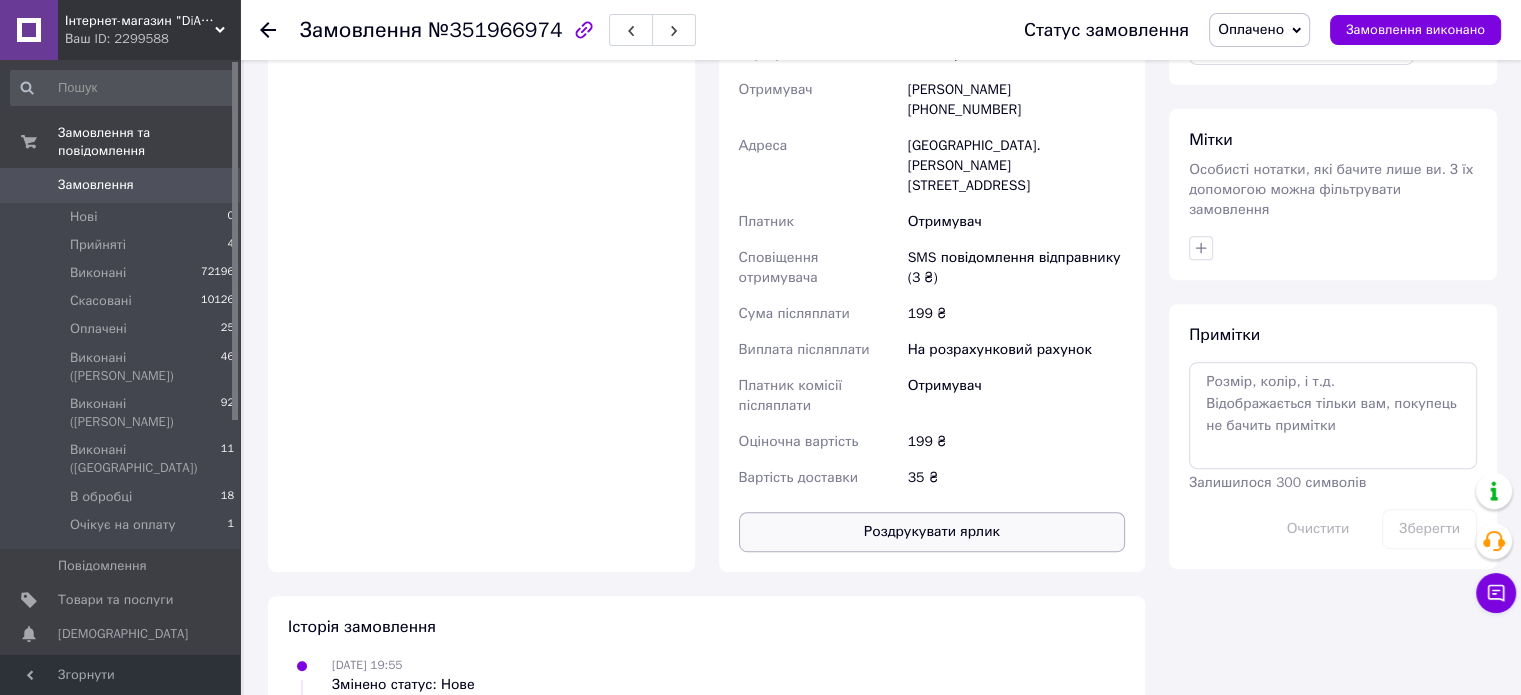 click on "Роздрукувати ярлик" at bounding box center [932, 532] 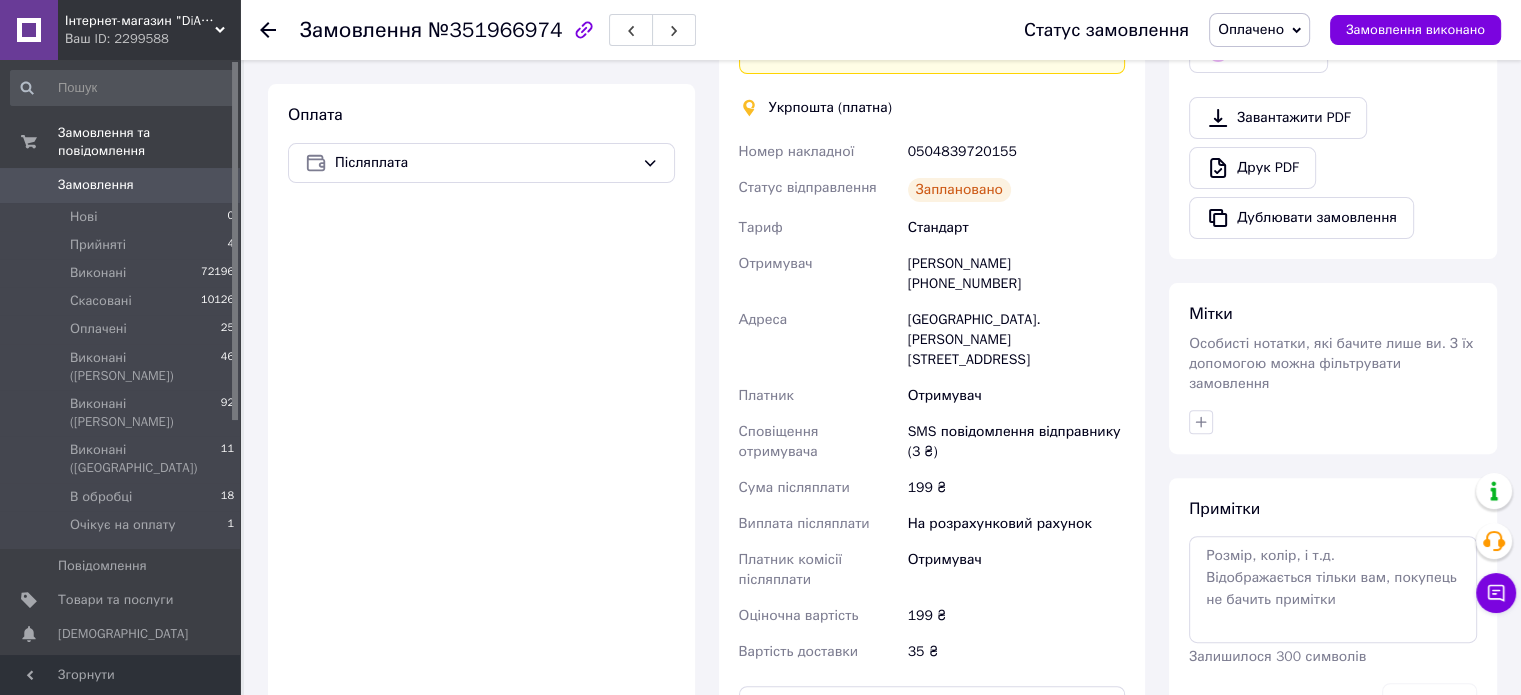 scroll, scrollTop: 500, scrollLeft: 0, axis: vertical 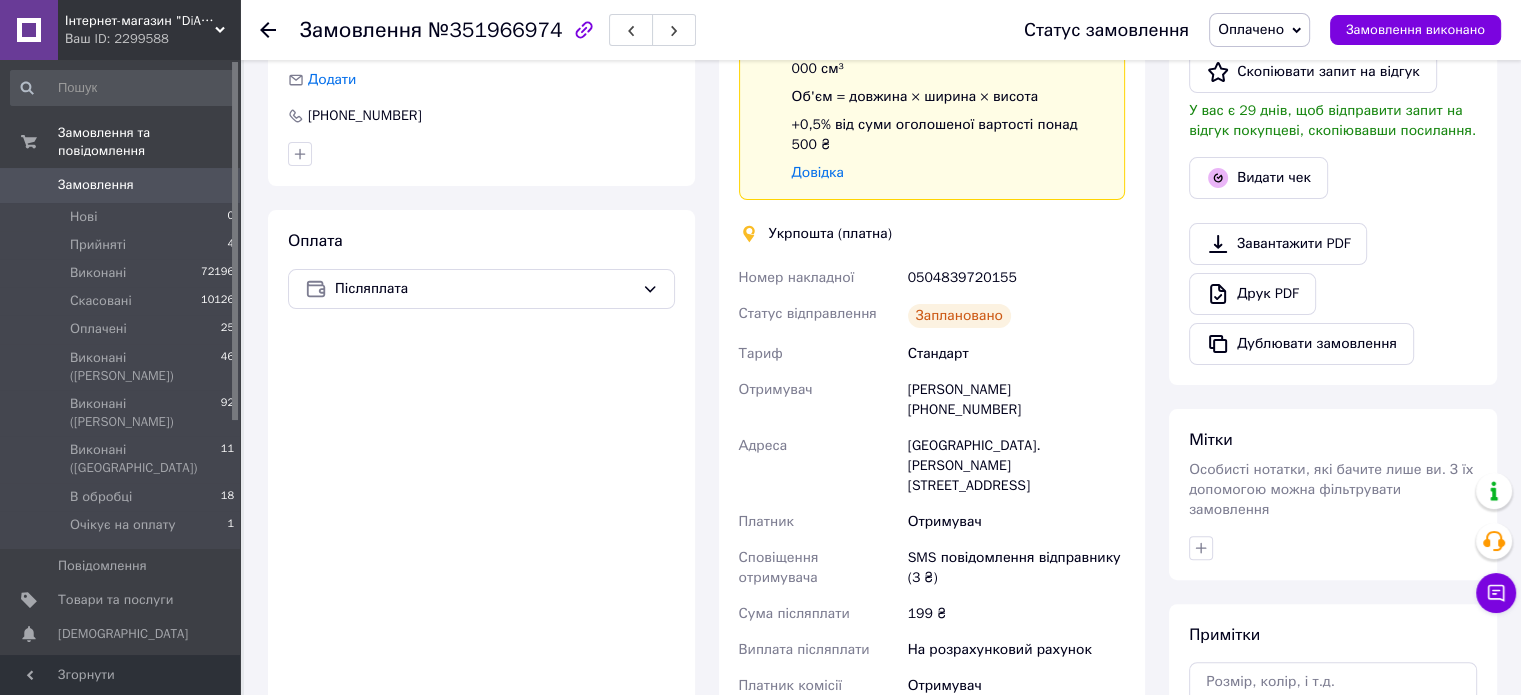 click on "0504839720155" at bounding box center (1016, 278) 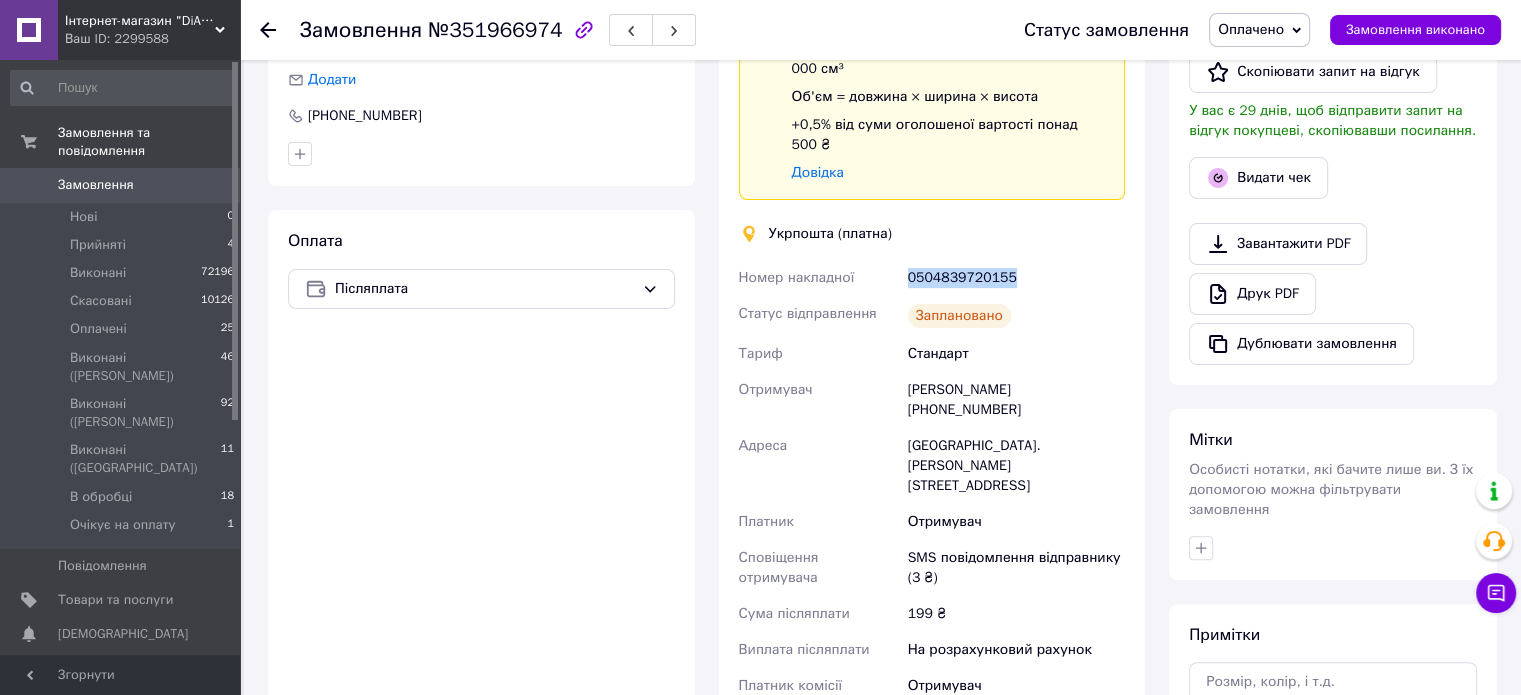 drag, startPoint x: 984, startPoint y: 226, endPoint x: 1068, endPoint y: 311, distance: 119.503136 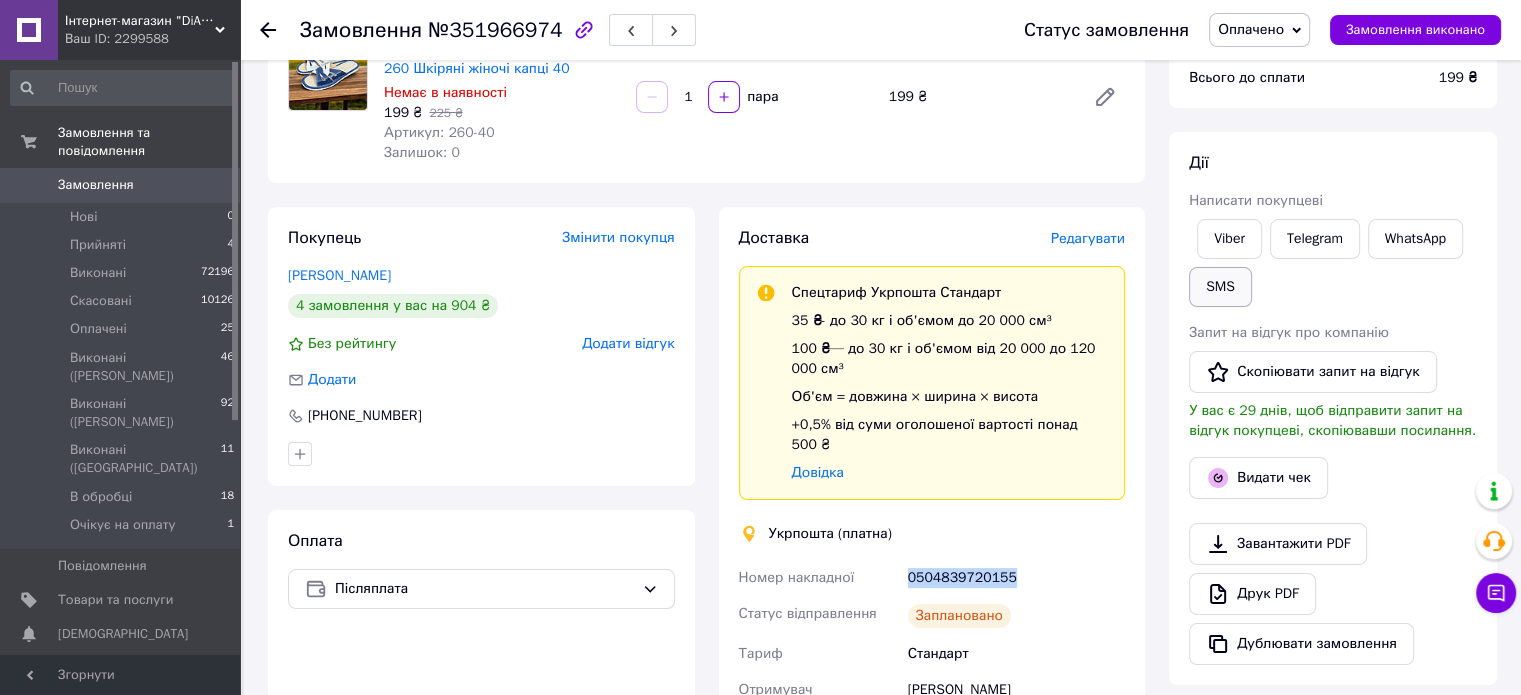 click on "SMS" at bounding box center [1220, 287] 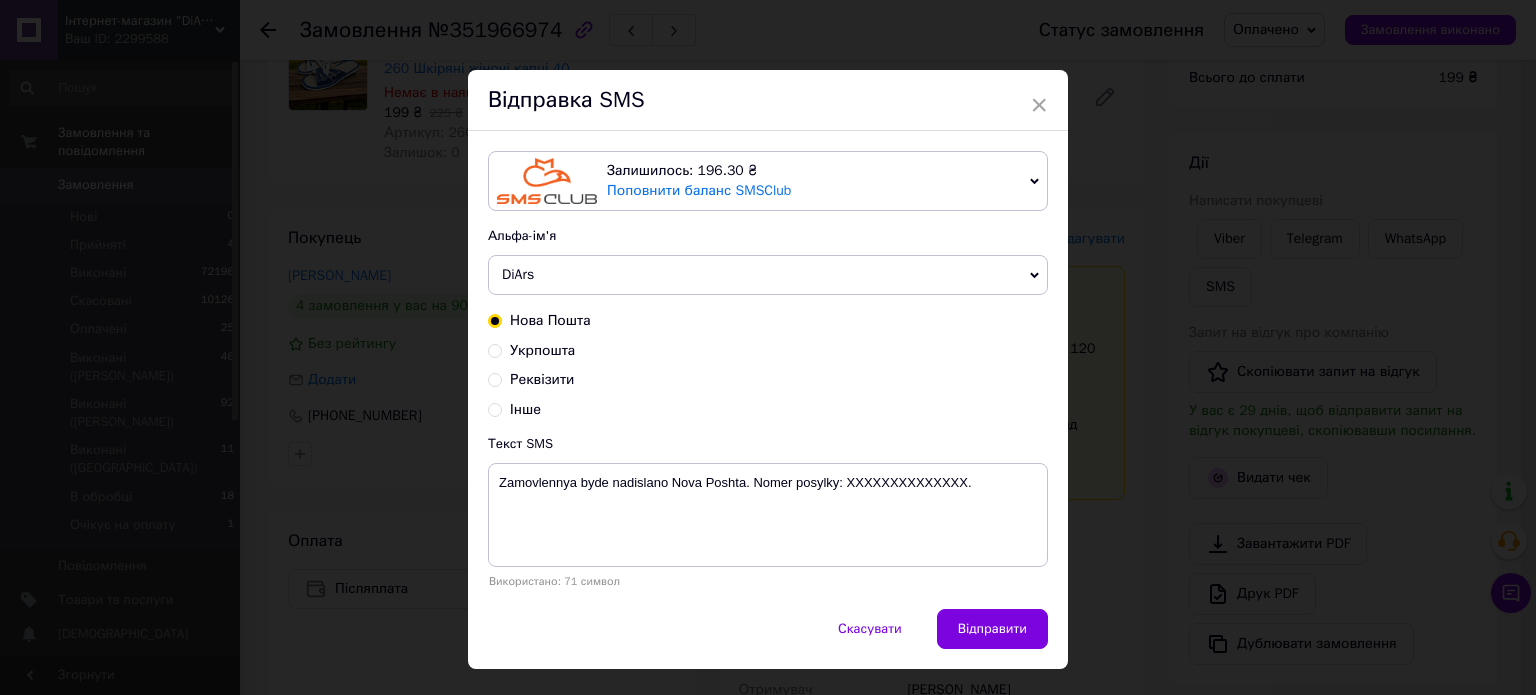 click on "Укрпошта" at bounding box center [542, 350] 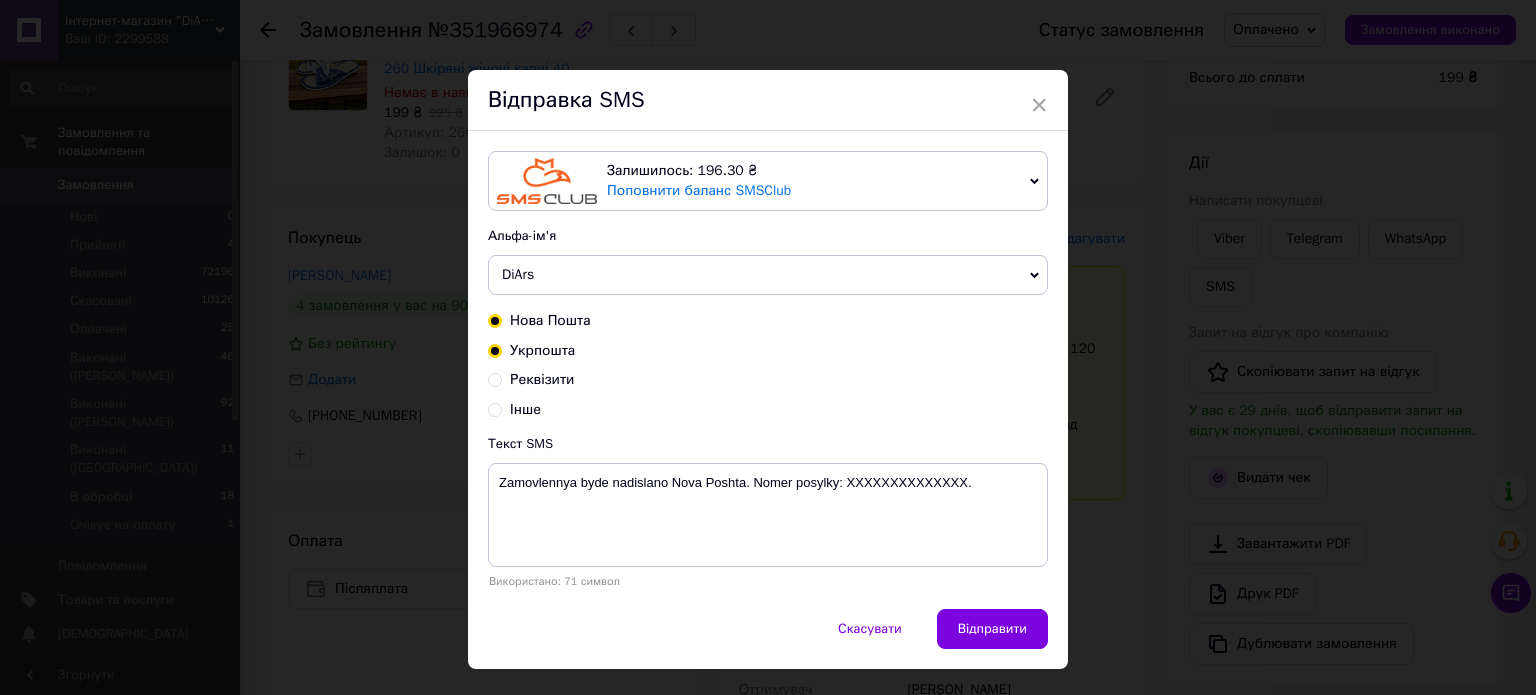 radio on "true" 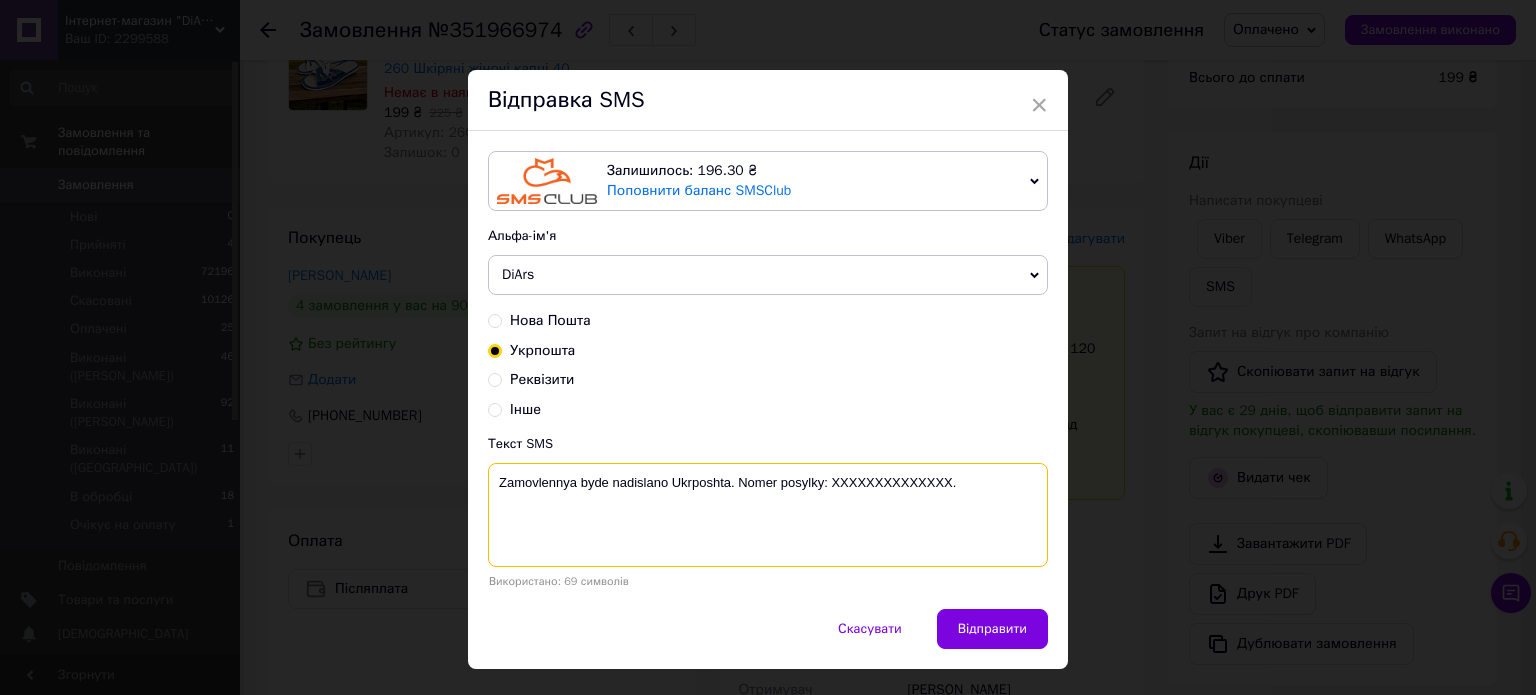 click on "Zamovlennya byde nadislano Ukrposhta. Nomer posylky: XXXXXXXXXXXXXX." at bounding box center (768, 515) 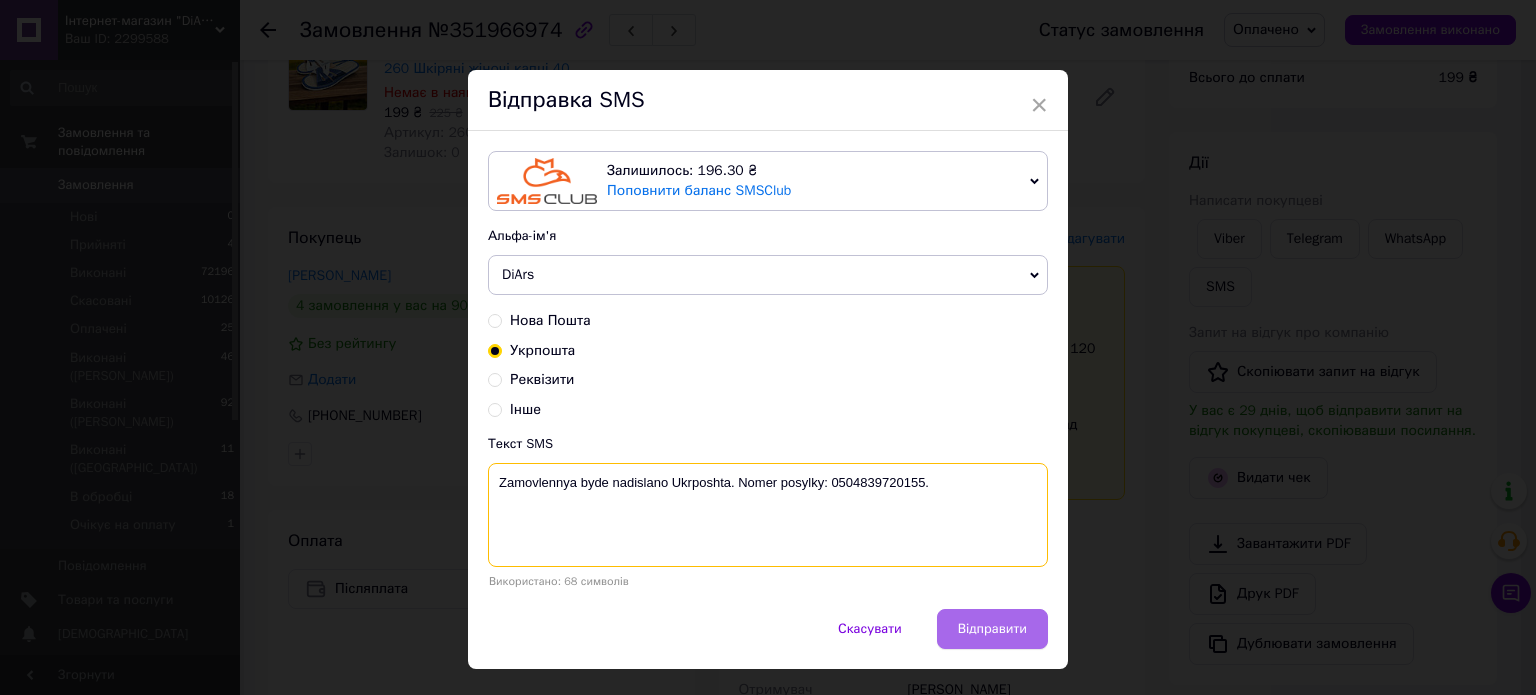 type on "Zamovlennya byde nadislano Ukrposhta. Nomer posylky: 0504839720155." 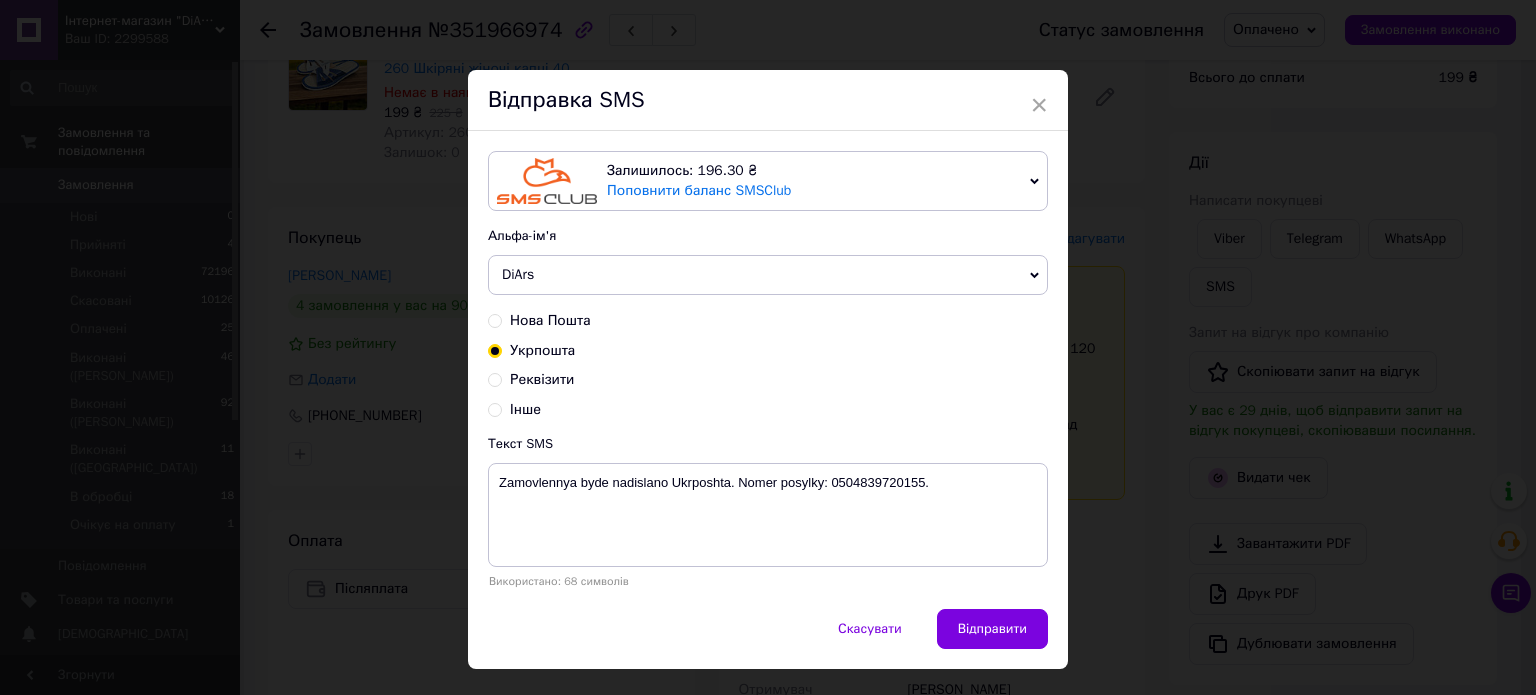 click on "Відправити" at bounding box center [992, 629] 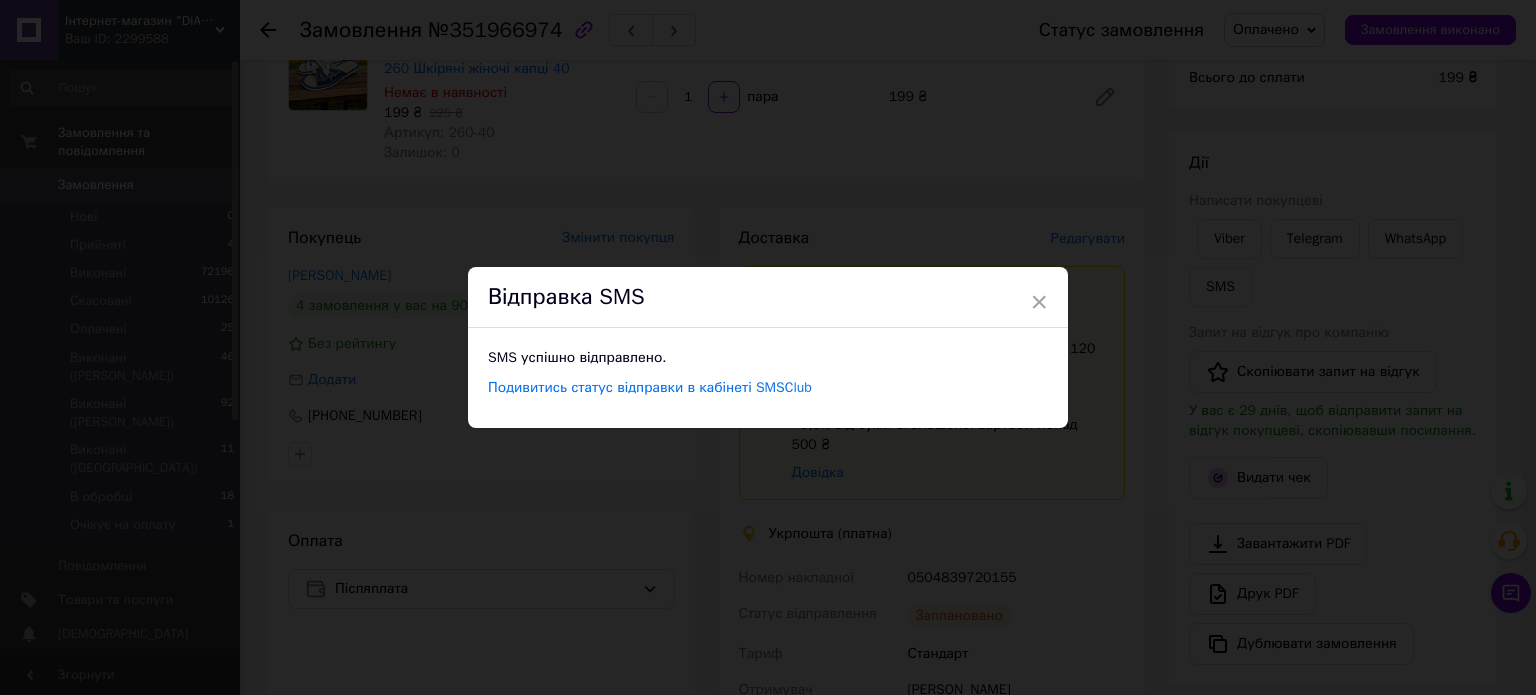 click on "× Відправка SMS SMS успішно відправлено. Подивитись статус відправки в кабінеті SMSClub" at bounding box center (768, 347) 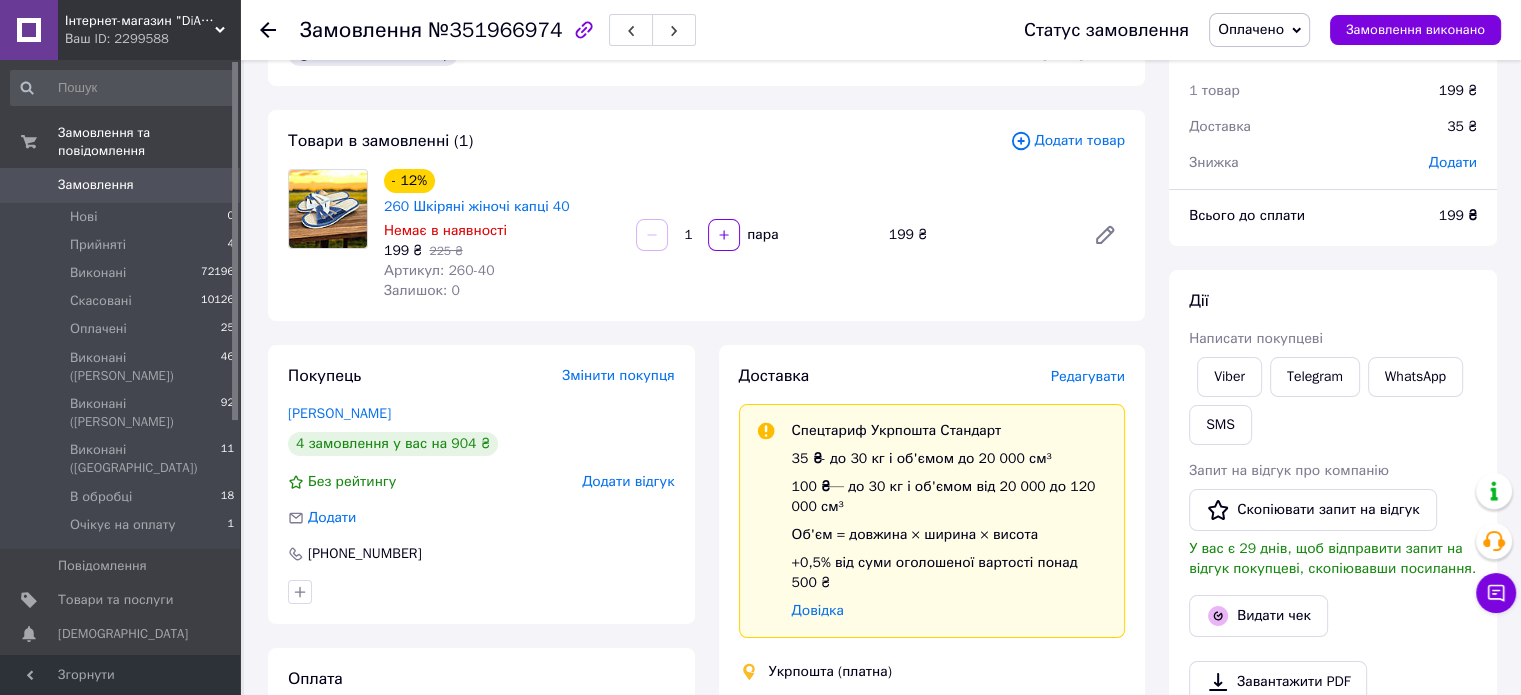 scroll, scrollTop: 0, scrollLeft: 0, axis: both 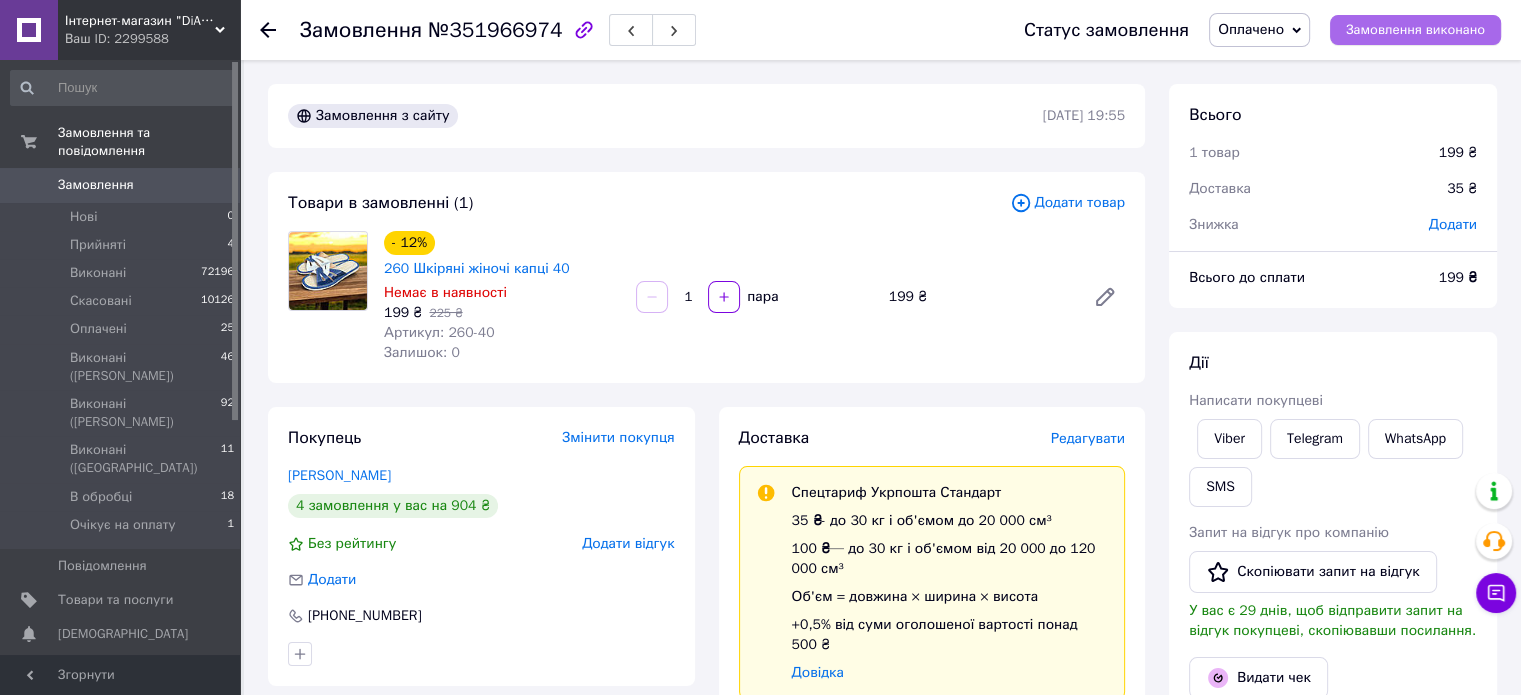 click on "Замовлення виконано" at bounding box center [1415, 30] 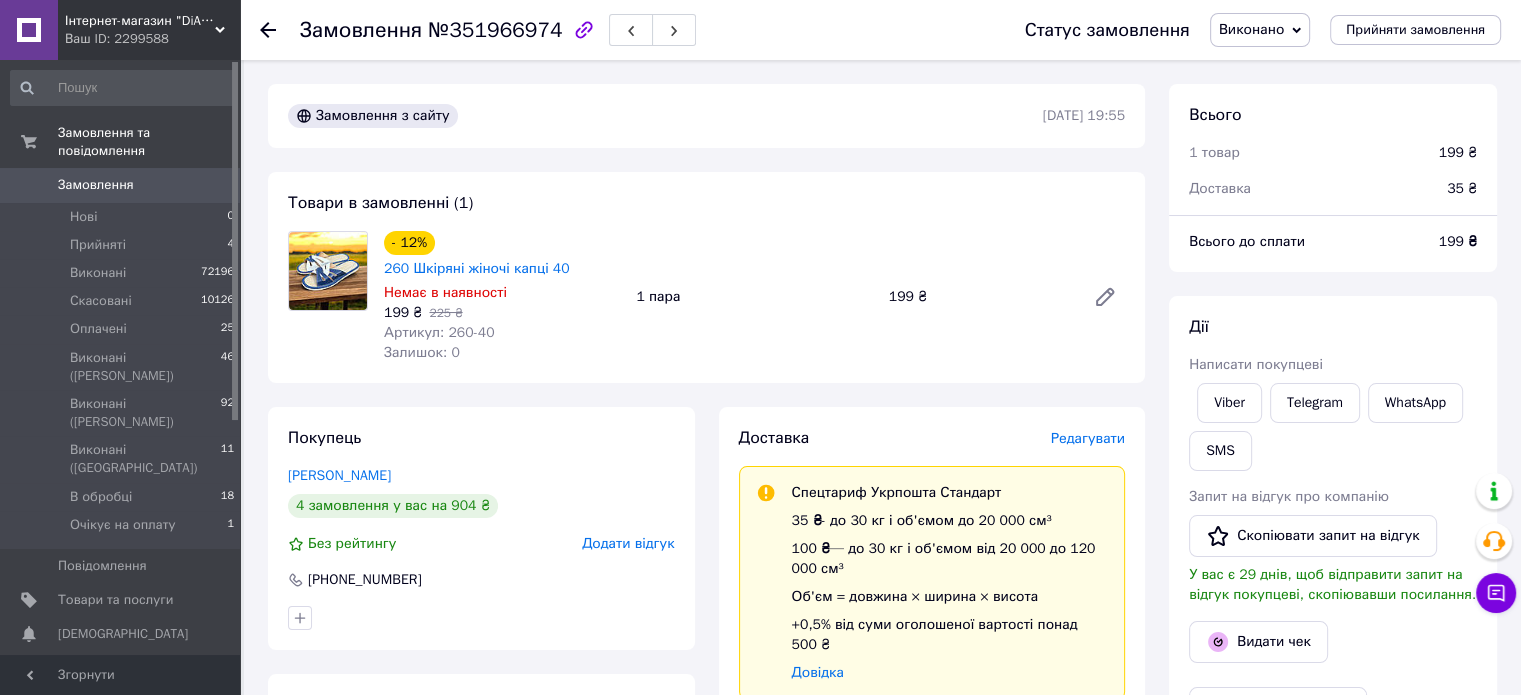 type 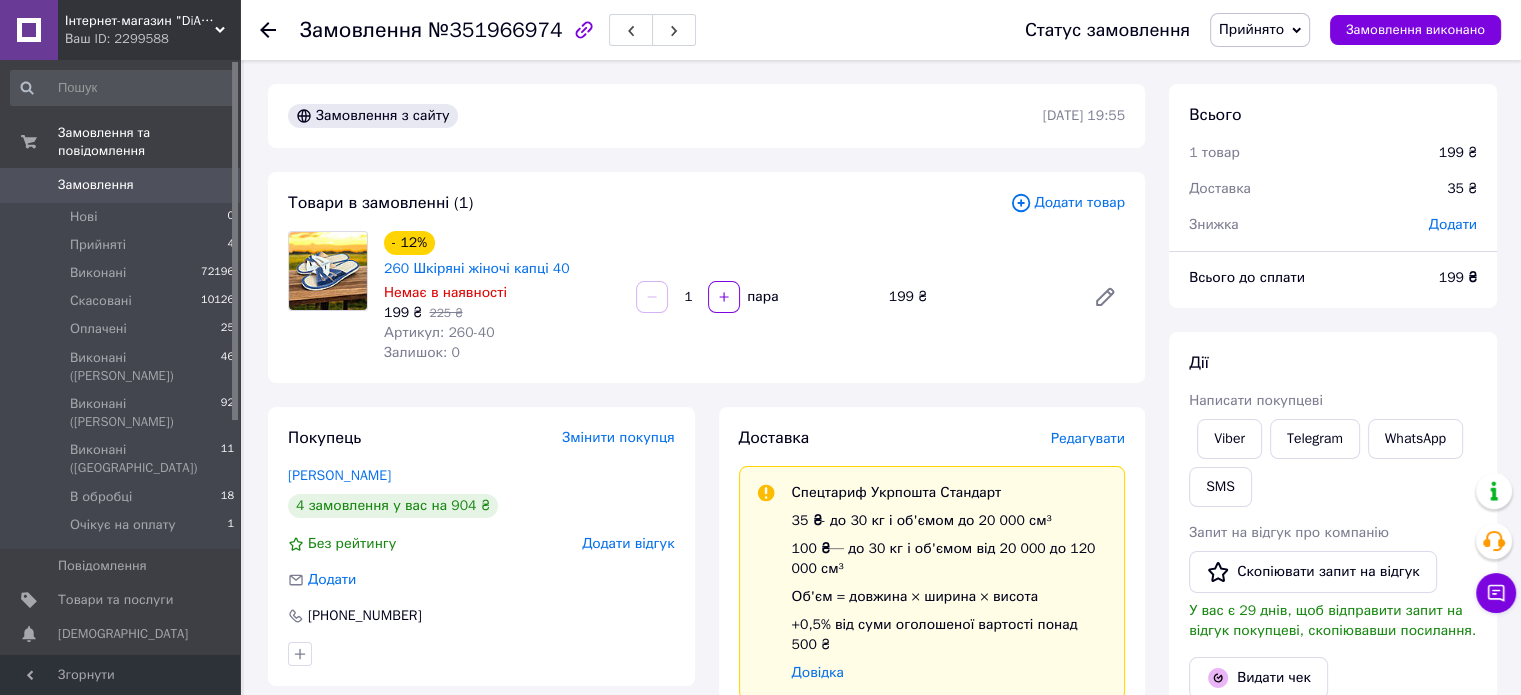 click on "Прийнято" at bounding box center [1251, 29] 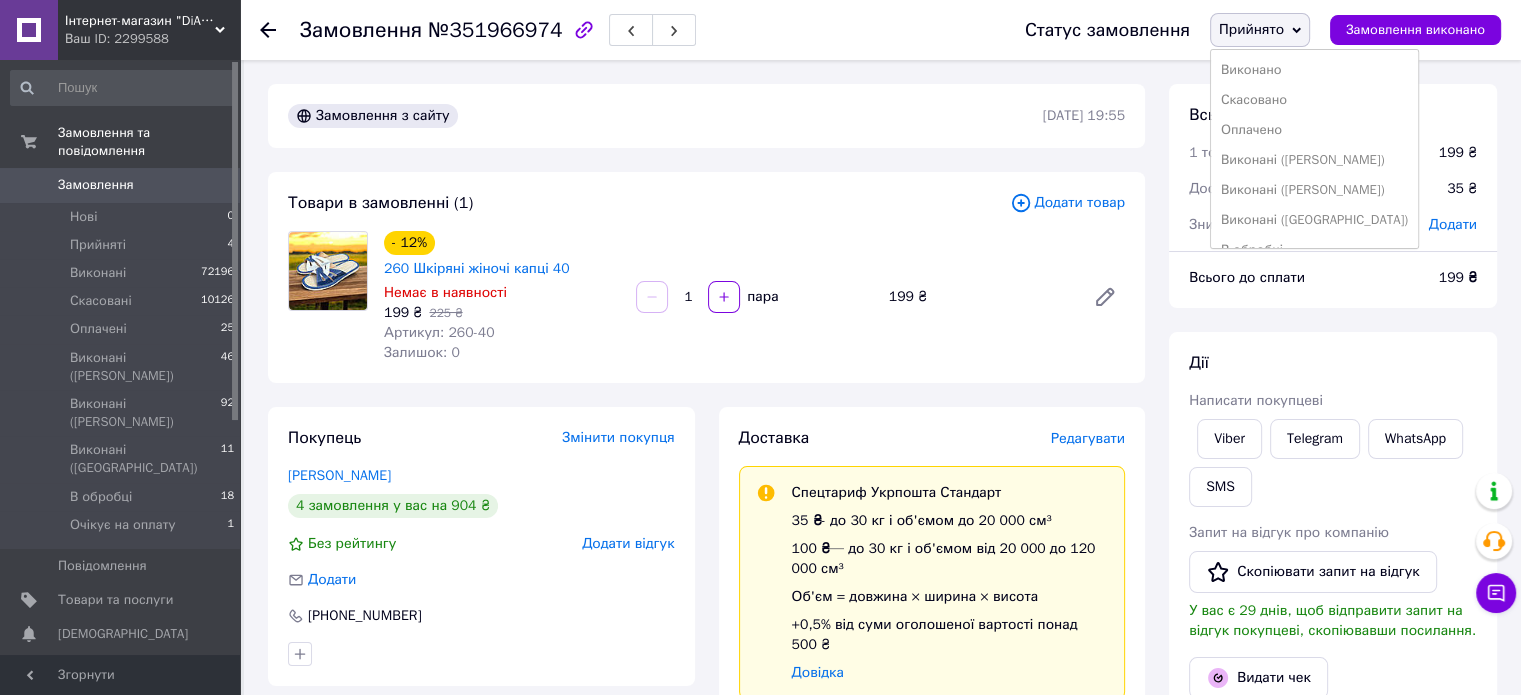 click on "Оплачено" at bounding box center [1314, 130] 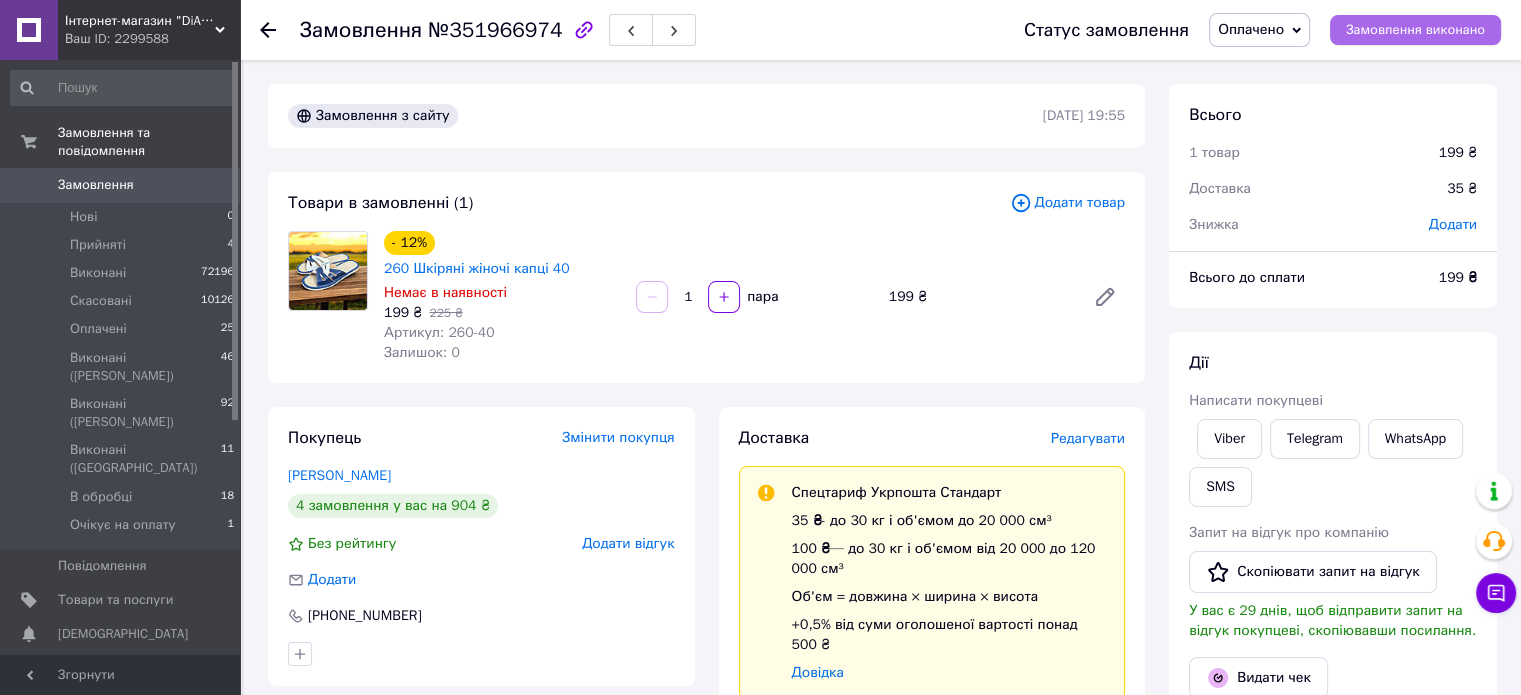 click on "Замовлення виконано" at bounding box center [1415, 30] 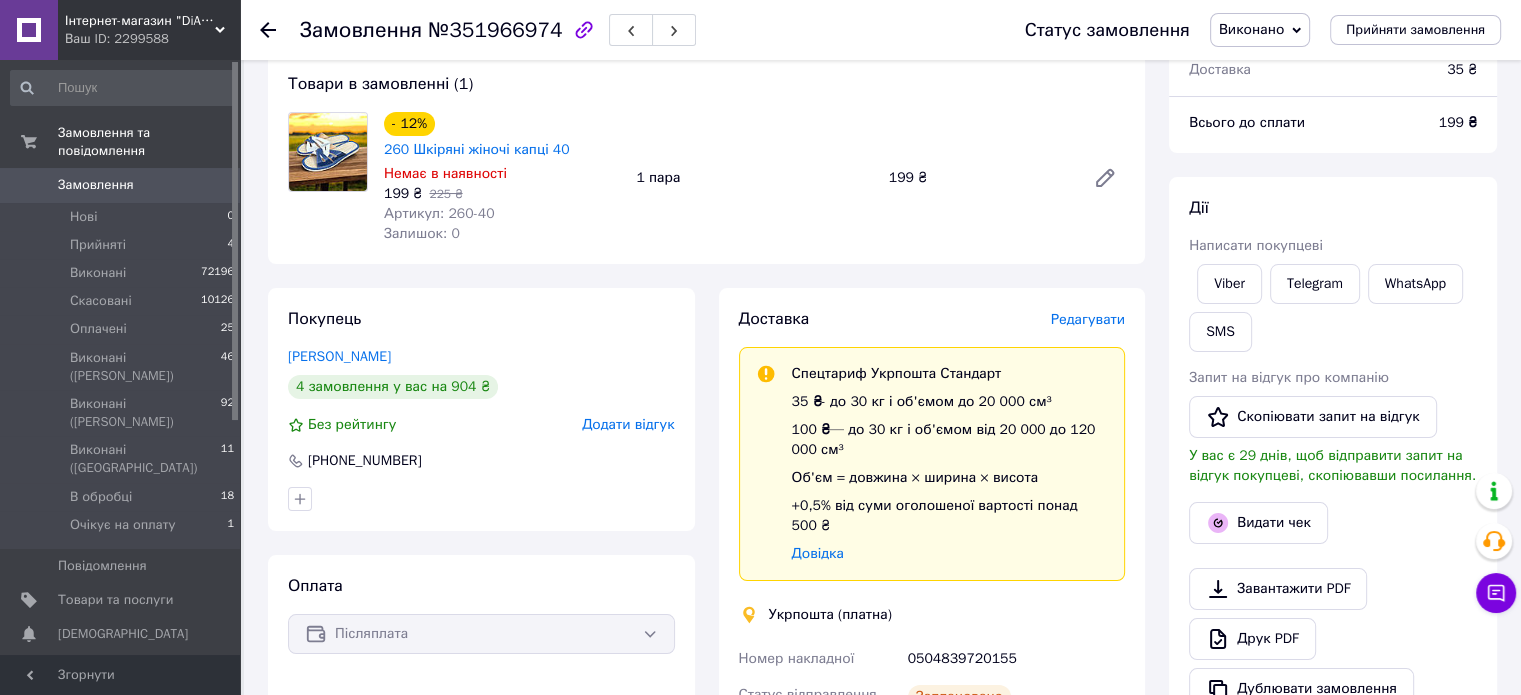 scroll, scrollTop: 0, scrollLeft: 0, axis: both 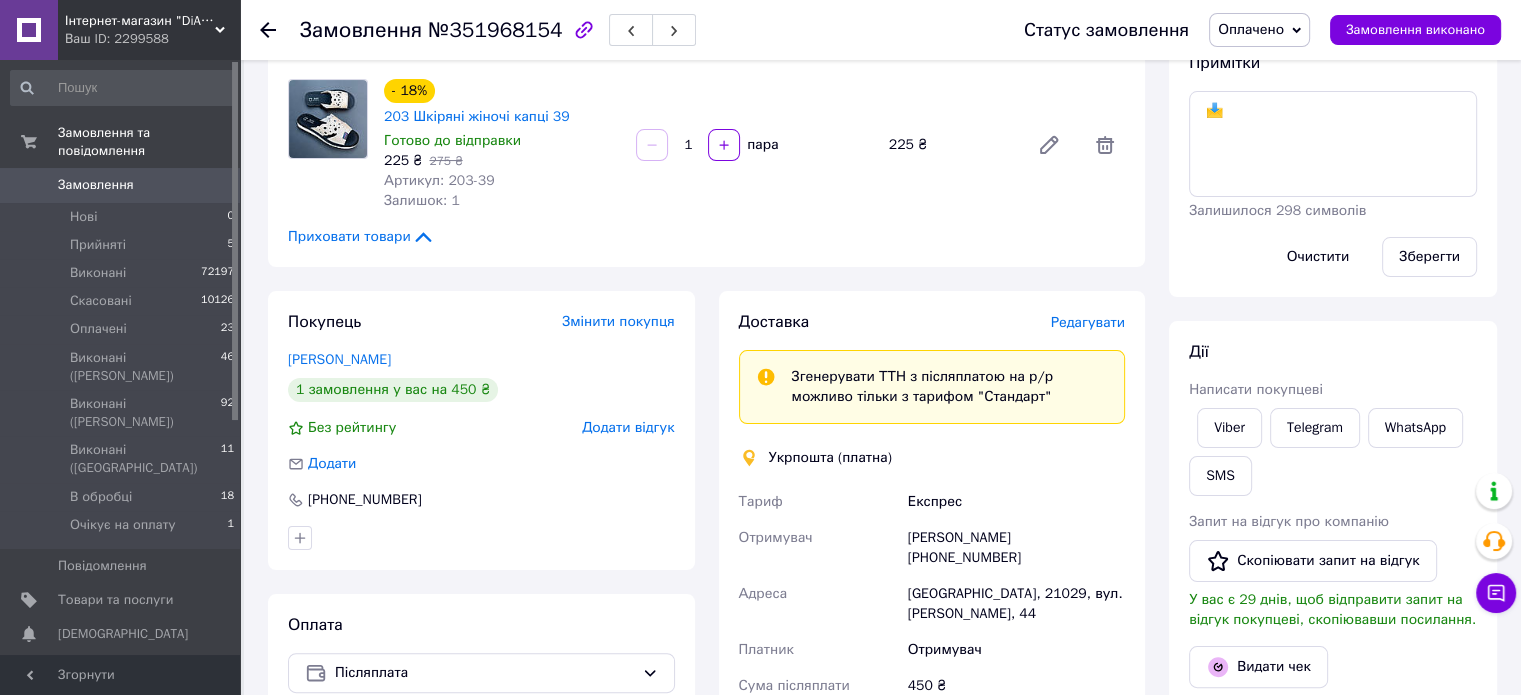 click on "Редагувати" at bounding box center [1088, 322] 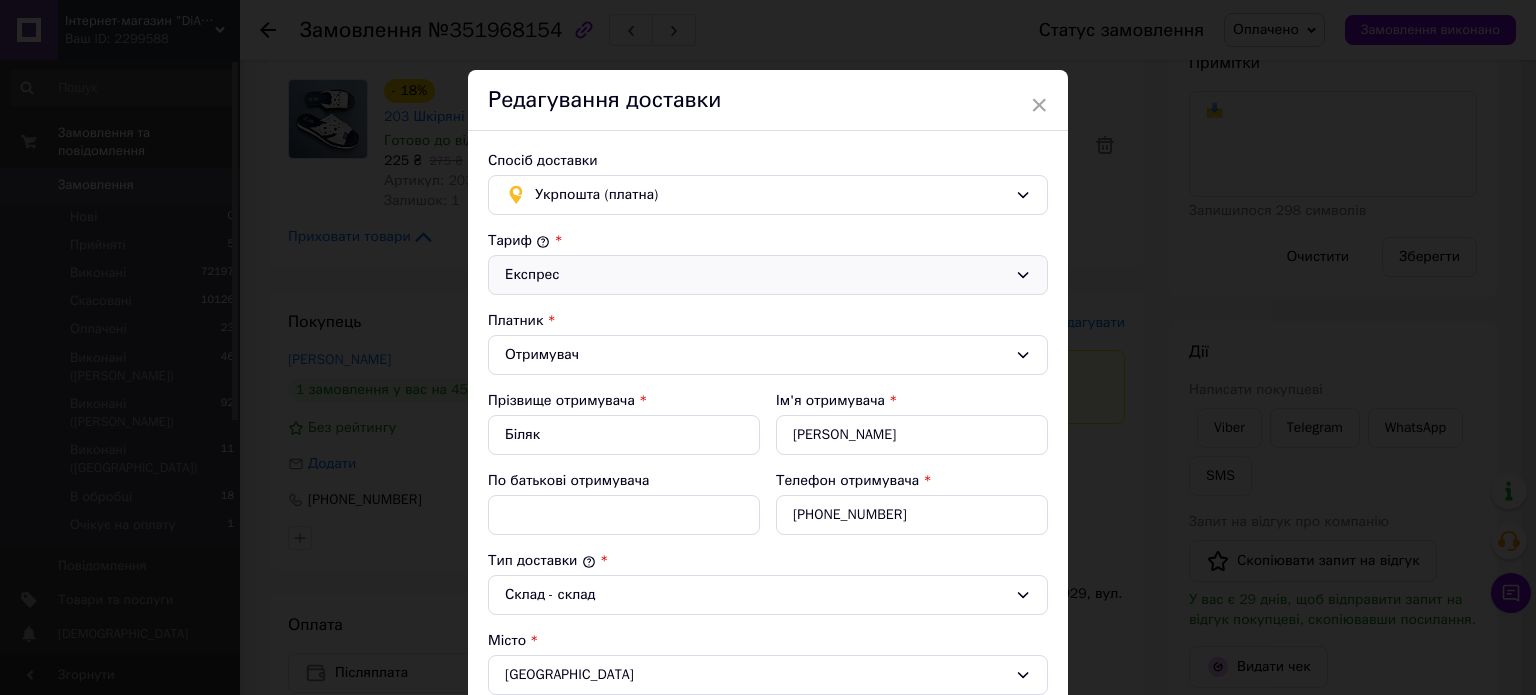 click on "Експрес" at bounding box center [756, 275] 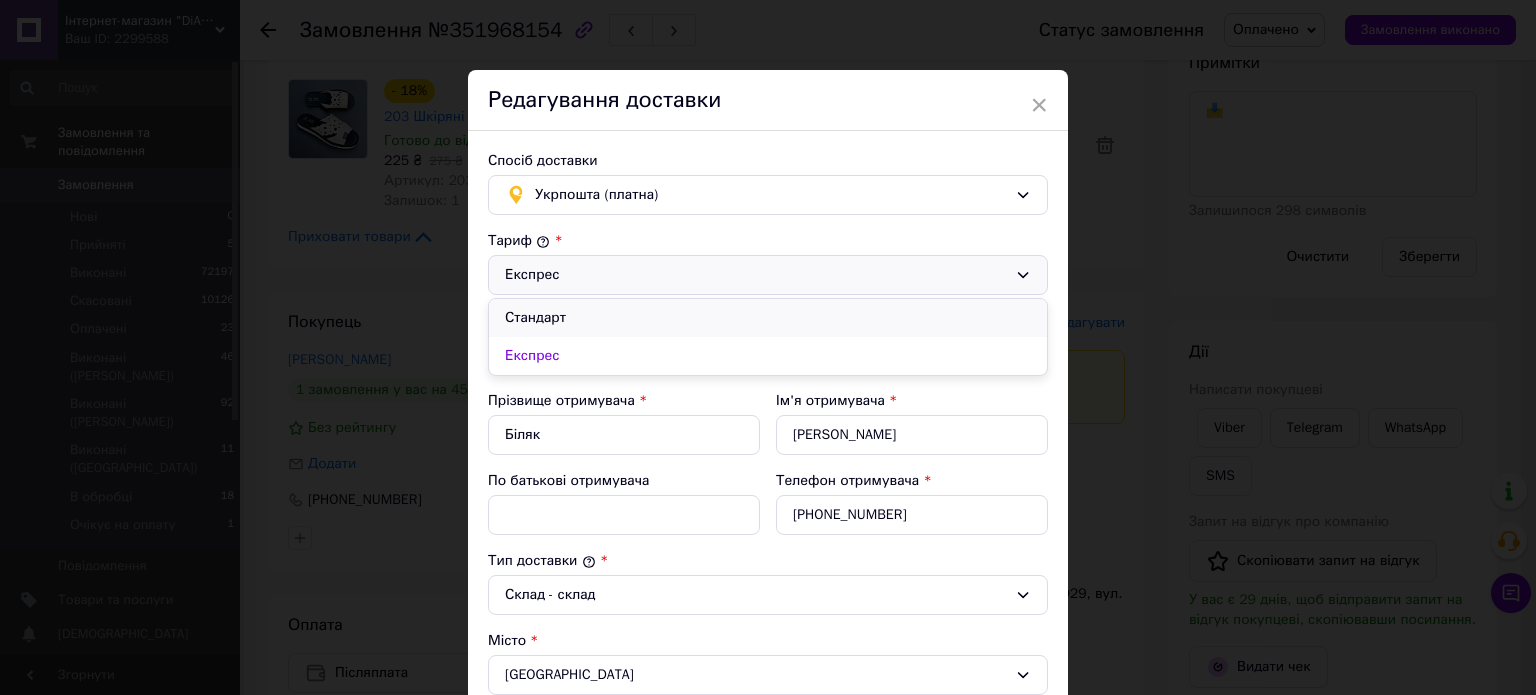 click on "Стандарт" at bounding box center (768, 318) 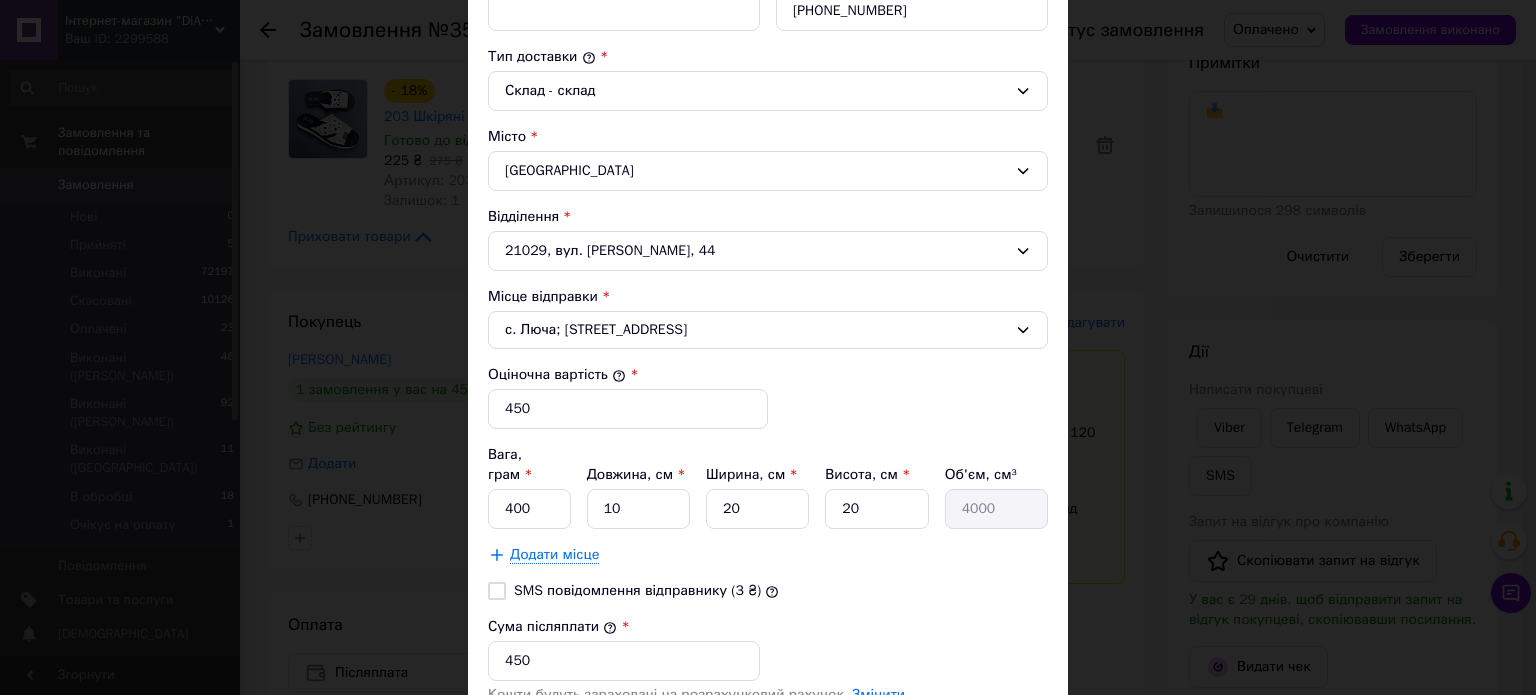 scroll, scrollTop: 600, scrollLeft: 0, axis: vertical 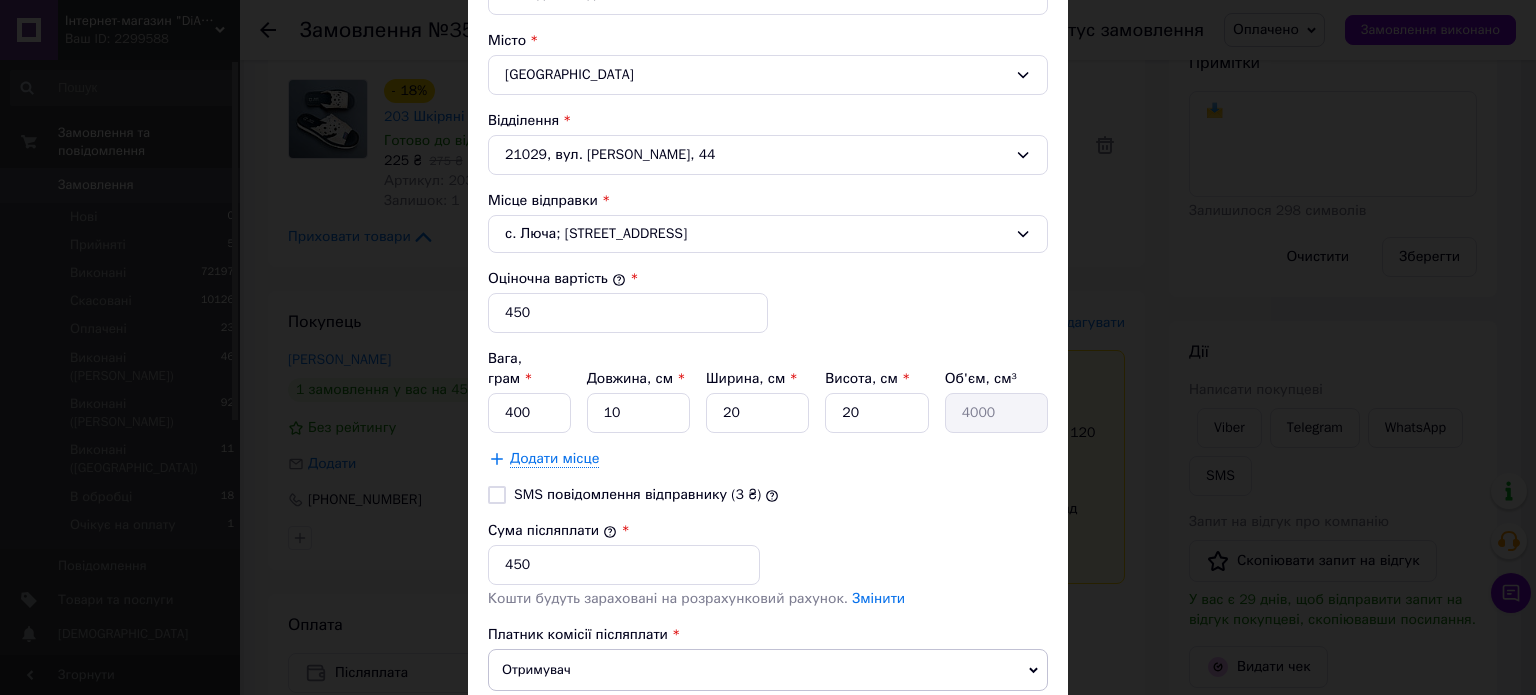 click on "SMS повідомлення відправнику (3 ₴)" at bounding box center [497, 495] 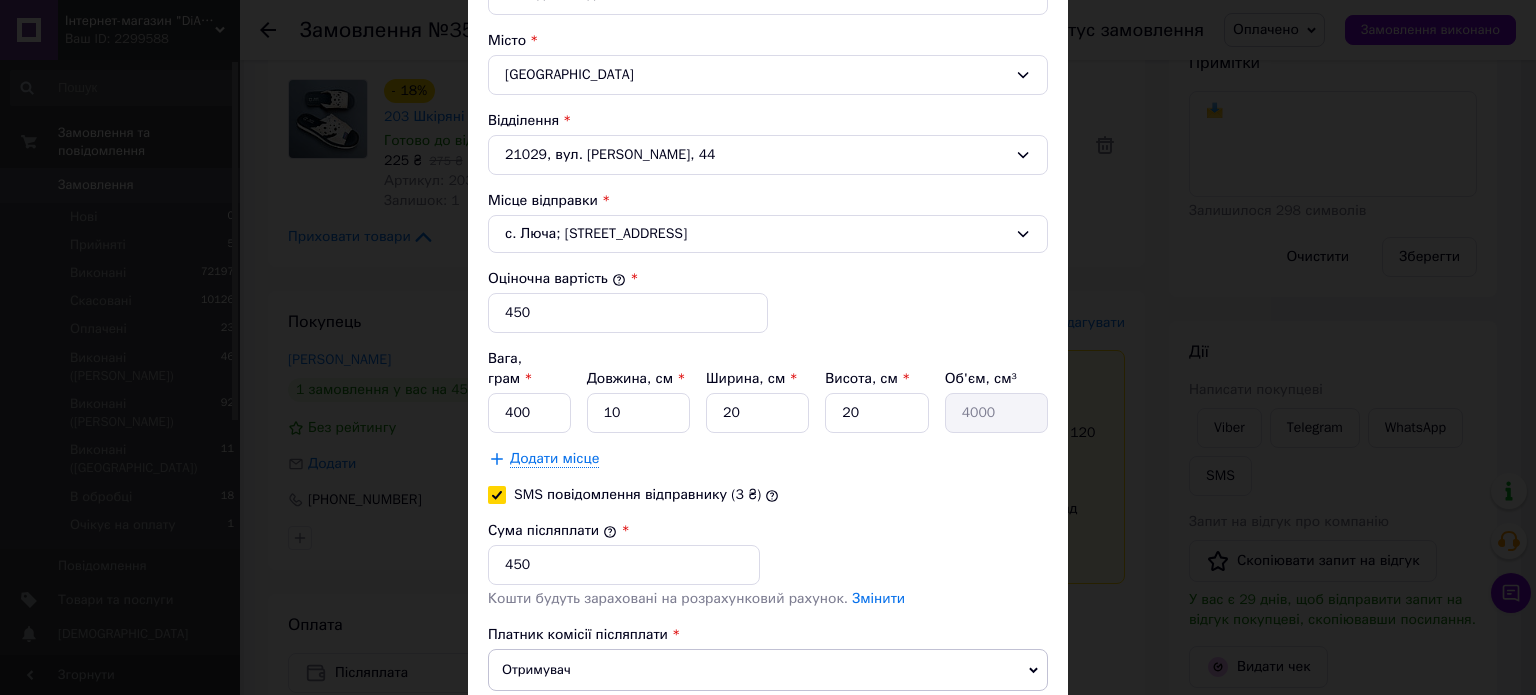 checkbox on "true" 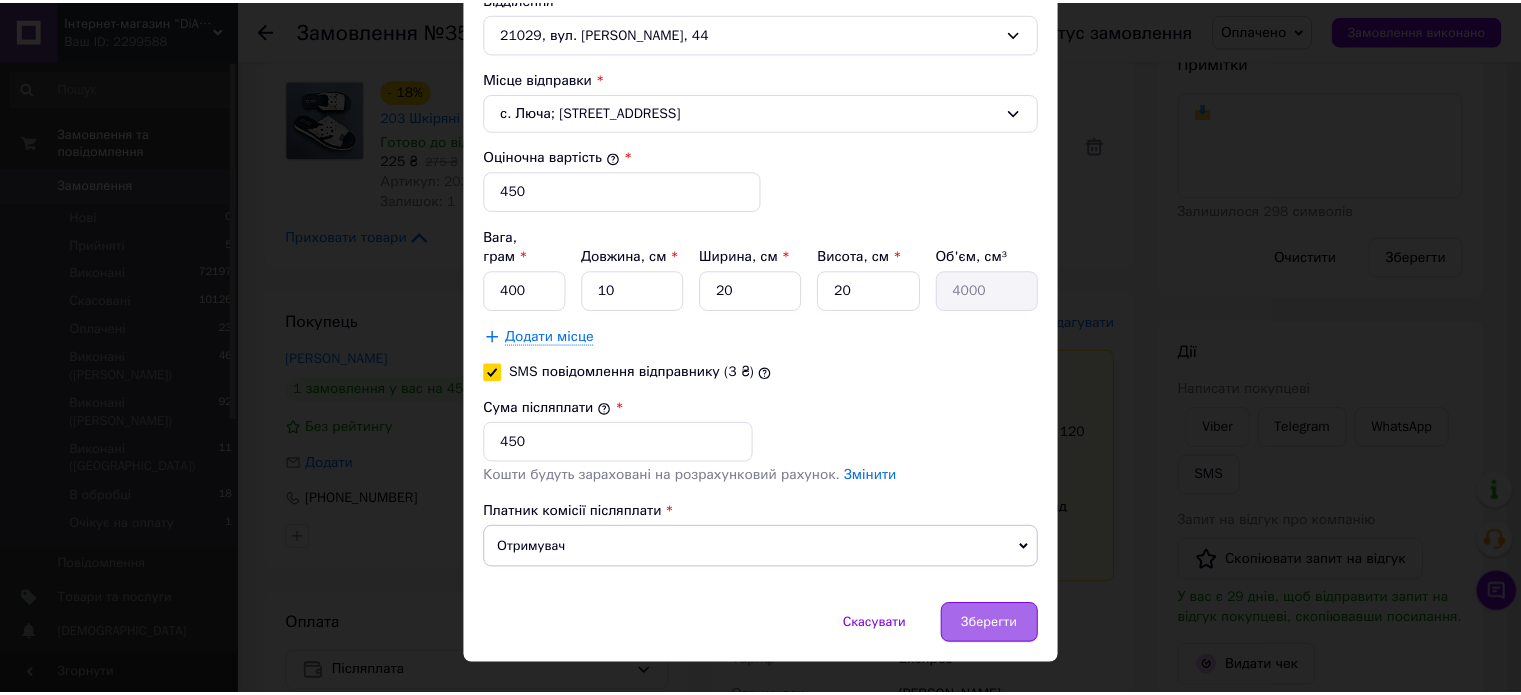 scroll, scrollTop: 736, scrollLeft: 0, axis: vertical 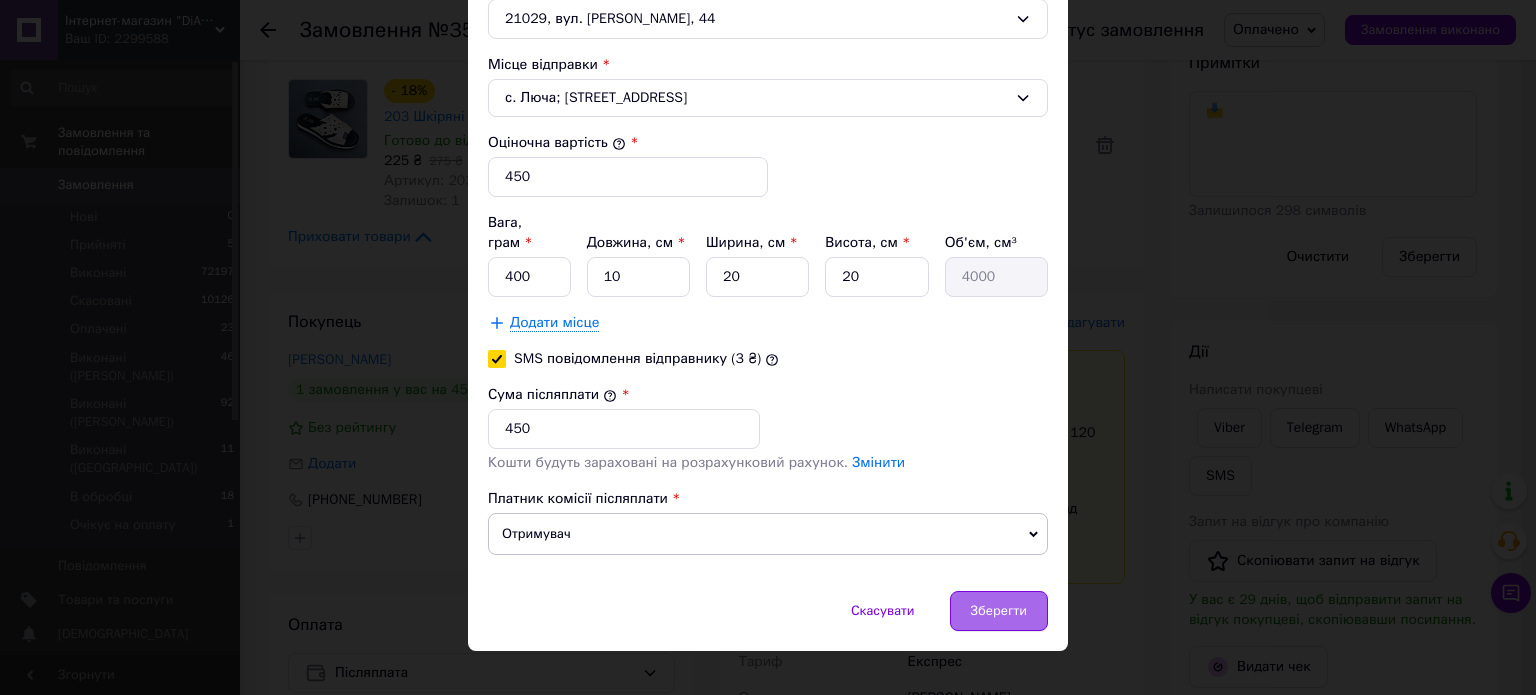 click on "Зберегти" at bounding box center [999, 611] 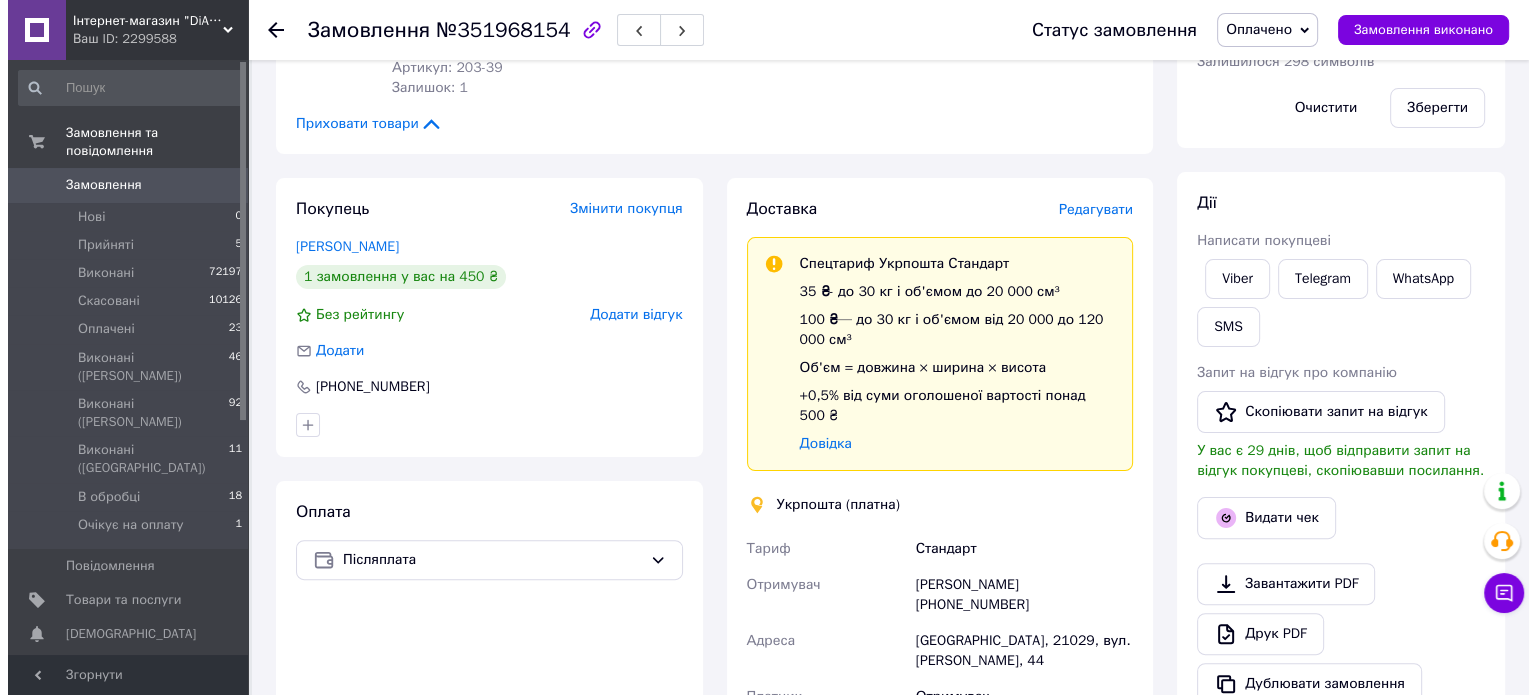 scroll, scrollTop: 500, scrollLeft: 0, axis: vertical 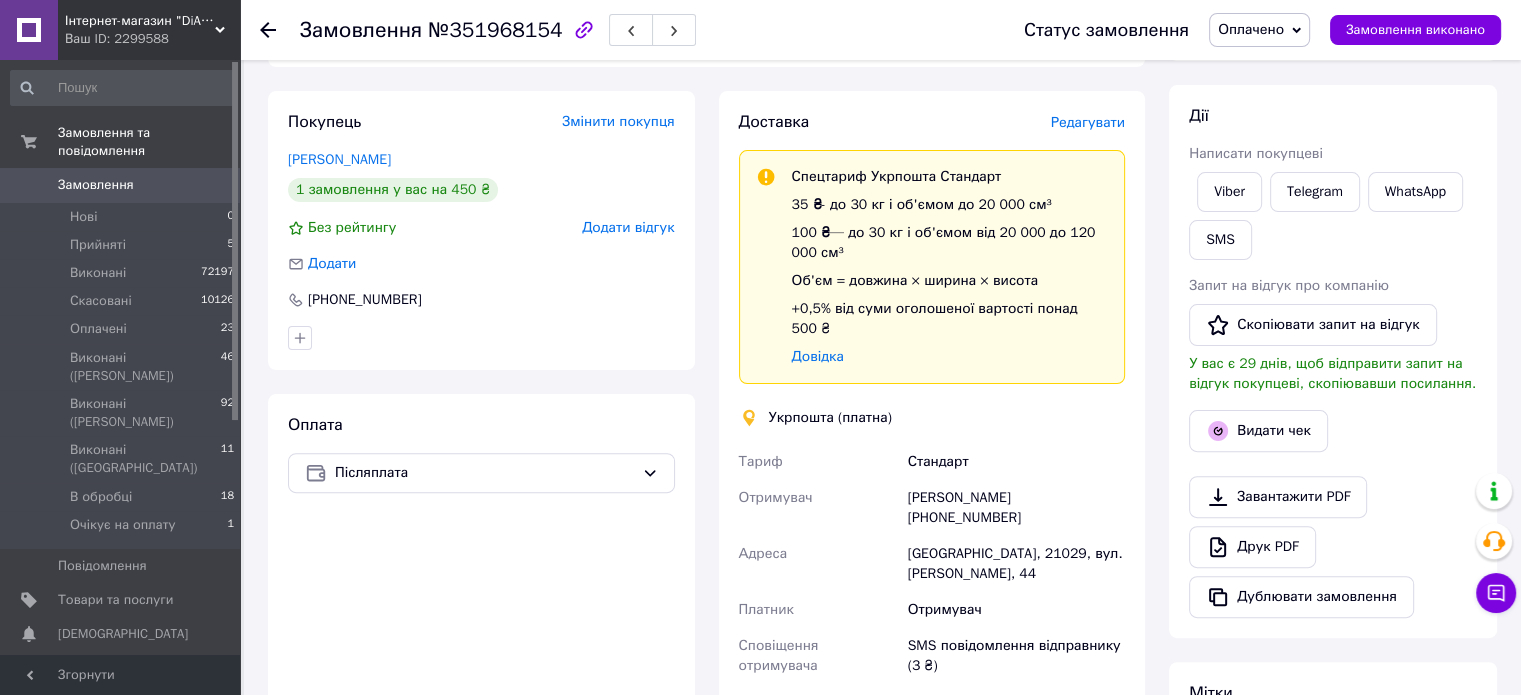 click on "Редагувати" at bounding box center (1088, 122) 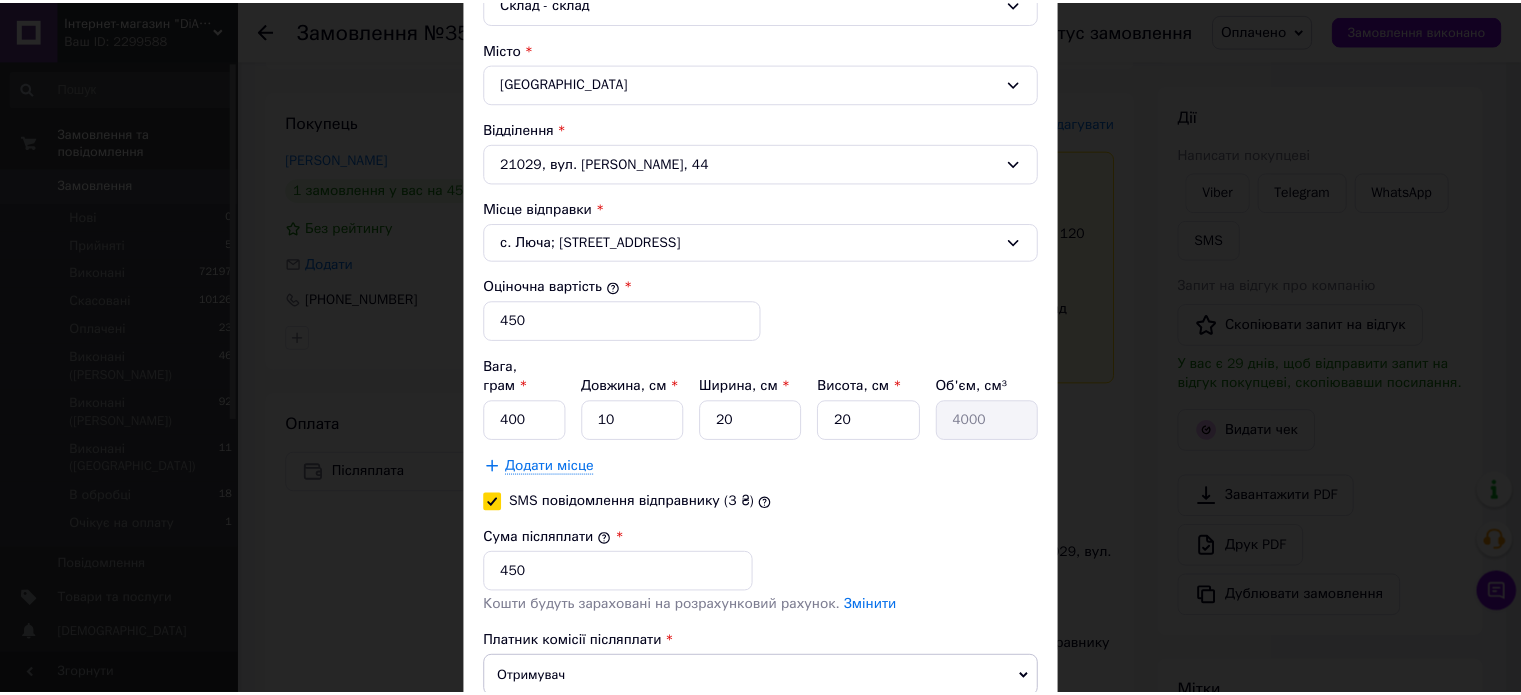 scroll, scrollTop: 736, scrollLeft: 0, axis: vertical 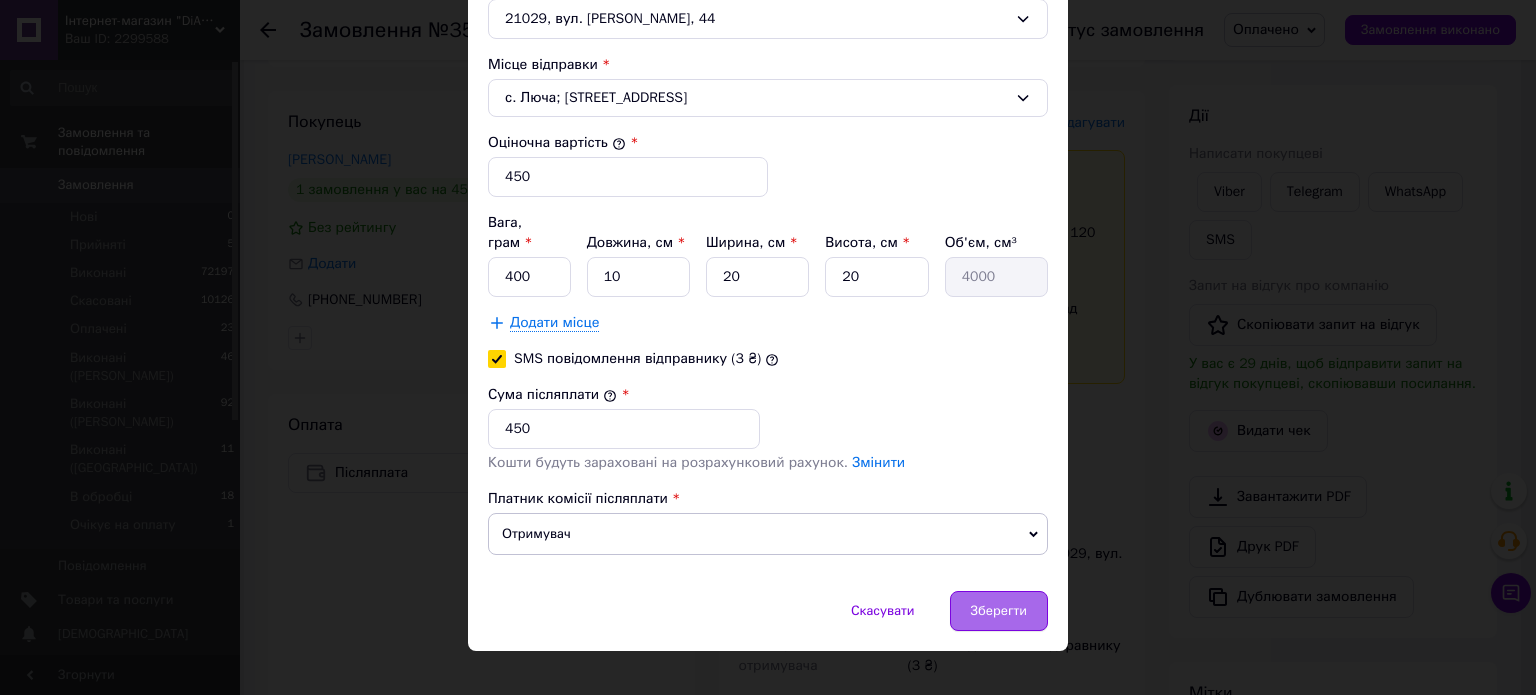 click on "Зберегти" at bounding box center (999, 611) 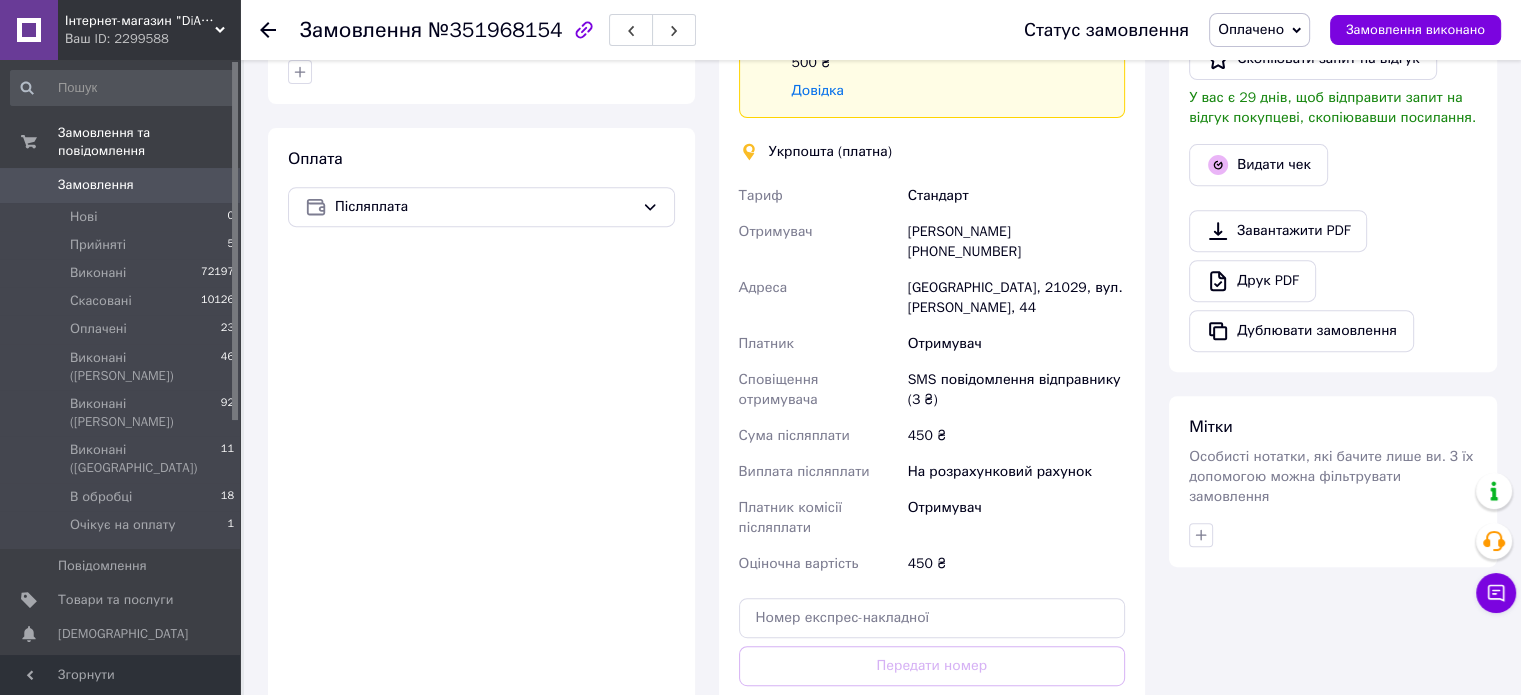 scroll, scrollTop: 1000, scrollLeft: 0, axis: vertical 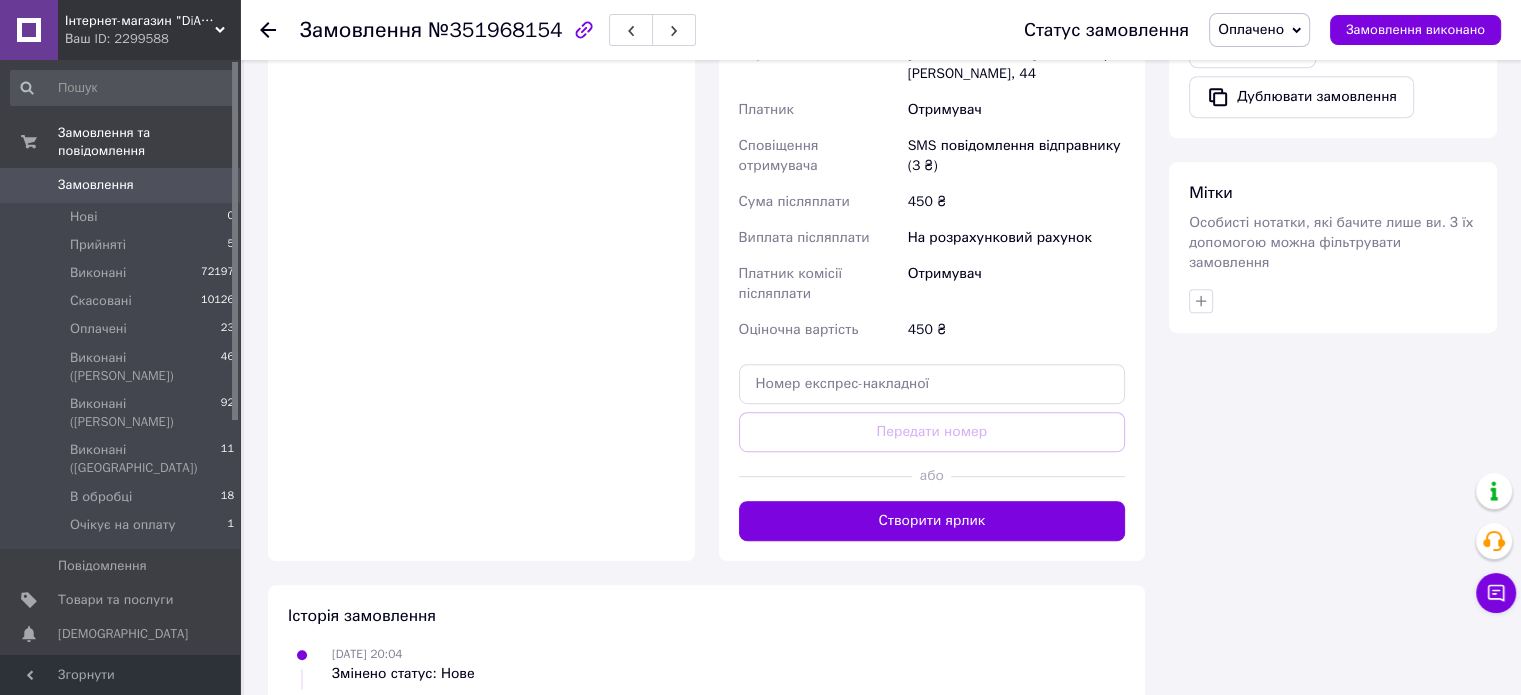 click on "Створити ярлик" at bounding box center [932, 521] 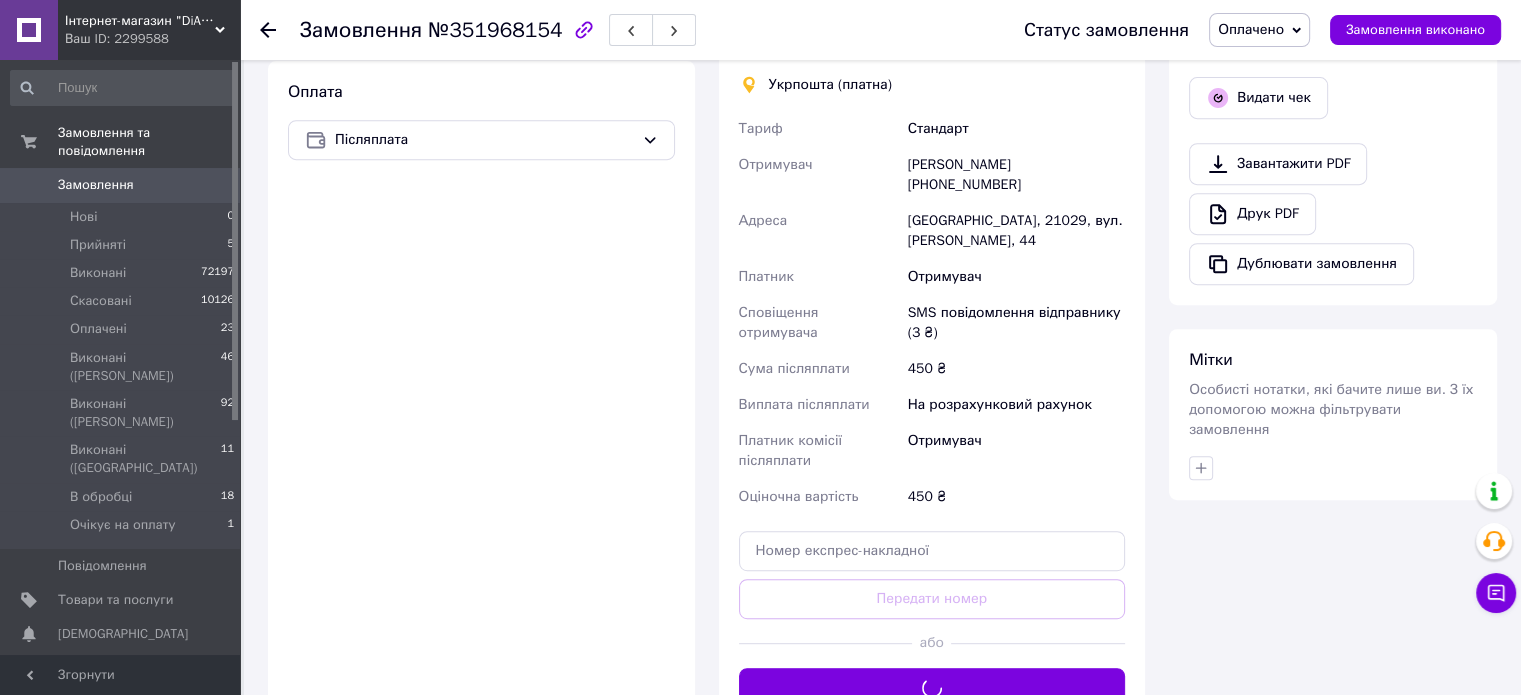scroll, scrollTop: 800, scrollLeft: 0, axis: vertical 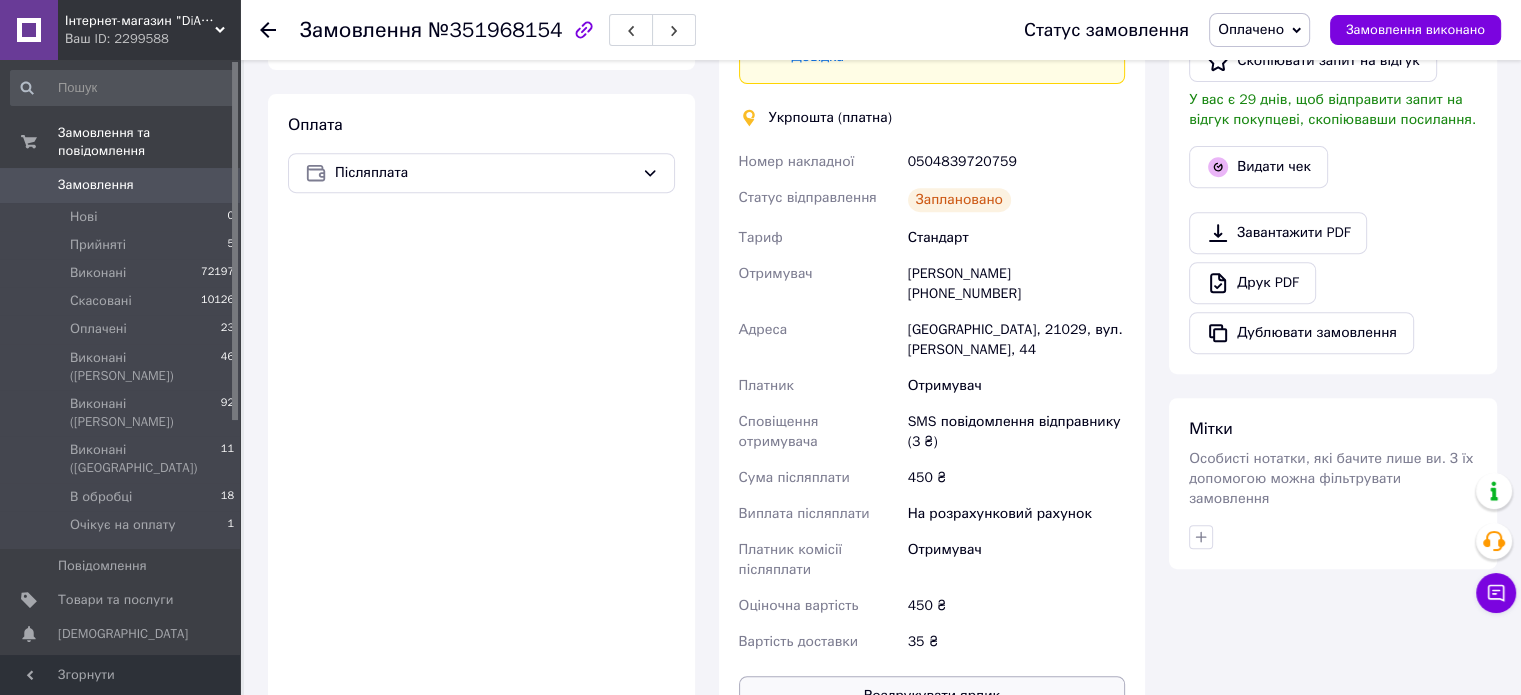 click on "Роздрукувати ярлик" at bounding box center [932, 696] 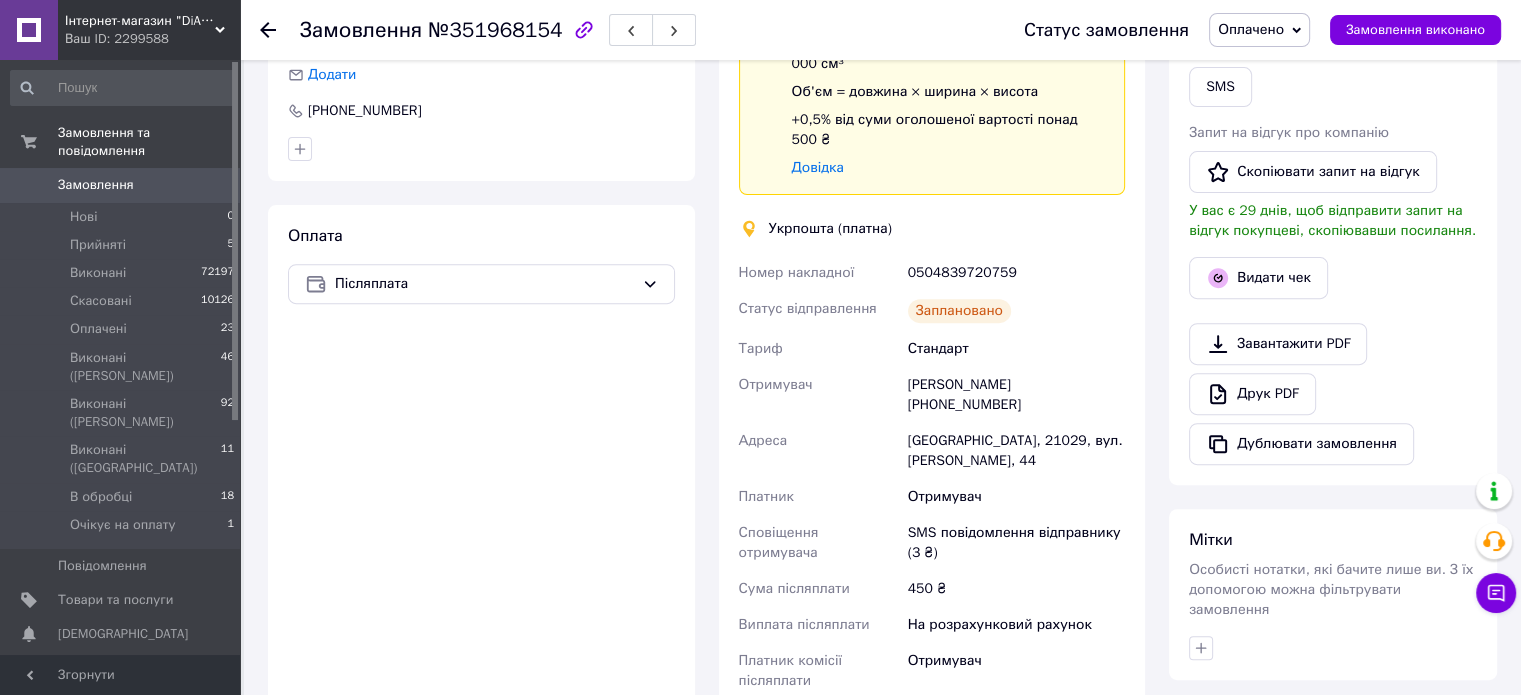 scroll, scrollTop: 600, scrollLeft: 0, axis: vertical 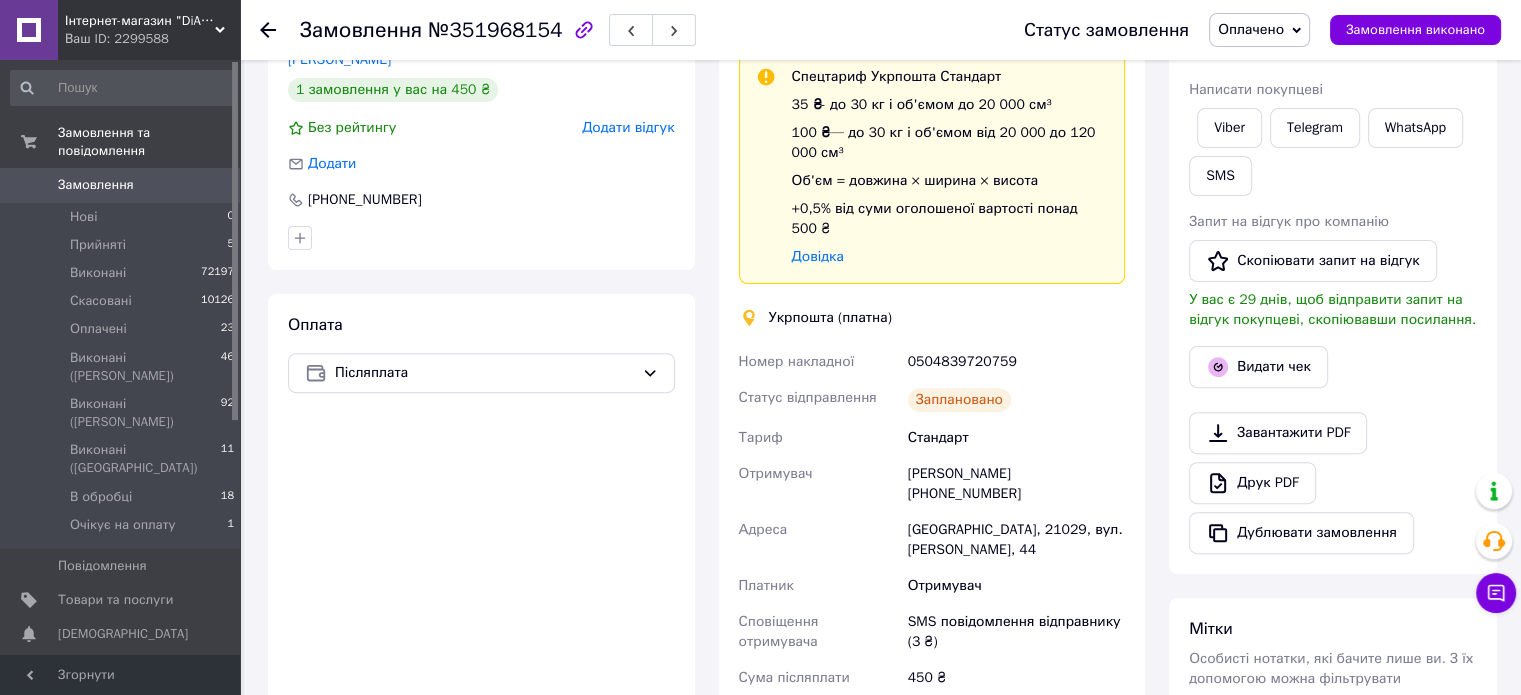 click on "0504839720759" at bounding box center [1016, 362] 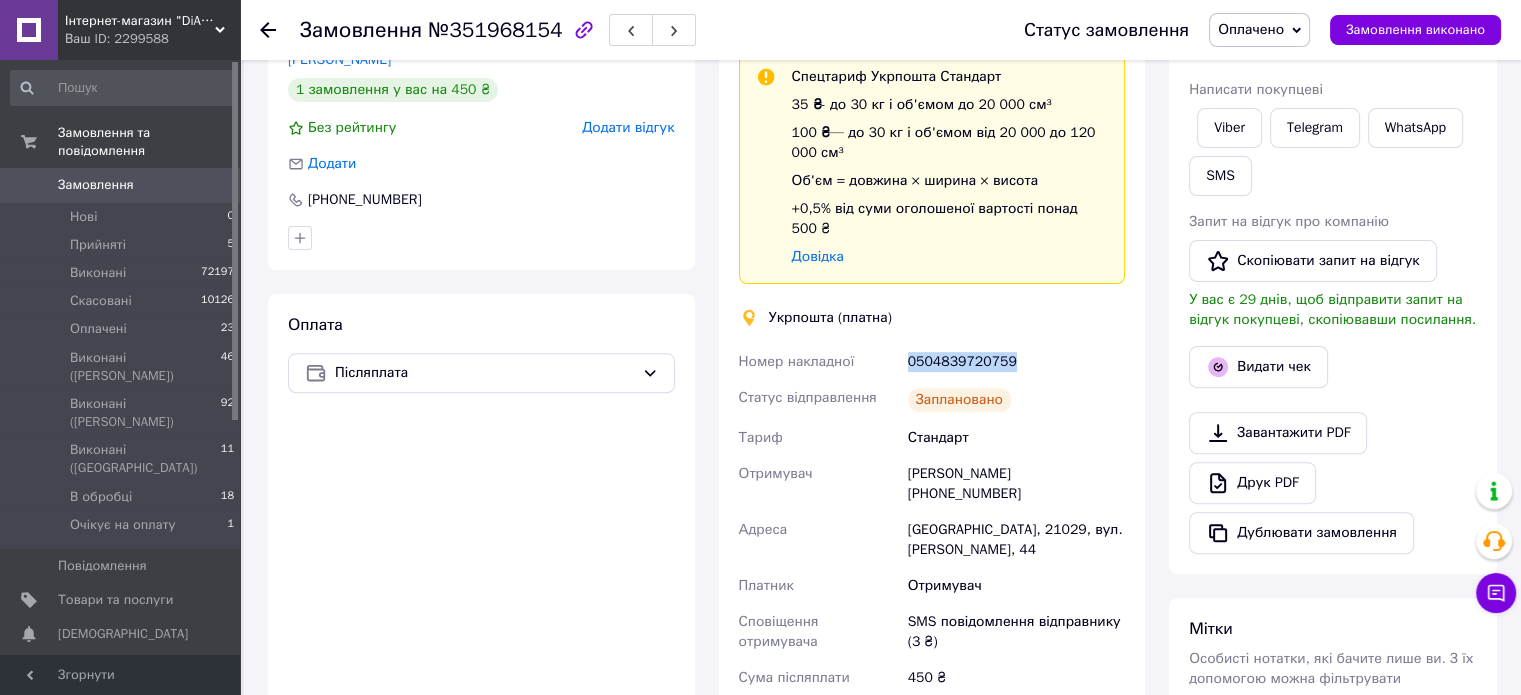 click on "0504839720759" at bounding box center (1016, 362) 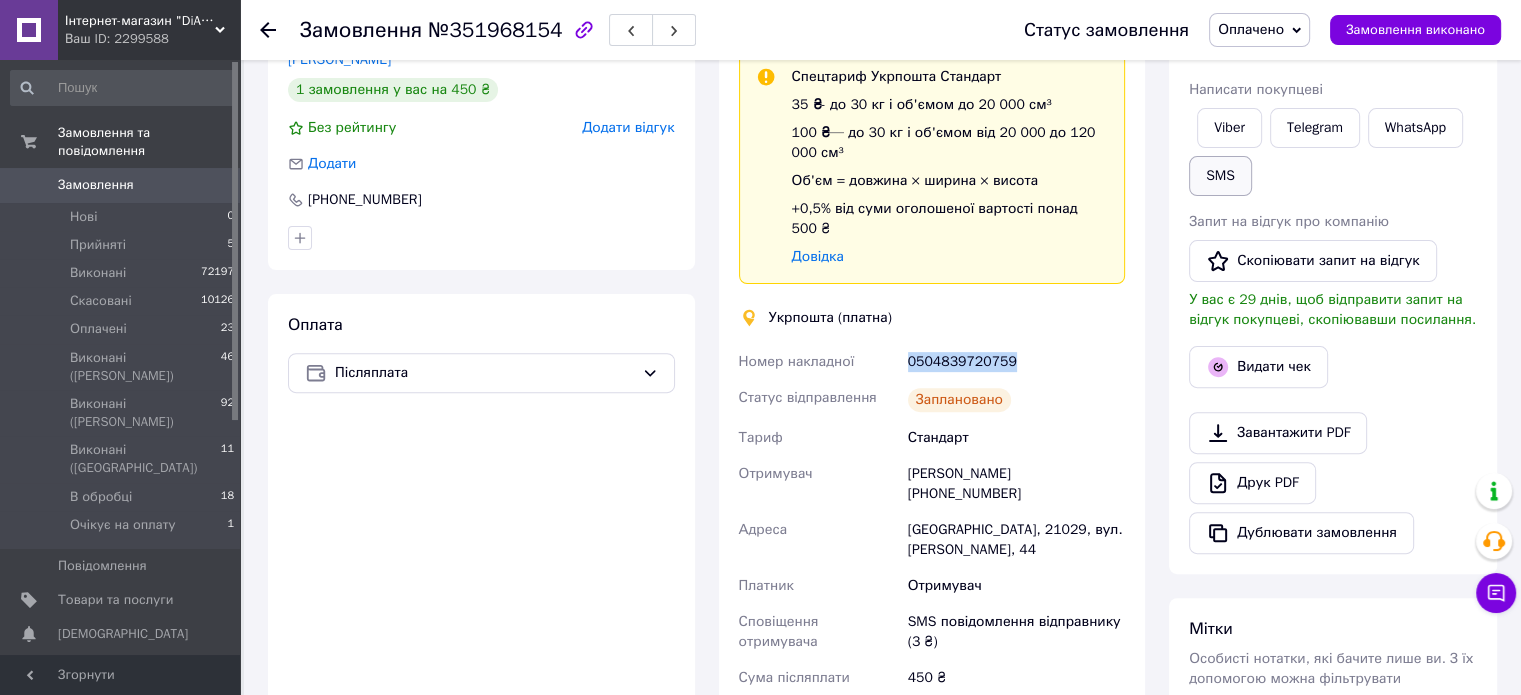 click on "SMS" at bounding box center (1220, 176) 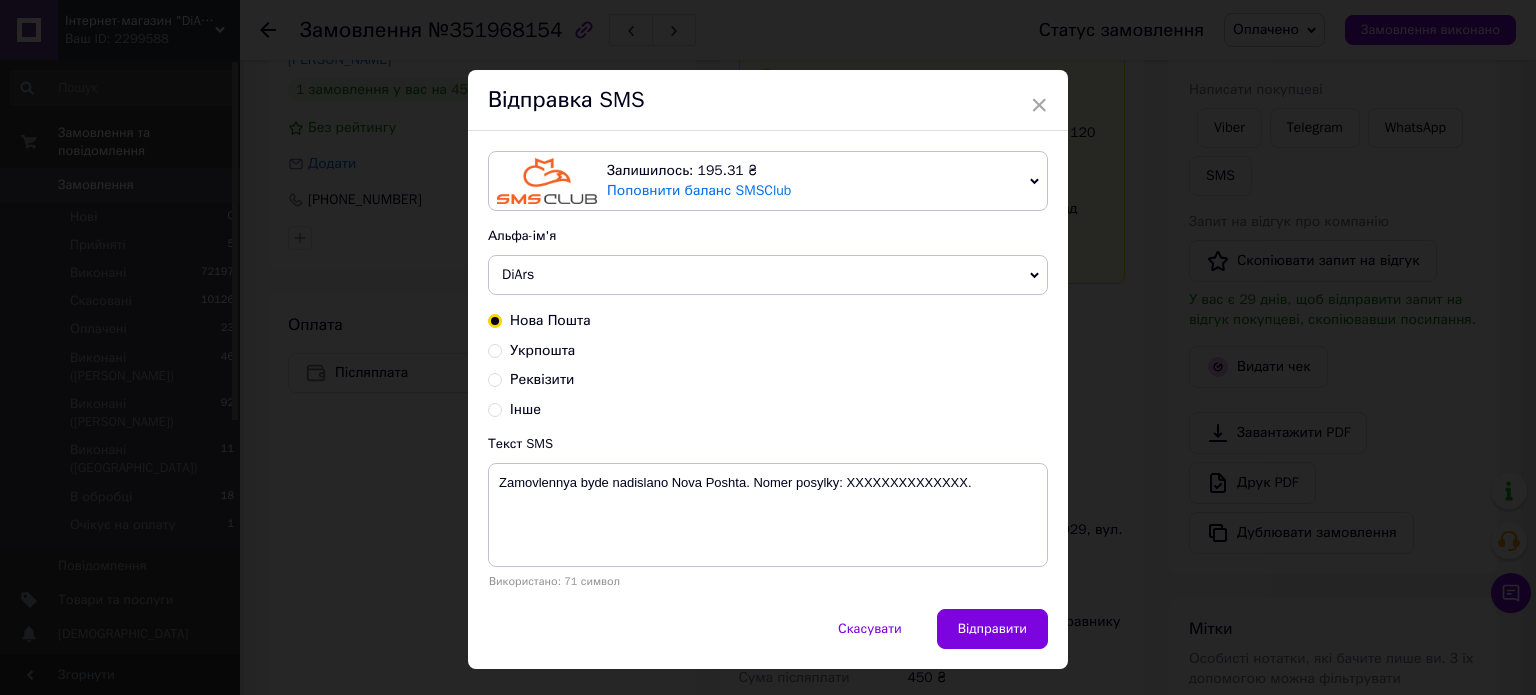 click on "Укрпошта" at bounding box center (542, 350) 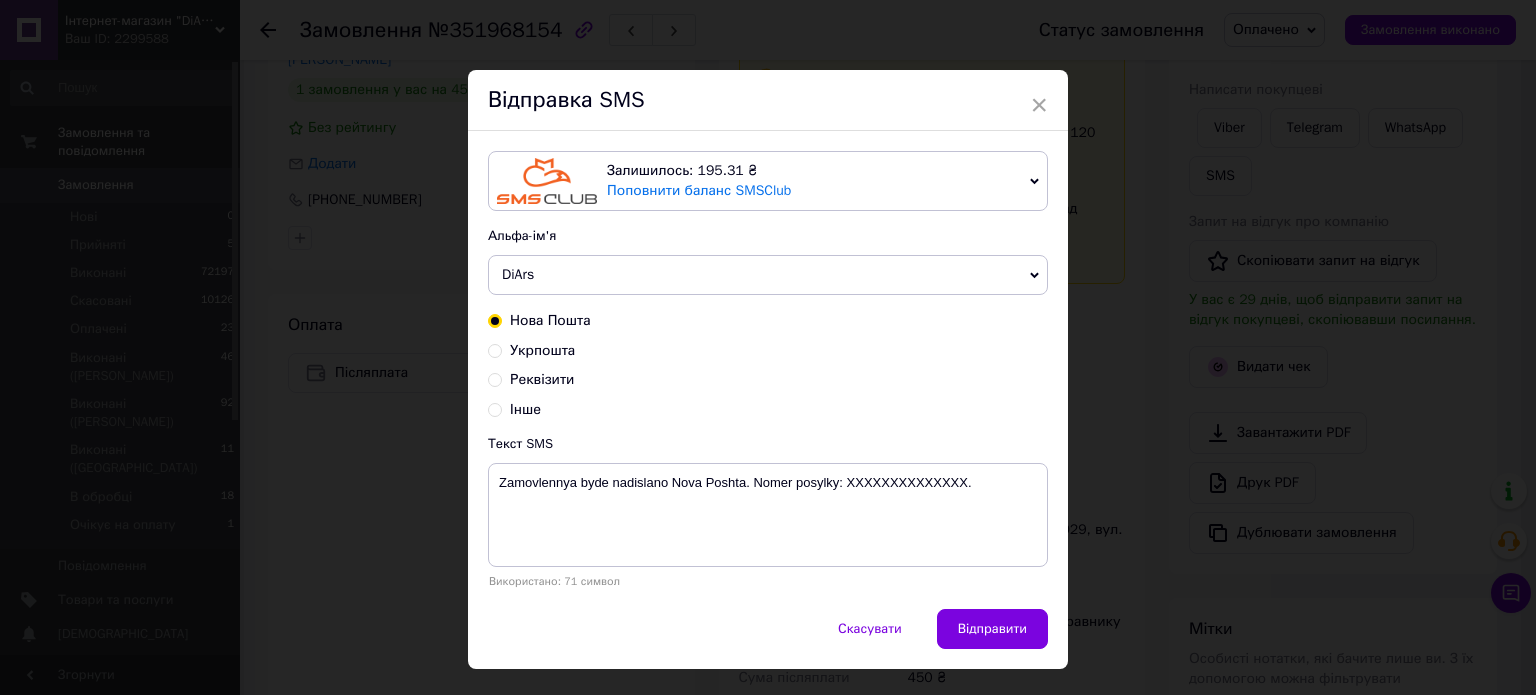 radio on "true" 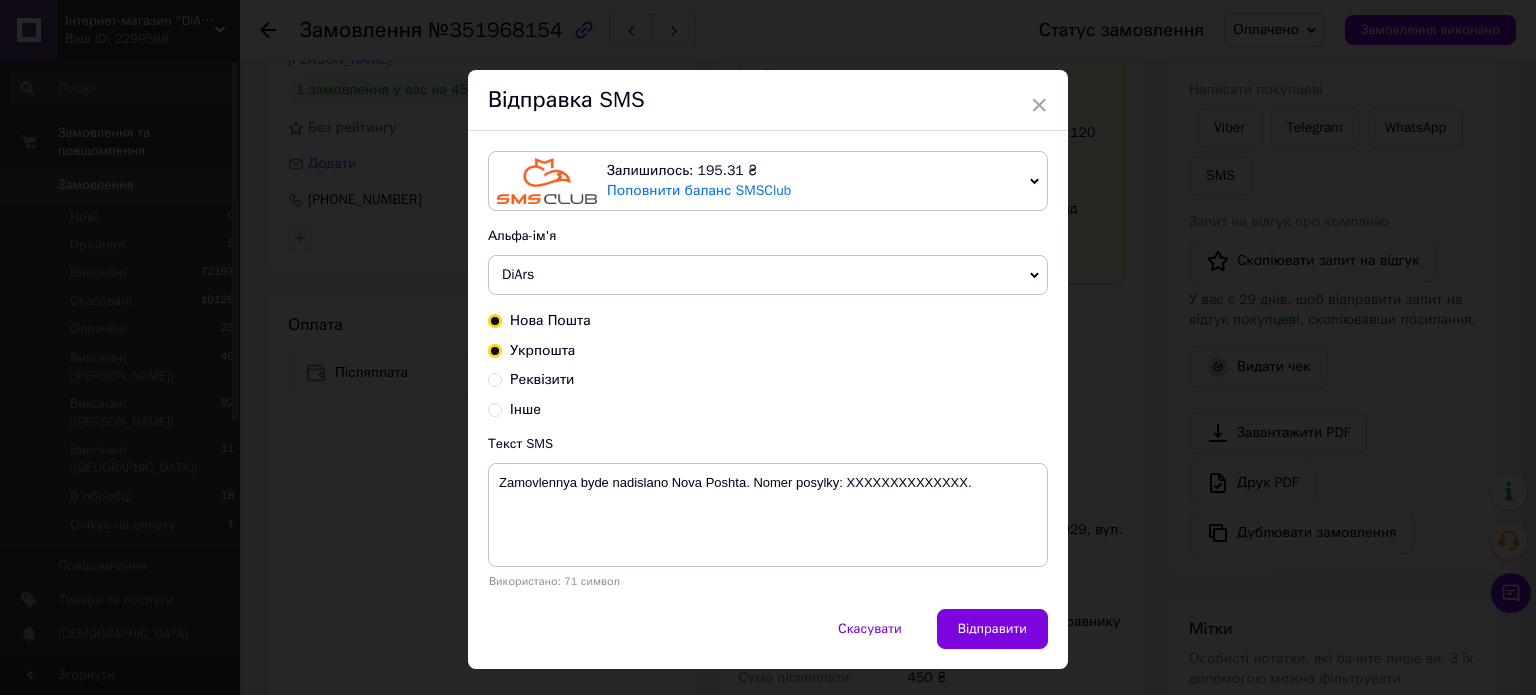 radio on "false" 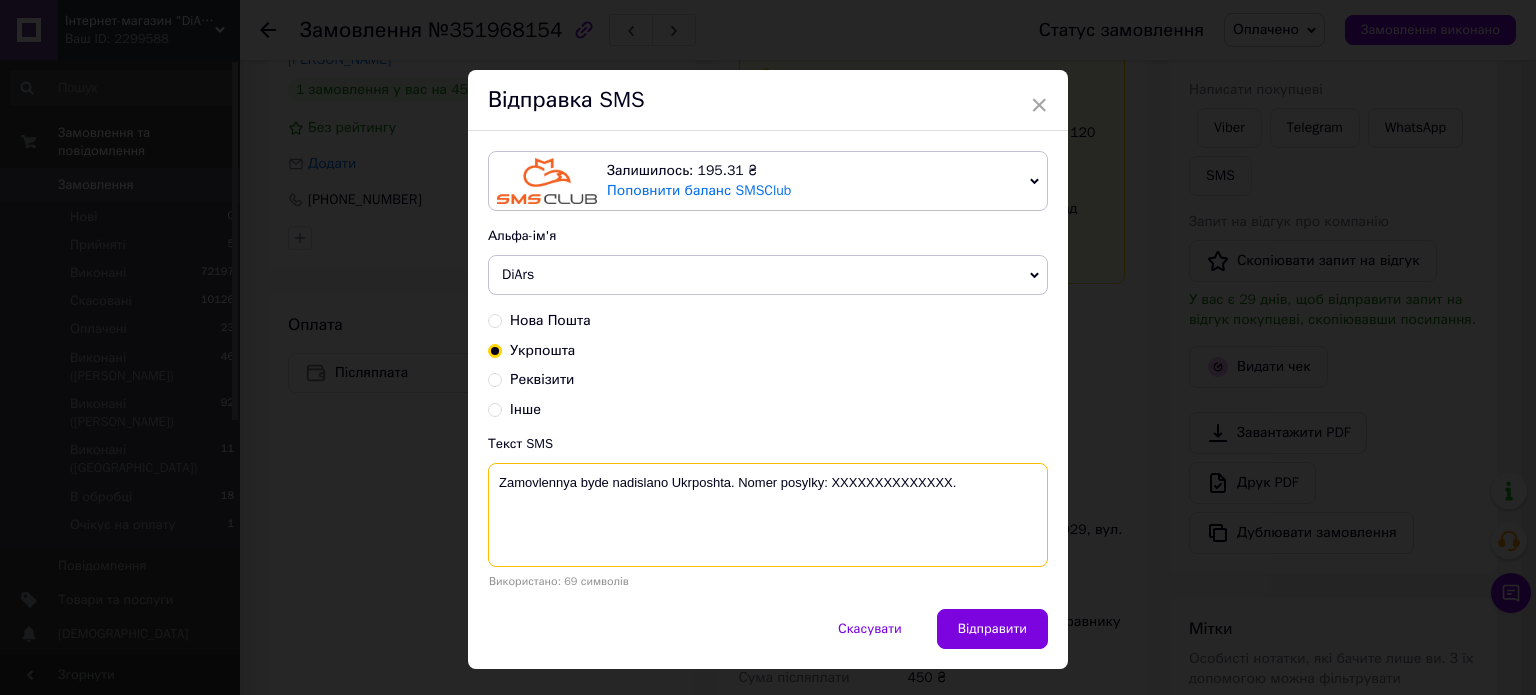 click on "Zamovlennya byde nadislano Ukrposhta. Nomer posylky: XXXXXXXXXXXXXX." at bounding box center [768, 515] 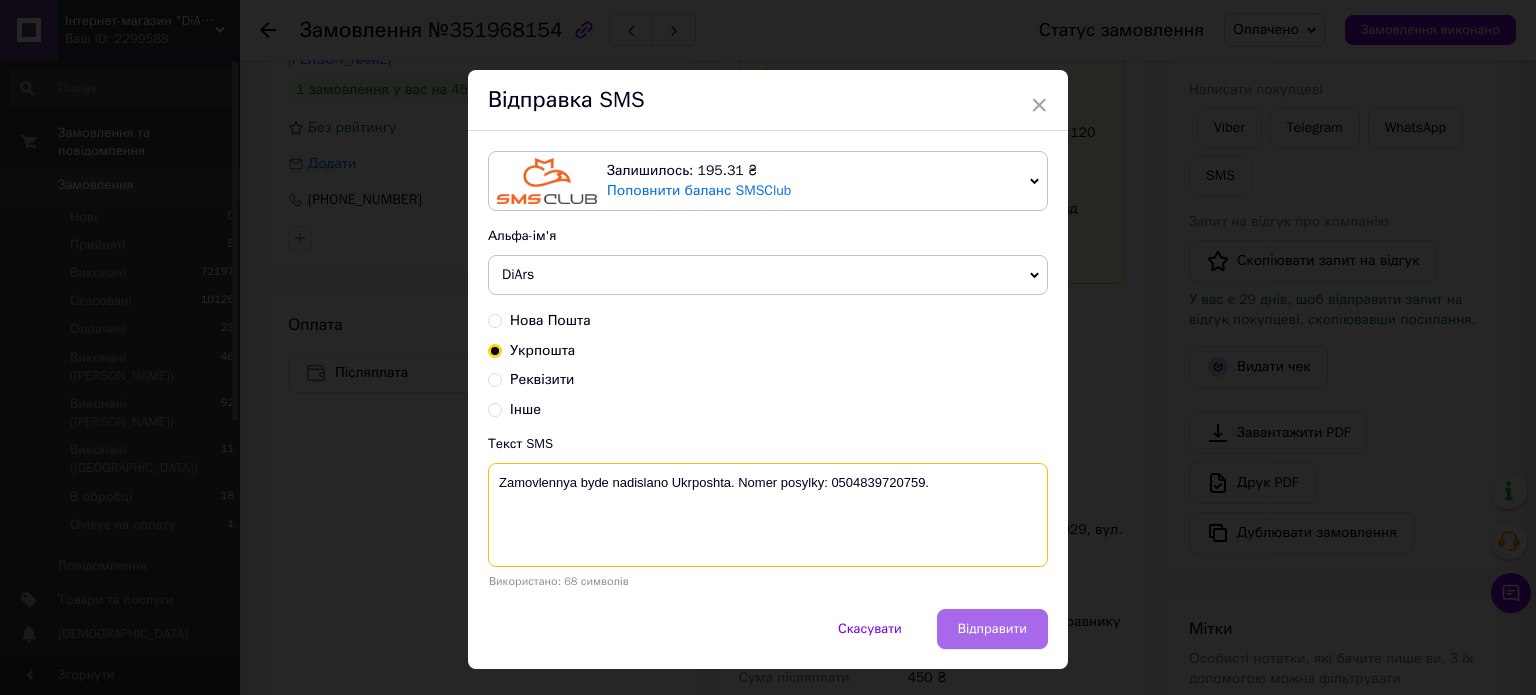 type on "Zamovlennya byde nadislano Ukrposhta. Nomer posylky: 0504839720759." 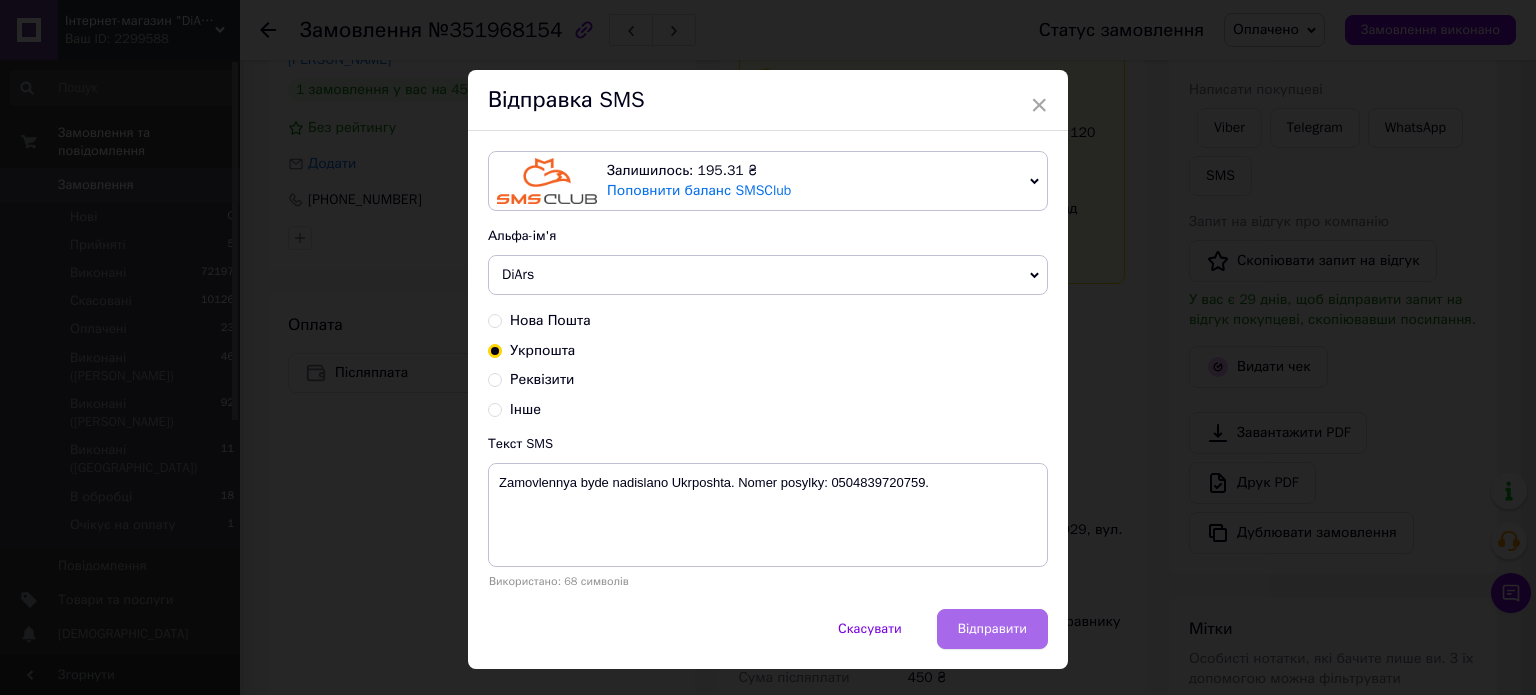 click on "Відправити" at bounding box center (992, 629) 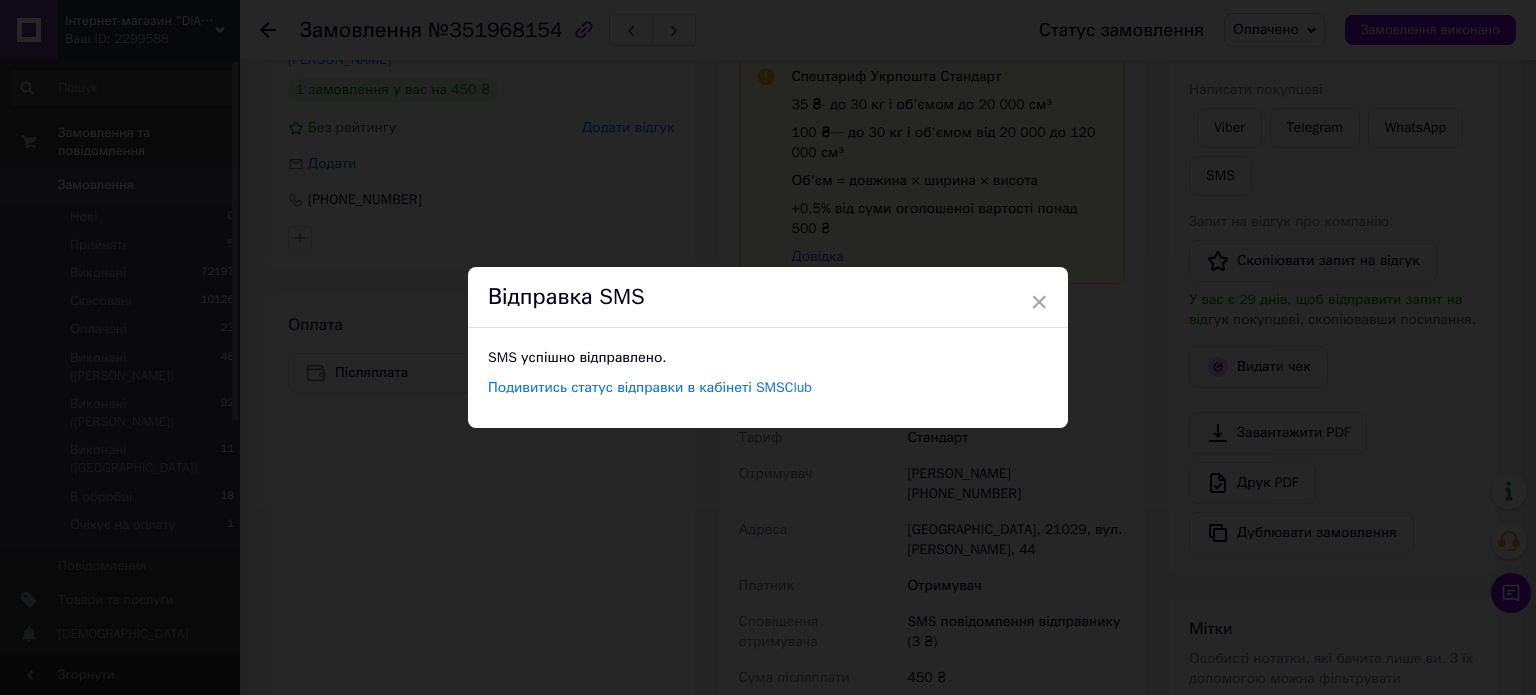 drag, startPoint x: 972, startPoint y: 592, endPoint x: 1000, endPoint y: 570, distance: 35.608986 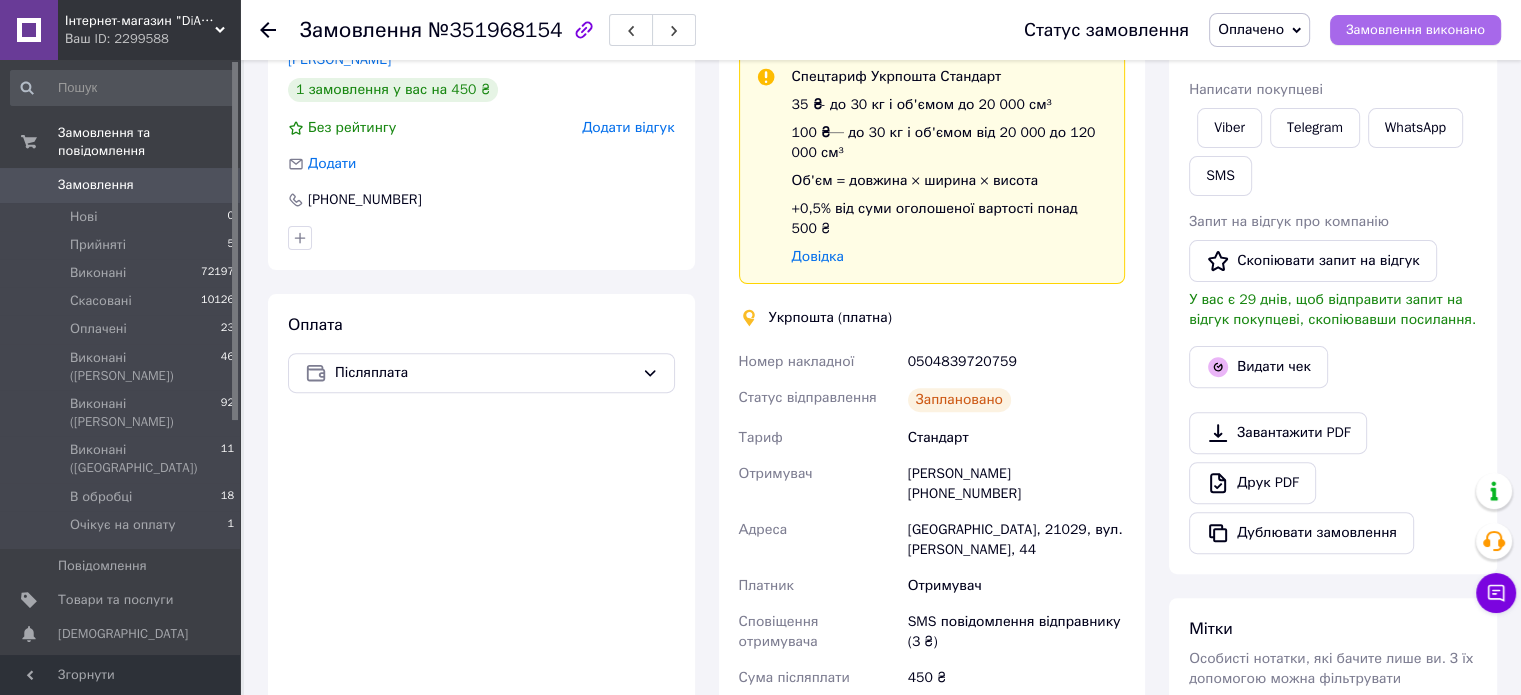 click on "Замовлення виконано" at bounding box center (1415, 30) 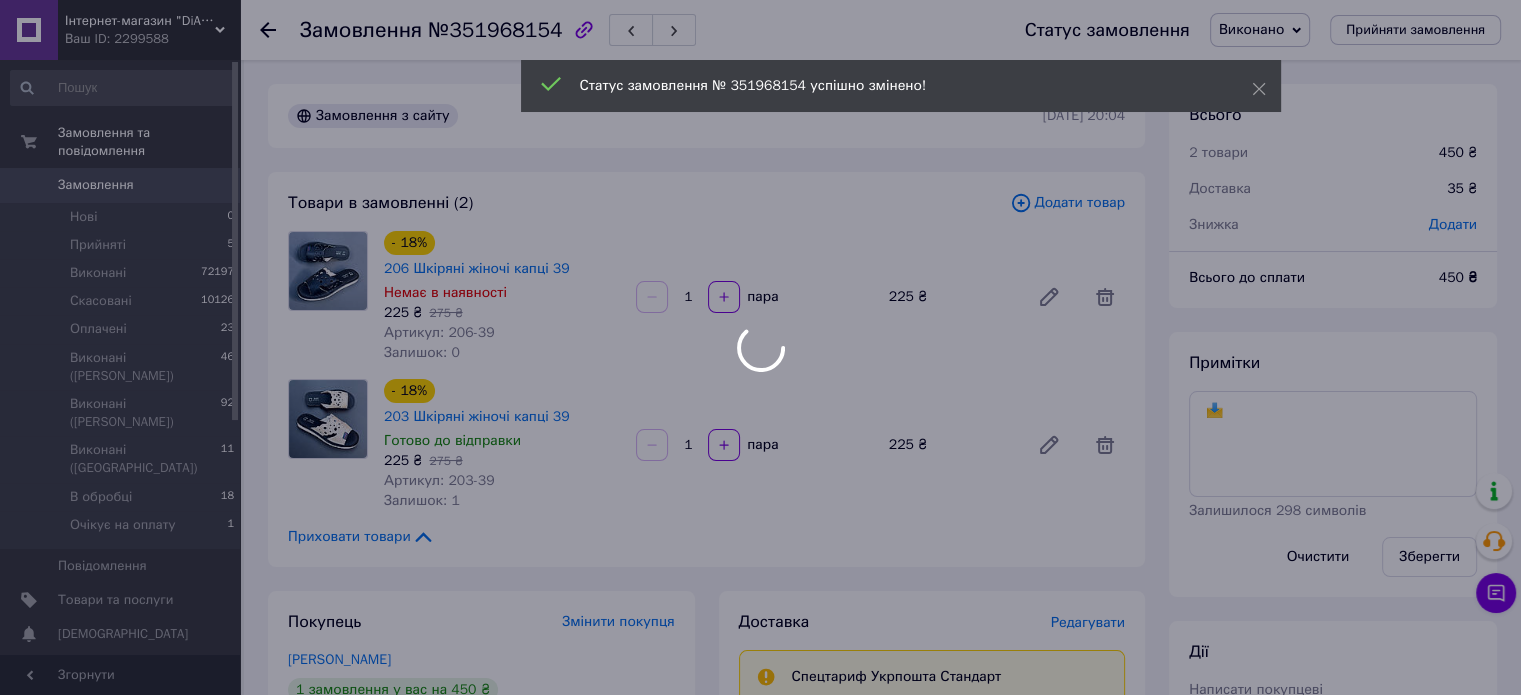 scroll, scrollTop: 0, scrollLeft: 0, axis: both 